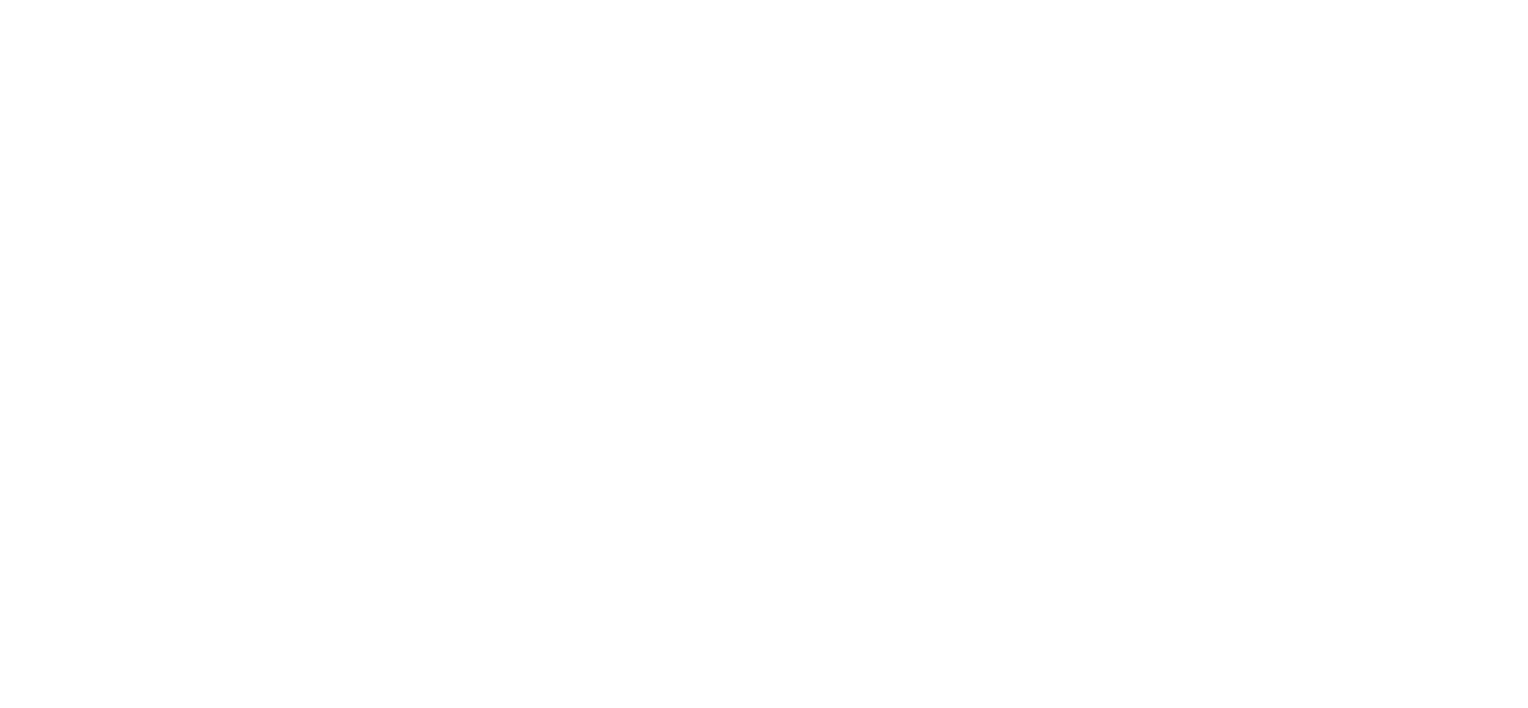 scroll, scrollTop: 0, scrollLeft: 0, axis: both 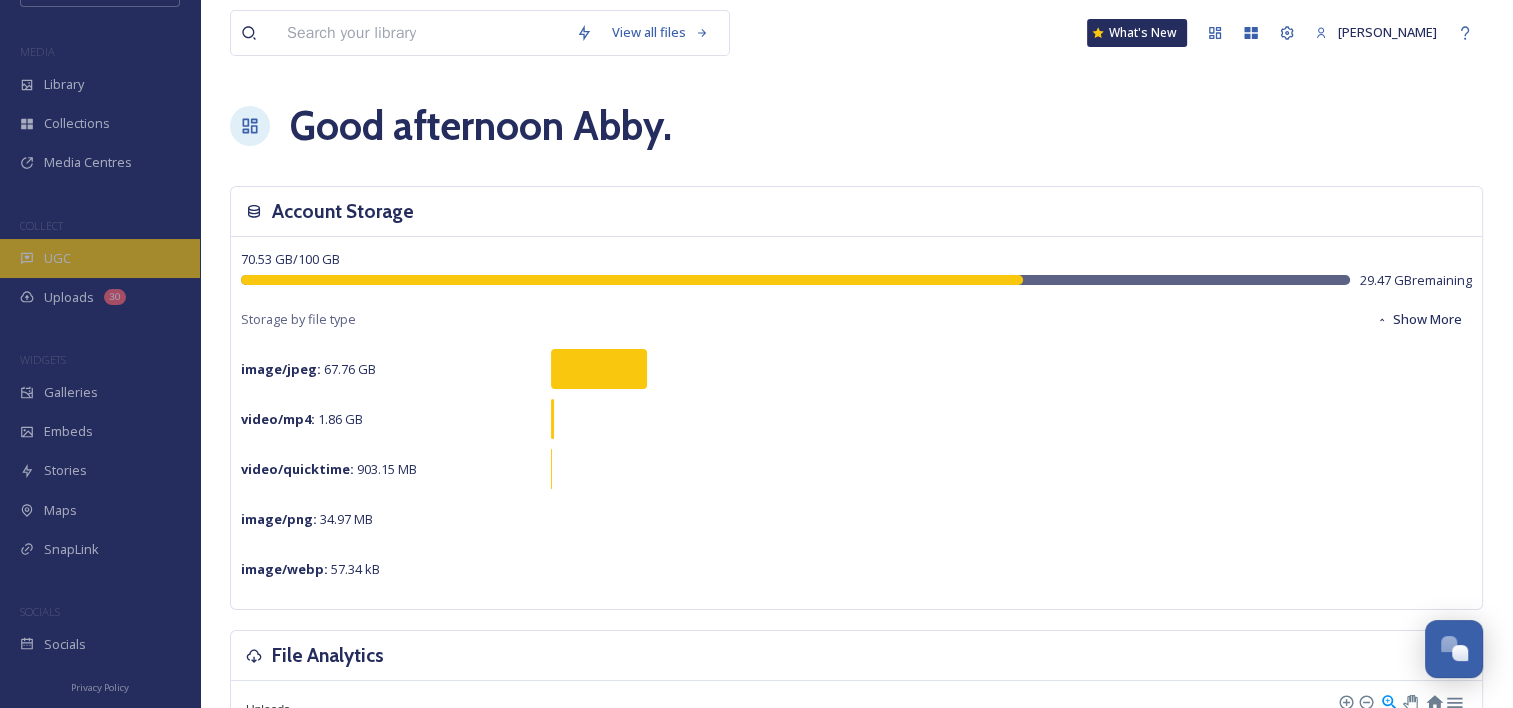click on "UGC" at bounding box center (100, 258) 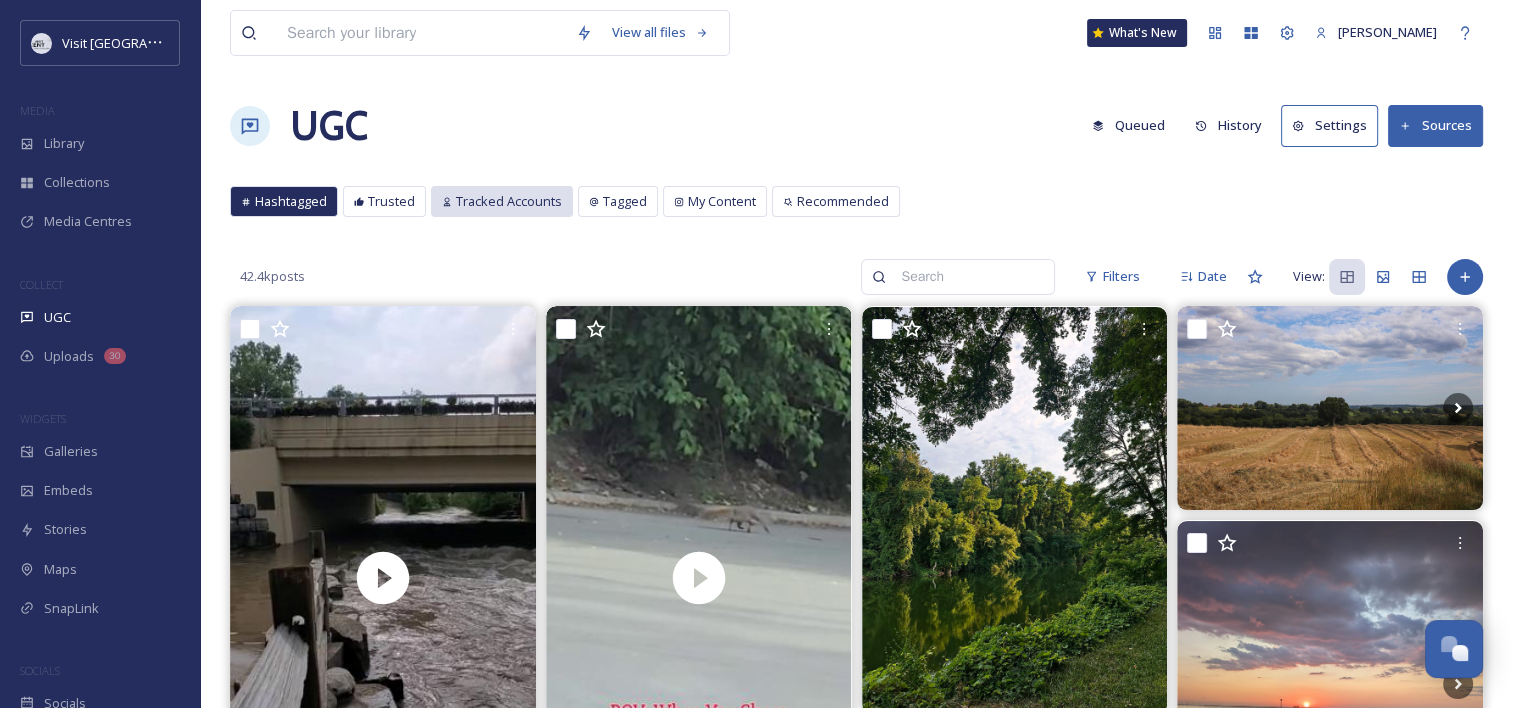 click on "Tracked Accounts" at bounding box center (509, 201) 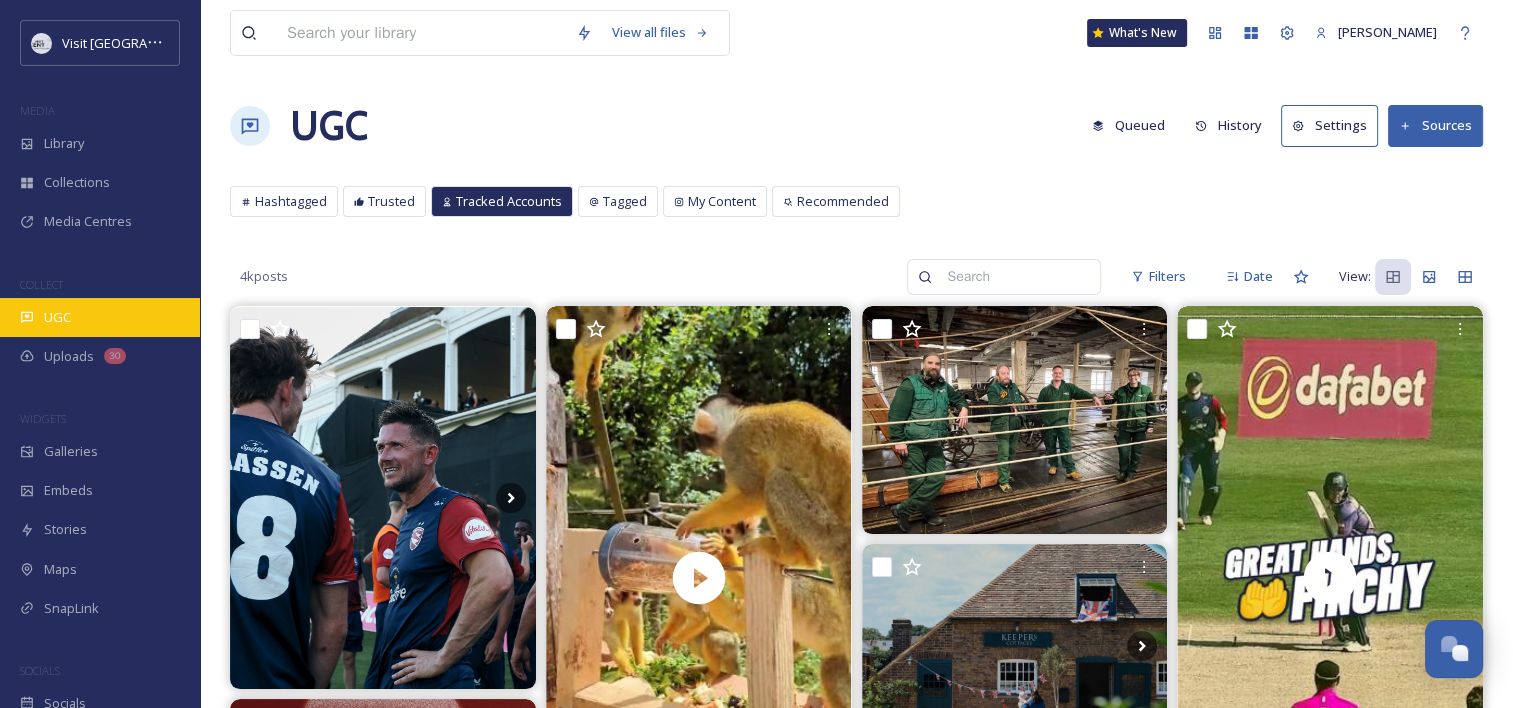 click on "UGC" at bounding box center (57, 317) 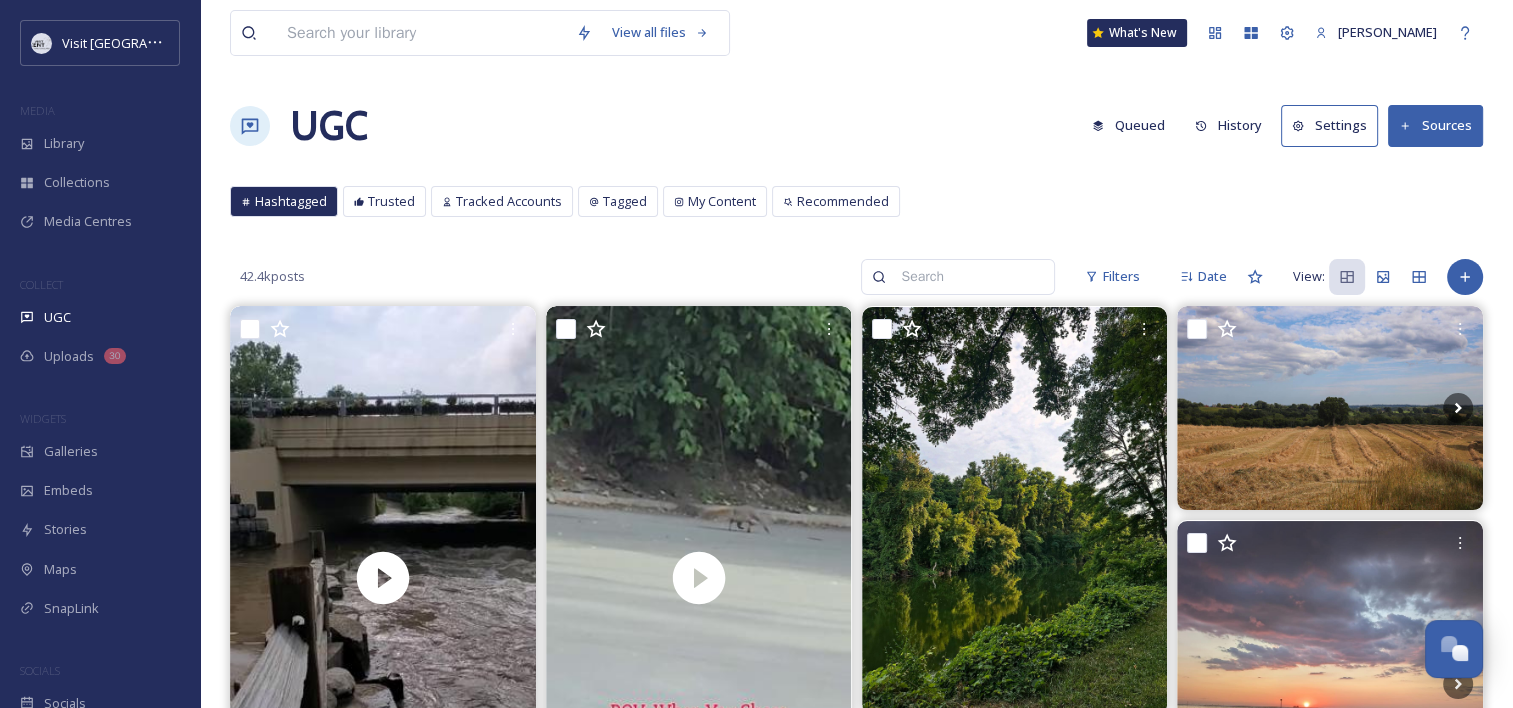 click on "History" at bounding box center (1228, 125) 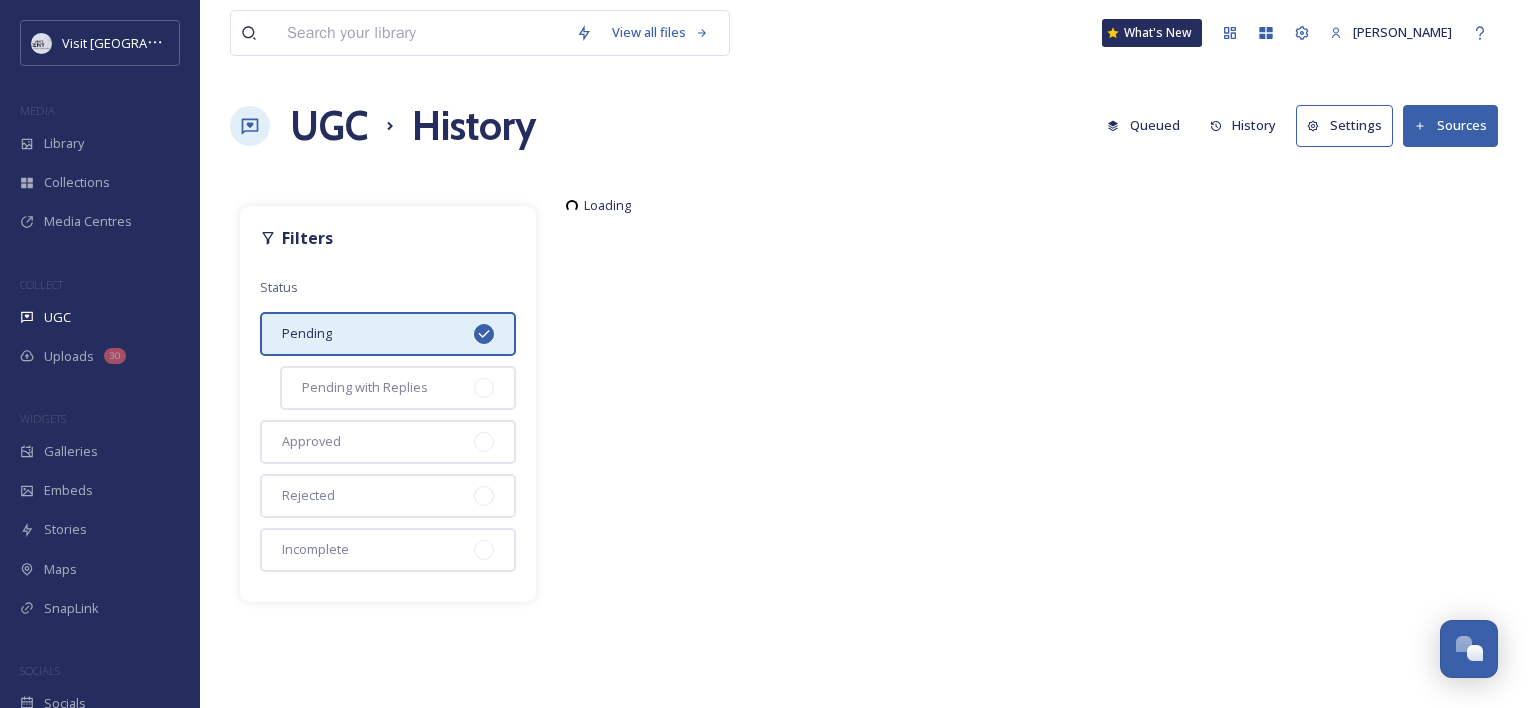 click on "Pending" at bounding box center (388, 334) 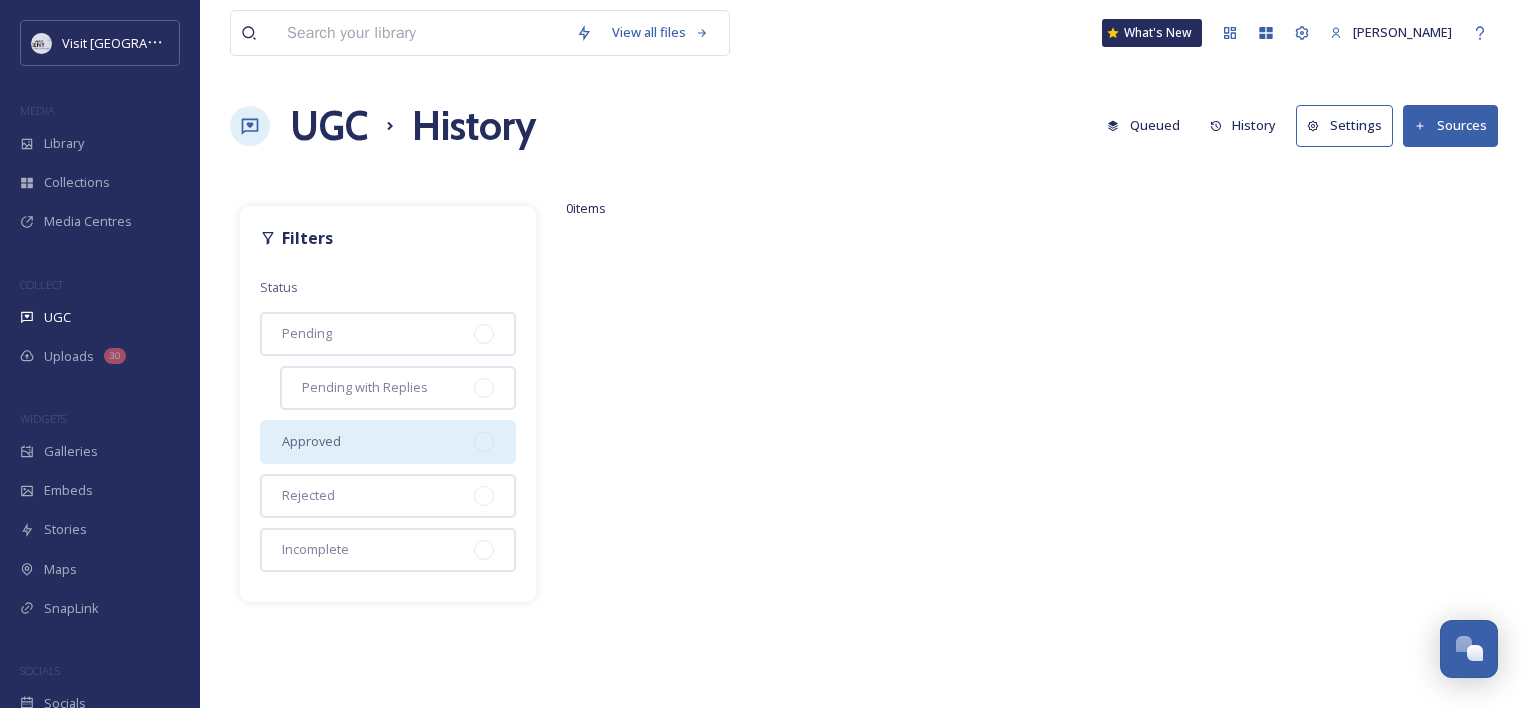 click on "Approved" at bounding box center (388, 442) 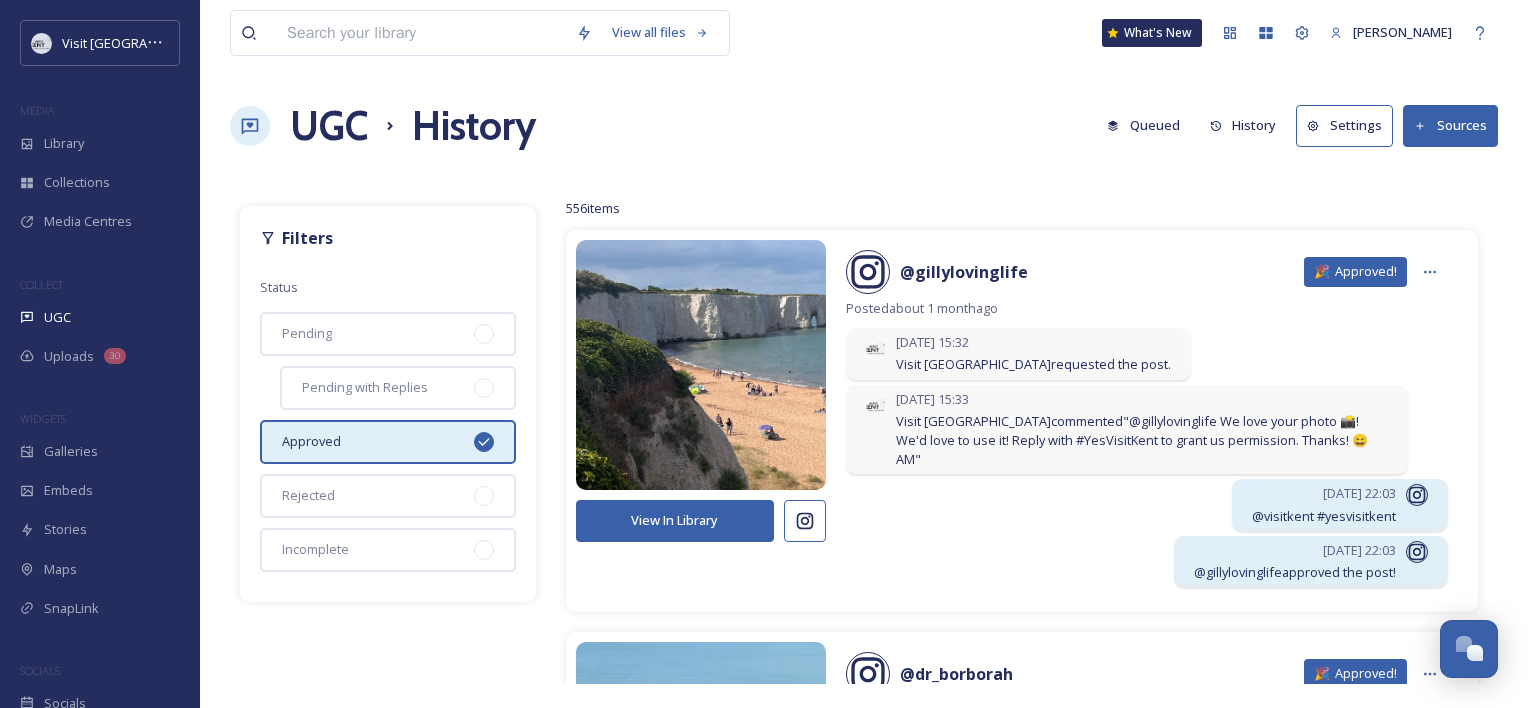 click on "Approved" at bounding box center (388, 442) 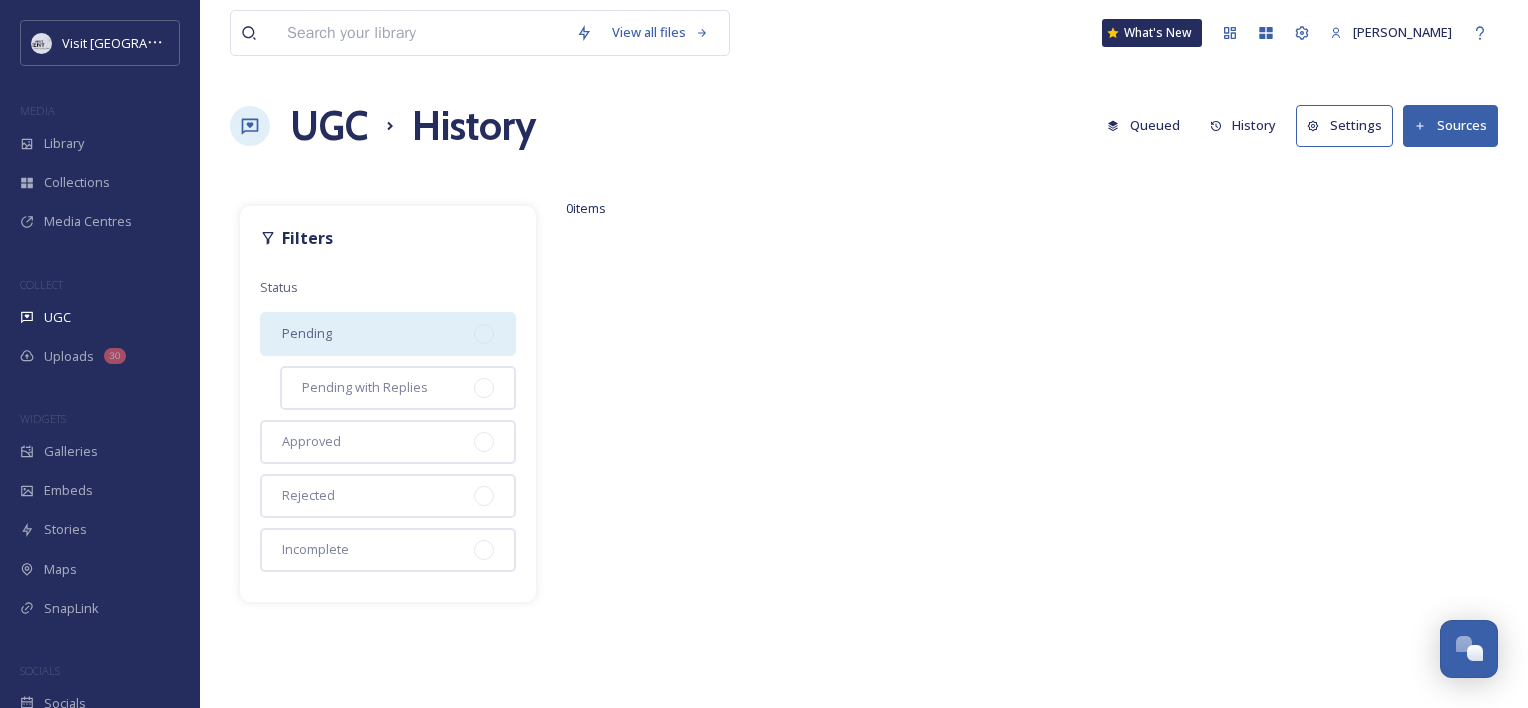 click on "Pending" at bounding box center (388, 334) 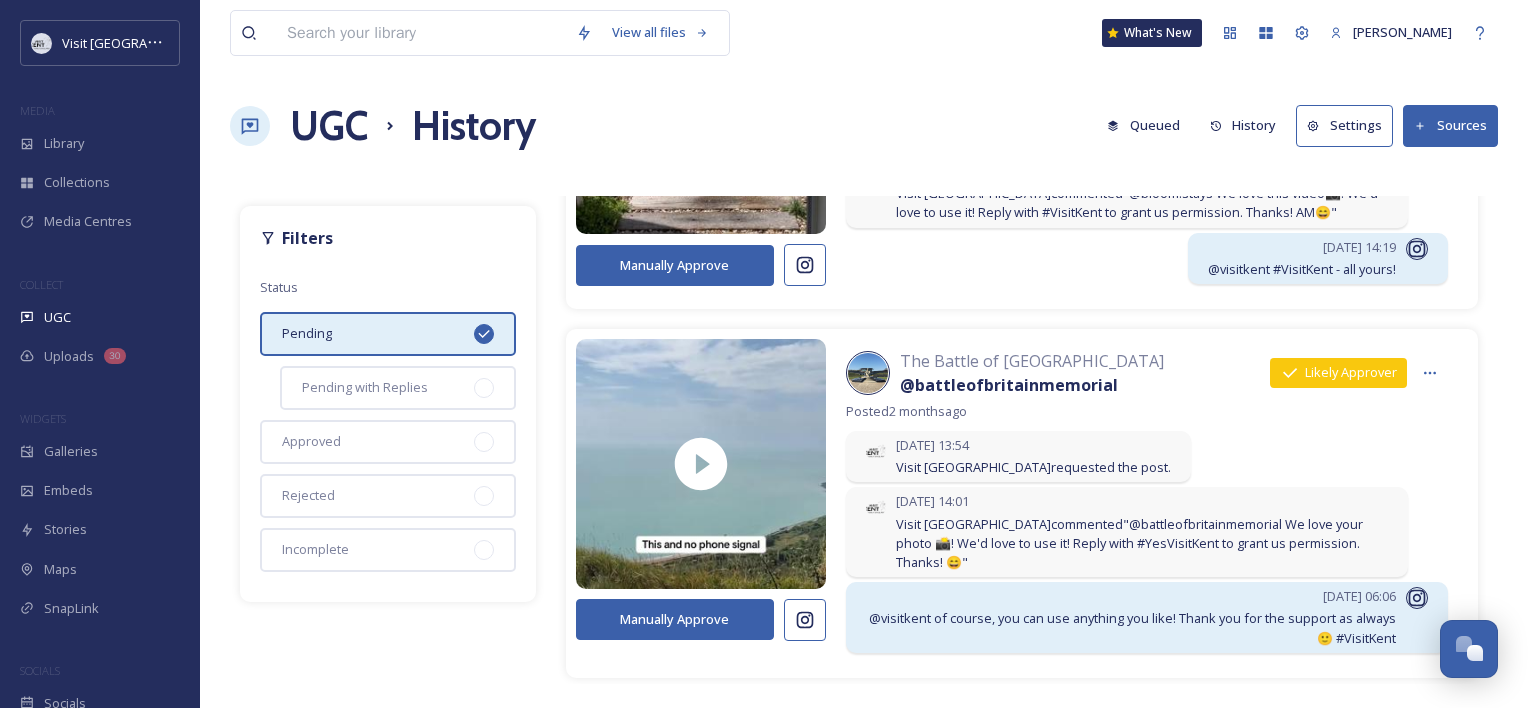 scroll, scrollTop: 948, scrollLeft: 0, axis: vertical 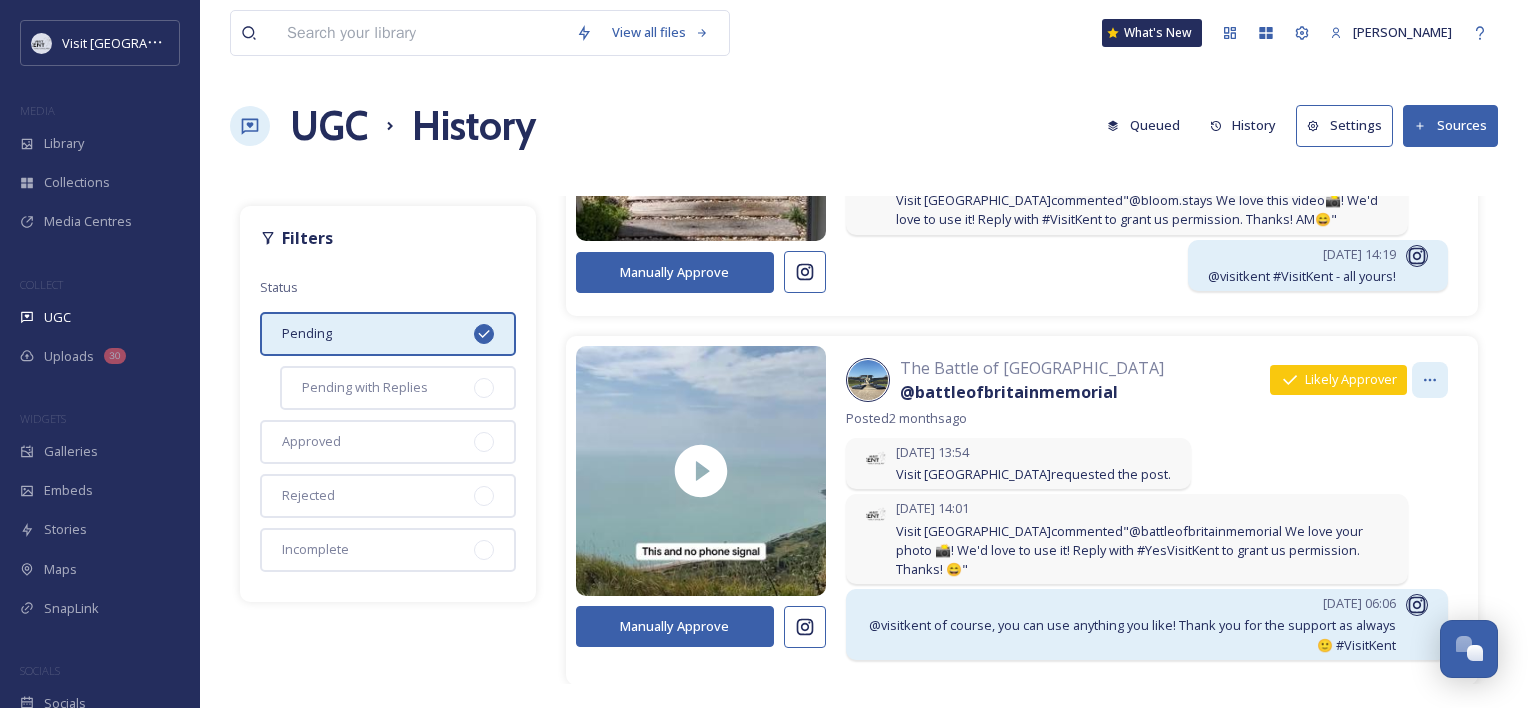 click 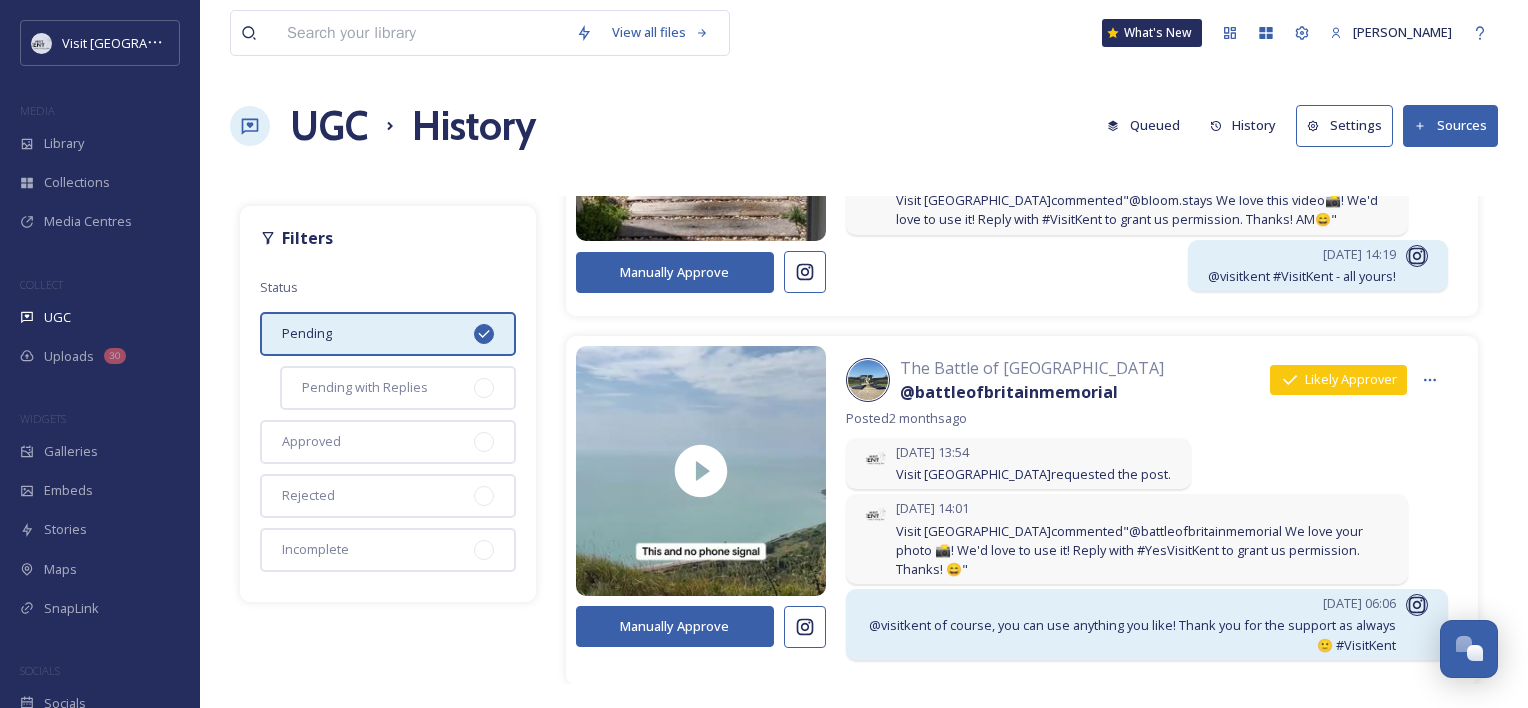 click on "[DATE] 13:54 [PERSON_NAME]  requested the post." at bounding box center (1147, 466) 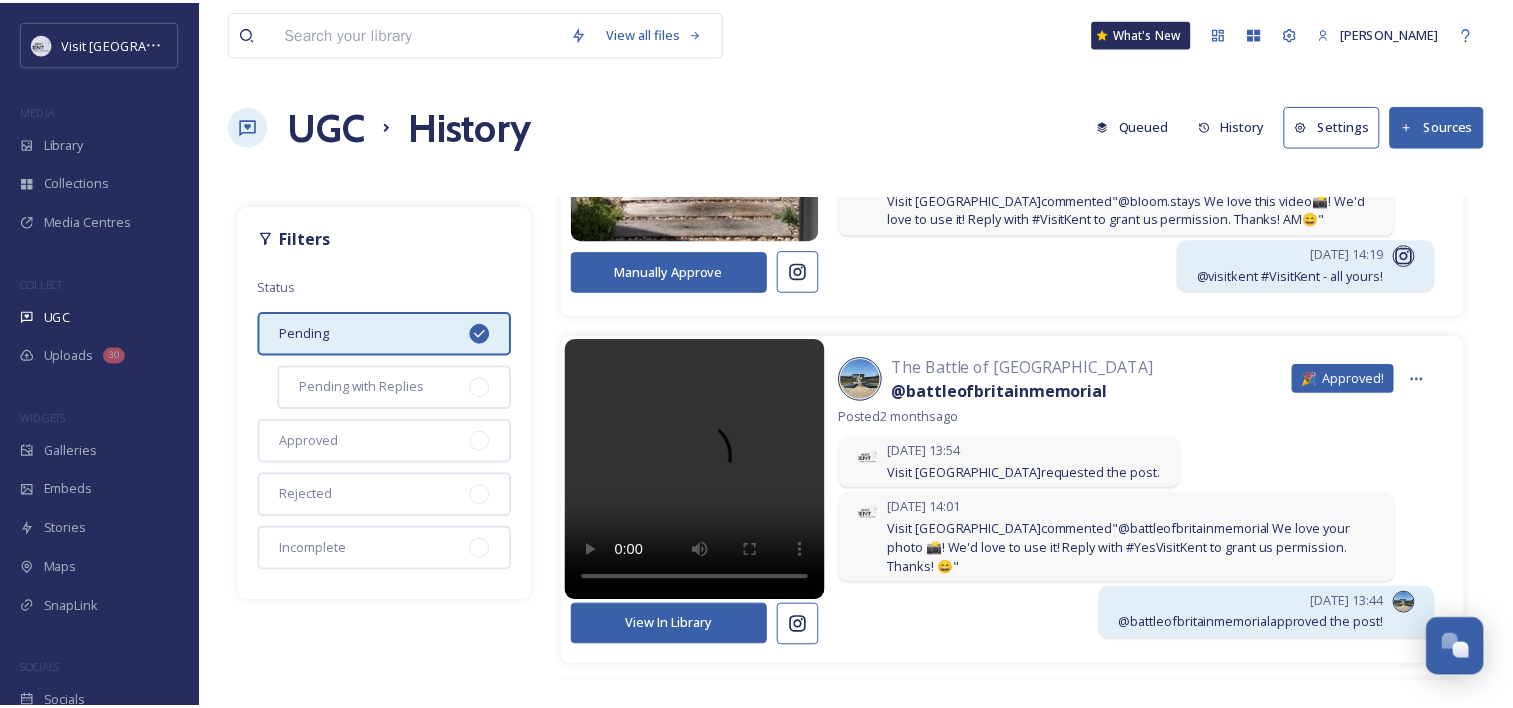 scroll, scrollTop: 1012, scrollLeft: 0, axis: vertical 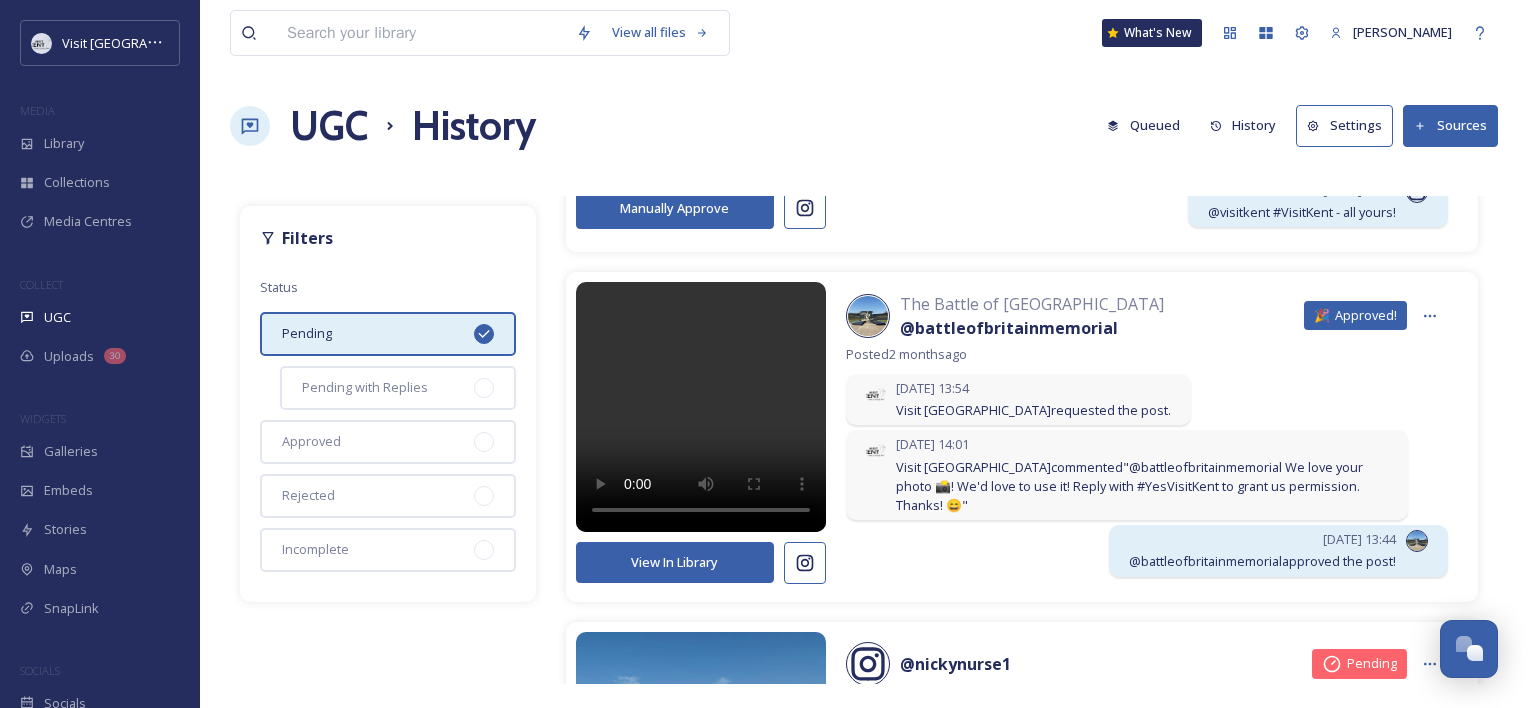 click on "View In Library" at bounding box center (675, 562) 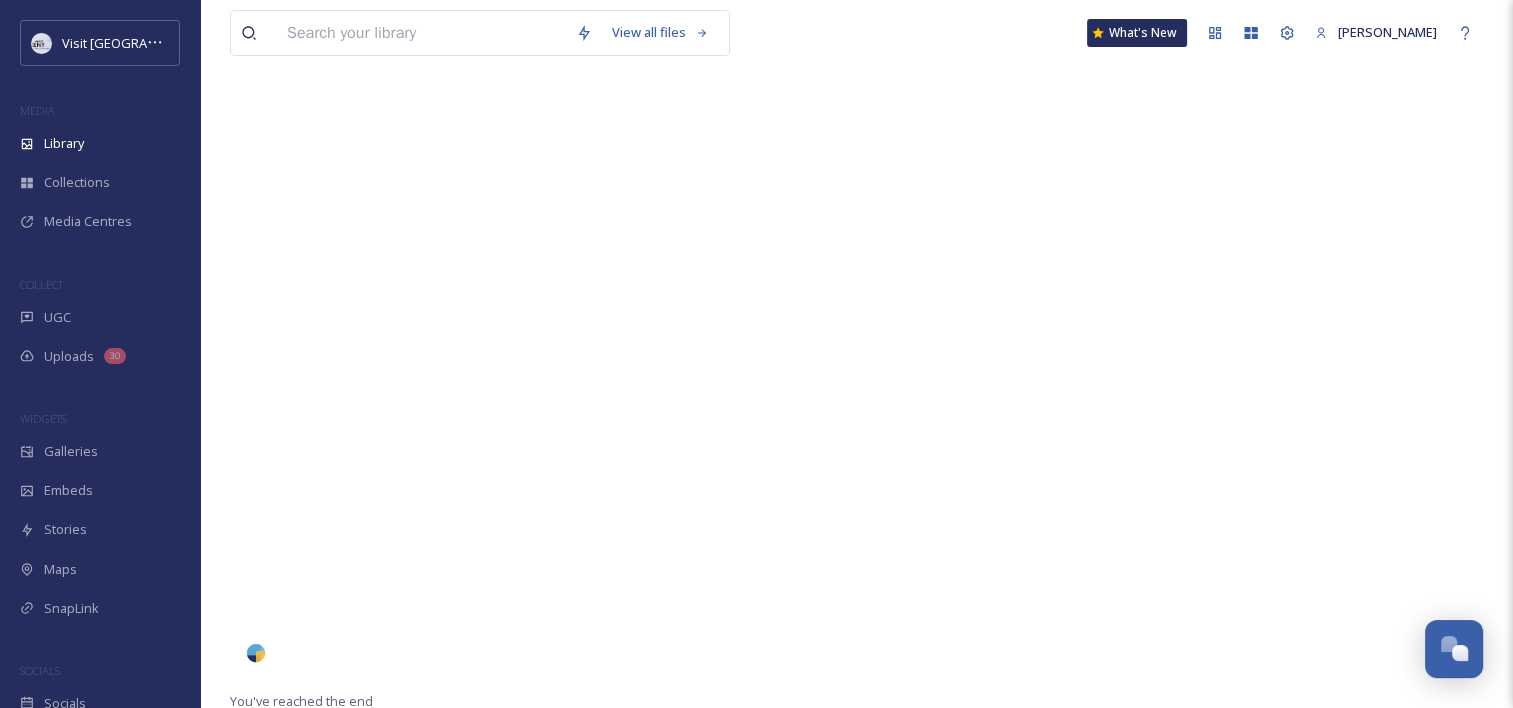 scroll, scrollTop: 276, scrollLeft: 0, axis: vertical 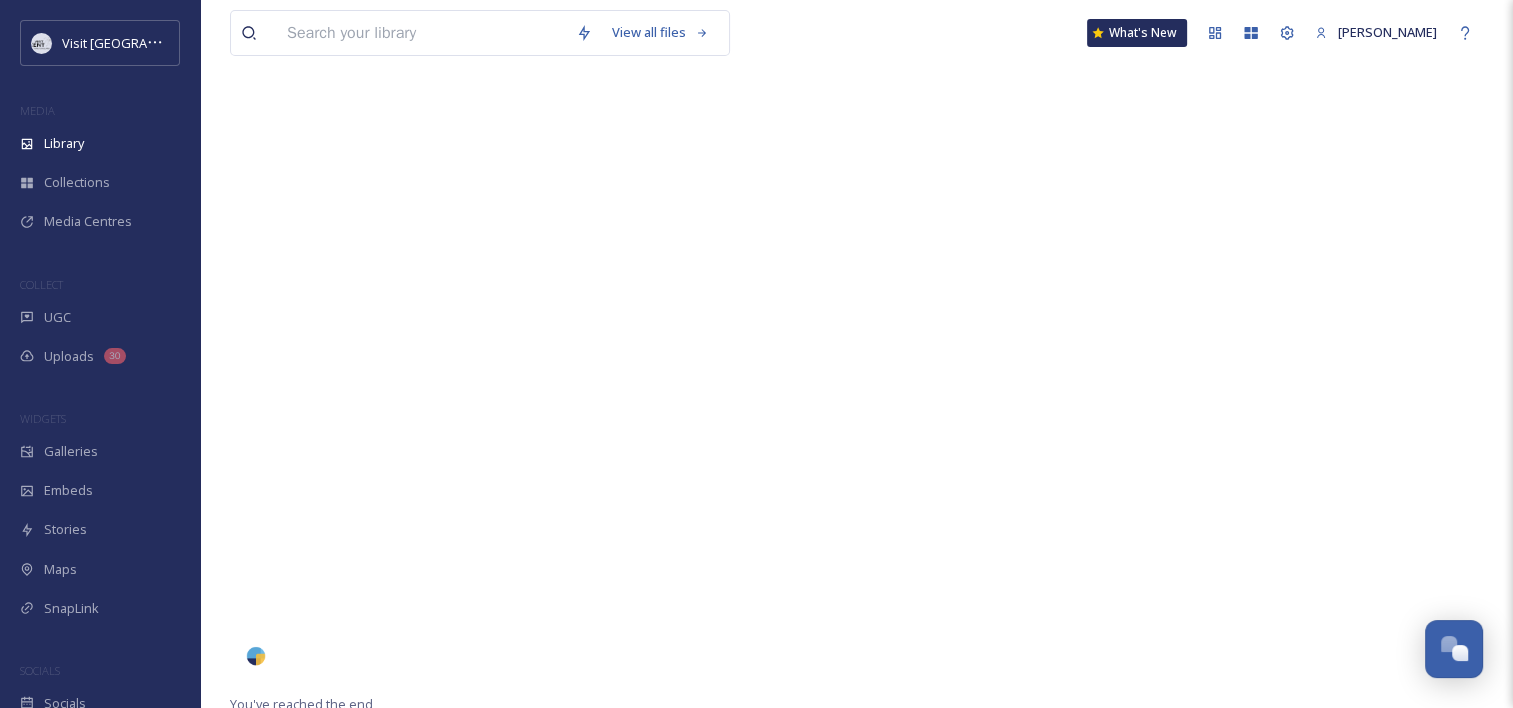 click at bounding box center [430, 325] 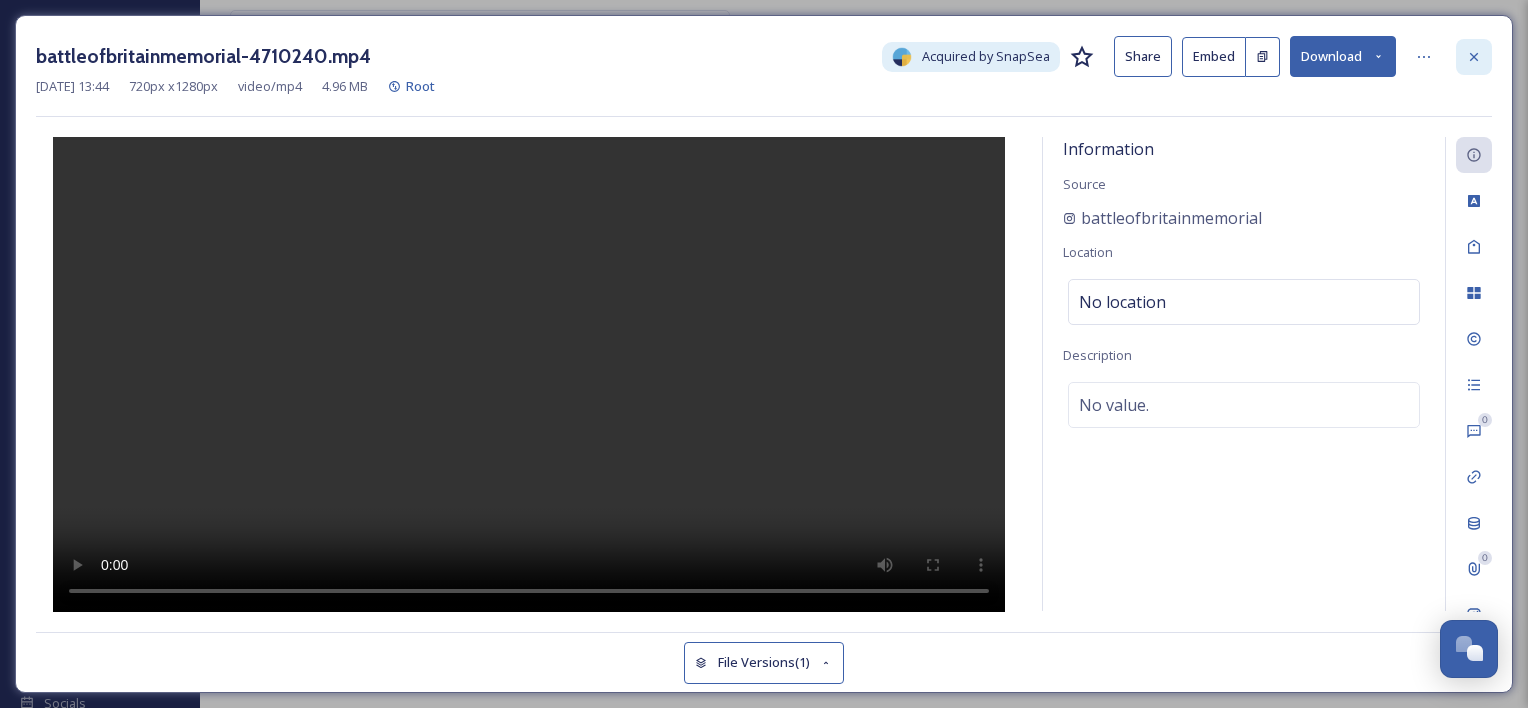 click 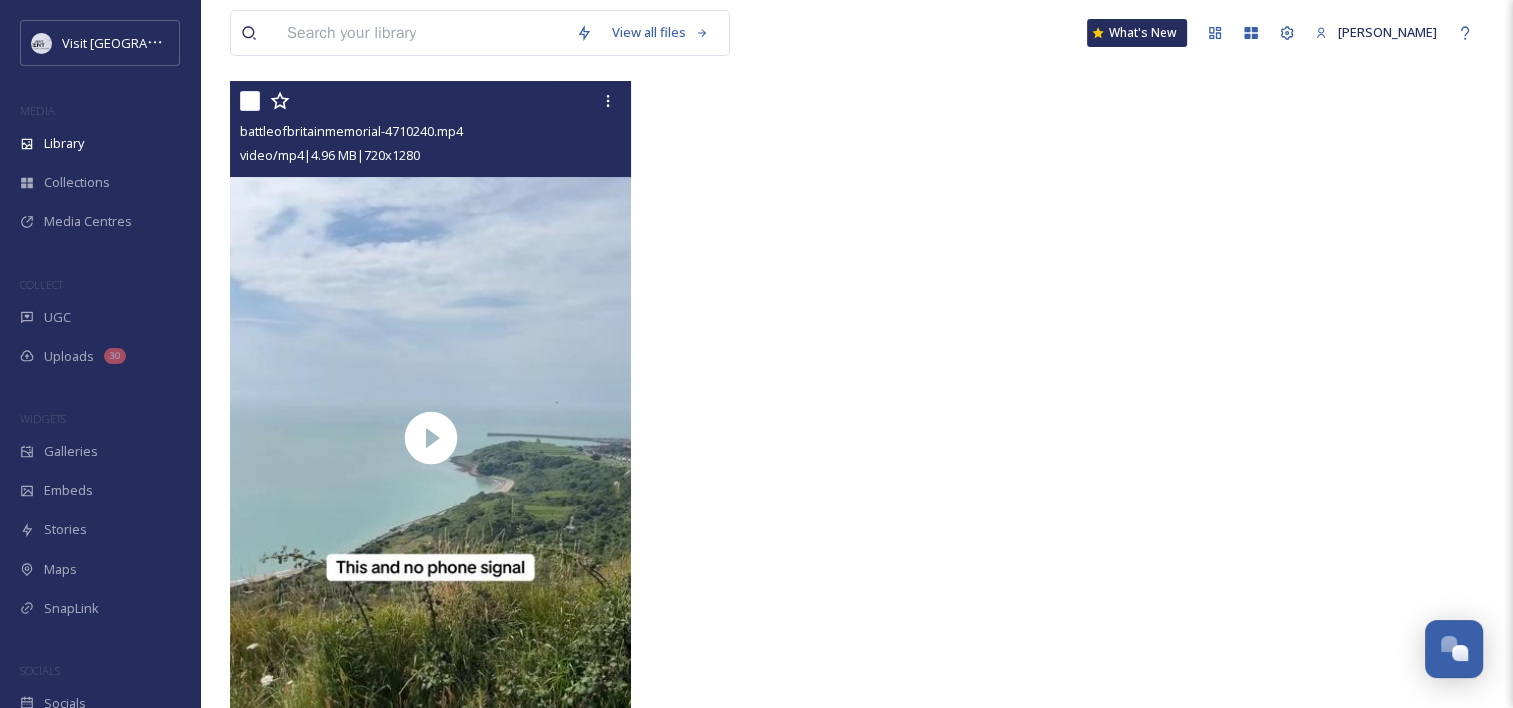 scroll, scrollTop: 161, scrollLeft: 0, axis: vertical 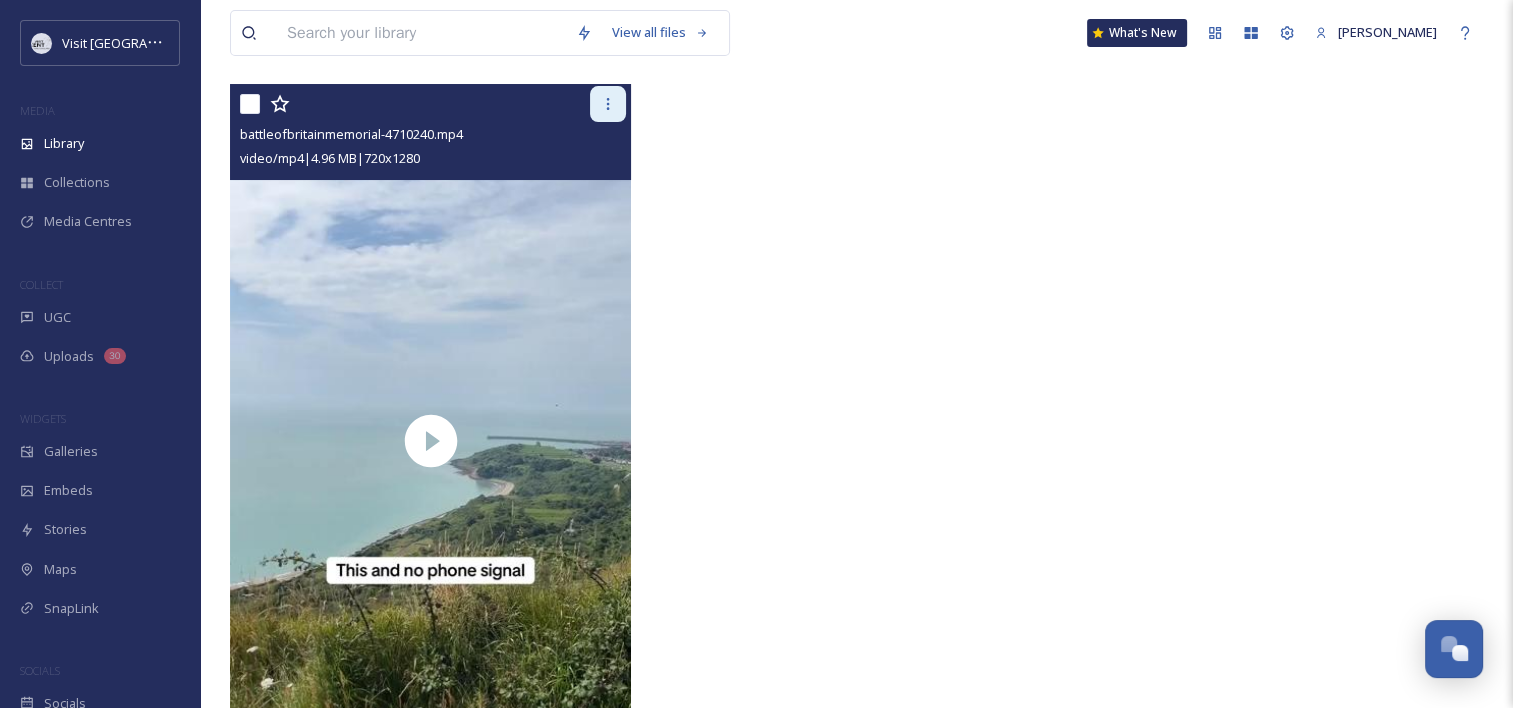 click 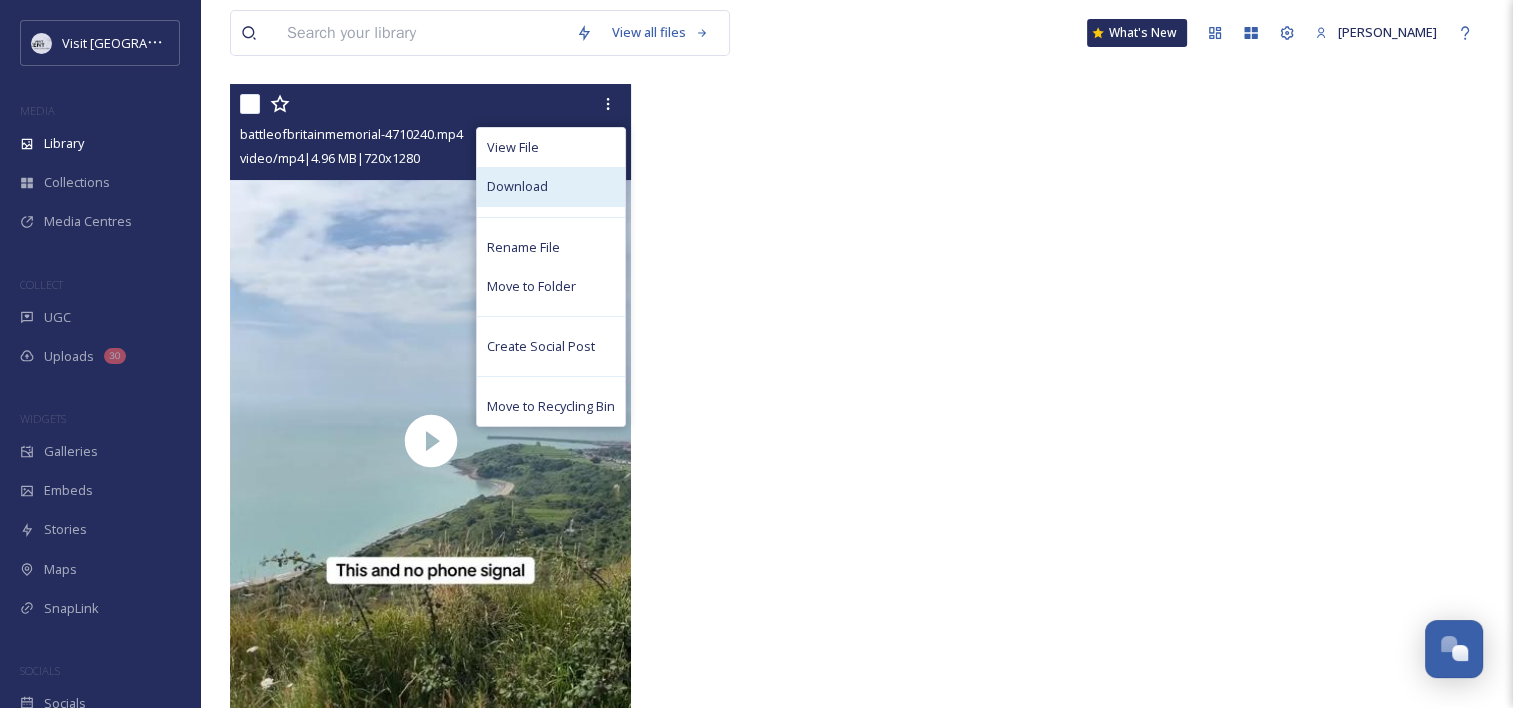 click on "Download" at bounding box center [551, 186] 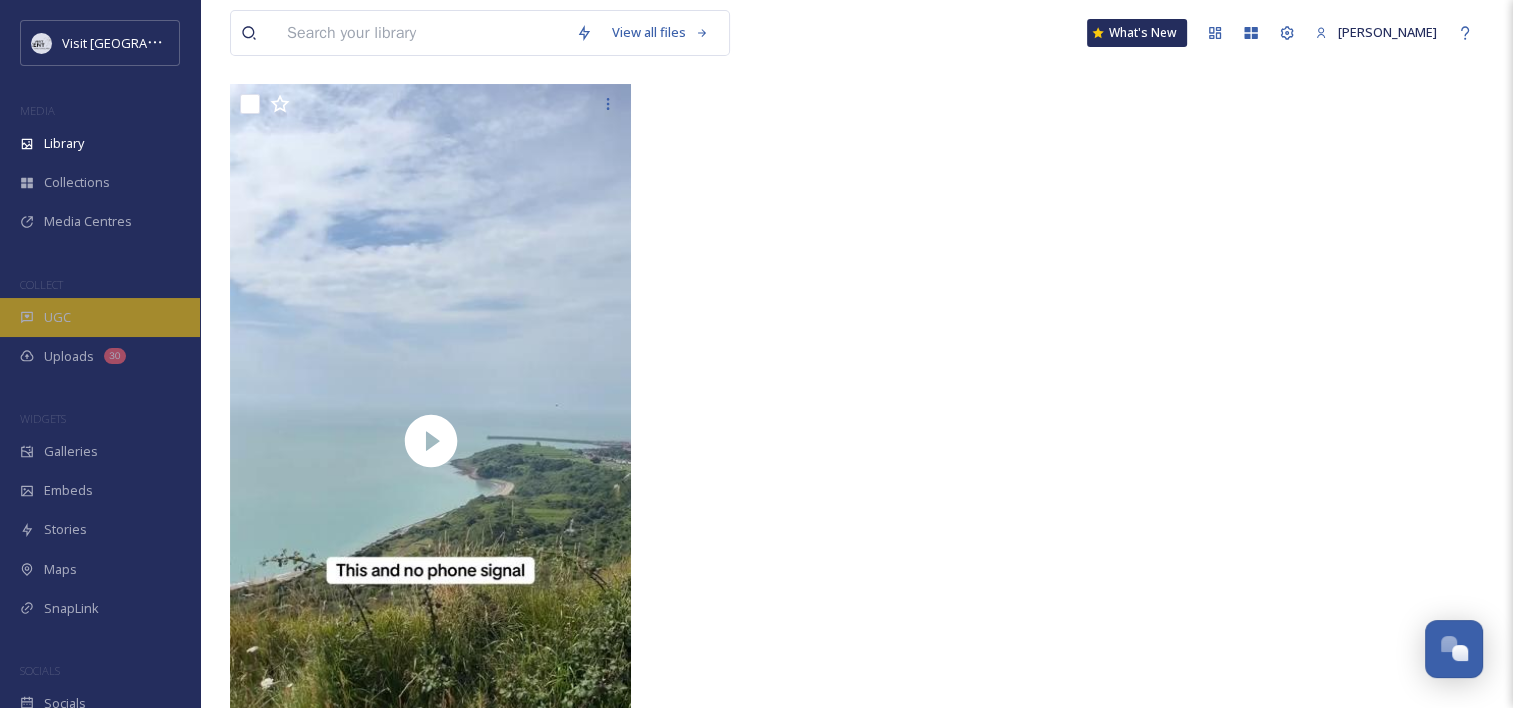 click on "UGC" at bounding box center (57, 317) 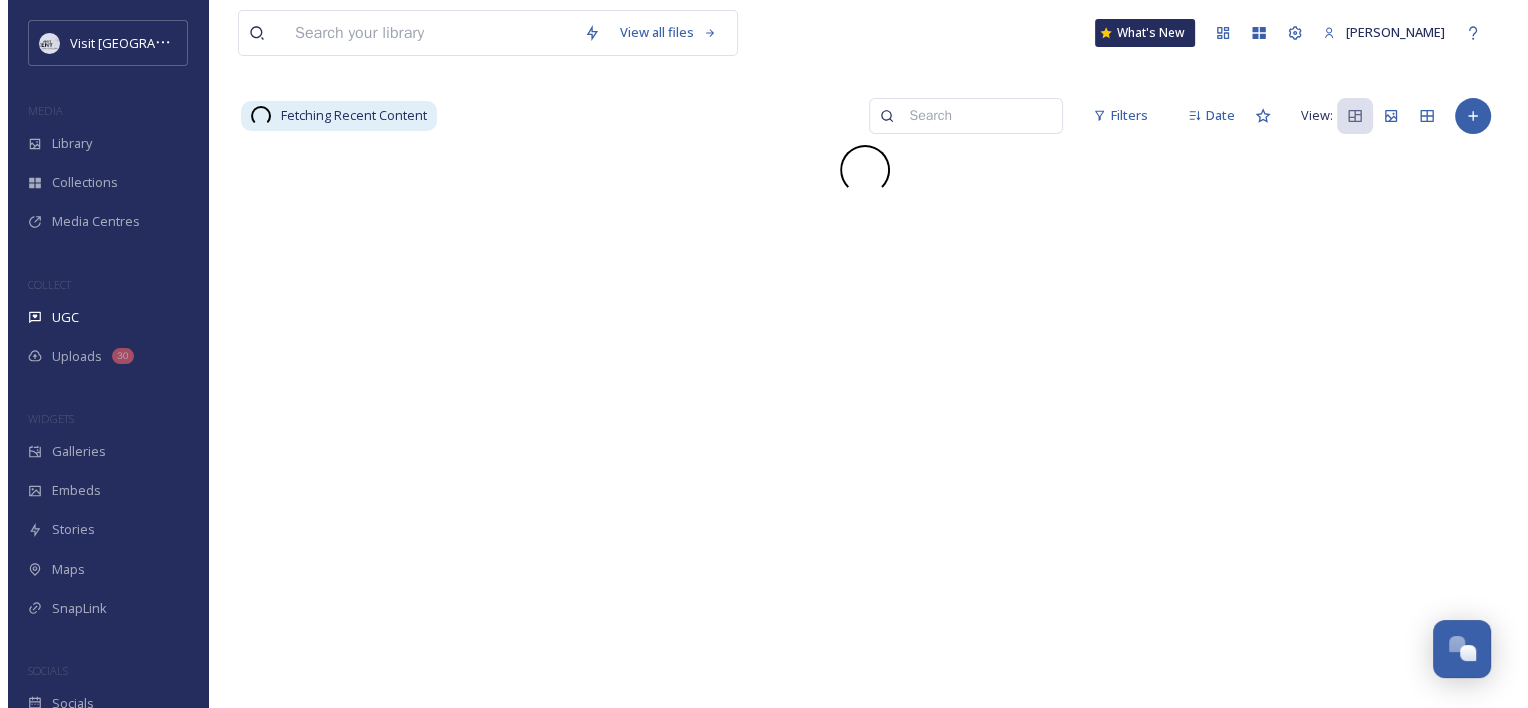scroll, scrollTop: 0, scrollLeft: 0, axis: both 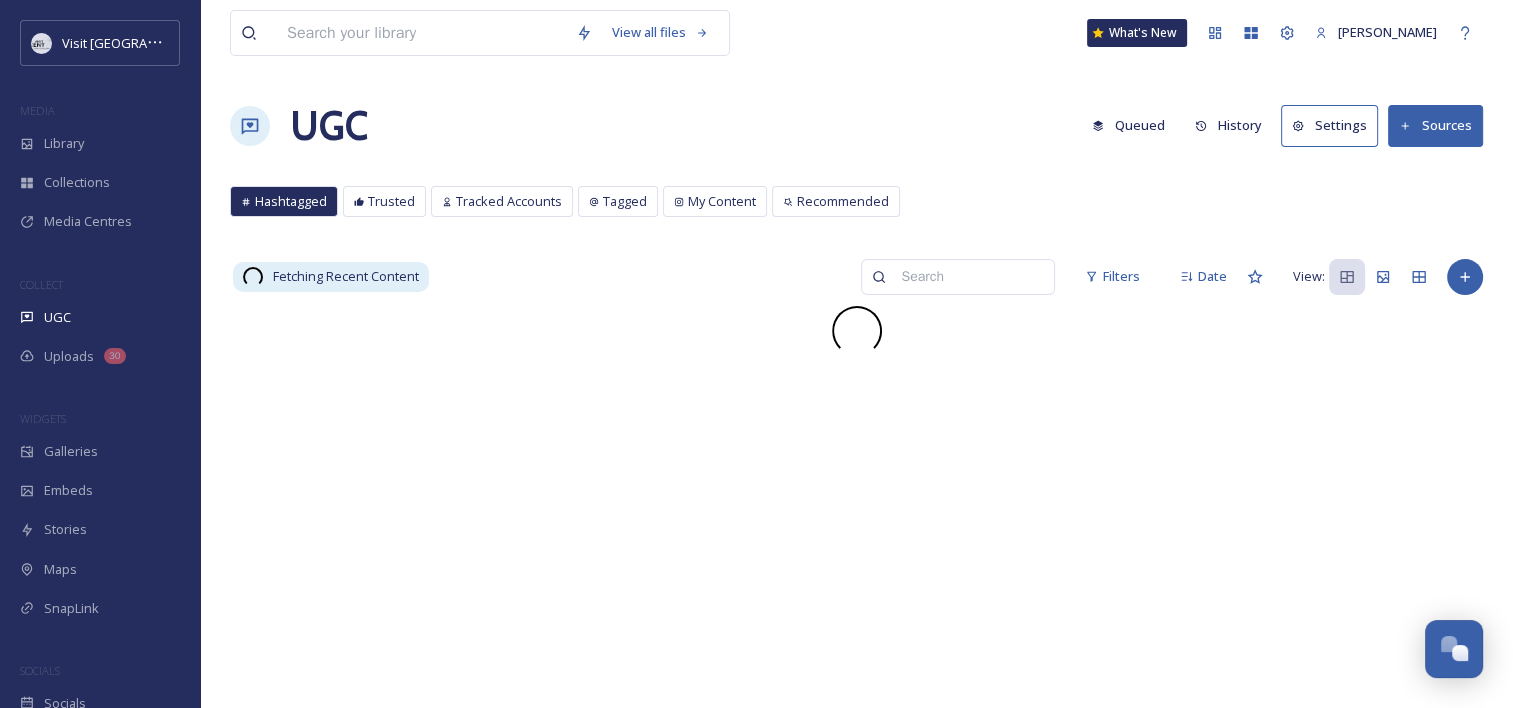 click on "Queued" at bounding box center [1128, 125] 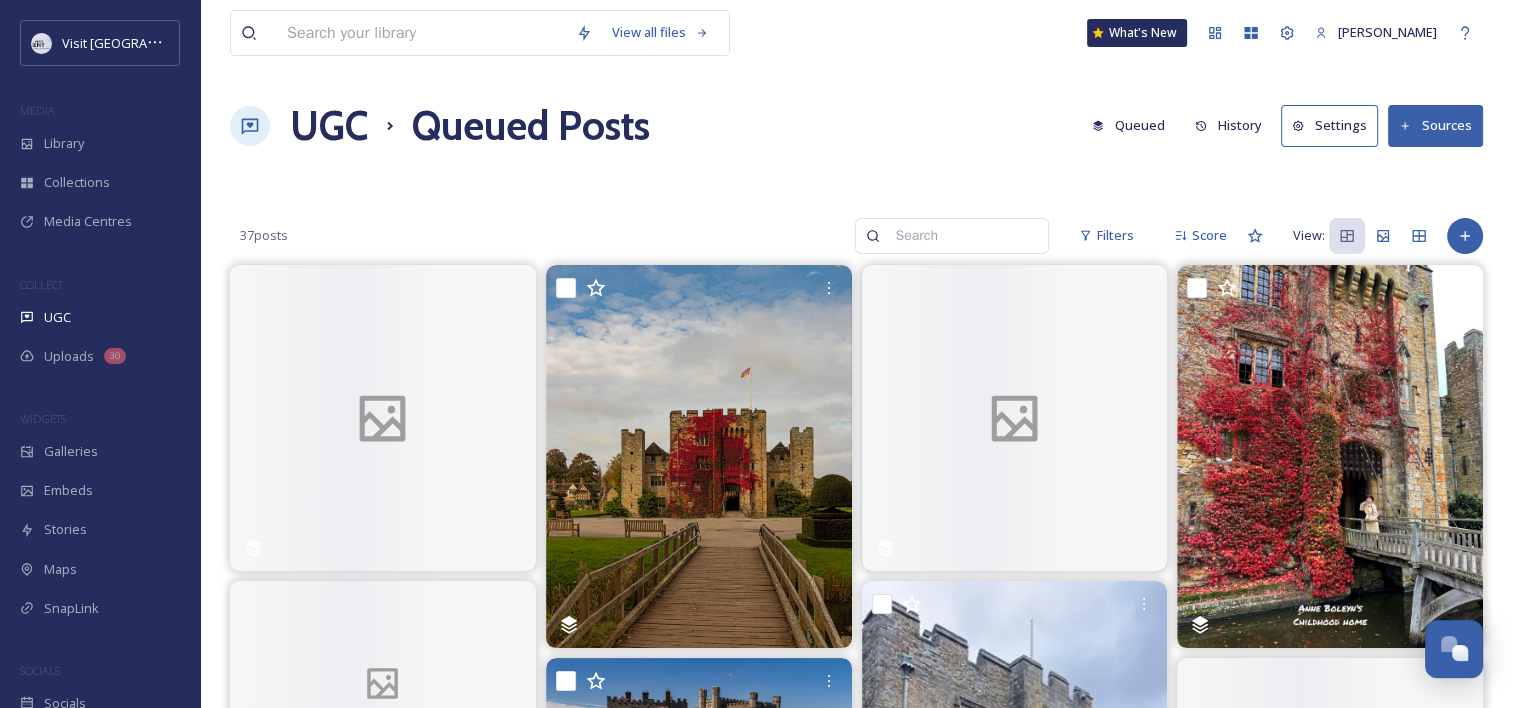 click on "History" at bounding box center (1228, 125) 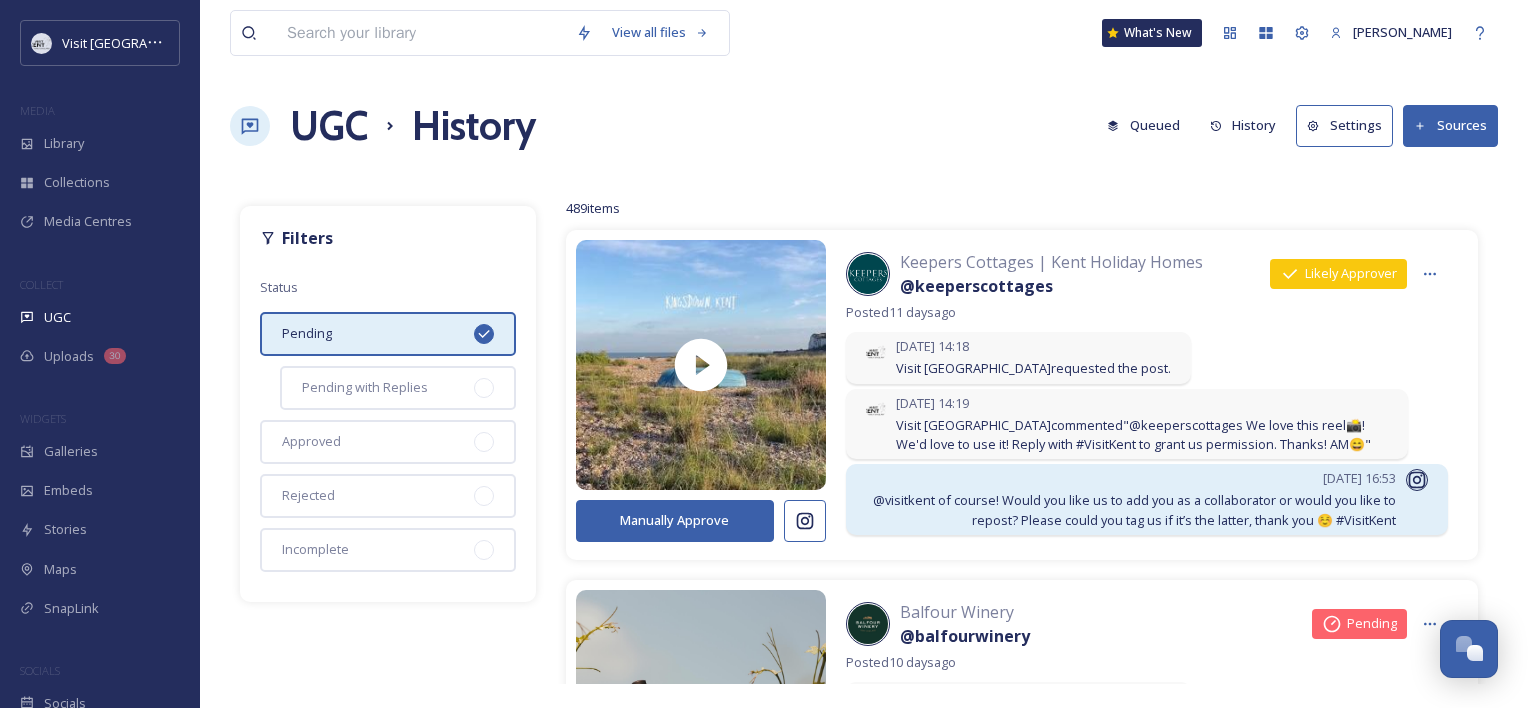 click on "Pending" at bounding box center (388, 334) 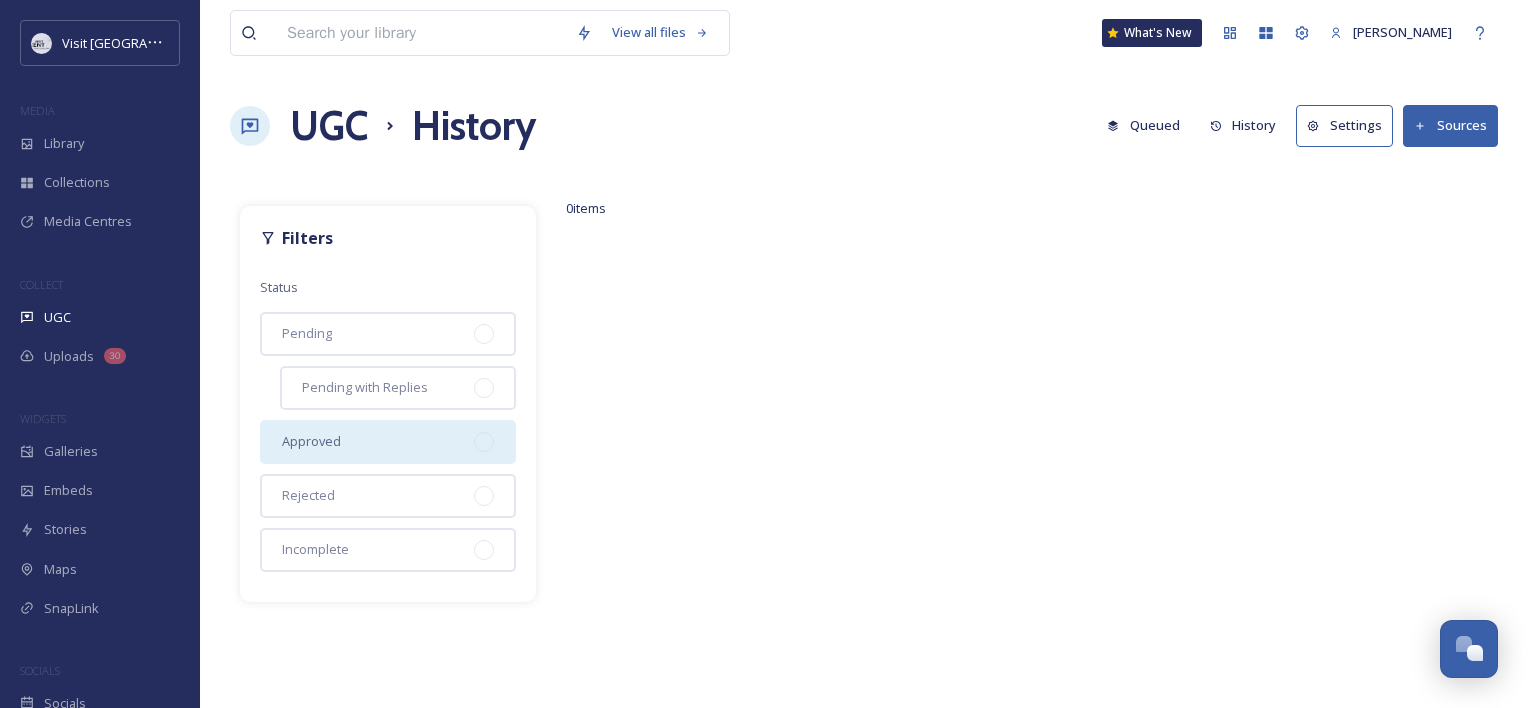 click on "Approved" at bounding box center (388, 442) 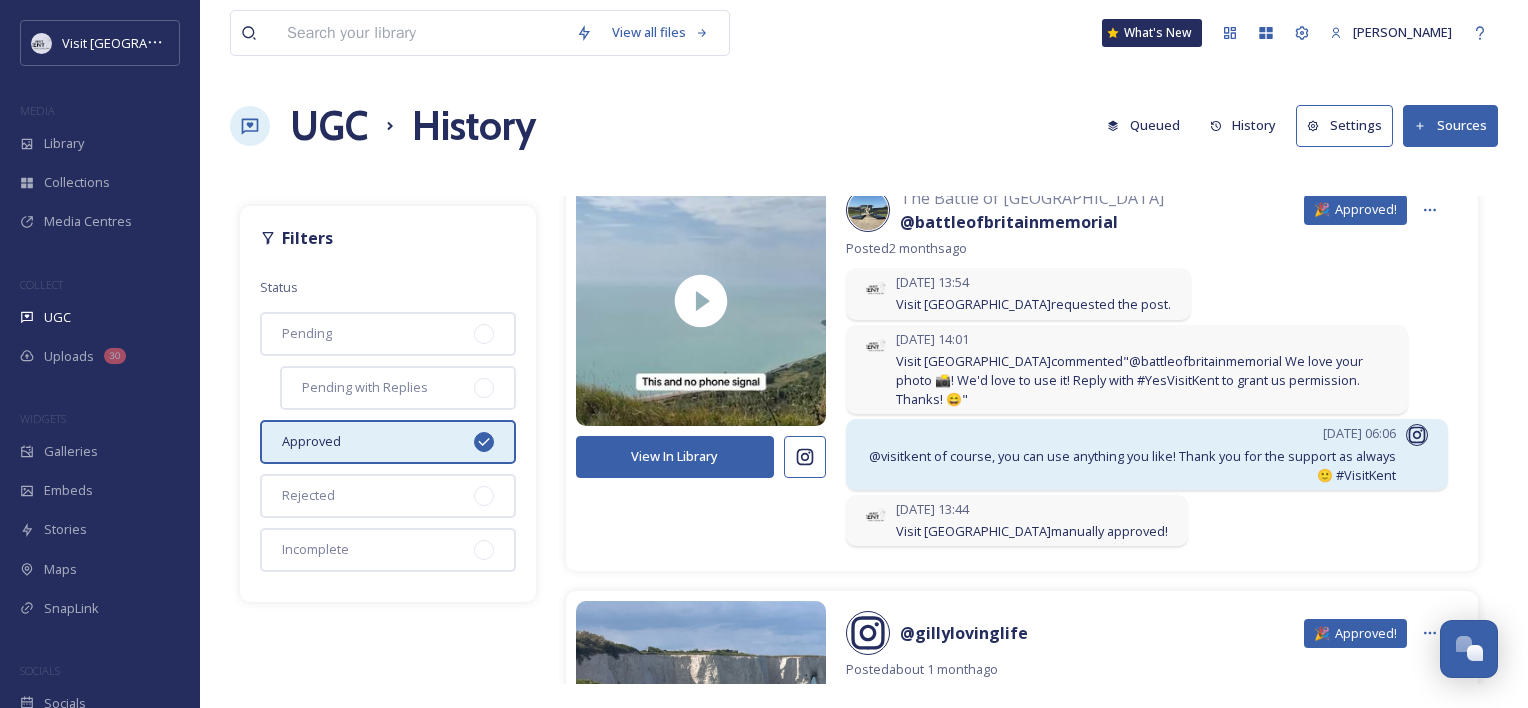scroll, scrollTop: 0, scrollLeft: 0, axis: both 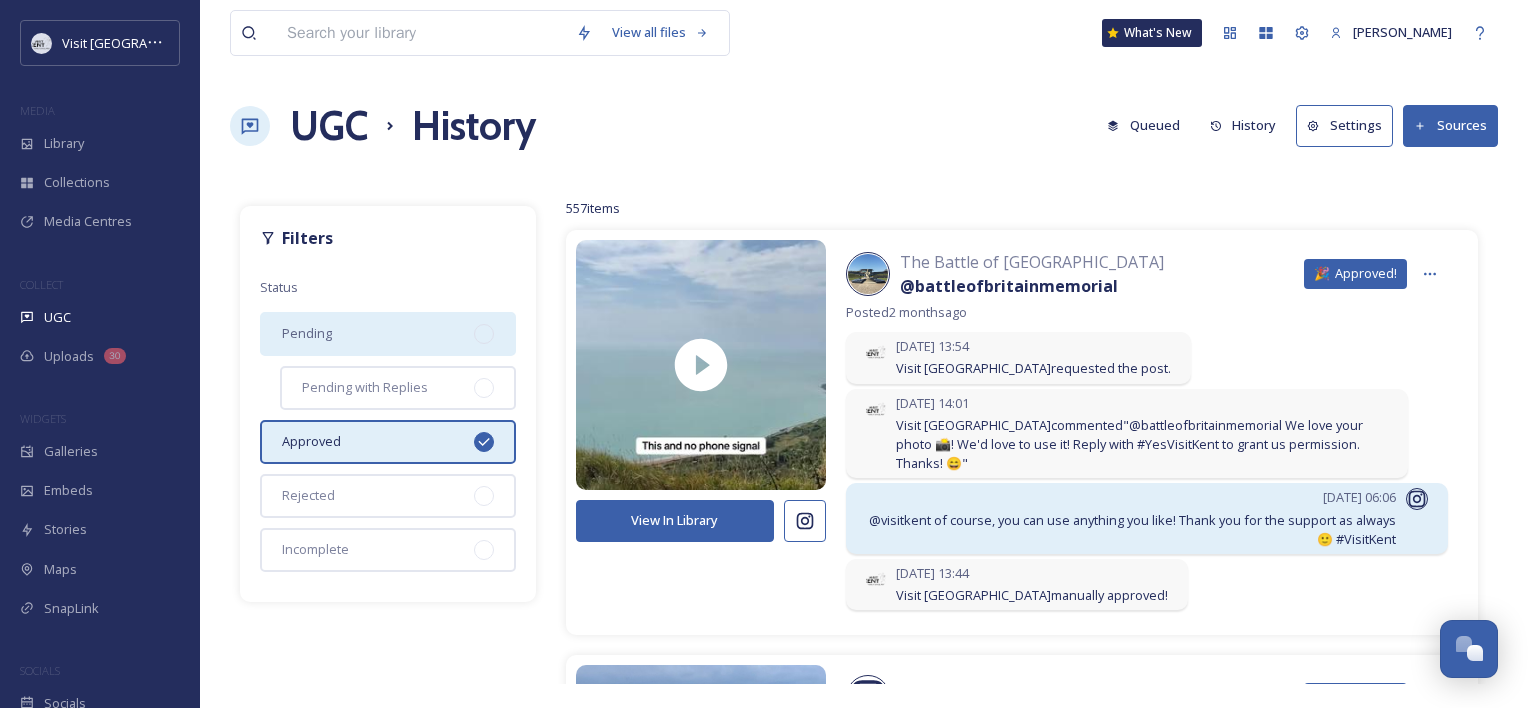 click on "Pending" at bounding box center [388, 334] 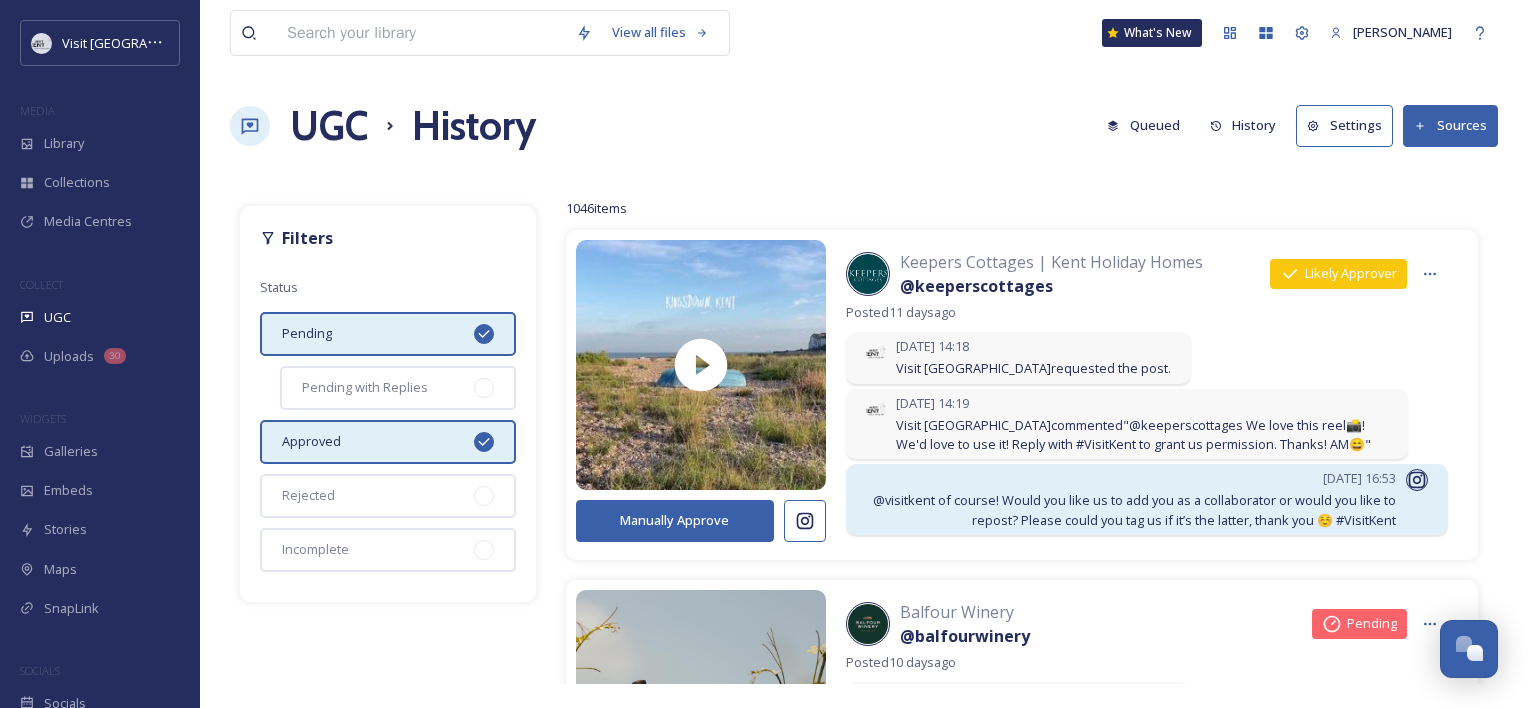 click on "Approved" at bounding box center (388, 442) 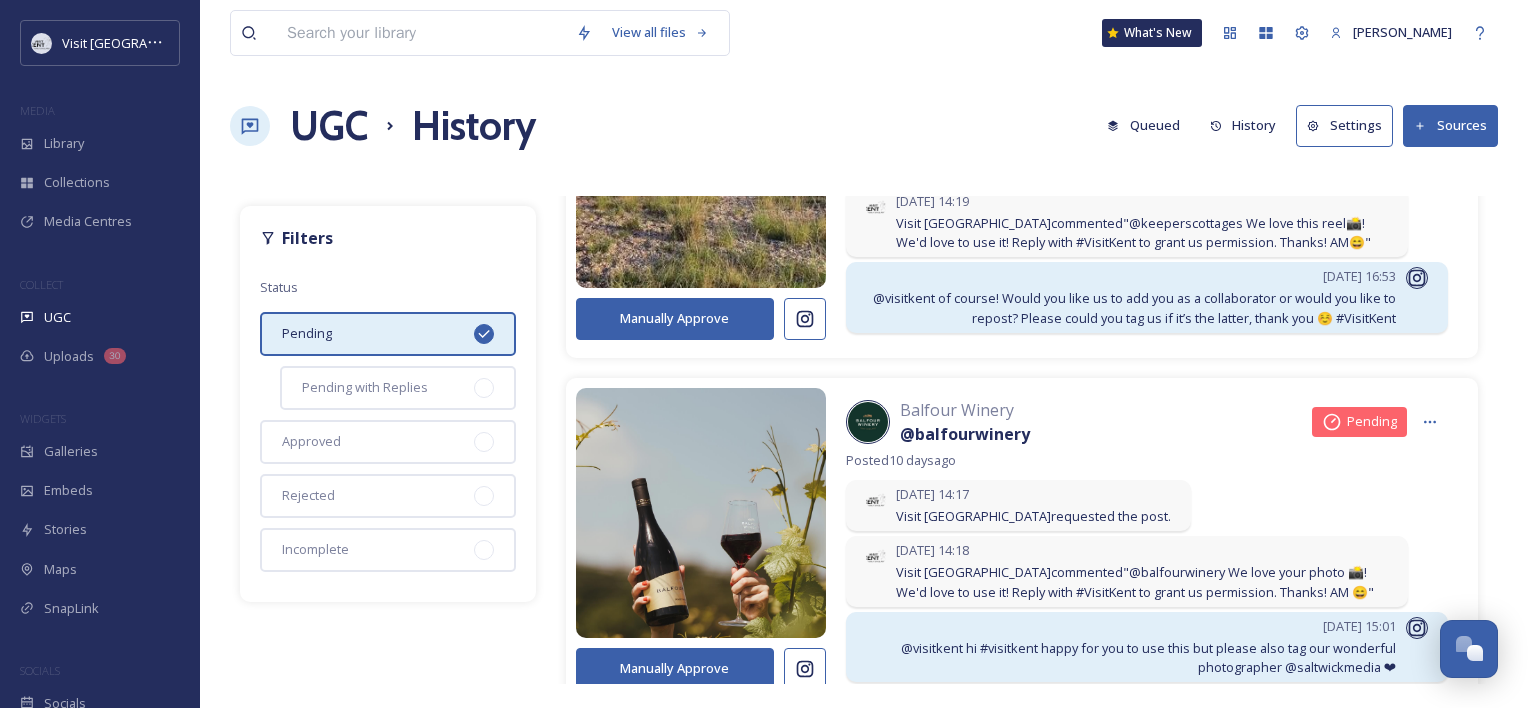 scroll, scrollTop: 382, scrollLeft: 0, axis: vertical 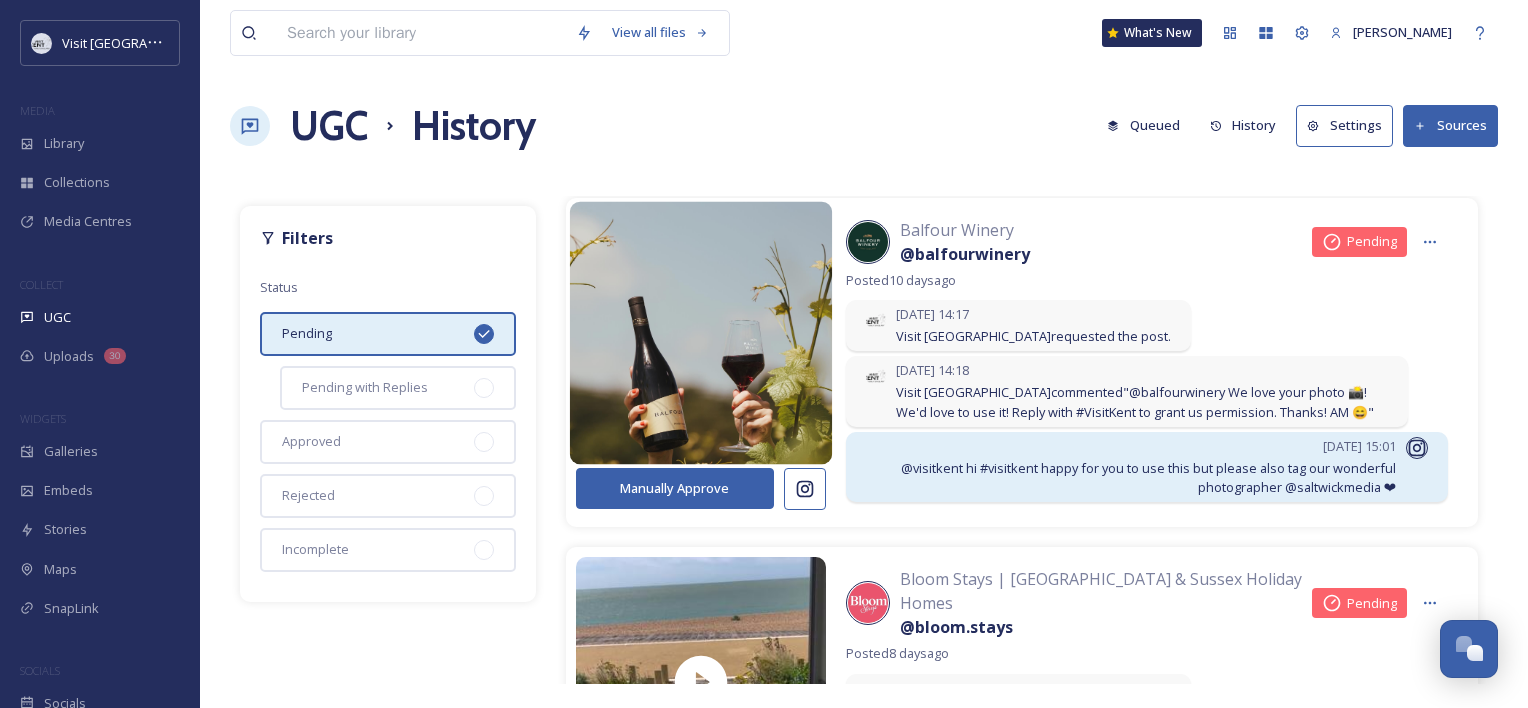 click at bounding box center (700, 332) 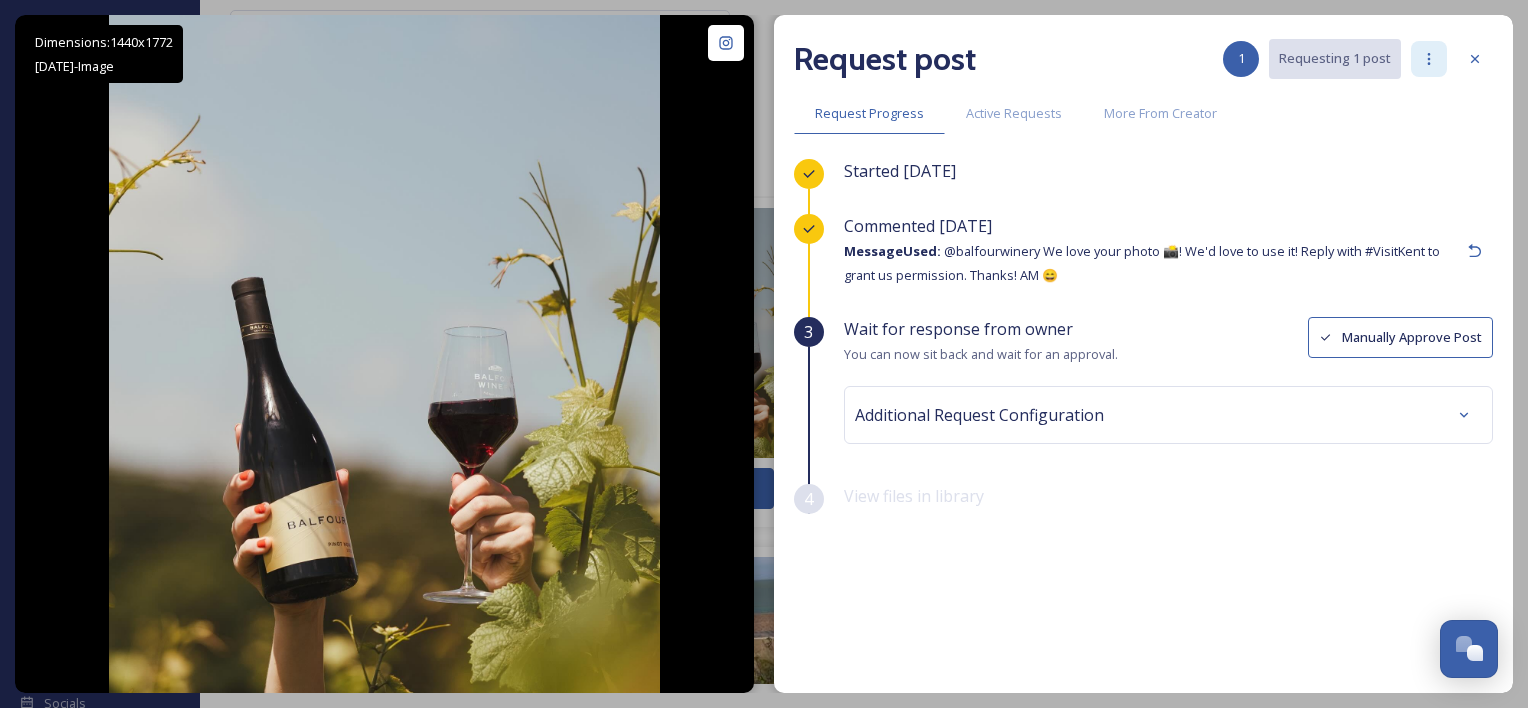 click at bounding box center (1429, 59) 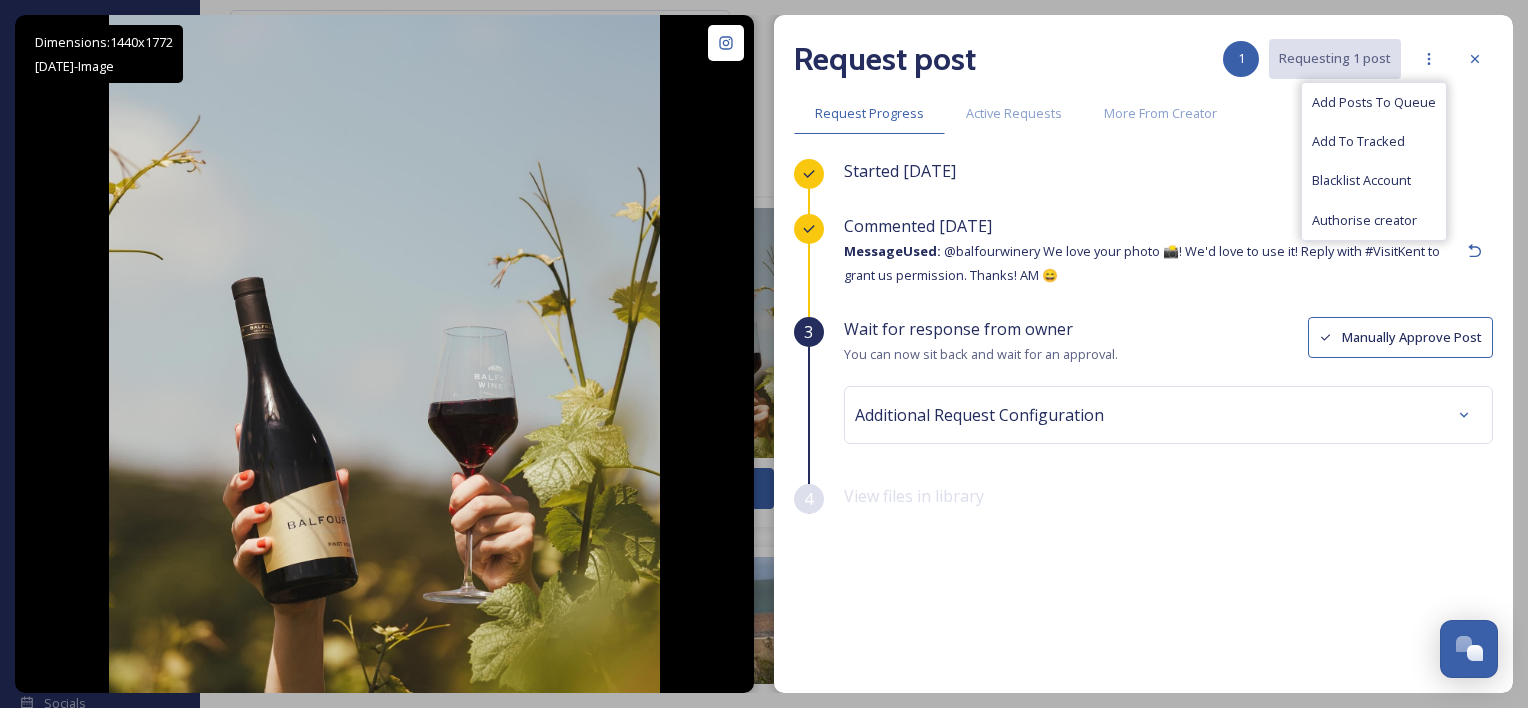 click on "Manually Approve Post" at bounding box center [1400, 337] 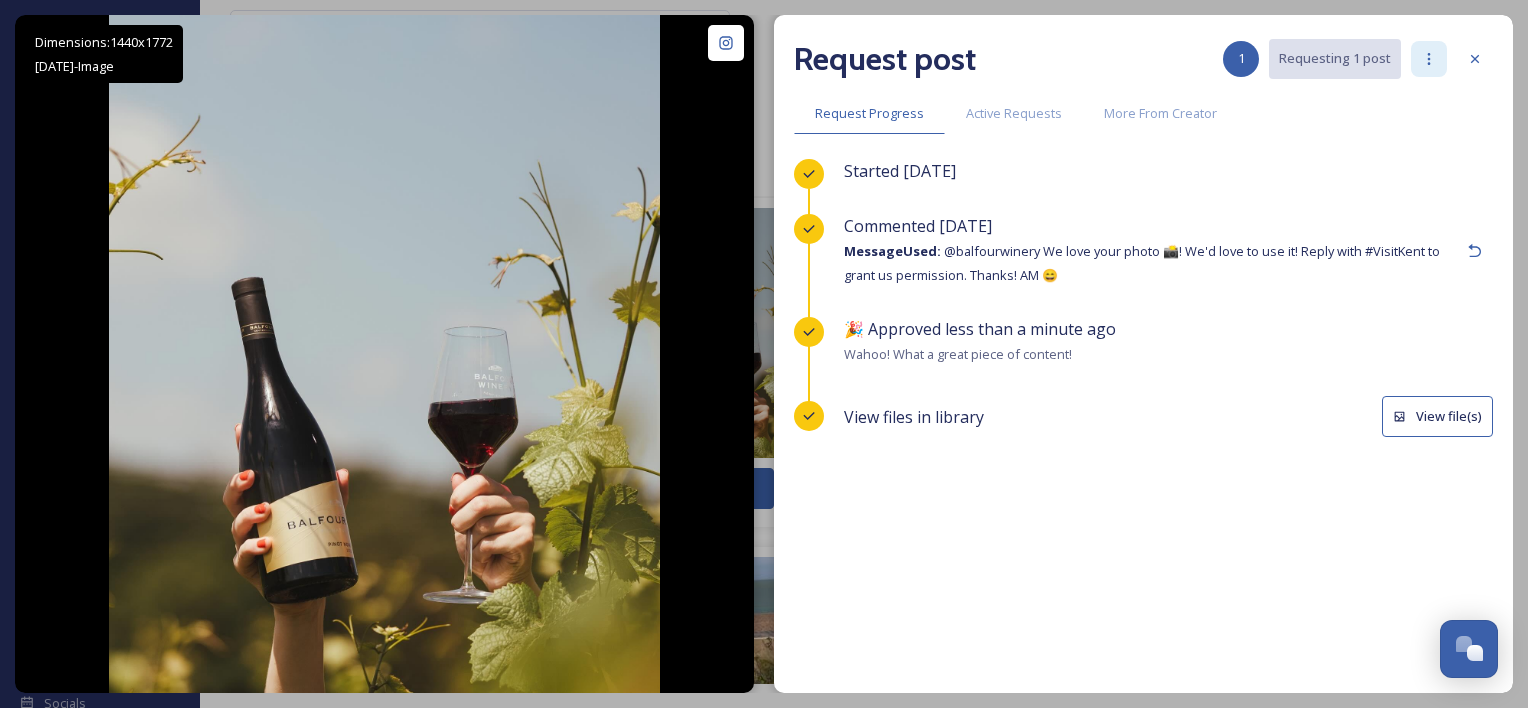 click 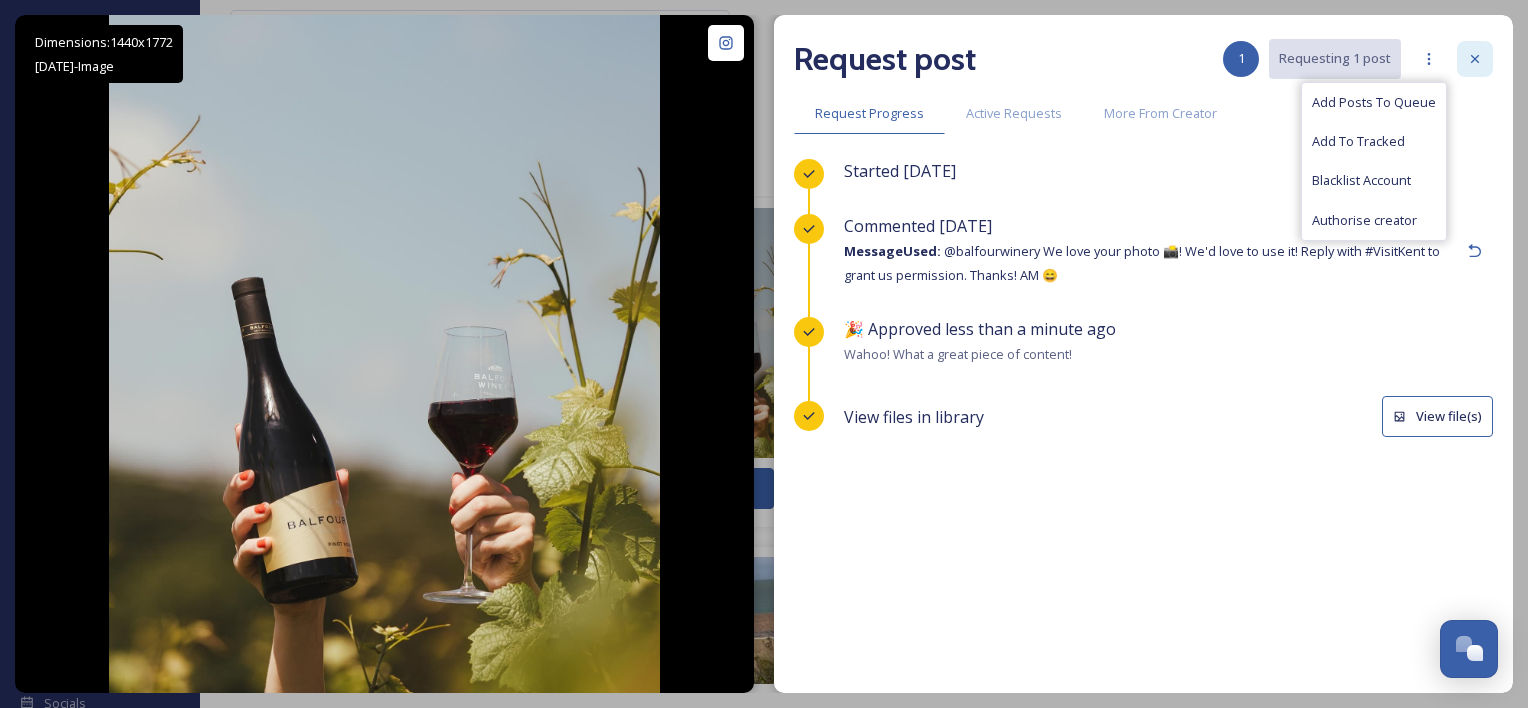 click 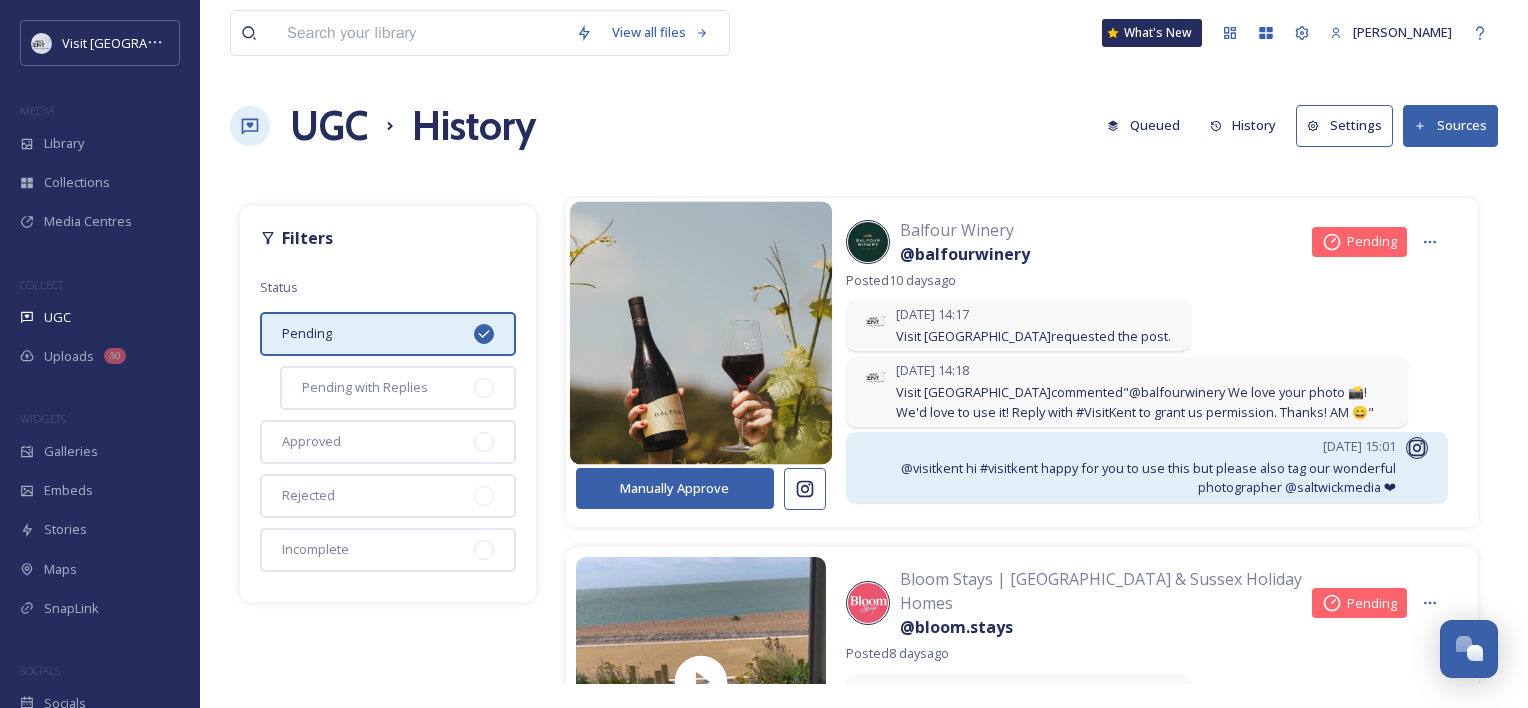 click at bounding box center [700, 332] 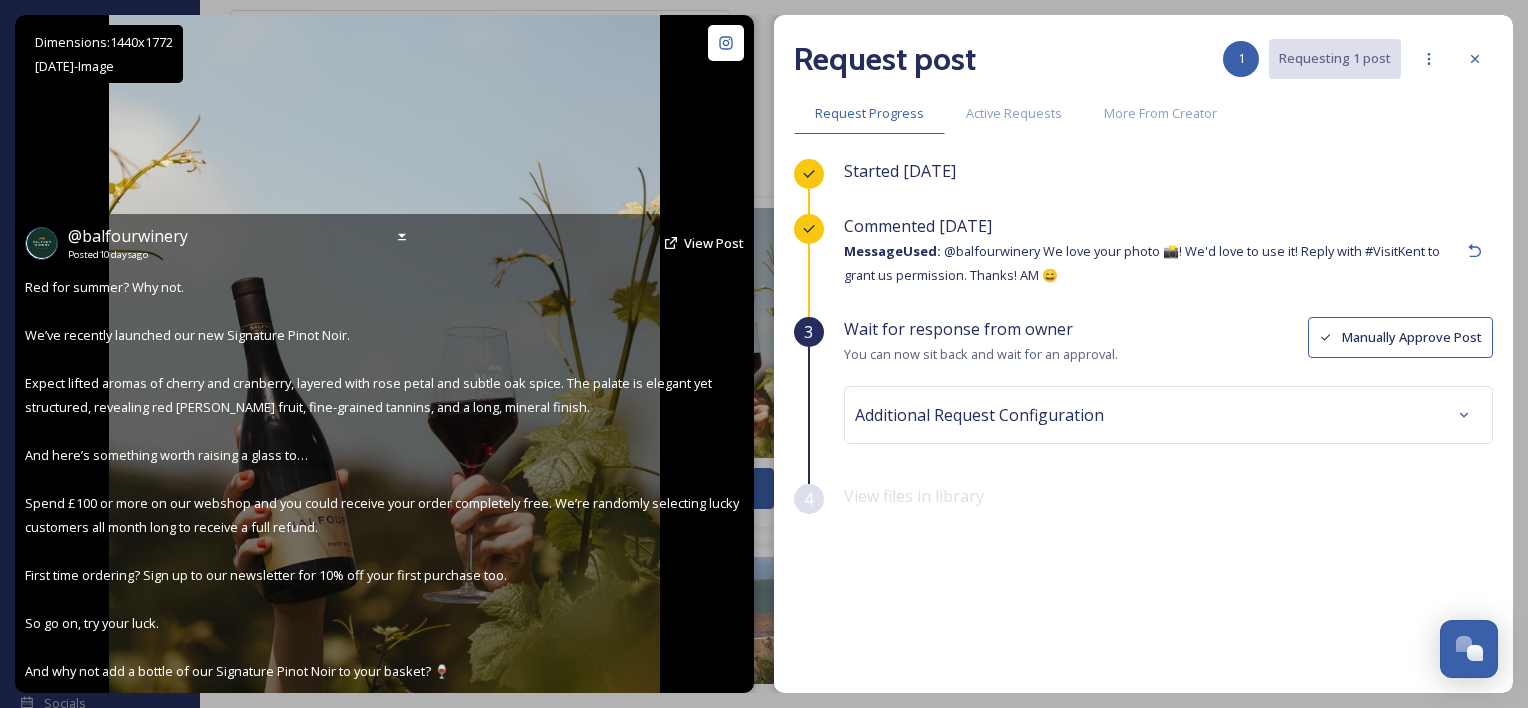 click at bounding box center [384, 354] 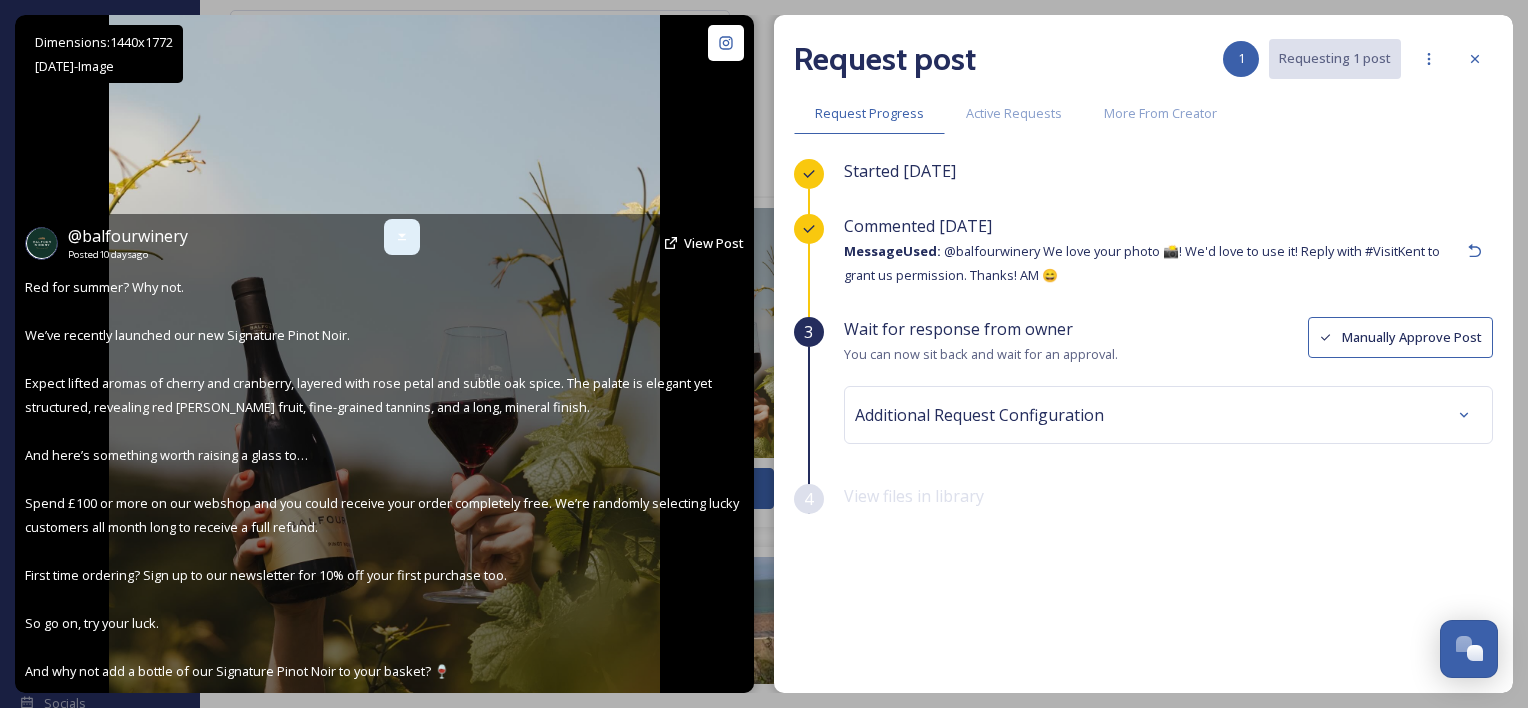 click 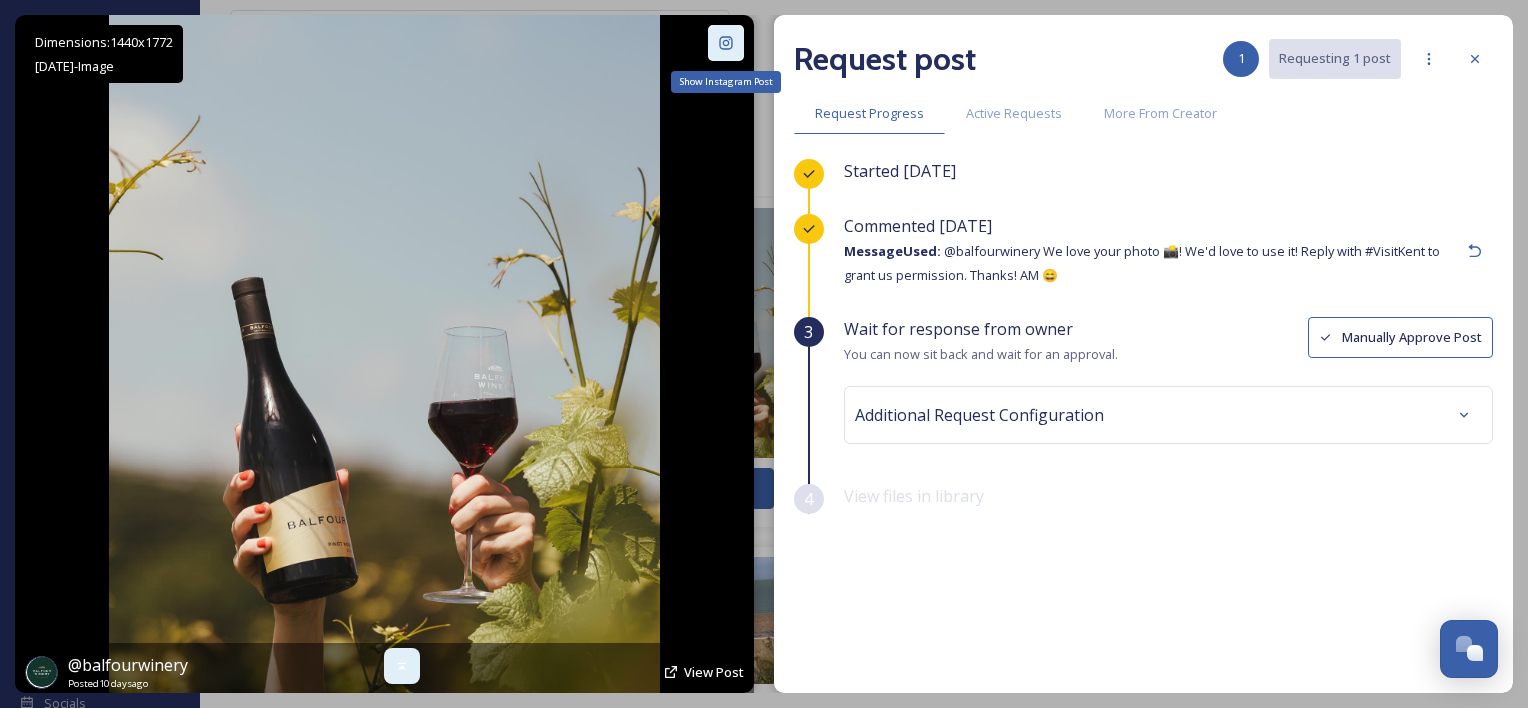 click 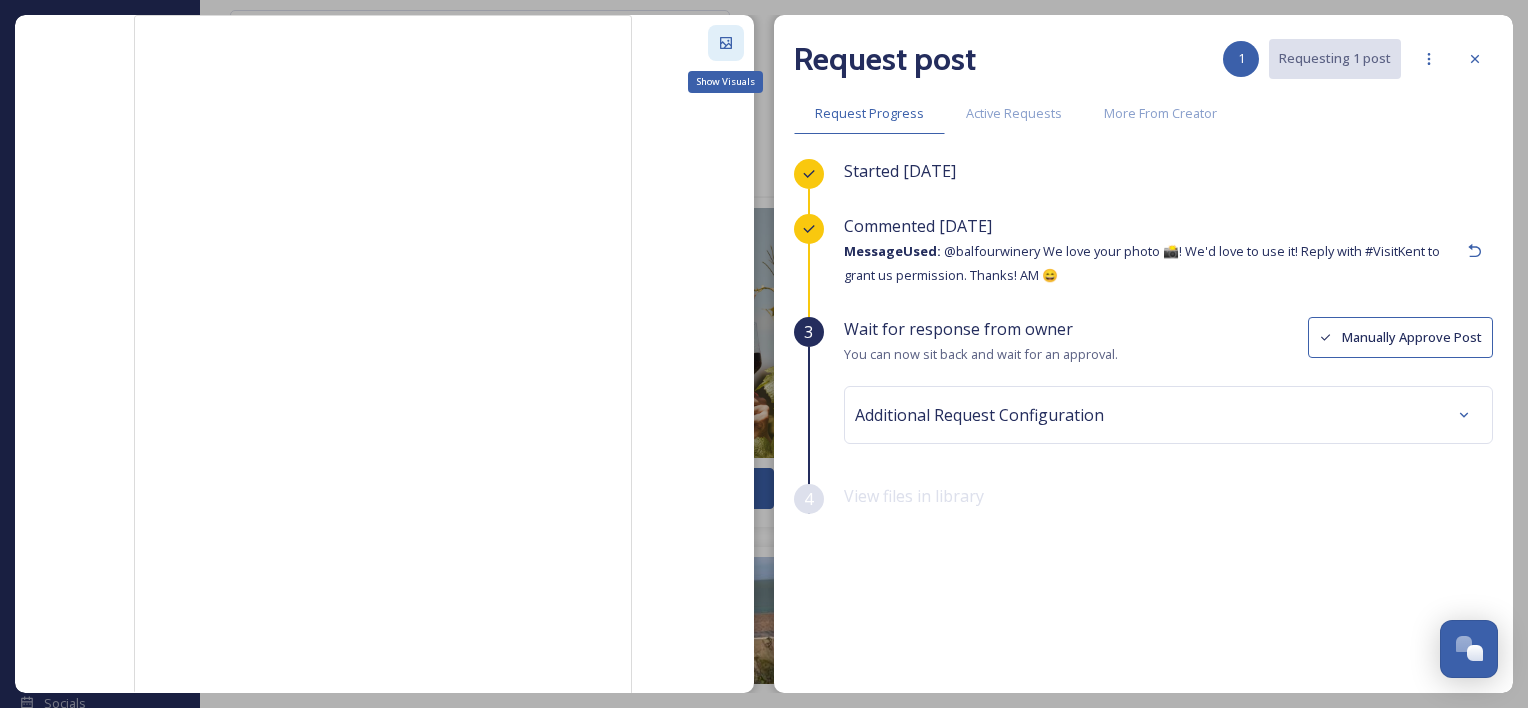 click 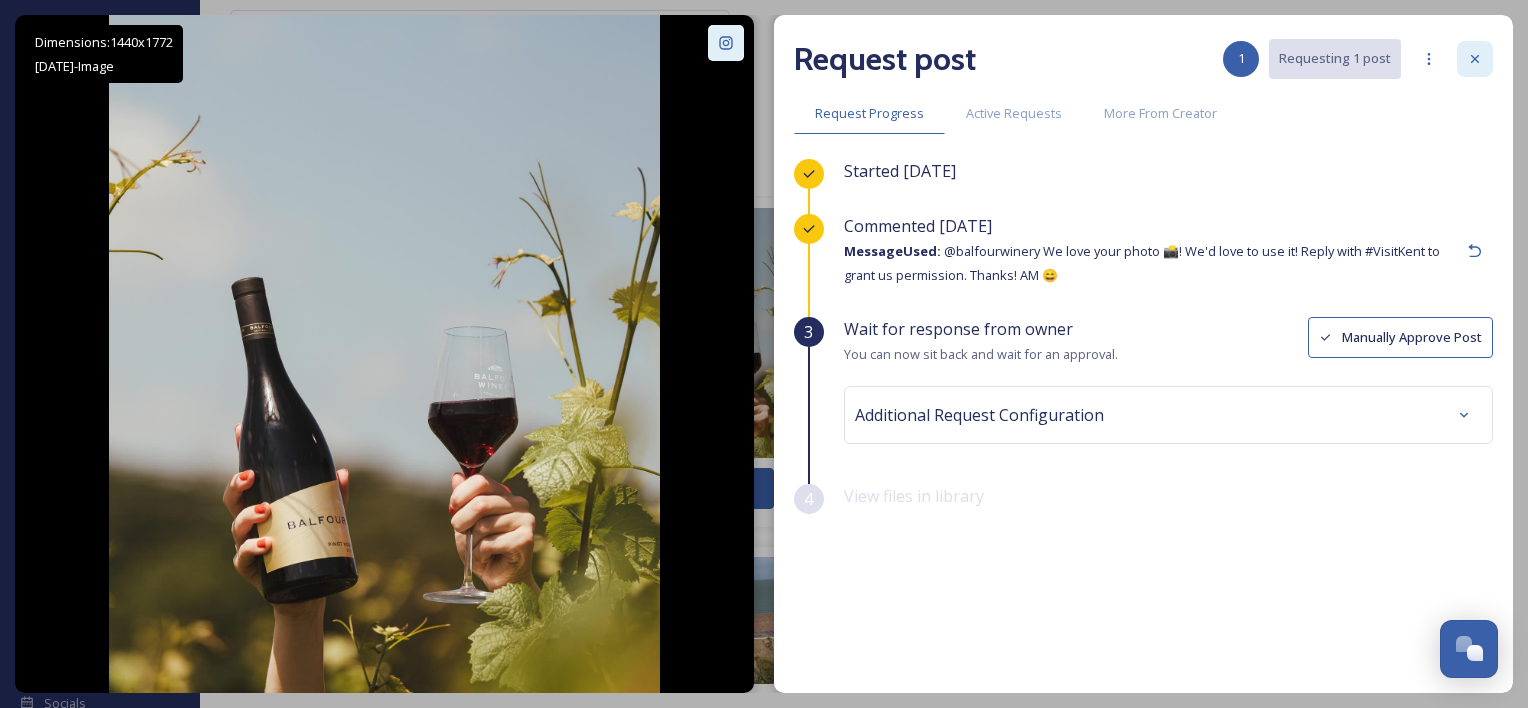 click 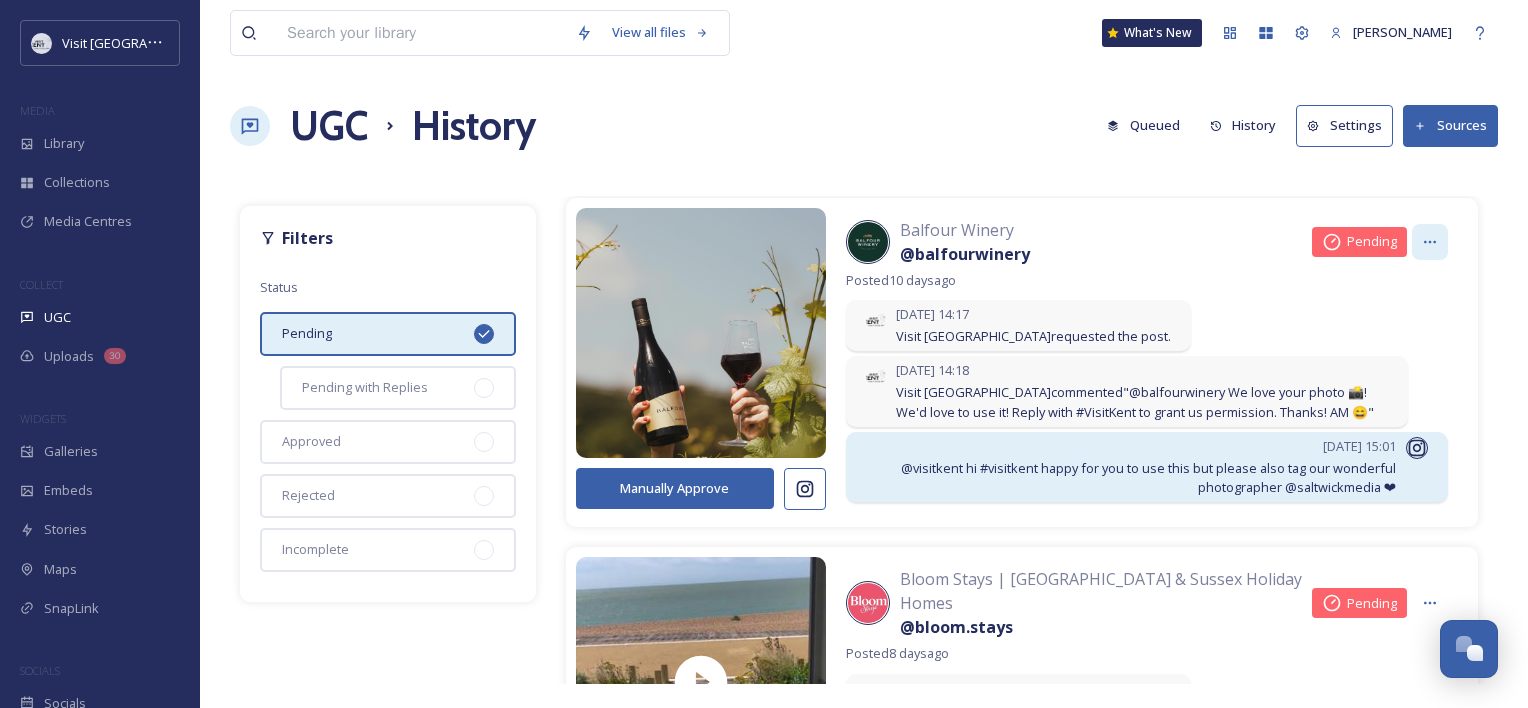 click 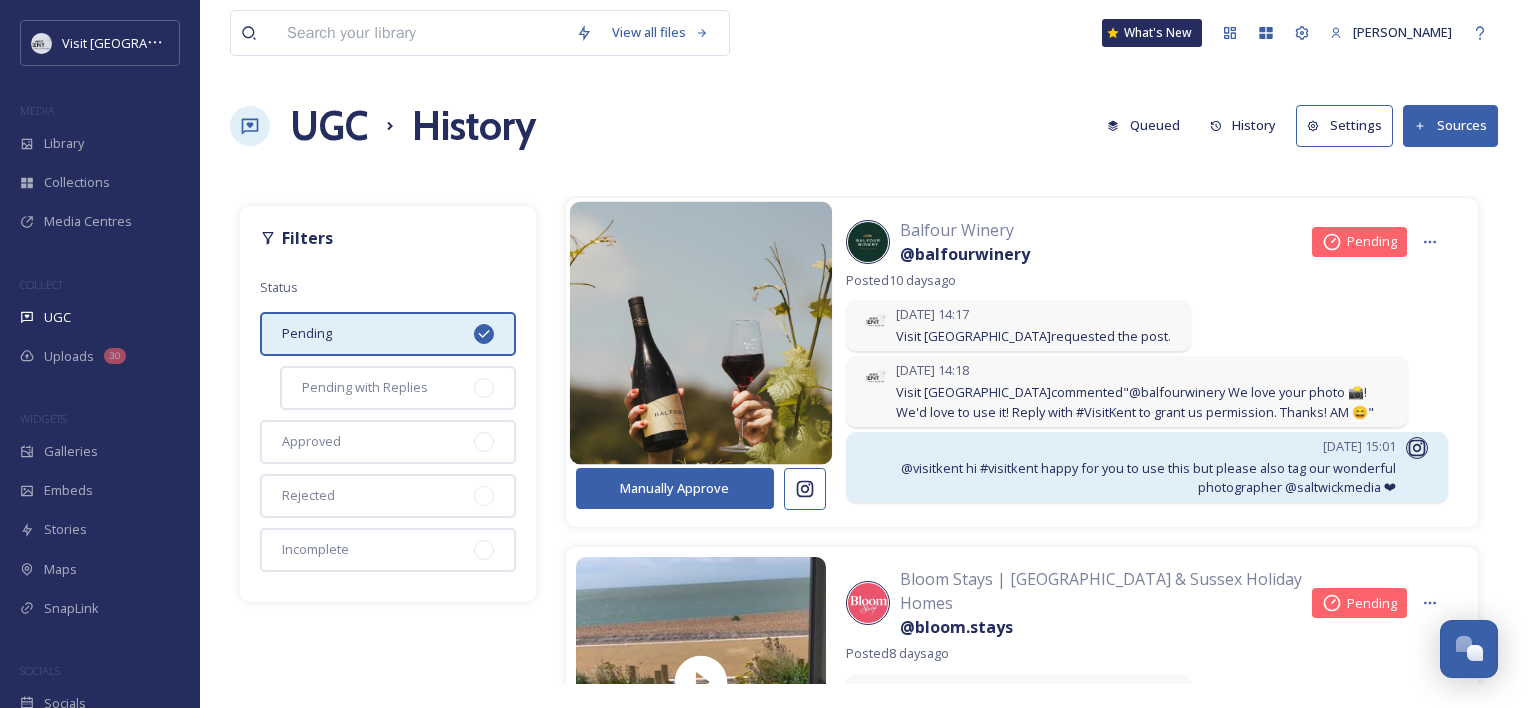 click at bounding box center [700, 332] 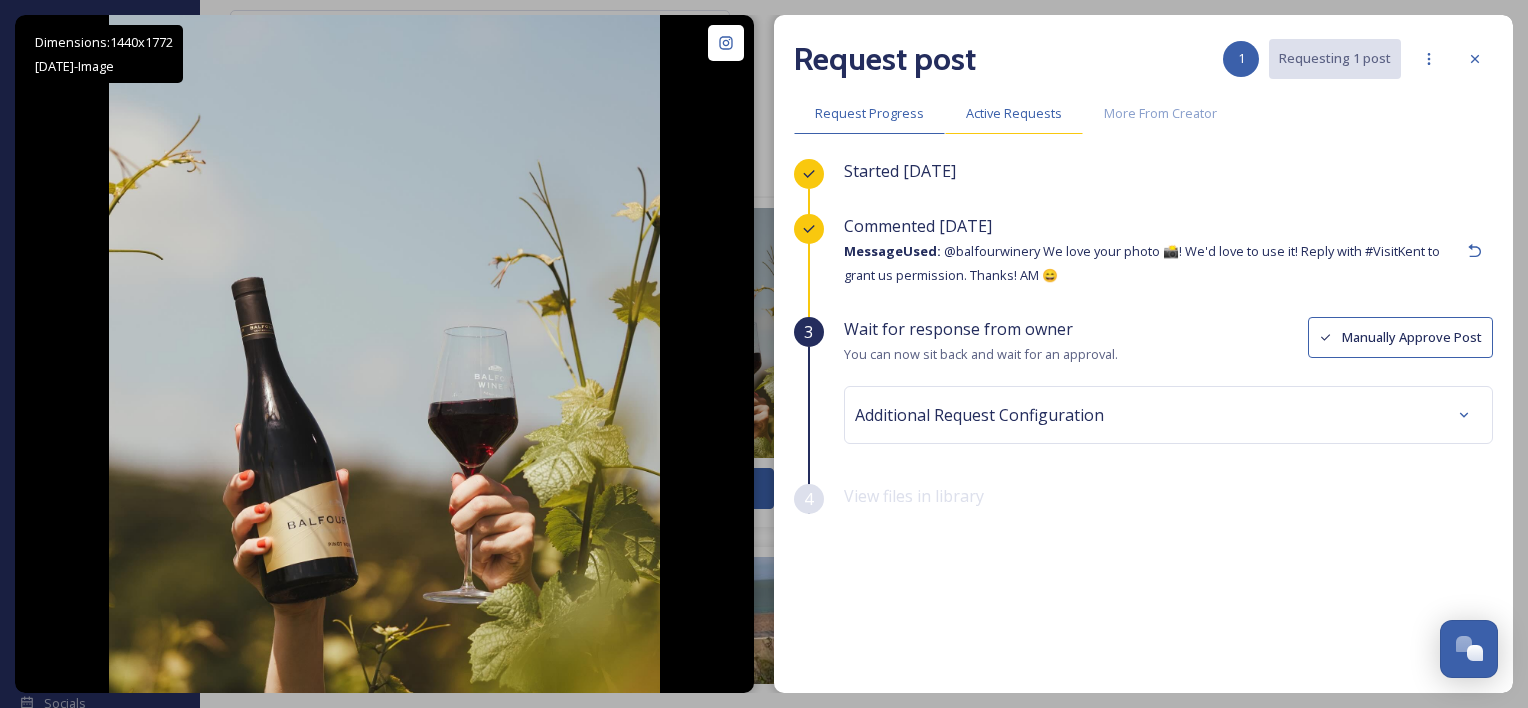 click on "Active Requests" at bounding box center (1014, 113) 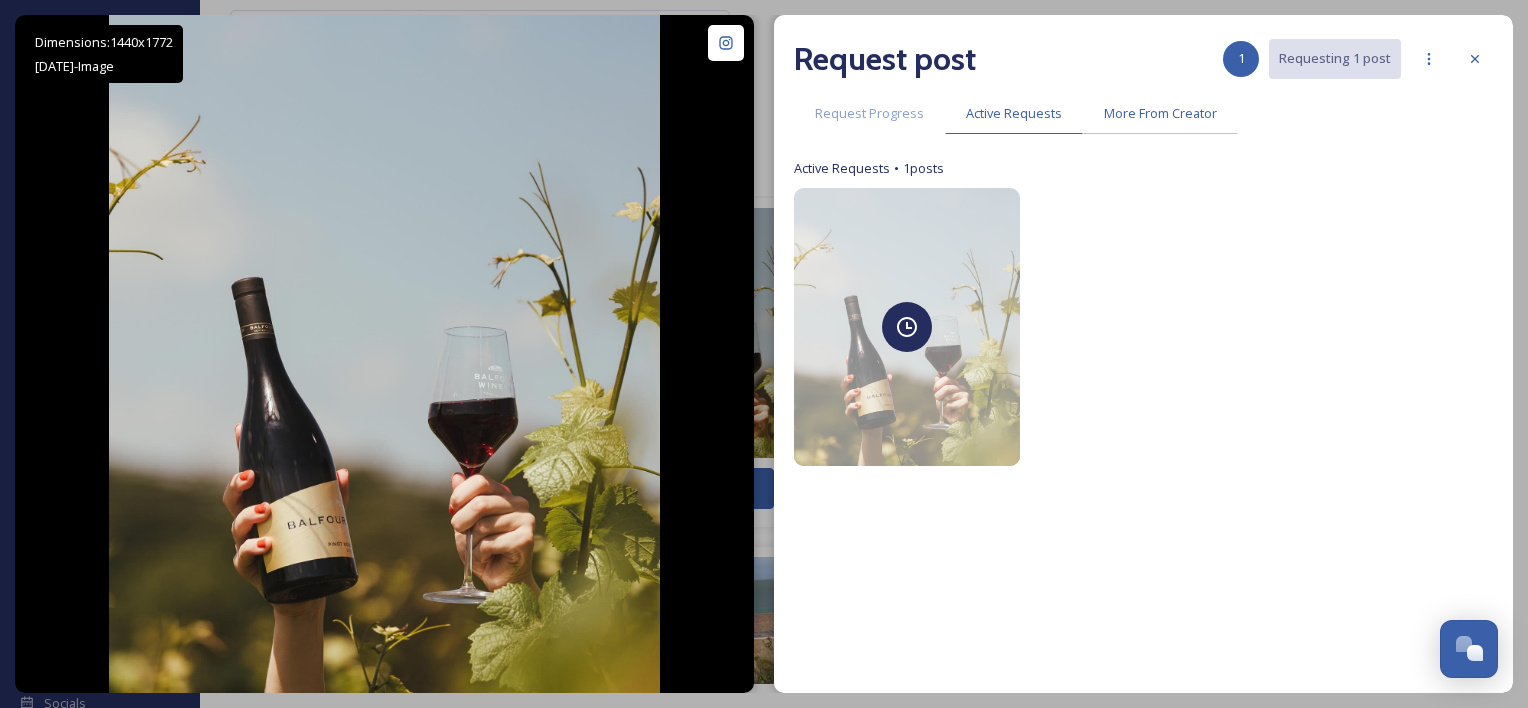 click on "More From Creator" at bounding box center [1160, 113] 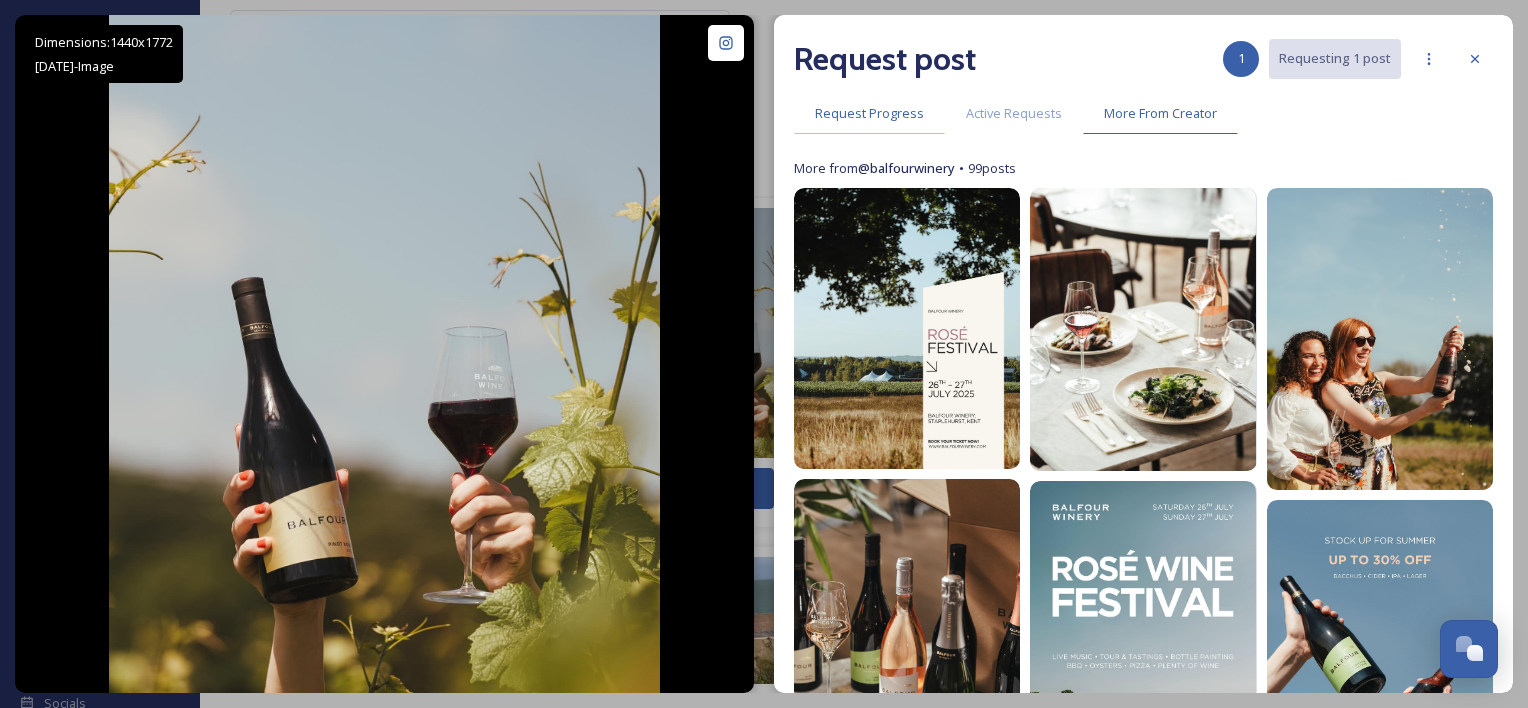 click on "Request Progress" at bounding box center [869, 113] 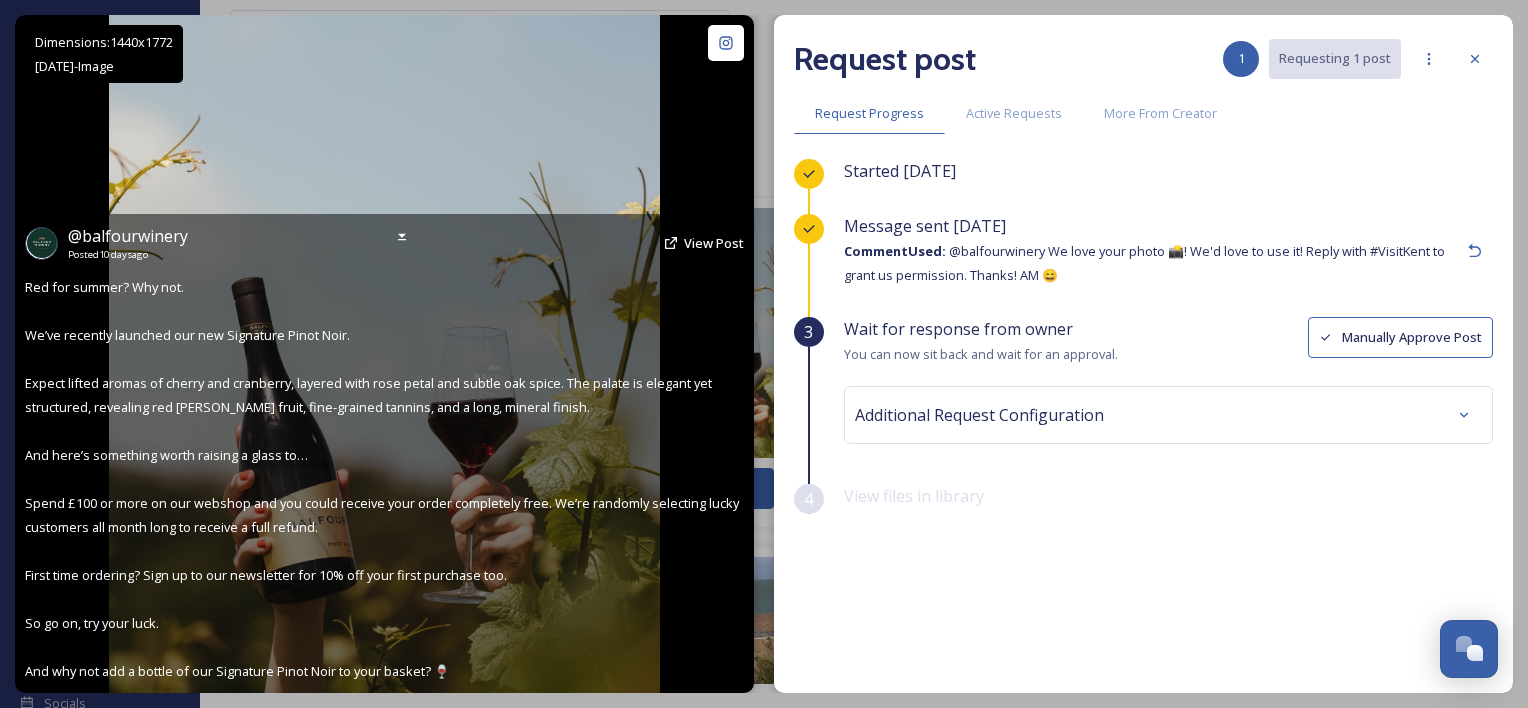 click on "@ balfourwinery Posted  [DATE] View Post" at bounding box center [384, 243] 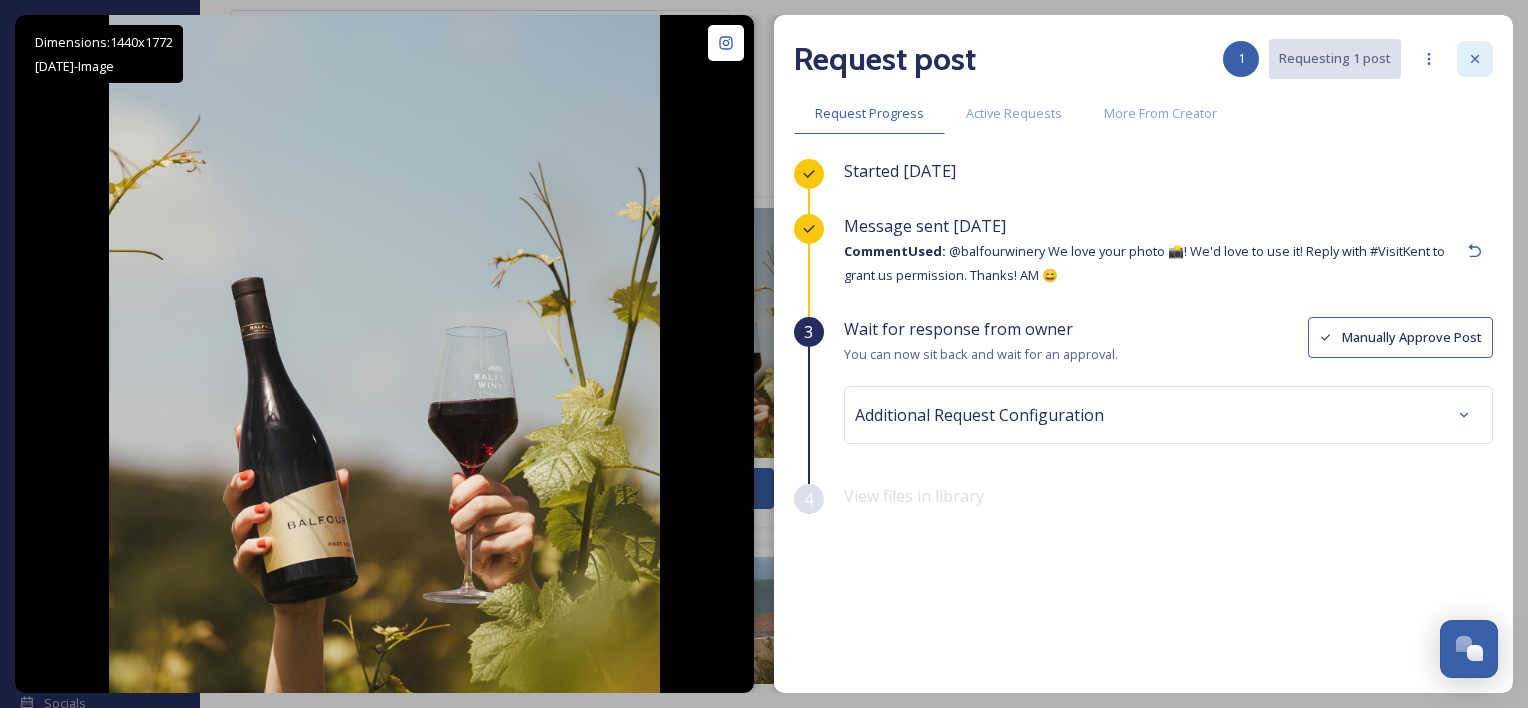 click 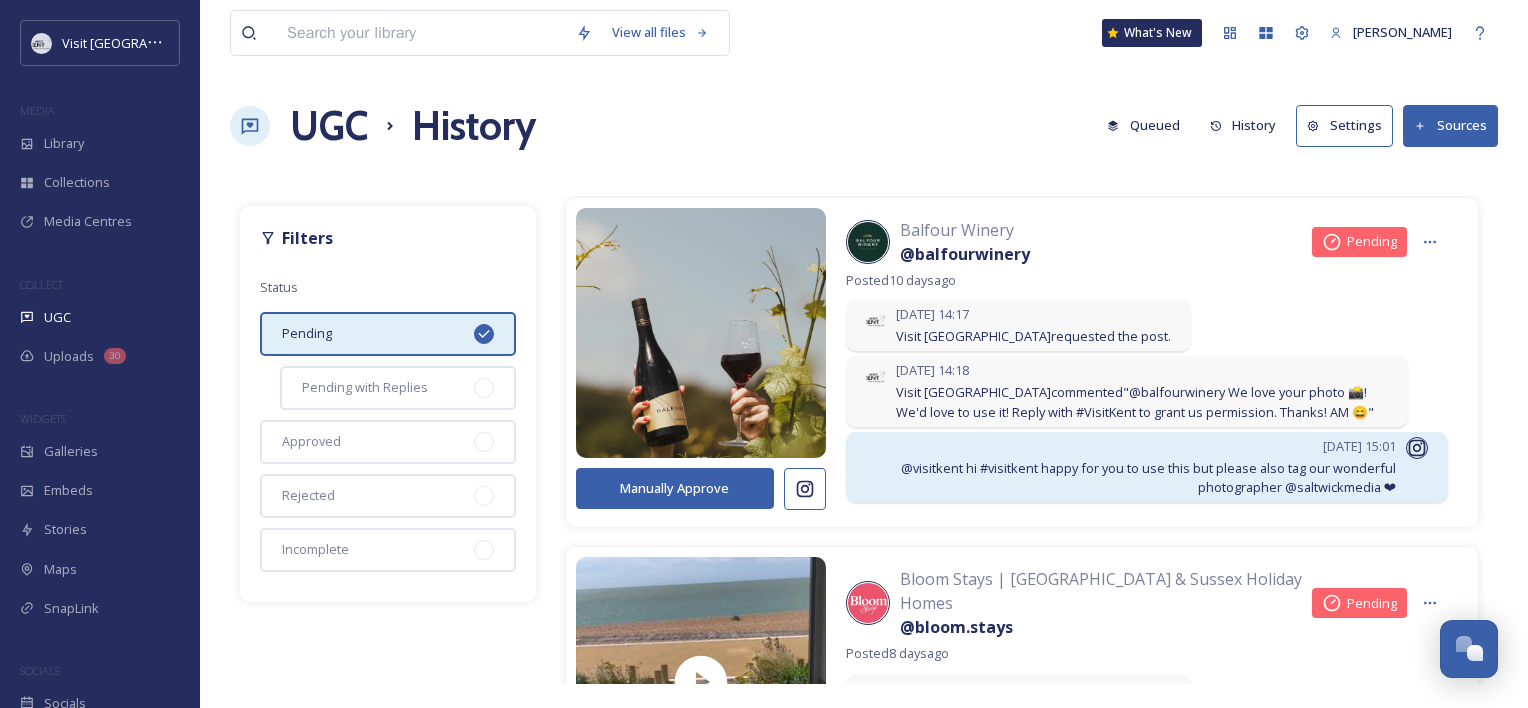 click on "Manually Approve" at bounding box center (675, 488) 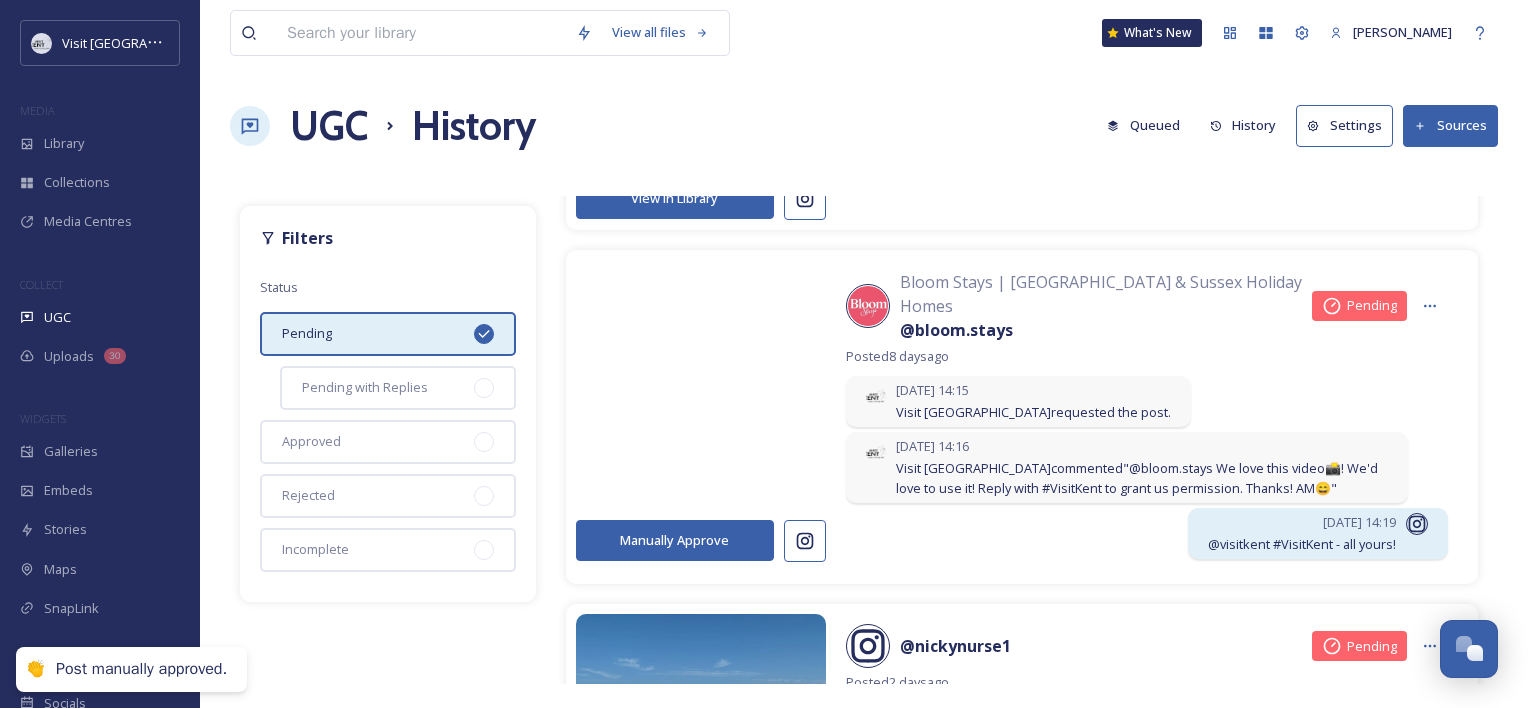 scroll, scrollTop: 674, scrollLeft: 0, axis: vertical 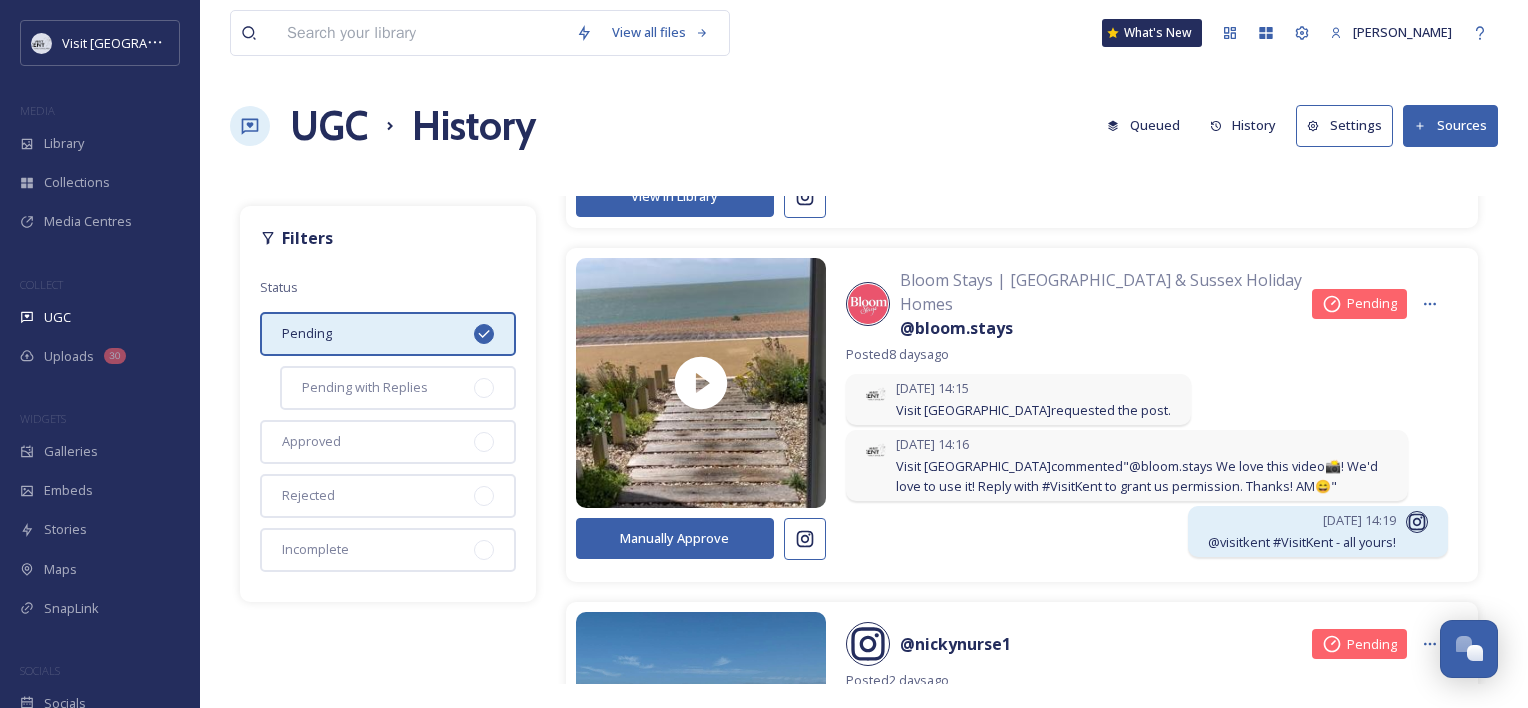 click on "Manually Approve" at bounding box center [675, 538] 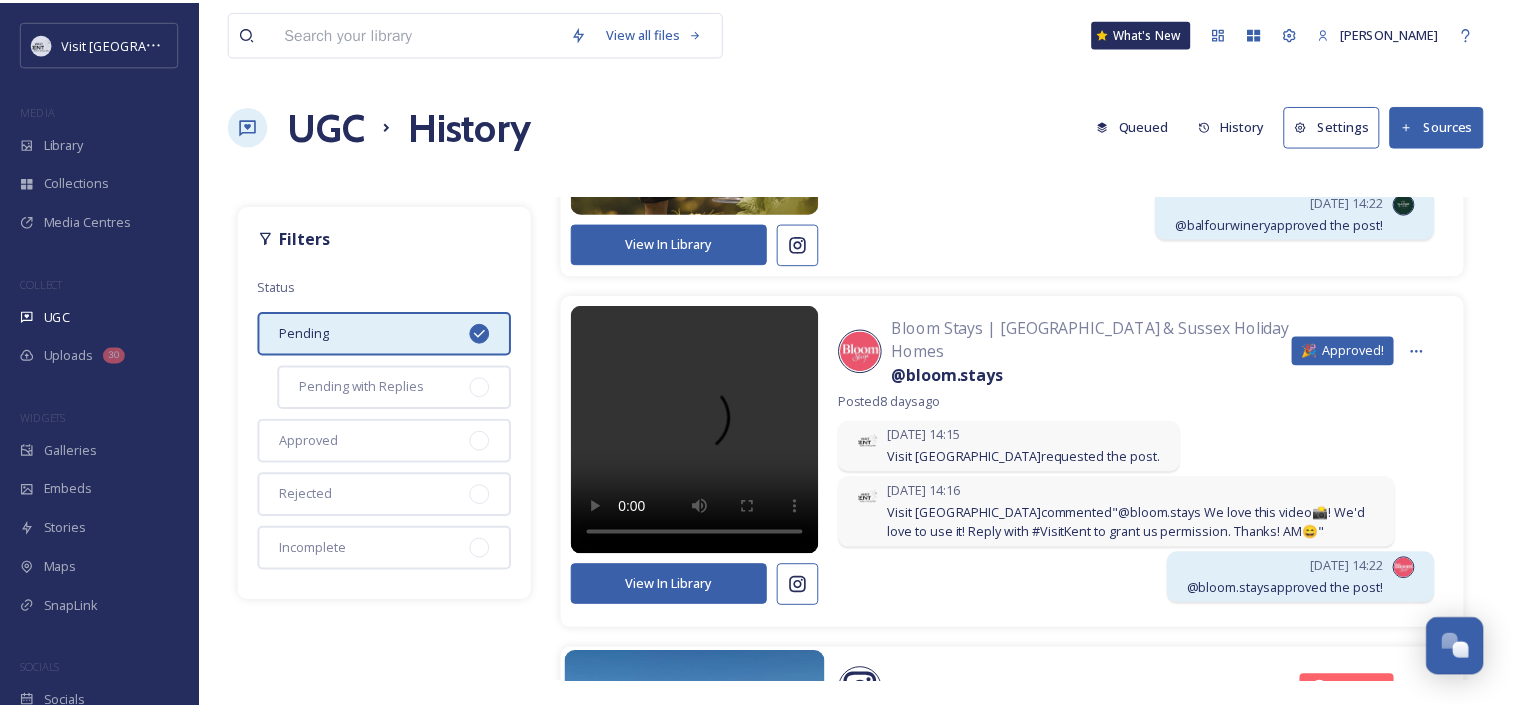 scroll, scrollTop: 624, scrollLeft: 0, axis: vertical 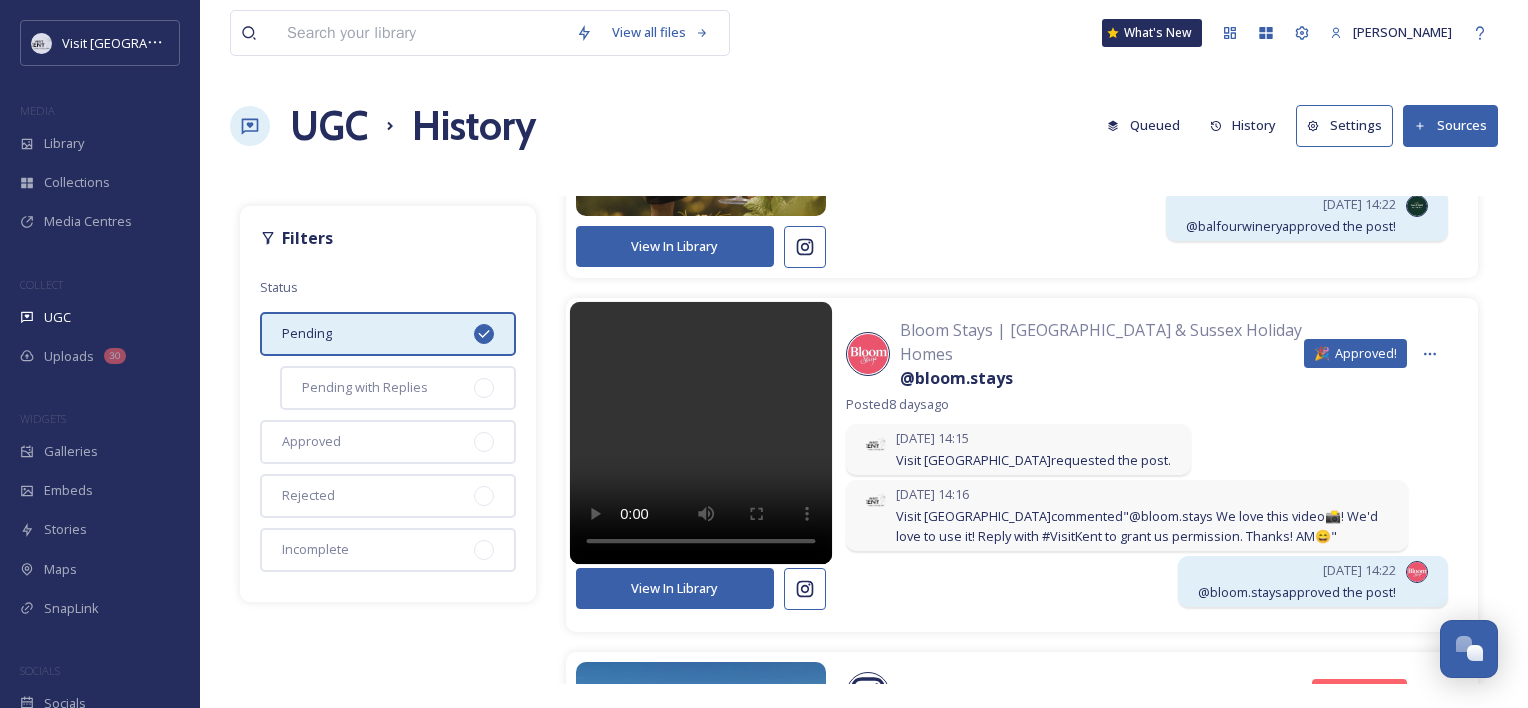 click at bounding box center [700, 432] 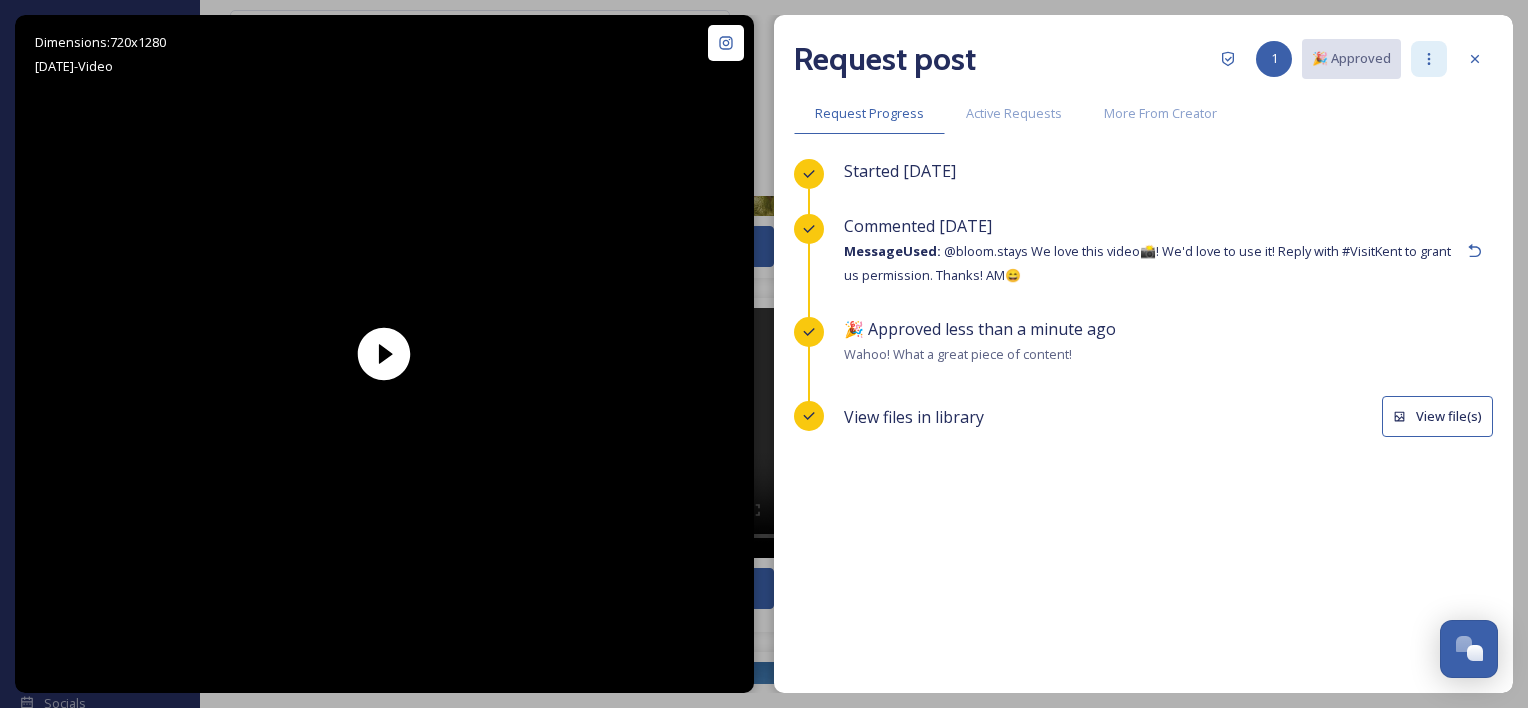 click at bounding box center [1429, 59] 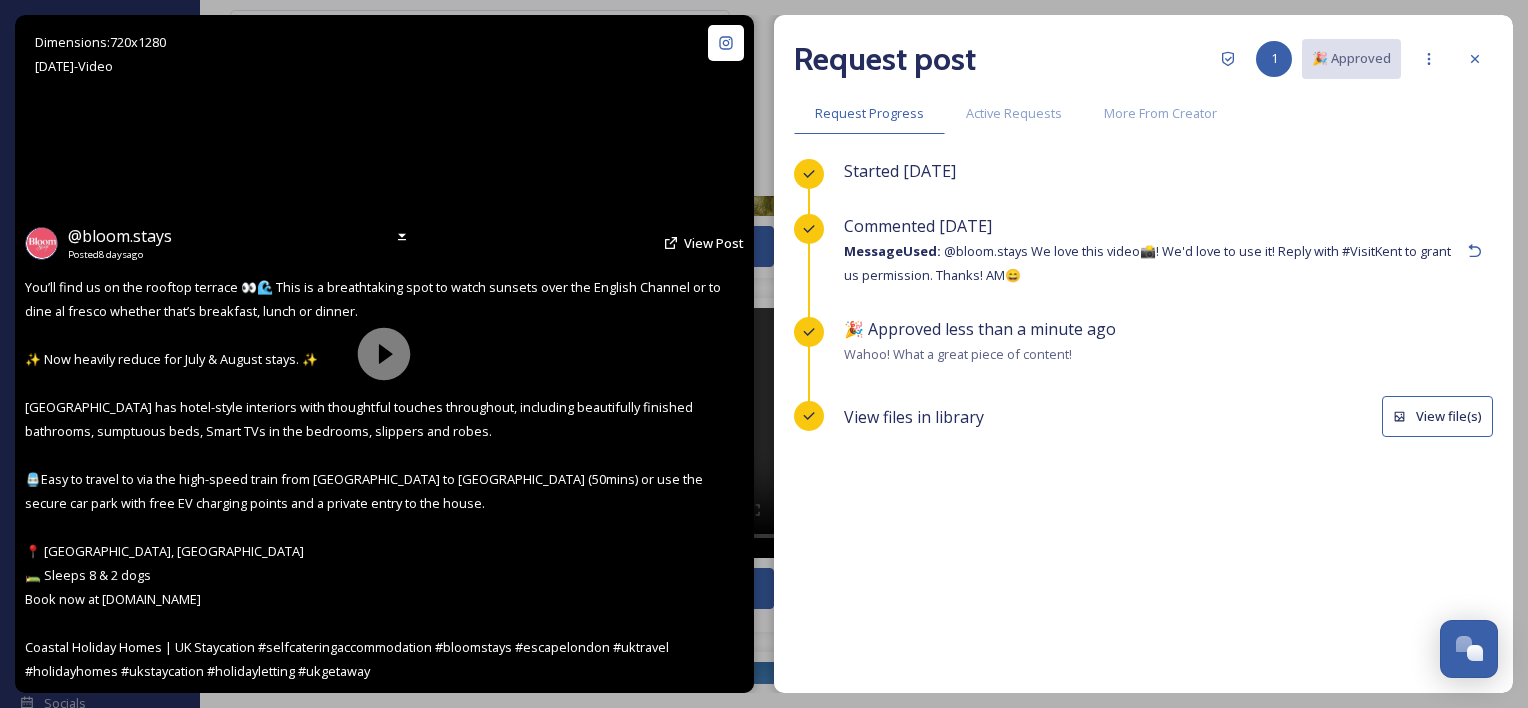 click on "@ bloom.stays Posted  [DATE] View Post You’ll find us on the rooftop terrace 👀🌊 This is a breathtaking spot to watch sunsets over the English Channel or to dine al fresco whether that’s breakfast, lunch or dinner.⁠
✨ Now heavily reduce for July & August stays. ✨
[GEOGRAPHIC_DATA] has hotel-style interiors with thoughtful touches throughout, including beautifully finished bathrooms, sumptuous beds, Smart TVs in the bedrooms, slippers and robes.⁠
🚆Easy to travel to via the high-speed train from [GEOGRAPHIC_DATA] to [GEOGRAPHIC_DATA] (50mins) or use the secure car park with free EV charging points and a private entry to the house. ⁠
📍 [GEOGRAPHIC_DATA], [GEOGRAPHIC_DATA]⁠
🛌 Sleeps 8 & 2 dogs⁠
Book now at [DOMAIN_NAME]
Coastal Holiday Homes | UK Staycation #selfcateringaccommodation #bloomstays #escapelondon #uktravel #holidayhomes #ukstaycation #holidayletting #ukgetaway" at bounding box center (384, 453) 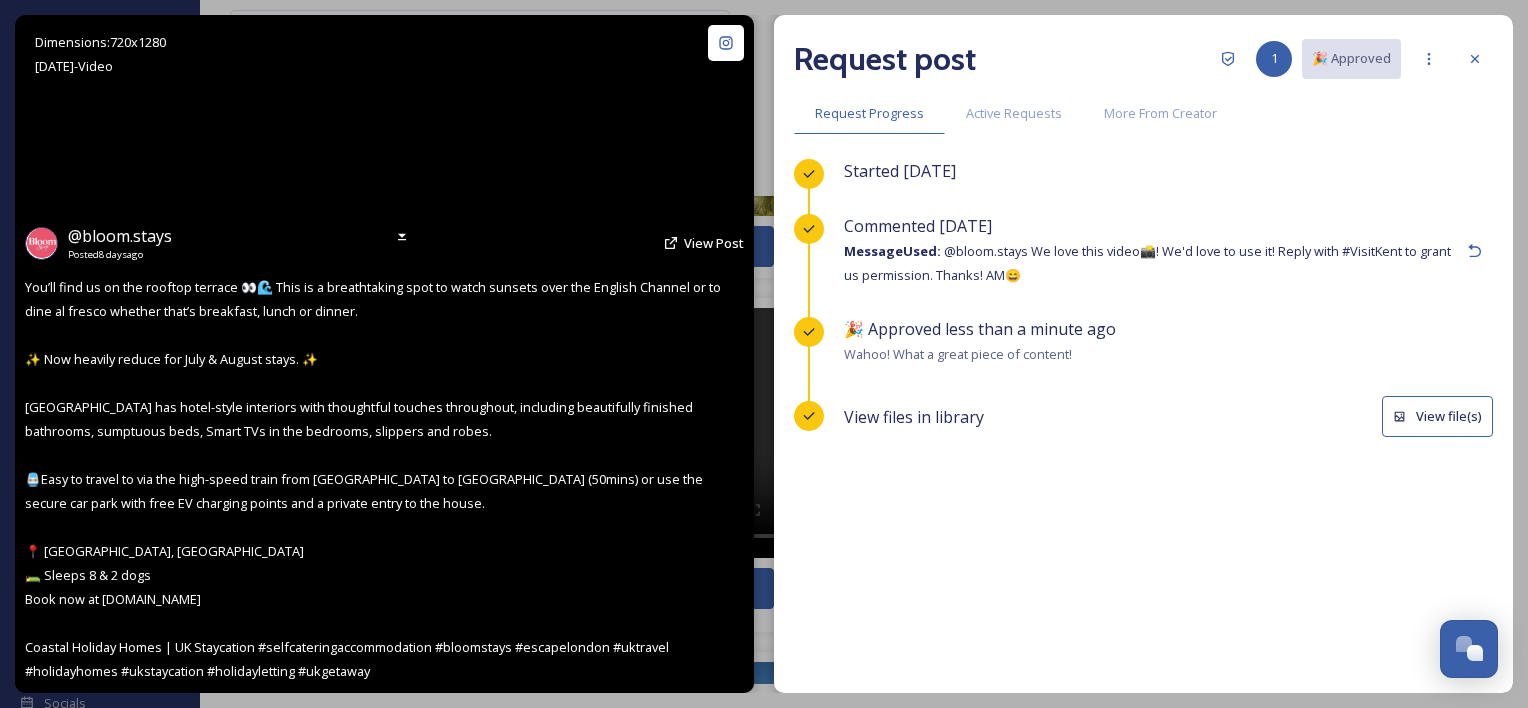 click at bounding box center [384, 354] 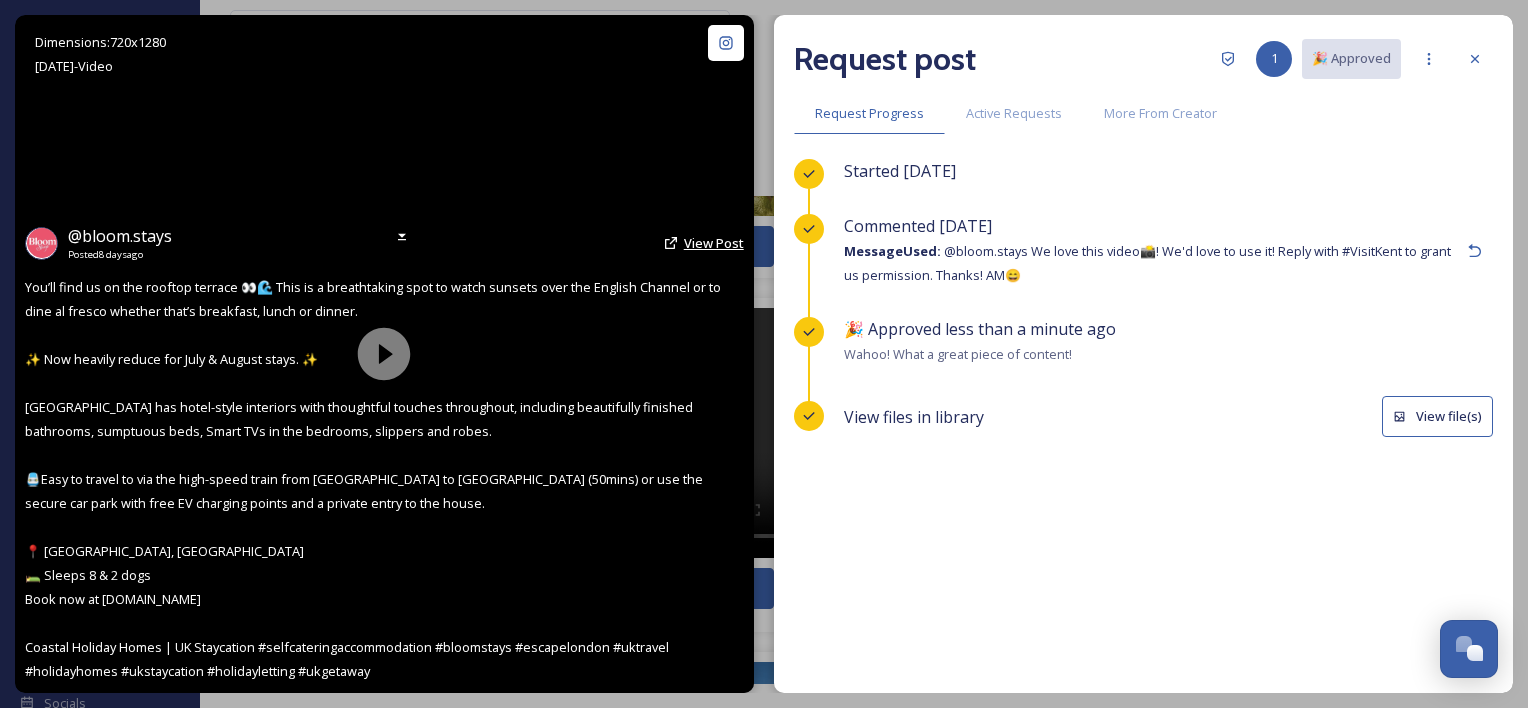 click on "View Post" at bounding box center (714, 243) 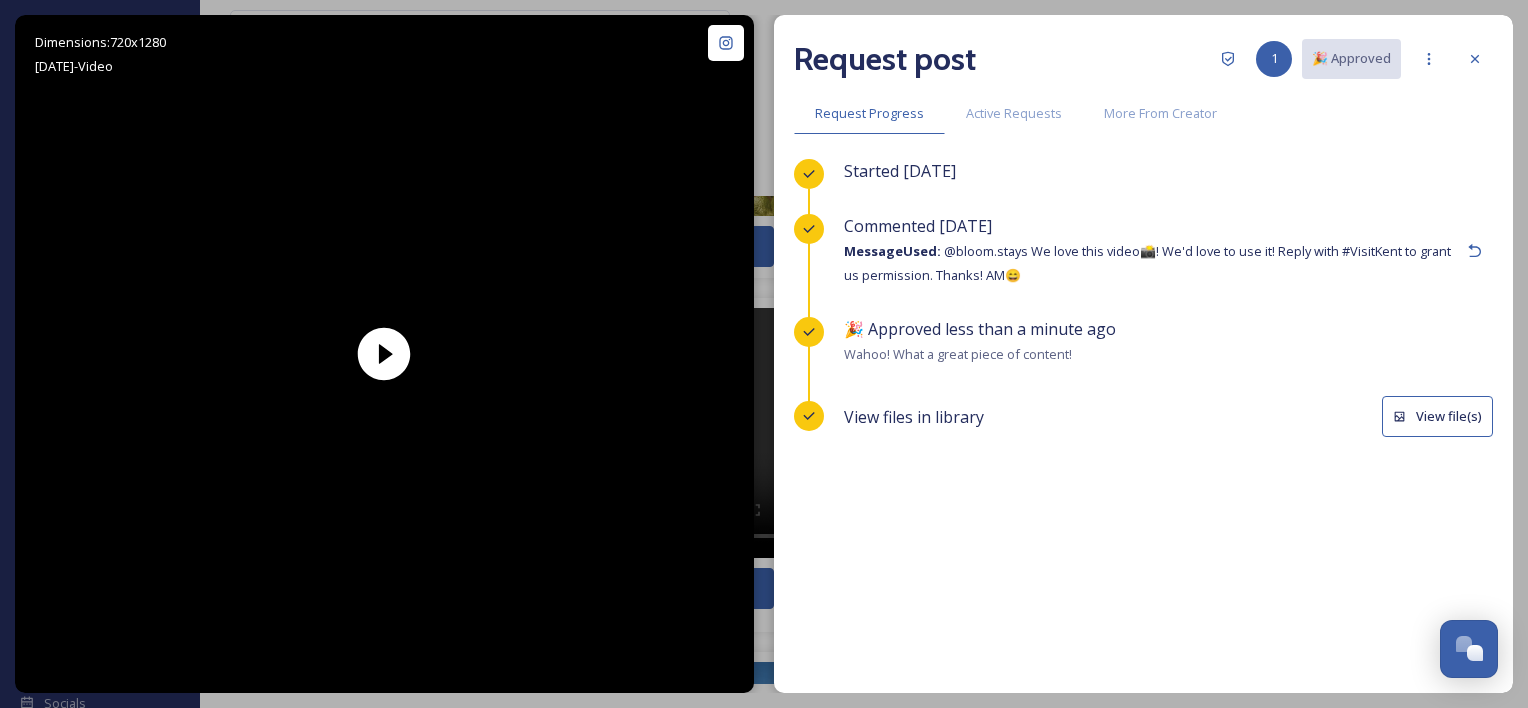 click on "View file(s)" at bounding box center [1437, 416] 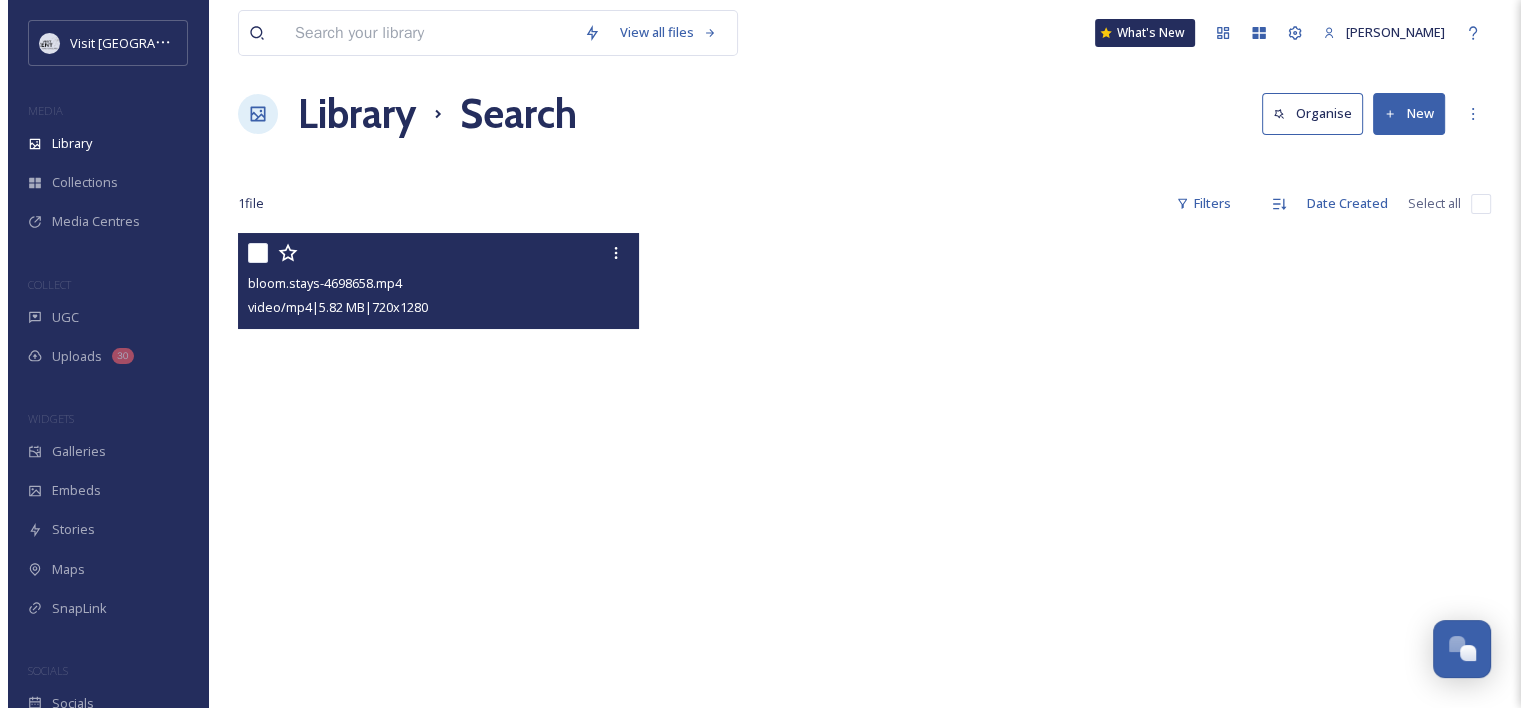 scroll, scrollTop: 0, scrollLeft: 0, axis: both 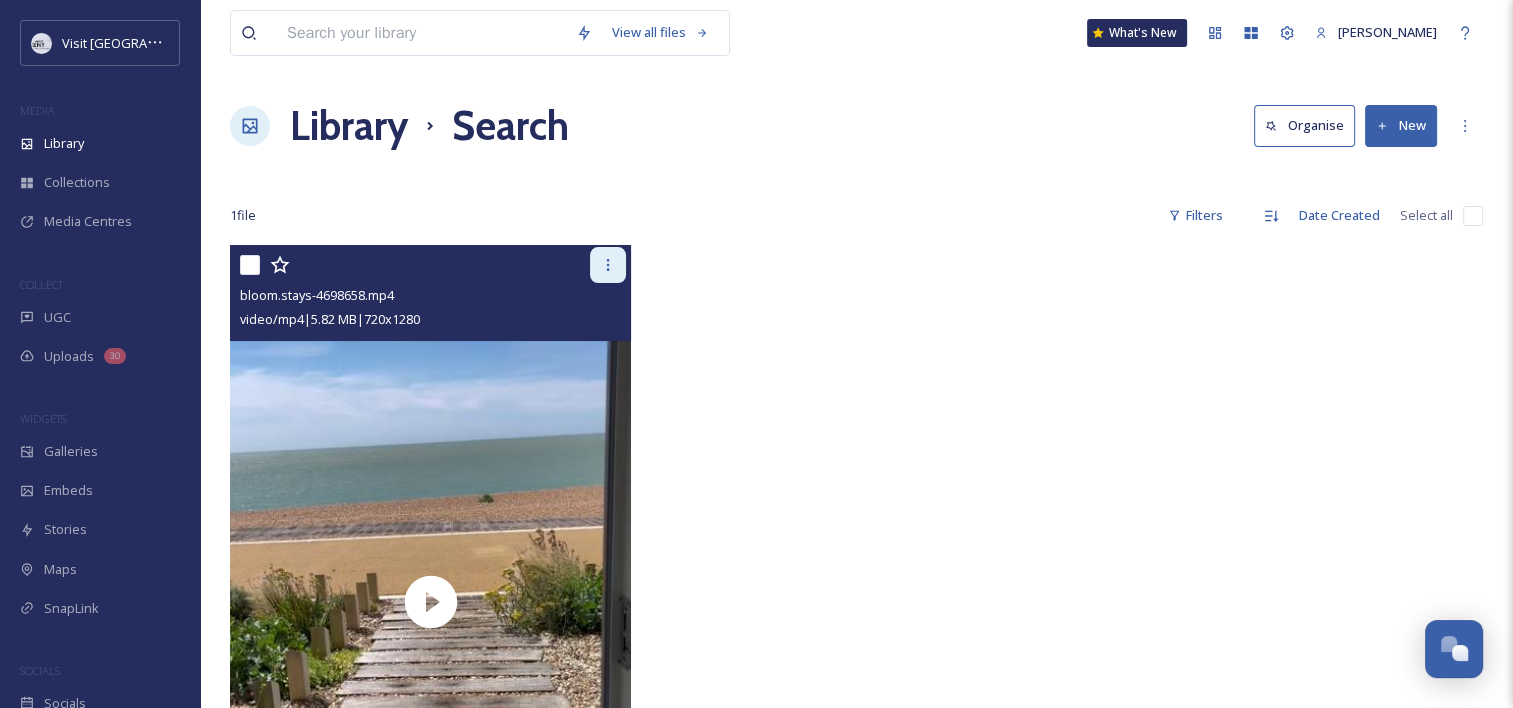 click at bounding box center [608, 265] 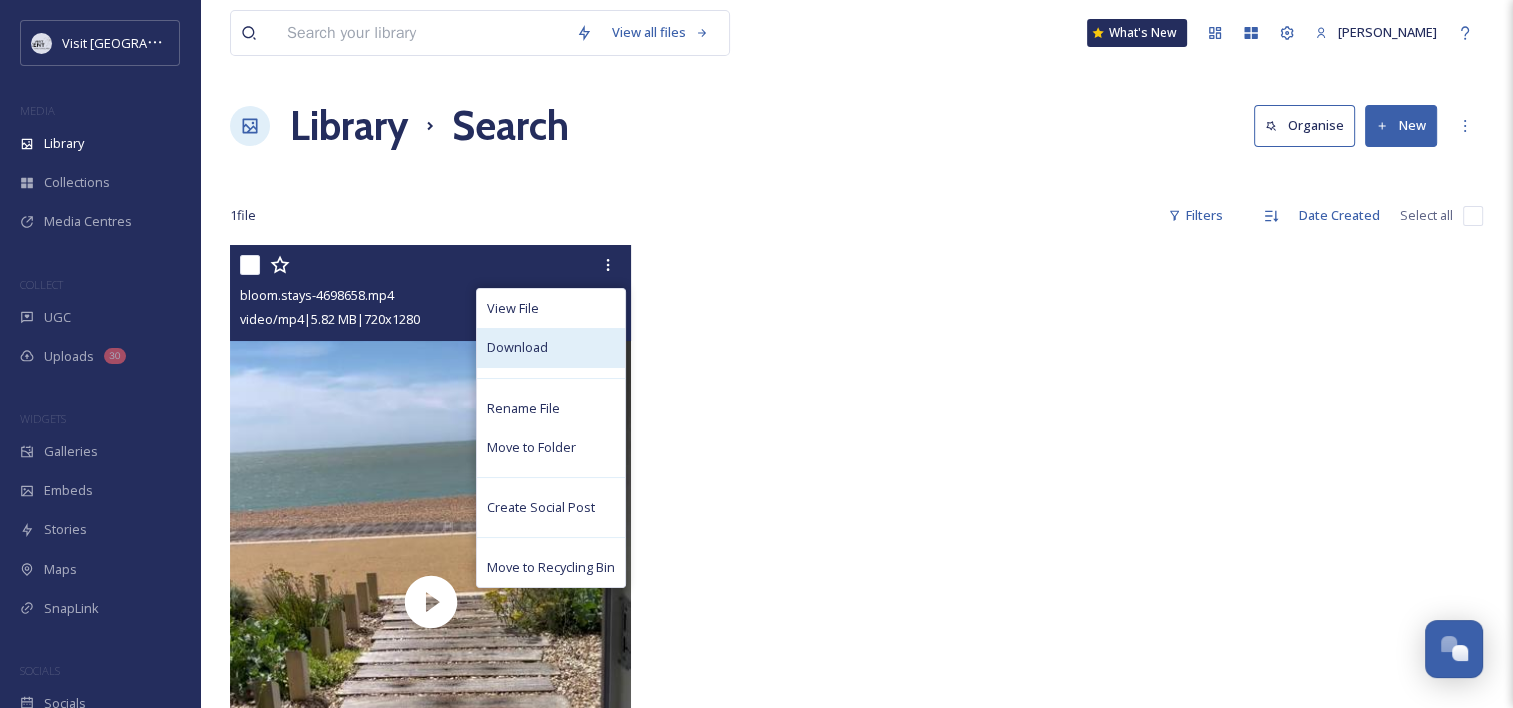click on "Download" at bounding box center (517, 347) 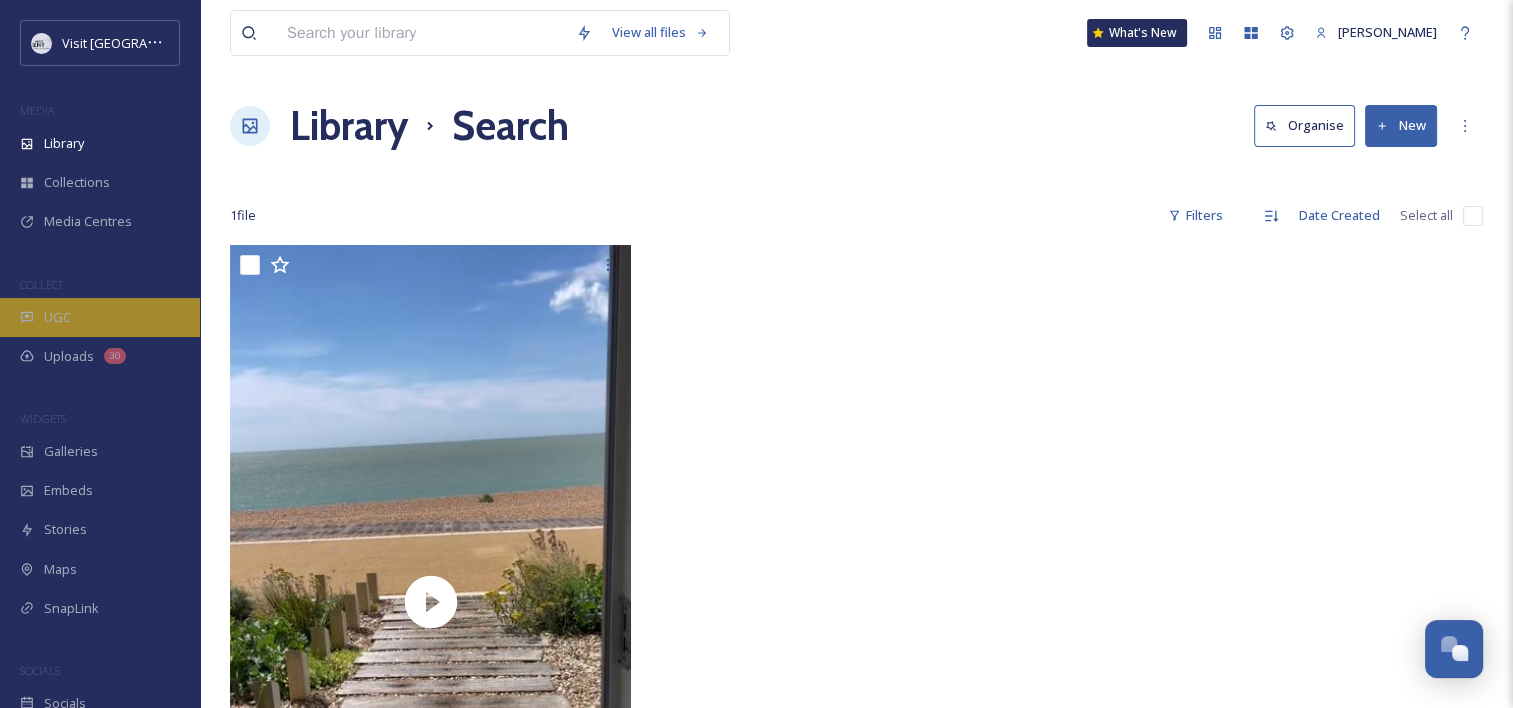 click on "UGC" at bounding box center [100, 317] 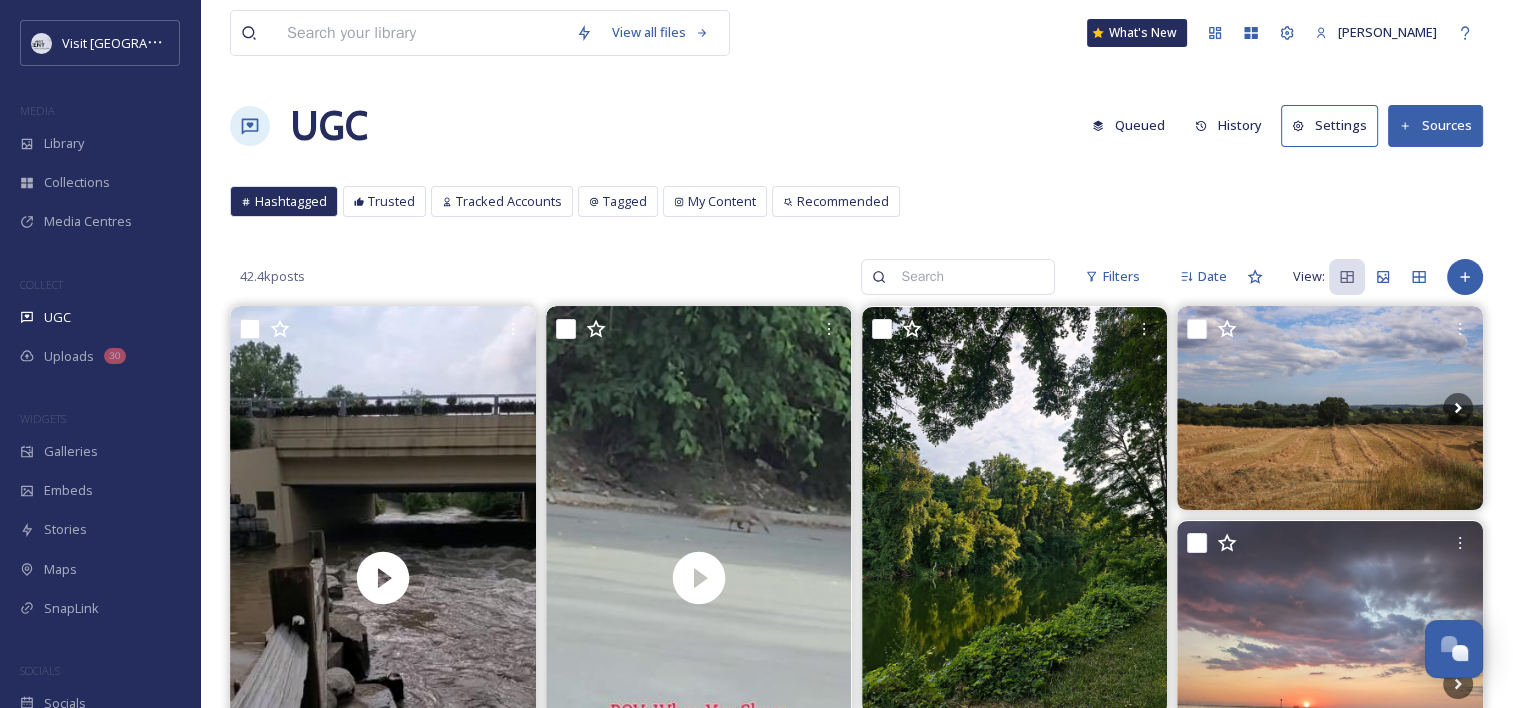 click on "History" at bounding box center [1228, 125] 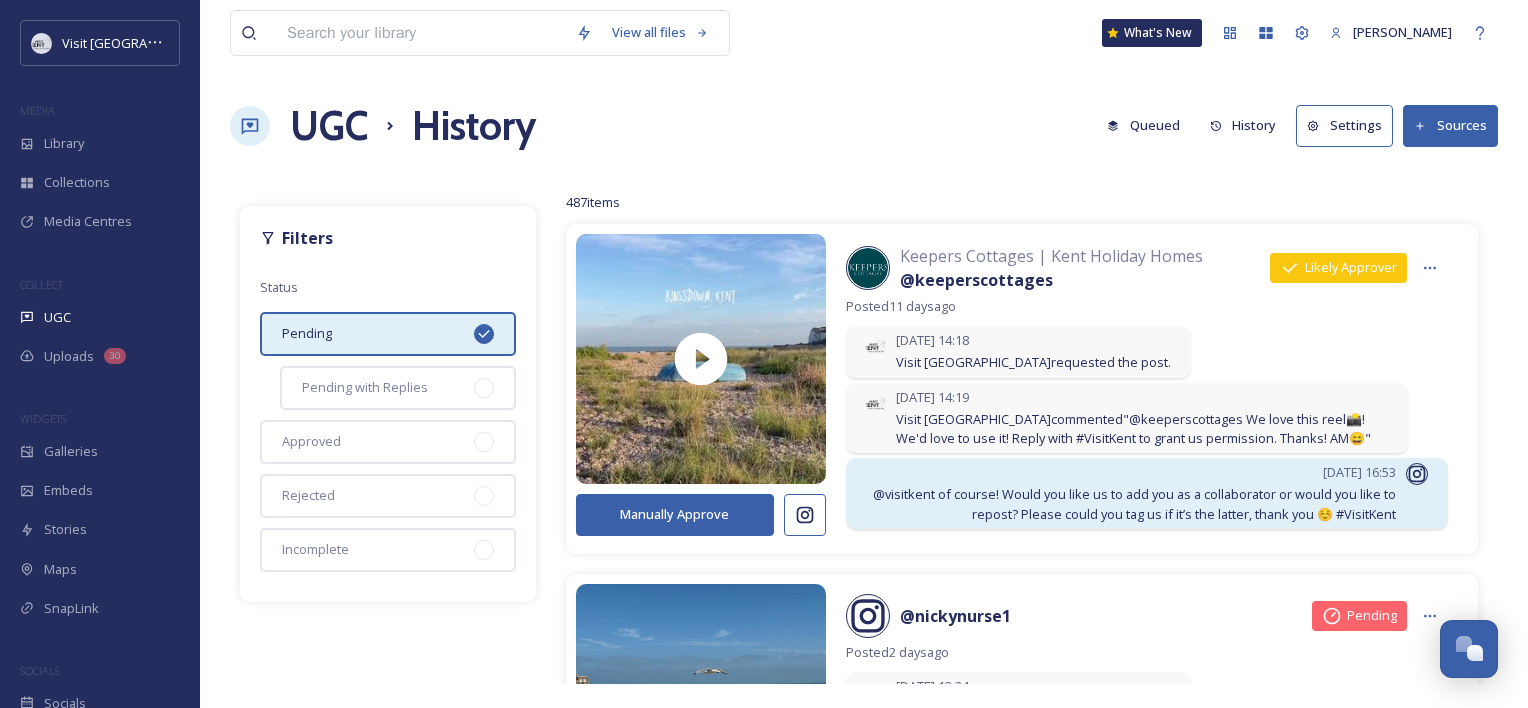 scroll, scrollTop: 8, scrollLeft: 0, axis: vertical 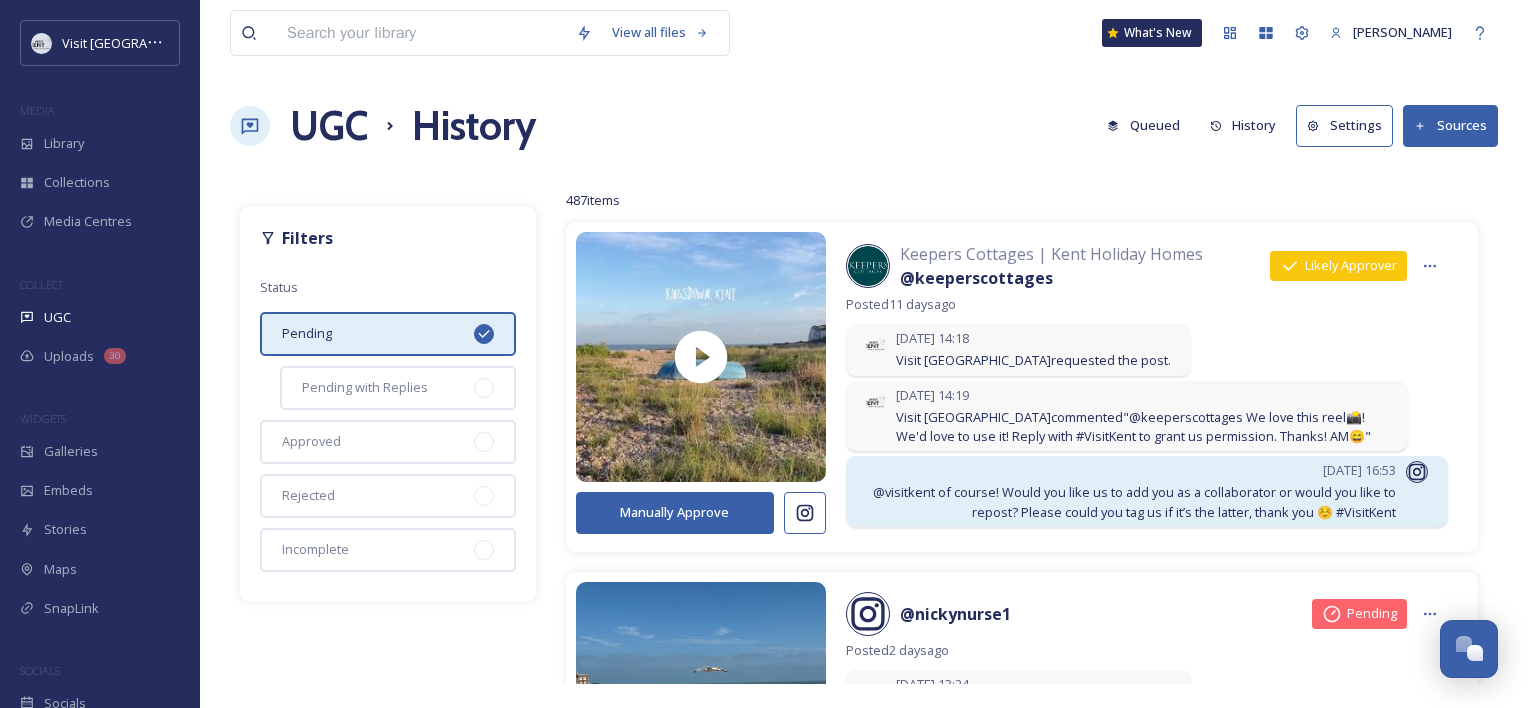 click on "Manually Approve" at bounding box center (675, 512) 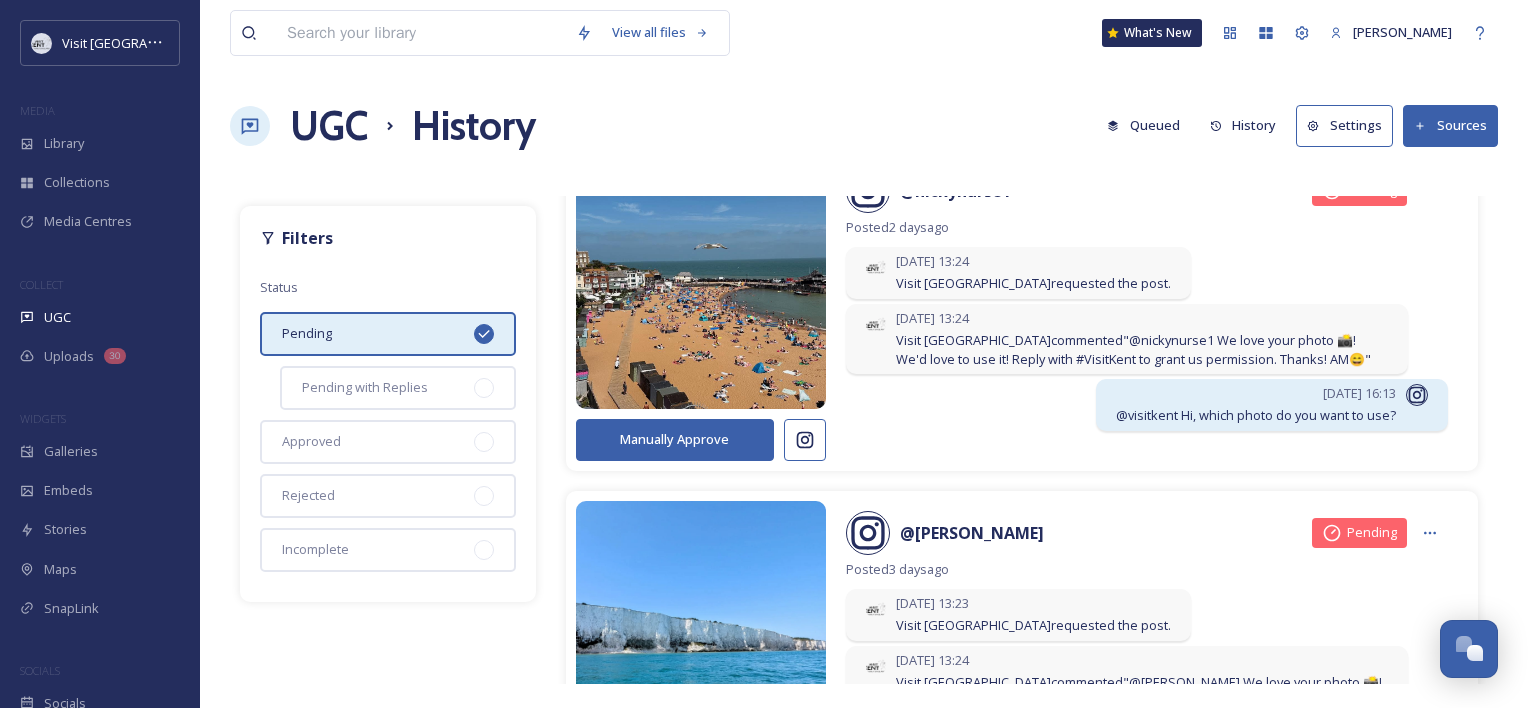 scroll, scrollTop: 375, scrollLeft: 0, axis: vertical 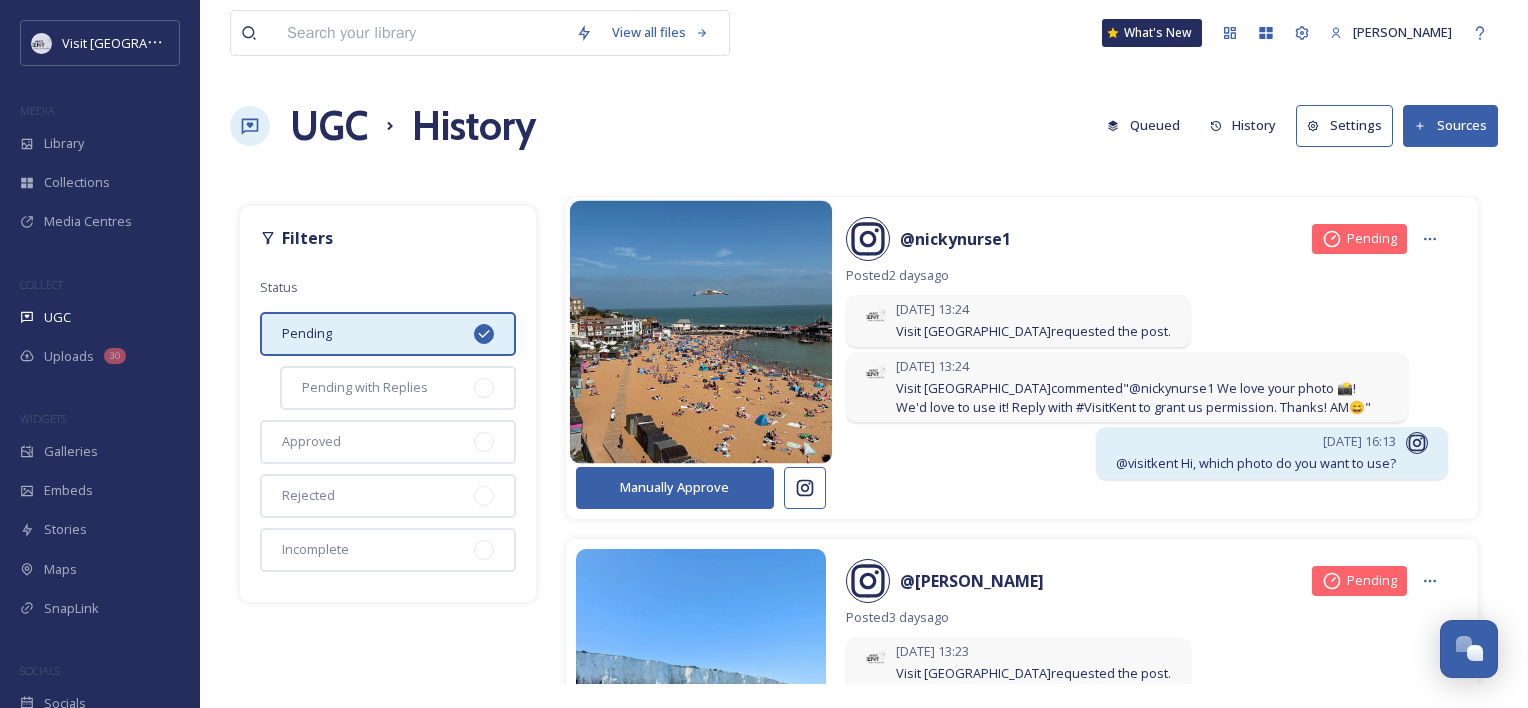 click at bounding box center [700, 332] 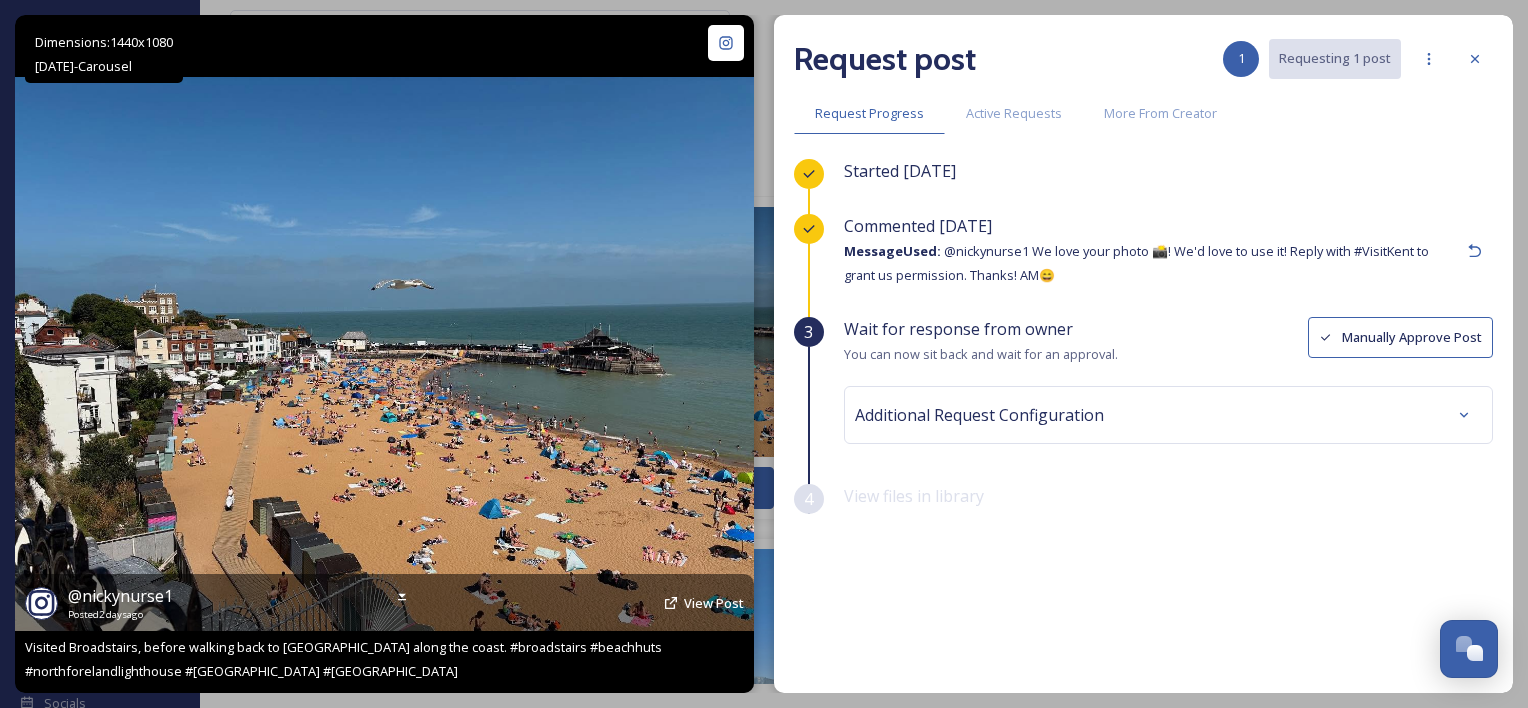 click at bounding box center (384, 354) 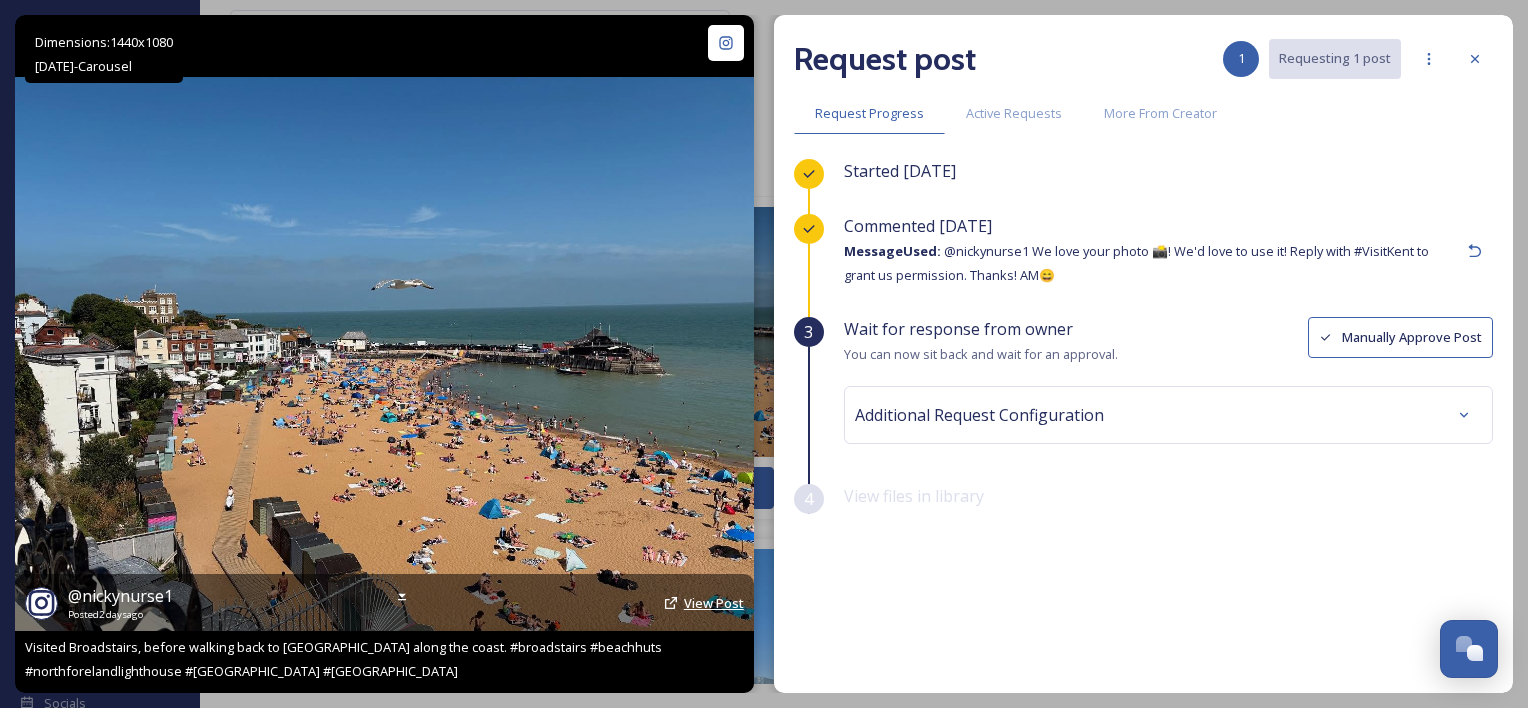 click on "View Post" at bounding box center (714, 603) 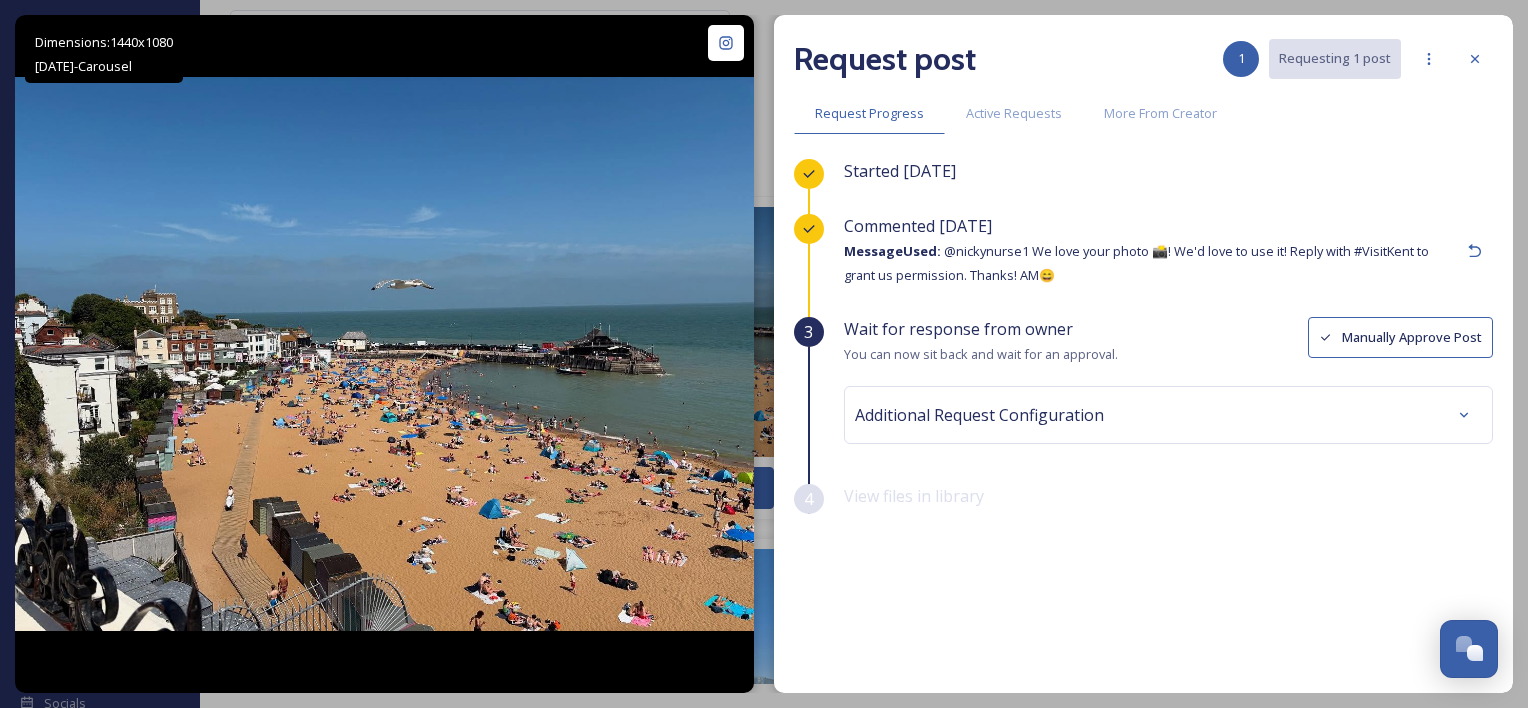click 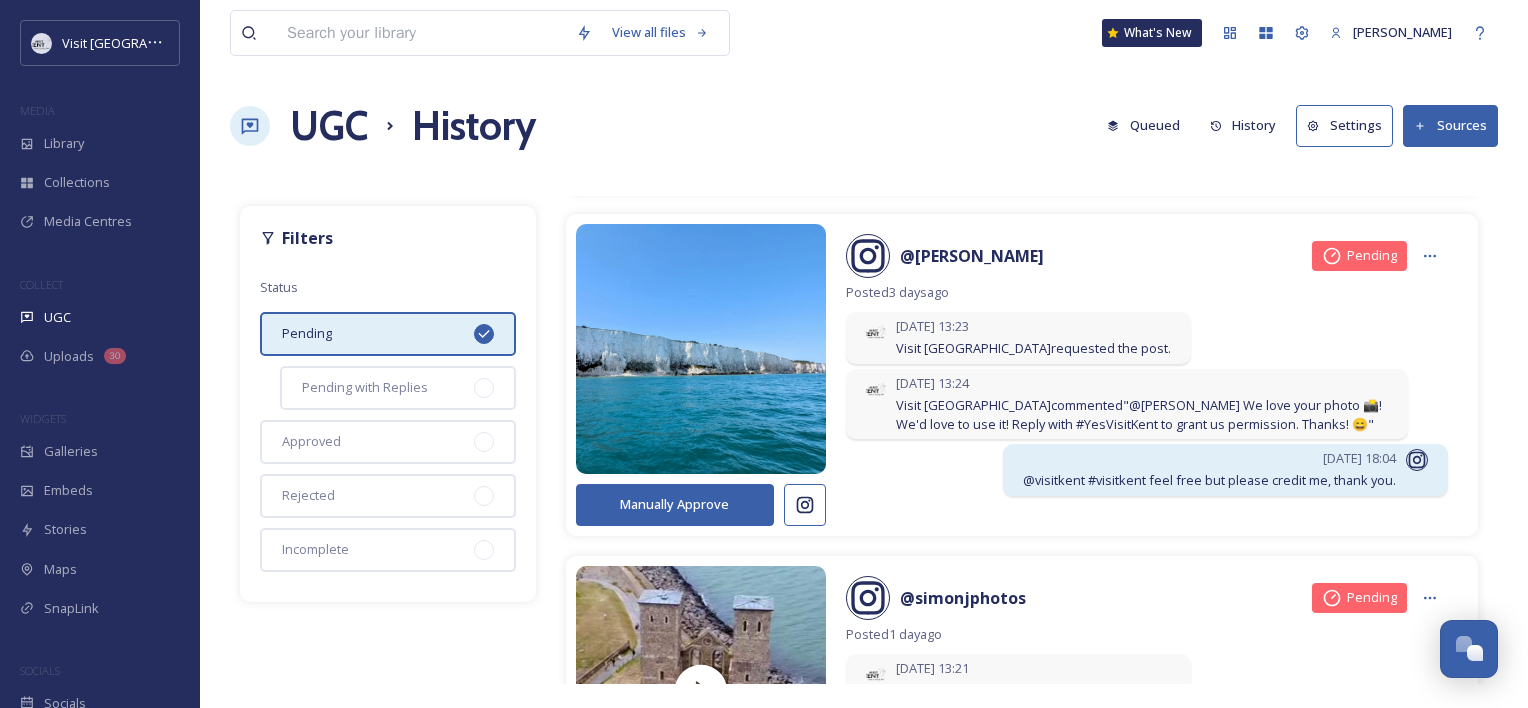 scroll, scrollTop: 698, scrollLeft: 0, axis: vertical 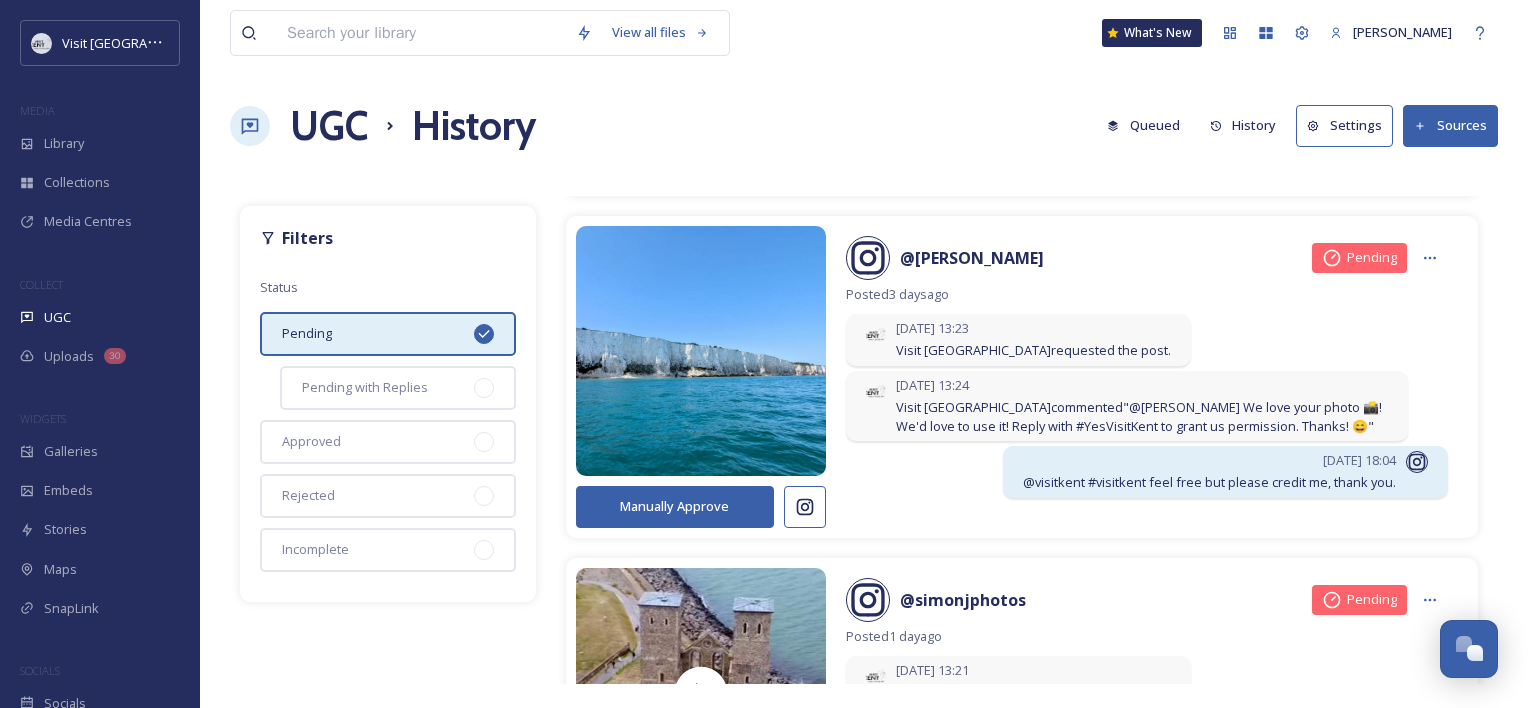 click on "Manually Approve" at bounding box center (675, 506) 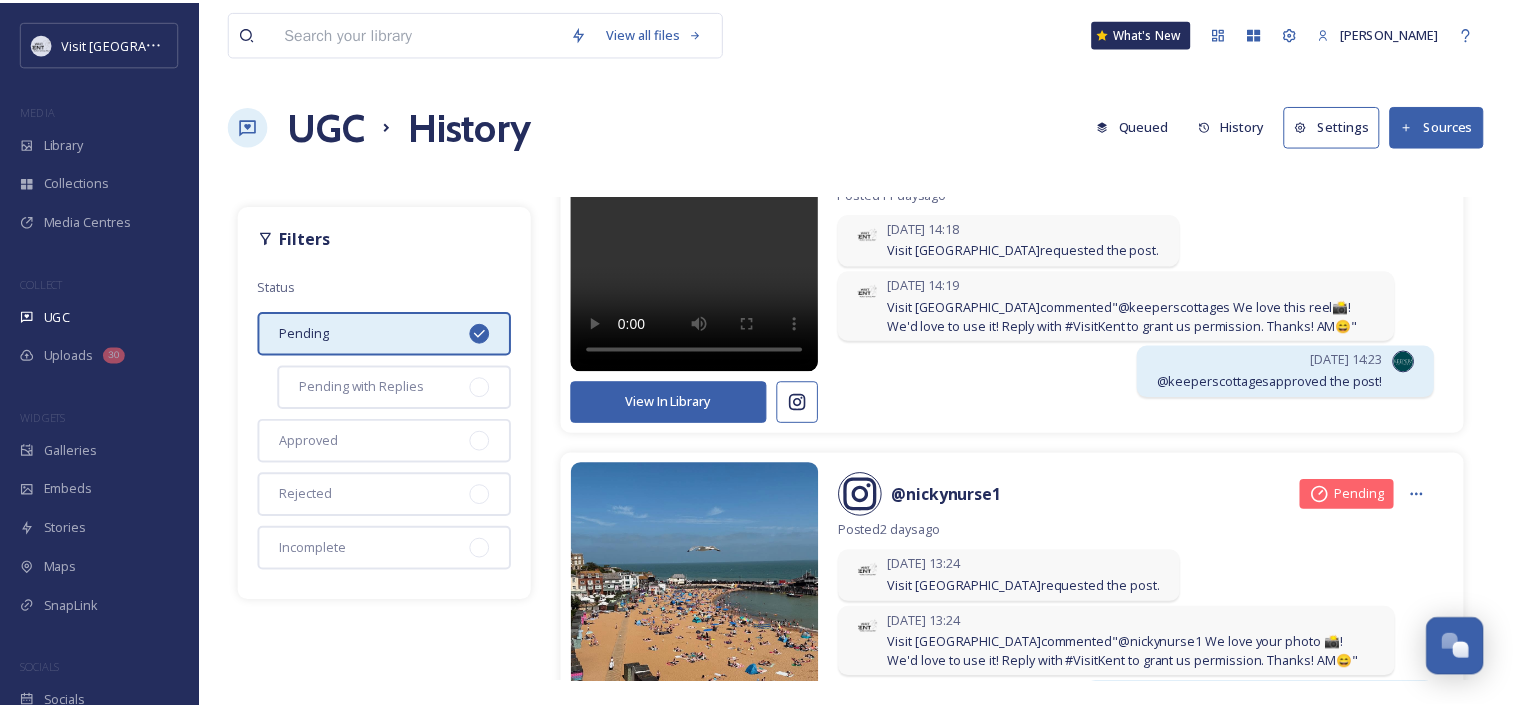 scroll, scrollTop: 0, scrollLeft: 0, axis: both 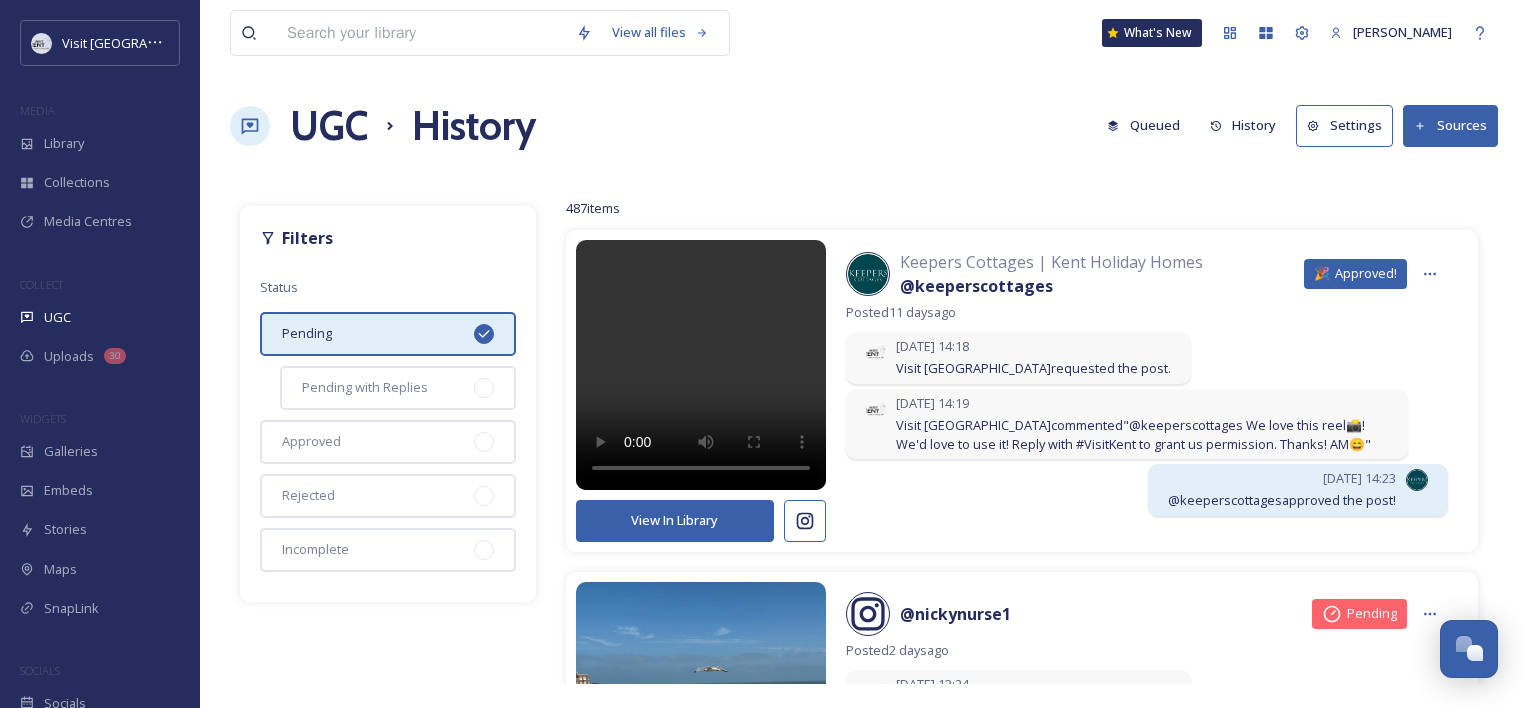 click on "View In Library" at bounding box center (675, 520) 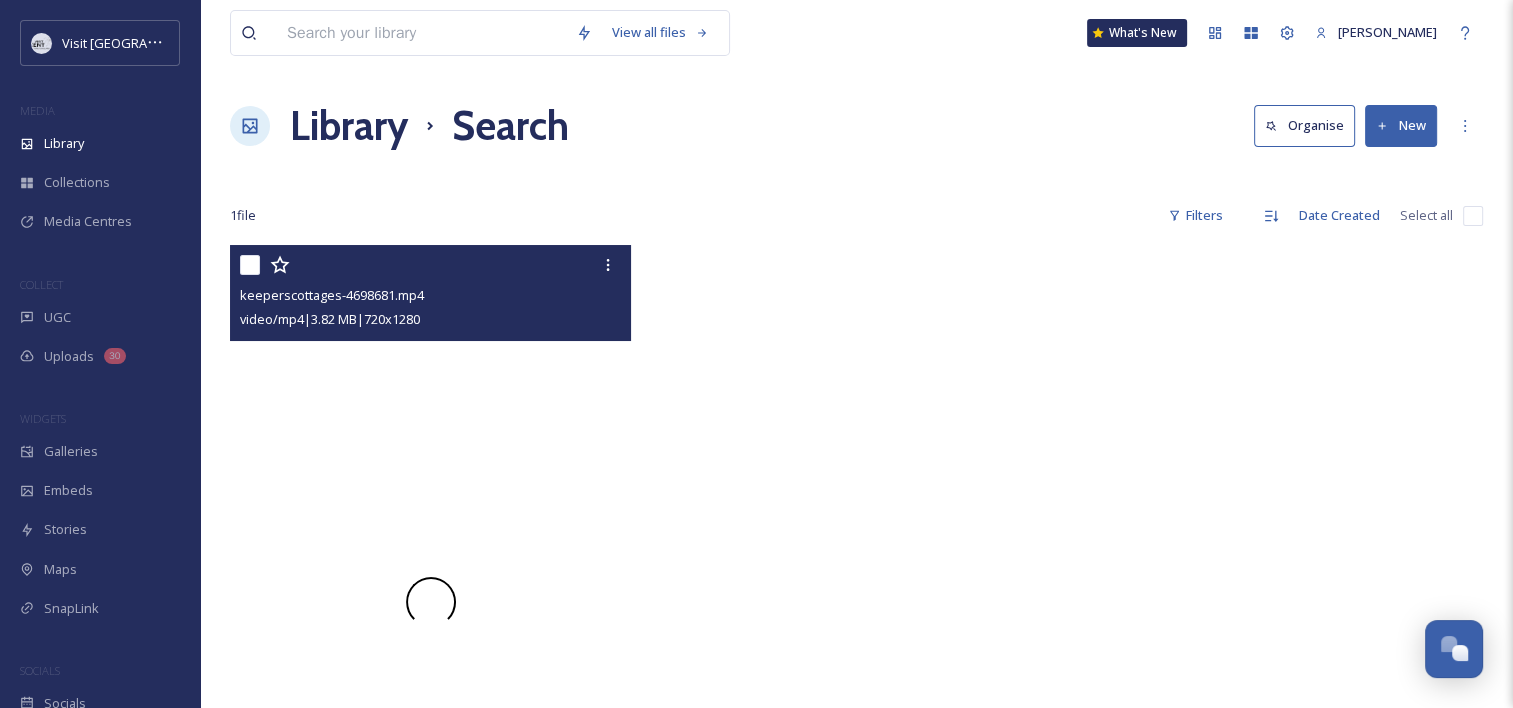 scroll, scrollTop: 152, scrollLeft: 0, axis: vertical 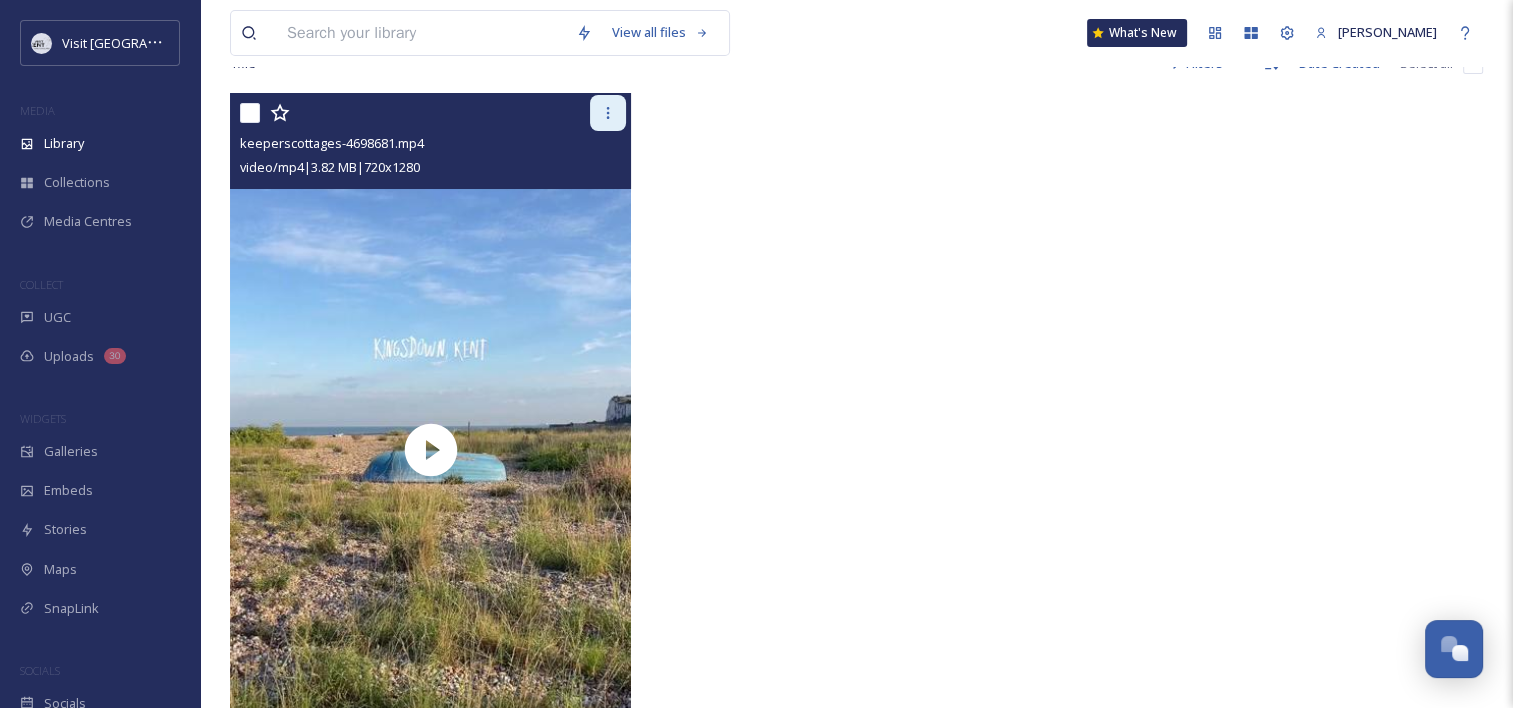 click 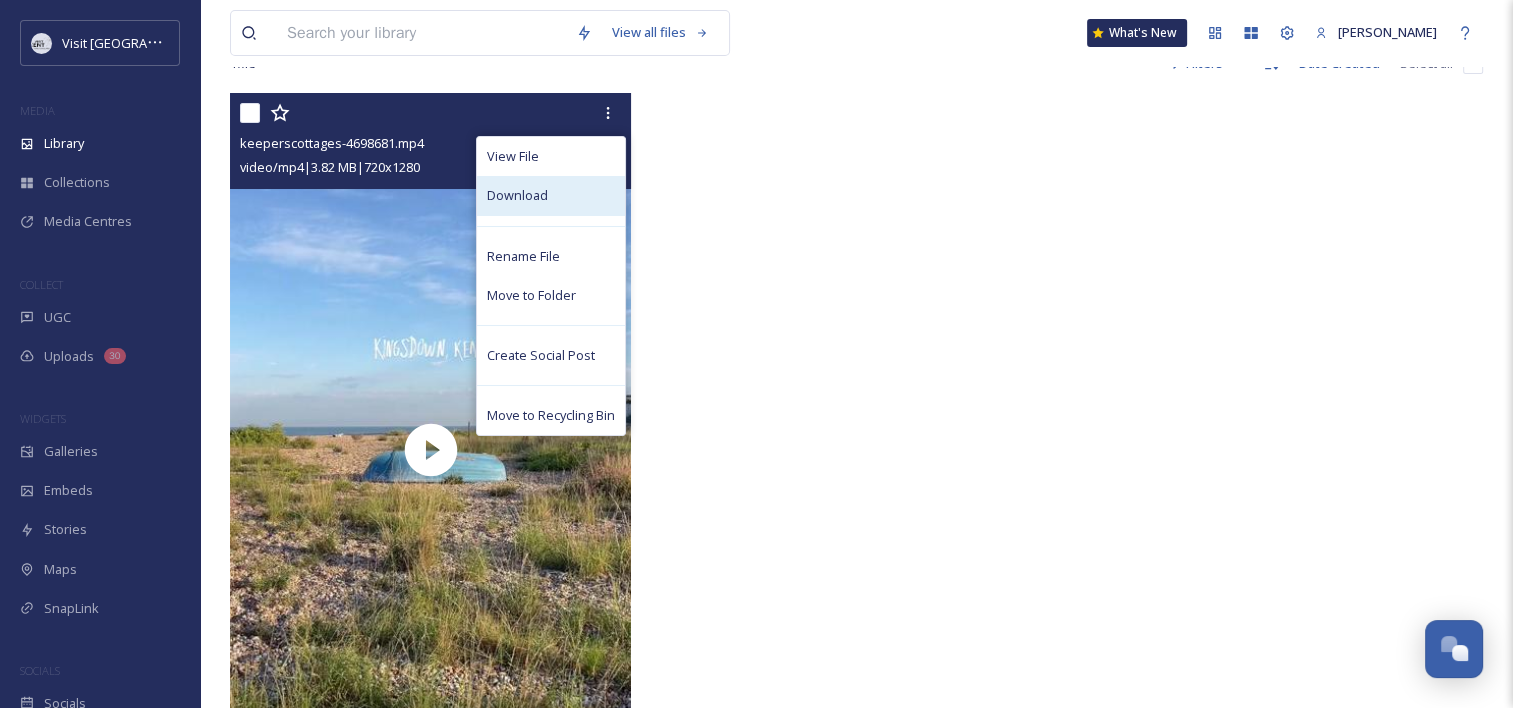 click on "Download" at bounding box center (551, 195) 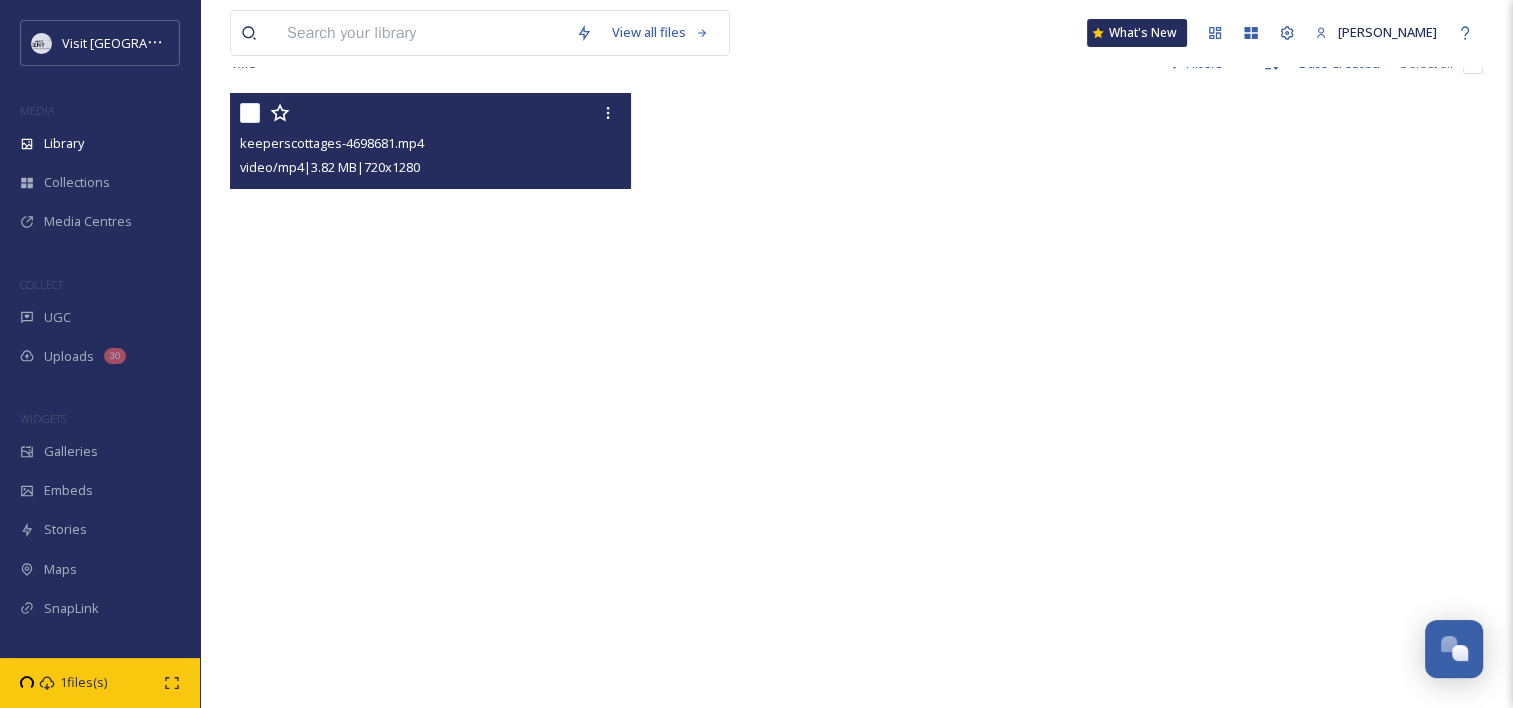scroll, scrollTop: 284, scrollLeft: 0, axis: vertical 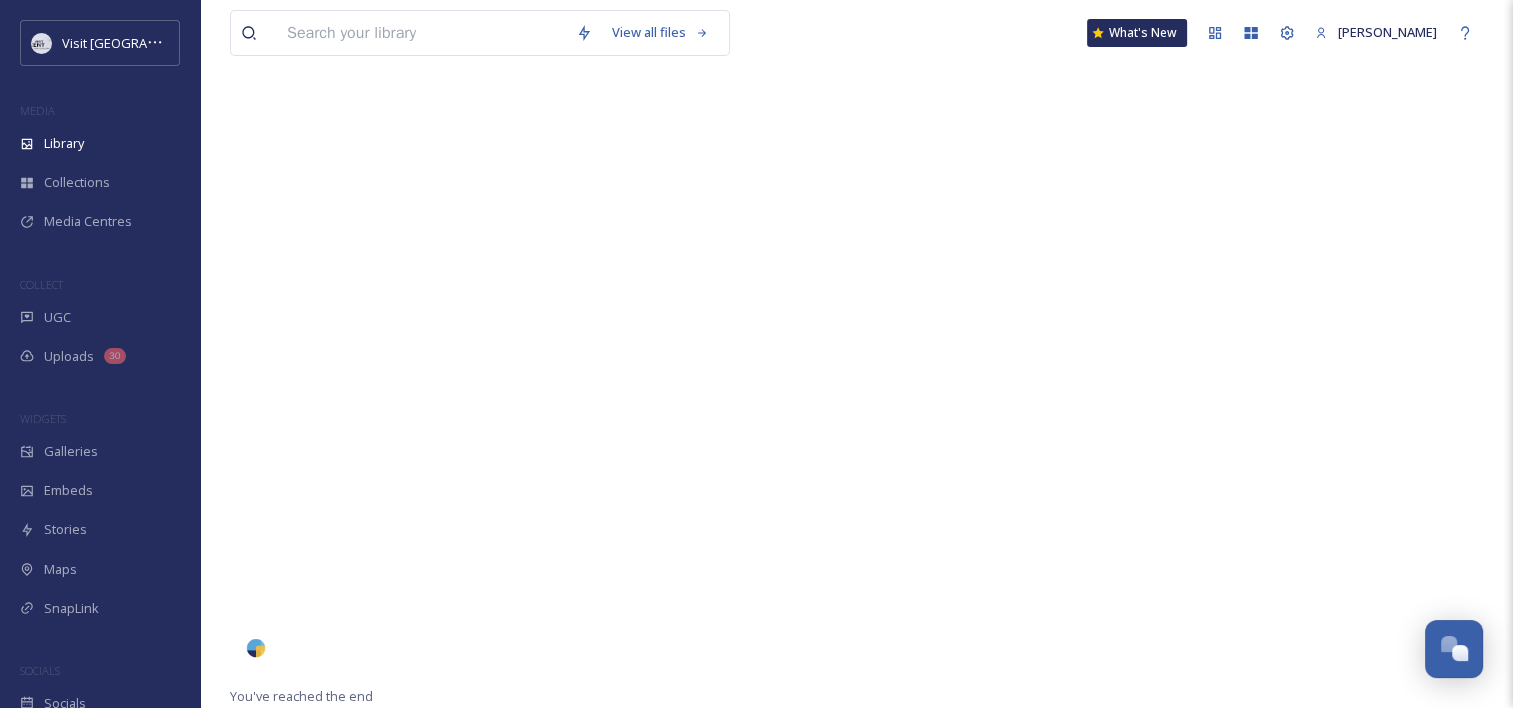 click at bounding box center [430, 317] 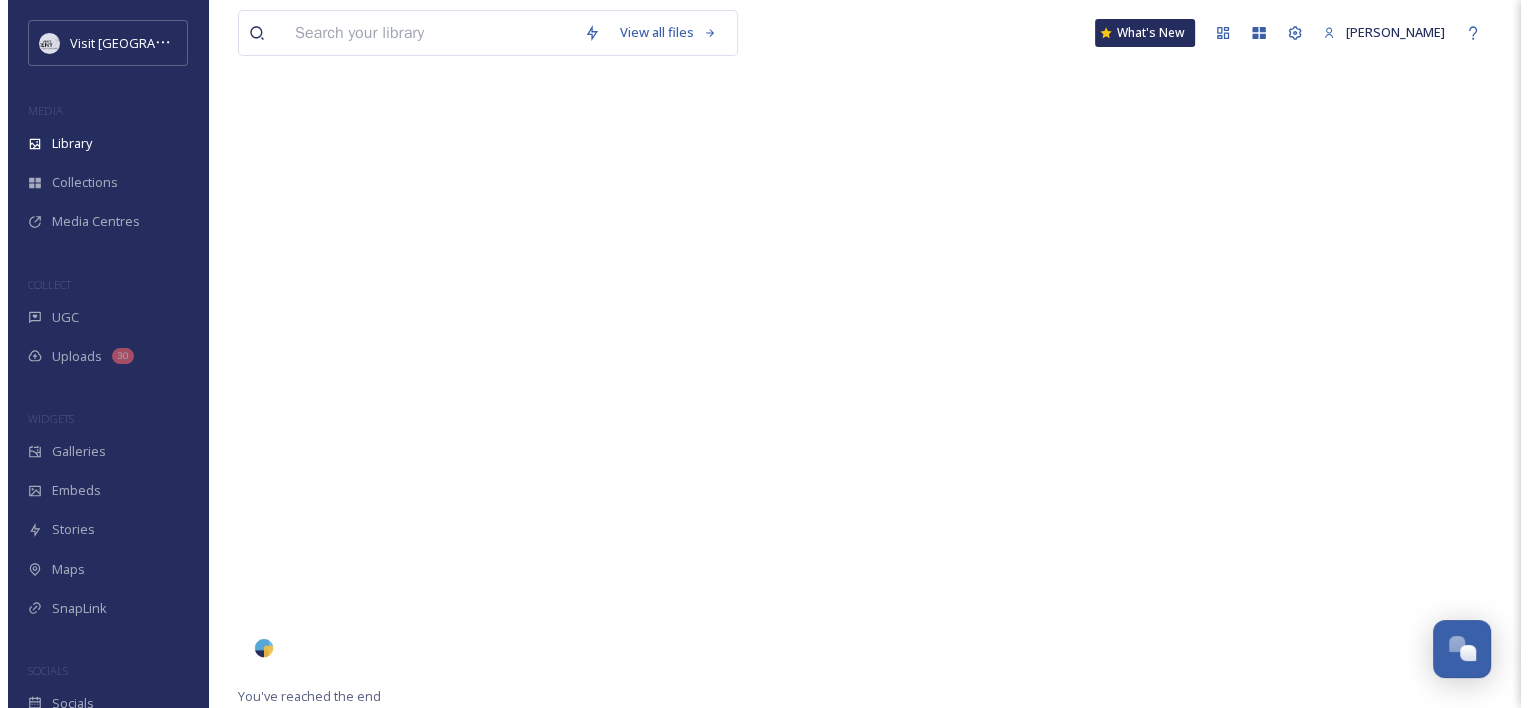 scroll, scrollTop: 244, scrollLeft: 0, axis: vertical 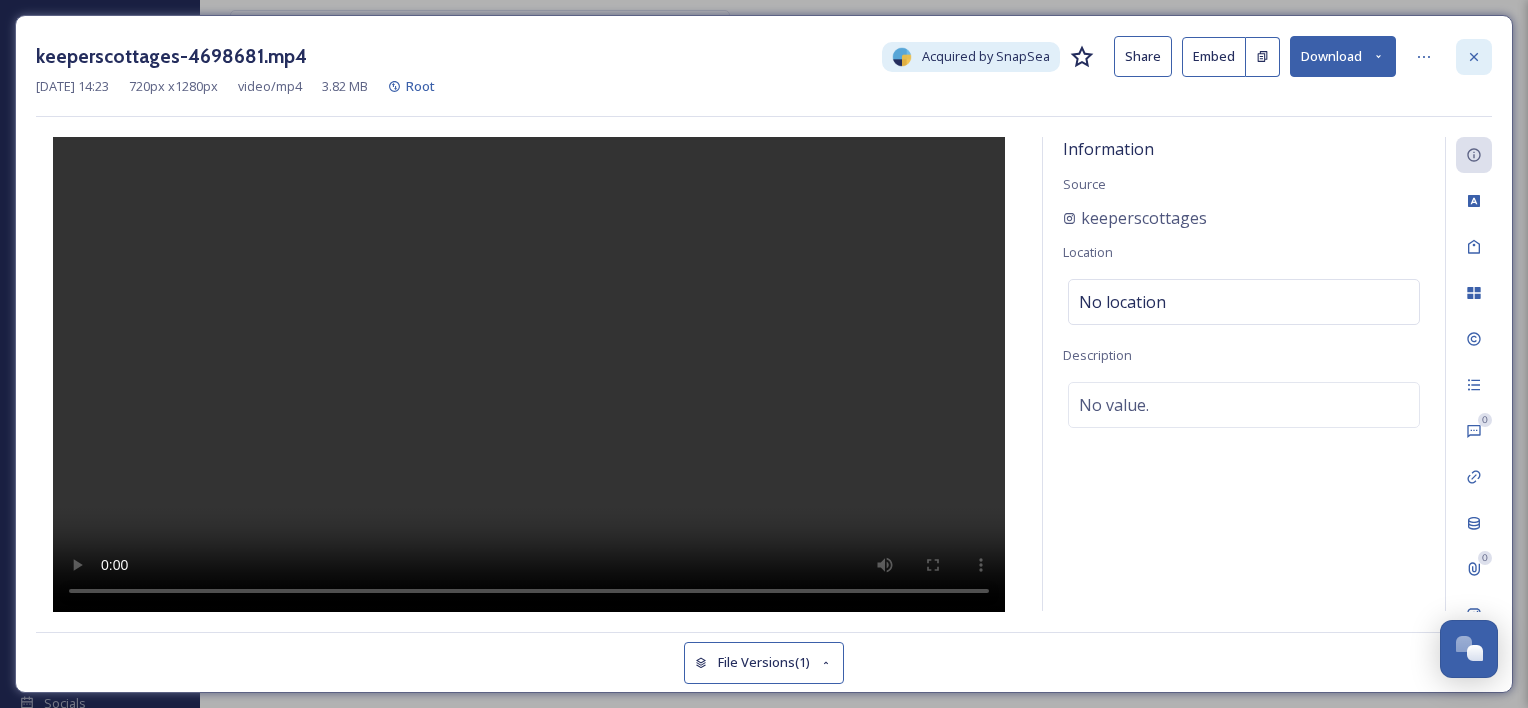 click 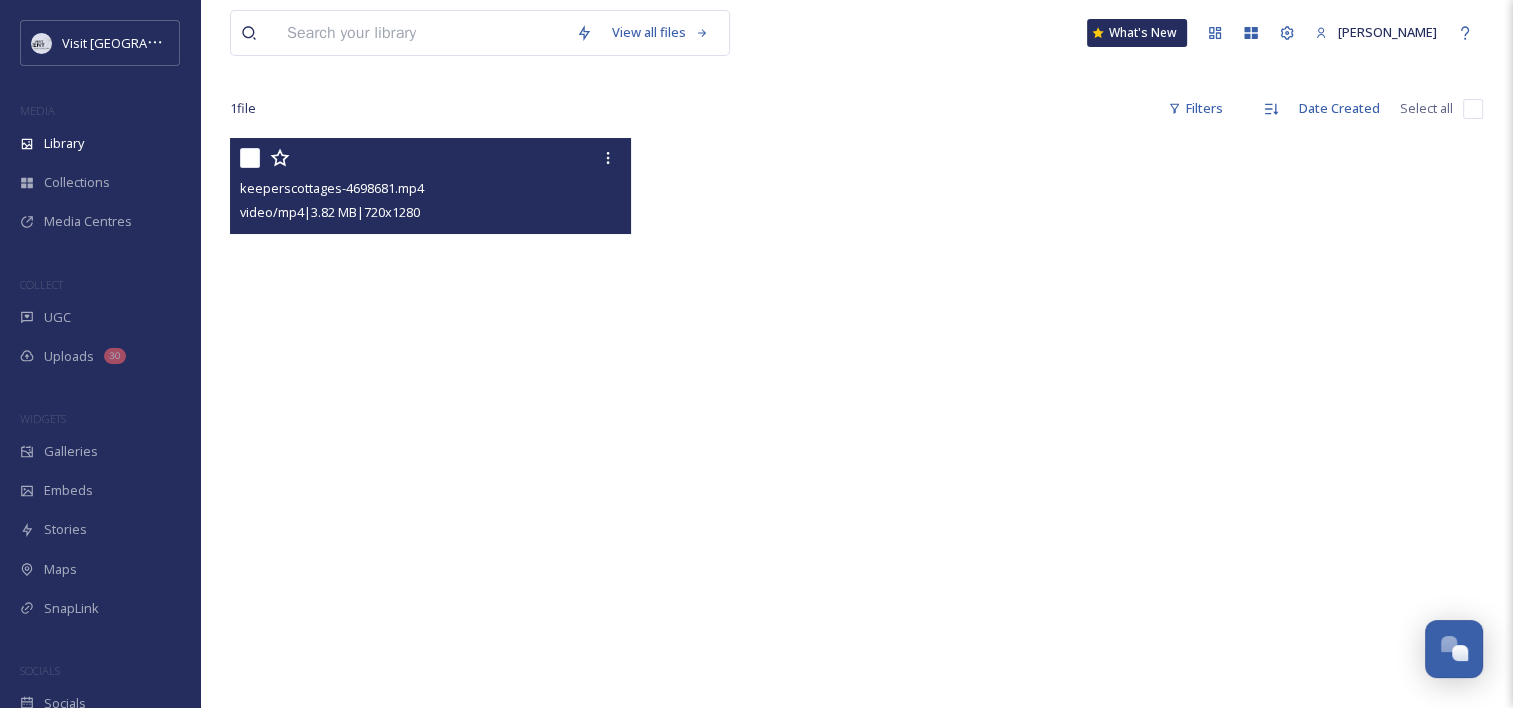 scroll, scrollTop: 106, scrollLeft: 0, axis: vertical 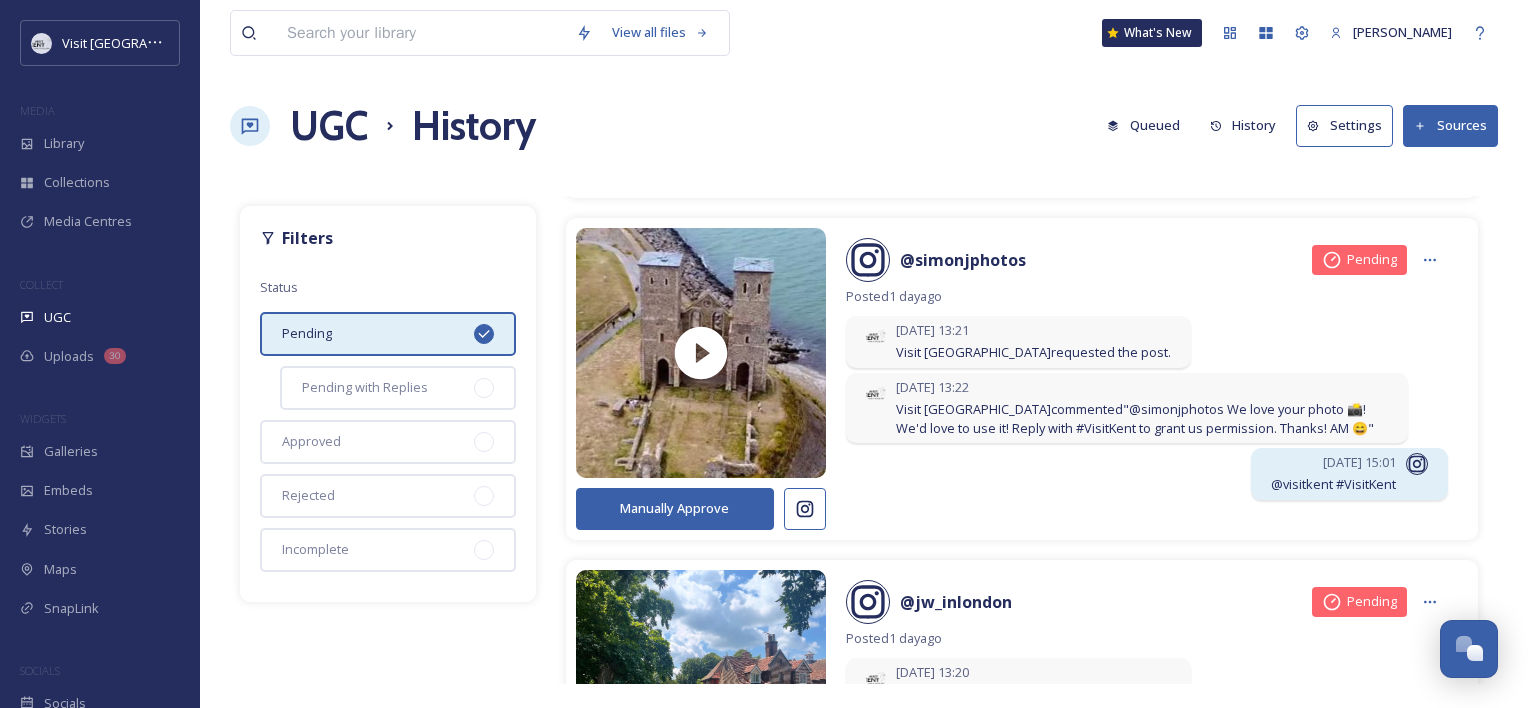 click on "Manually Approve" at bounding box center (675, 508) 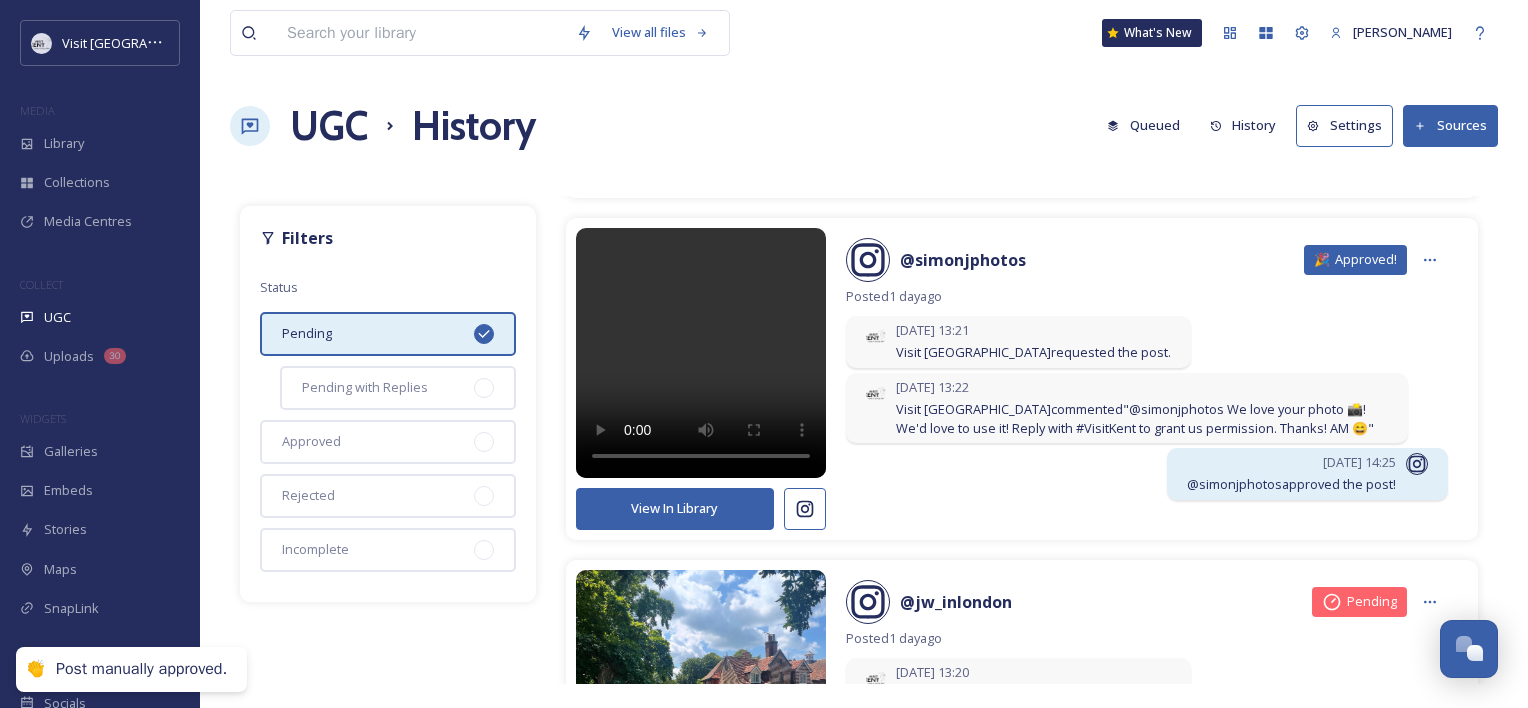 click on "View In Library" at bounding box center (675, 508) 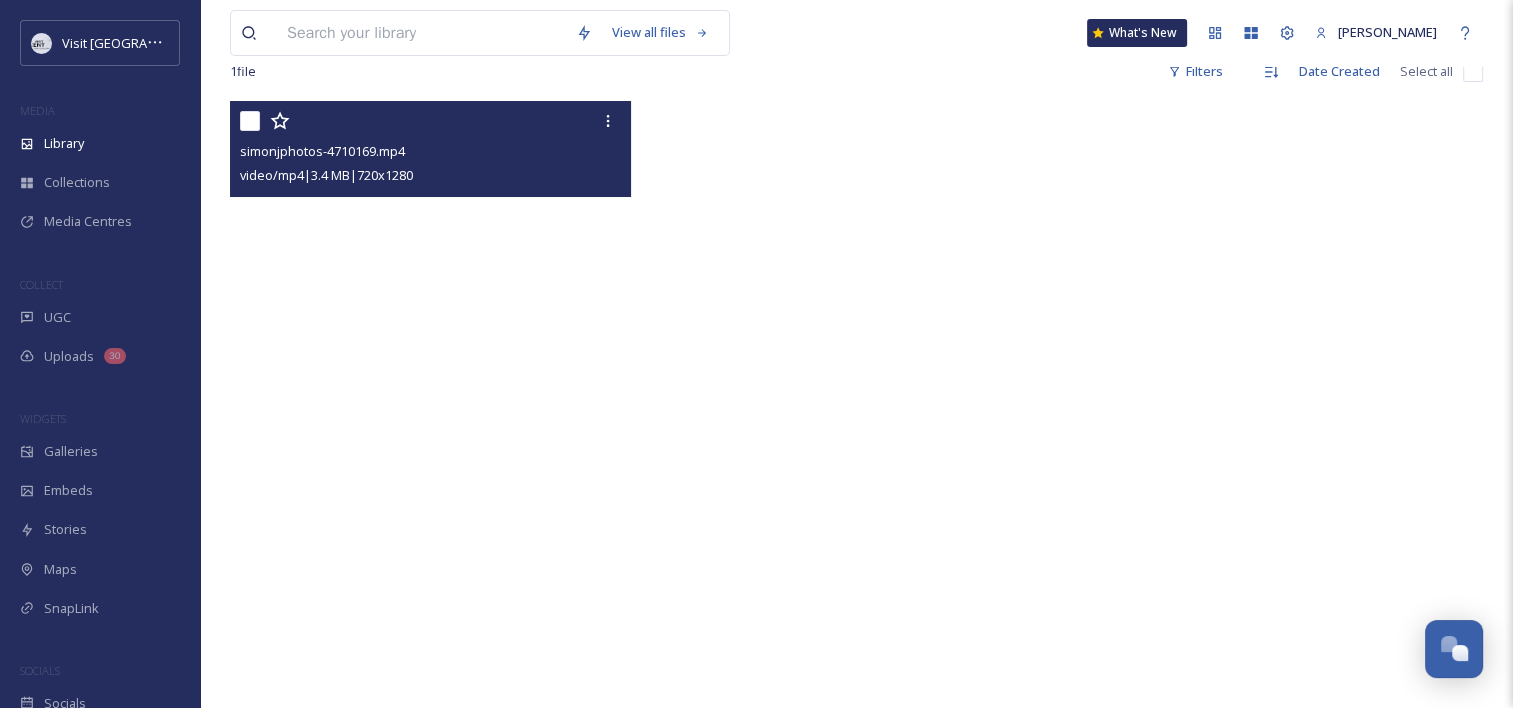 scroll, scrollTop: 135, scrollLeft: 0, axis: vertical 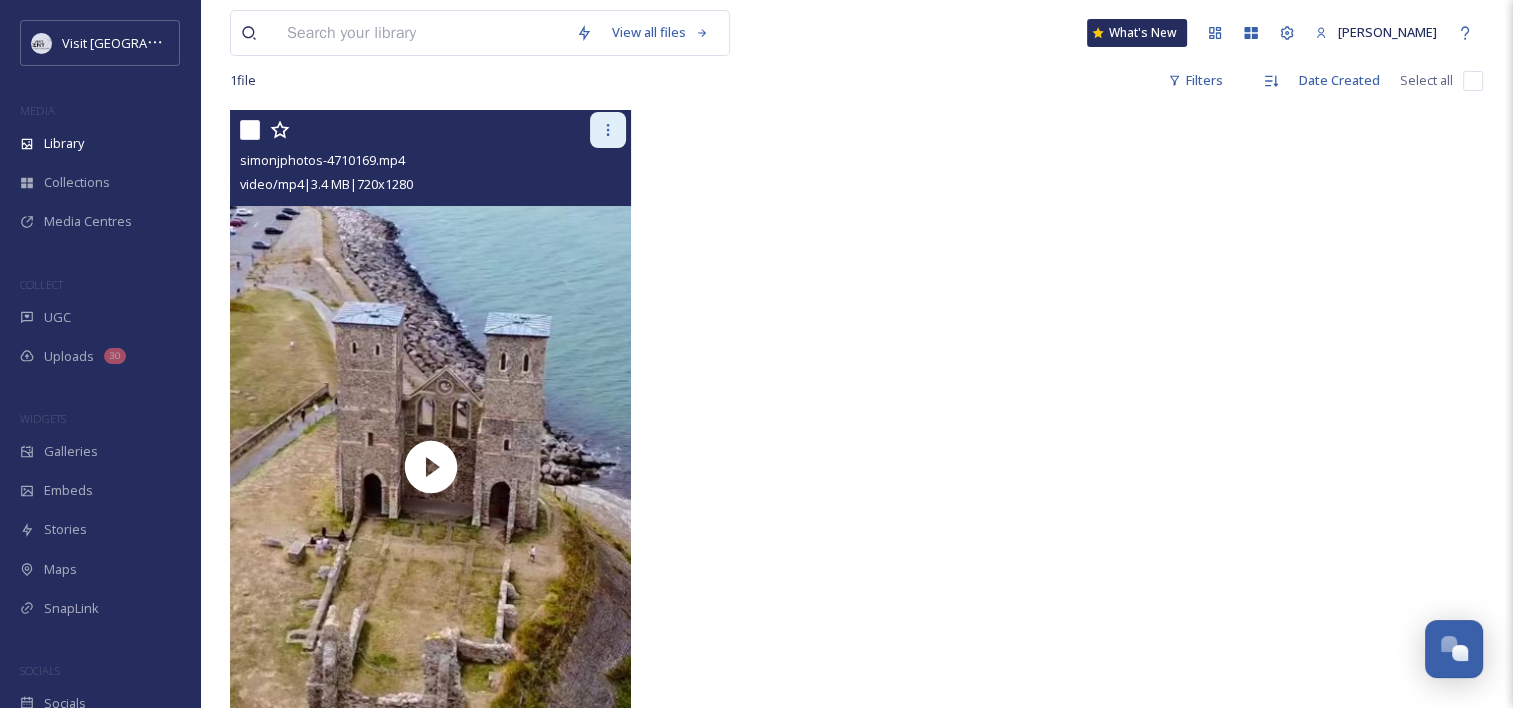 click 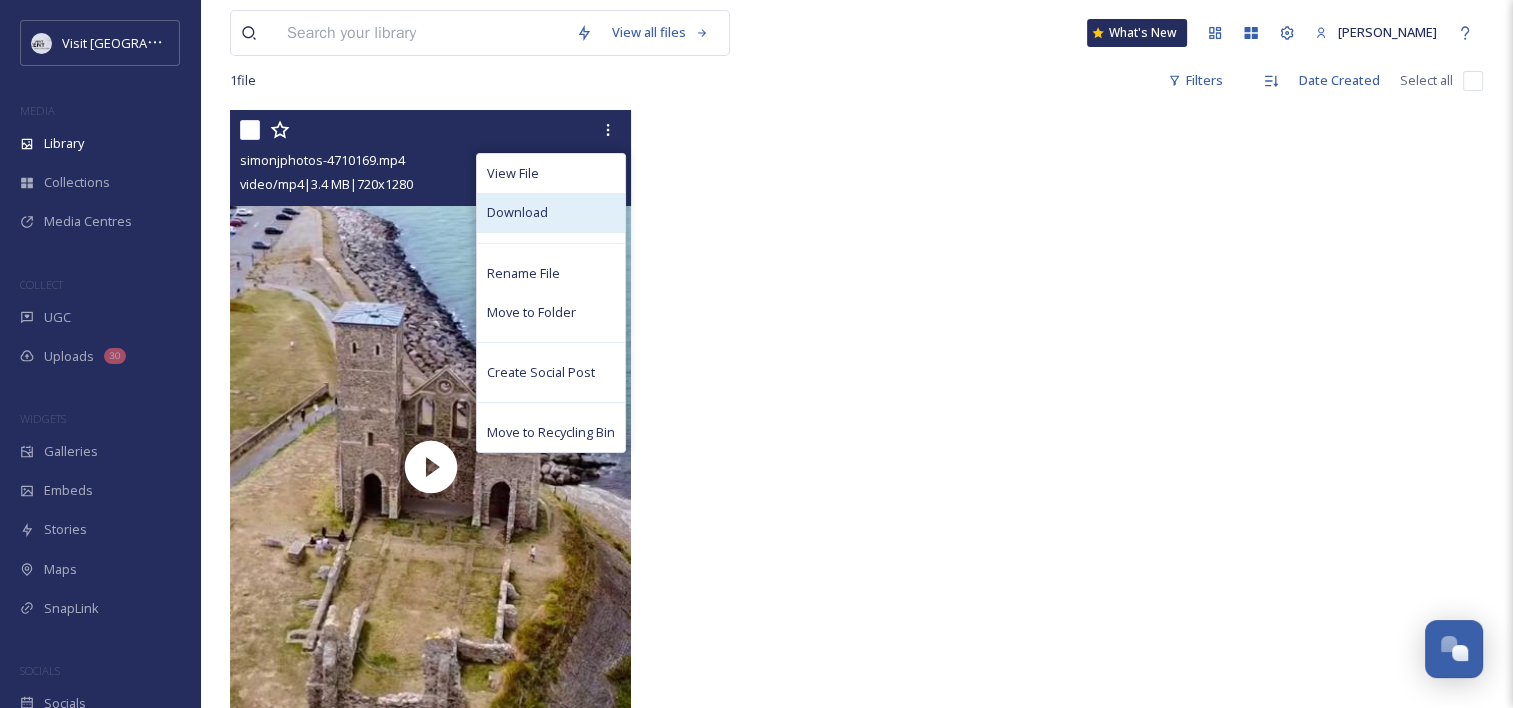 click on "Download" at bounding box center [517, 212] 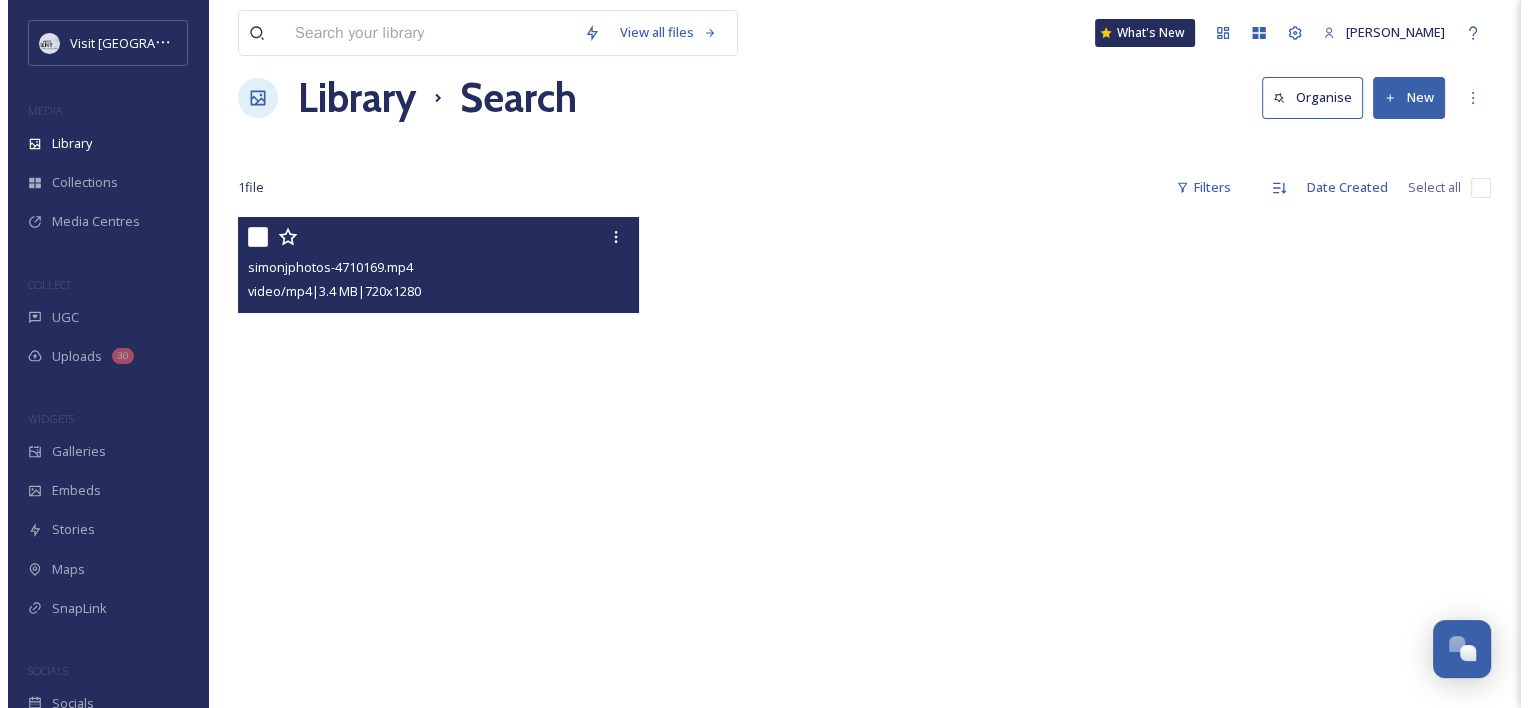 scroll, scrollTop: 0, scrollLeft: 0, axis: both 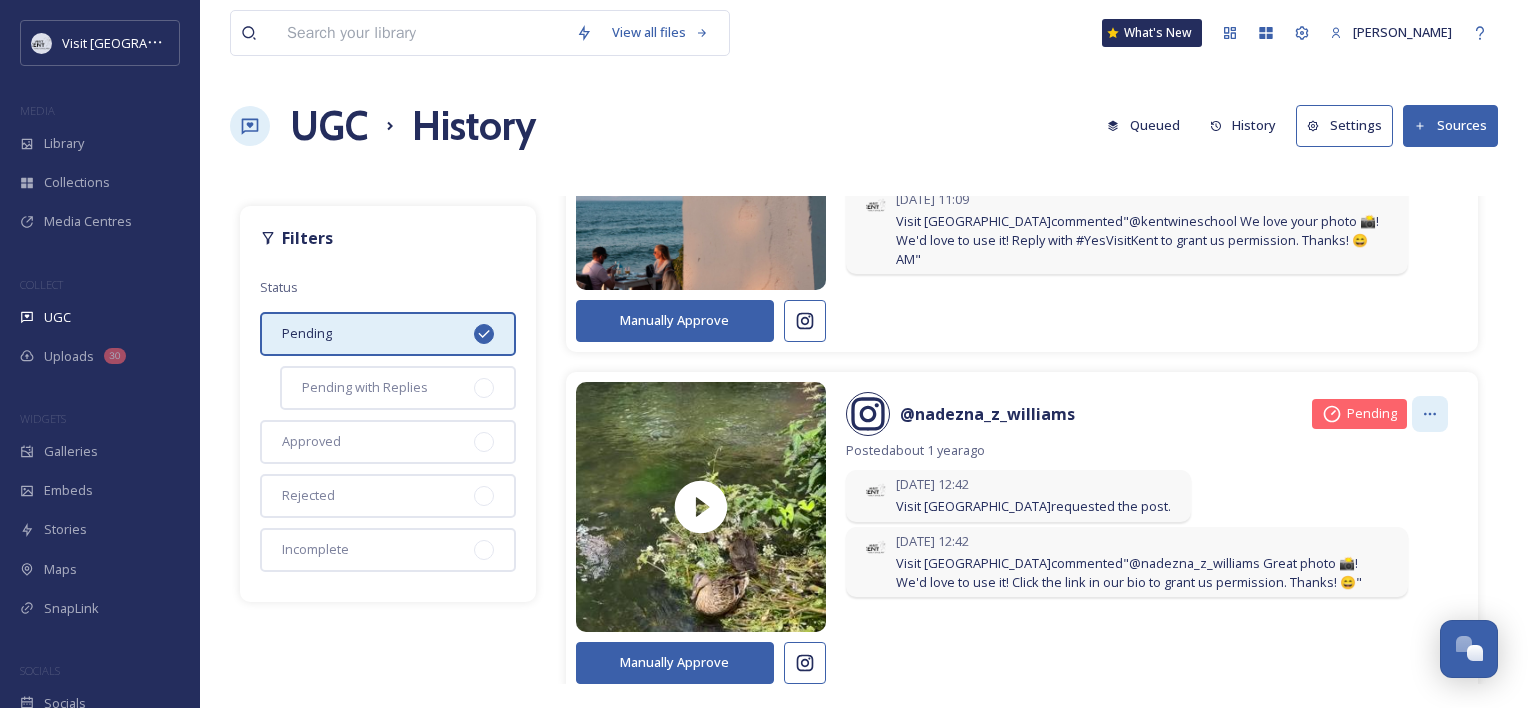 click at bounding box center [1430, 414] 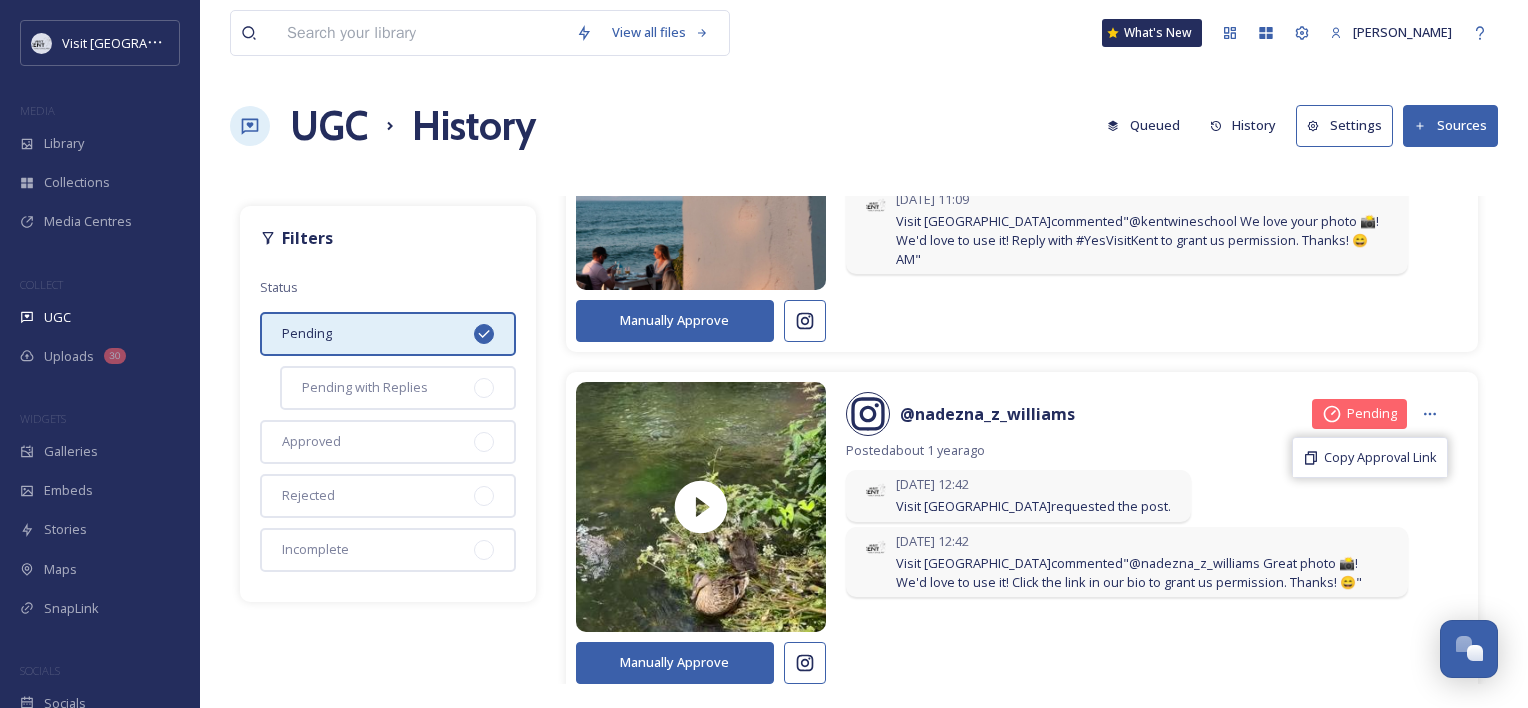 click on "@ nadezna_z_williams Pending Copy Approval Link Posted  about [DATE] [DATE] 12:42 Visit [PERSON_NAME]  requested the post. [DATE] 12:42 Visit [PERSON_NAME]  commented  "@nadezna_z_williams Great photo 📸! We'd love to use it! Click the link in our bio to grant us permission. Thanks! 😄"" at bounding box center [1147, 497] 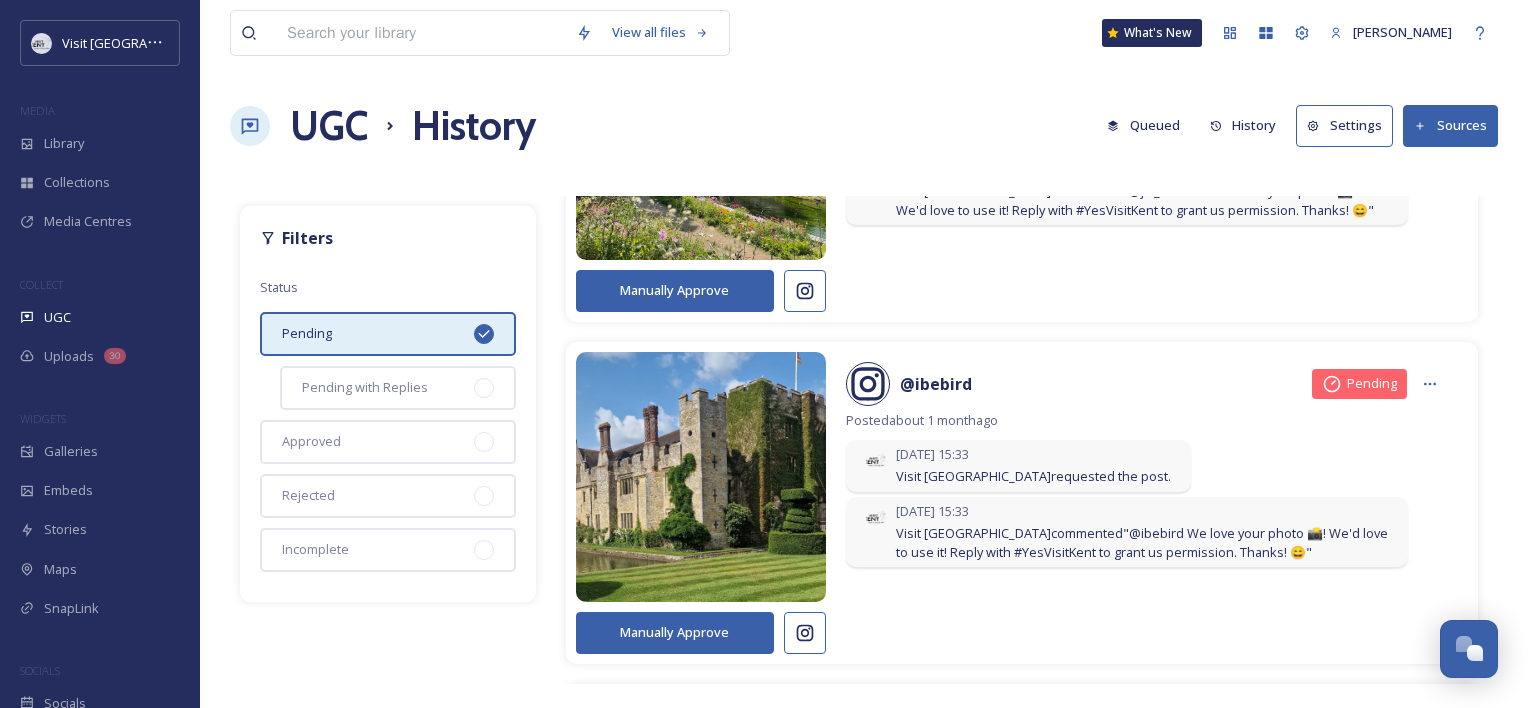 scroll, scrollTop: 0, scrollLeft: 0, axis: both 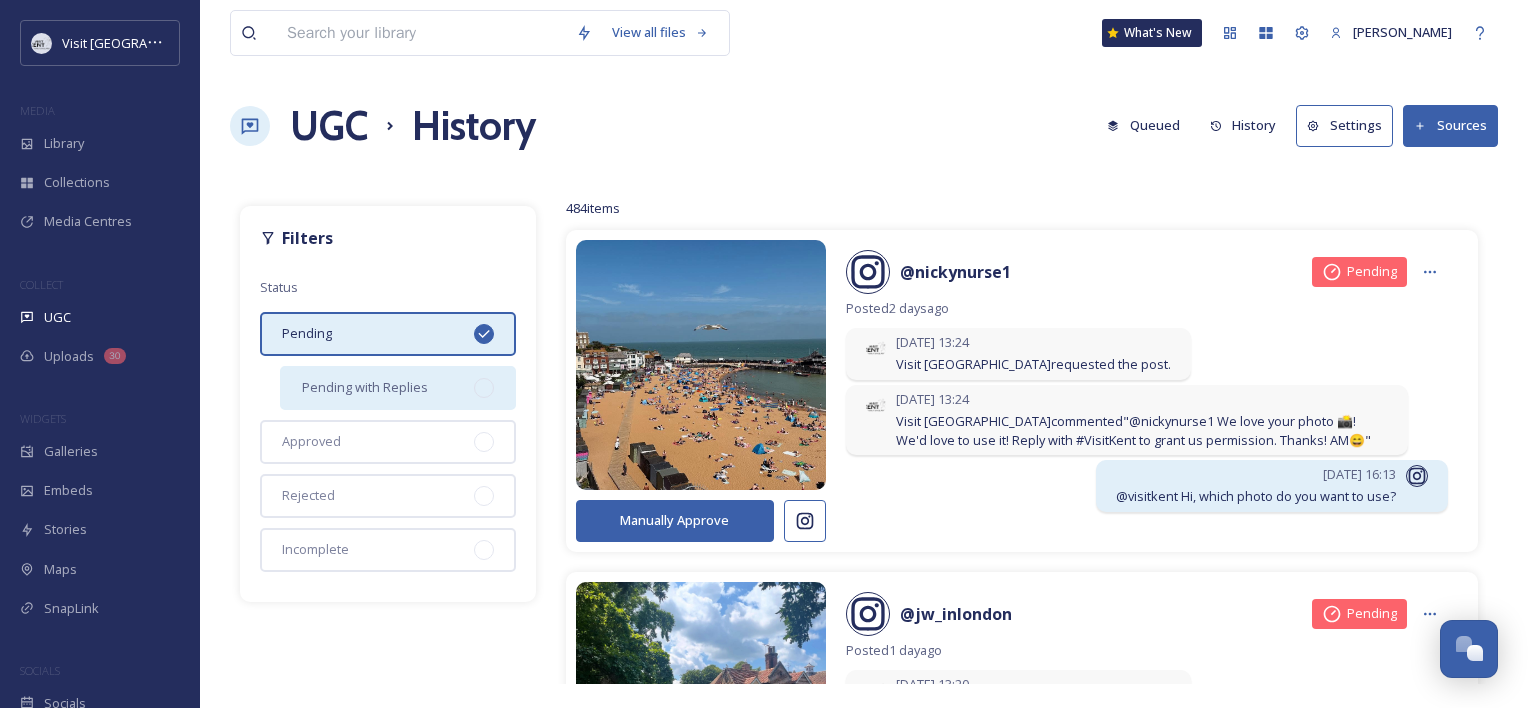 click on "Pending with Replies" at bounding box center [398, 388] 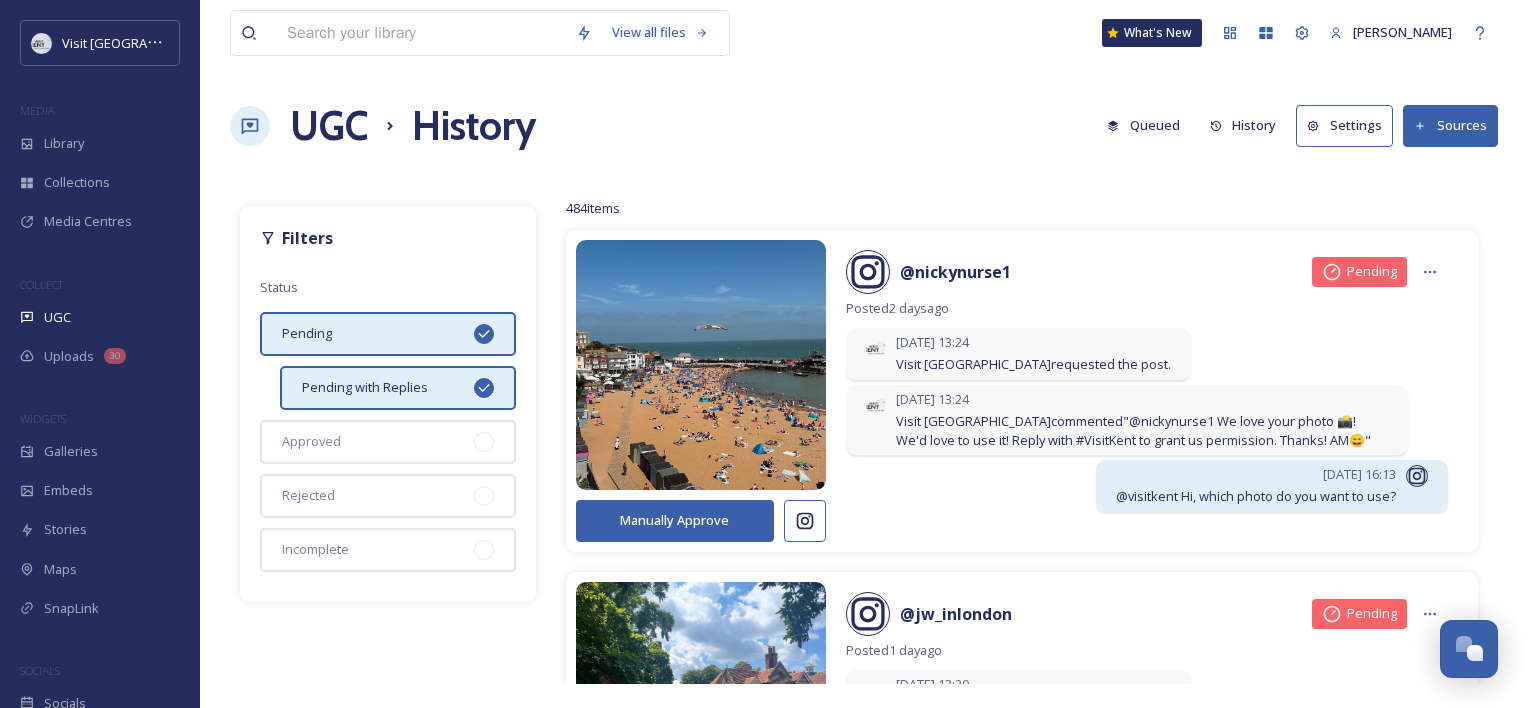 click on "Pending" at bounding box center (388, 334) 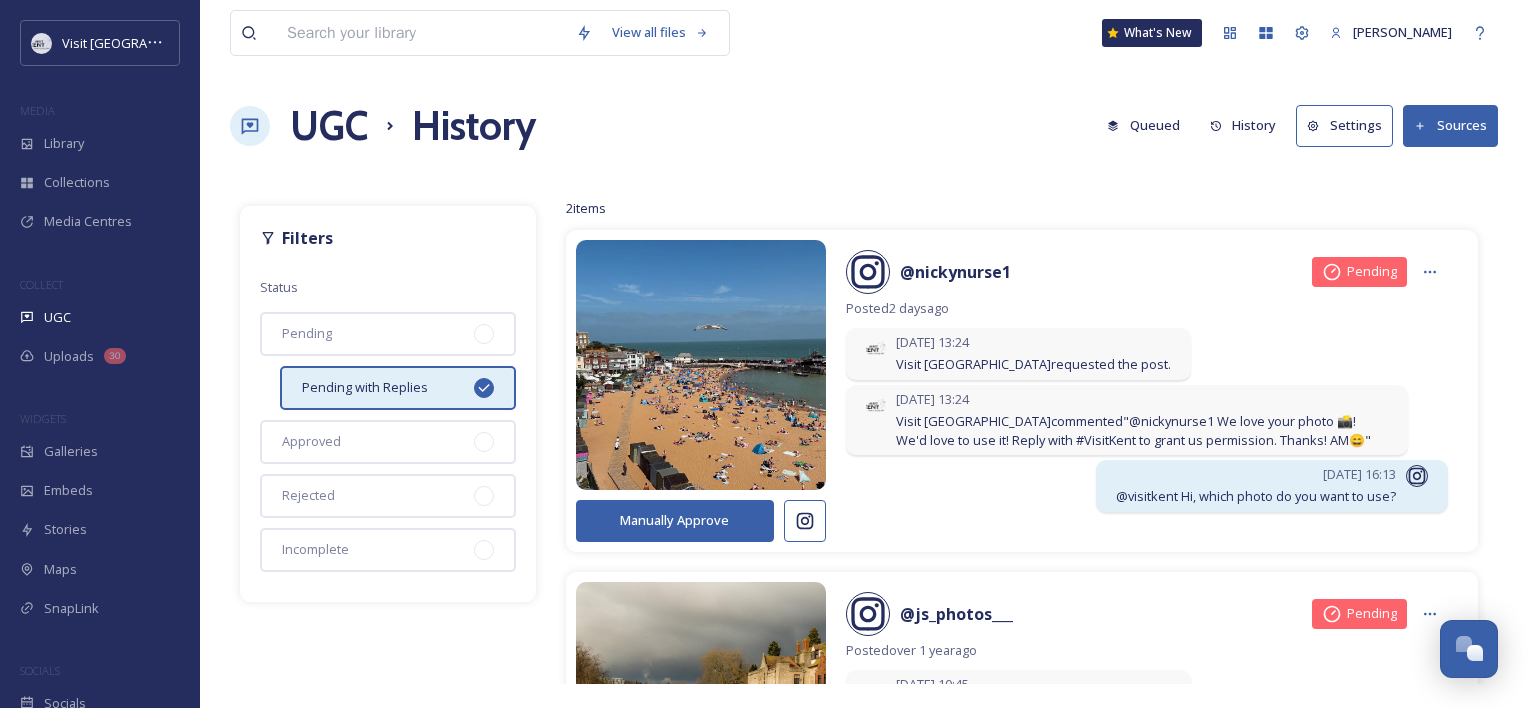 scroll, scrollTop: 292, scrollLeft: 0, axis: vertical 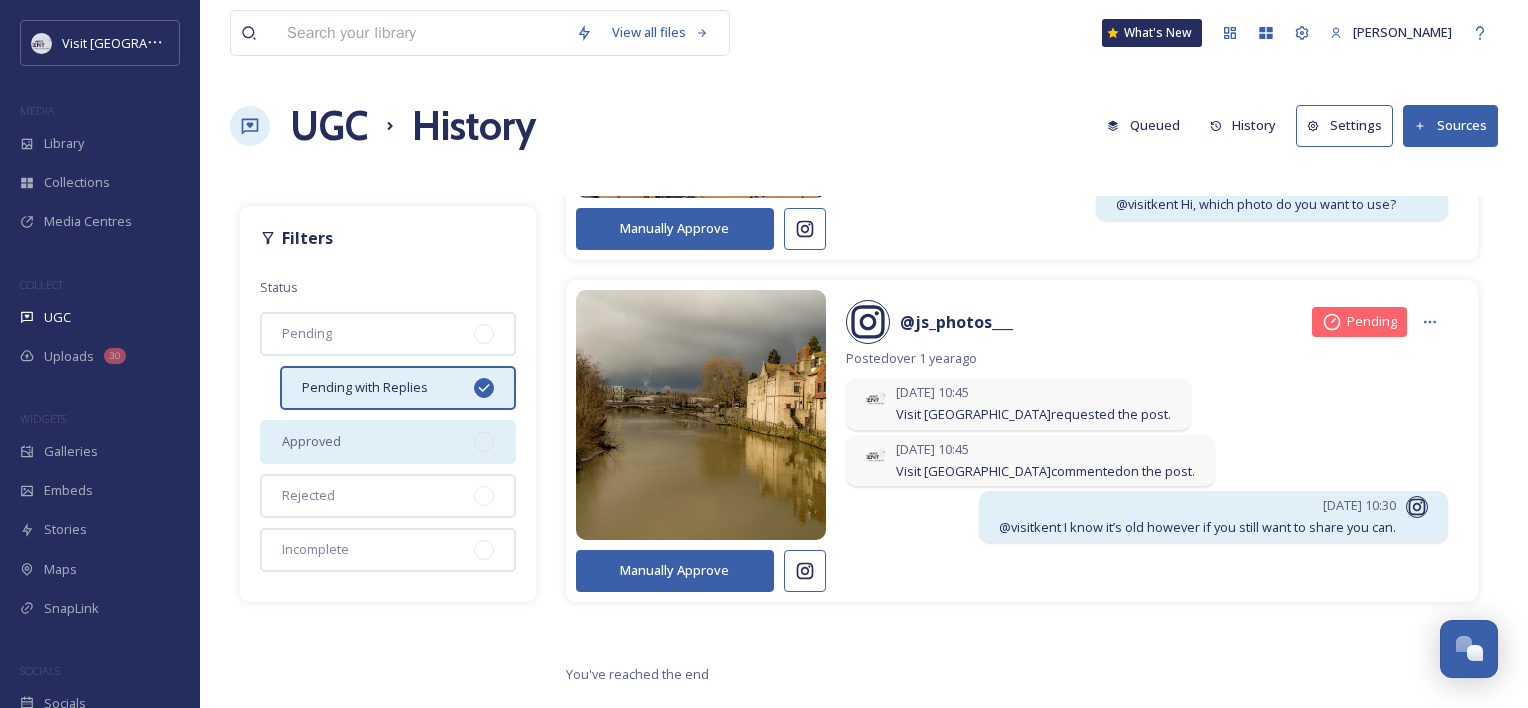 click on "Approved" at bounding box center [388, 442] 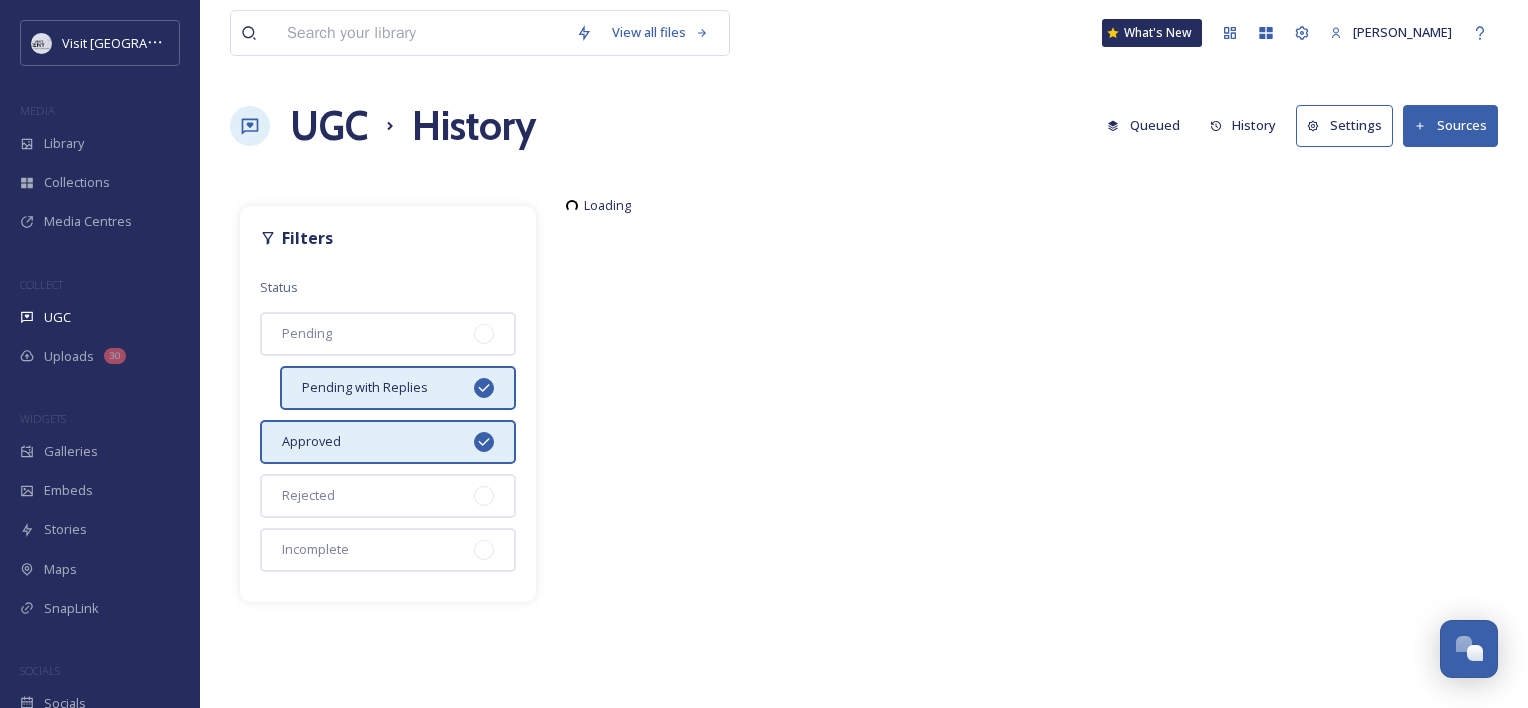 scroll, scrollTop: 0, scrollLeft: 0, axis: both 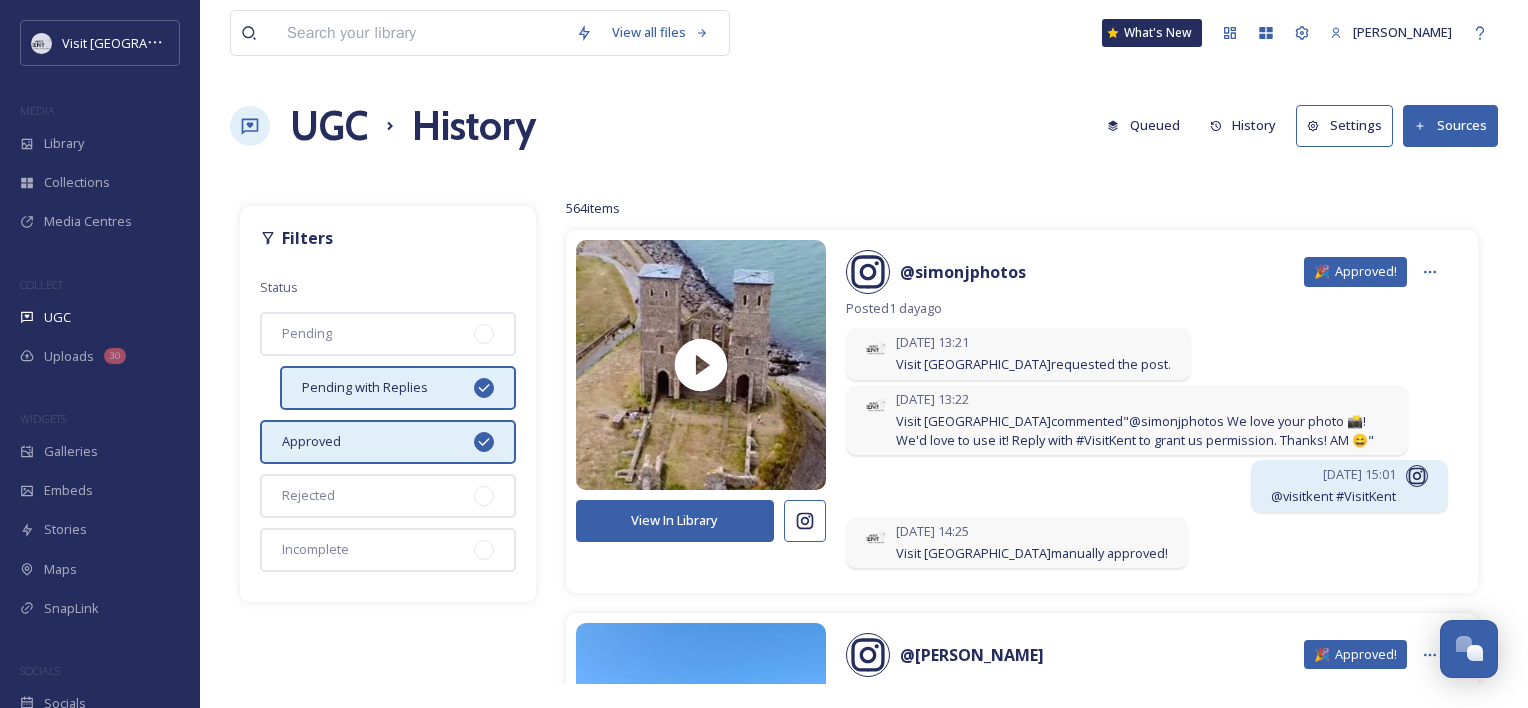 click on "Pending with Replies" at bounding box center (365, 387) 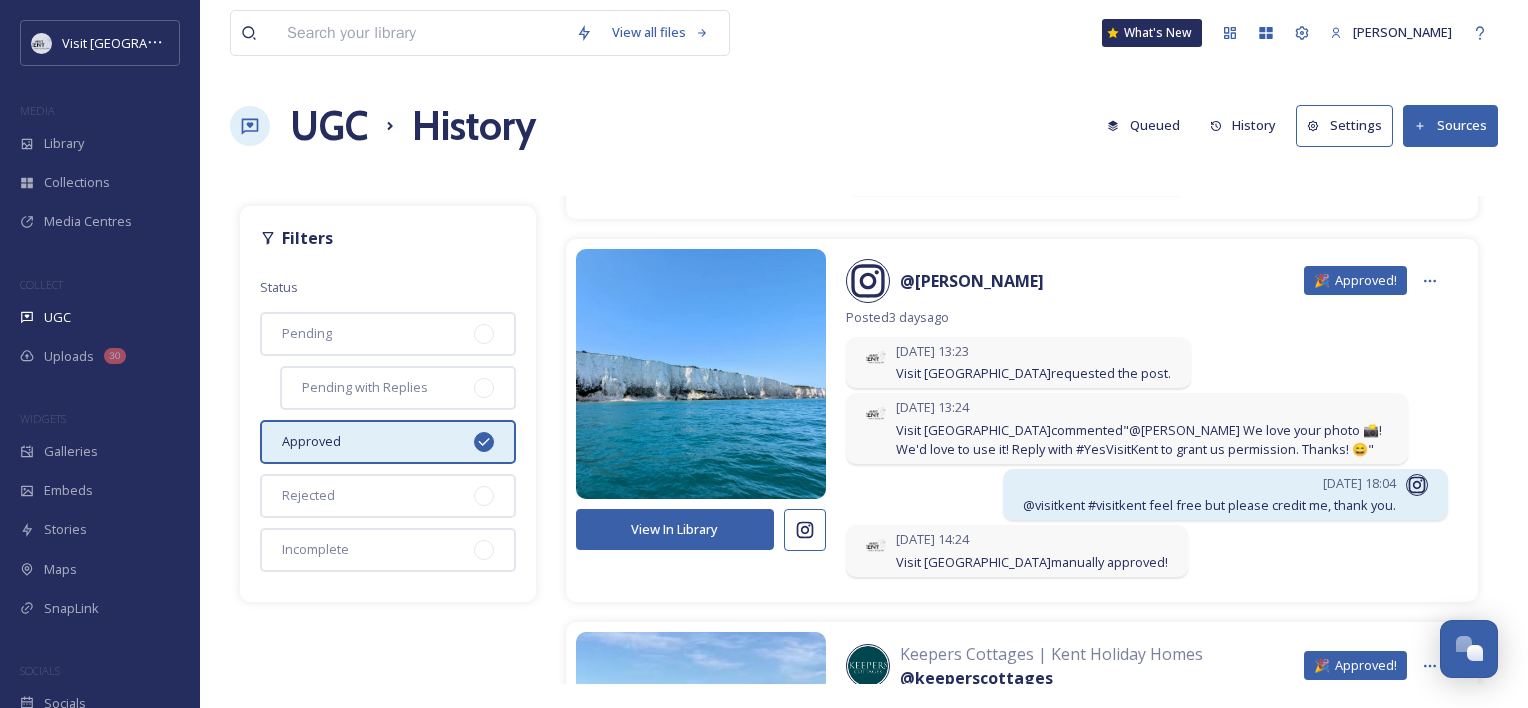 scroll, scrollTop: 372, scrollLeft: 0, axis: vertical 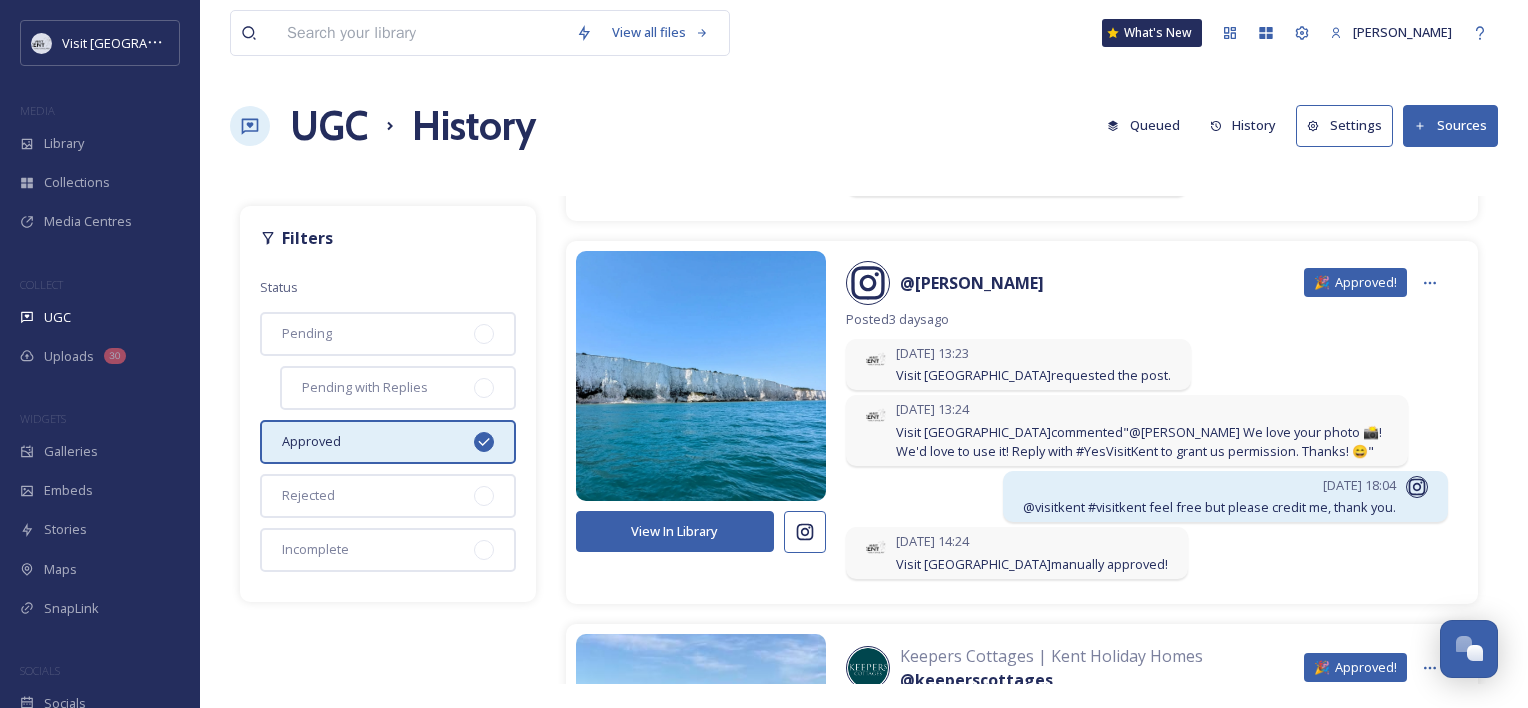 click on "View In Library" at bounding box center (675, 531) 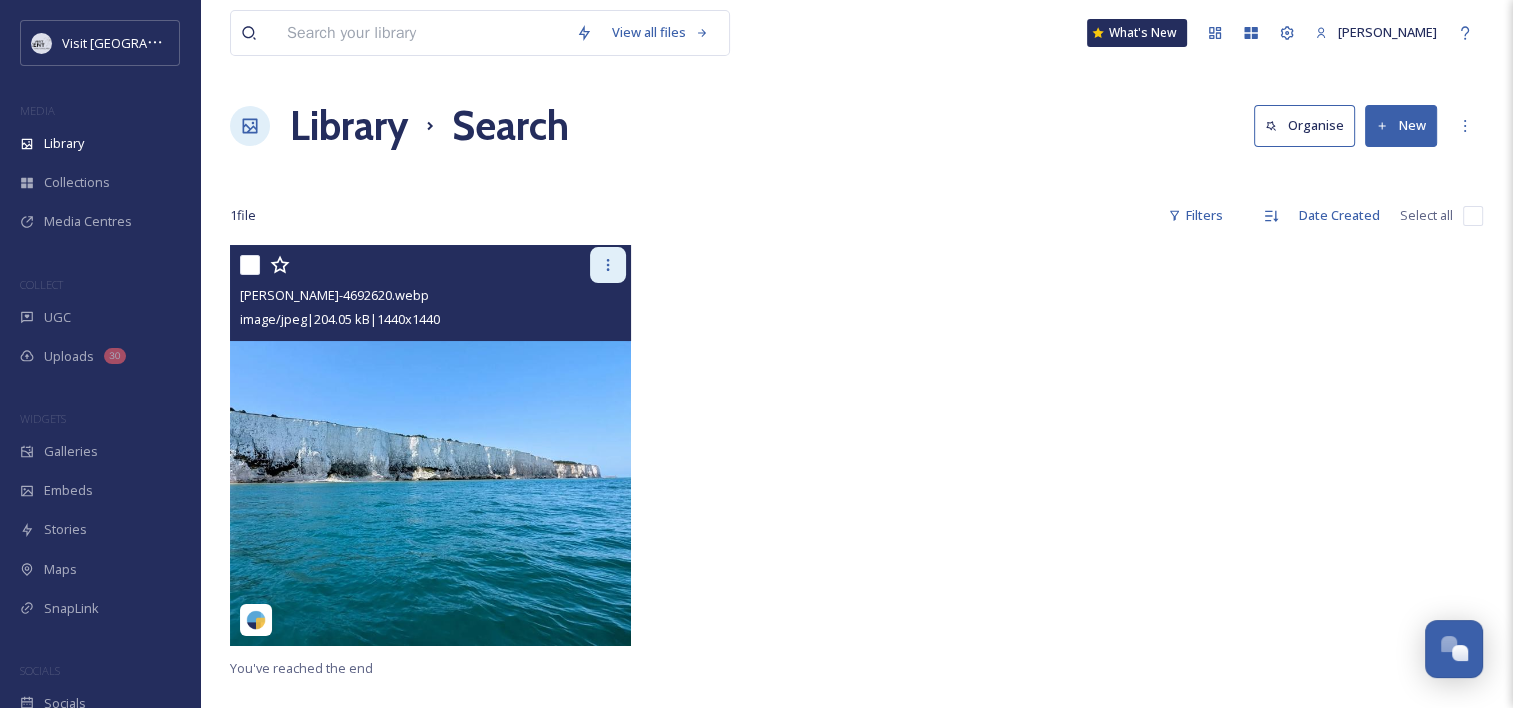 click 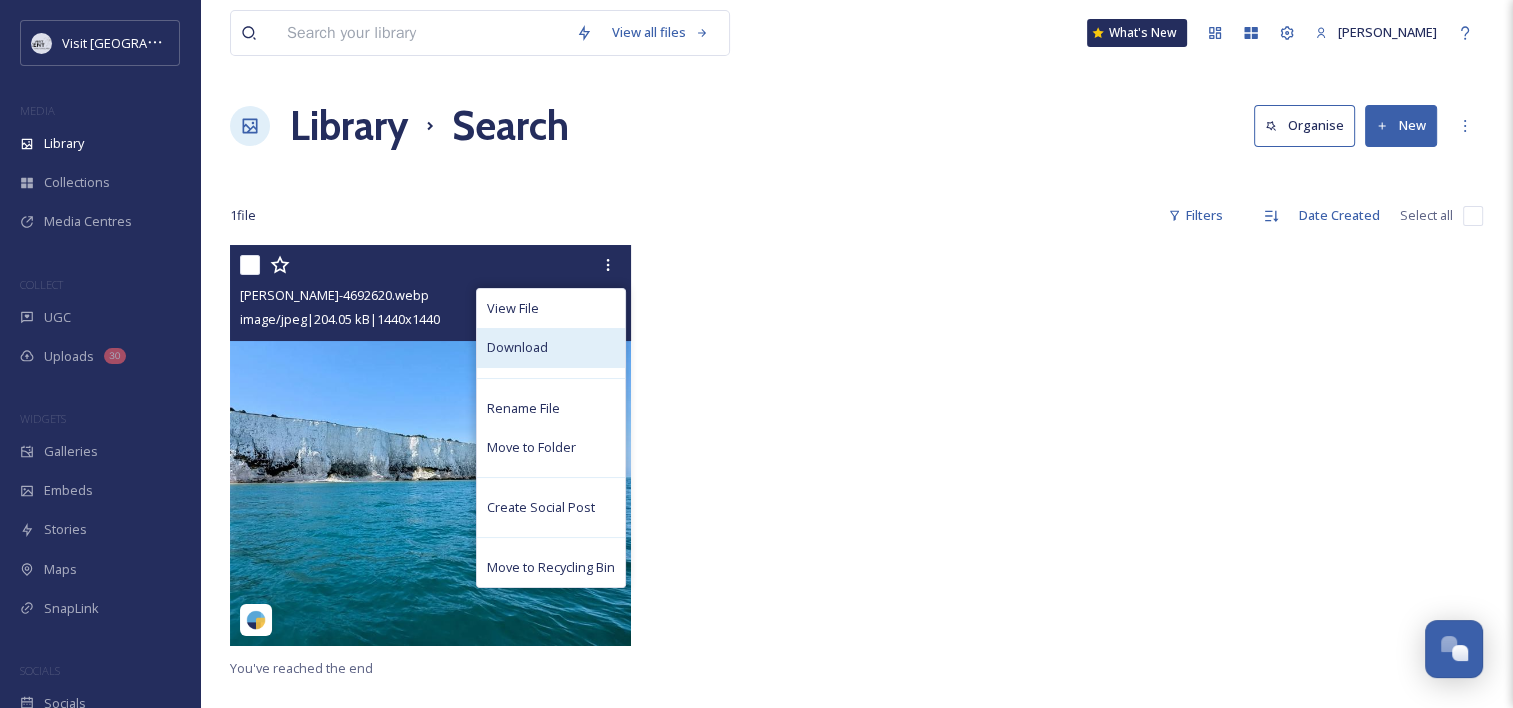 click on "Download" at bounding box center [551, 347] 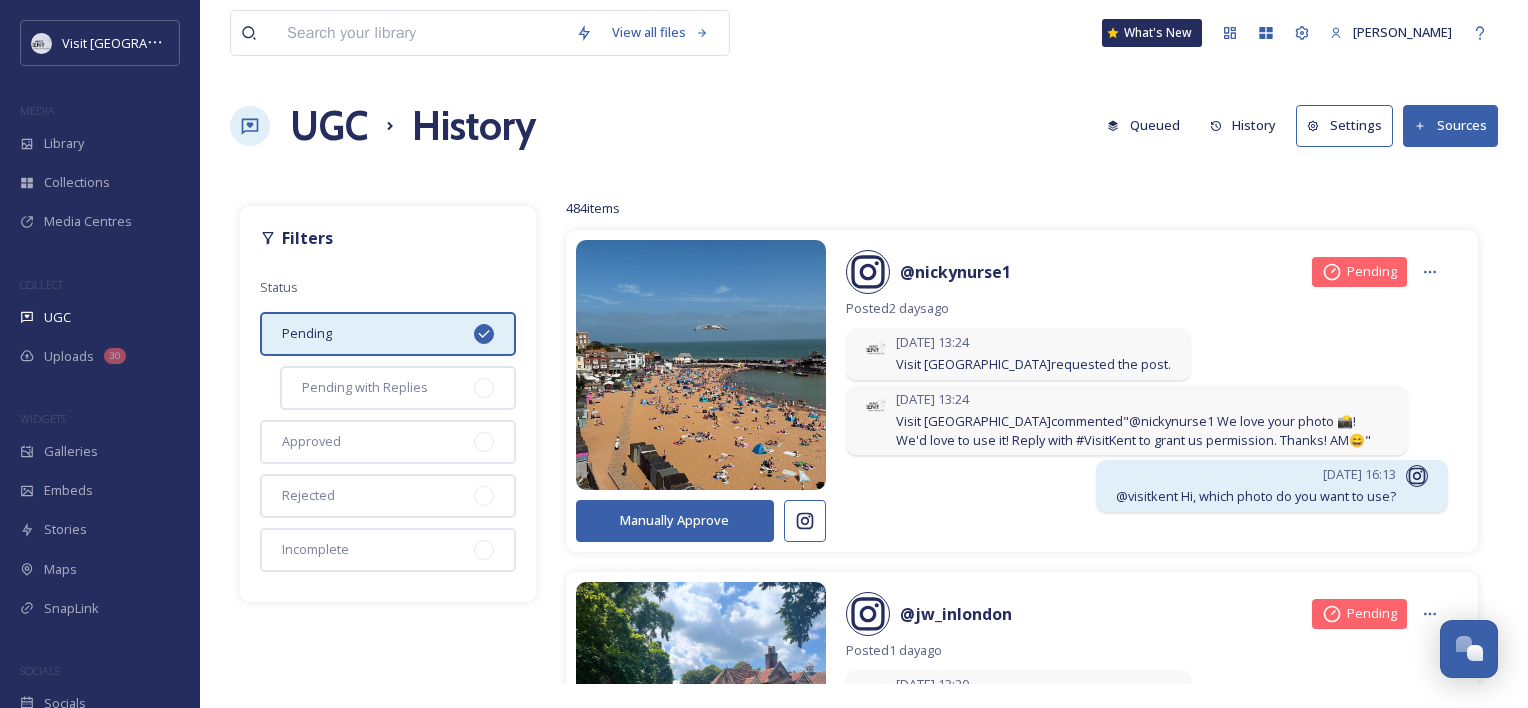 click on "Pending" at bounding box center [388, 334] 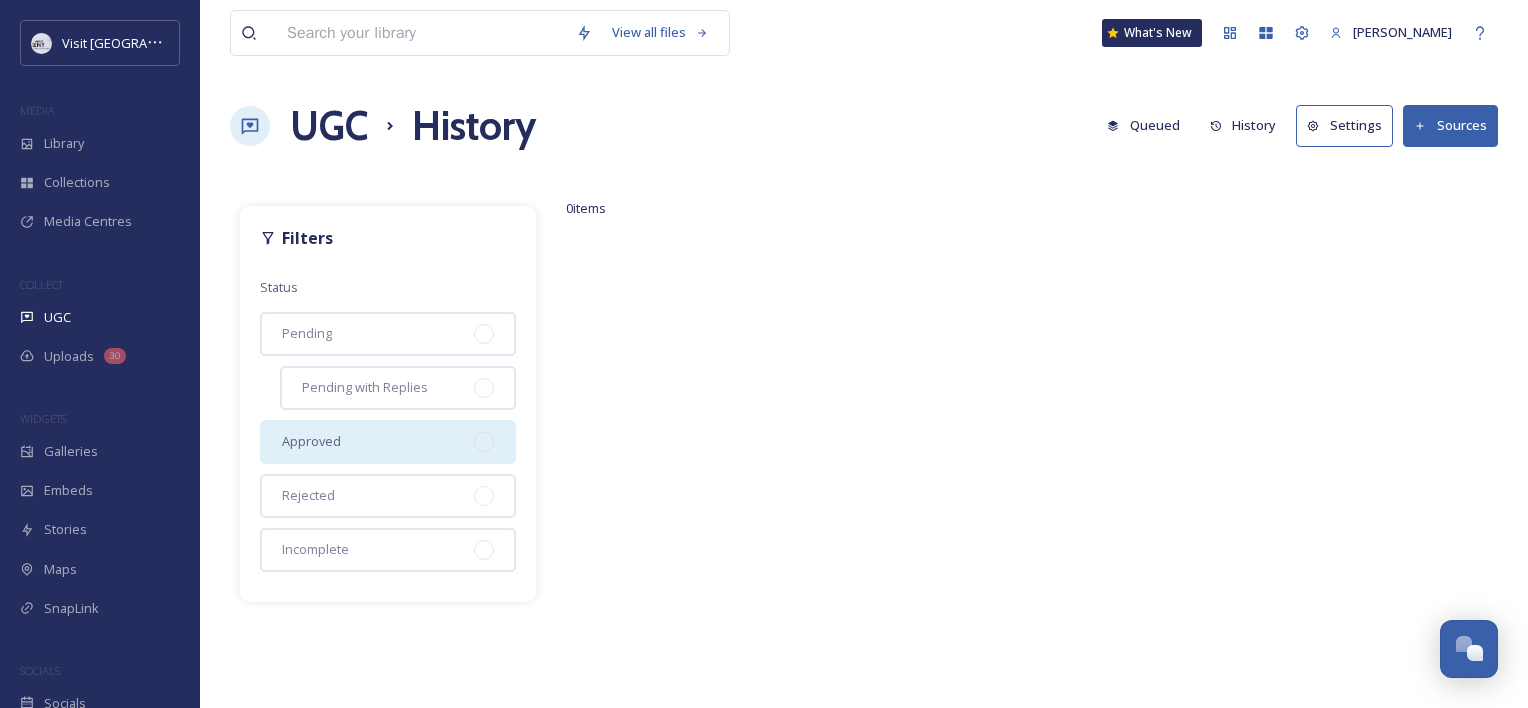 click on "Approved" at bounding box center (388, 442) 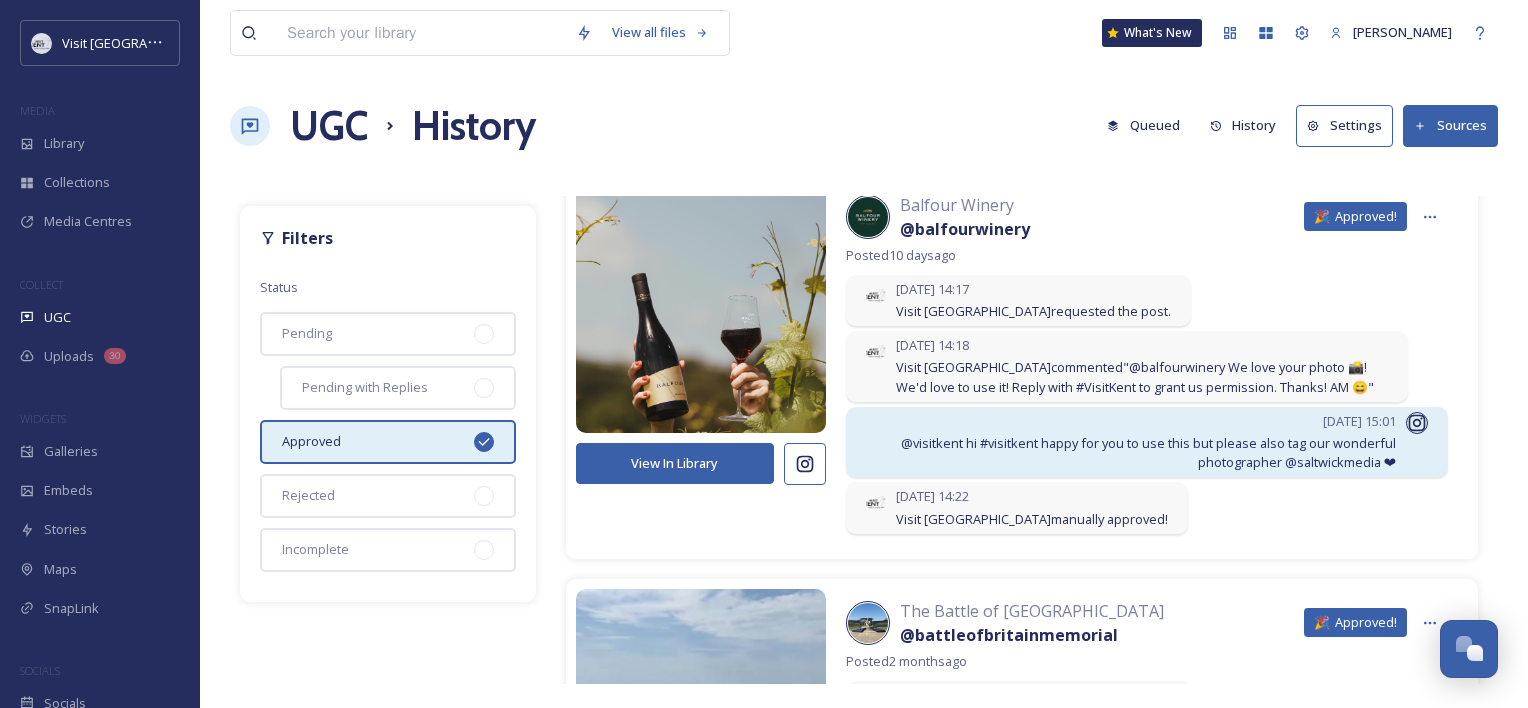 scroll, scrollTop: 1642, scrollLeft: 0, axis: vertical 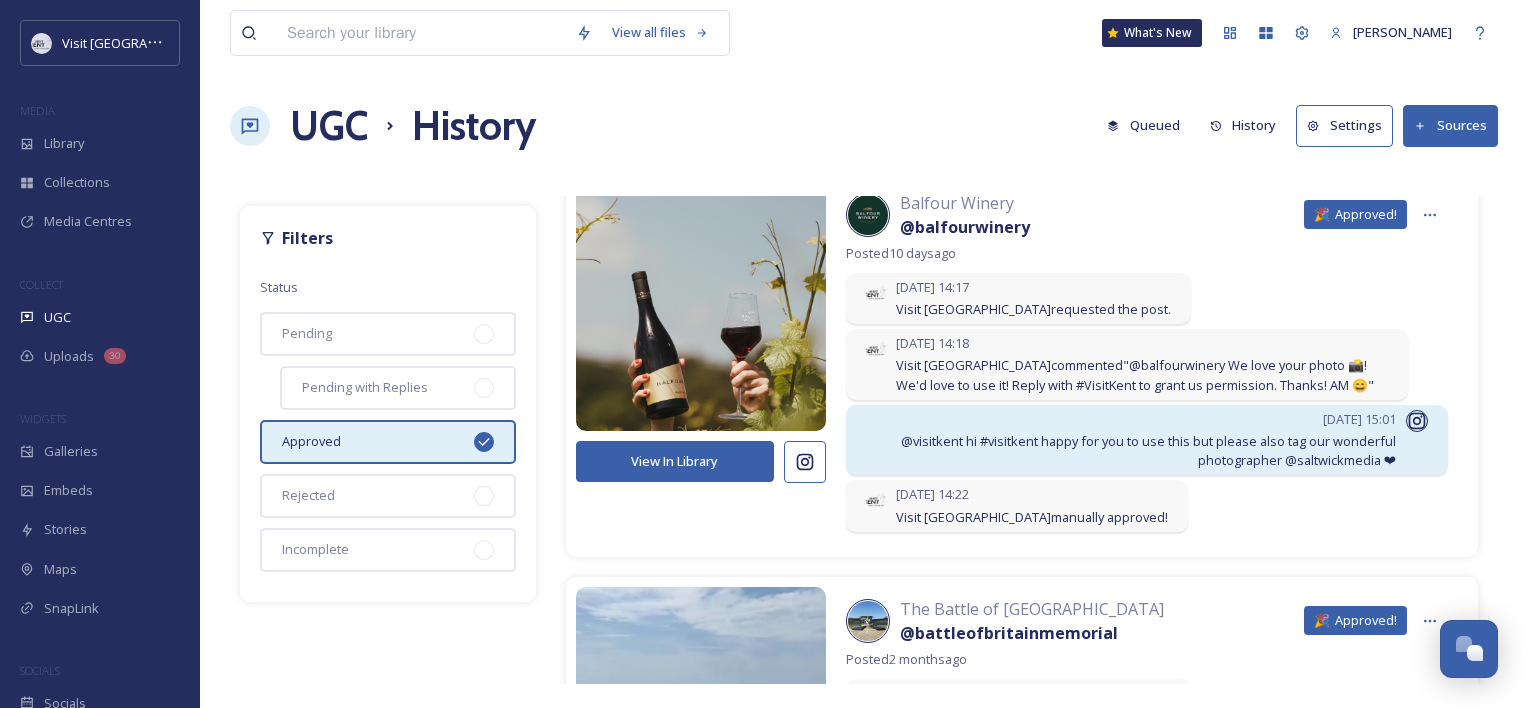 click on "View In Library" at bounding box center [675, 461] 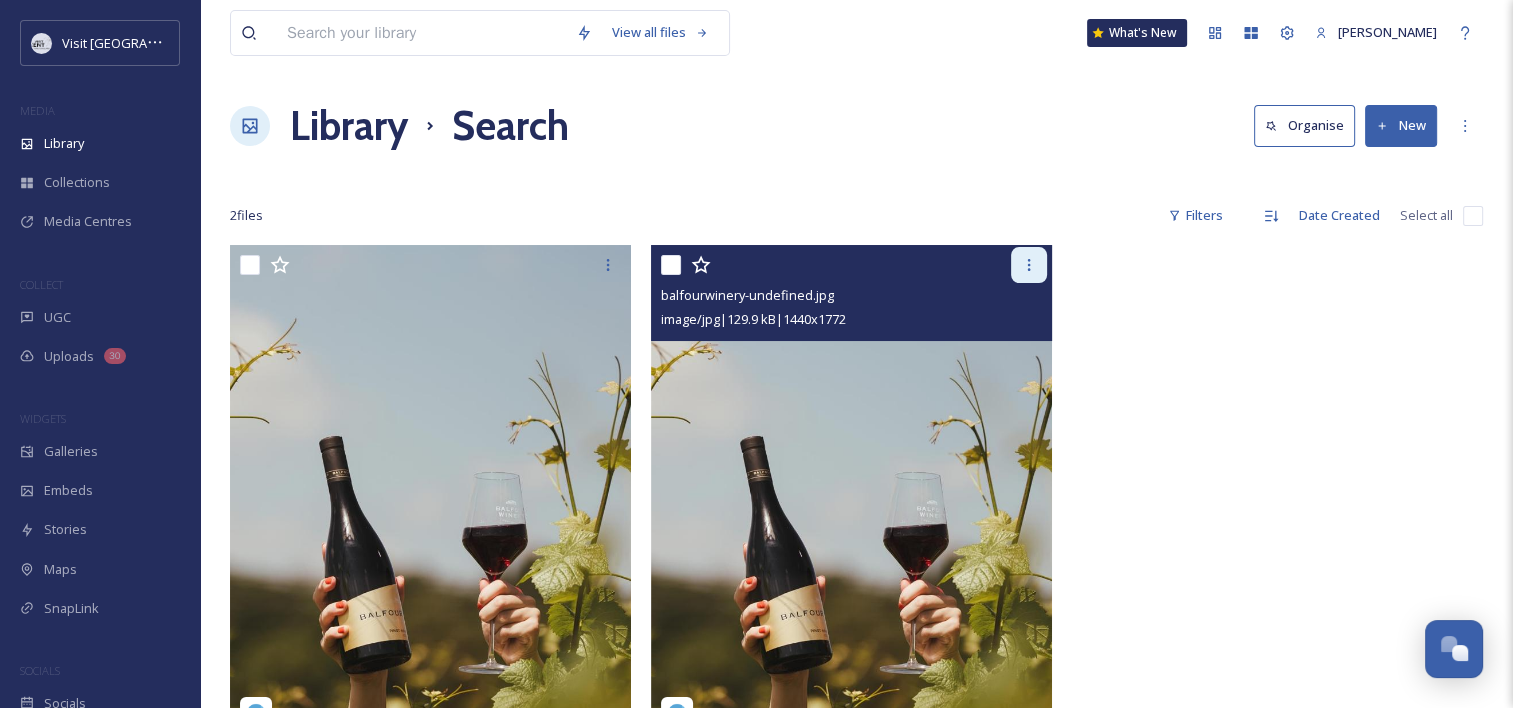 click at bounding box center (1029, 265) 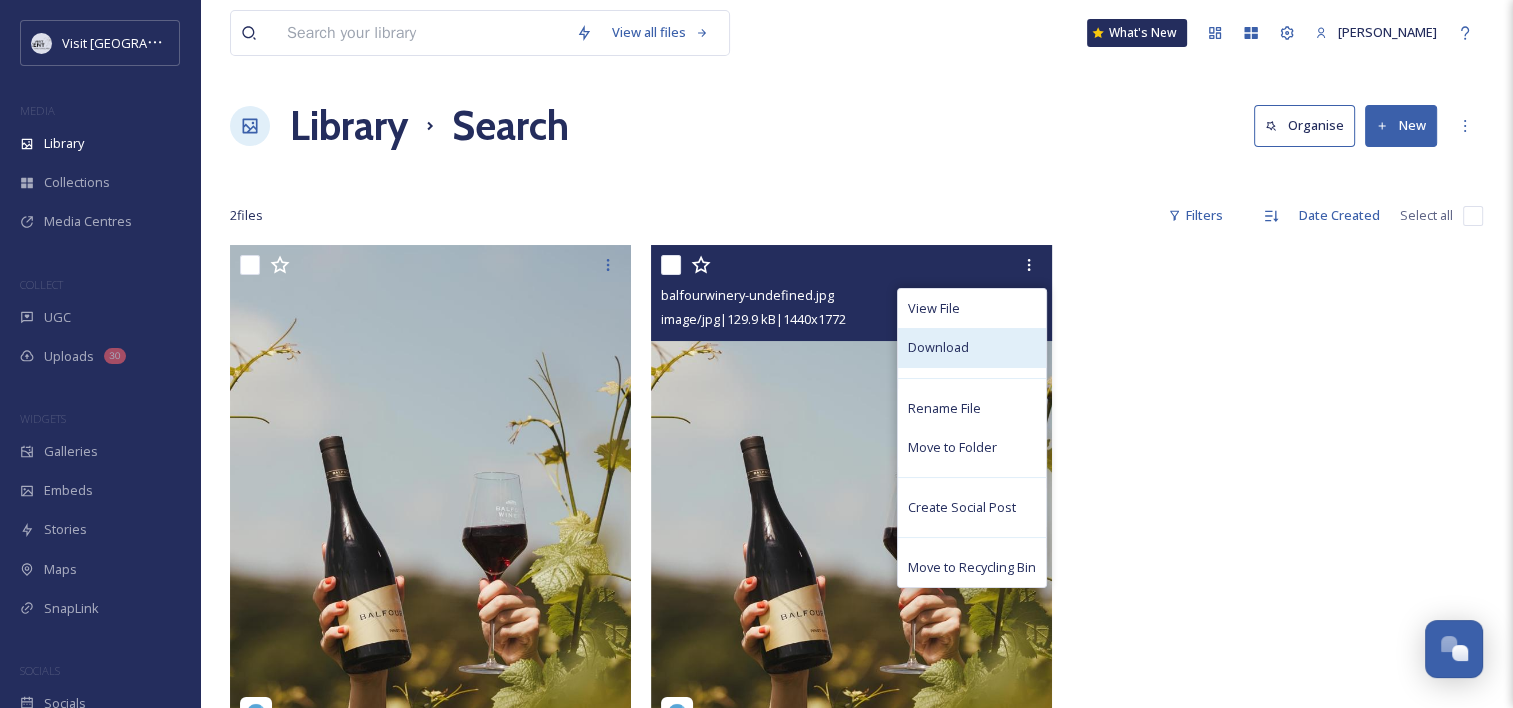 click on "Download" at bounding box center (972, 347) 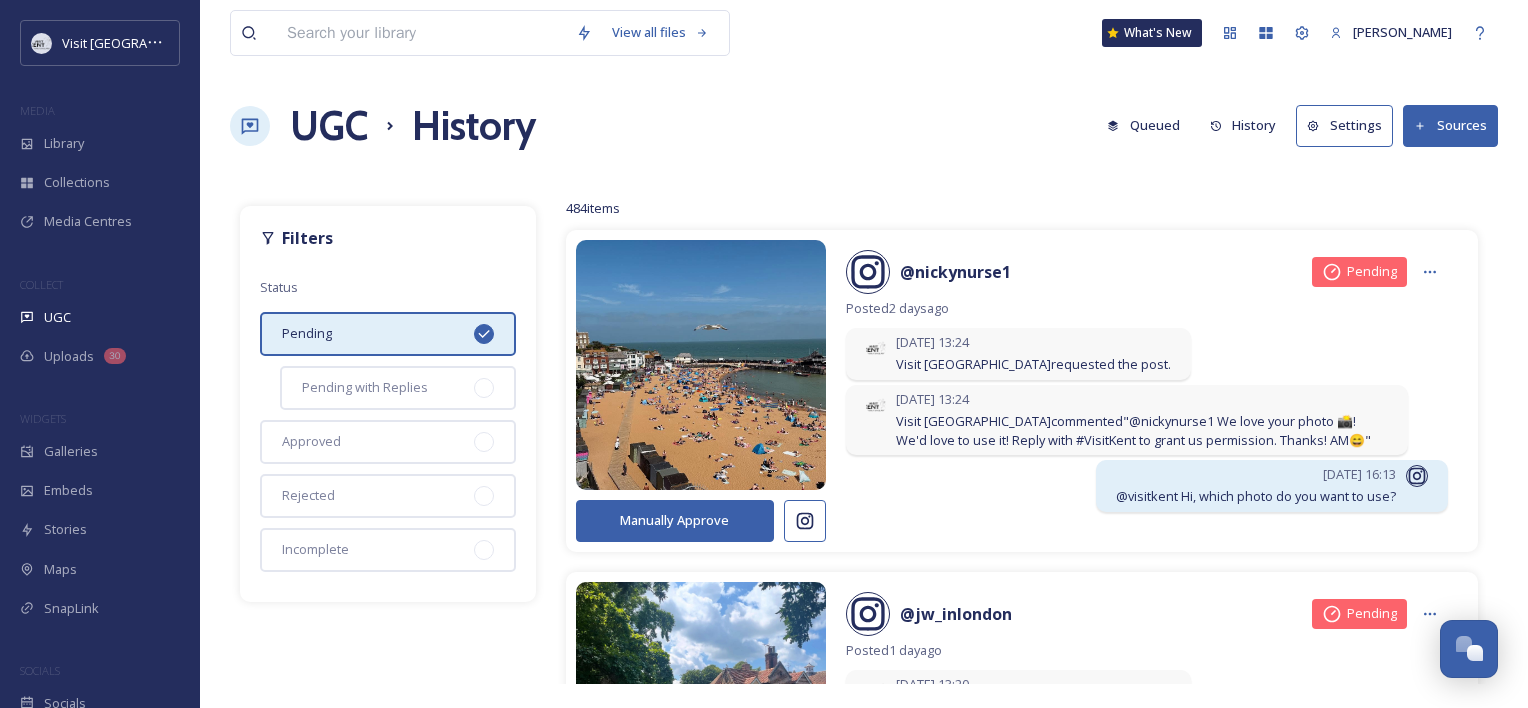 click on "Pending" at bounding box center [388, 334] 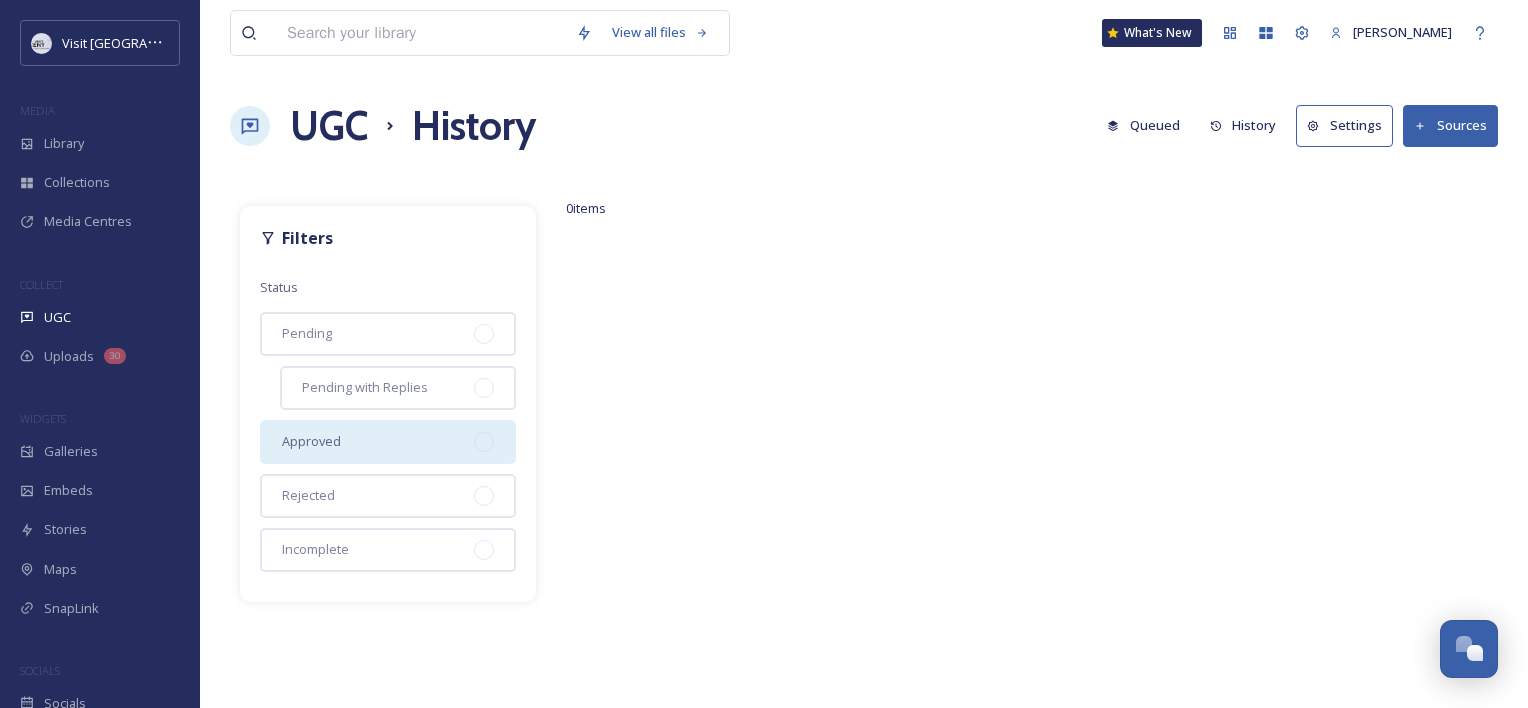 click on "Approved" at bounding box center (388, 442) 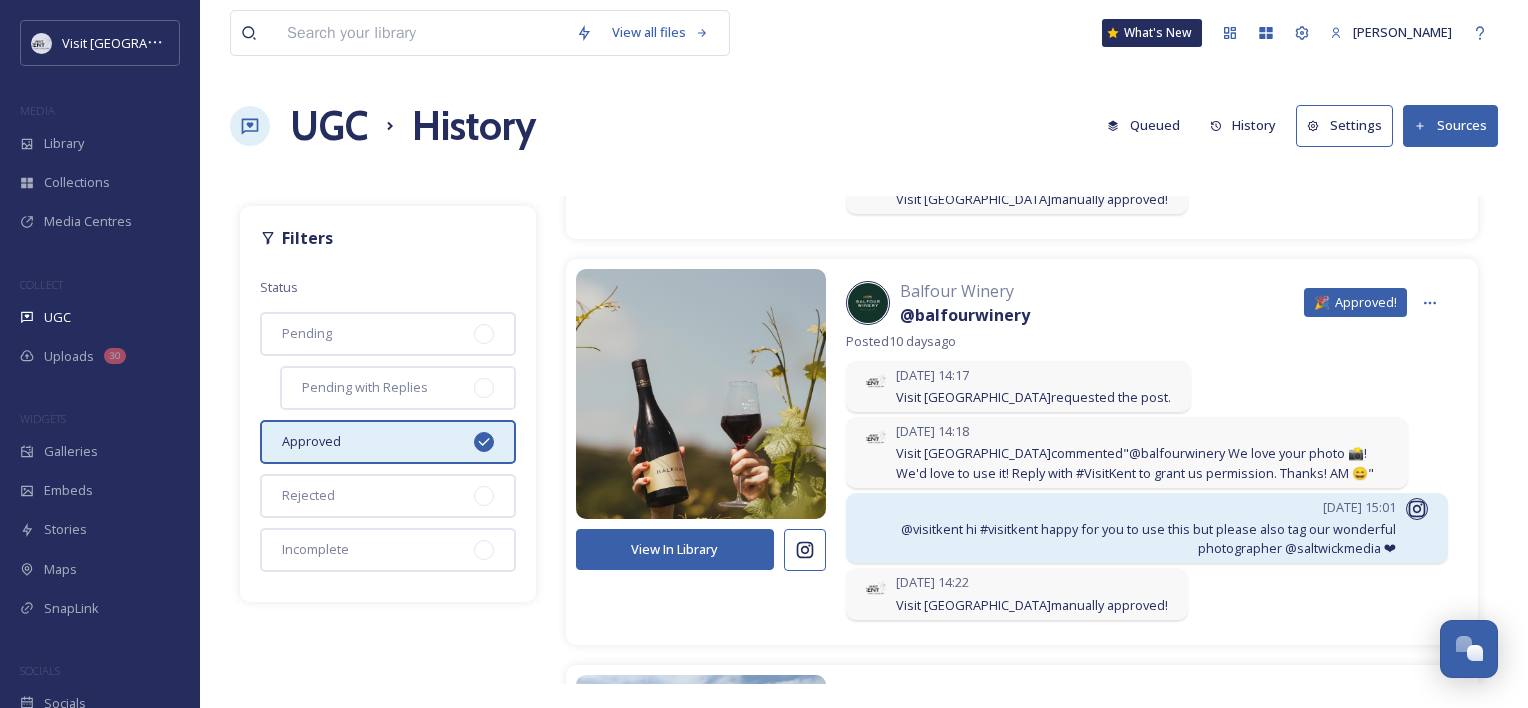 scroll, scrollTop: 1564, scrollLeft: 0, axis: vertical 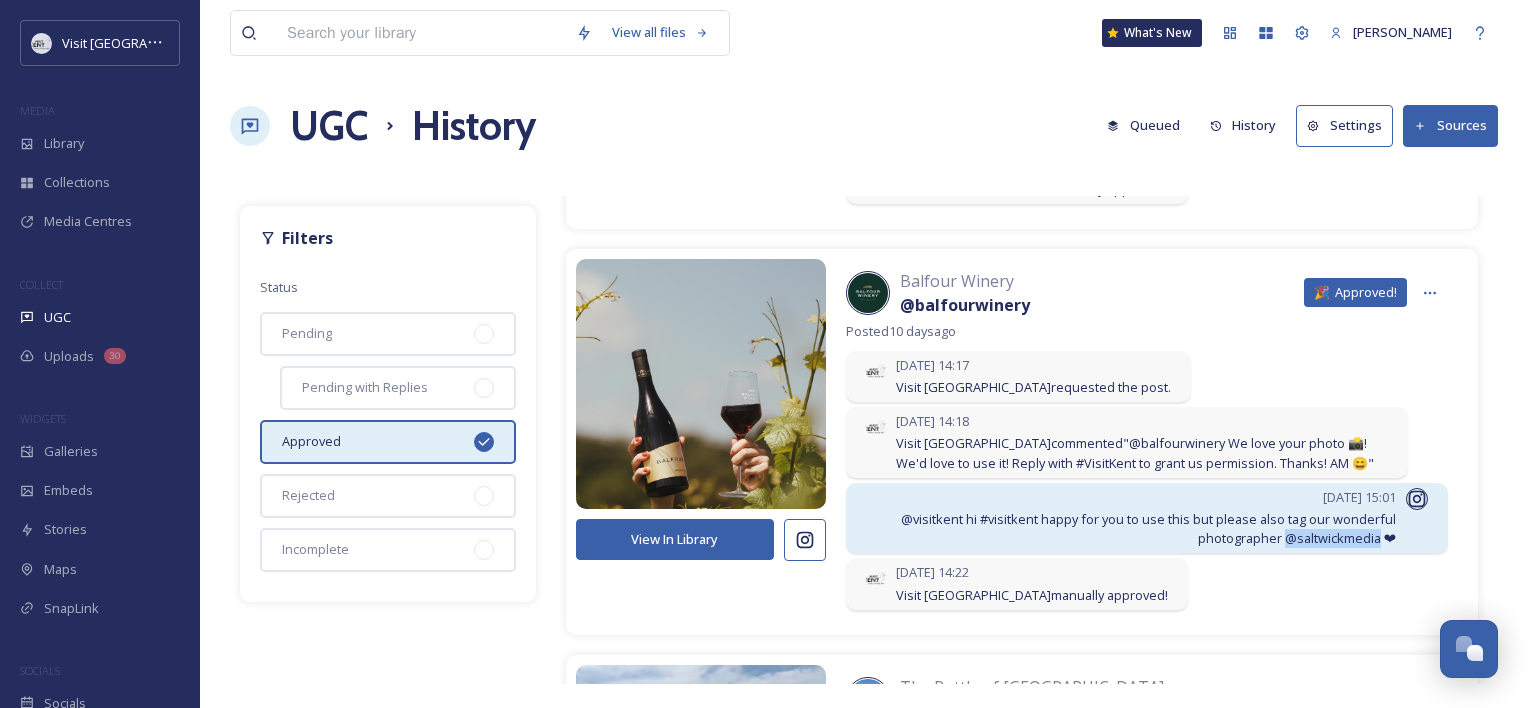 drag, startPoint x: 1268, startPoint y: 532, endPoint x: 1365, endPoint y: 532, distance: 97 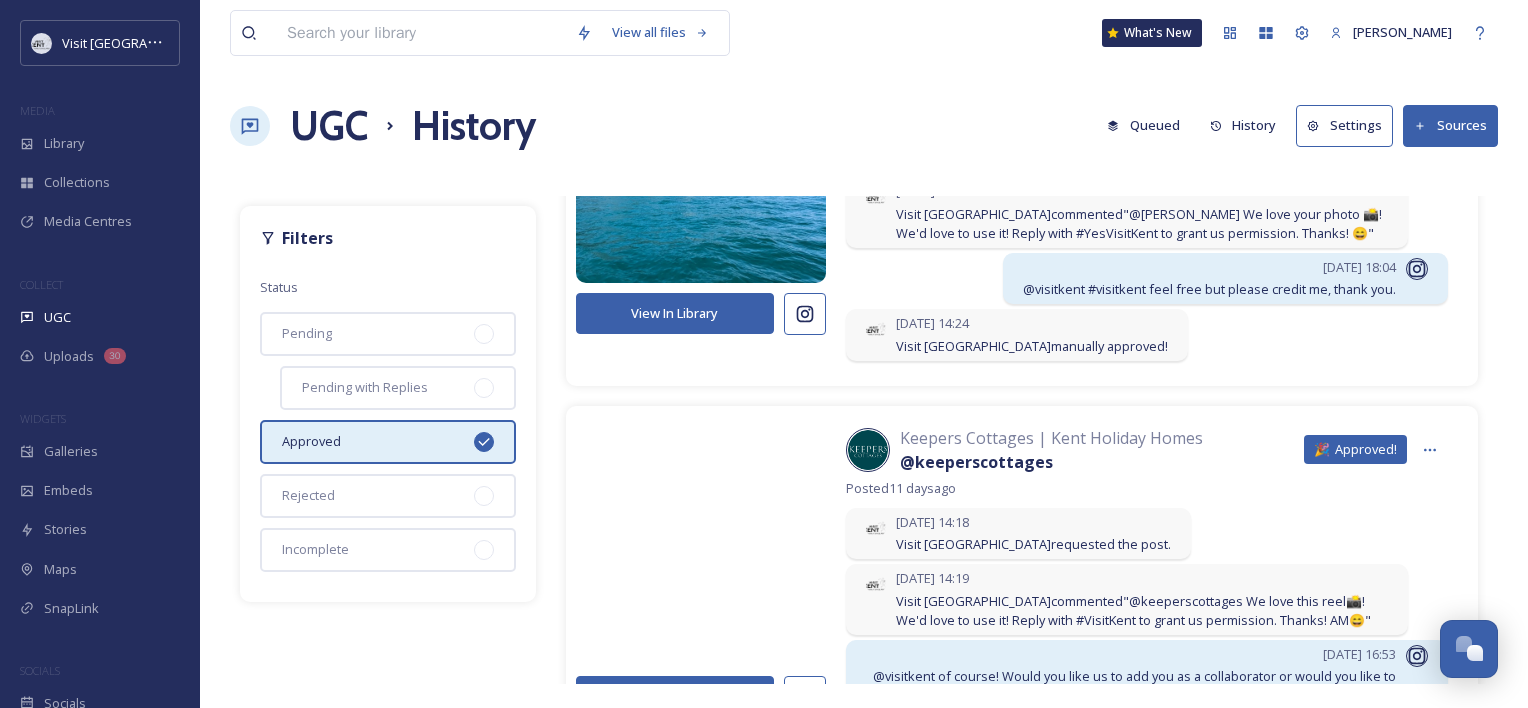 scroll, scrollTop: 440, scrollLeft: 0, axis: vertical 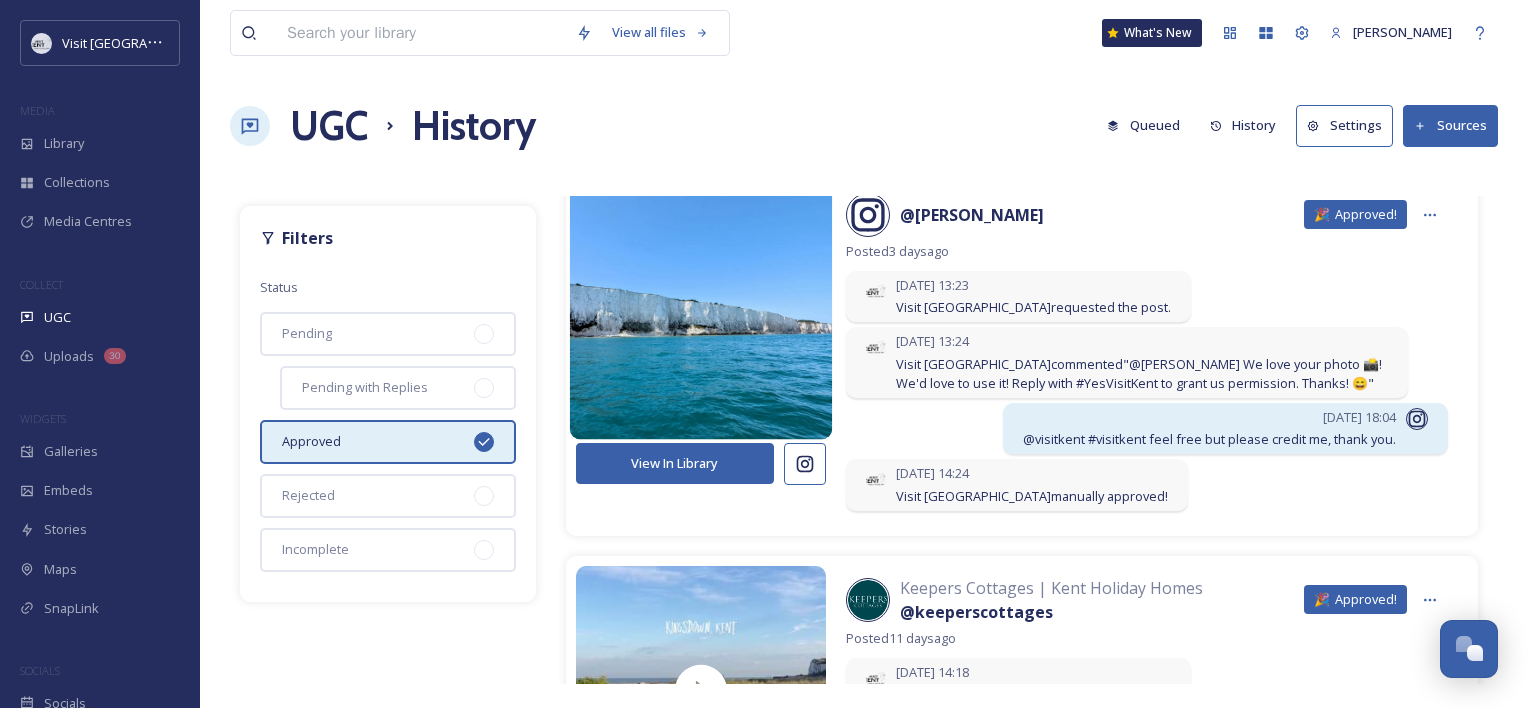 click at bounding box center (700, 307) 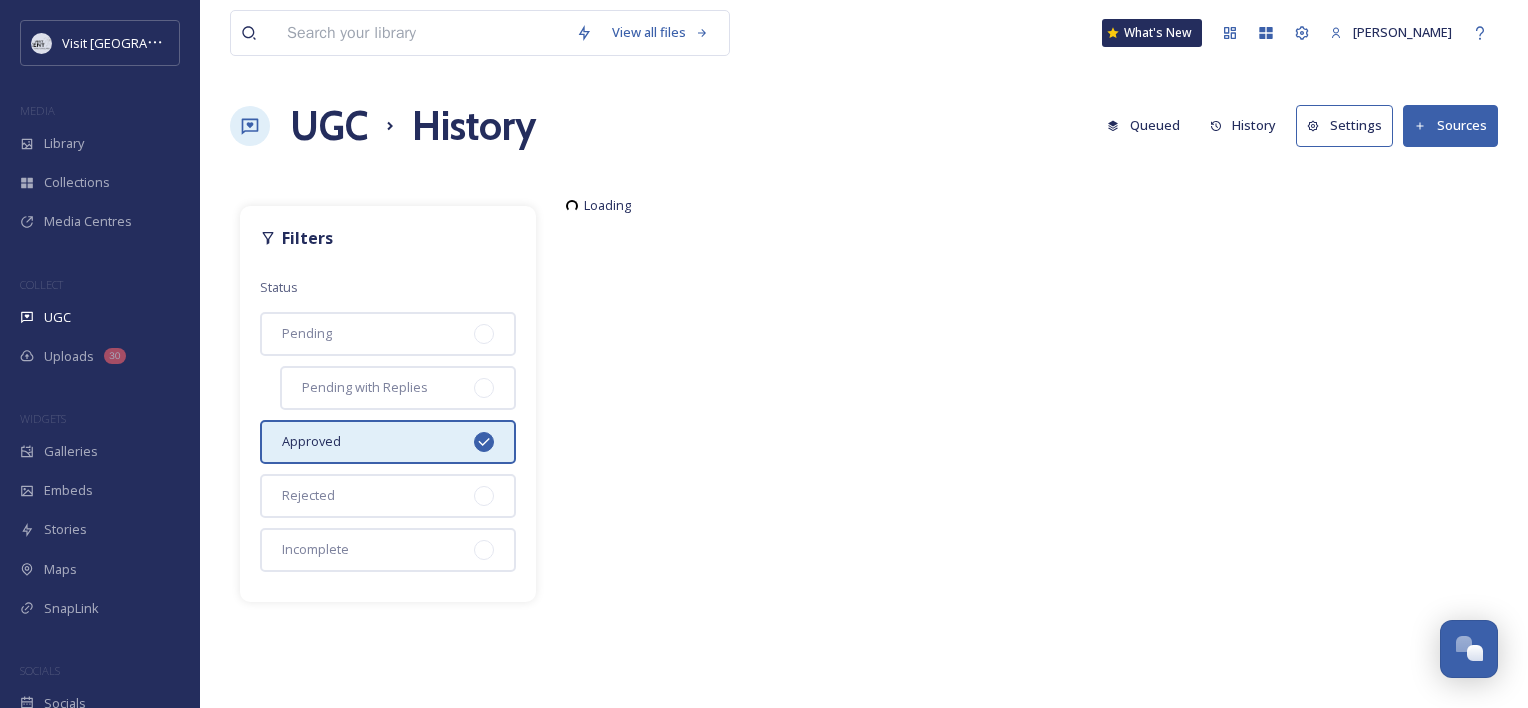 scroll, scrollTop: 0, scrollLeft: 0, axis: both 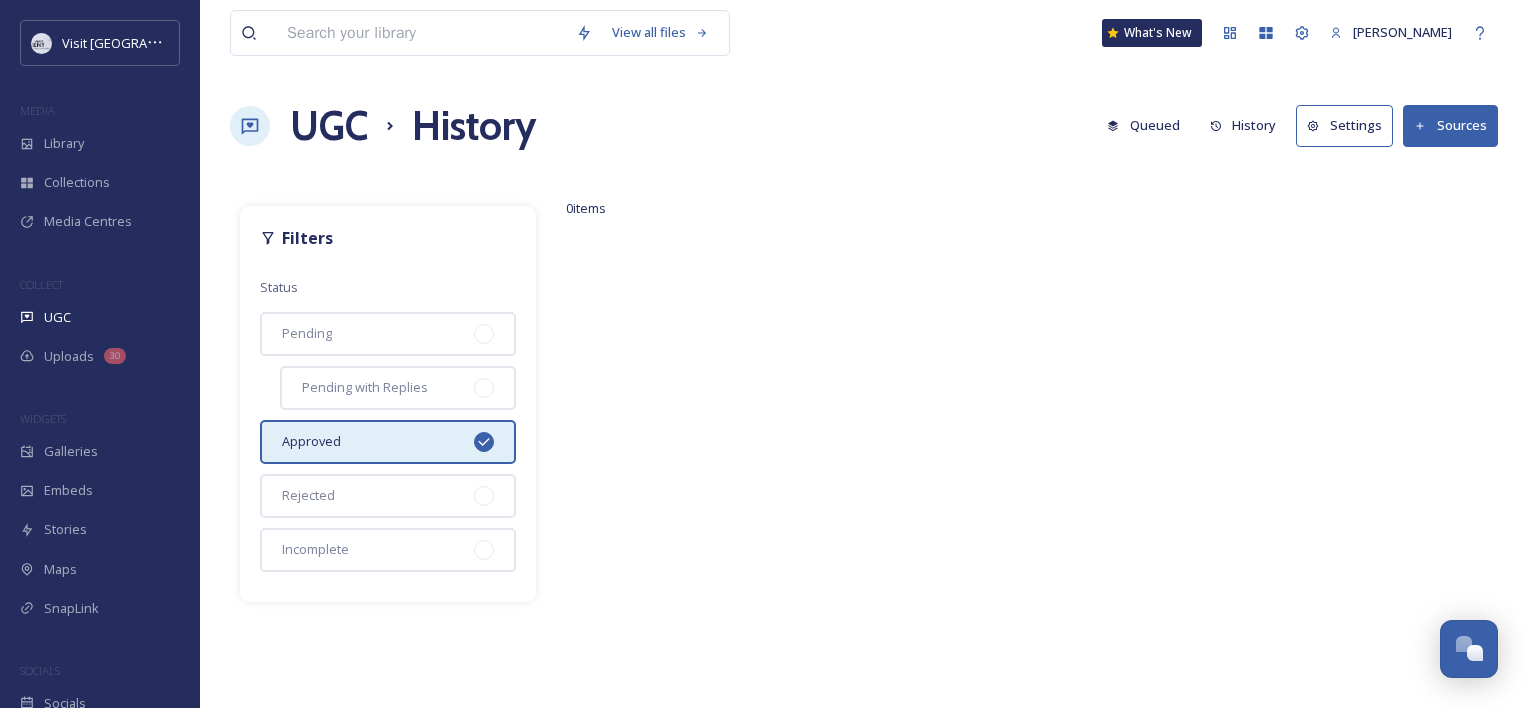click on "Approved" at bounding box center [388, 442] 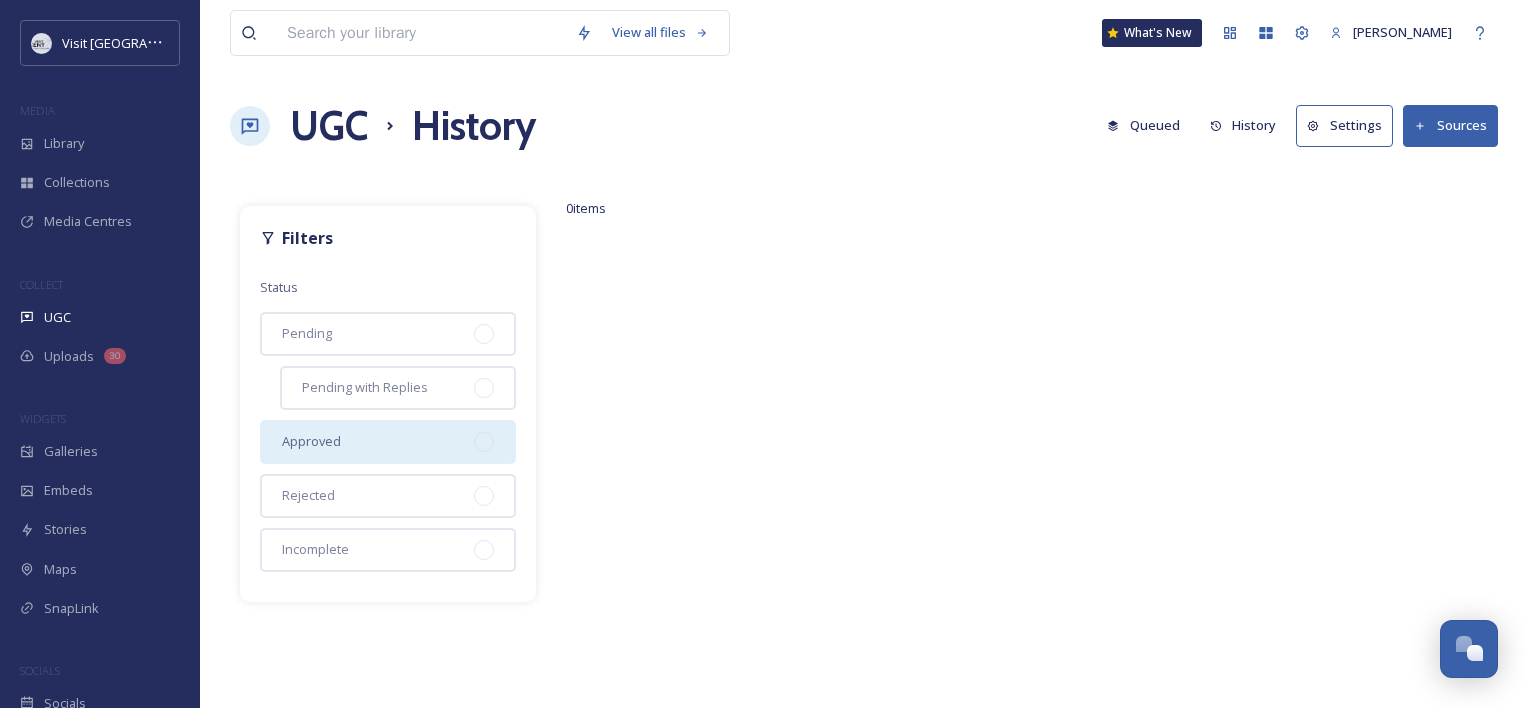 click on "Approved" at bounding box center [388, 442] 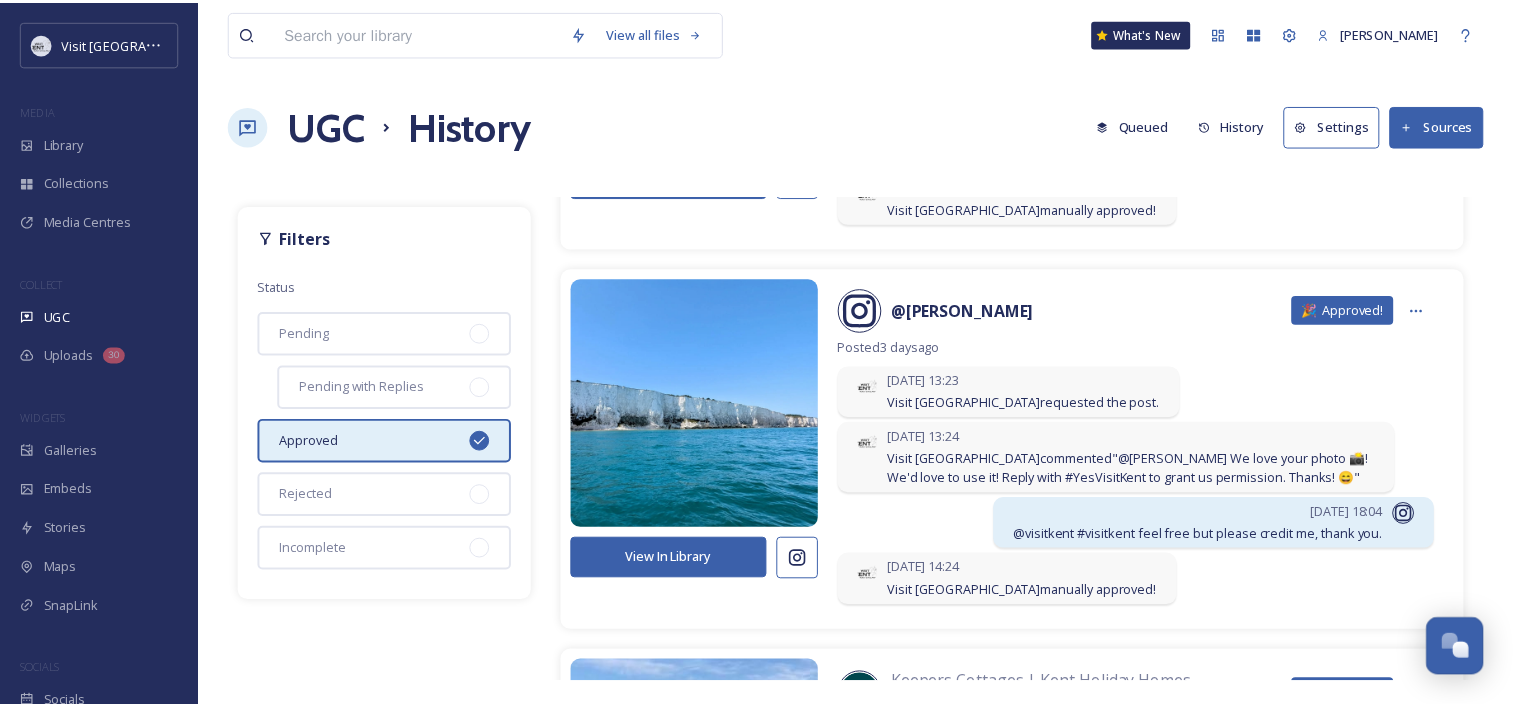 scroll, scrollTop: 0, scrollLeft: 0, axis: both 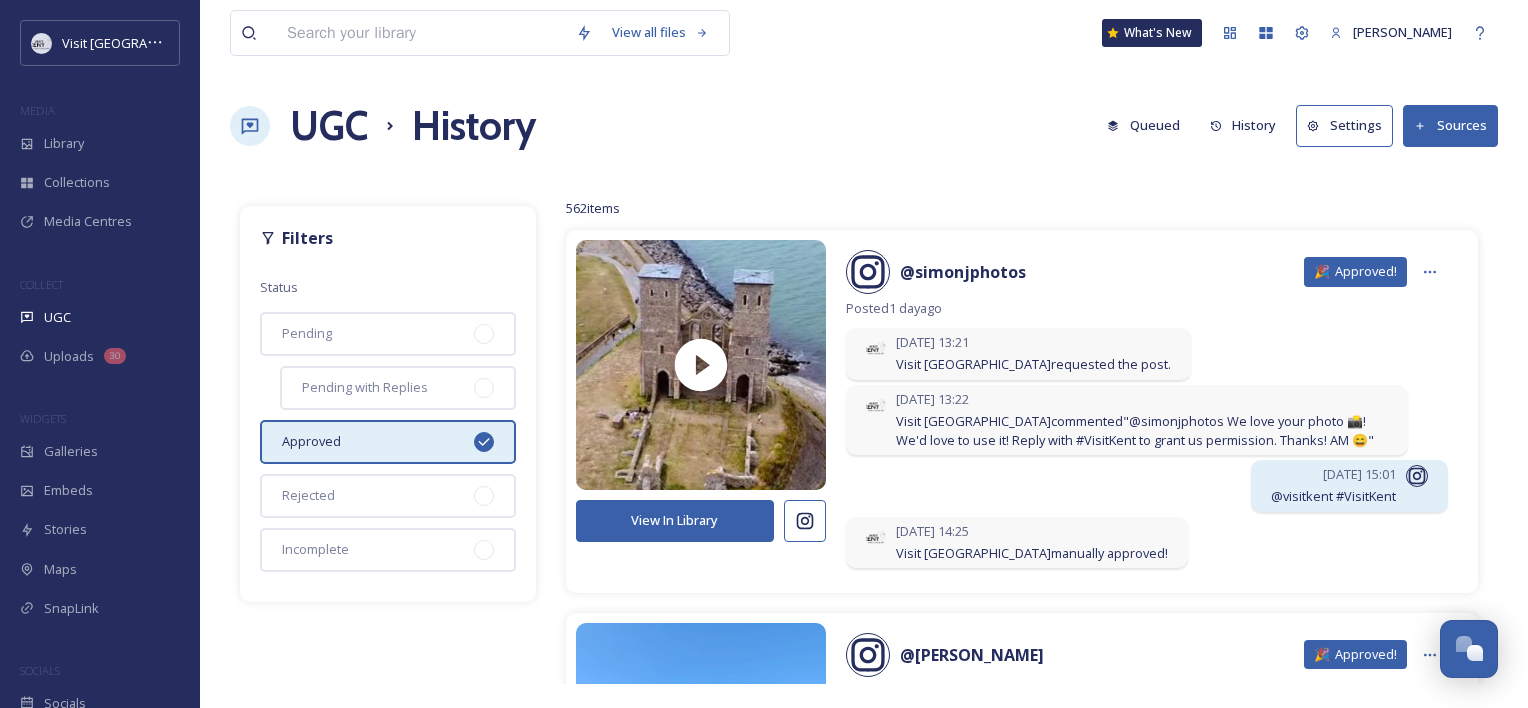 click on "Approved" at bounding box center (388, 442) 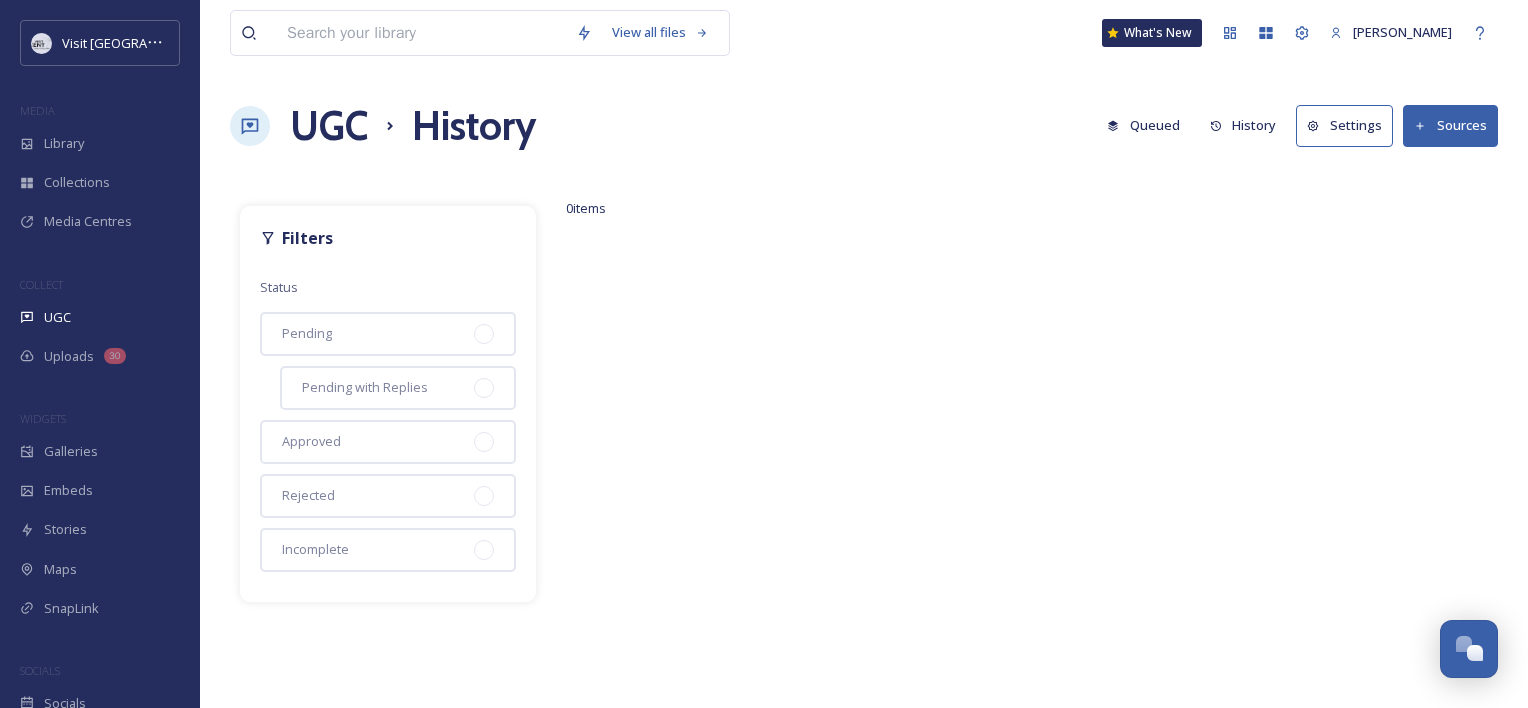 click on "Queued" at bounding box center (1143, 125) 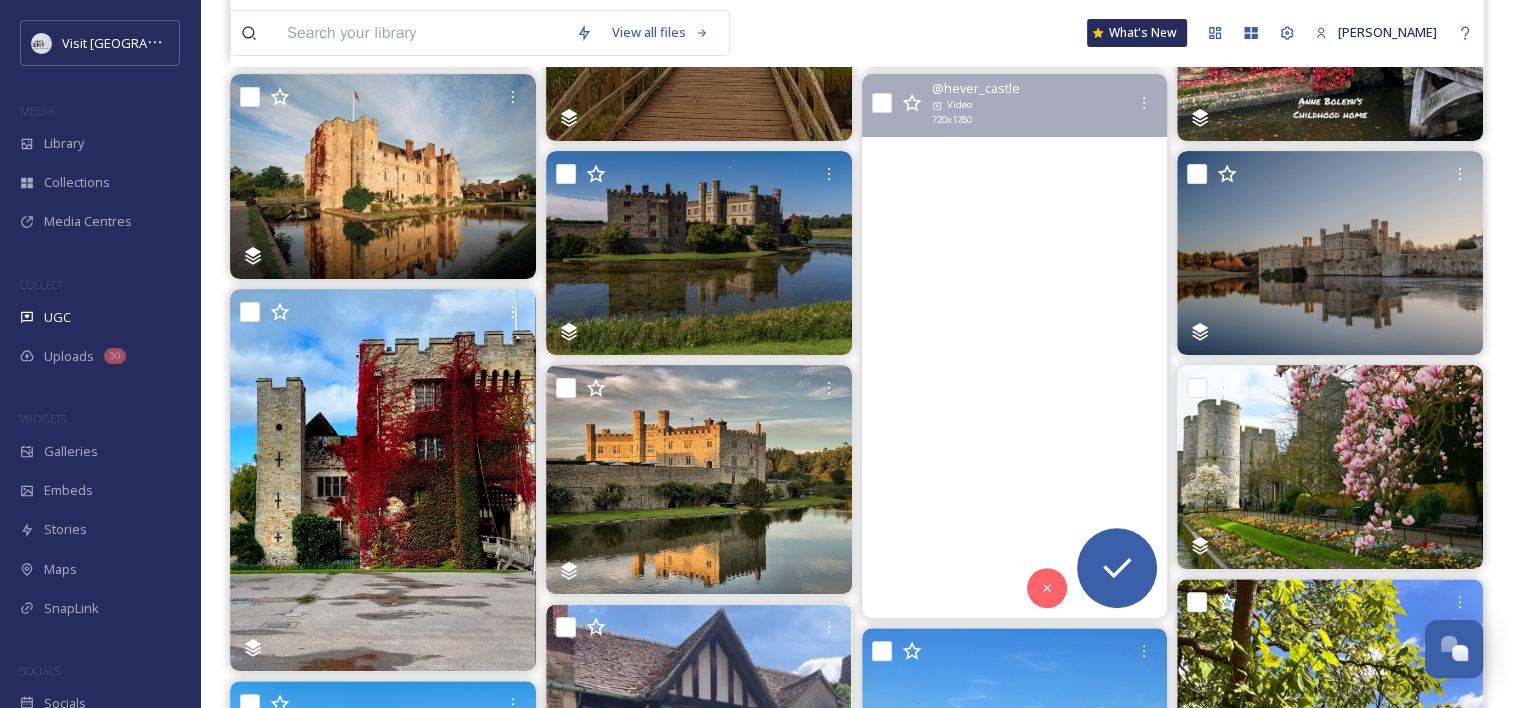 scroll, scrollTop: 510, scrollLeft: 0, axis: vertical 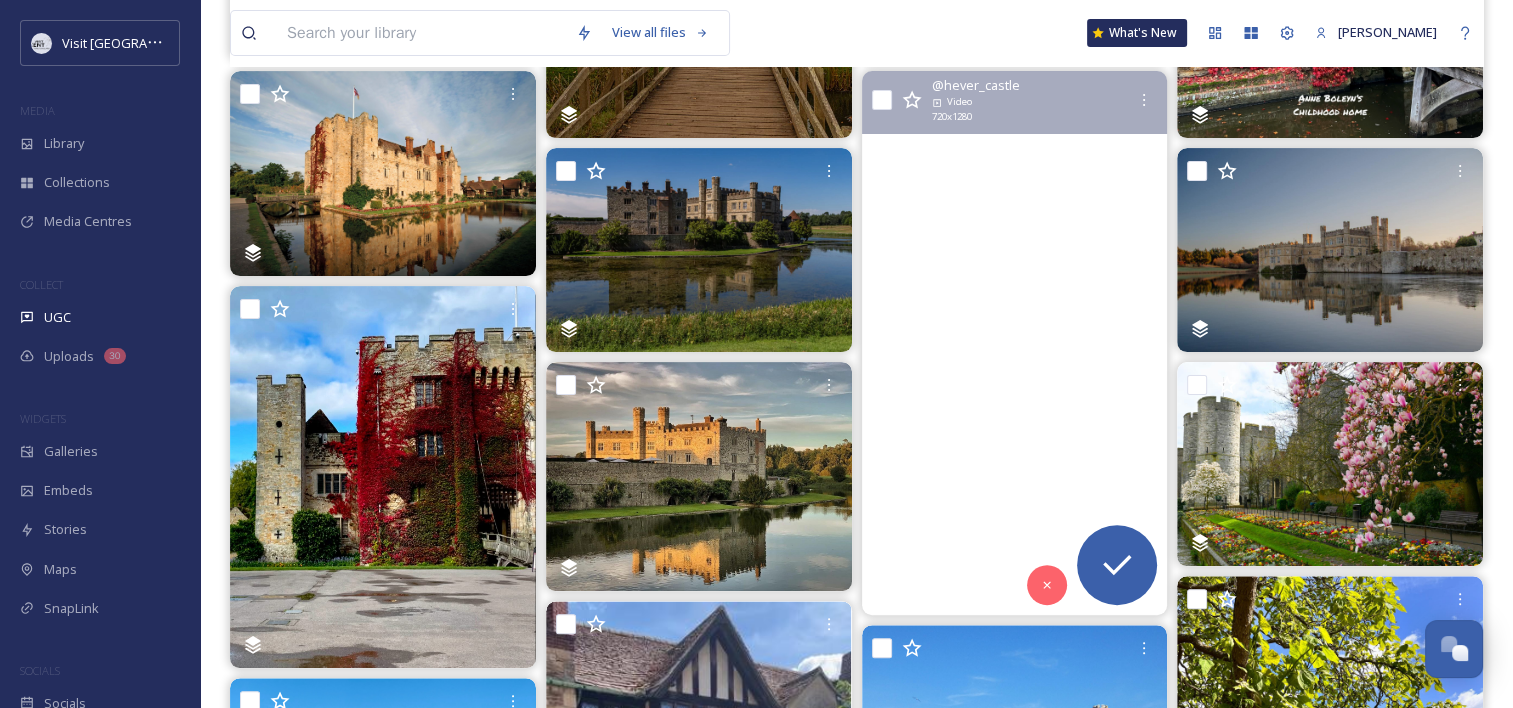 click at bounding box center (1014, 343) 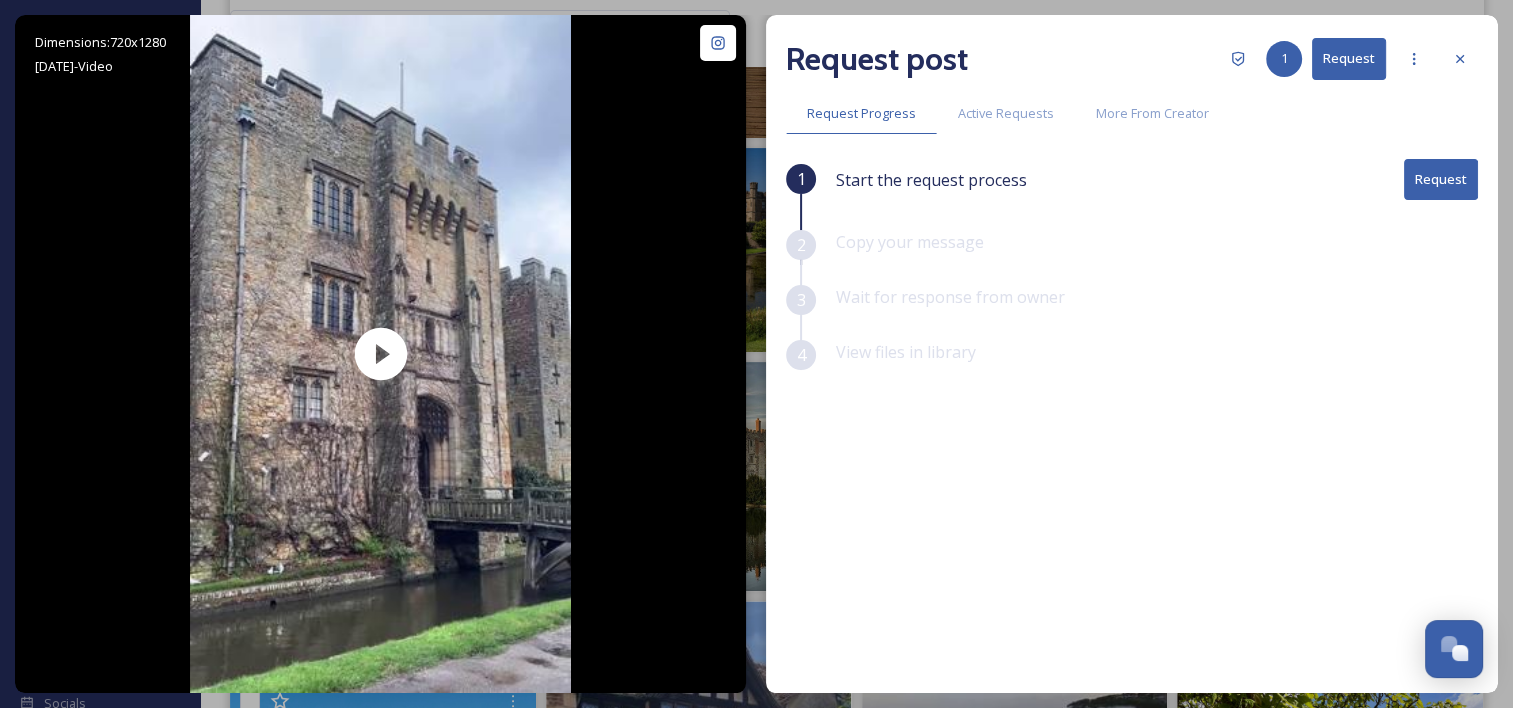 click on "Request" at bounding box center [1441, 179] 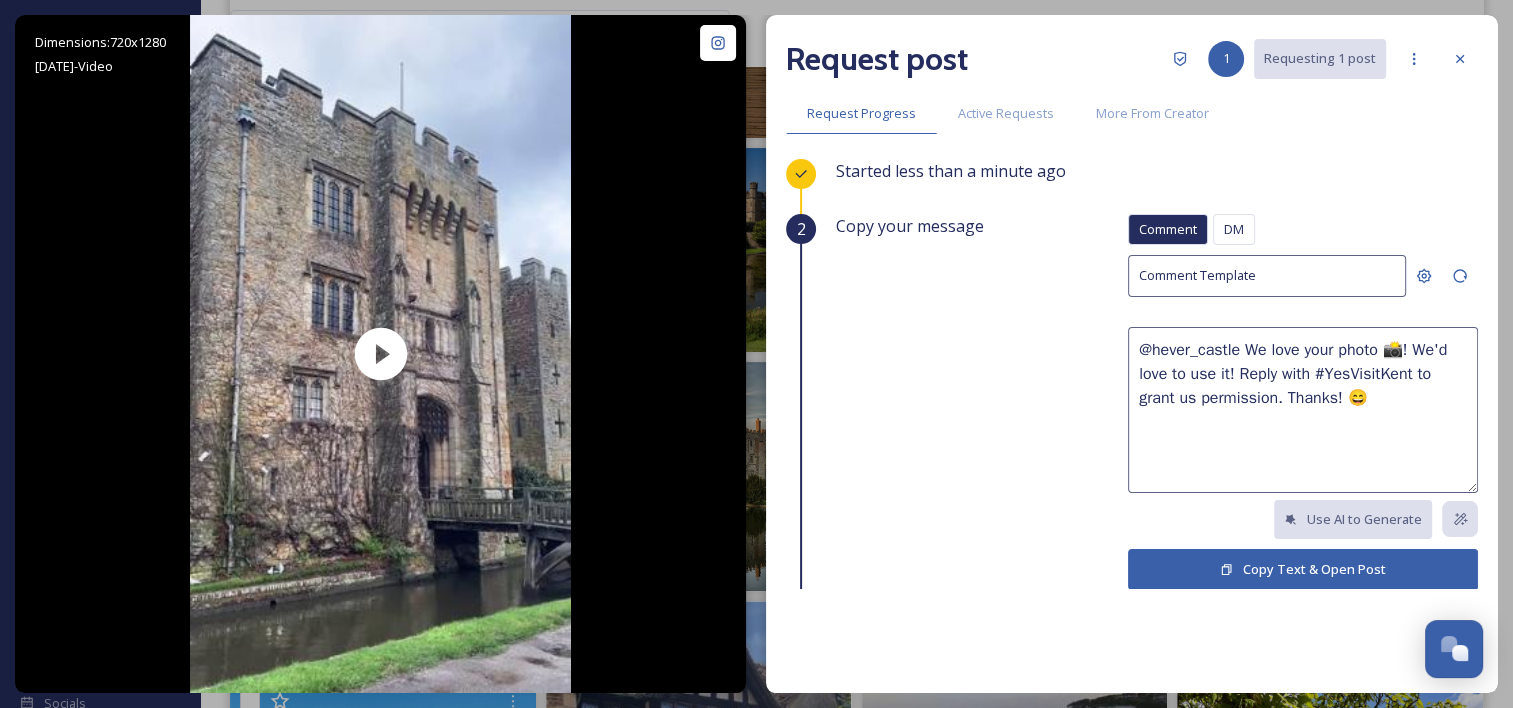 drag, startPoint x: 1333, startPoint y: 374, endPoint x: 1311, endPoint y: 369, distance: 22.561028 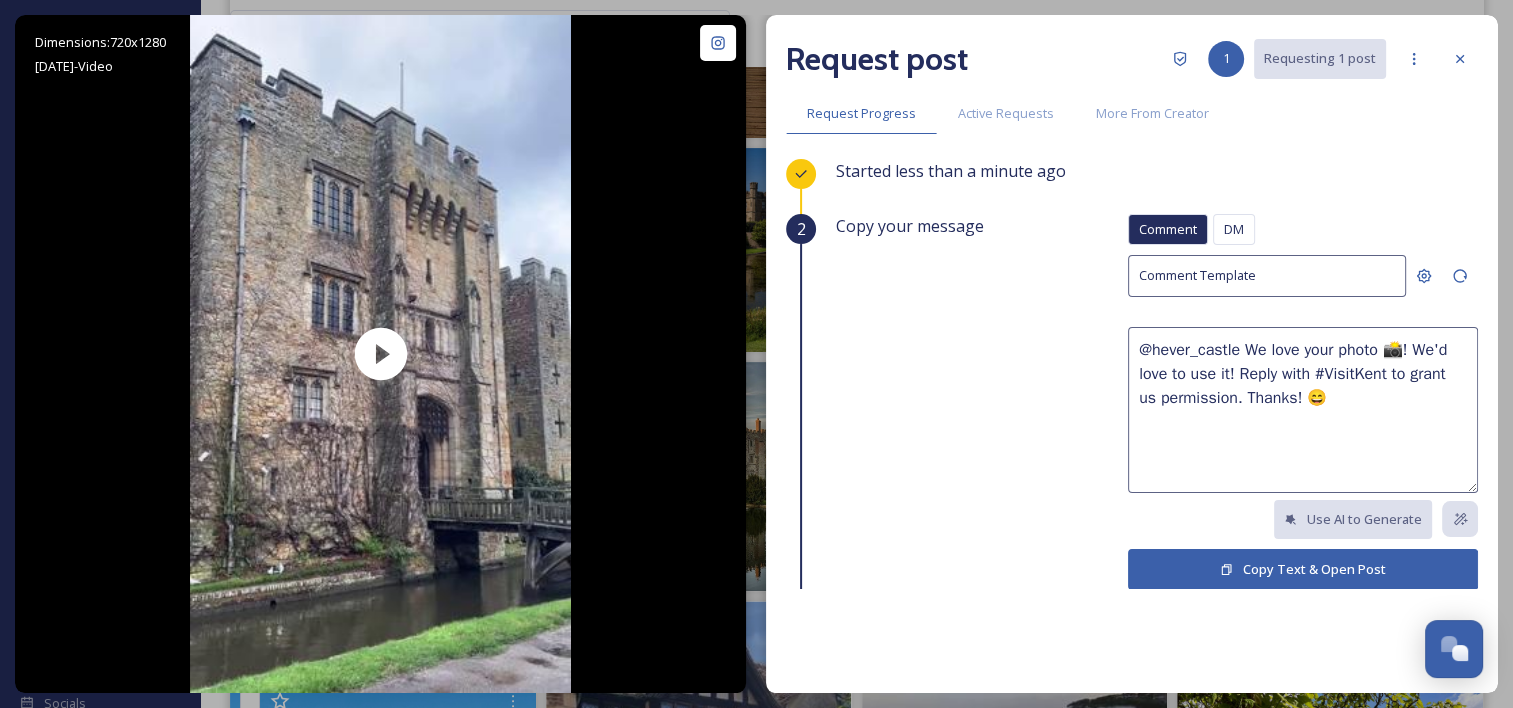 click on "@hever_castle We love your photo 📸! We'd love to use it! Reply with #VisitKent to grant us permission. Thanks! 😄" at bounding box center (1303, 410) 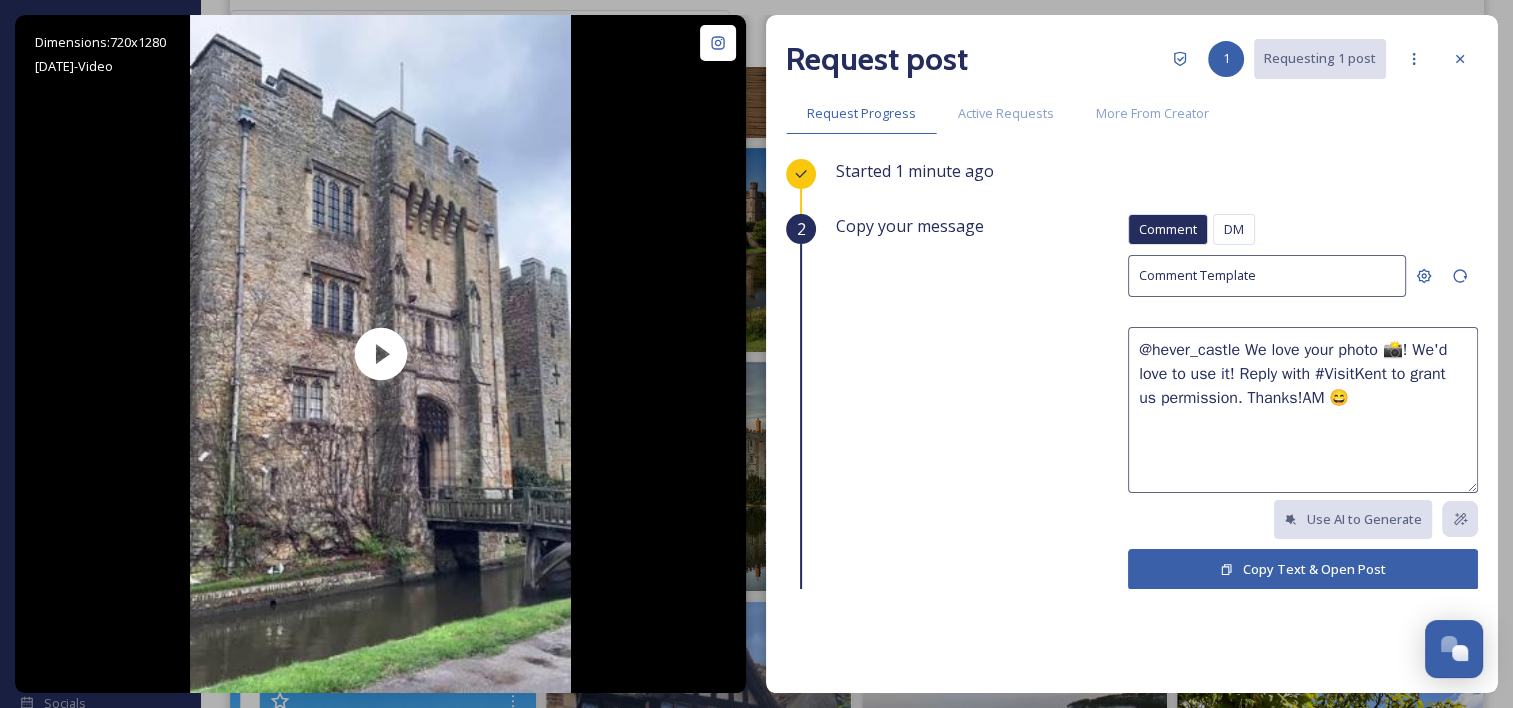 drag, startPoint x: 1224, startPoint y: 368, endPoint x: 1366, endPoint y: 378, distance: 142.35168 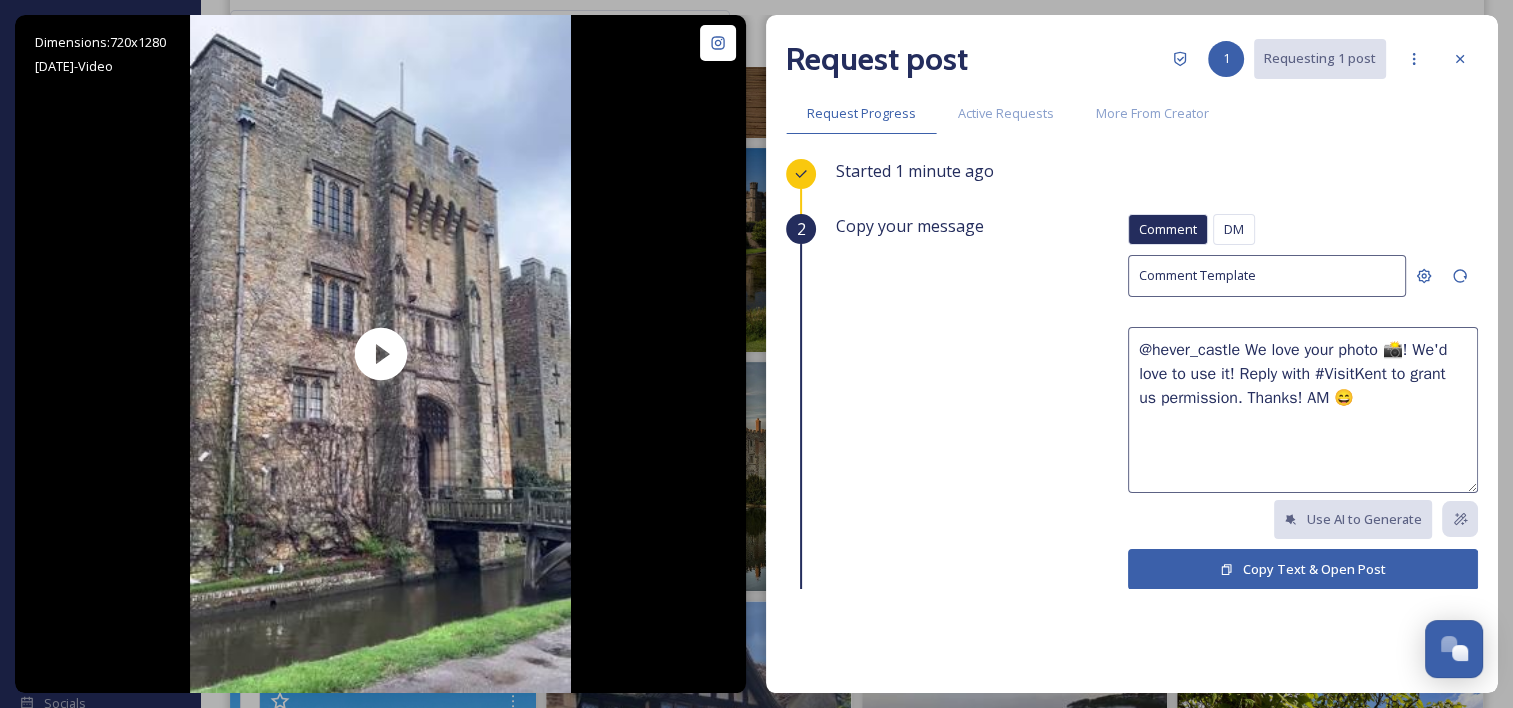 drag, startPoint x: 1344, startPoint y: 408, endPoint x: 1088, endPoint y: 336, distance: 265.9323 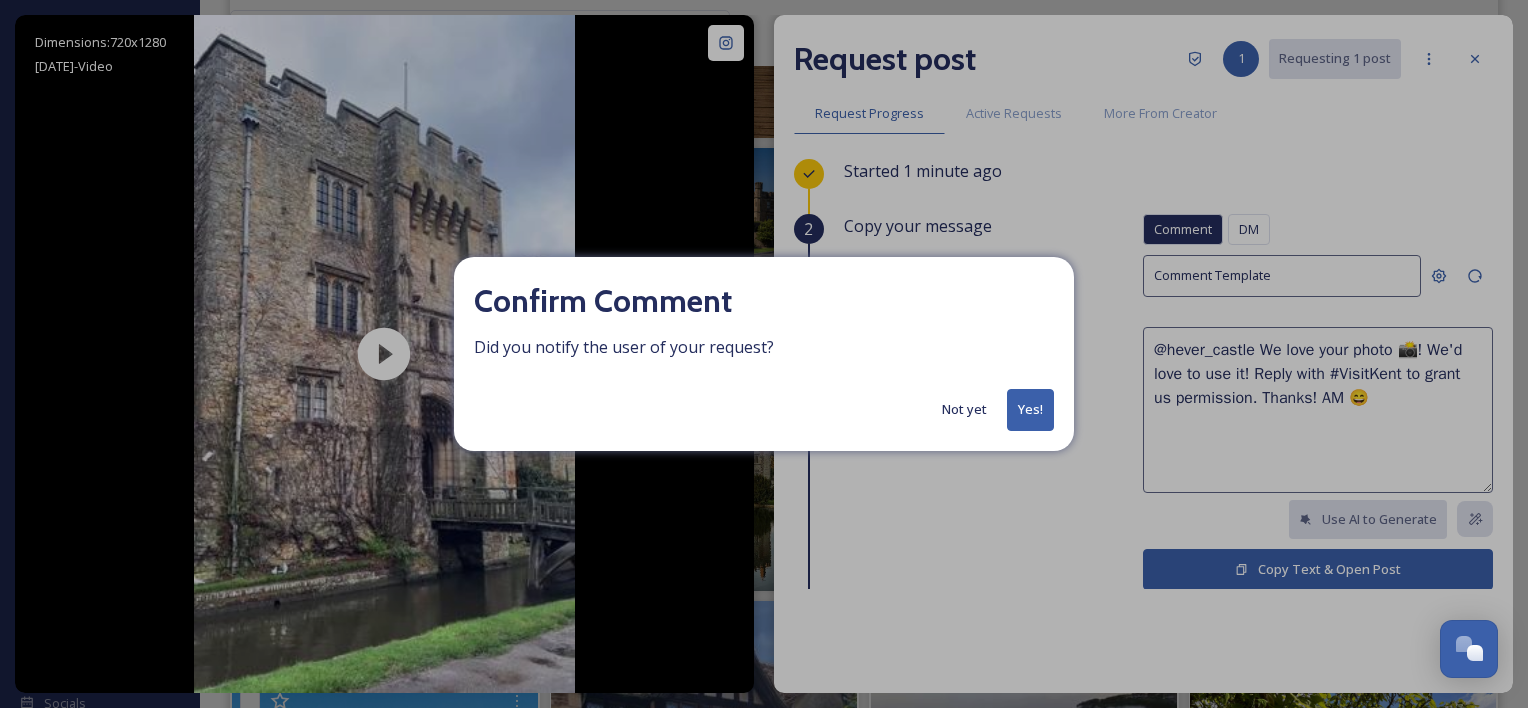 click on "Yes!" at bounding box center (1030, 409) 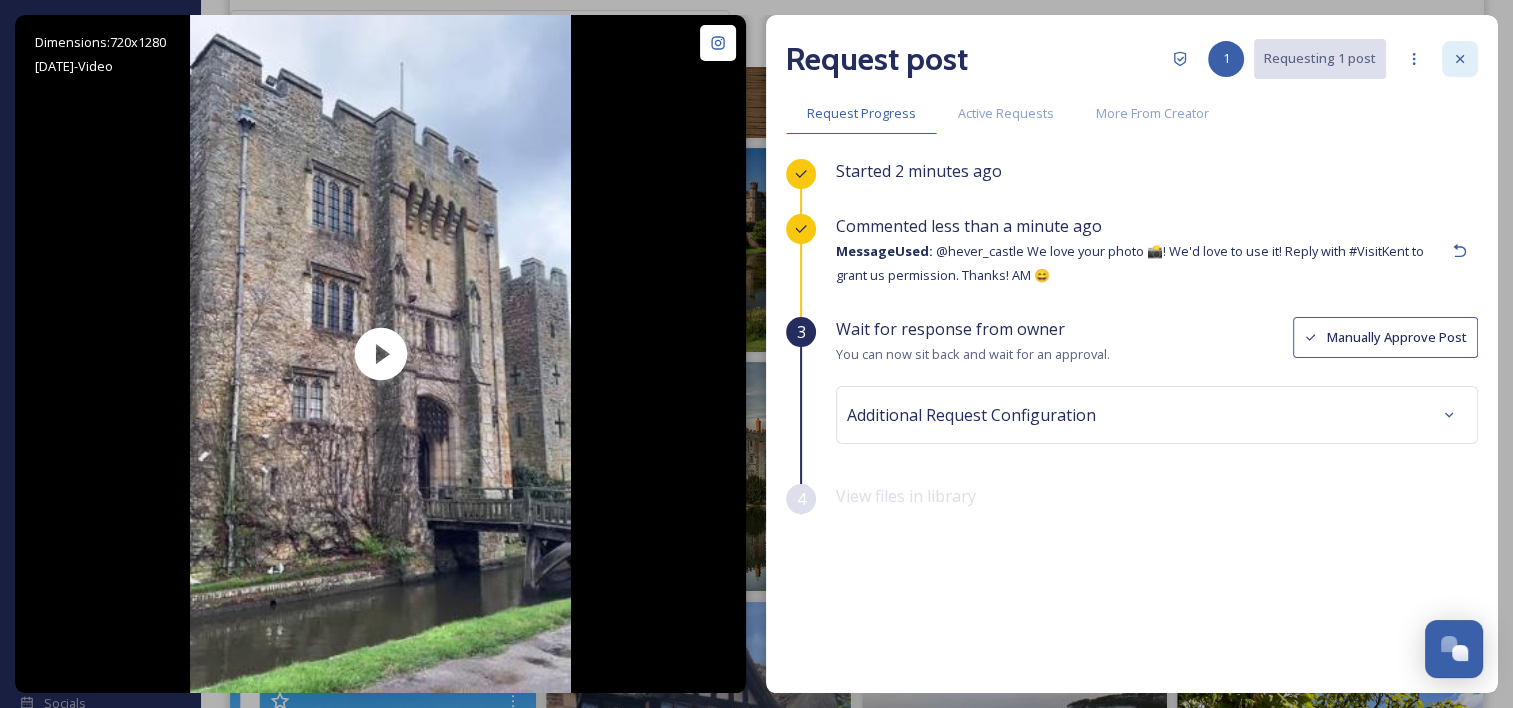 click 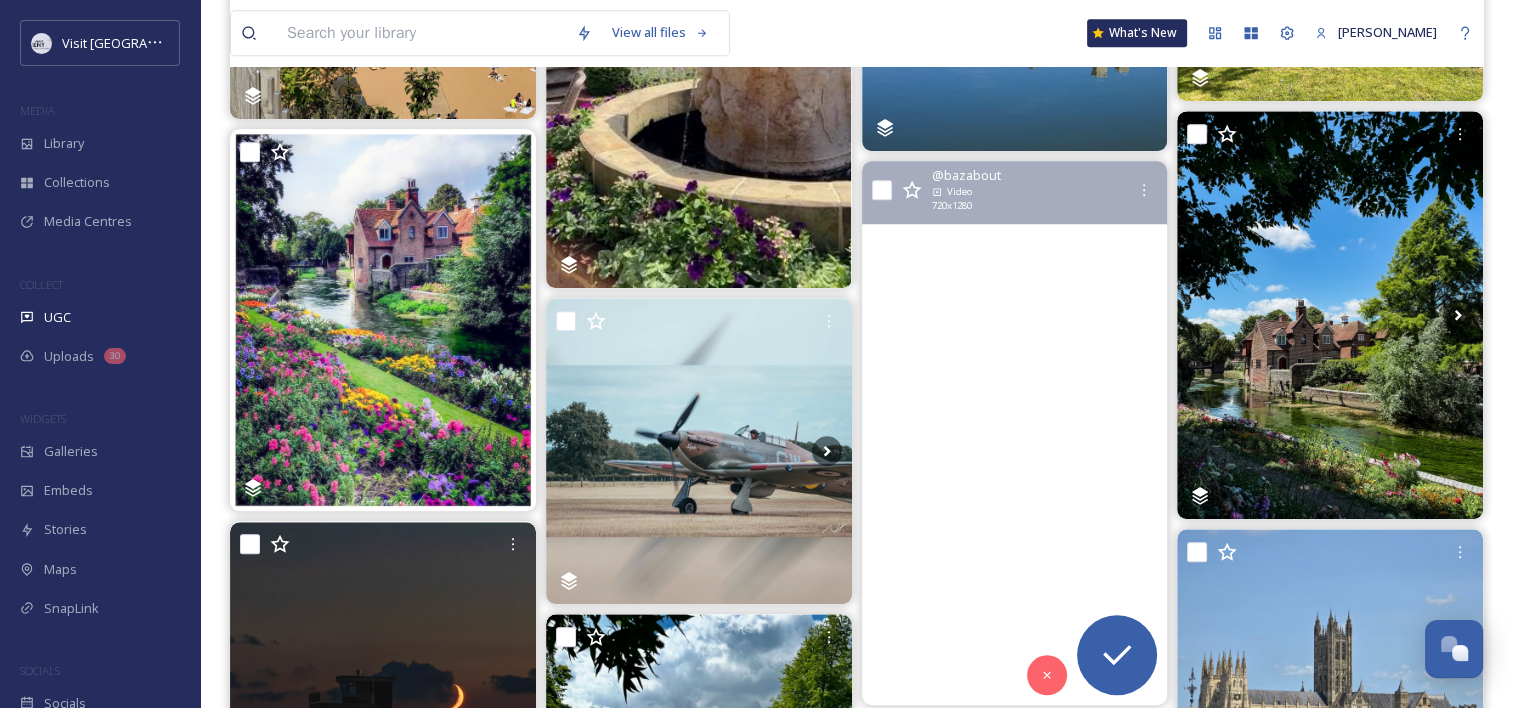 scroll, scrollTop: 1362, scrollLeft: 0, axis: vertical 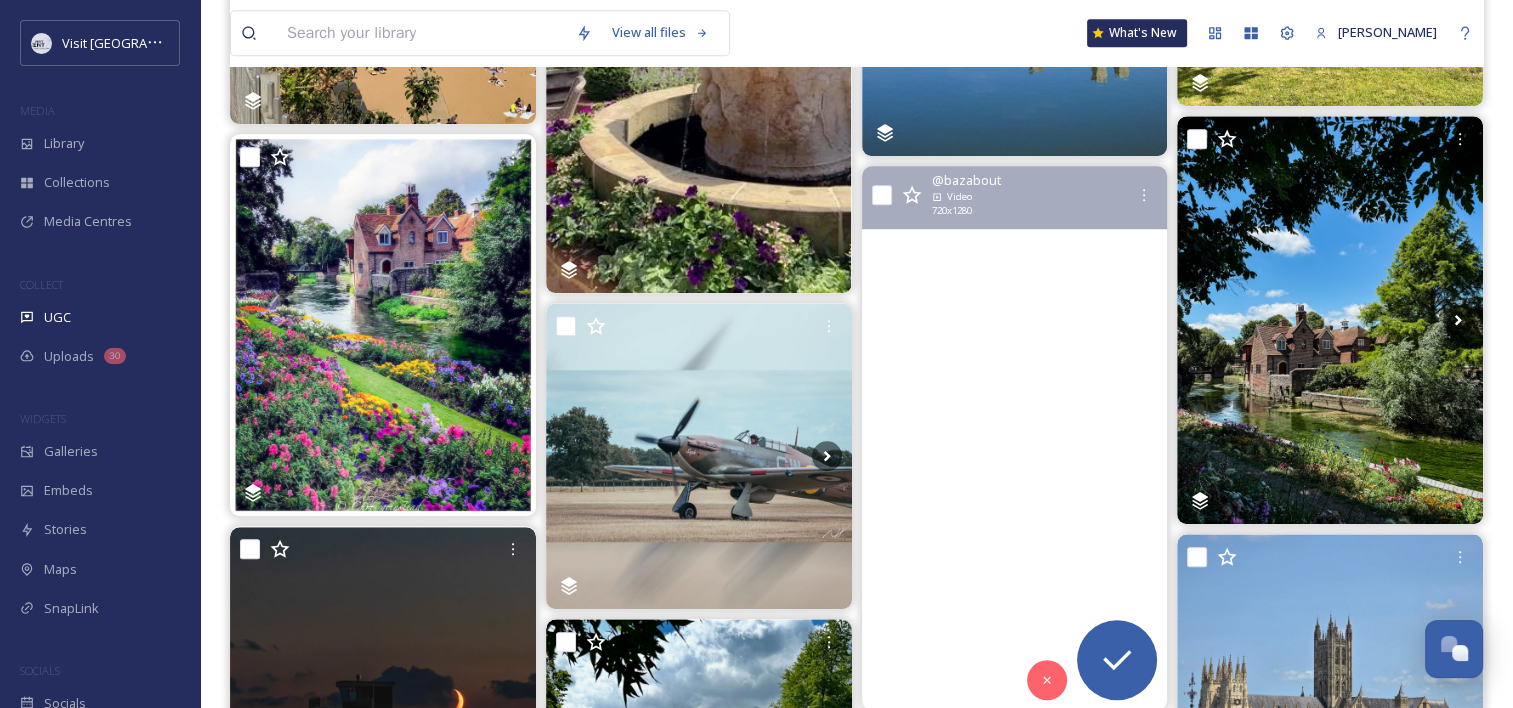 click at bounding box center [1014, 438] 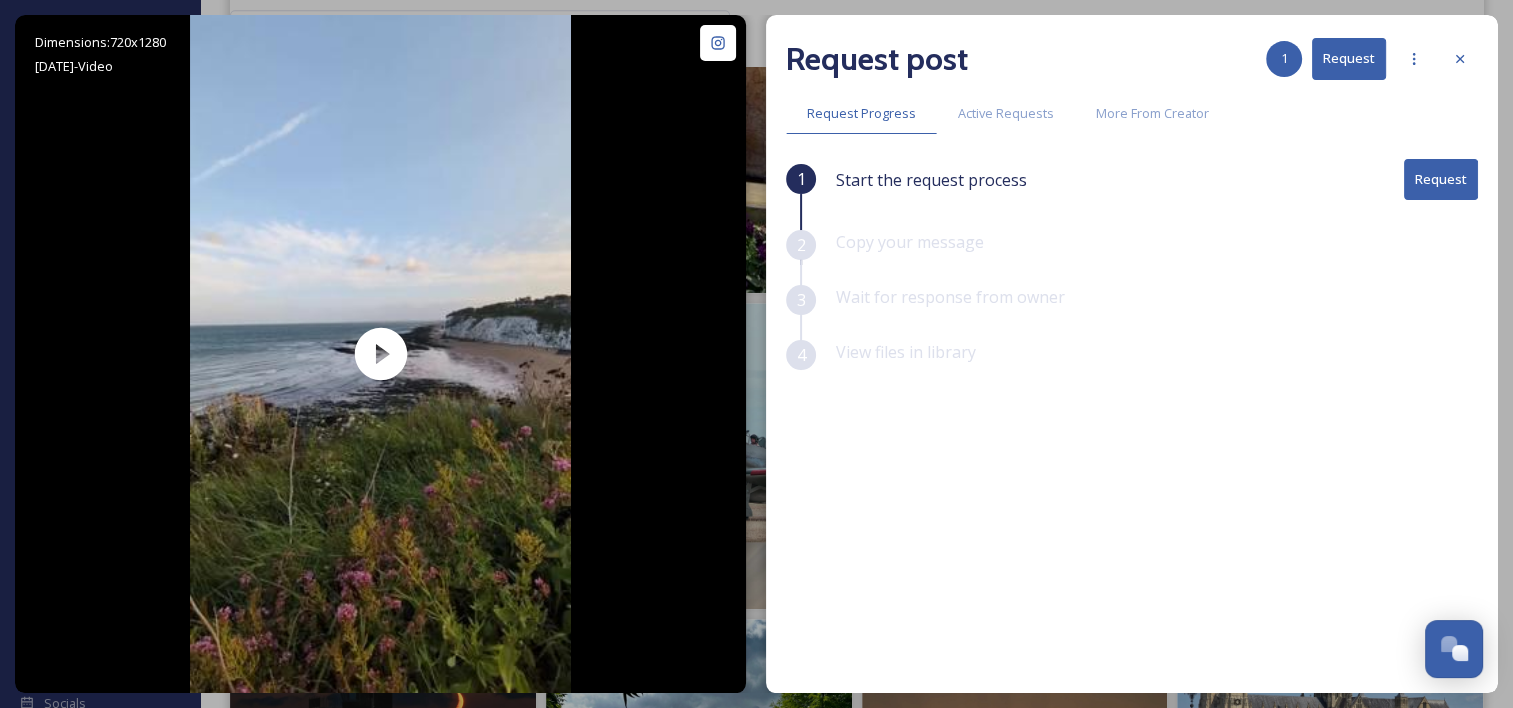 click on "Request" at bounding box center [1441, 179] 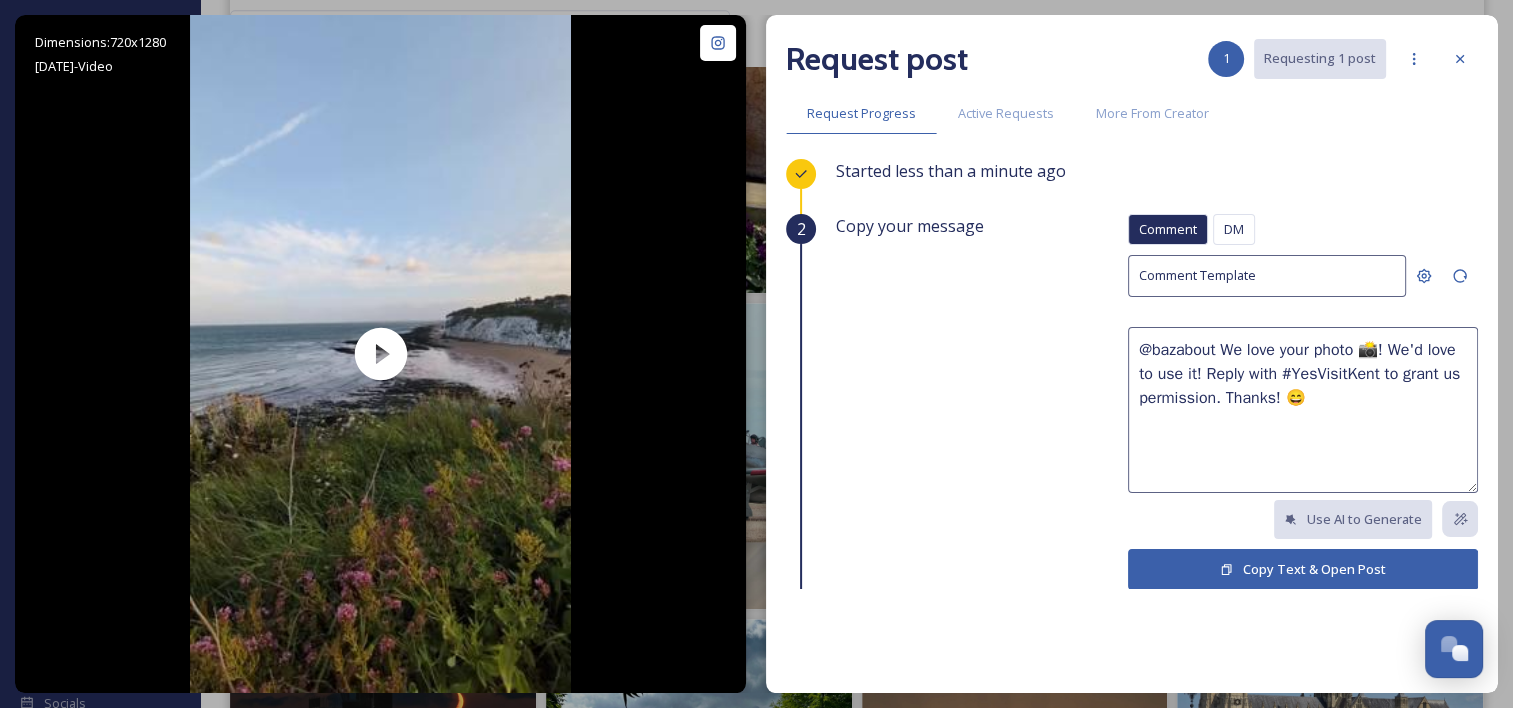 drag, startPoint x: 1349, startPoint y: 350, endPoint x: 1268, endPoint y: 347, distance: 81.055534 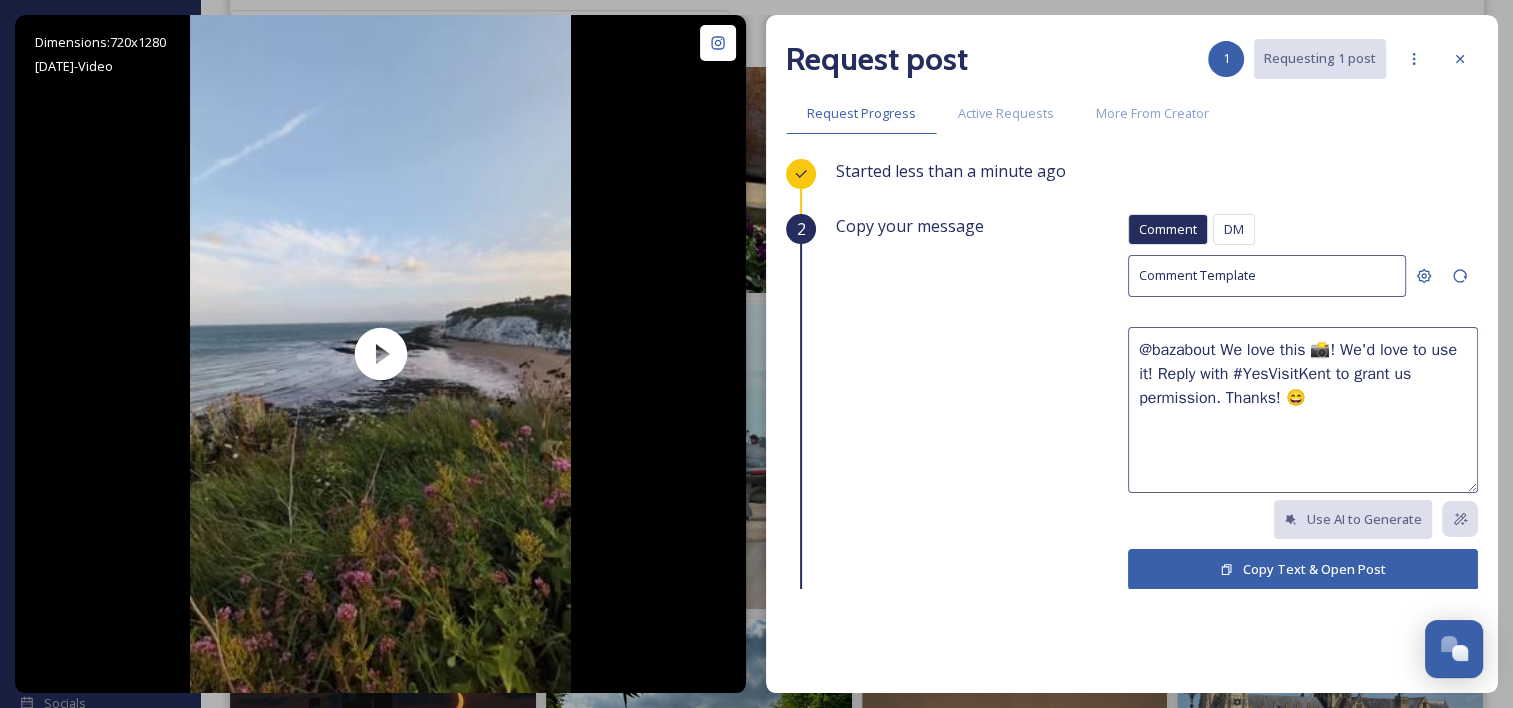 click on "@bazabout We love this 📸! We'd love to use it! Reply with #YesVisitKent to grant us permission. Thanks! 😄" at bounding box center [1303, 410] 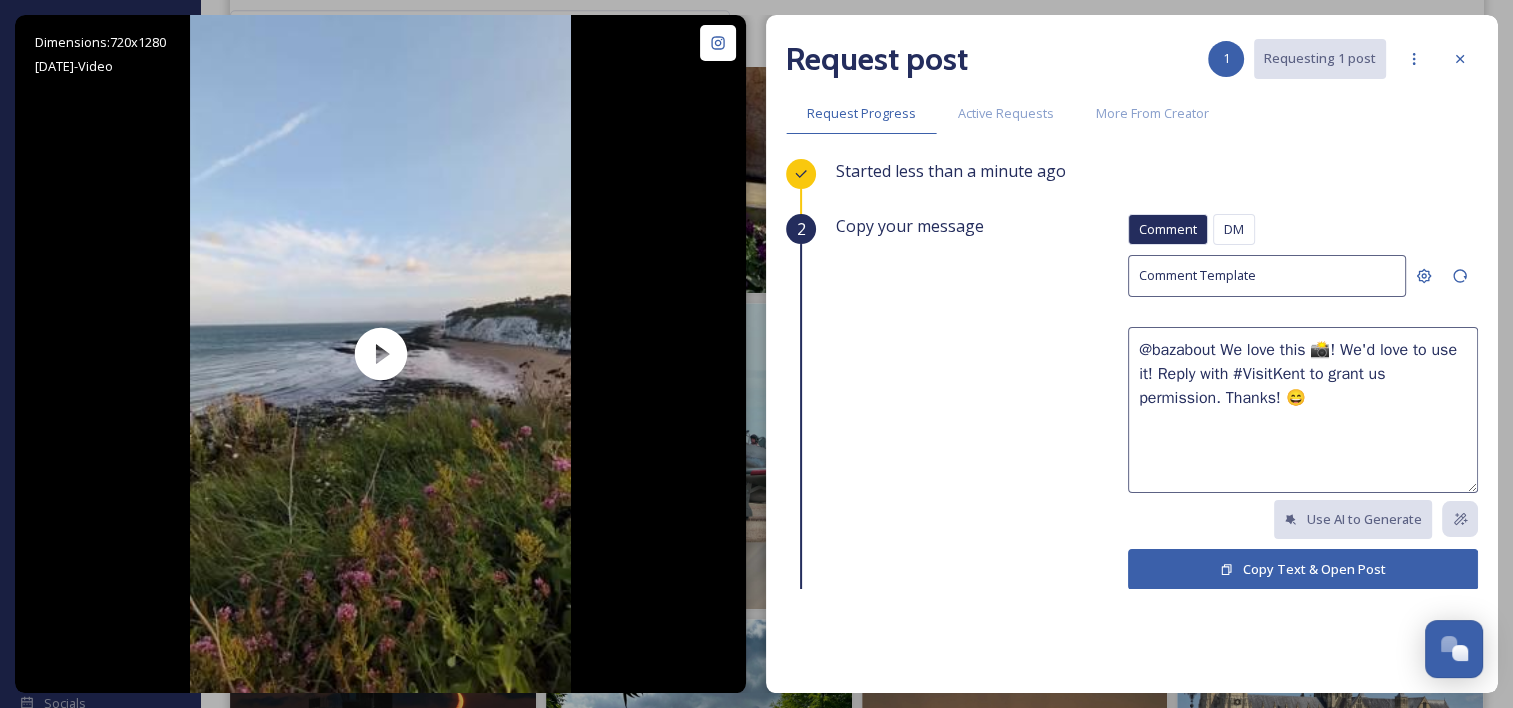 type on "@bazabout We love this 📸! We'd love to use it! Reply with #VisitKent to grant us permission. Thanks! 😄" 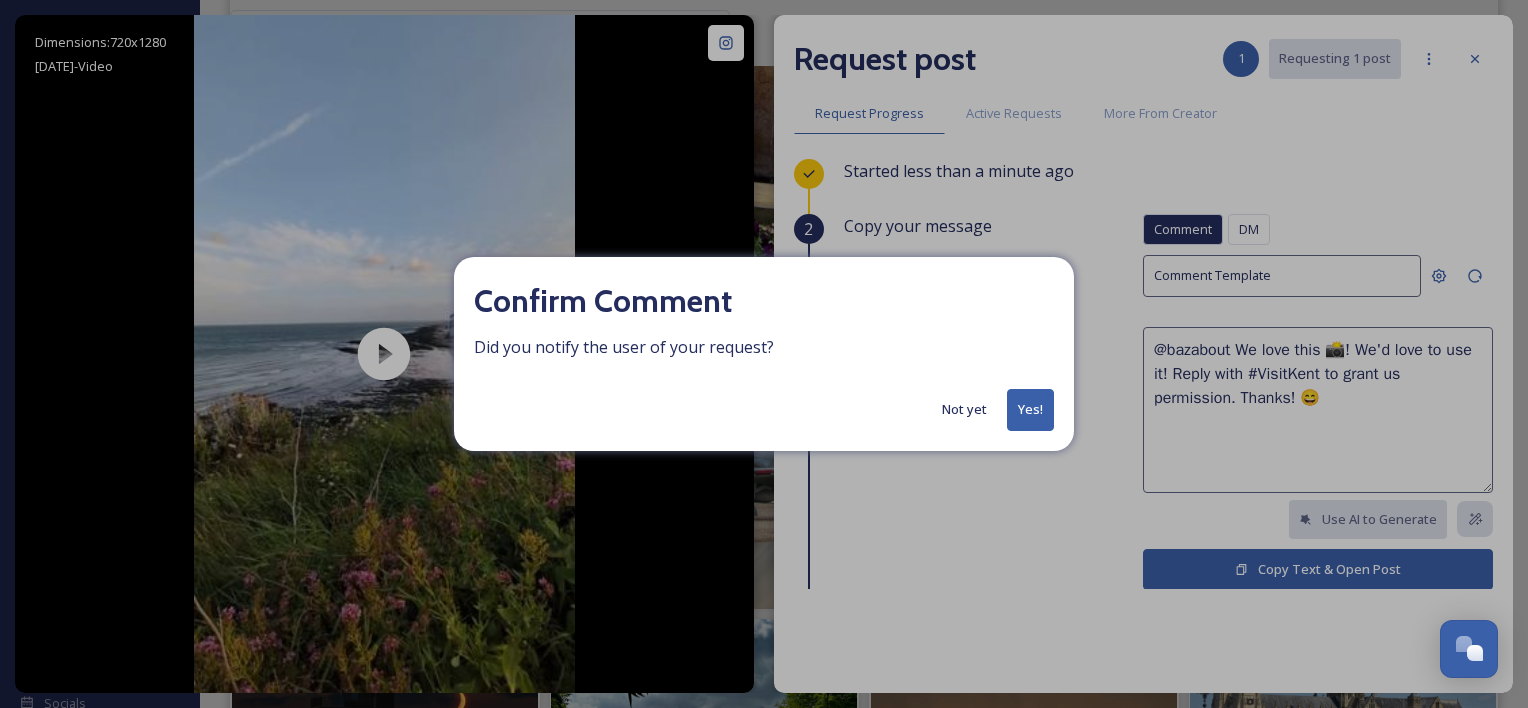 click on "Yes!" at bounding box center (1030, 409) 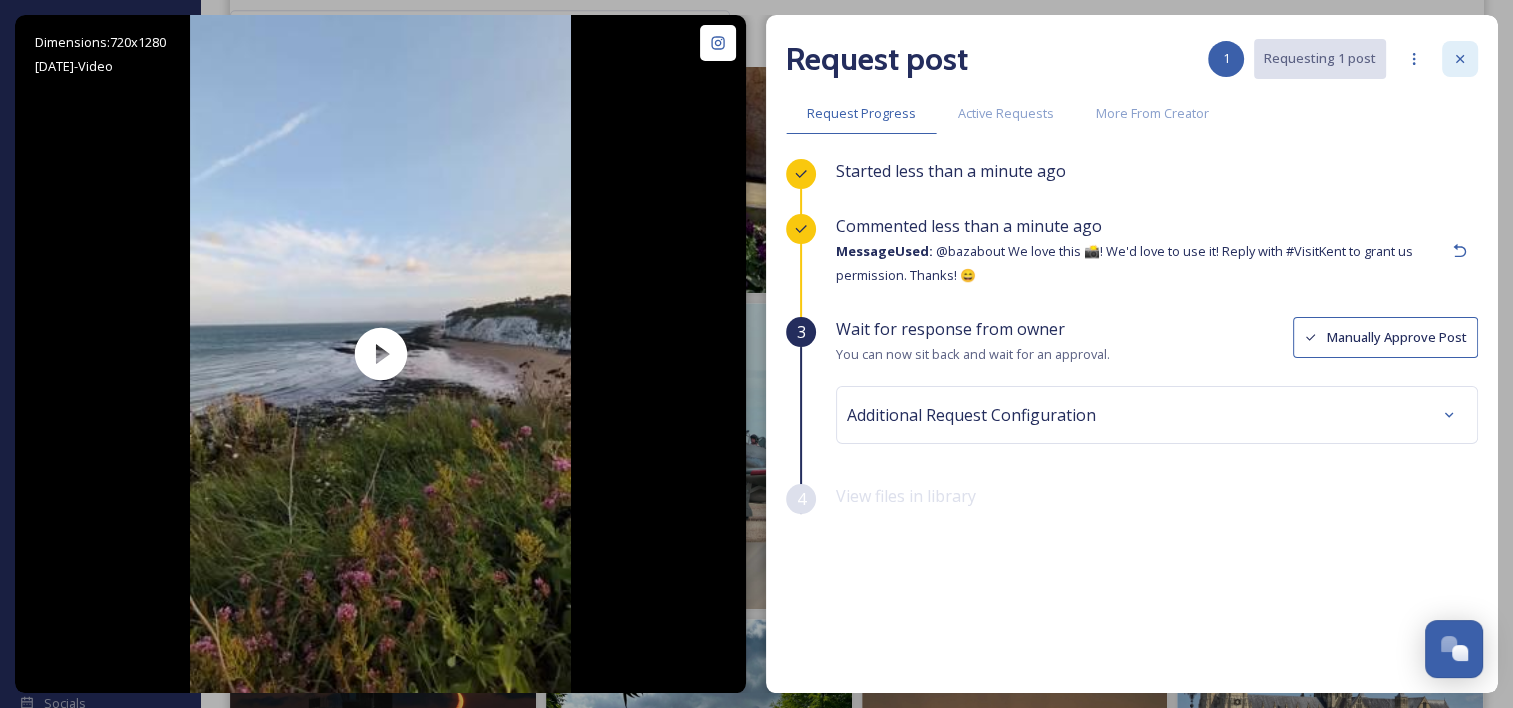 click 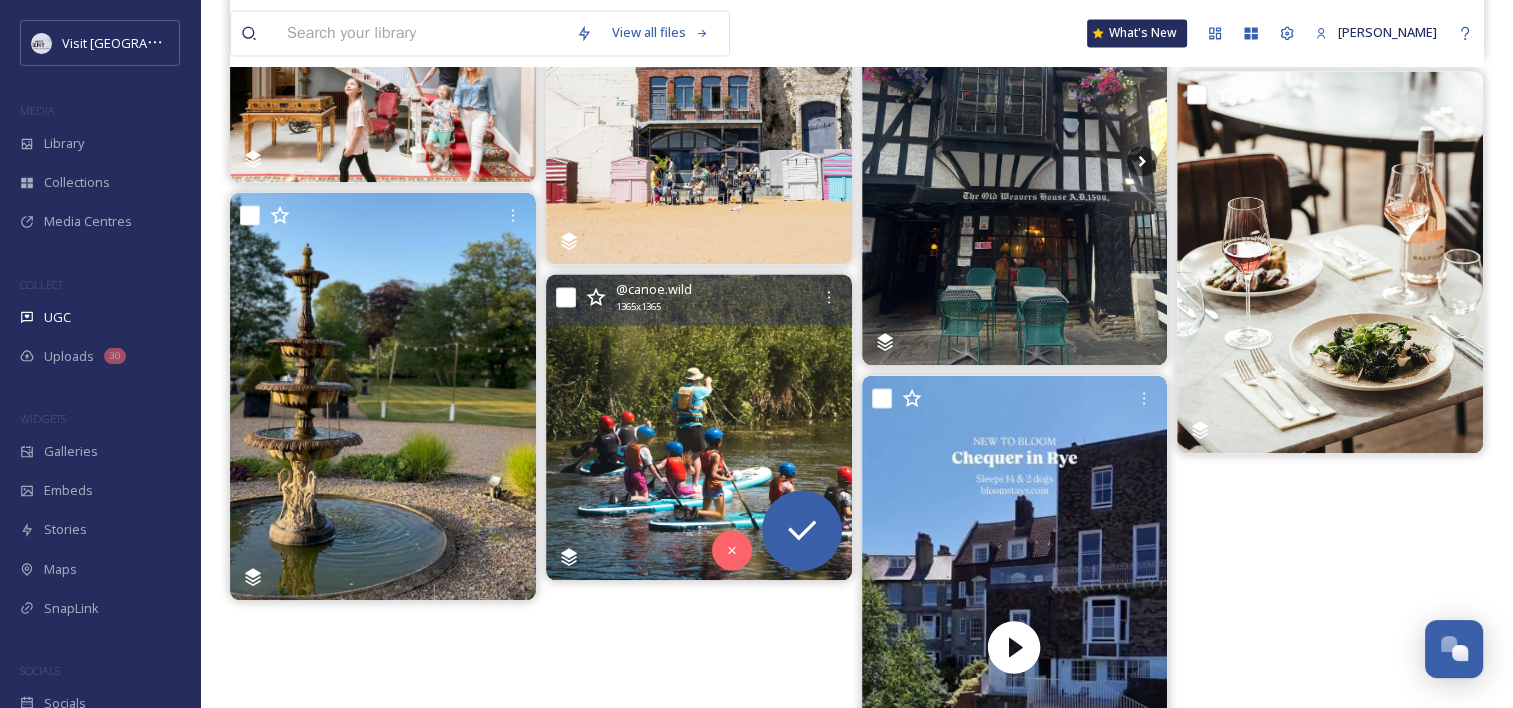 scroll, scrollTop: 3107, scrollLeft: 0, axis: vertical 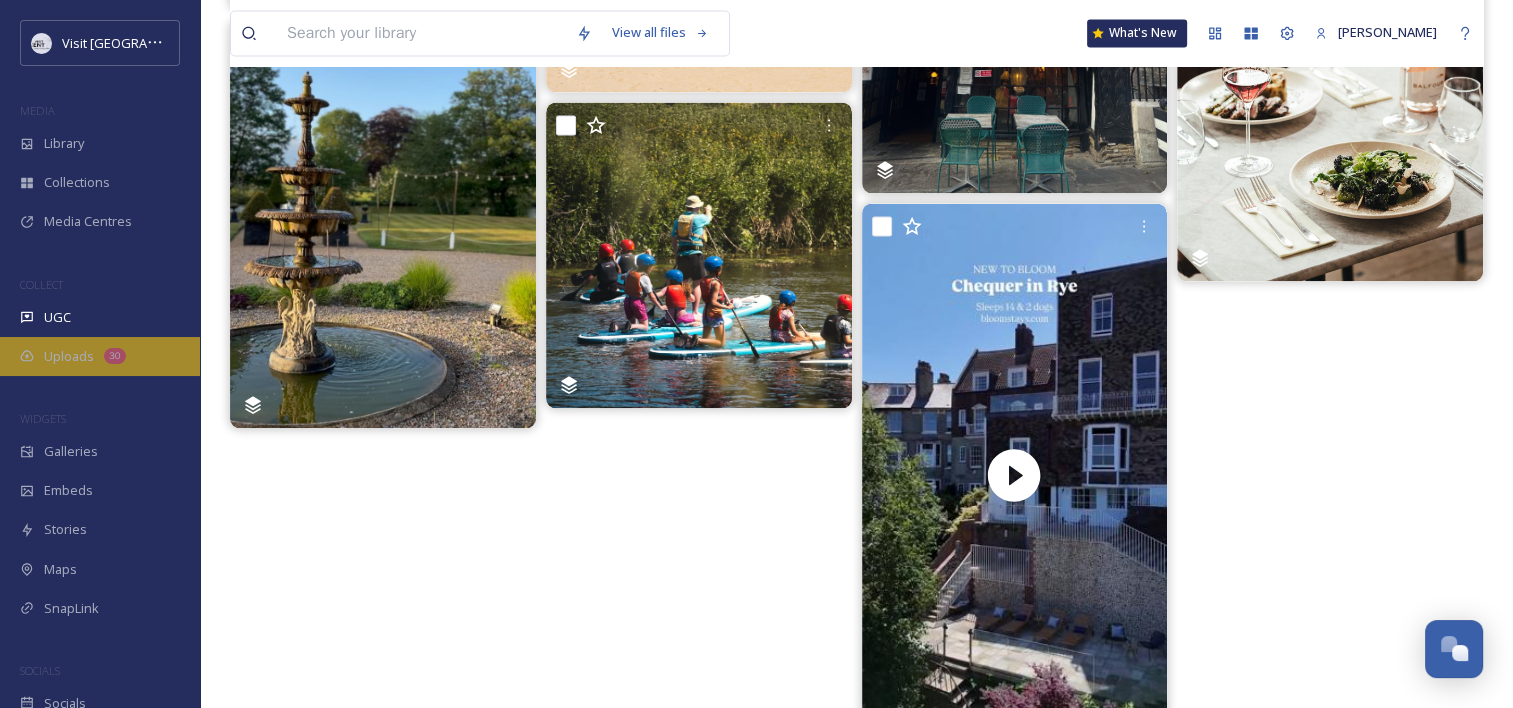 click on "Uploads 30" at bounding box center [100, 356] 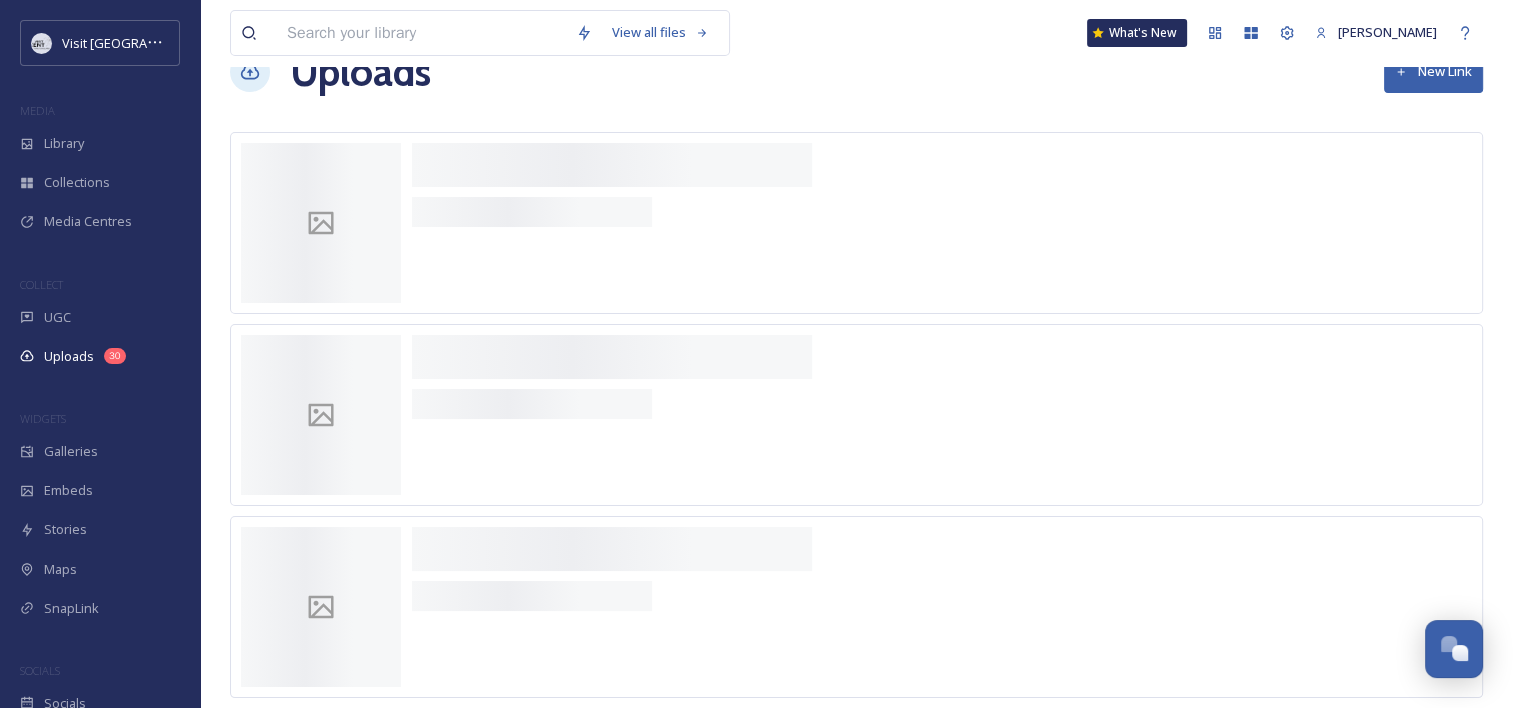 scroll, scrollTop: 0, scrollLeft: 0, axis: both 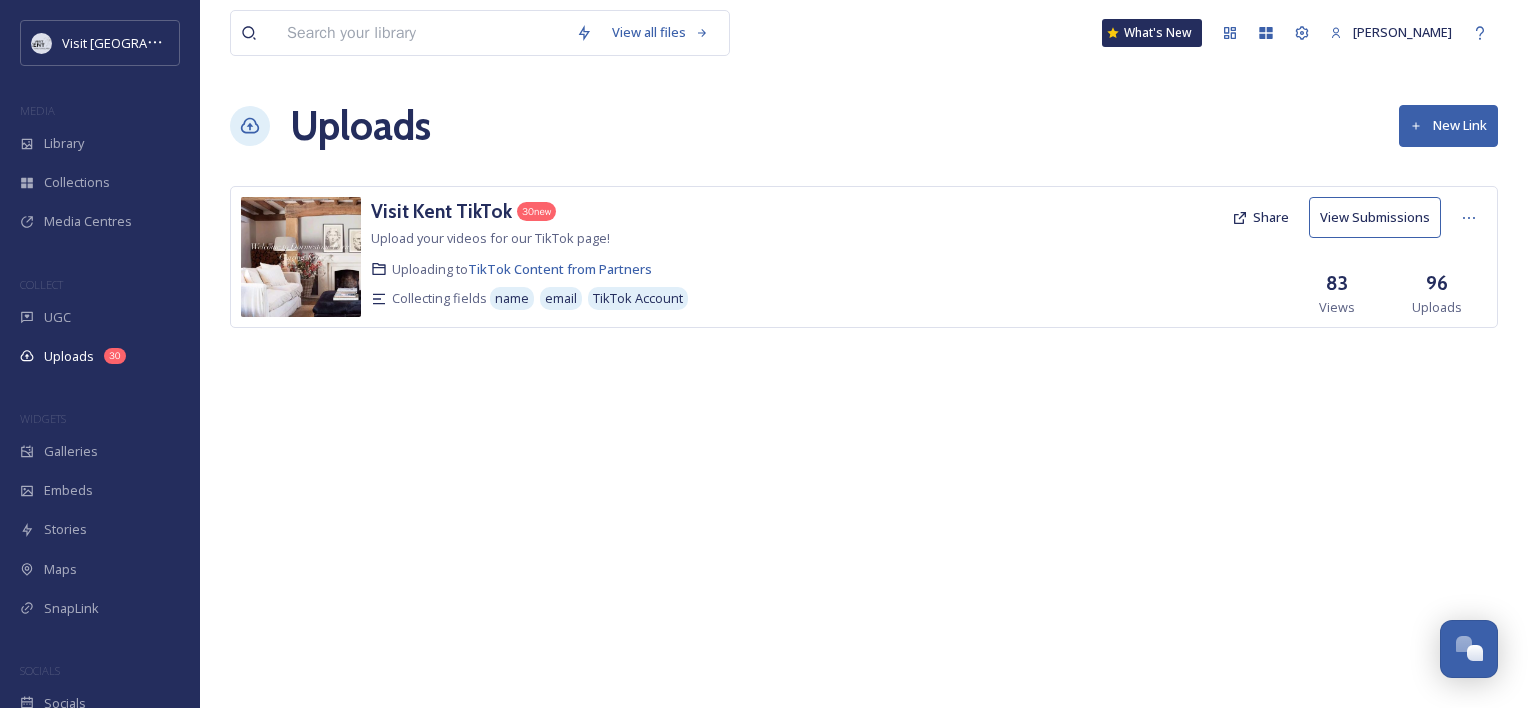 click on "View Submissions" at bounding box center [1375, 217] 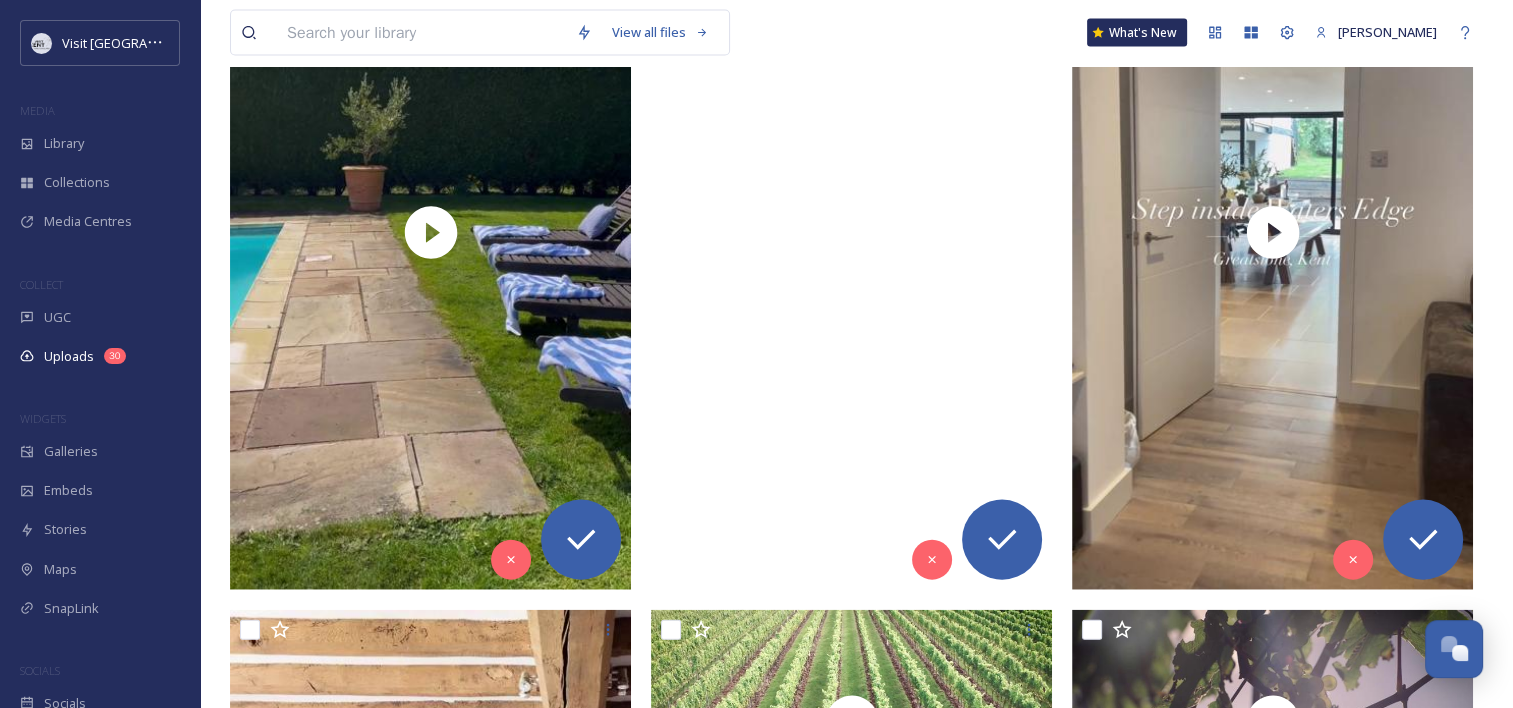 scroll, scrollTop: 4204, scrollLeft: 0, axis: vertical 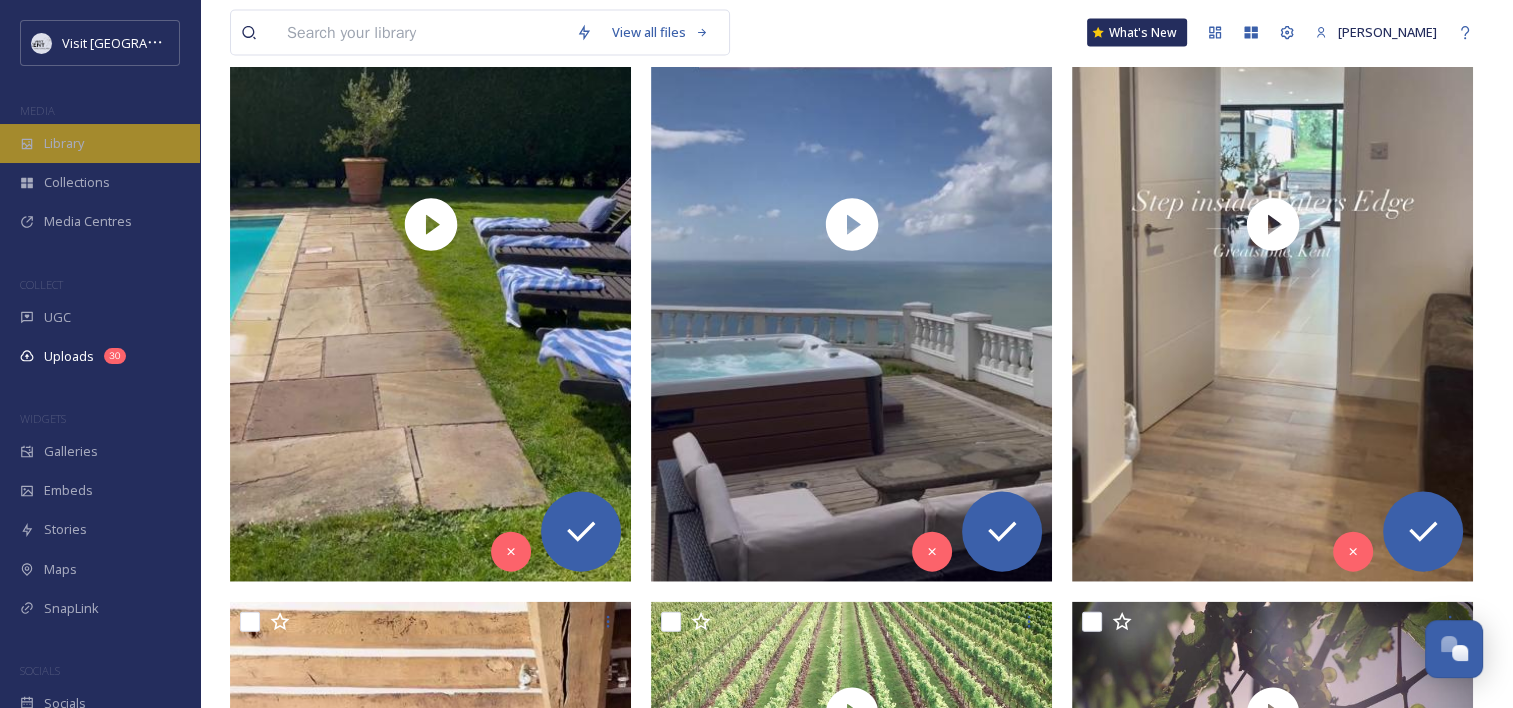 click on "Library" at bounding box center [64, 143] 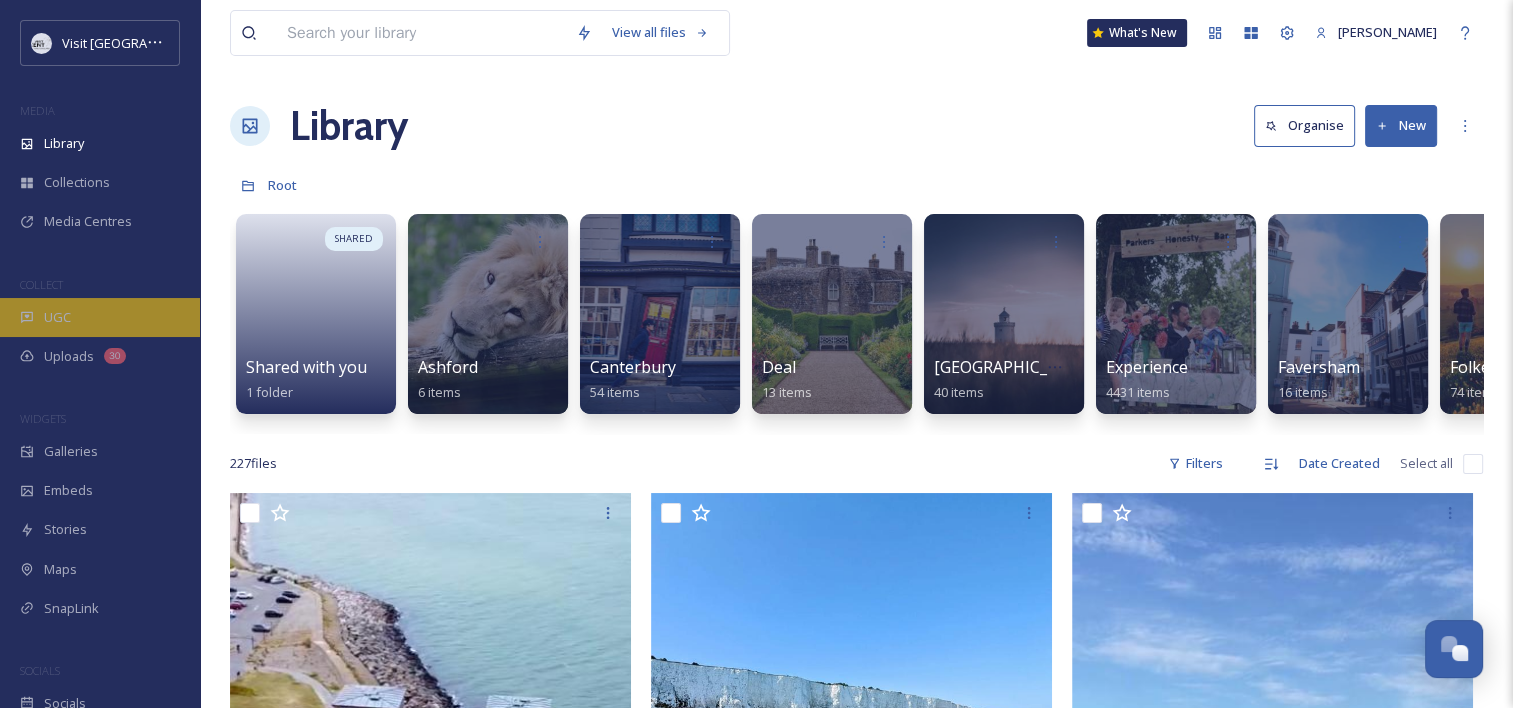 click on "UGC" at bounding box center (100, 317) 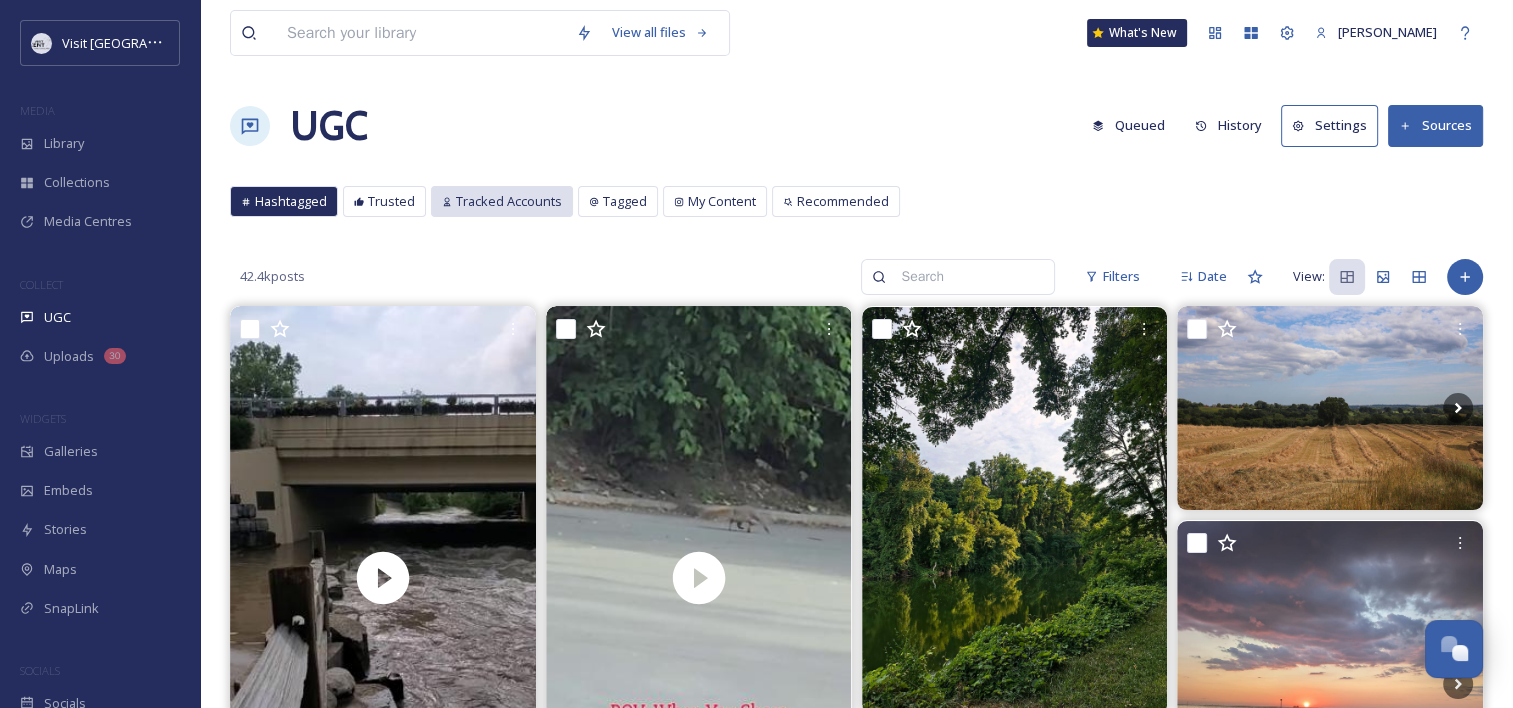 click on "Tracked Accounts" at bounding box center (509, 201) 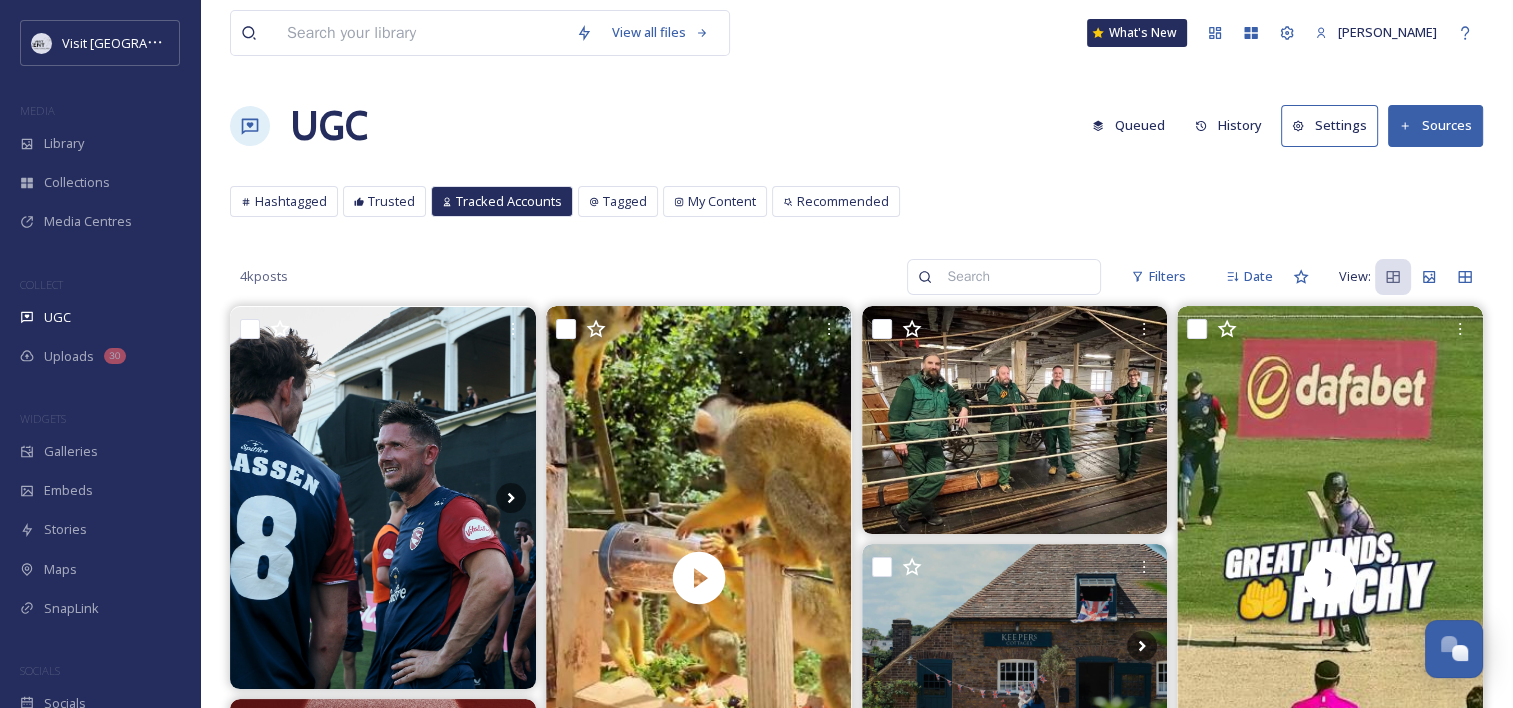 click on "Queued" at bounding box center [1128, 125] 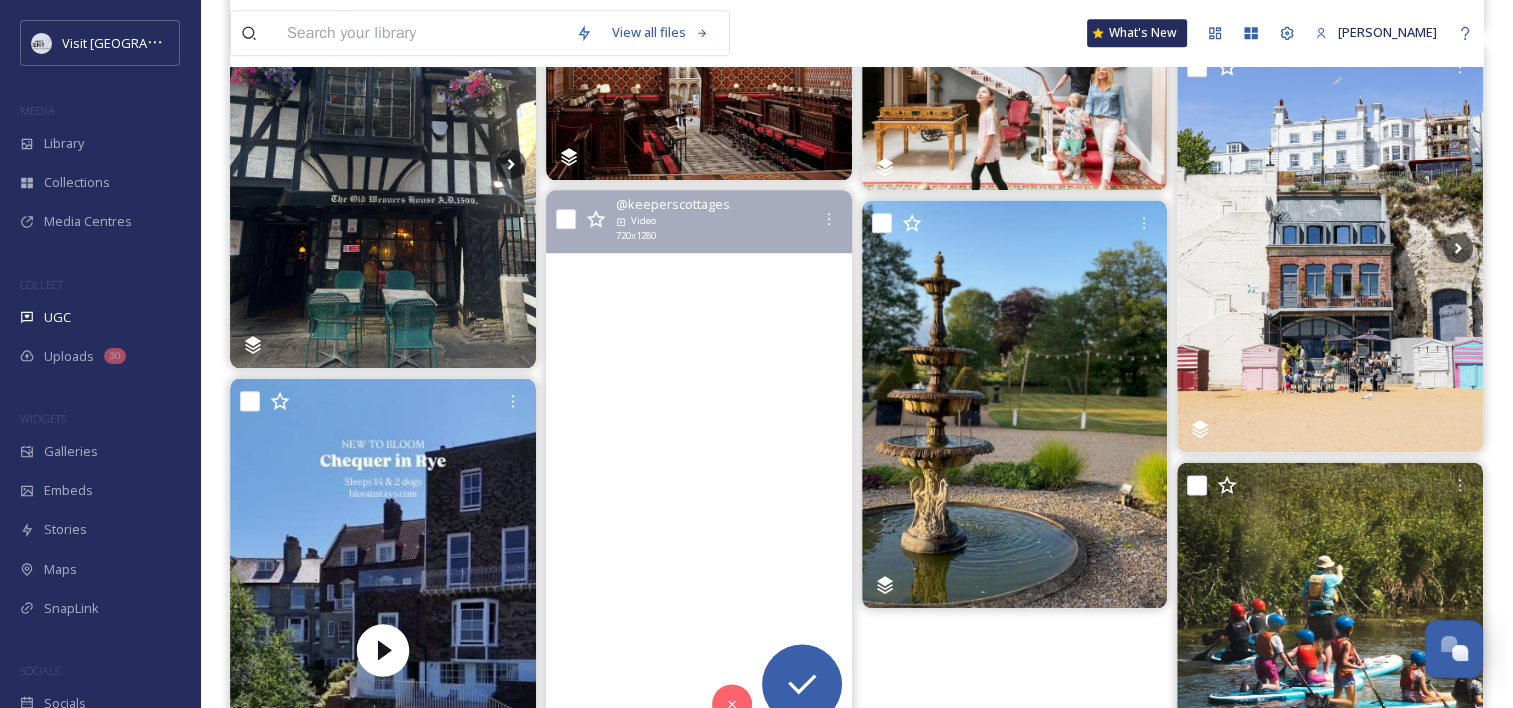 scroll, scrollTop: 2604, scrollLeft: 0, axis: vertical 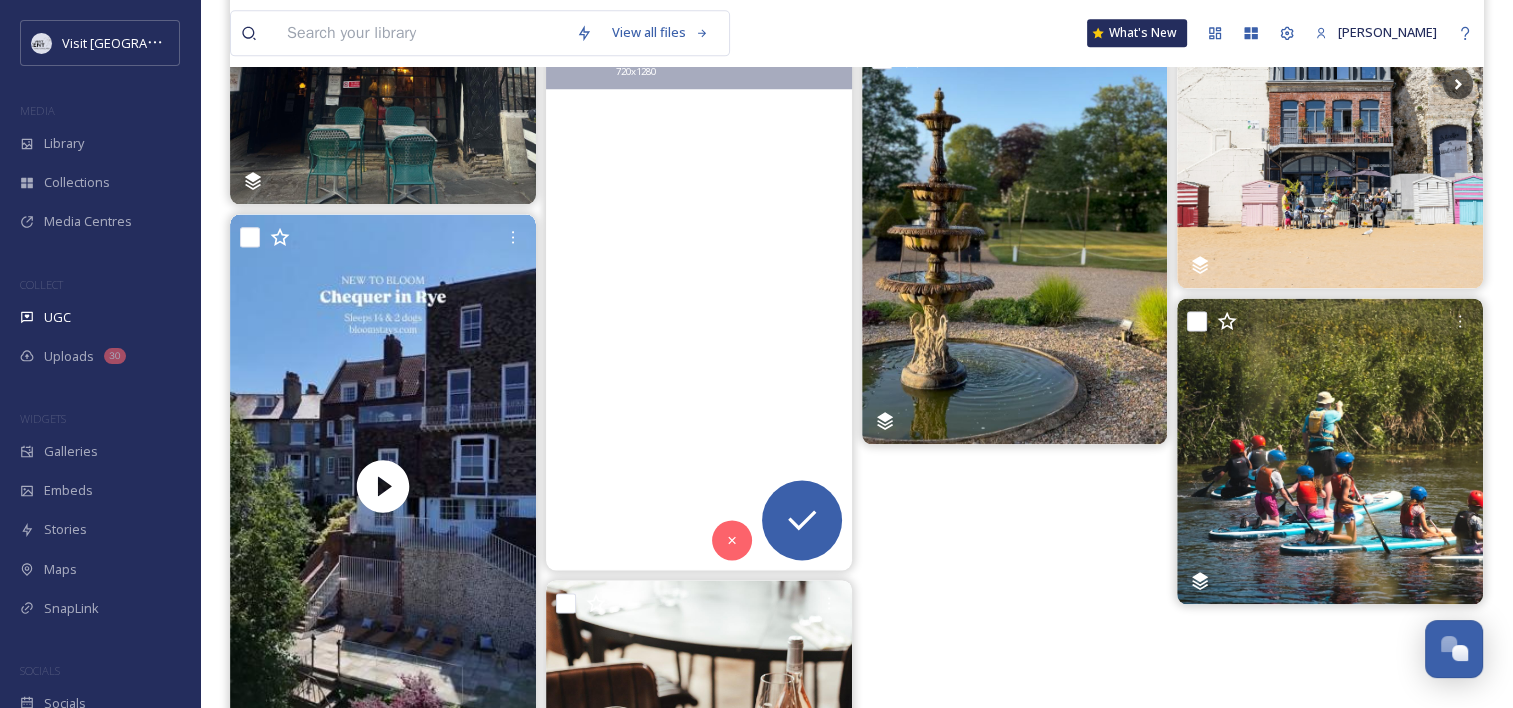 click at bounding box center (699, 298) 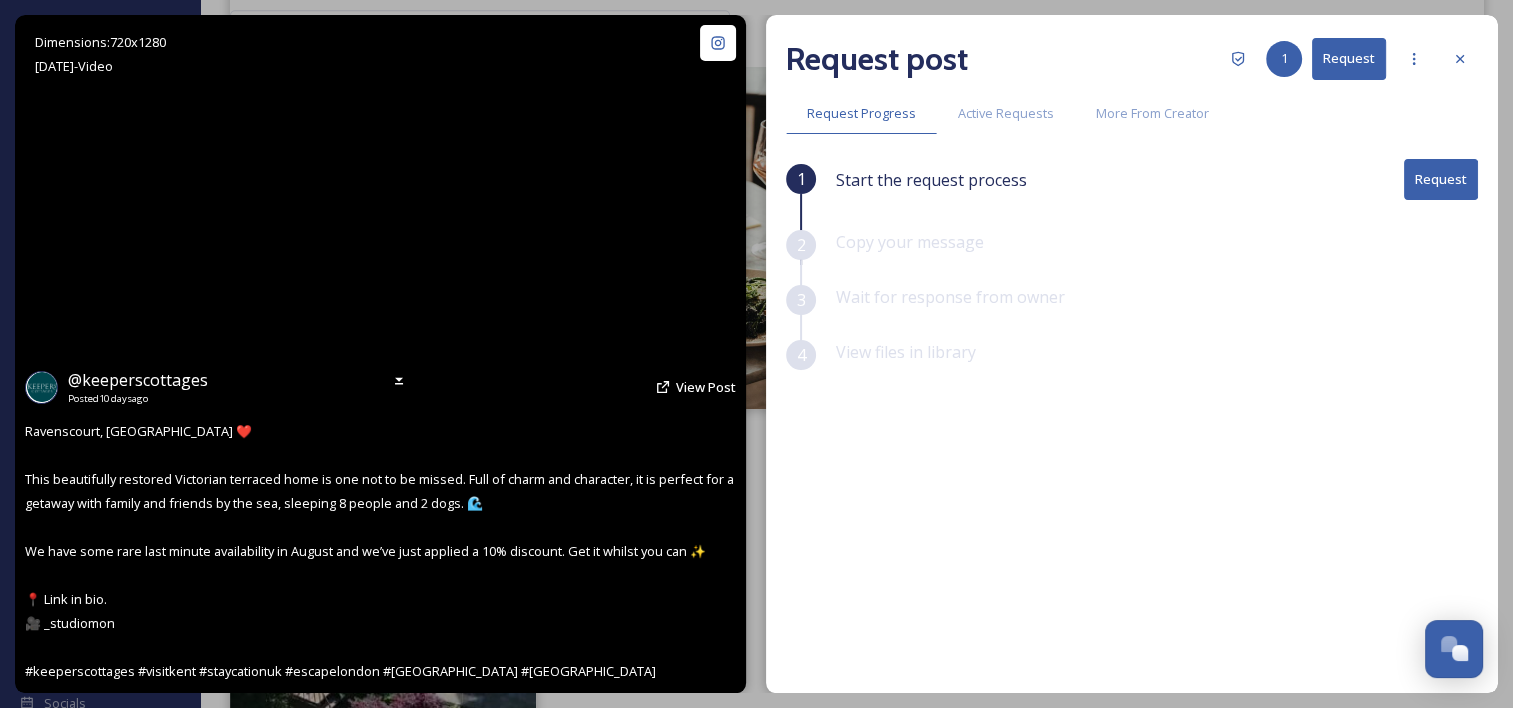 drag, startPoint x: 507, startPoint y: 252, endPoint x: 444, endPoint y: 260, distance: 63.505905 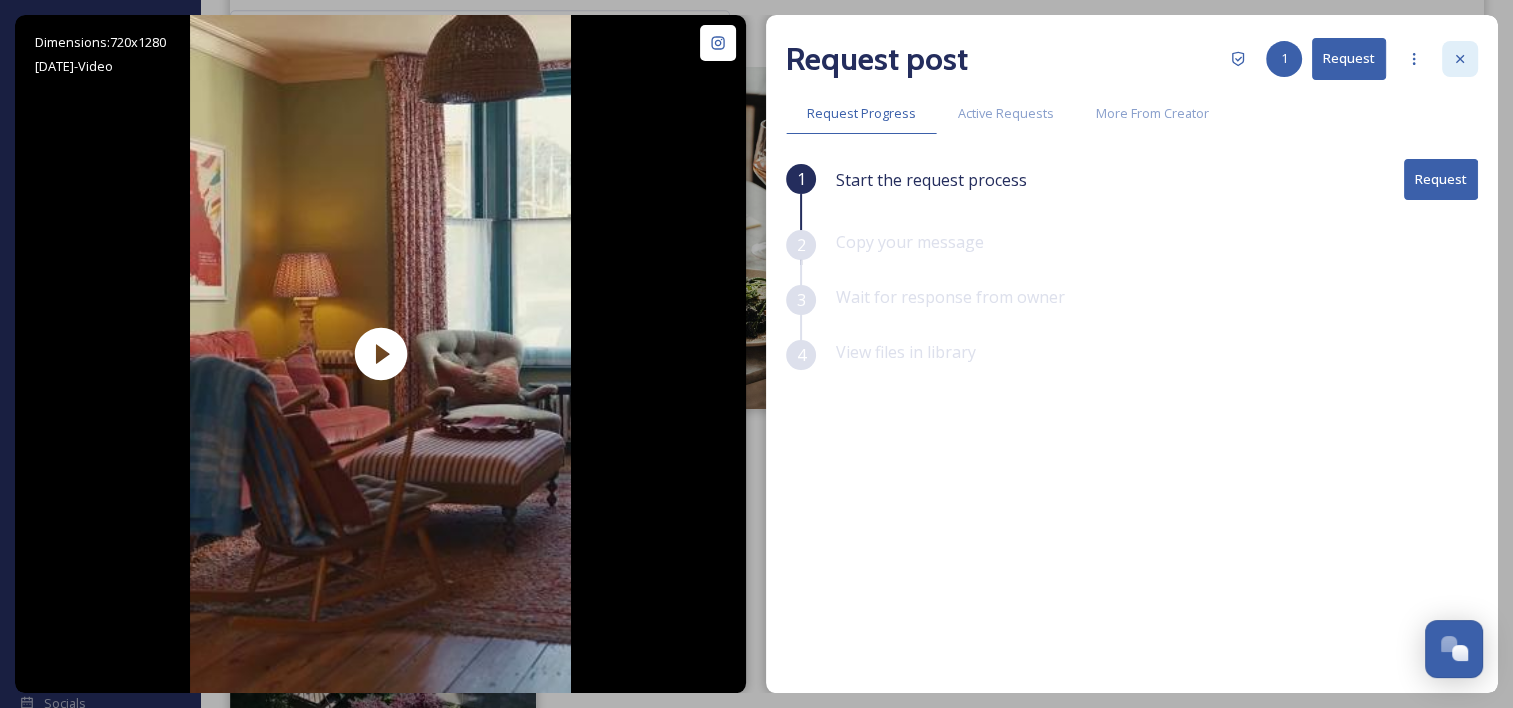 click 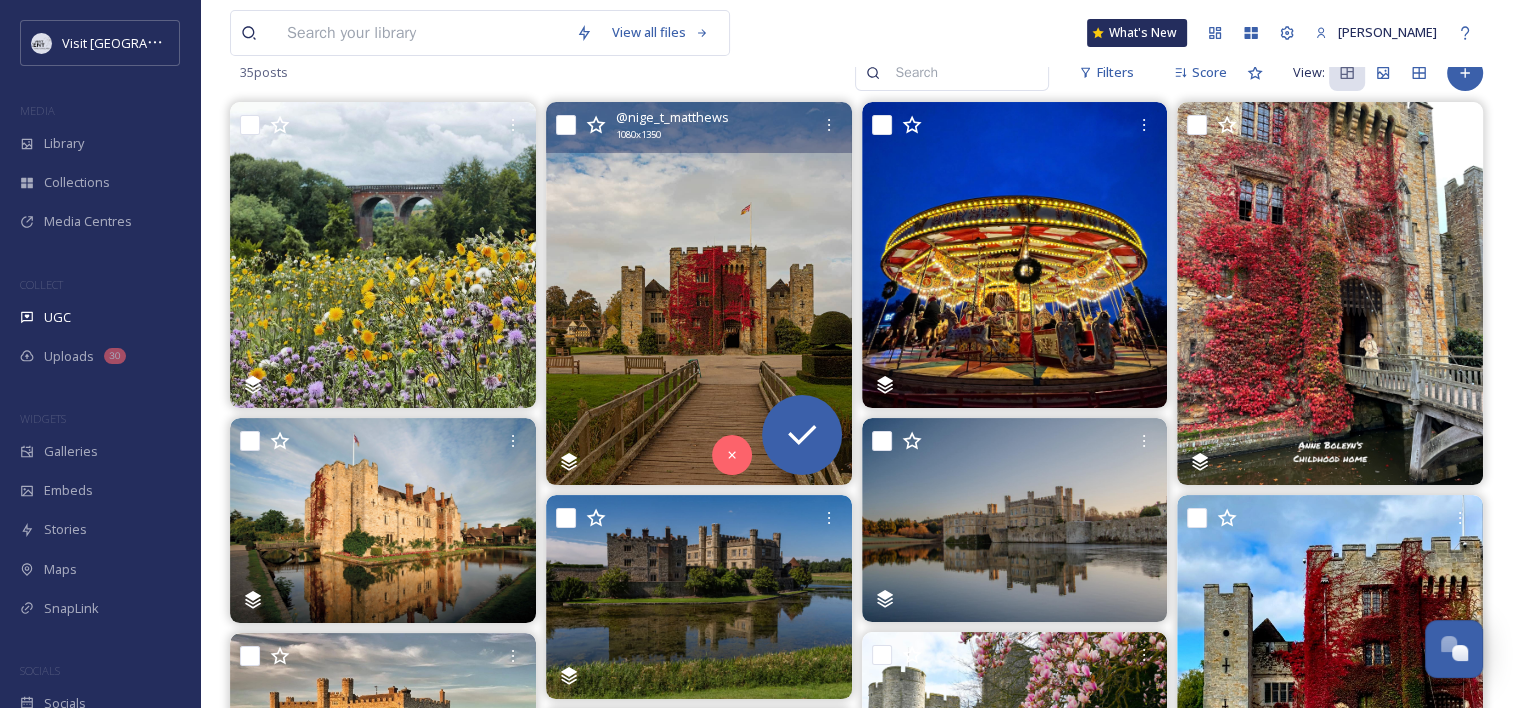 scroll, scrollTop: 0, scrollLeft: 0, axis: both 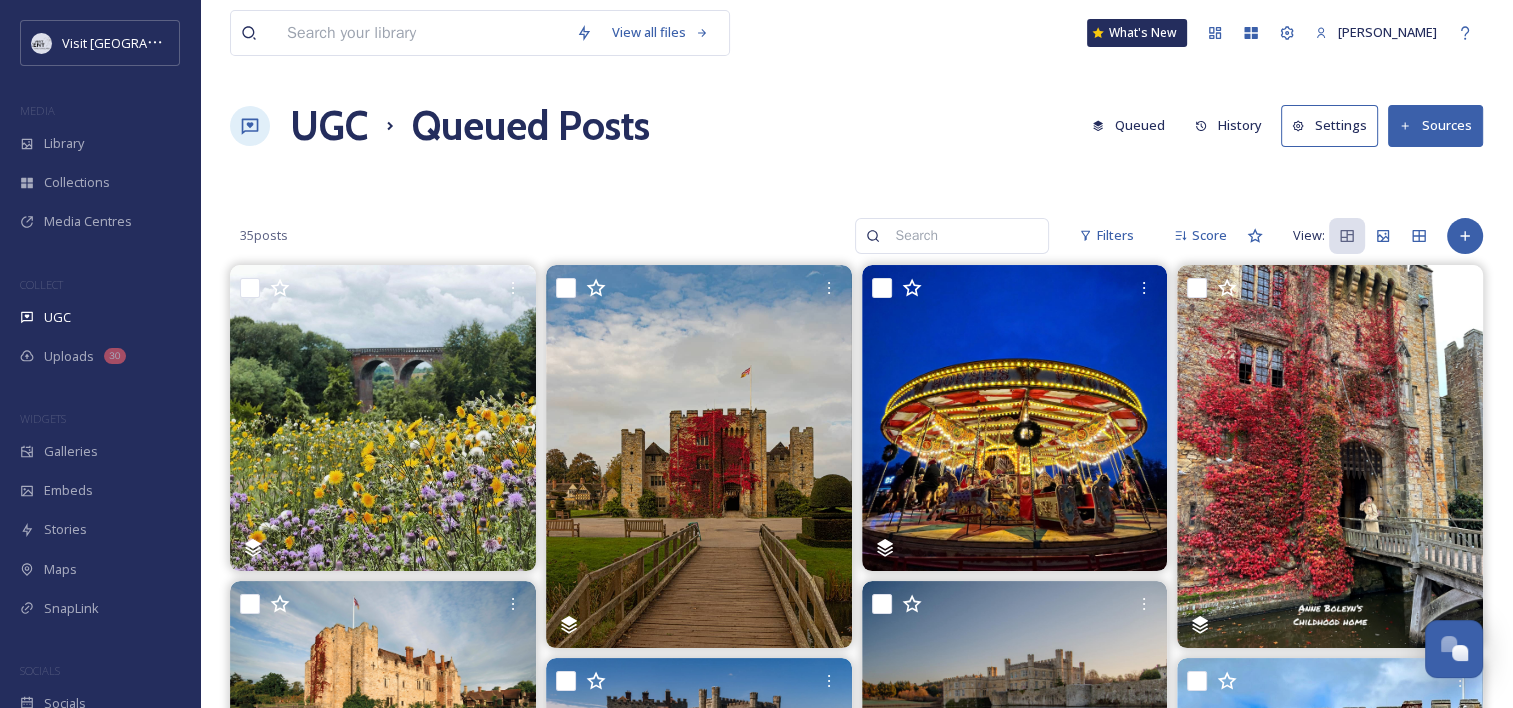 click on "UGC" at bounding box center (329, 126) 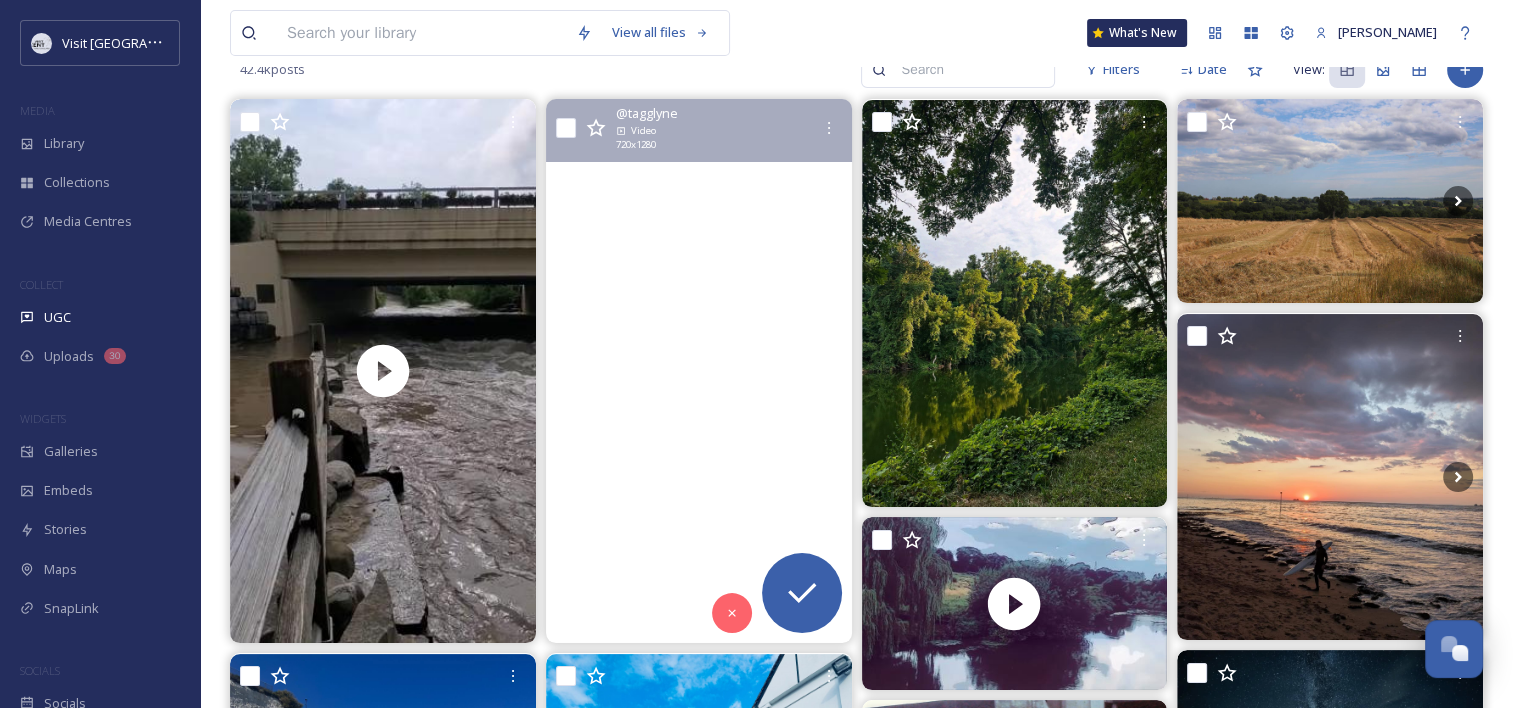scroll, scrollTop: 208, scrollLeft: 0, axis: vertical 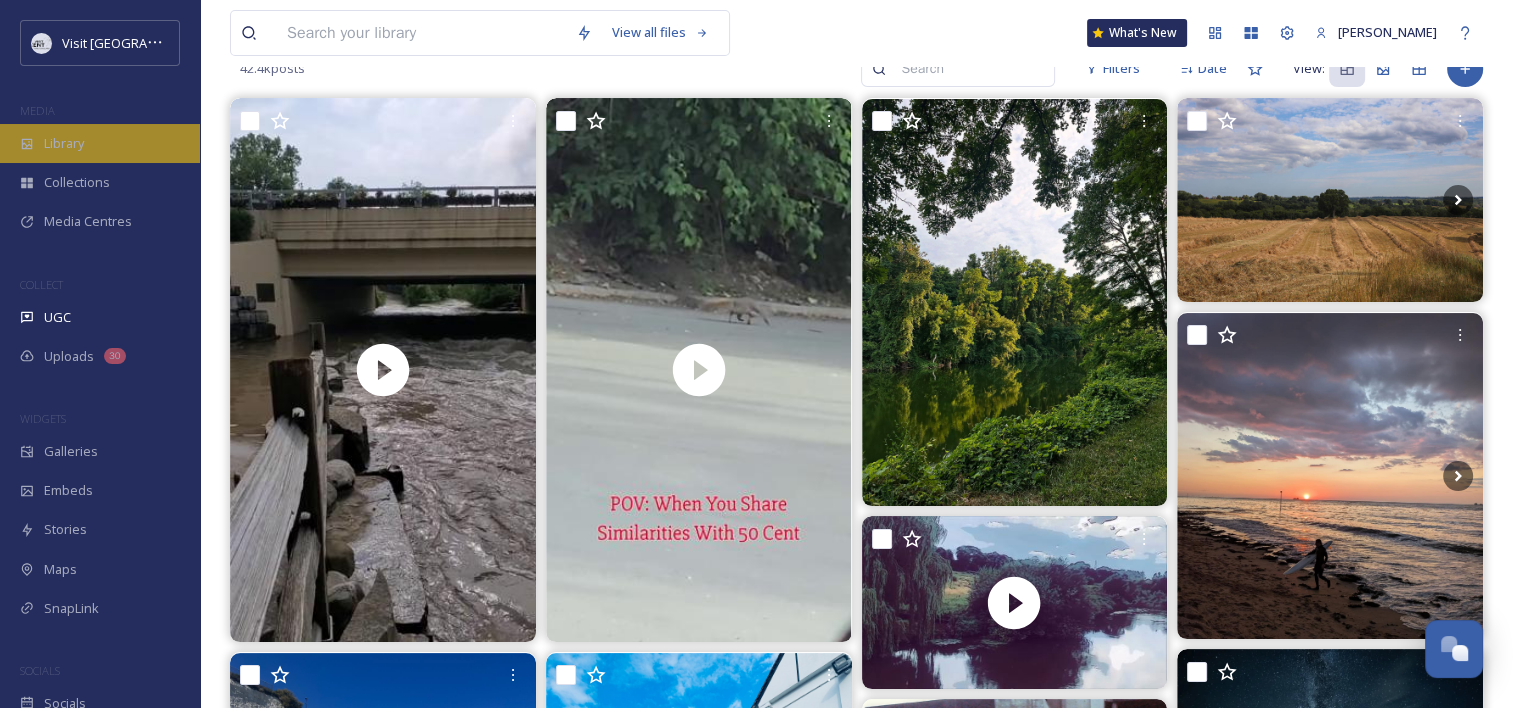 click on "Library" at bounding box center [100, 143] 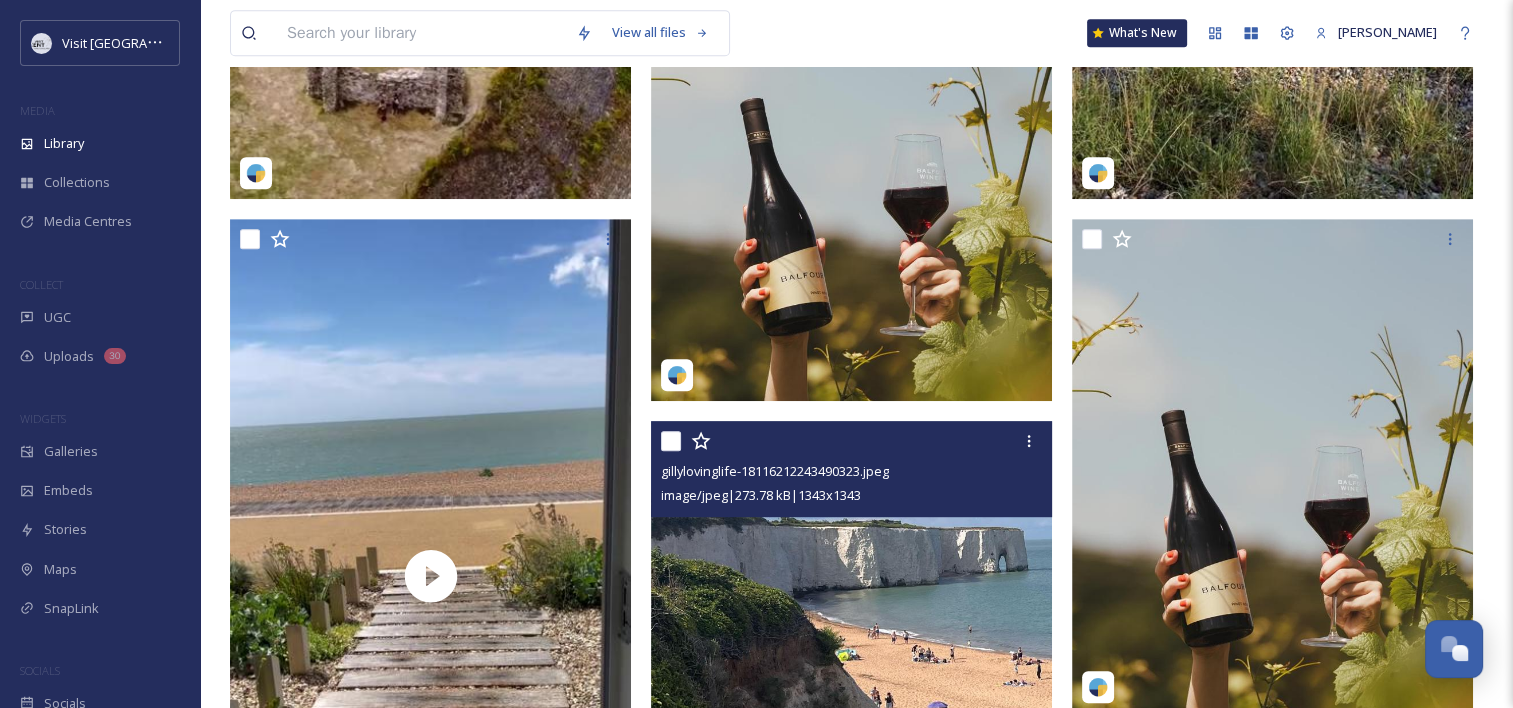 scroll, scrollTop: 980, scrollLeft: 0, axis: vertical 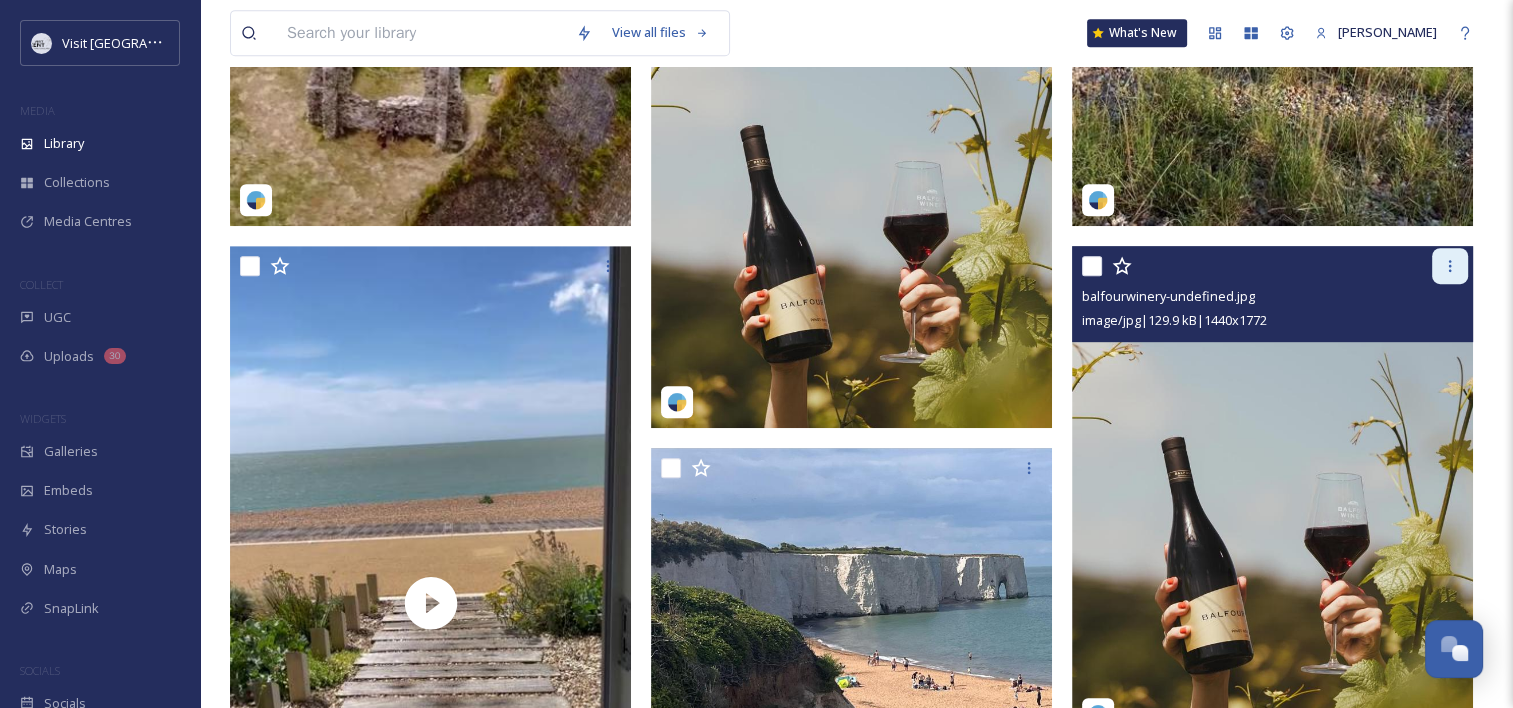 click 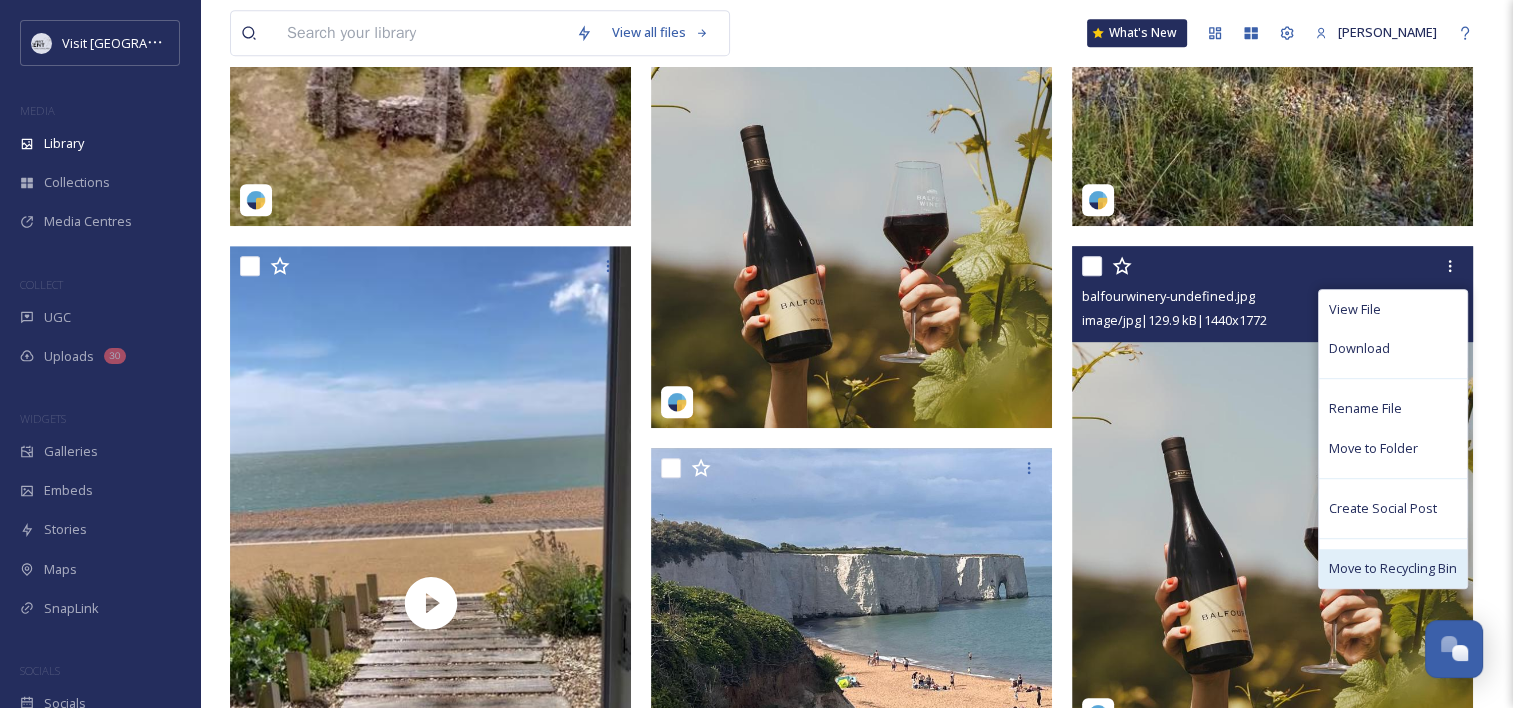 click on "Move to Recycling Bin" at bounding box center (1393, 568) 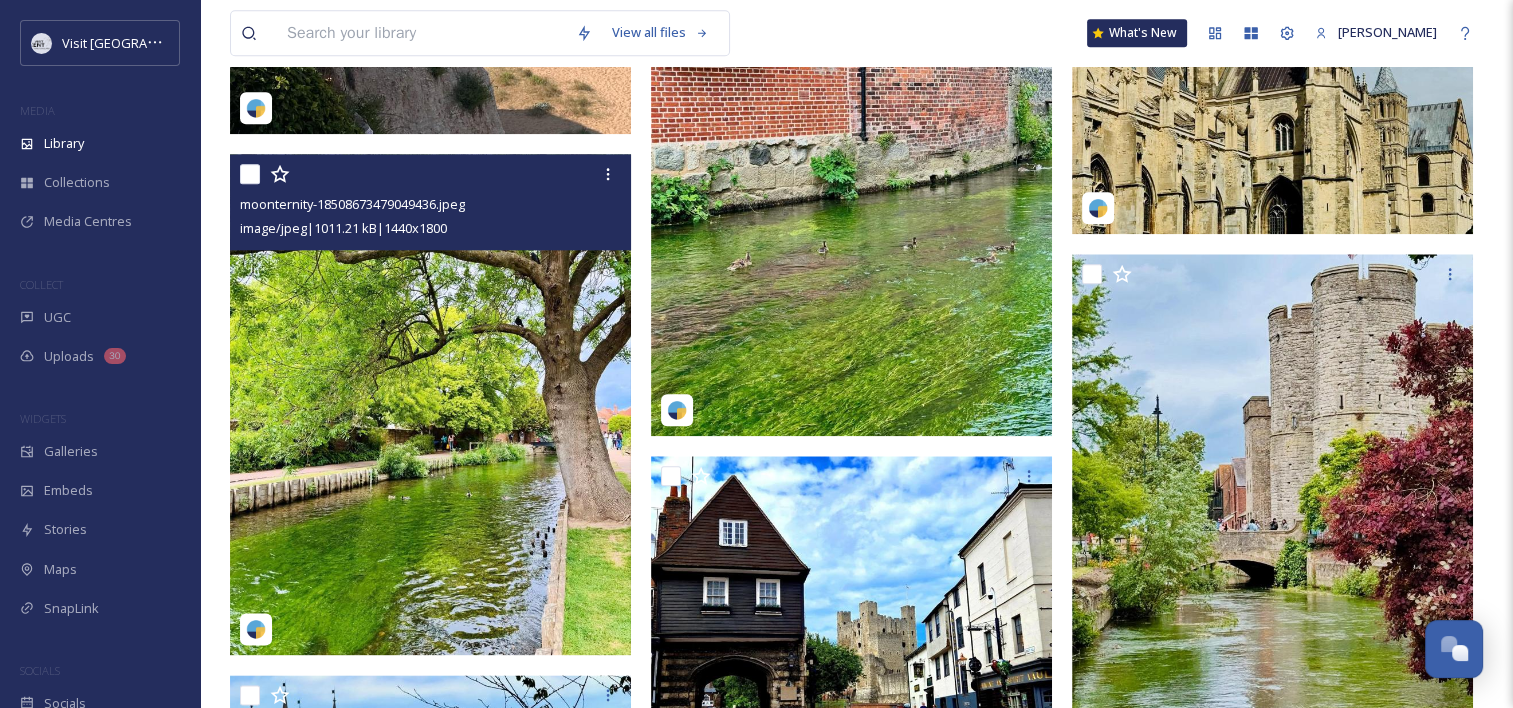 scroll, scrollTop: 2224, scrollLeft: 0, axis: vertical 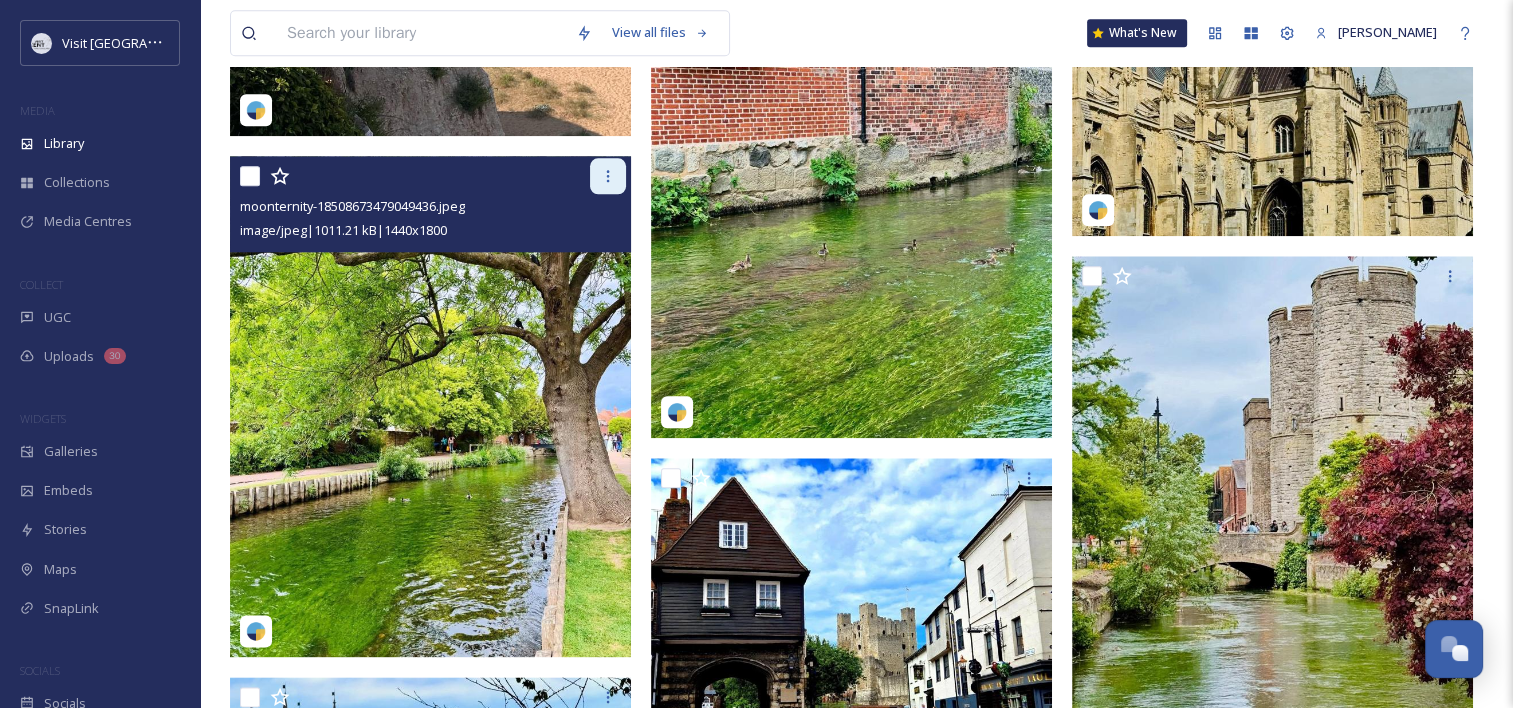 click 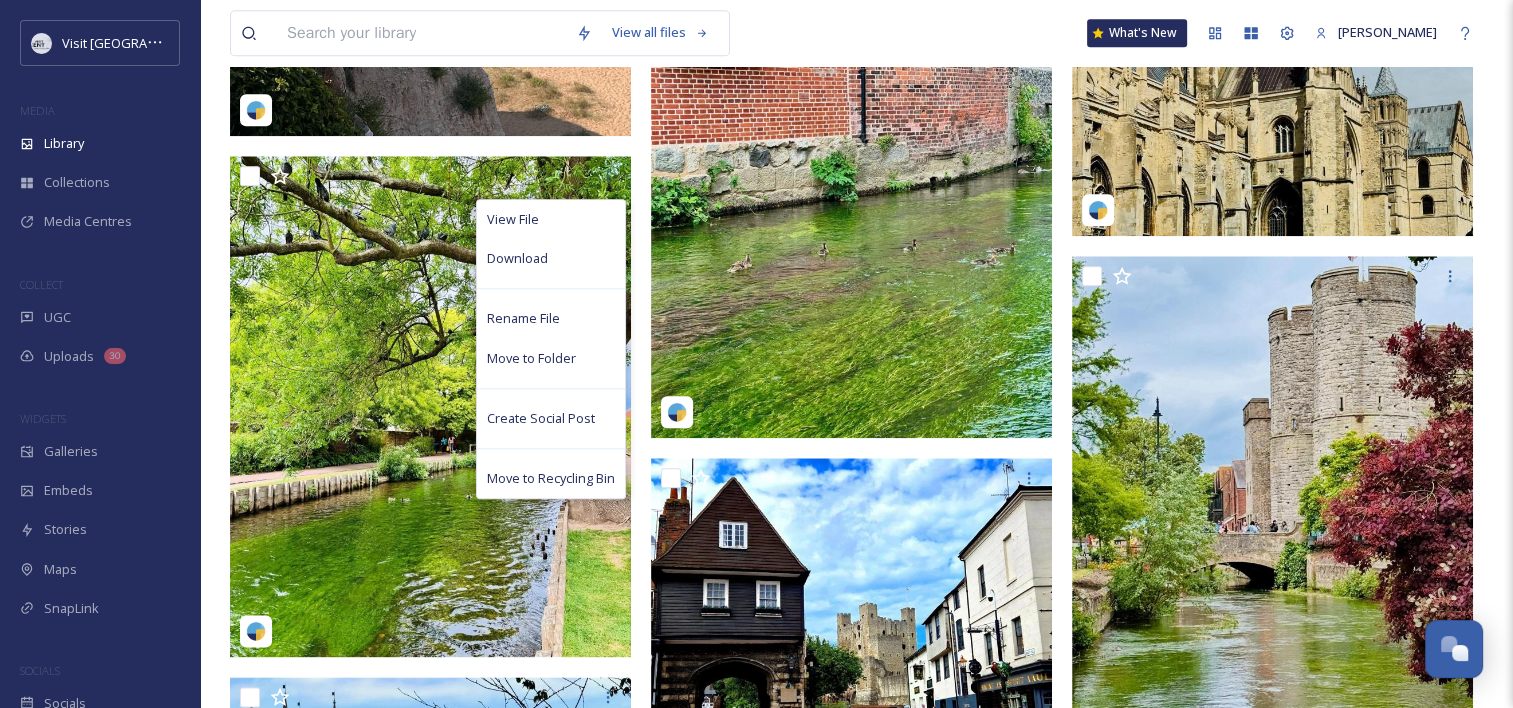 scroll, scrollTop: 1975, scrollLeft: 0, axis: vertical 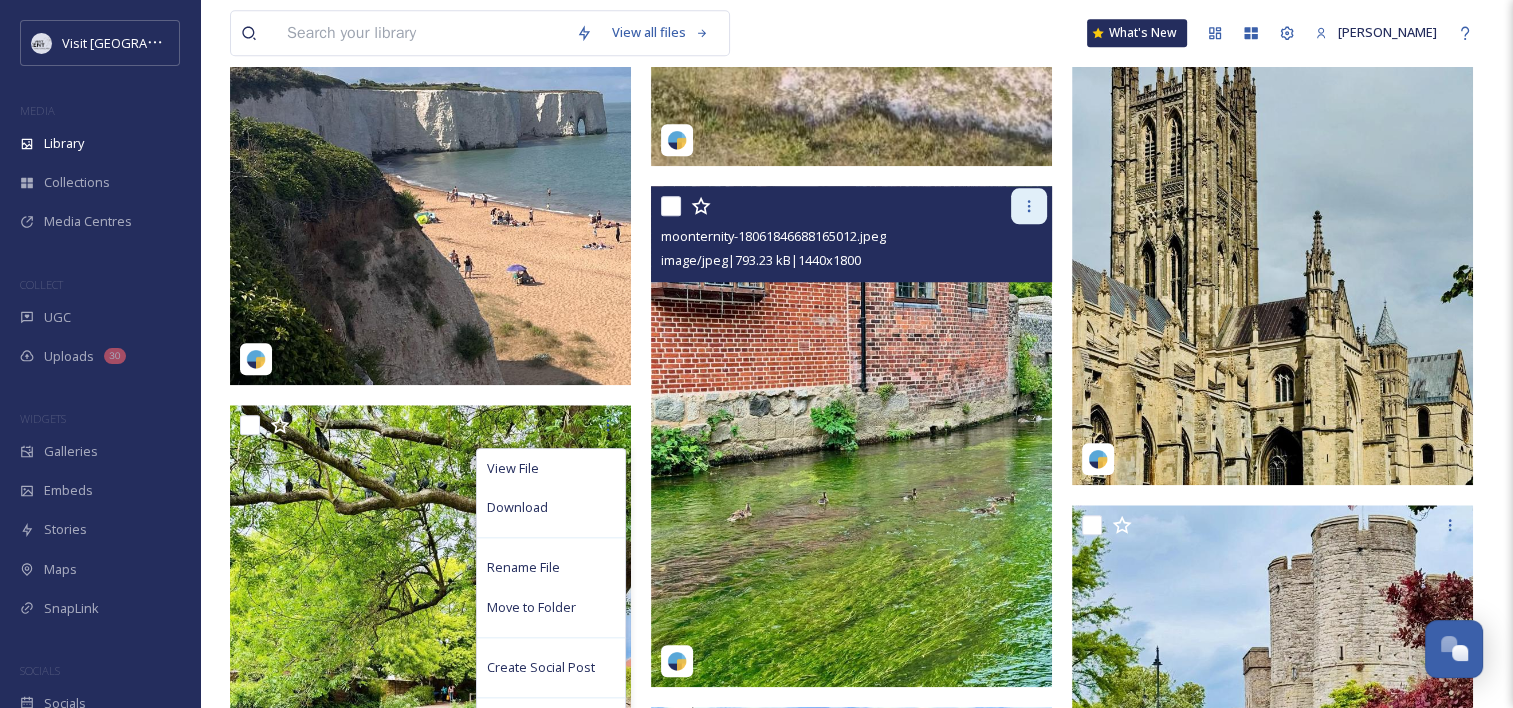click 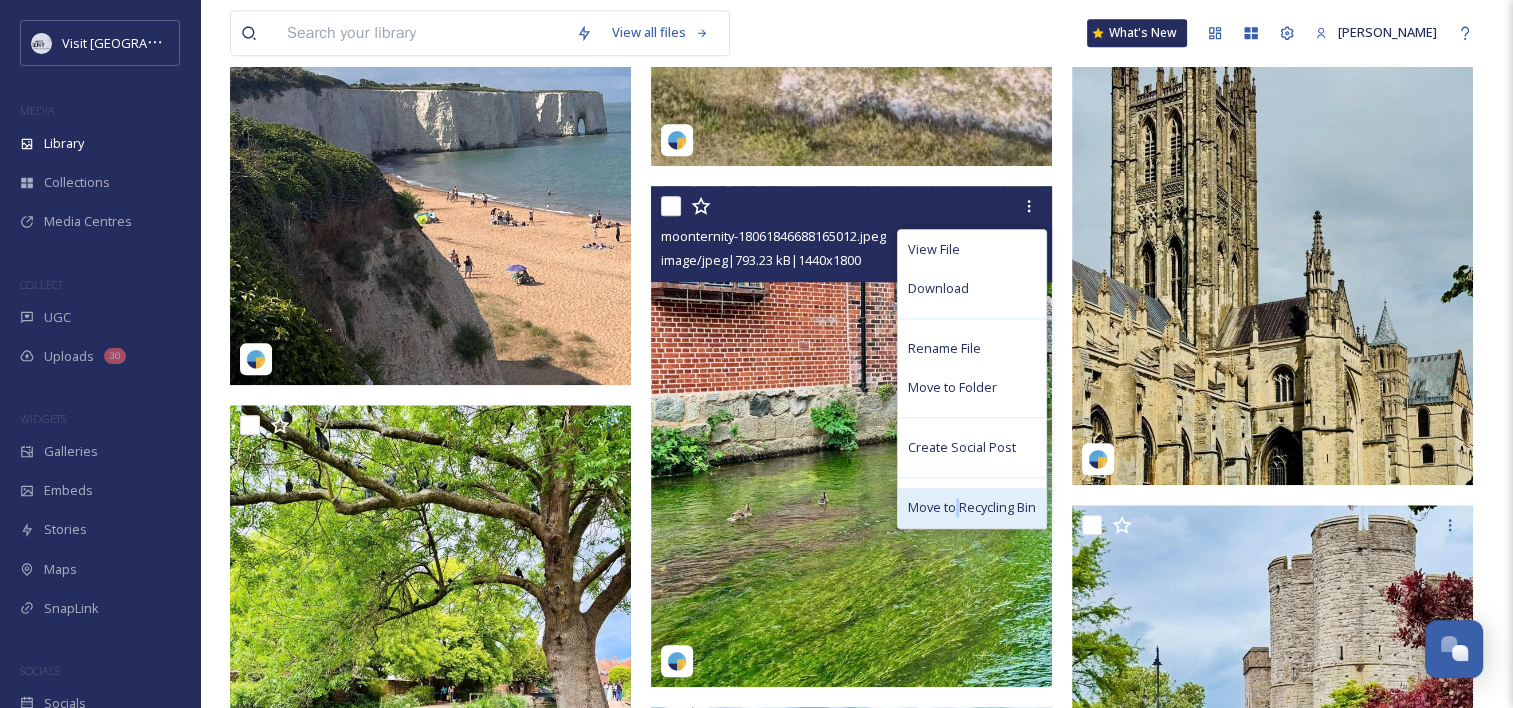 click on "Move to Recycling Bin" at bounding box center [972, 507] 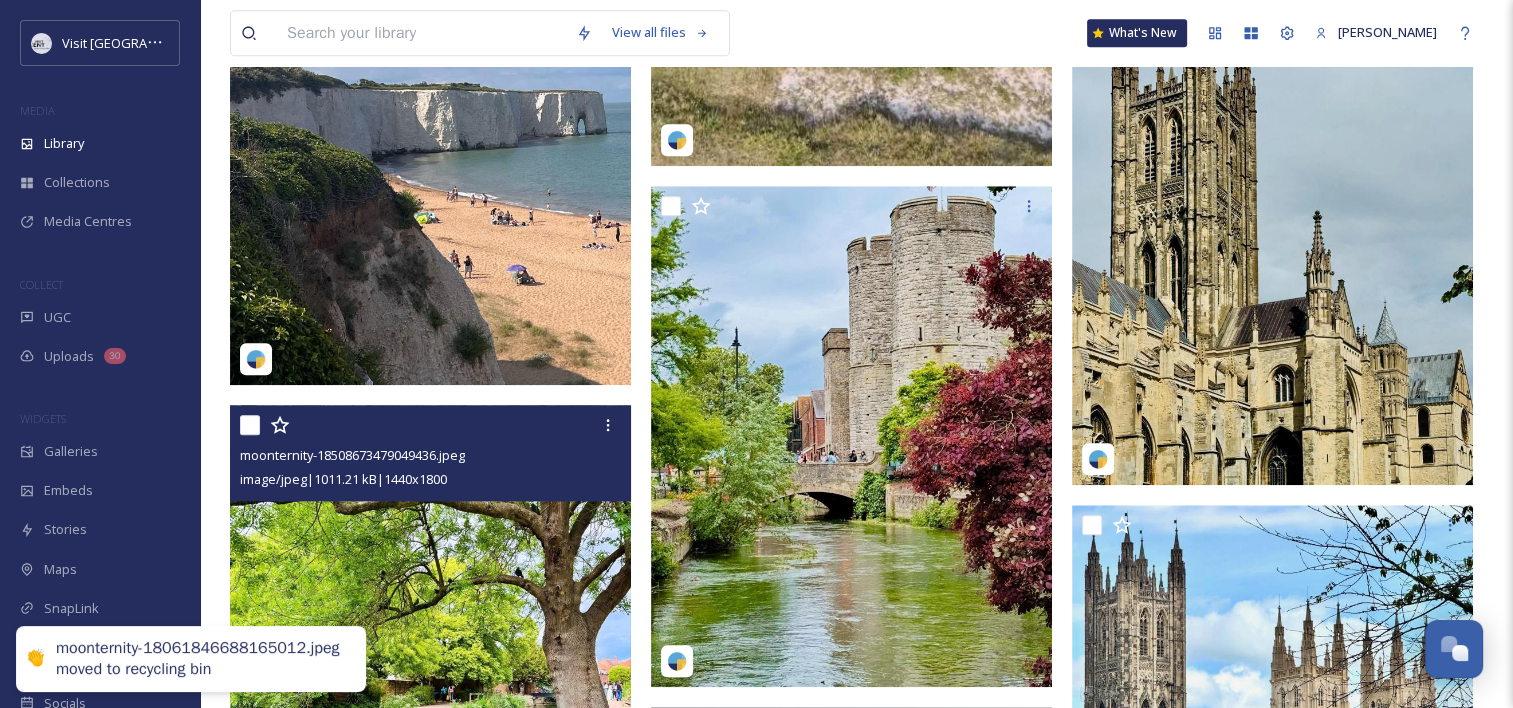 click on "moonternity-18508673479049436.jpeg image/jpeg  |  1011.21 kB  |  1440  x  1800" at bounding box center [430, 453] 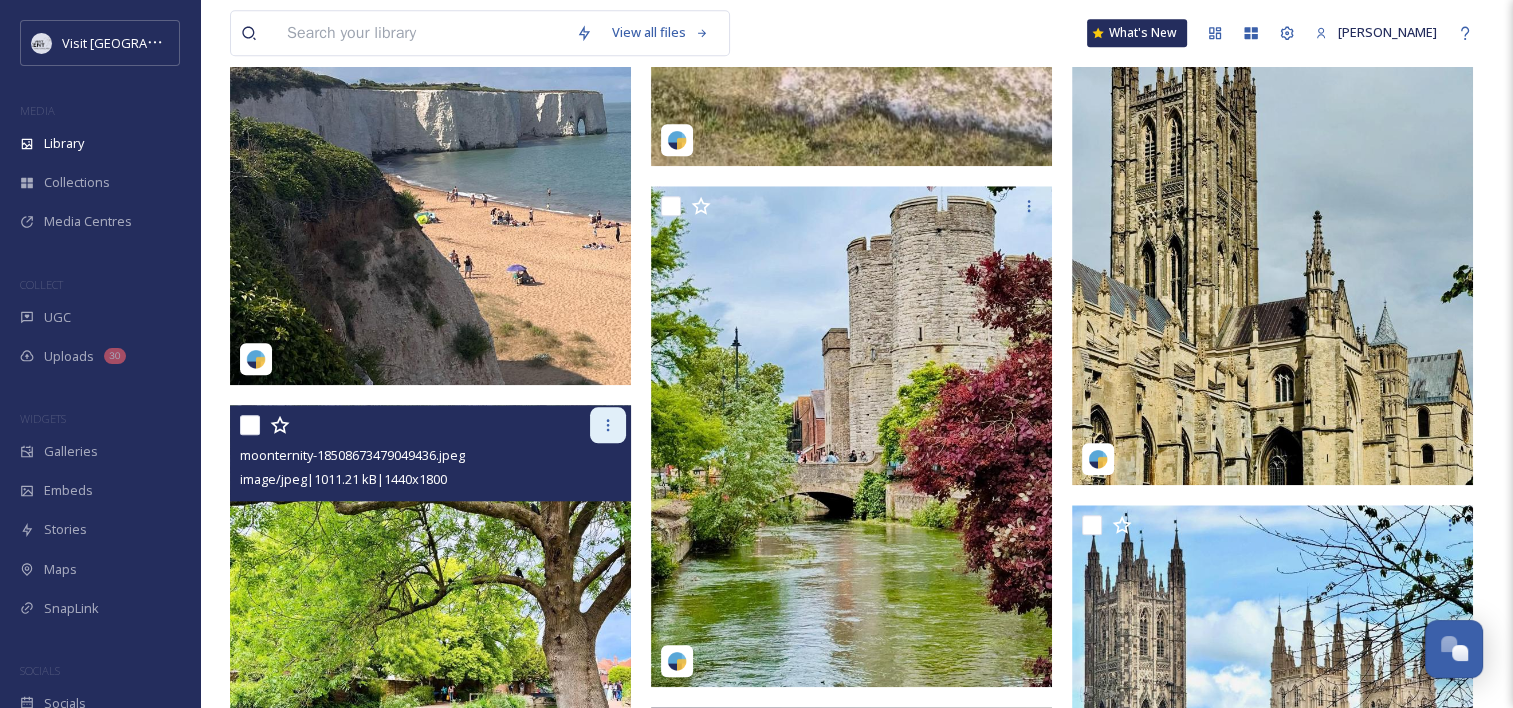click 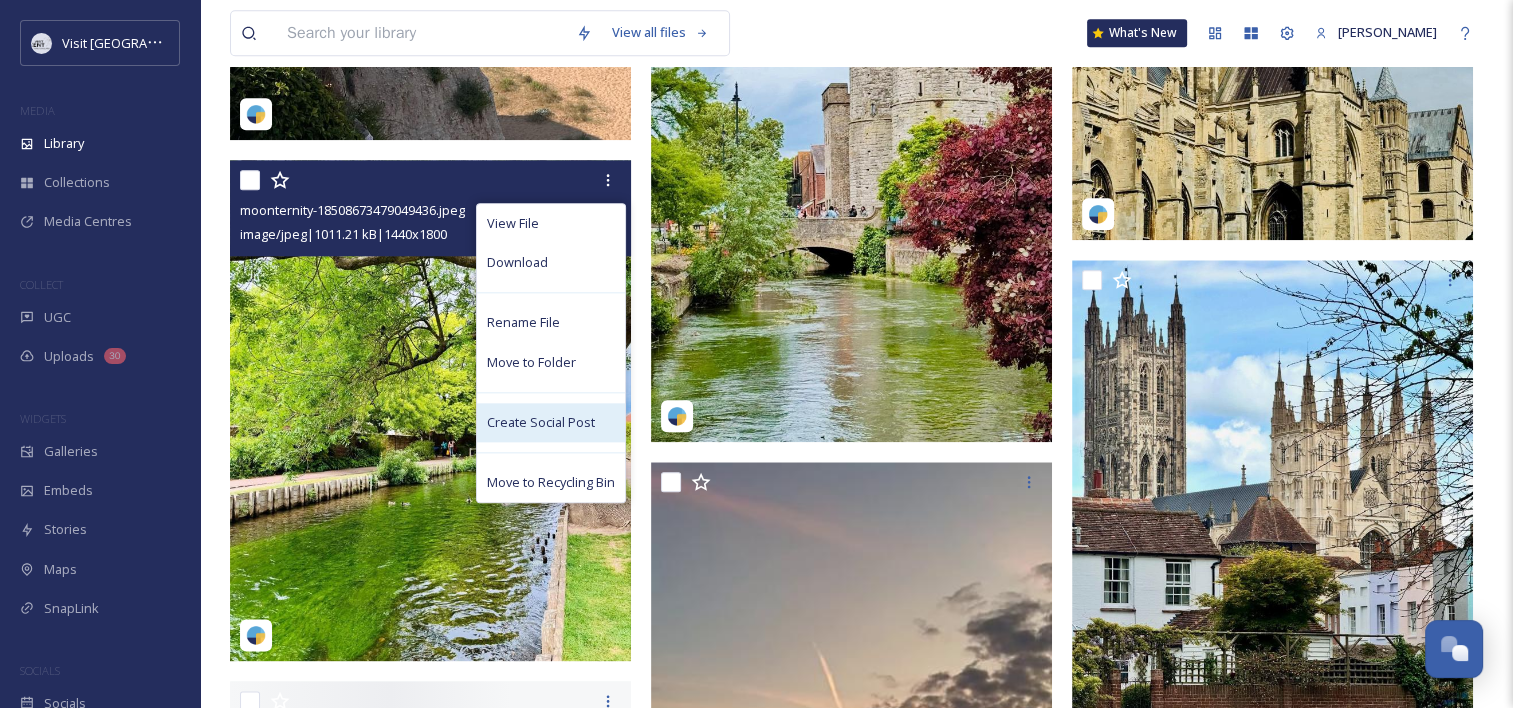 scroll, scrollTop: 2223, scrollLeft: 0, axis: vertical 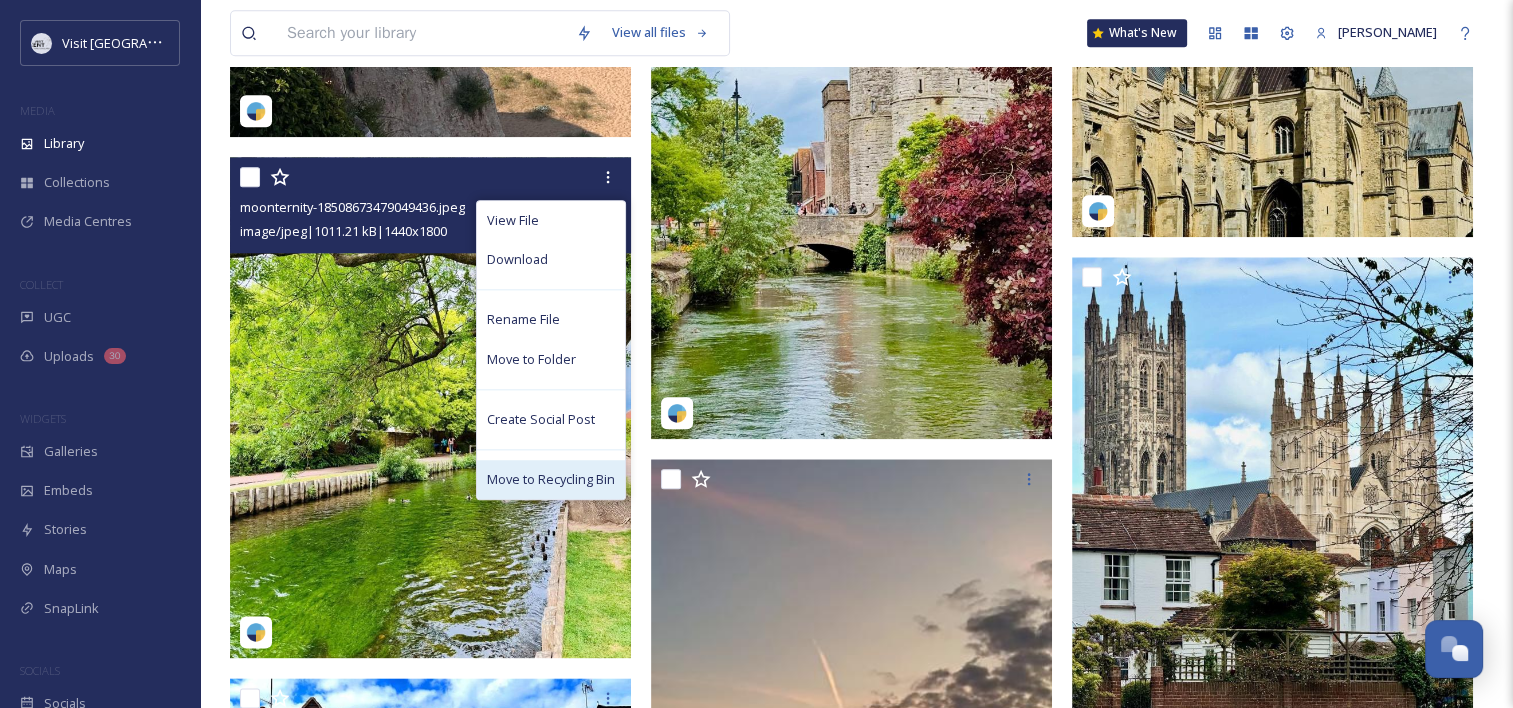 click on "Move to Recycling Bin" at bounding box center [551, 479] 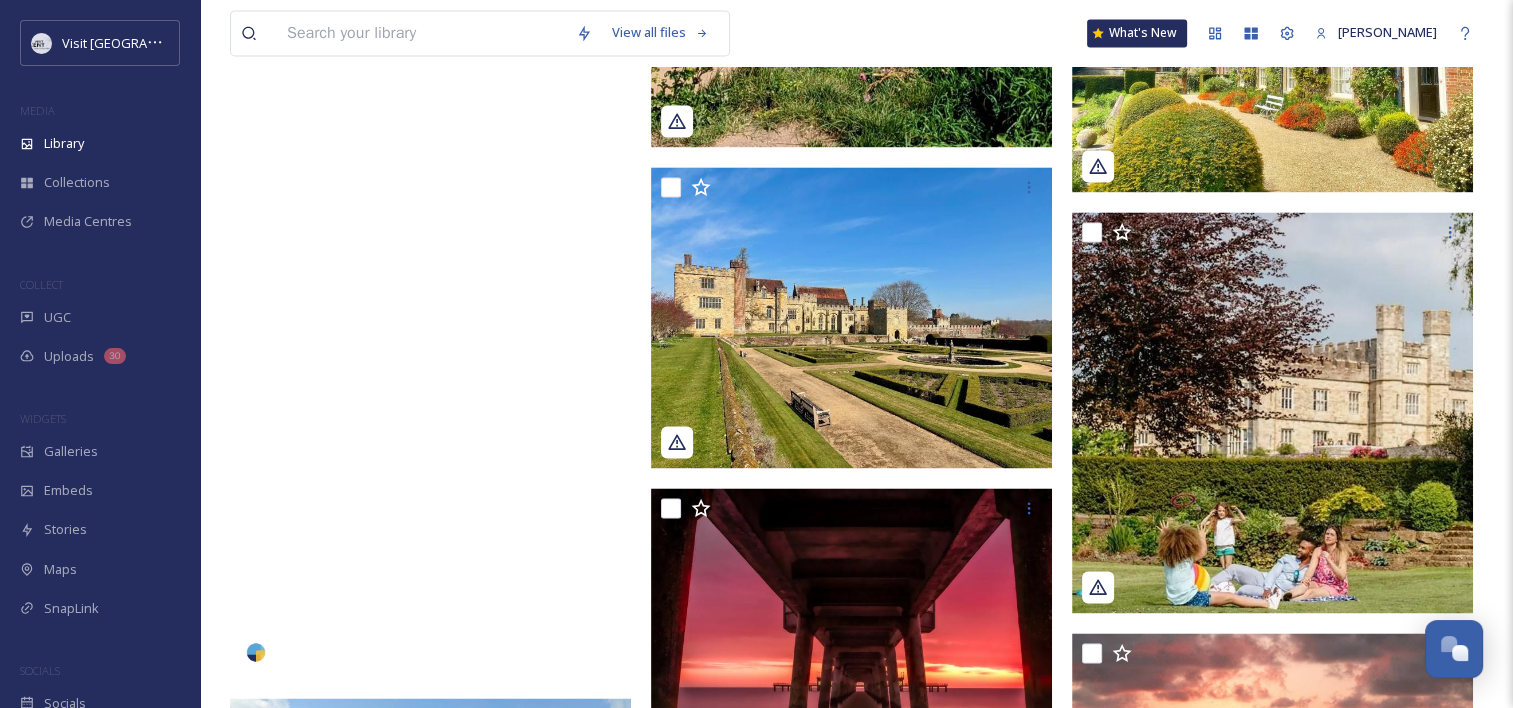 scroll, scrollTop: 2824, scrollLeft: 0, axis: vertical 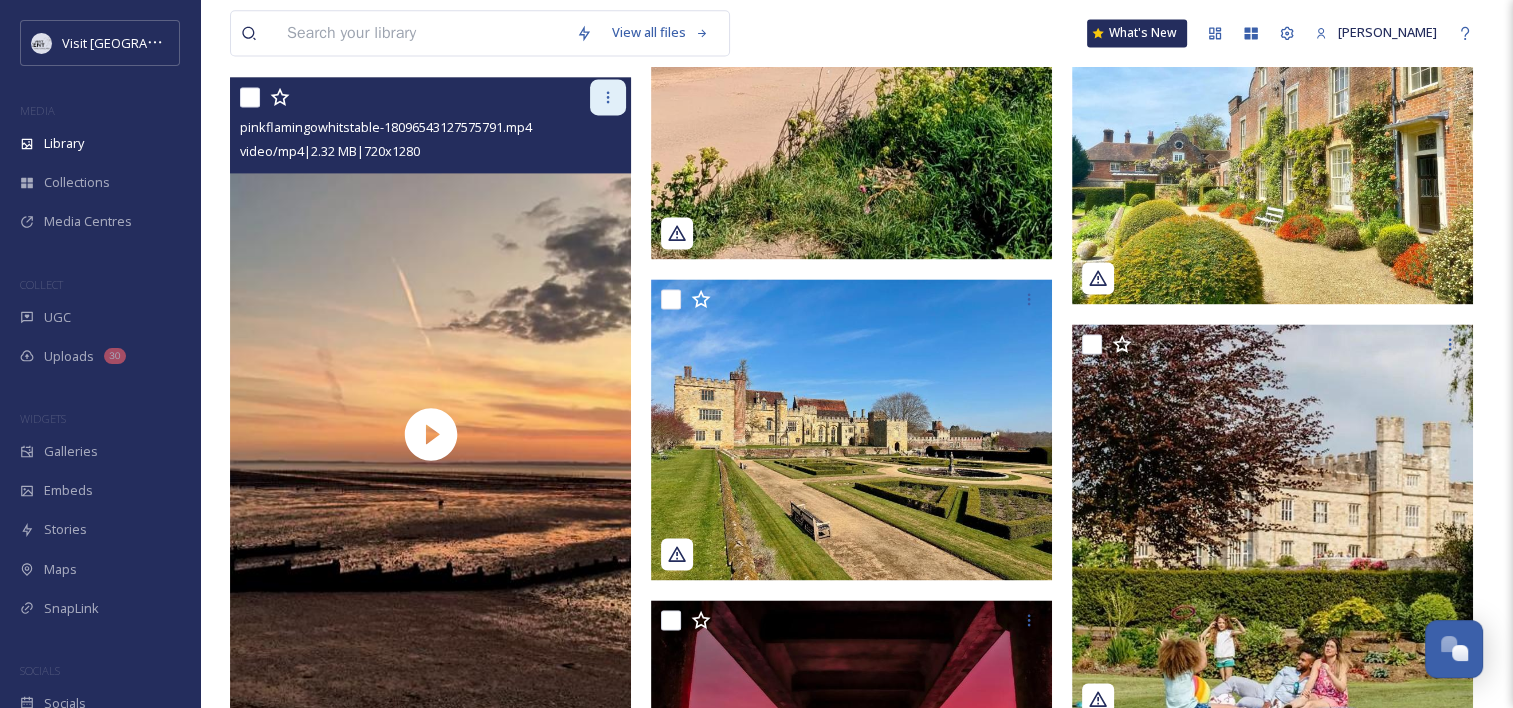 click 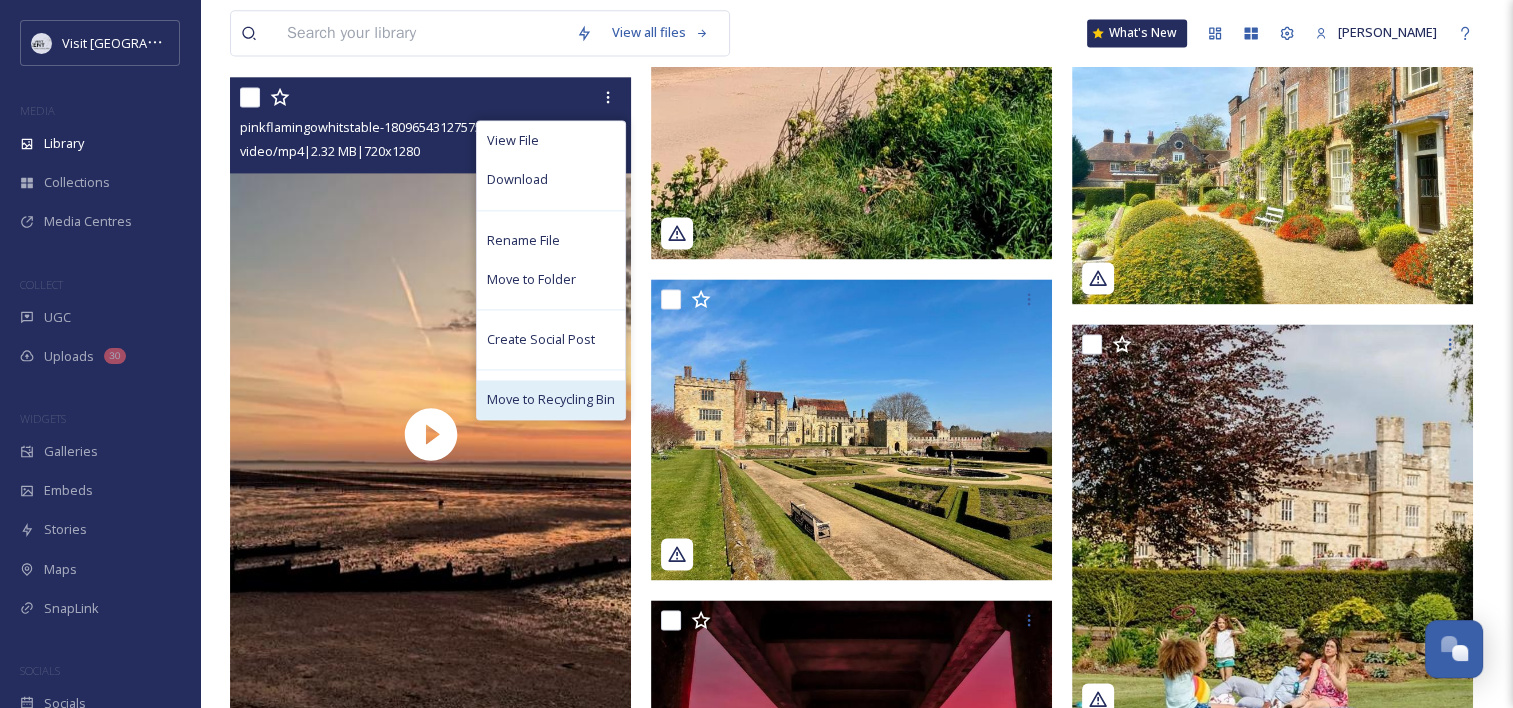 click on "Move to Recycling Bin" at bounding box center (551, 399) 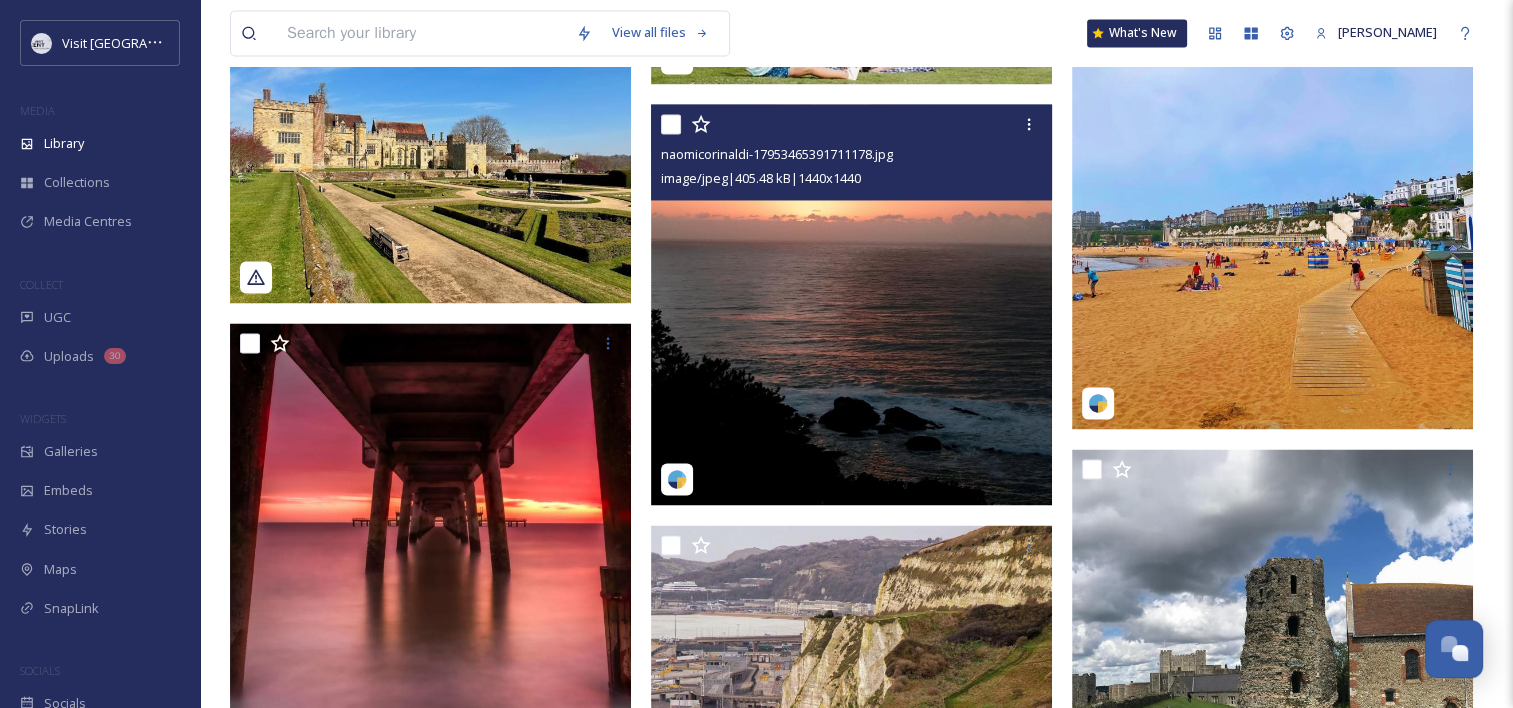 scroll, scrollTop: 3316, scrollLeft: 0, axis: vertical 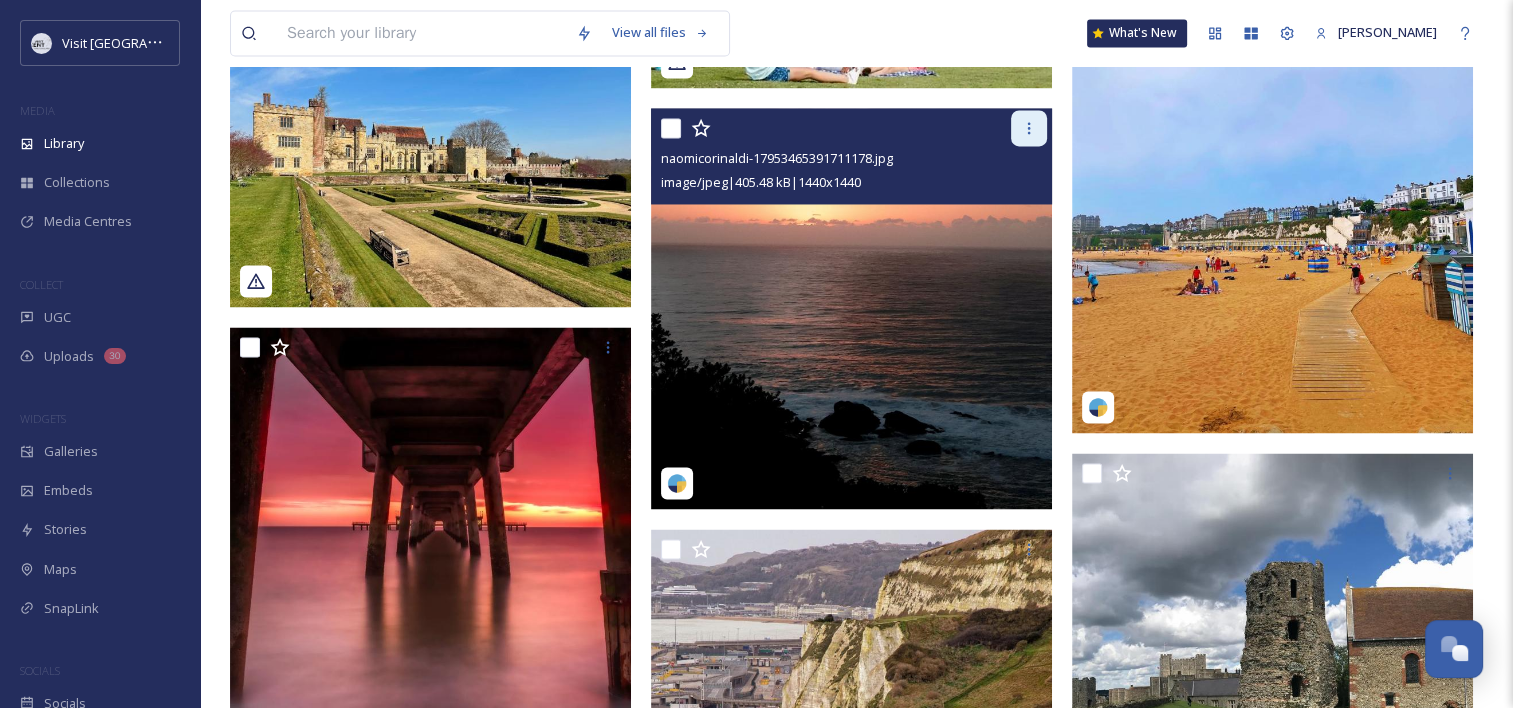 click 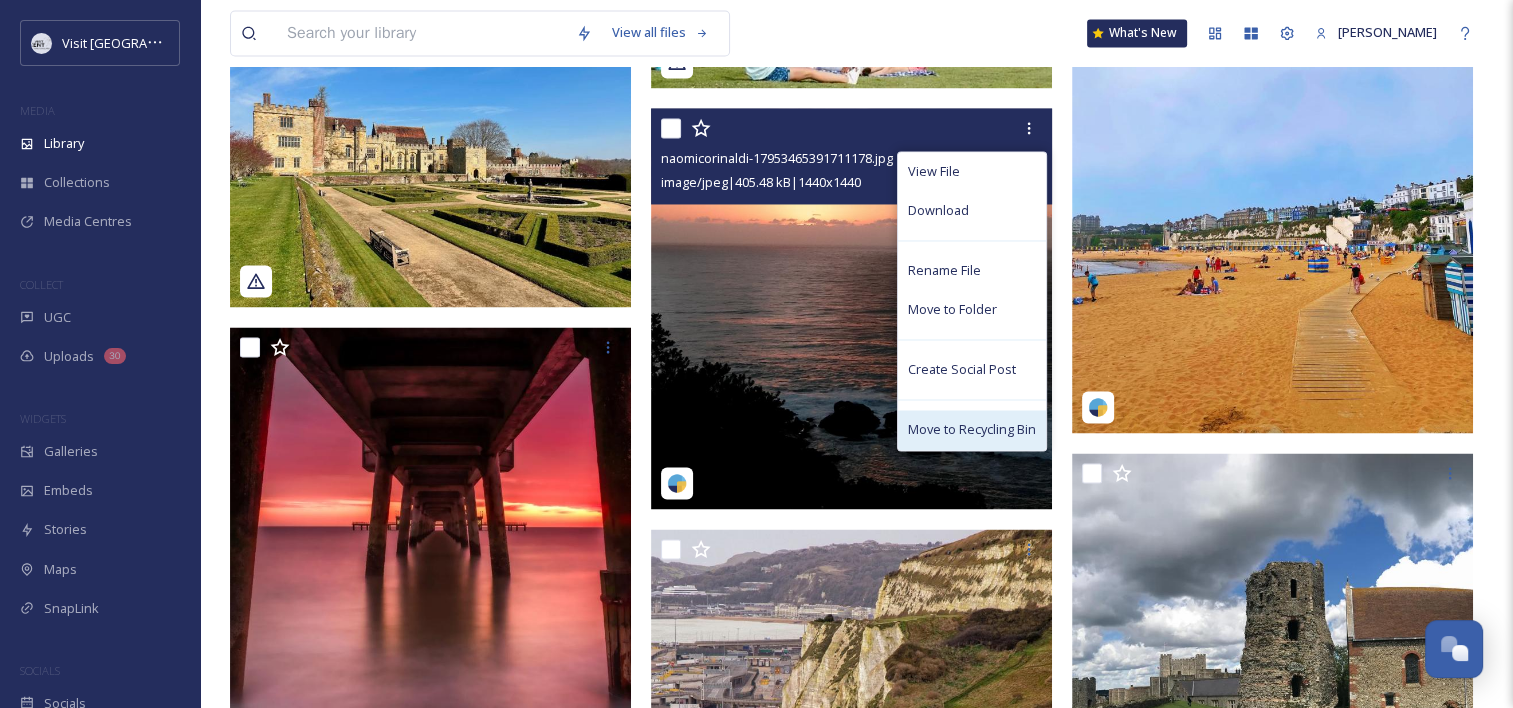 click on "Move to Recycling Bin" at bounding box center (972, 429) 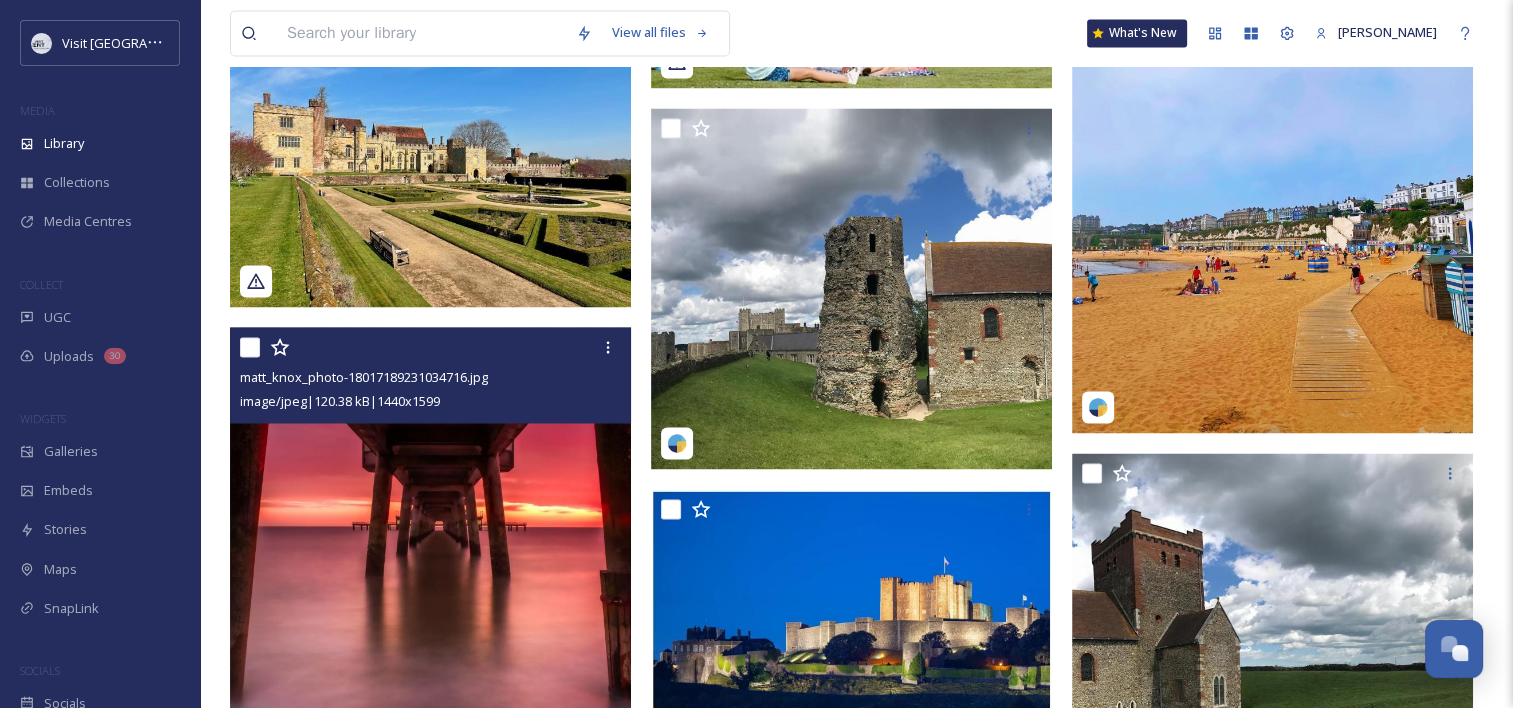 scroll, scrollTop: 3608, scrollLeft: 0, axis: vertical 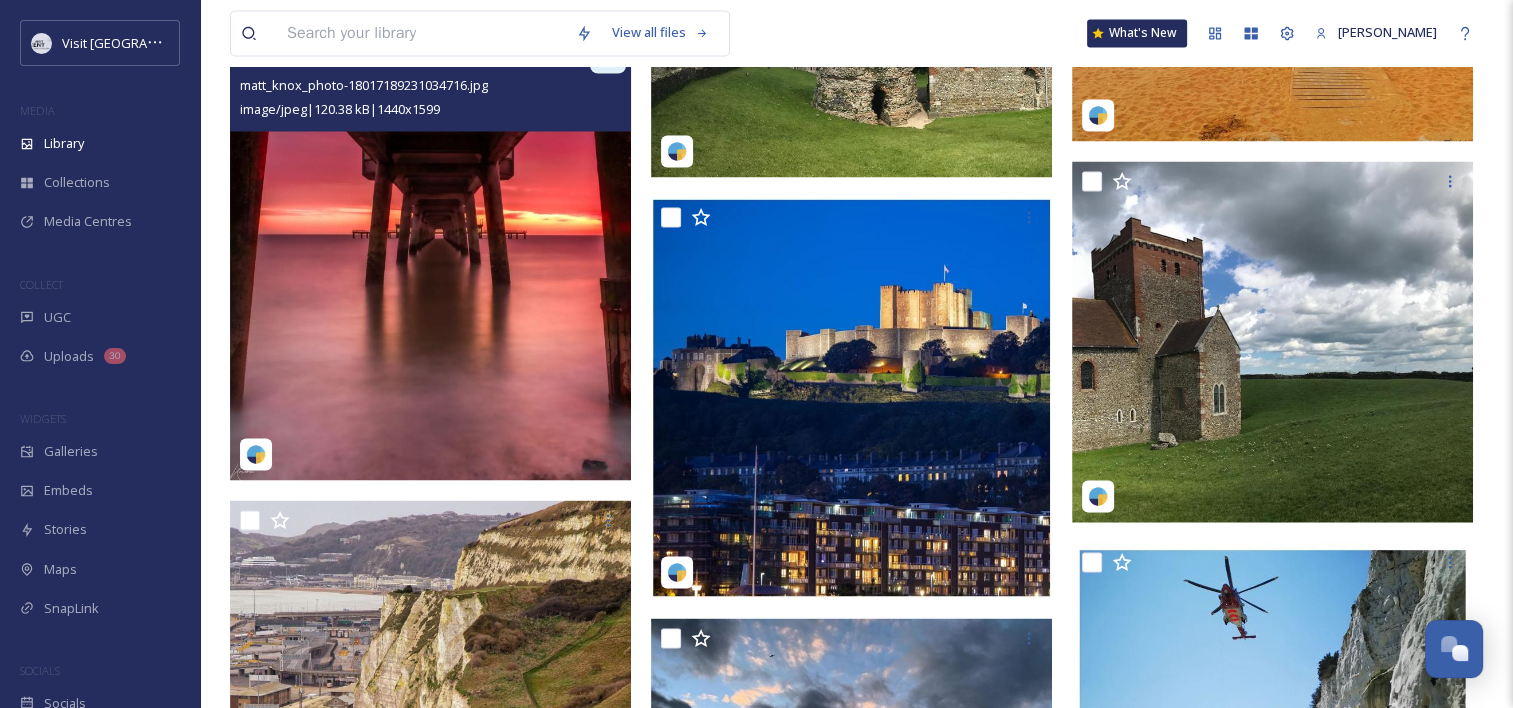 click 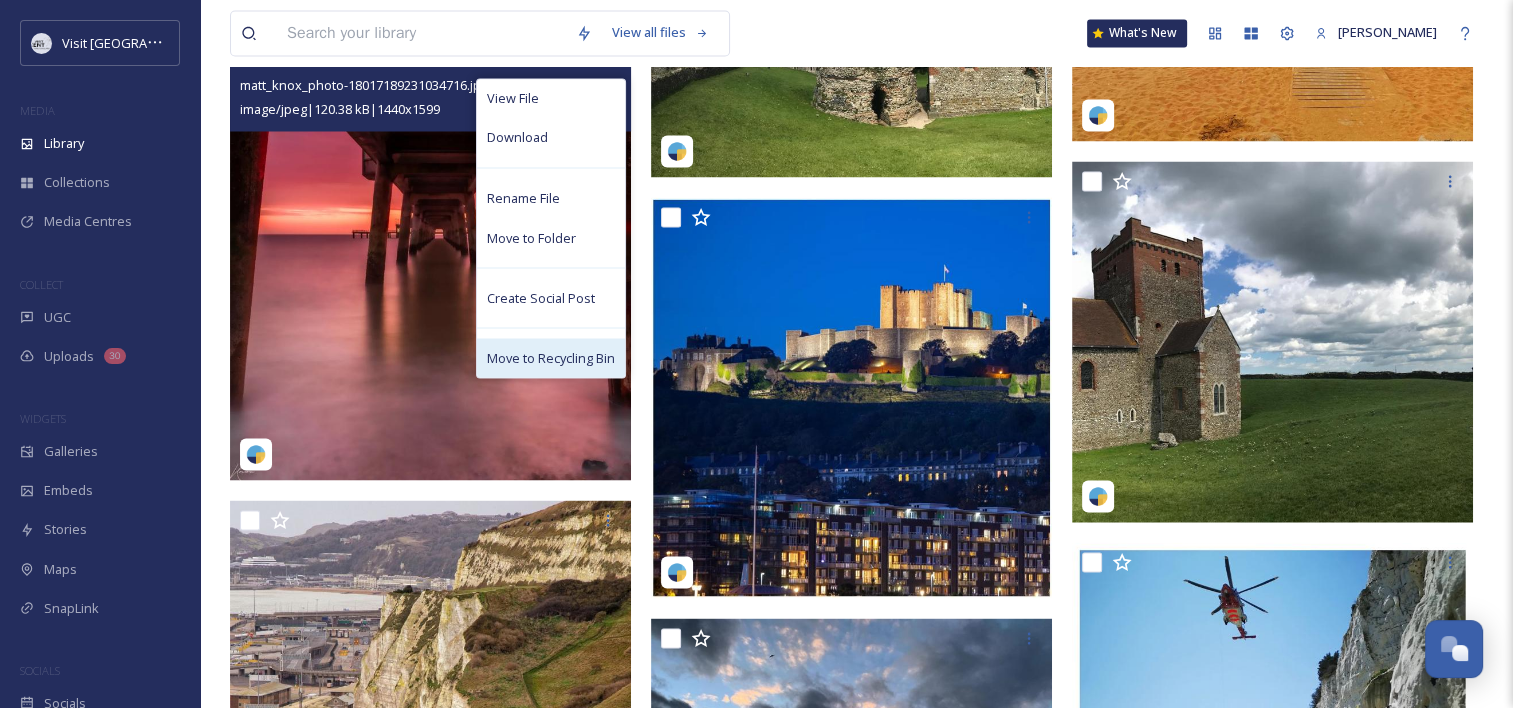 click on "Move to Recycling Bin" at bounding box center (551, 357) 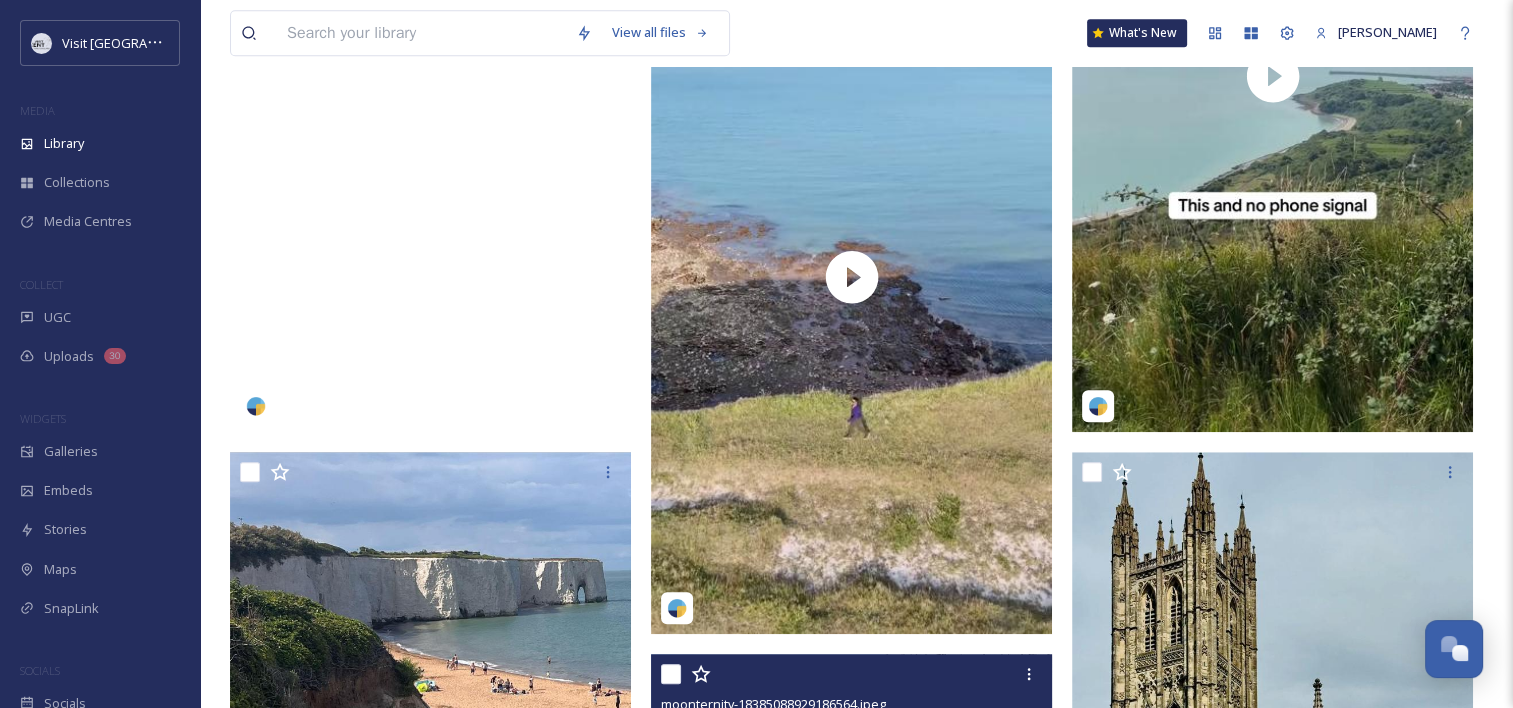 scroll, scrollTop: 1511, scrollLeft: 0, axis: vertical 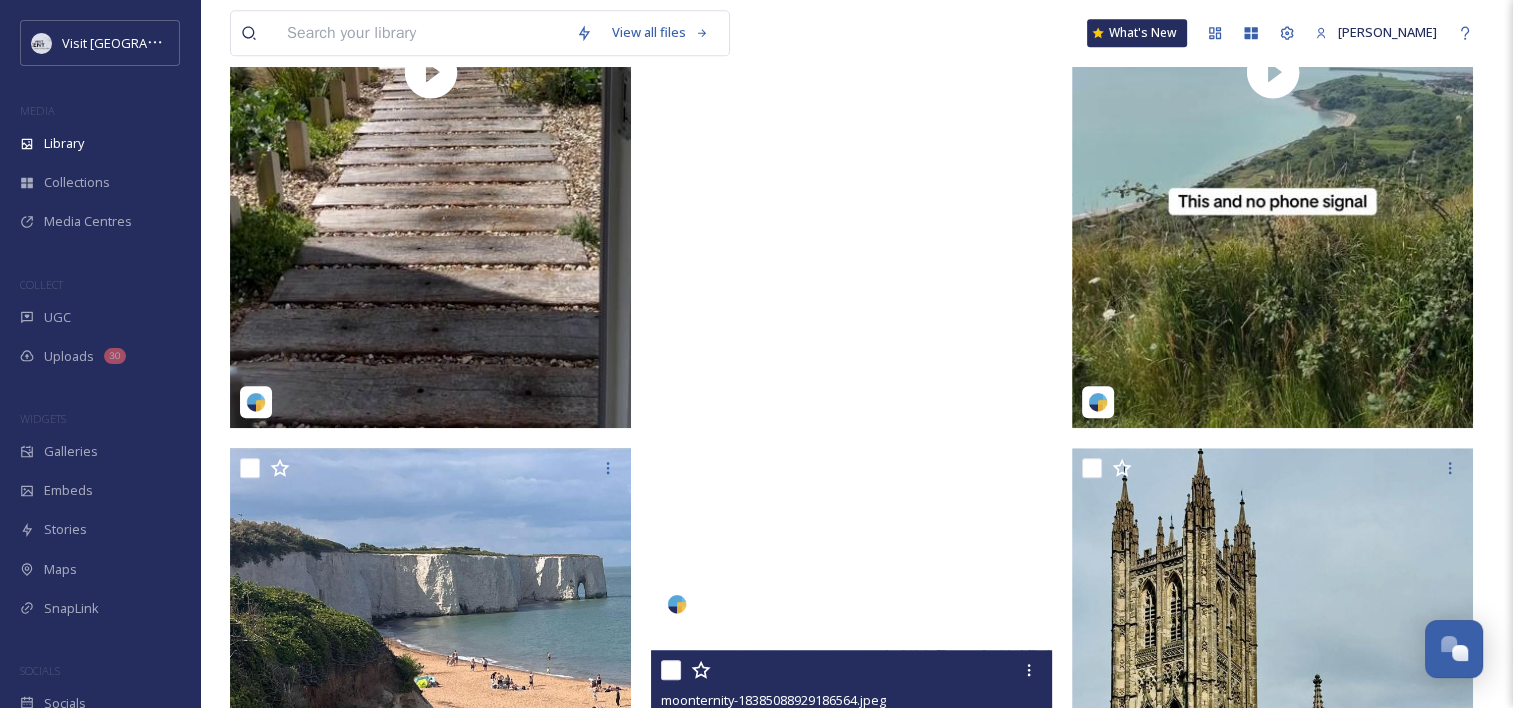 click at bounding box center [851, 273] 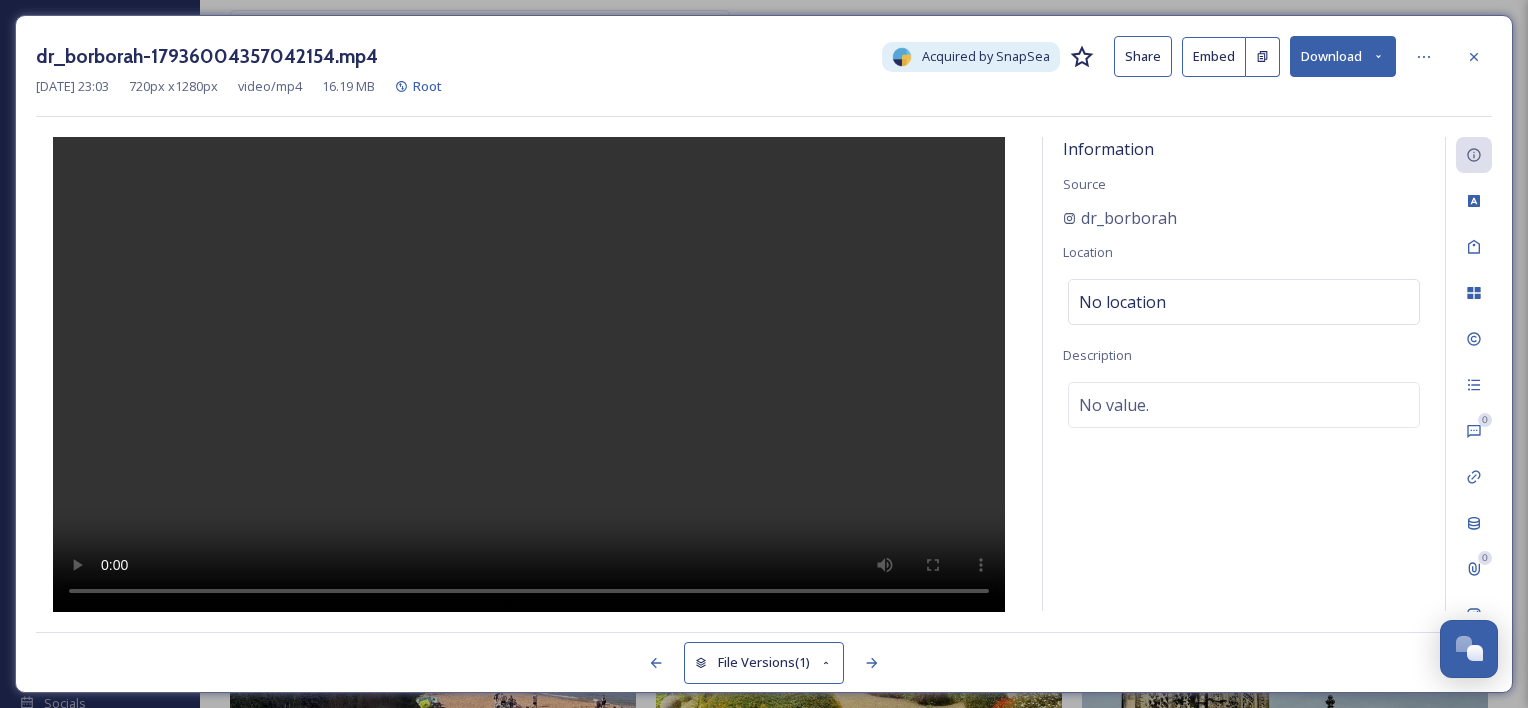 click at bounding box center (529, 375) 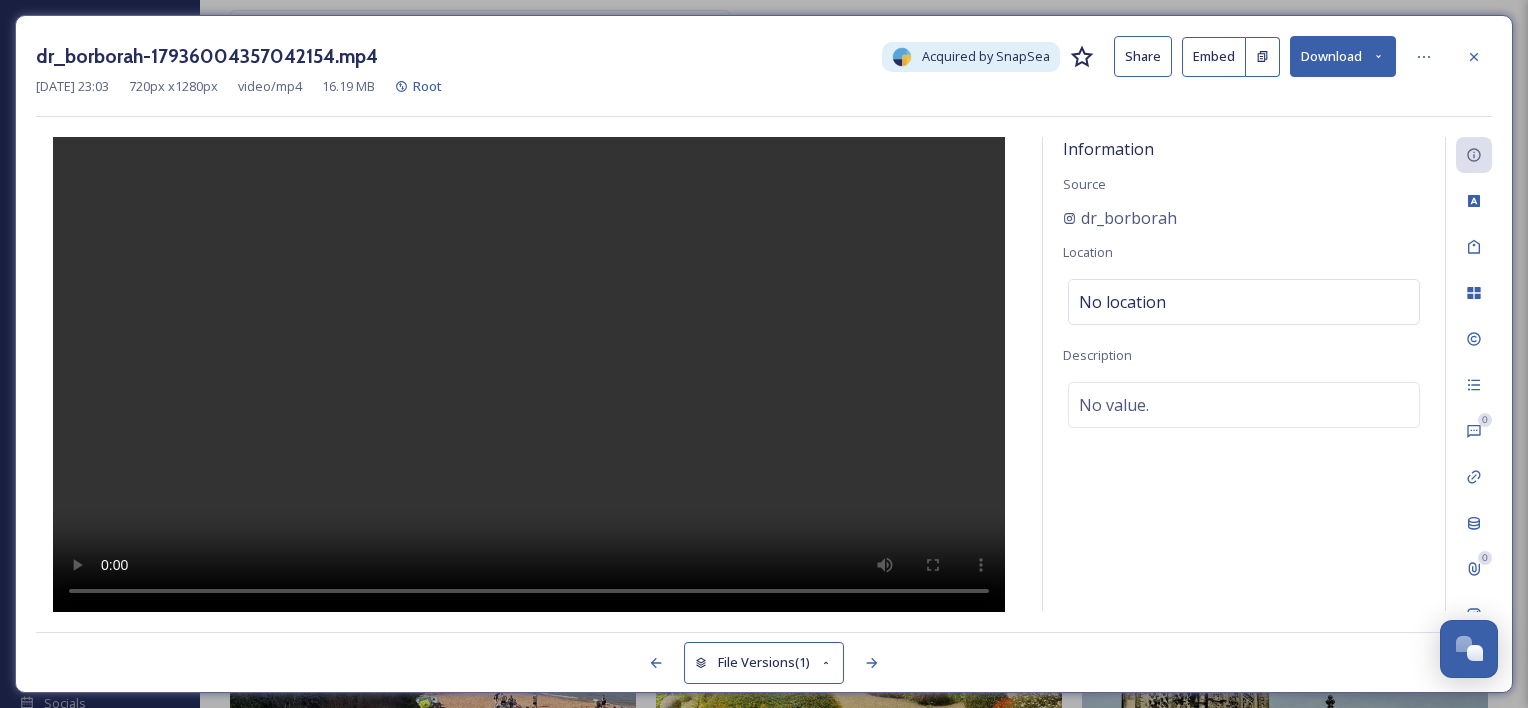 click at bounding box center (529, 375) 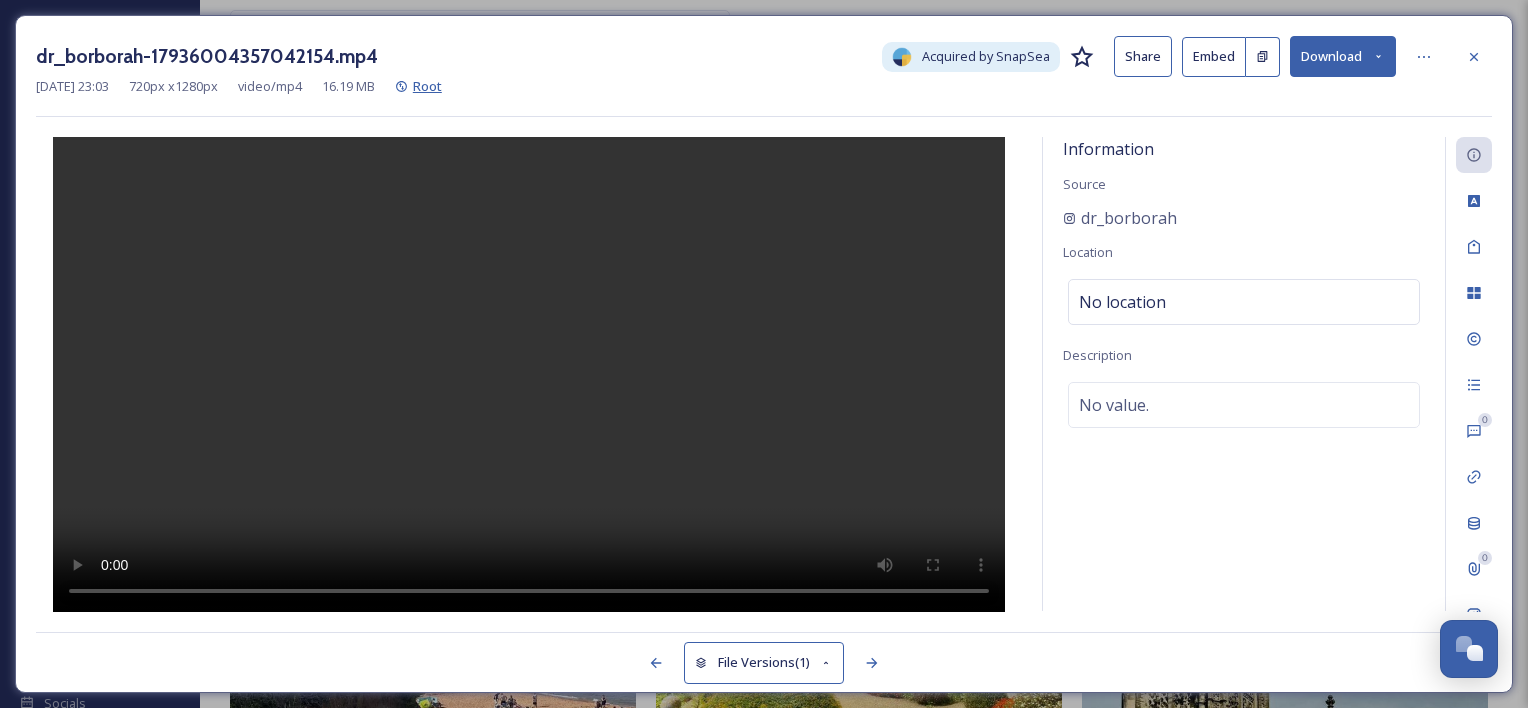 click on "Root" at bounding box center (427, 86) 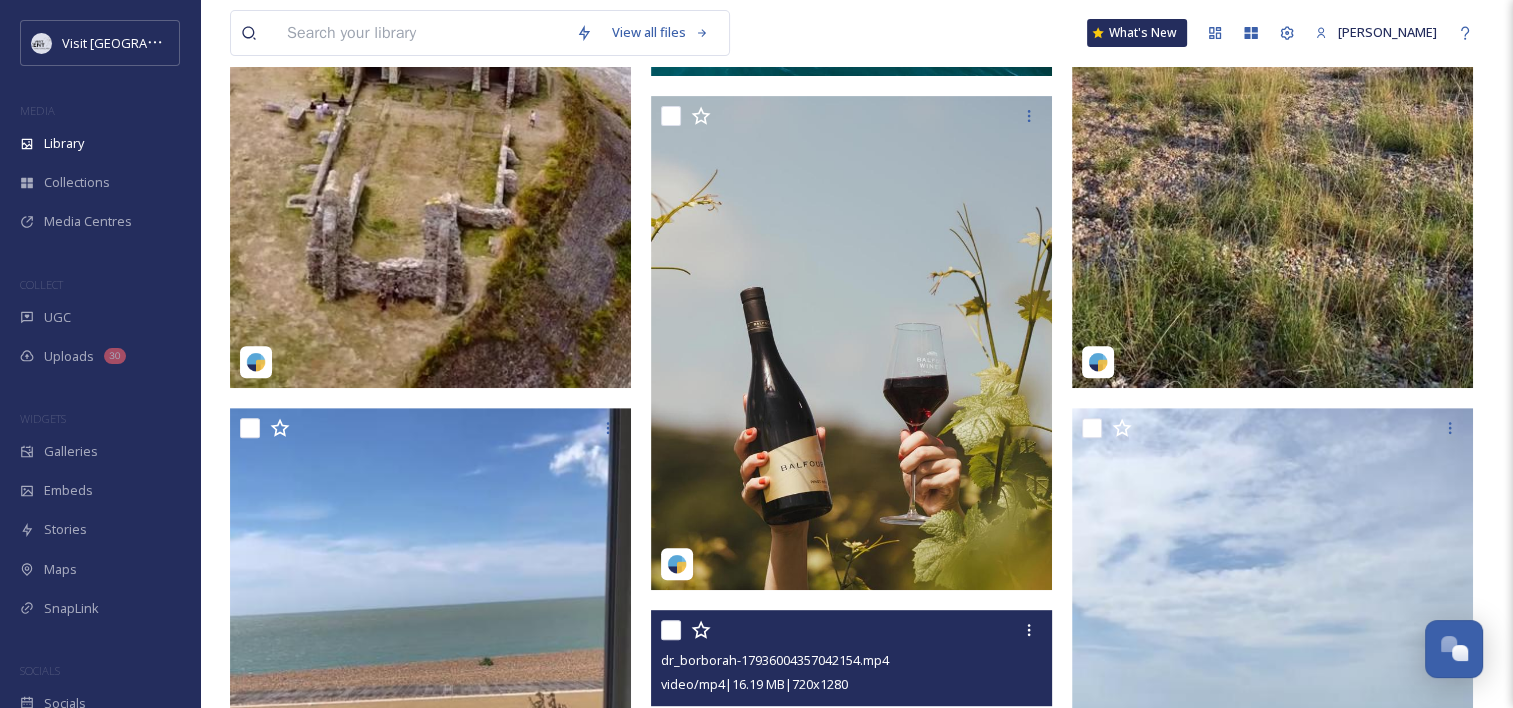 scroll, scrollTop: 0, scrollLeft: 0, axis: both 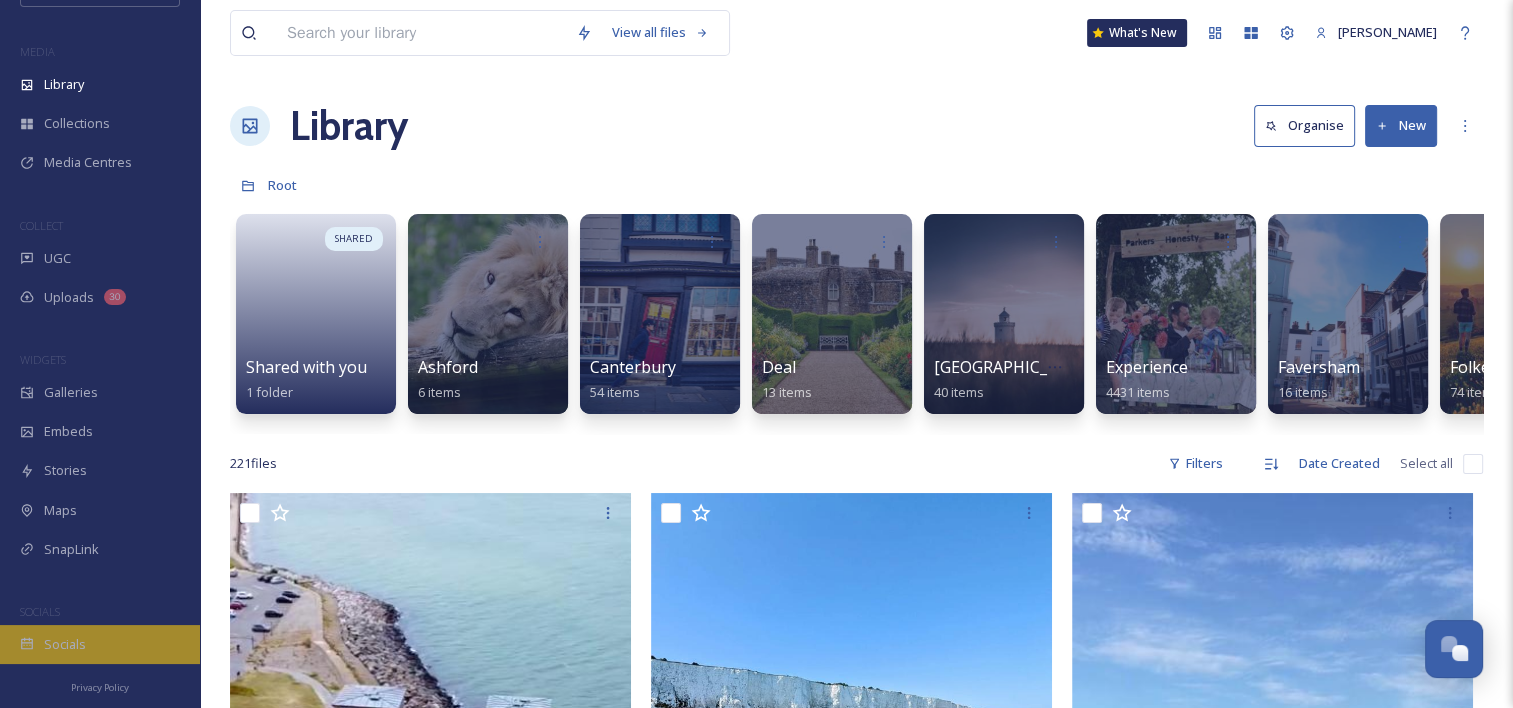 click on "Socials" at bounding box center [65, 644] 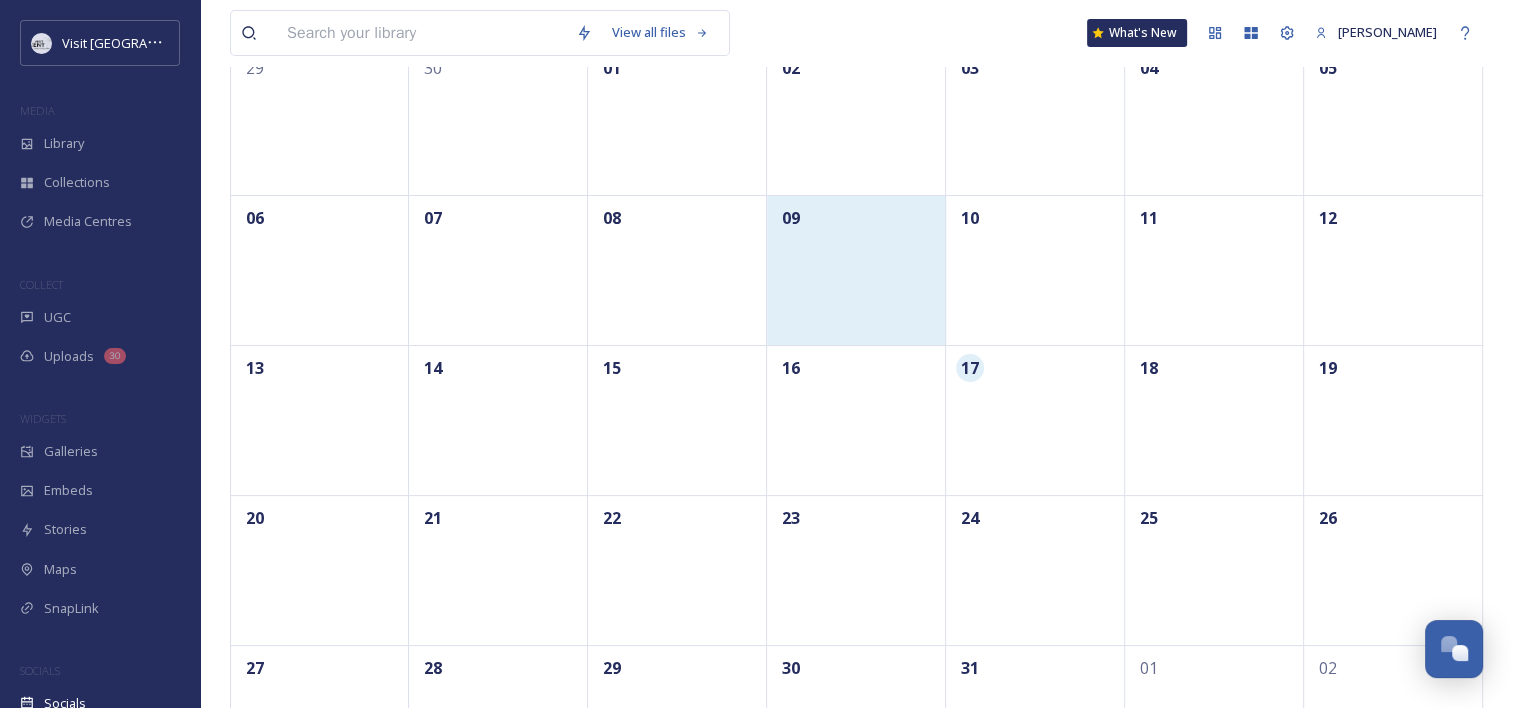 scroll, scrollTop: 222, scrollLeft: 0, axis: vertical 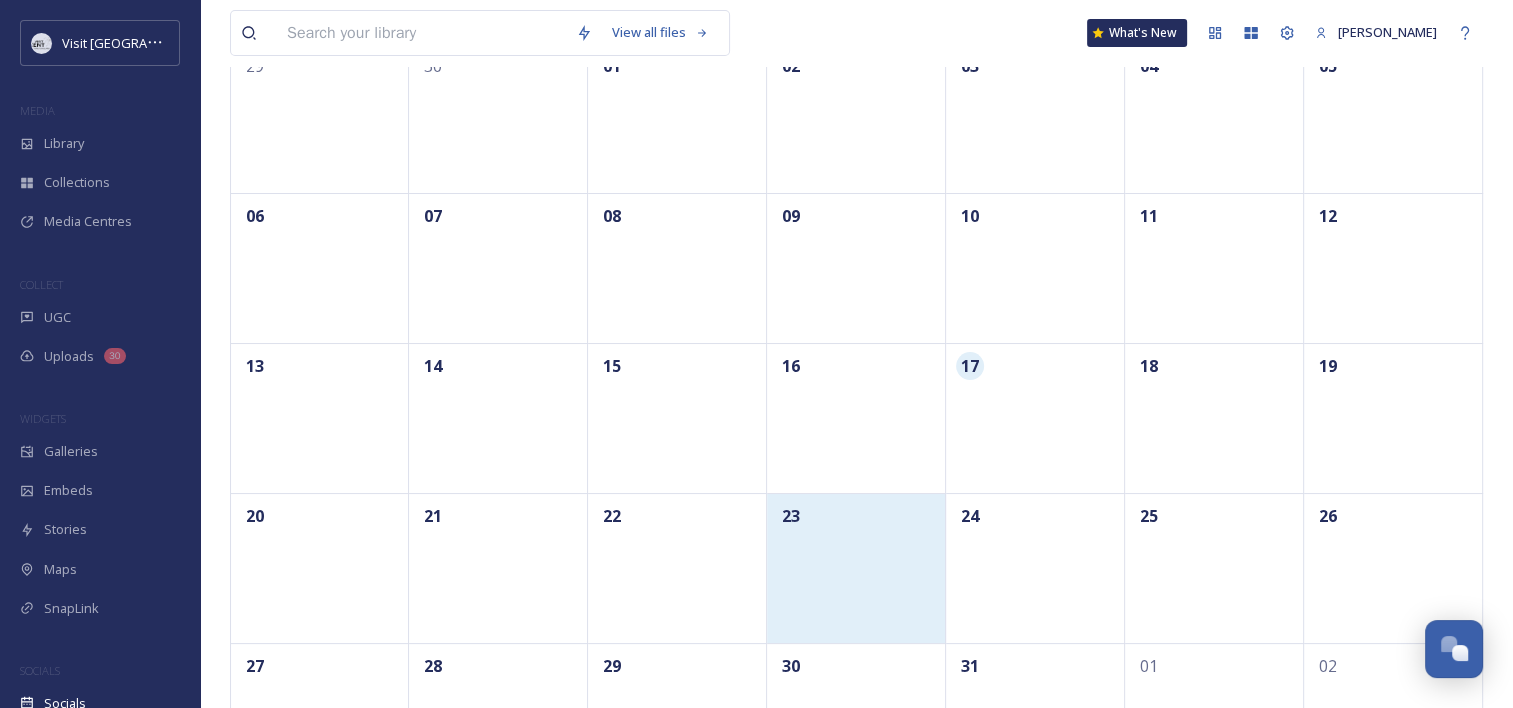 click on "23" at bounding box center (856, 568) 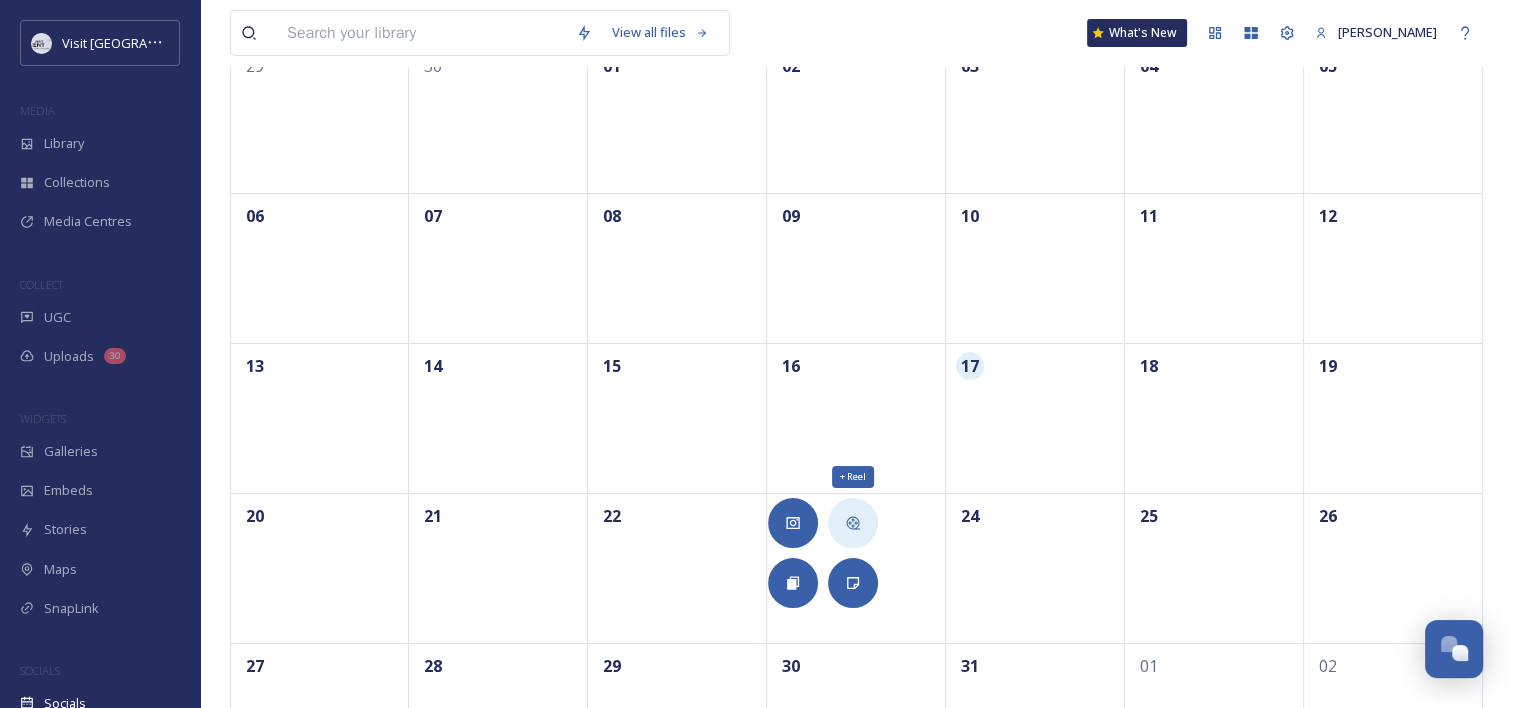 click 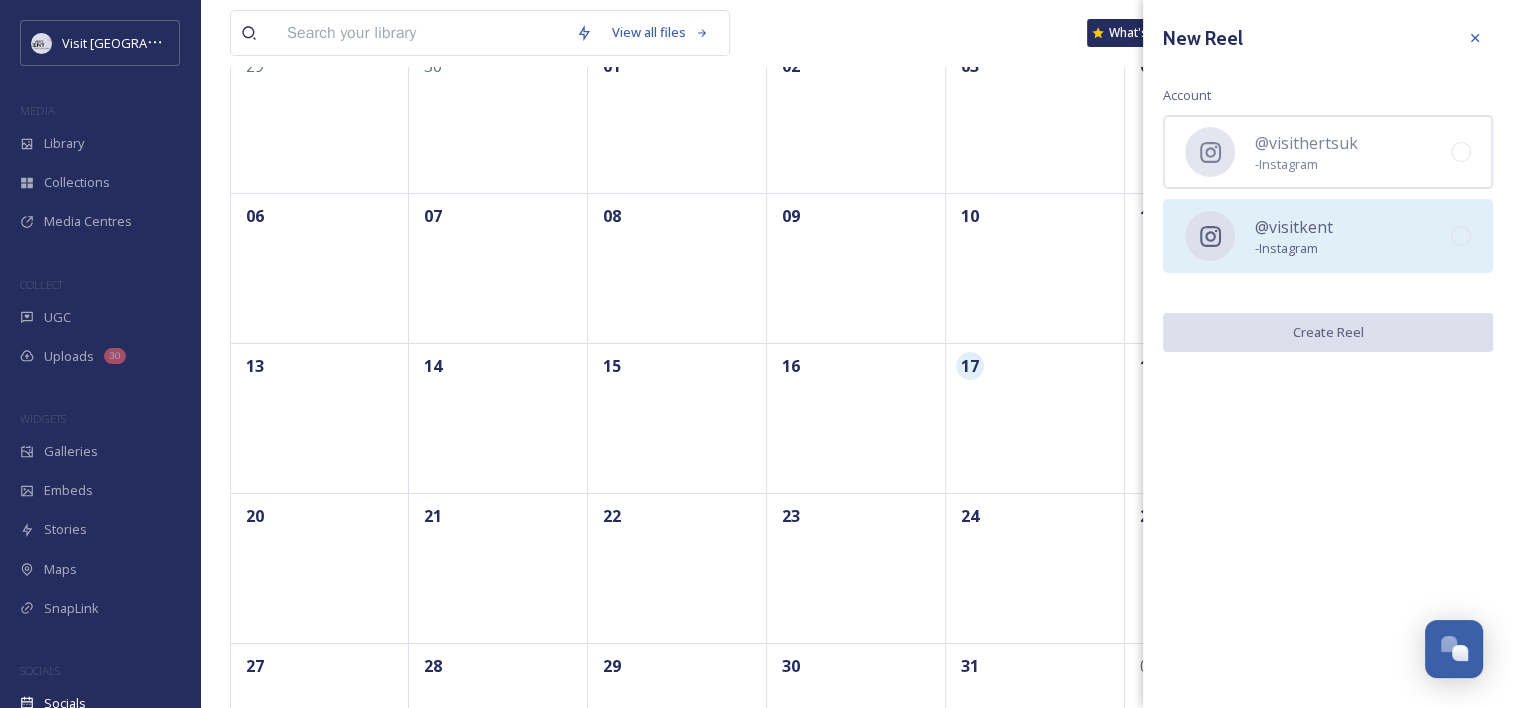 click on "-  Instagram" at bounding box center (1294, 248) 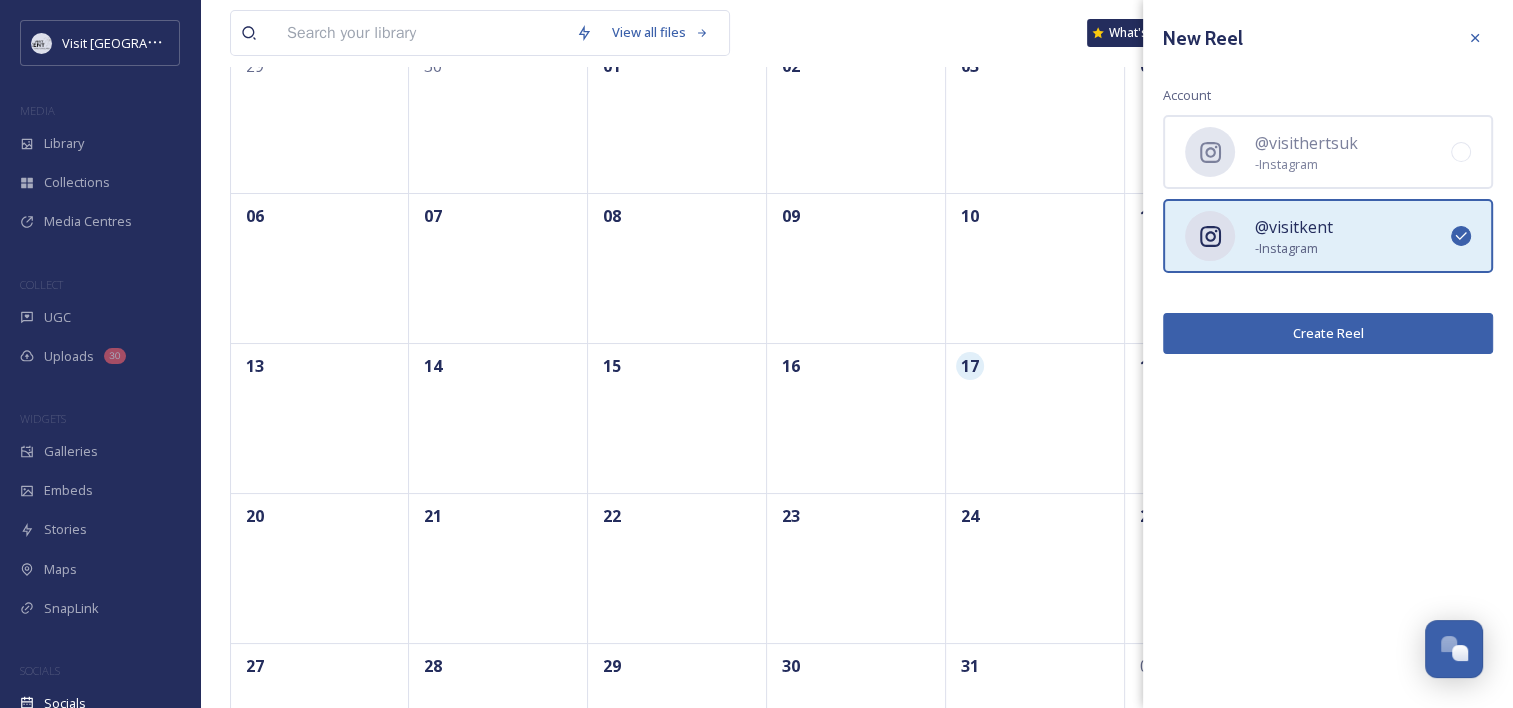 click on "Create Reel" at bounding box center (1328, 333) 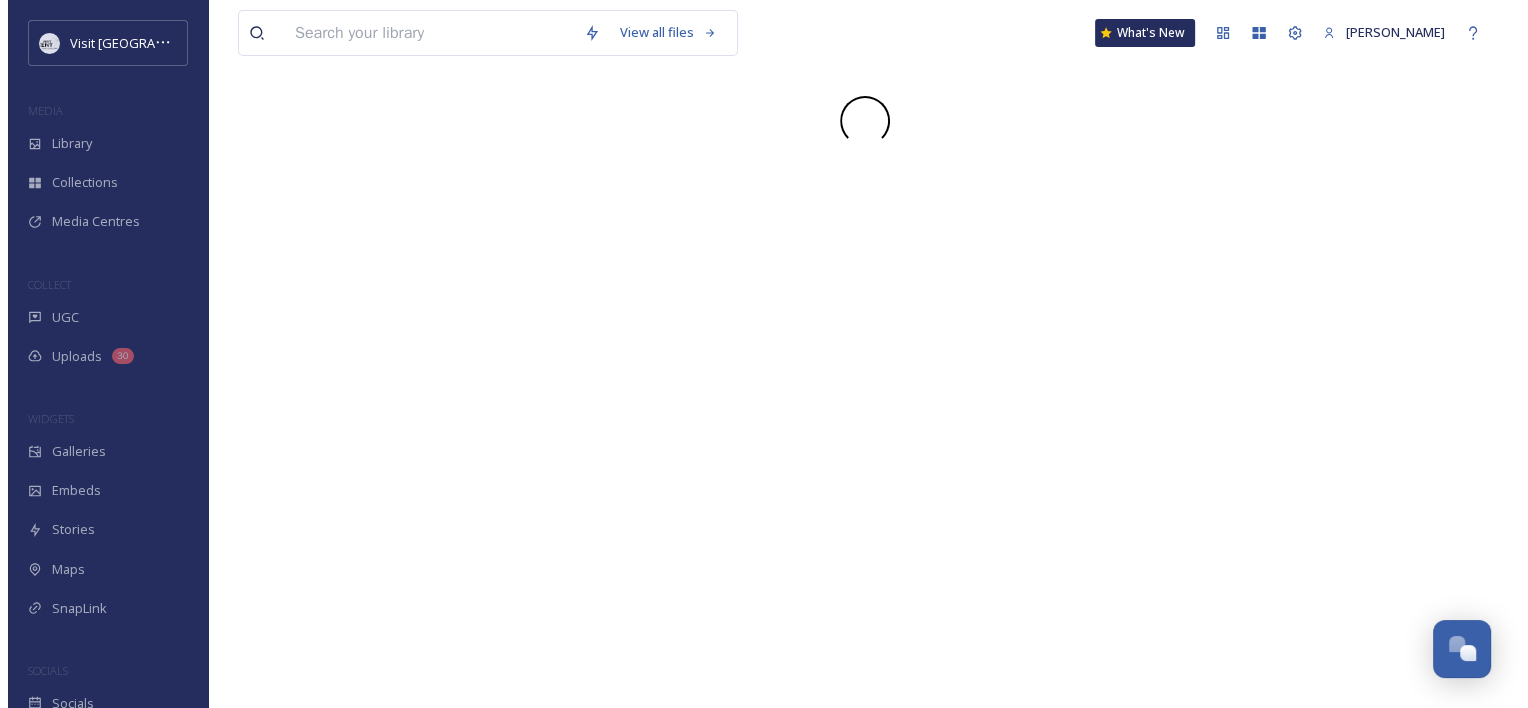scroll, scrollTop: 0, scrollLeft: 0, axis: both 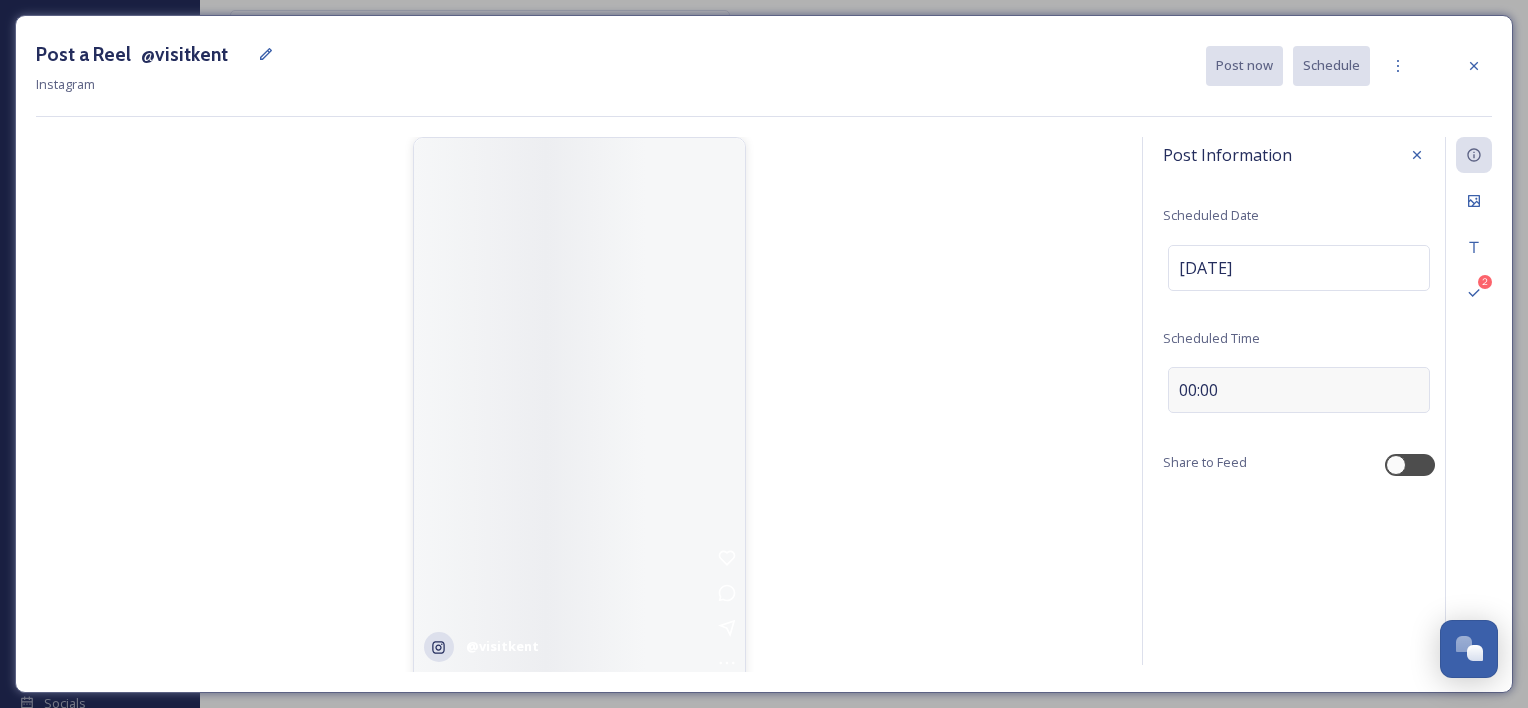 click on "00:00" at bounding box center (1198, 390) 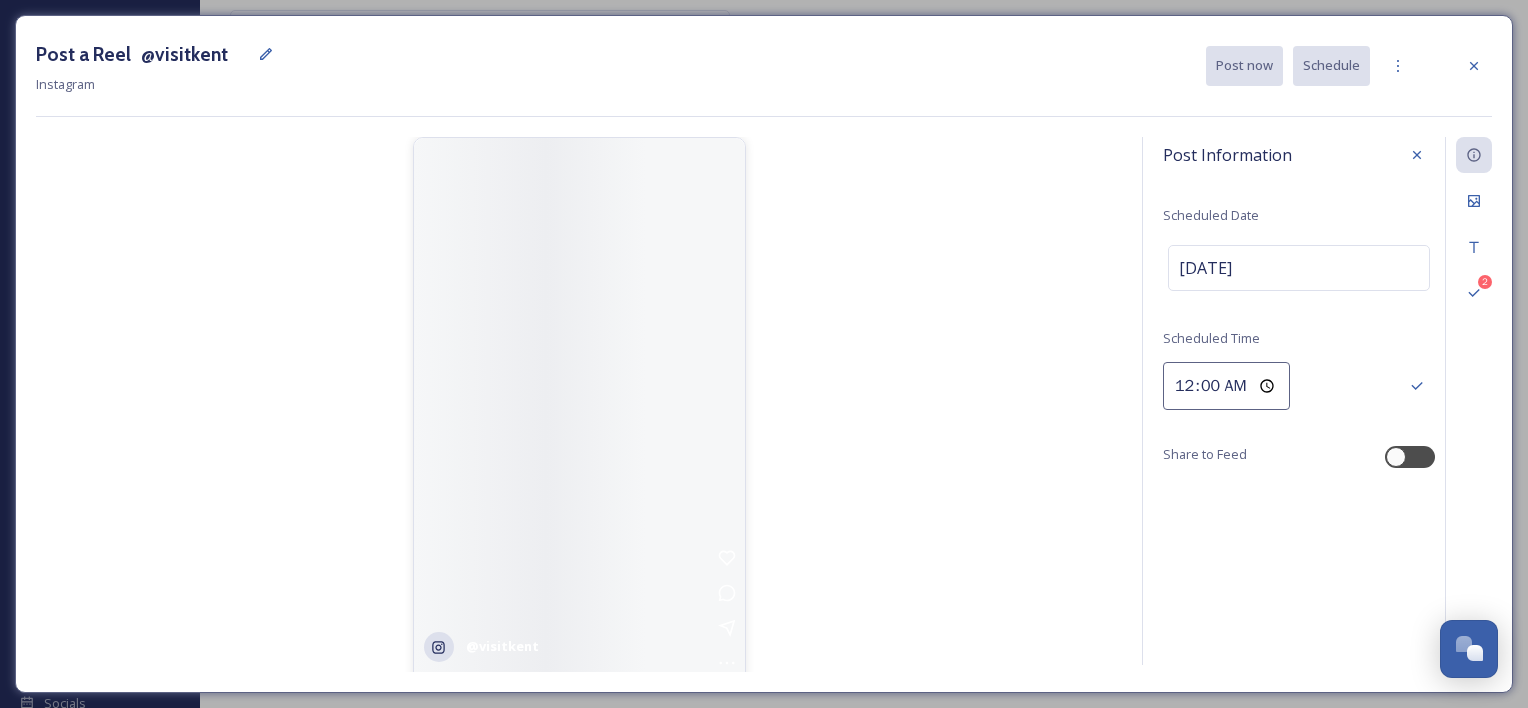 click on "00:00" at bounding box center [1226, 386] 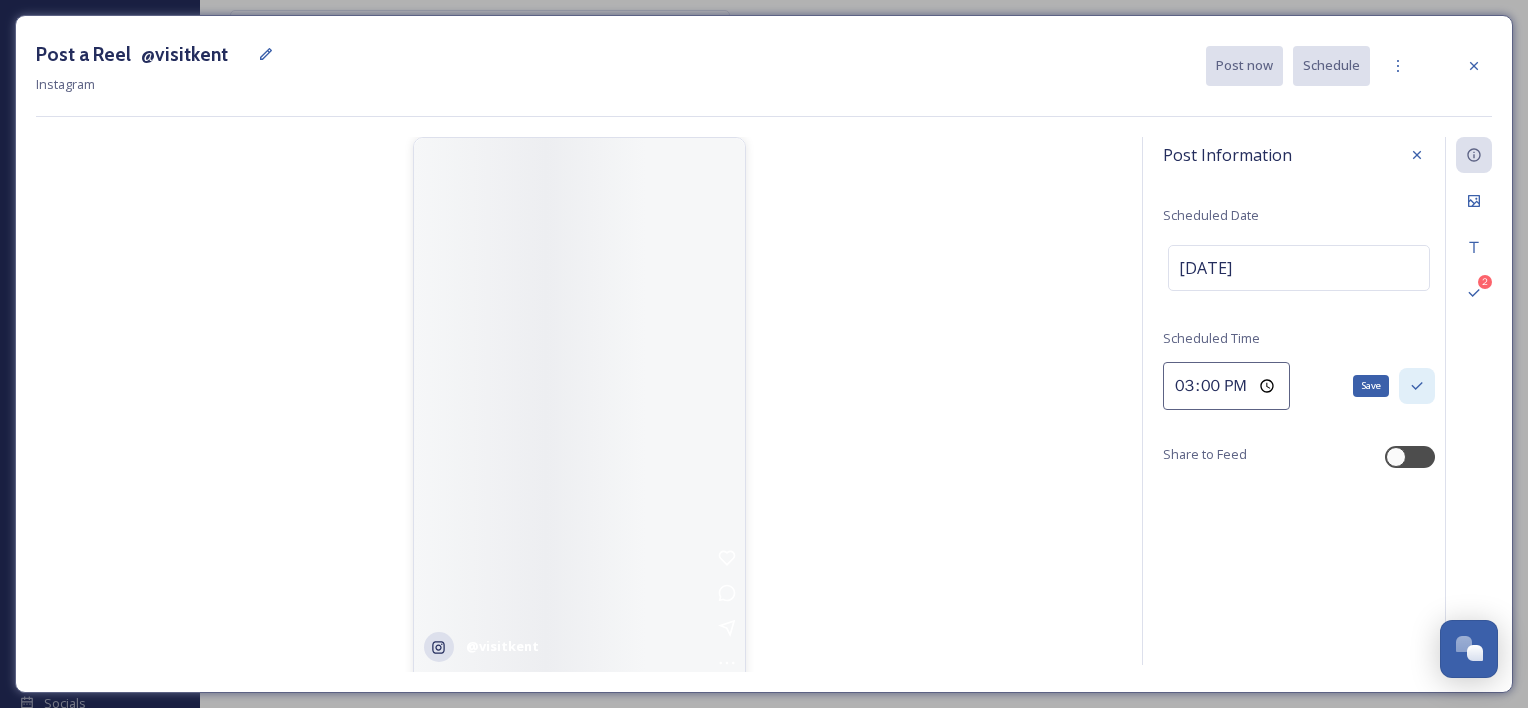 type on "15:00" 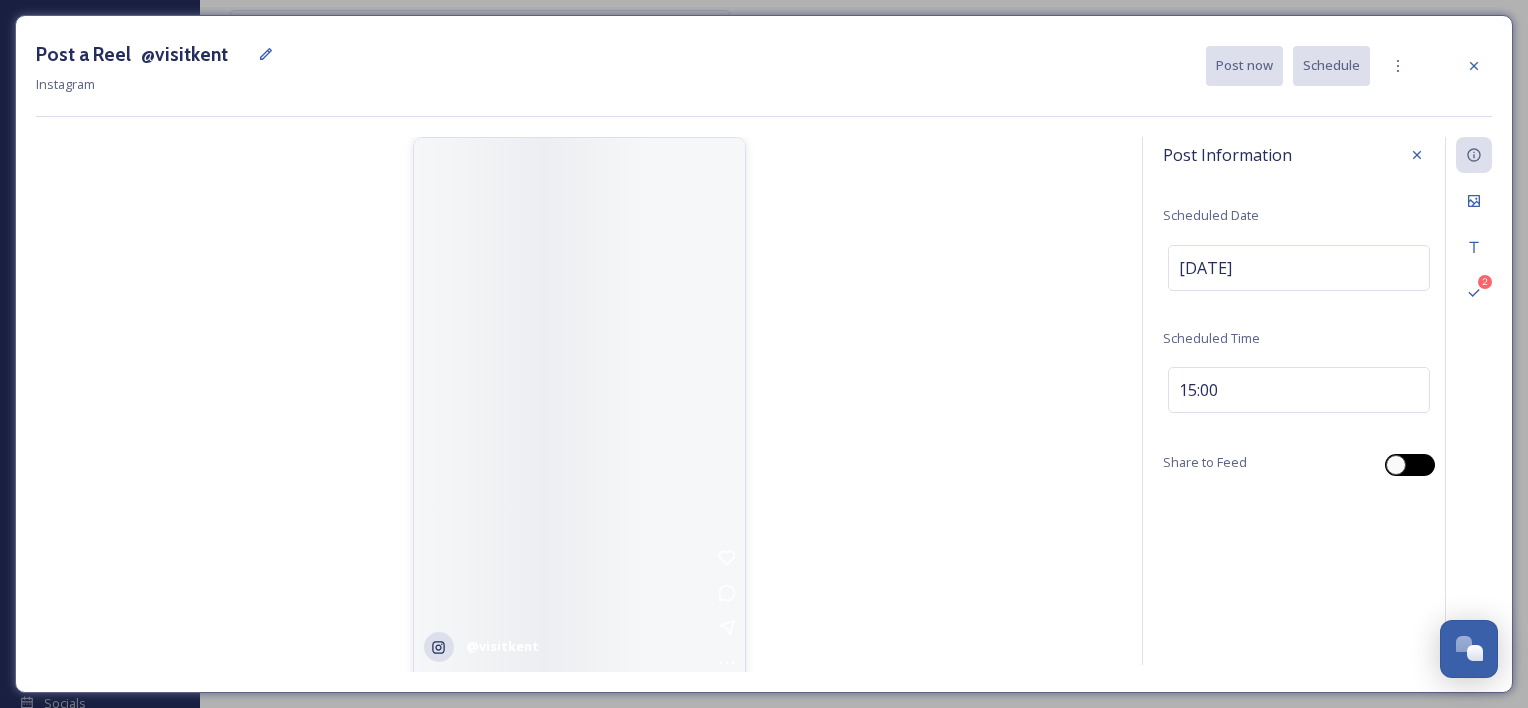 click at bounding box center (1396, 465) 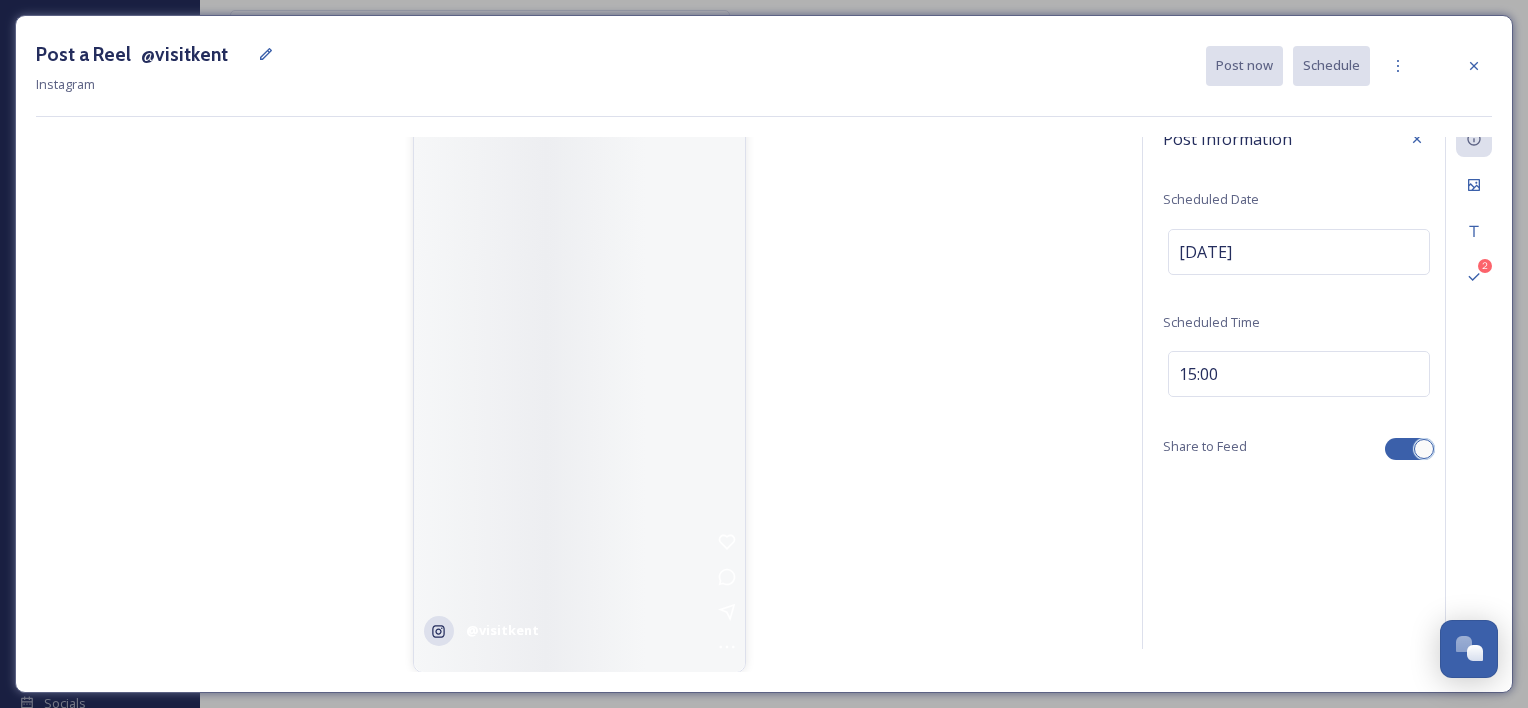 scroll, scrollTop: 0, scrollLeft: 0, axis: both 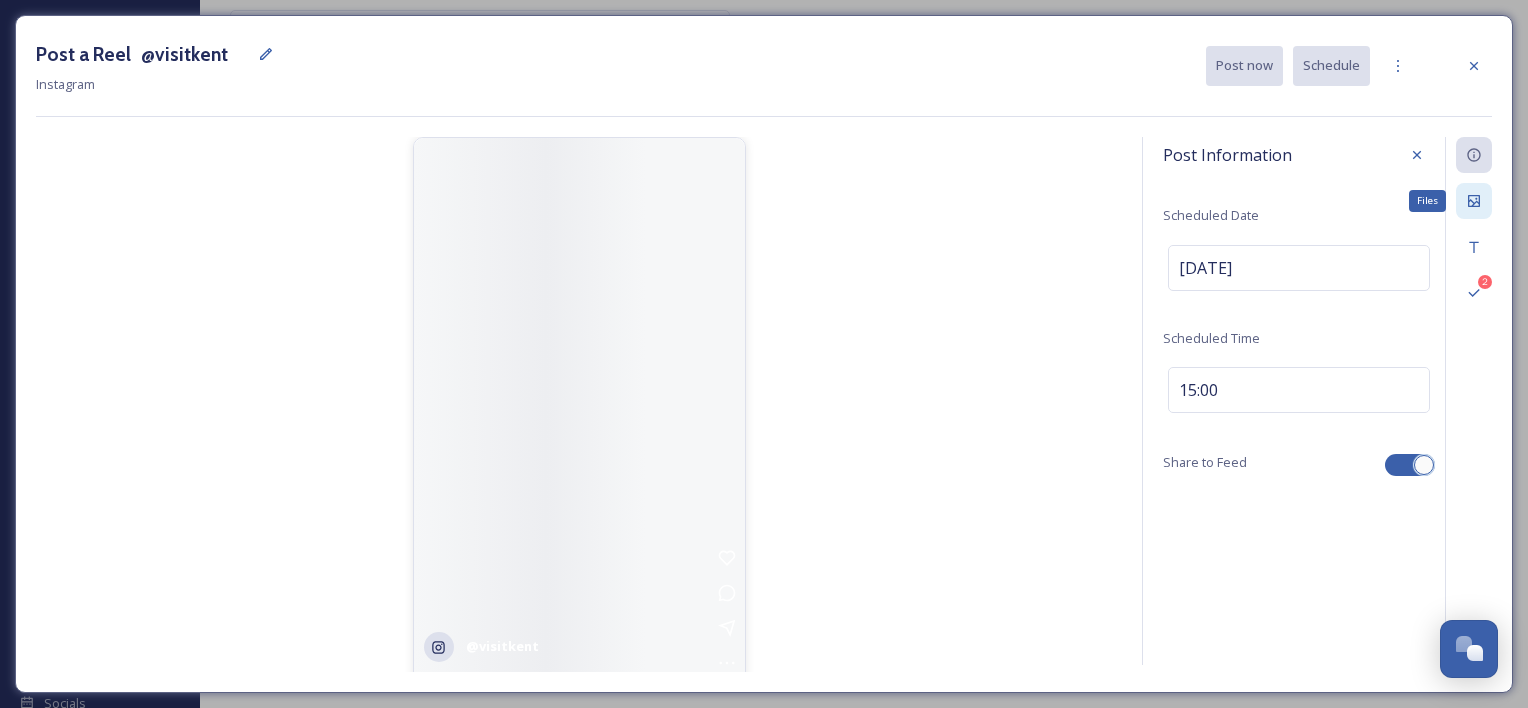 click 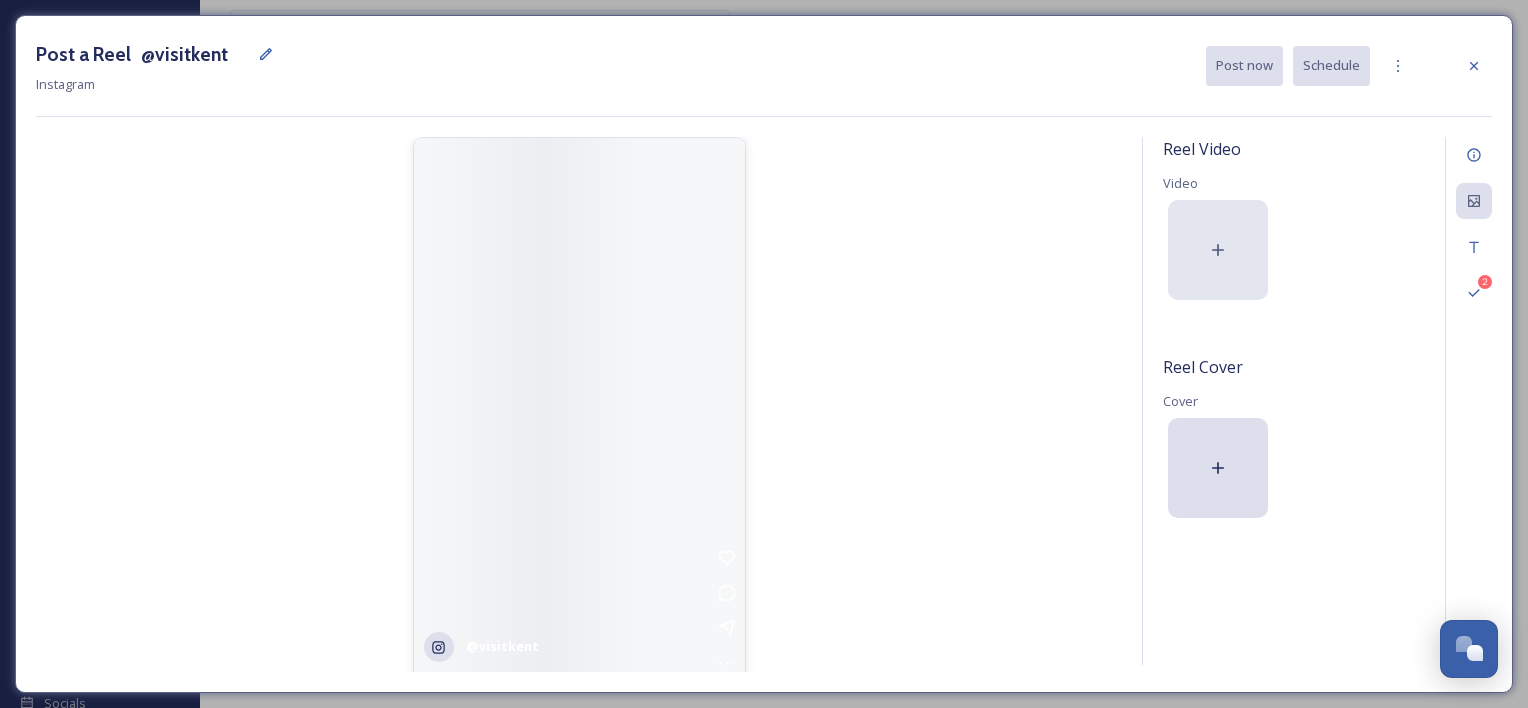 click 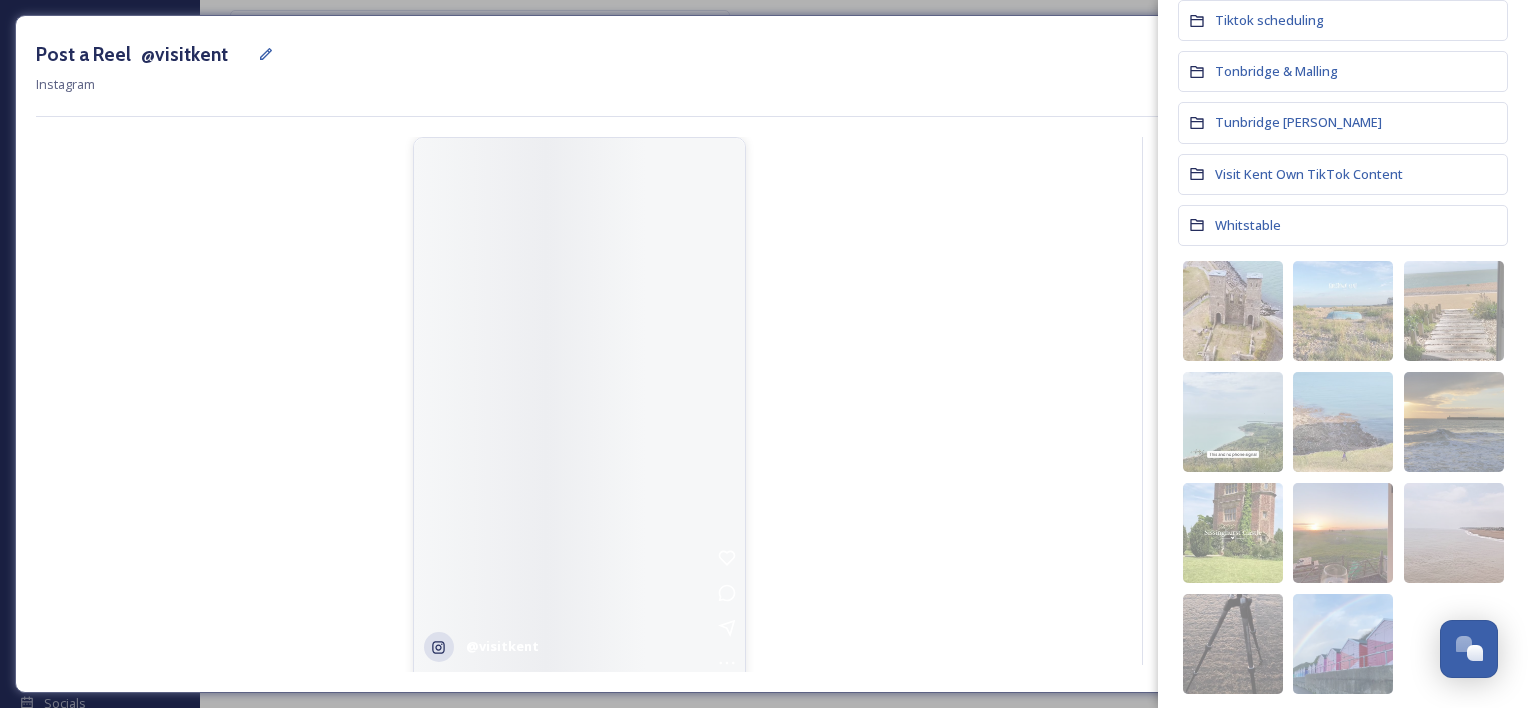 scroll, scrollTop: 1196, scrollLeft: 0, axis: vertical 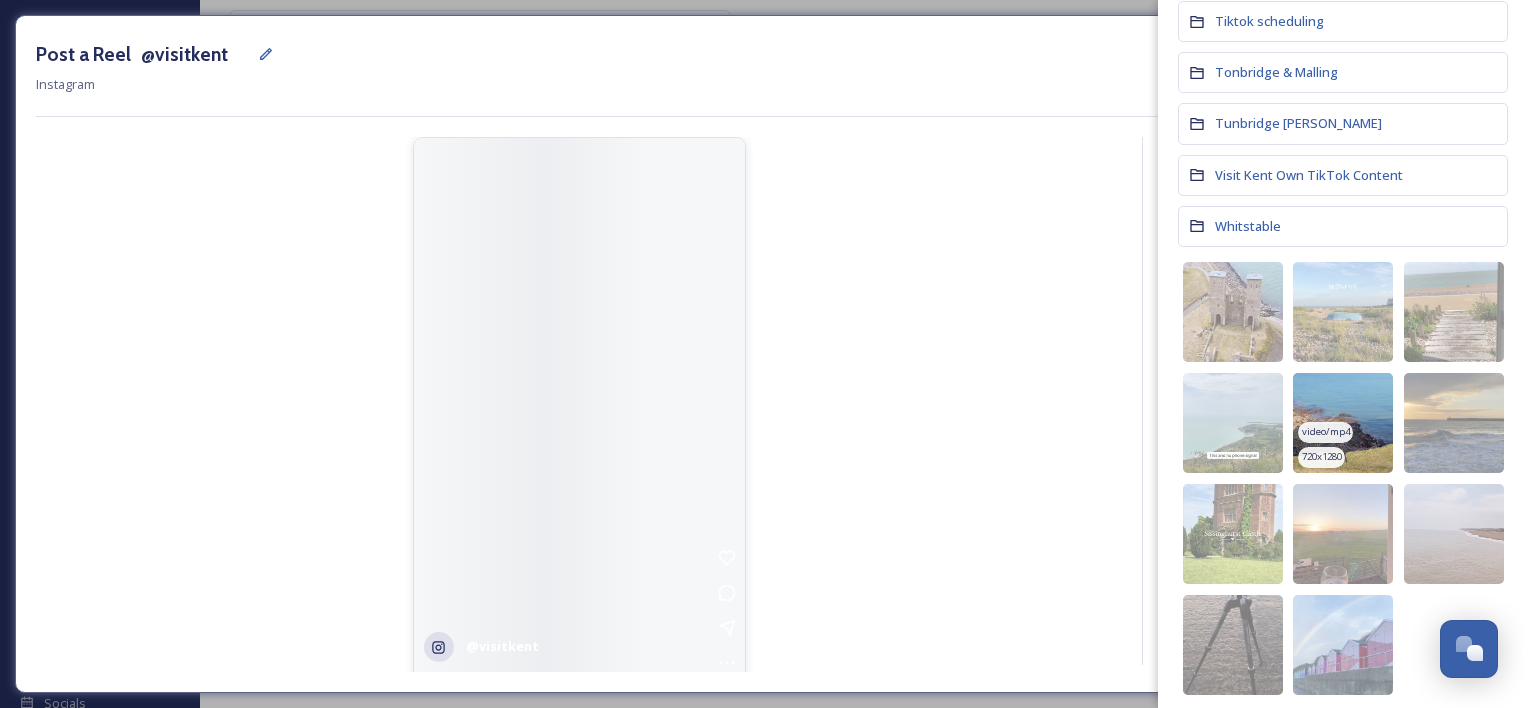click at bounding box center (1343, 423) 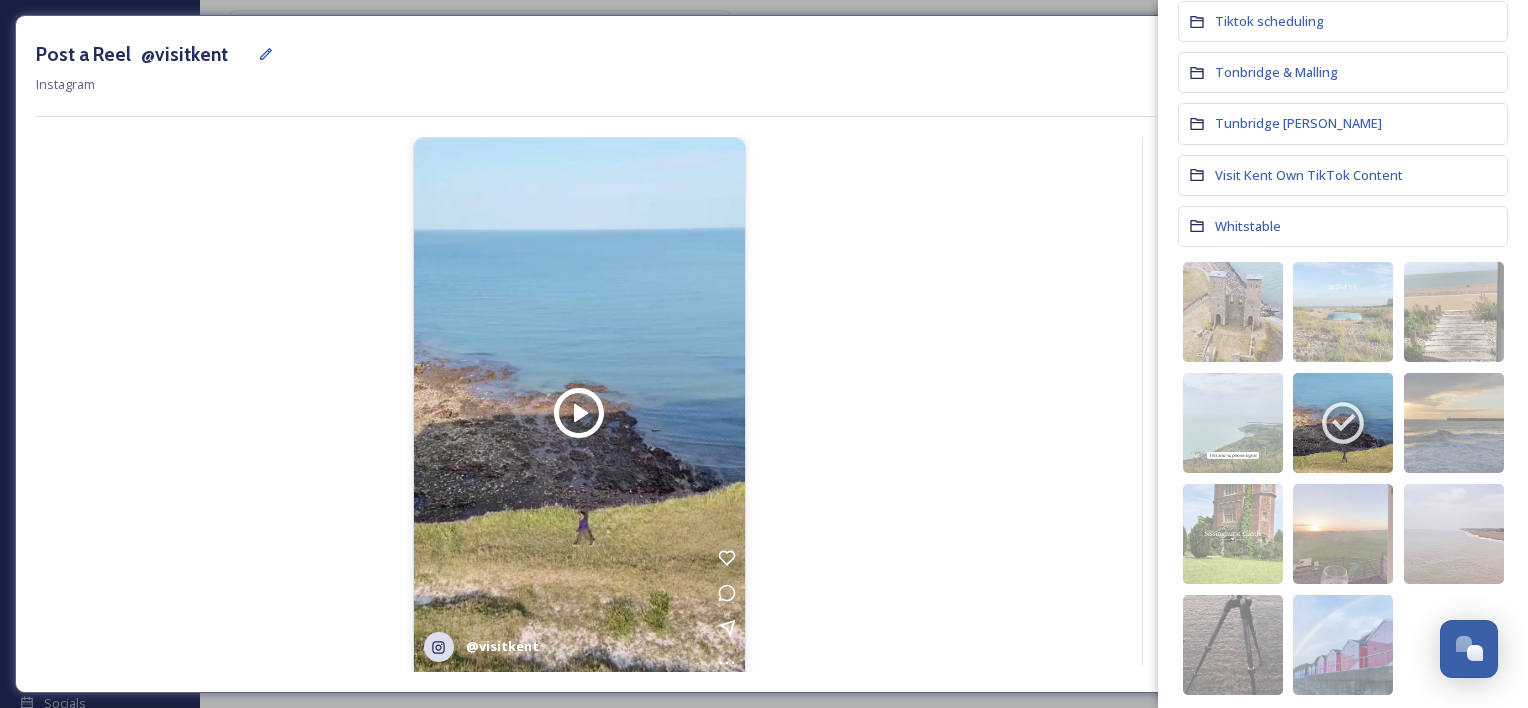 click 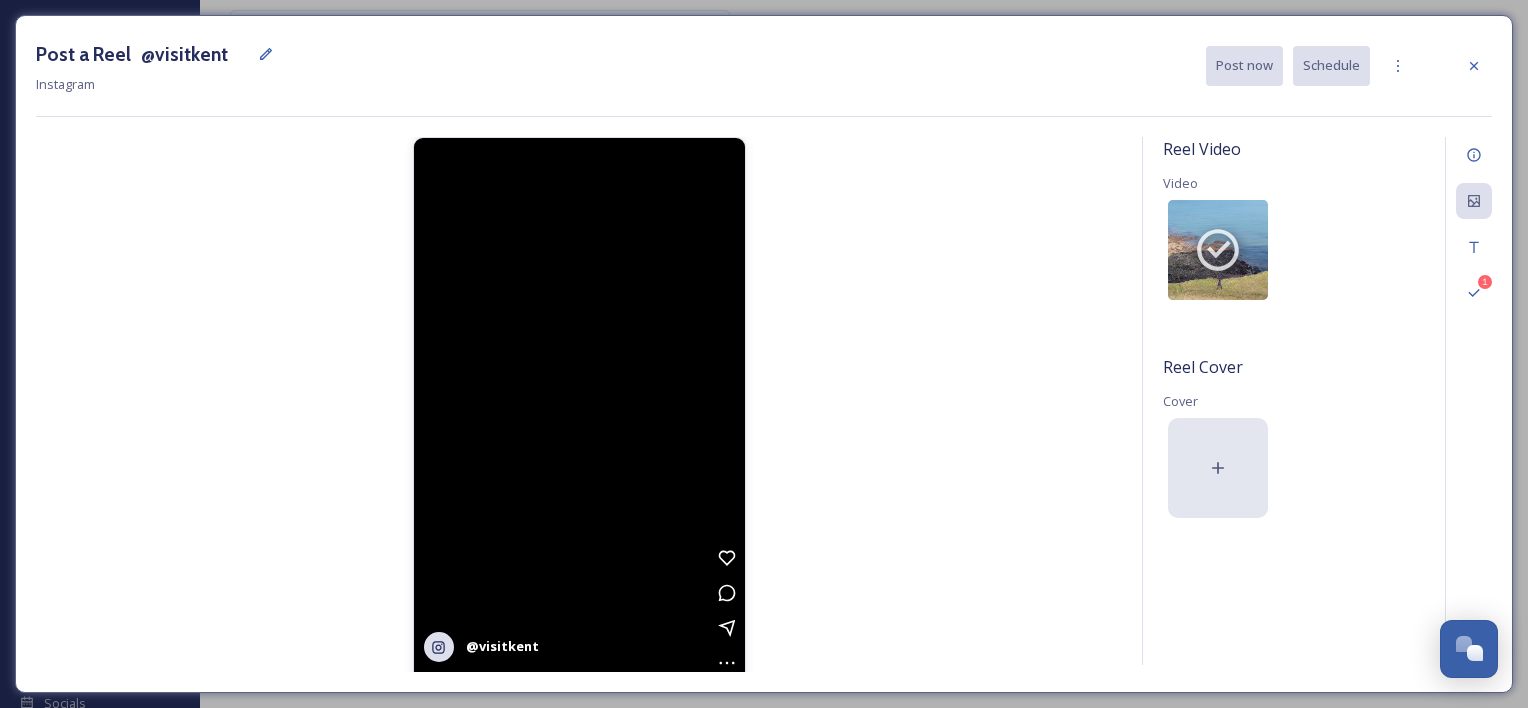 click 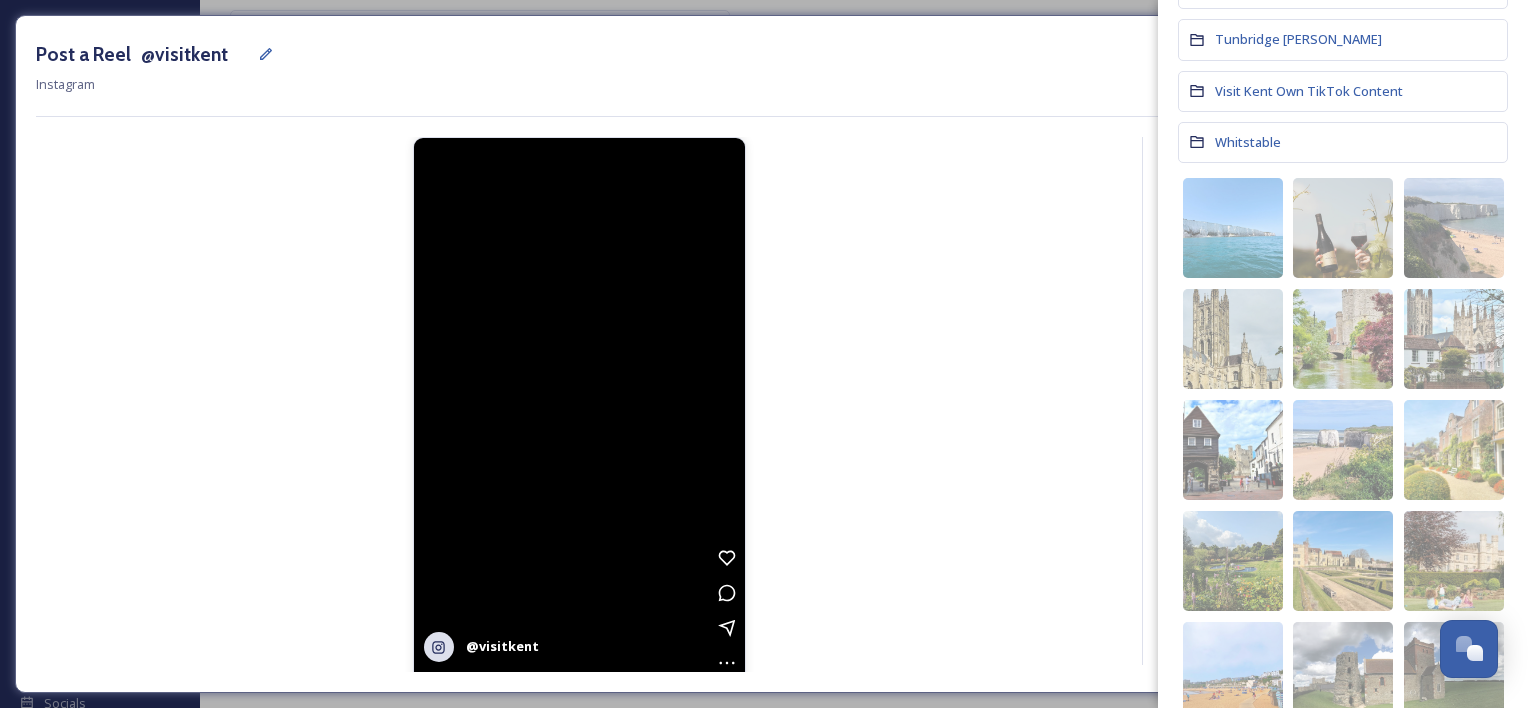 scroll, scrollTop: 1282, scrollLeft: 0, axis: vertical 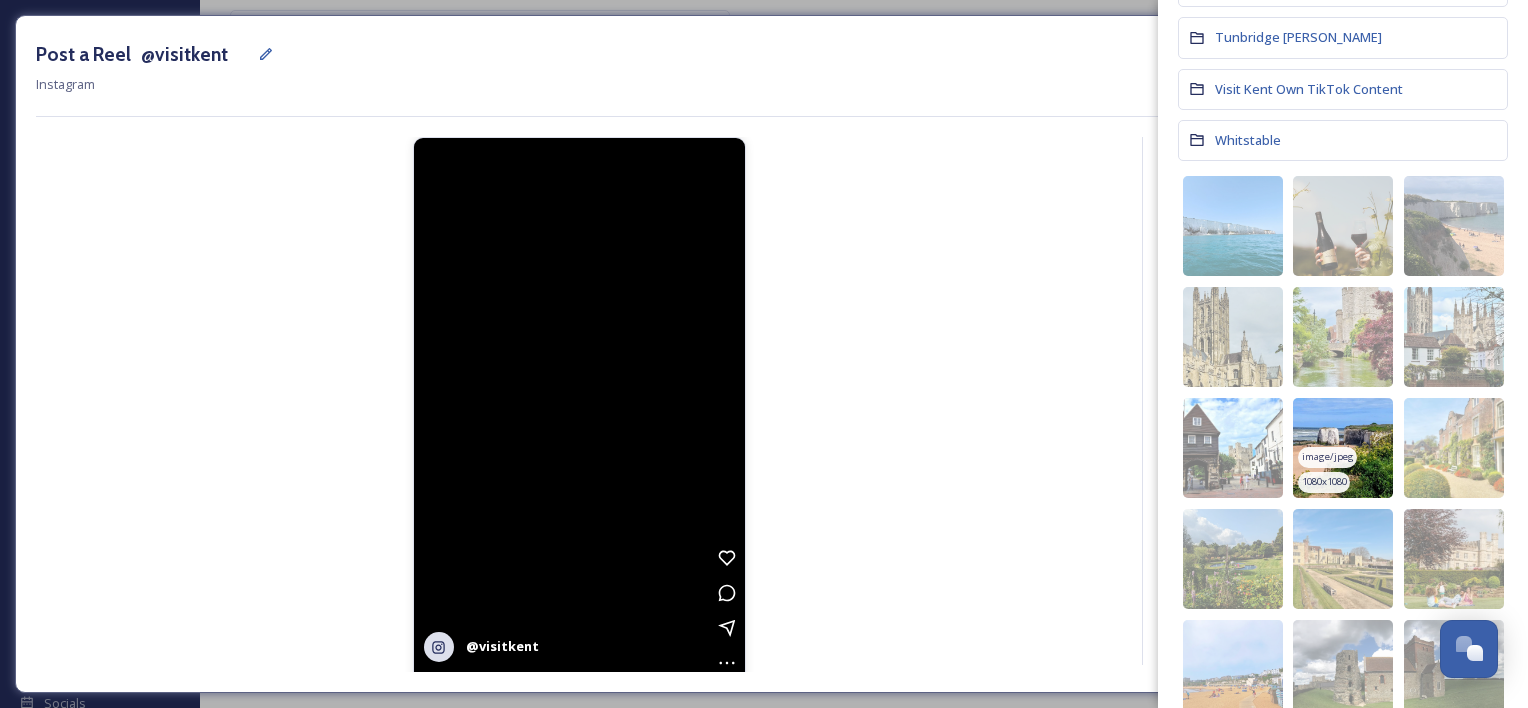 click at bounding box center (1343, 448) 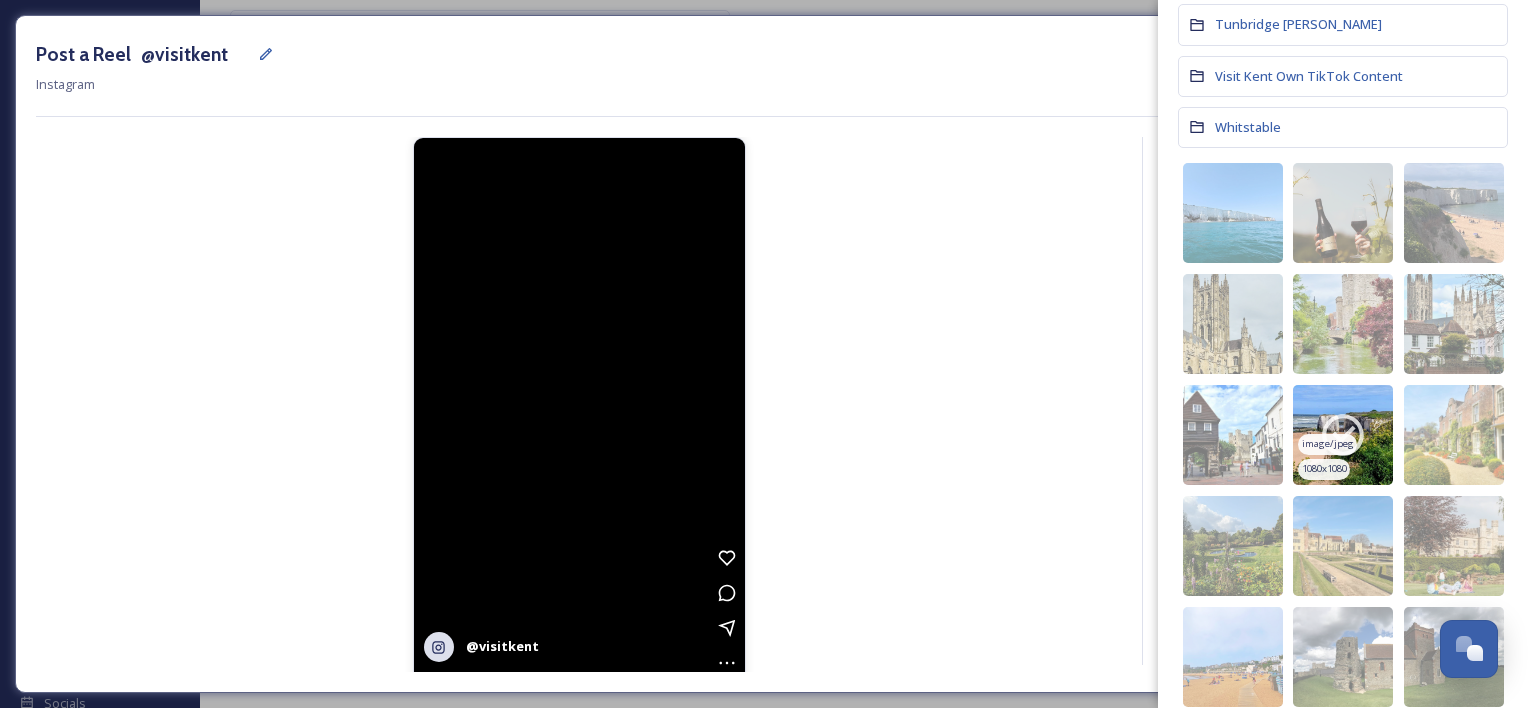 scroll, scrollTop: 1294, scrollLeft: 0, axis: vertical 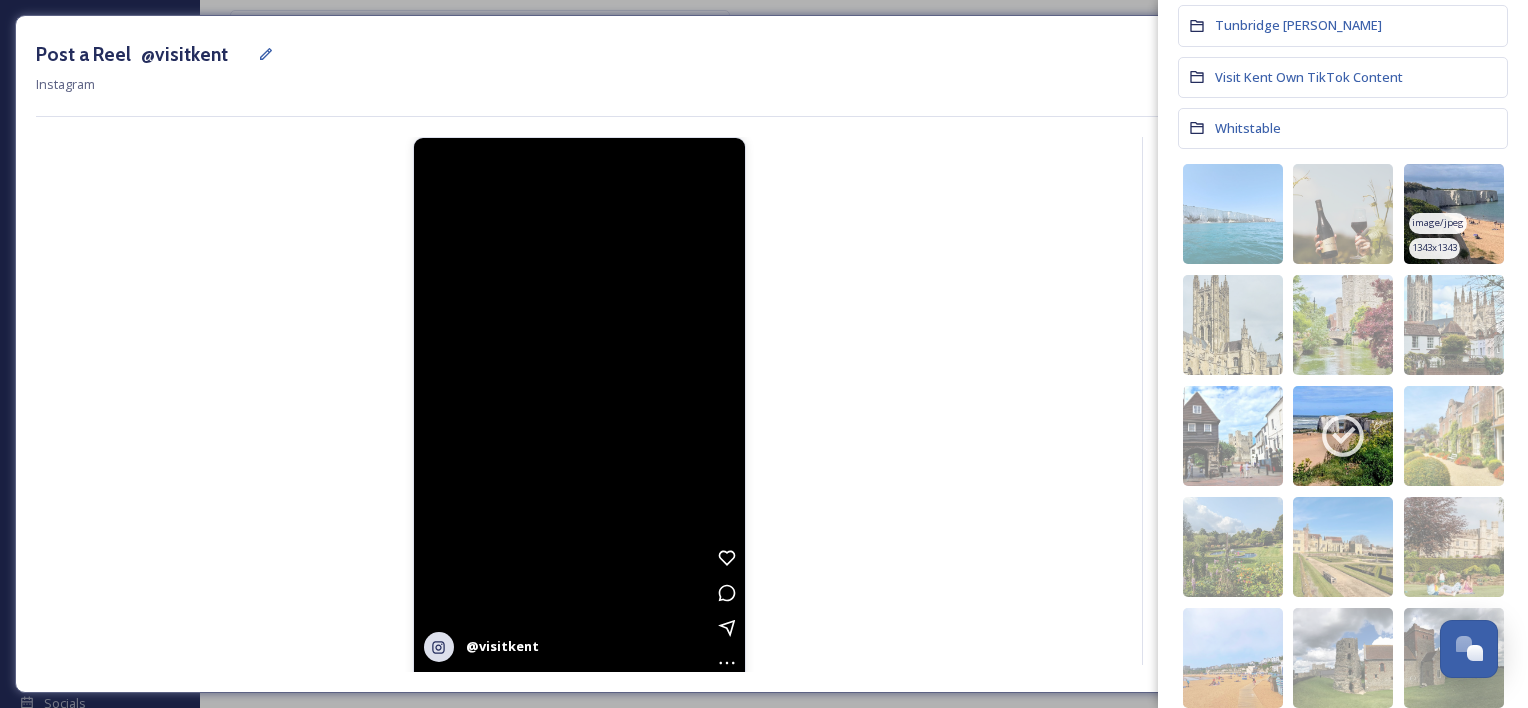 click at bounding box center [1454, 214] 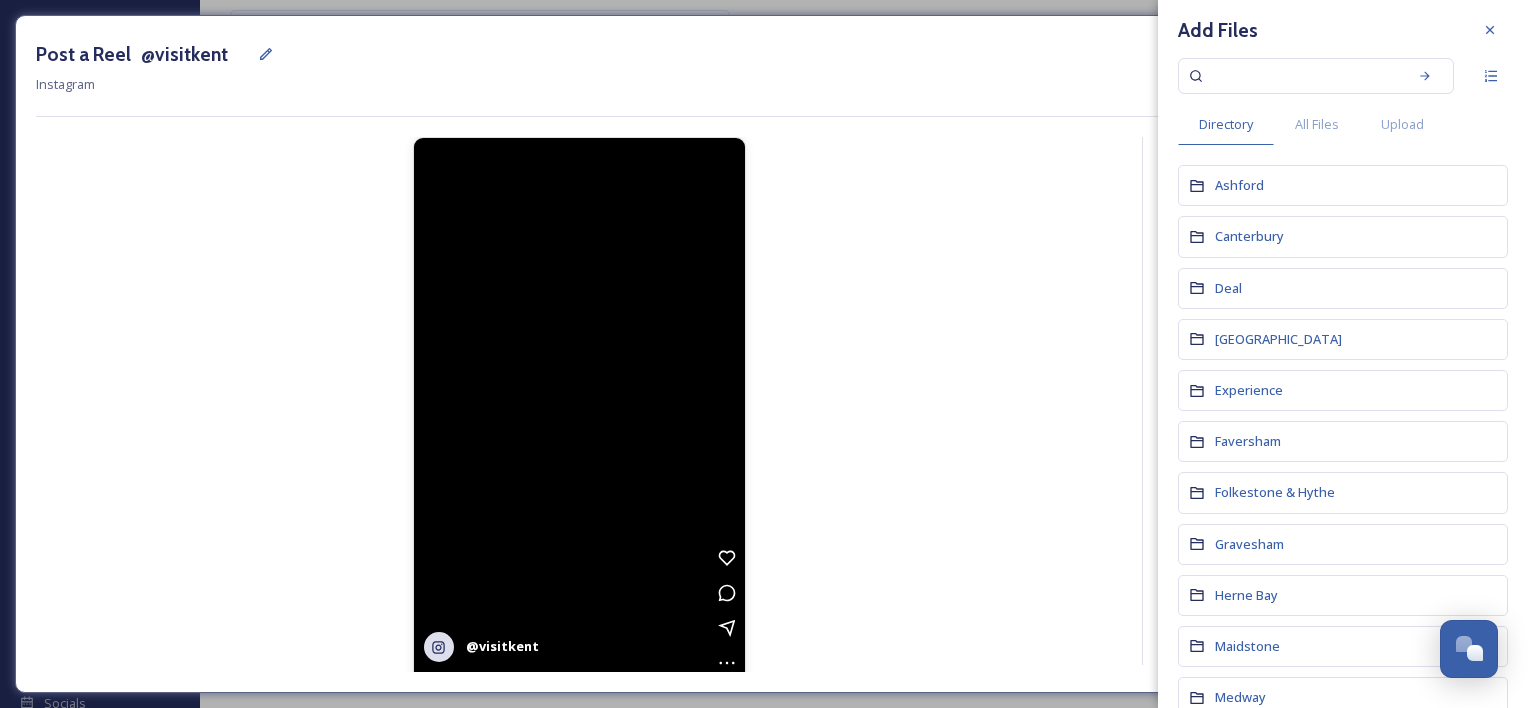 scroll, scrollTop: 0, scrollLeft: 0, axis: both 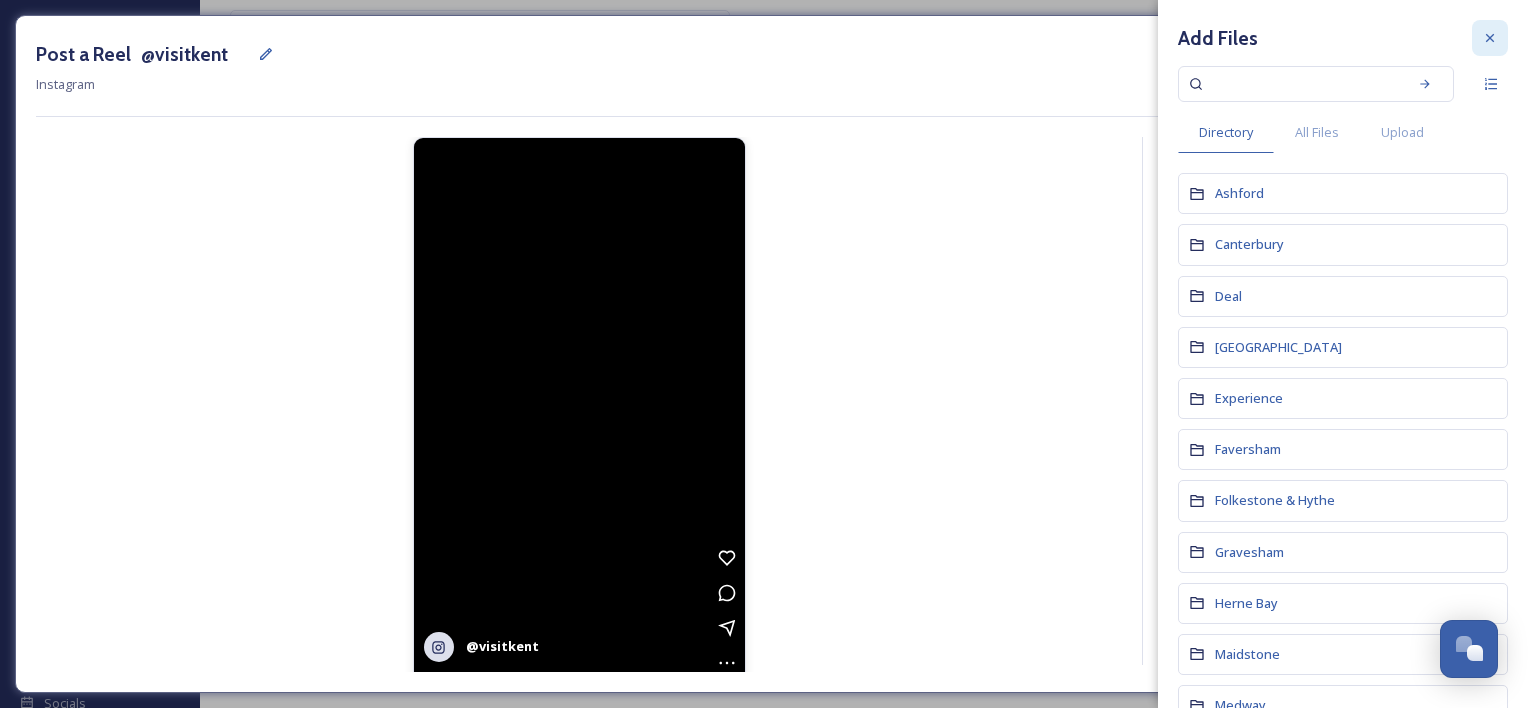 click 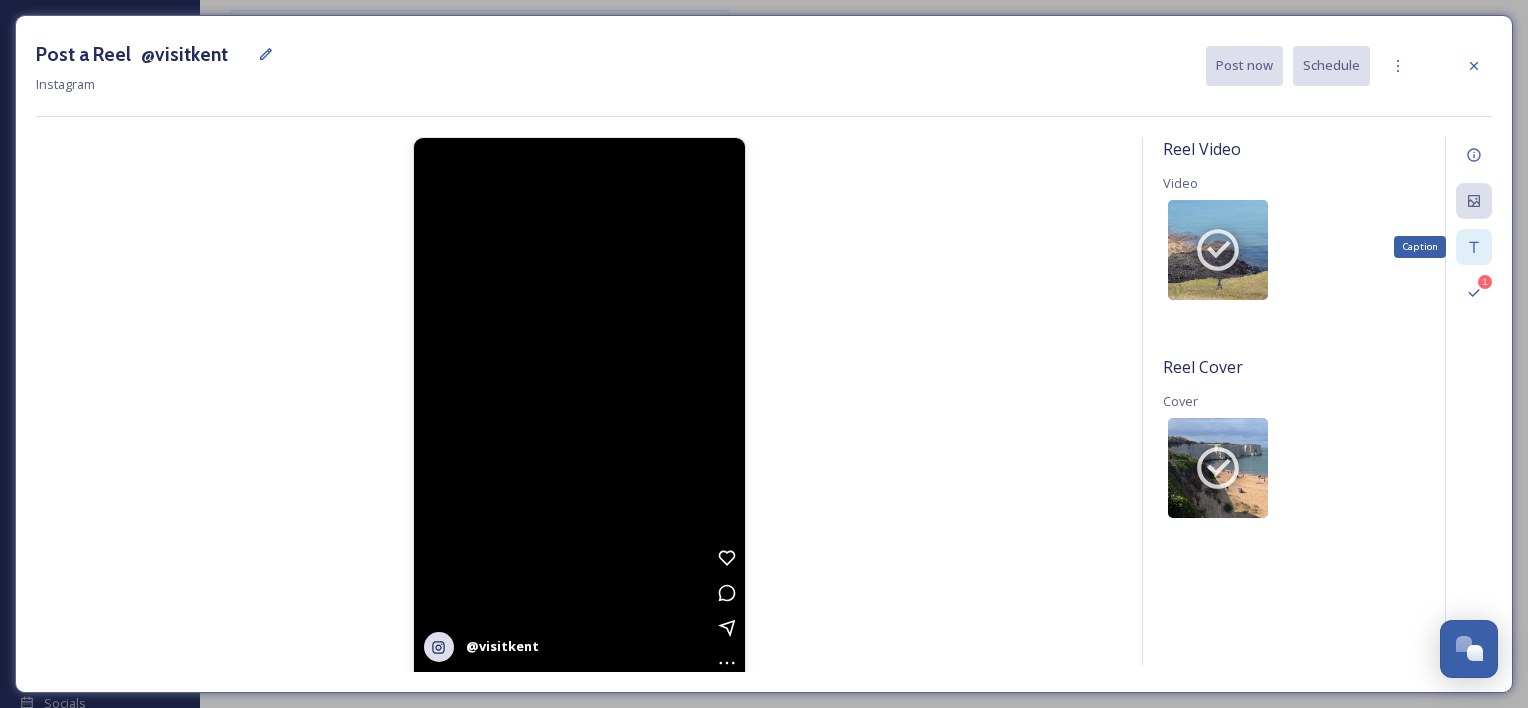 click 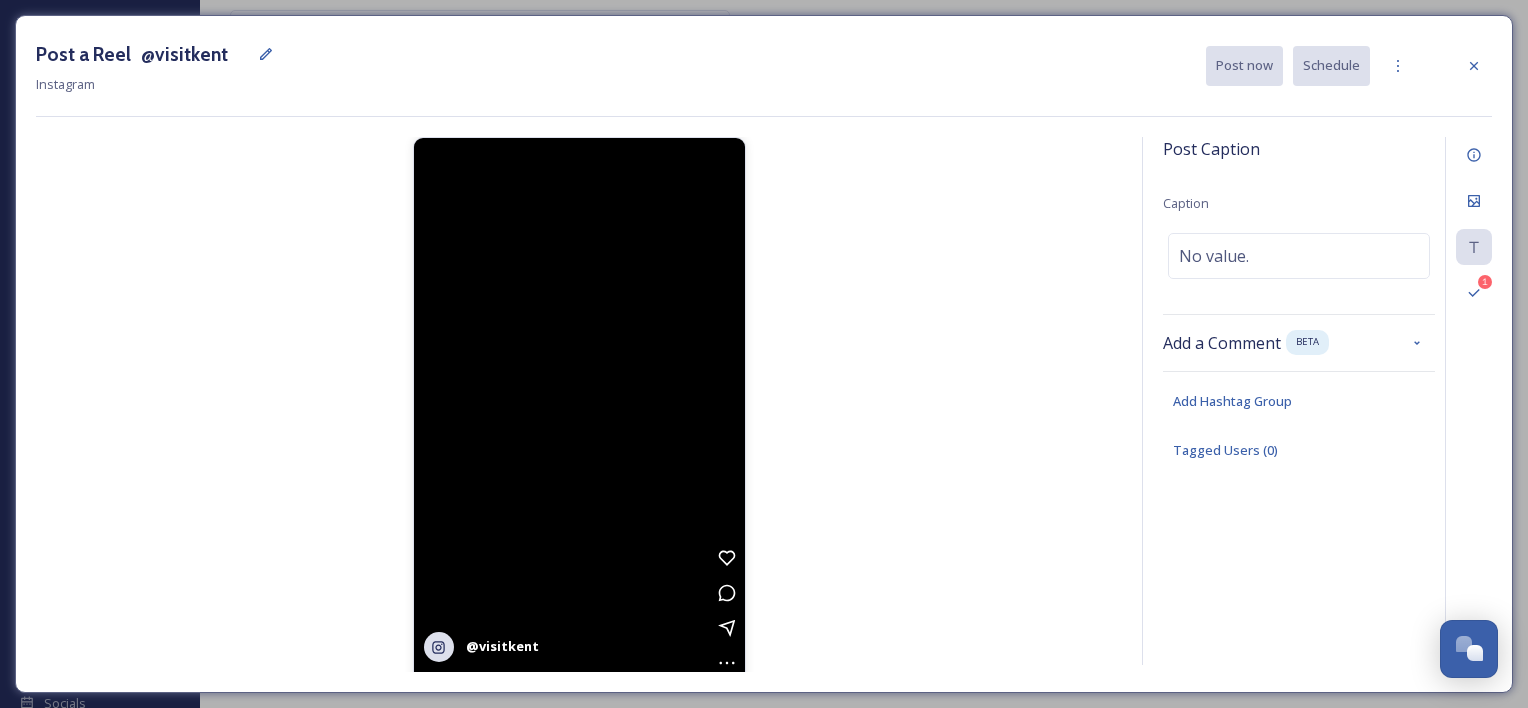 click at bounding box center [579, 413] 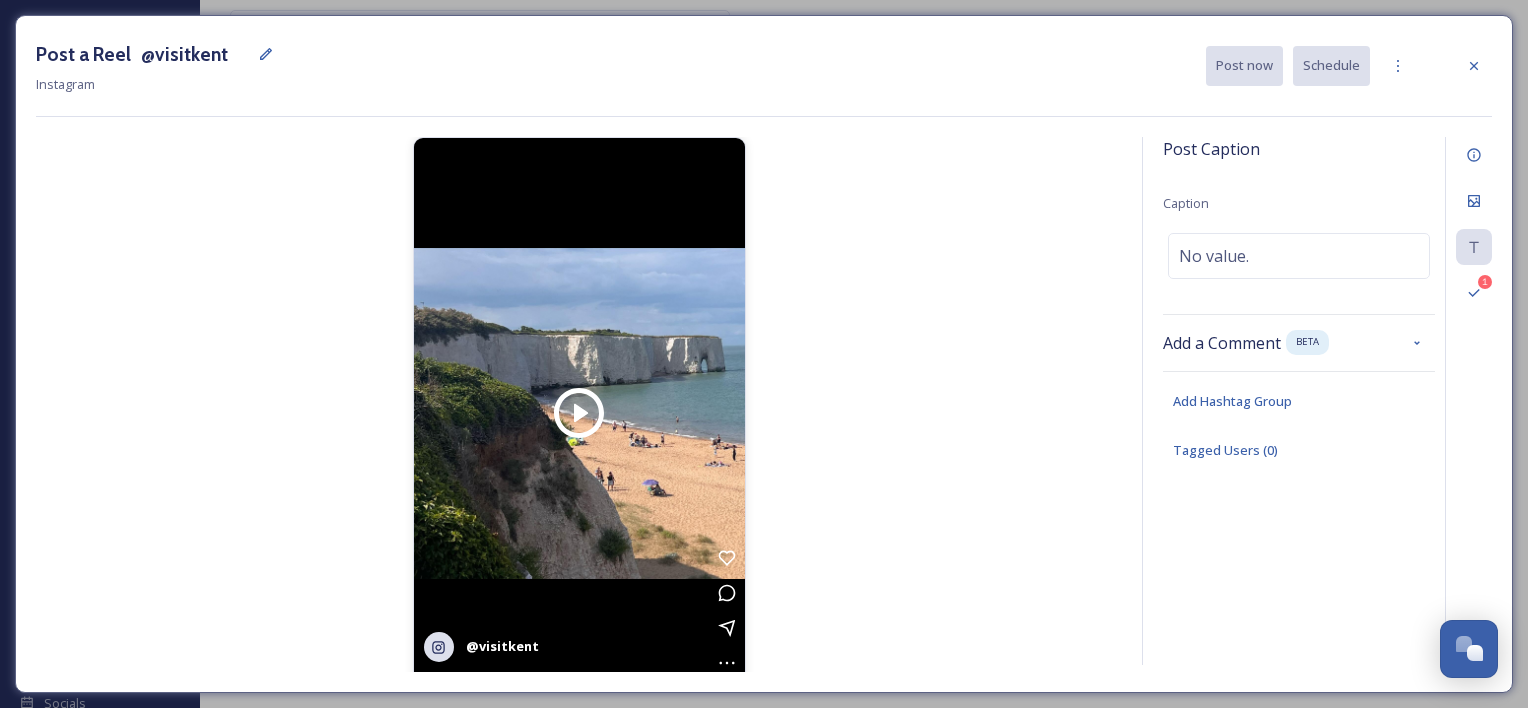 click 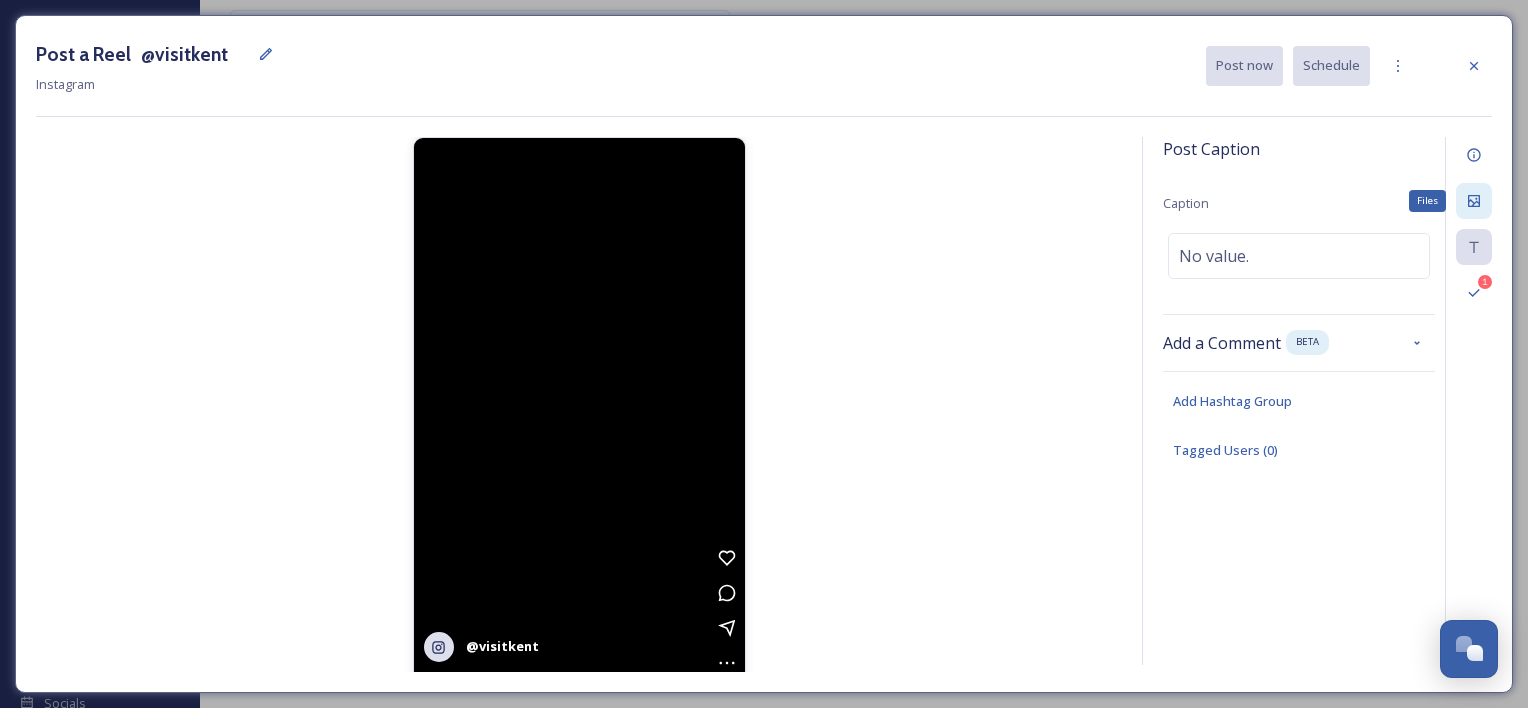 click 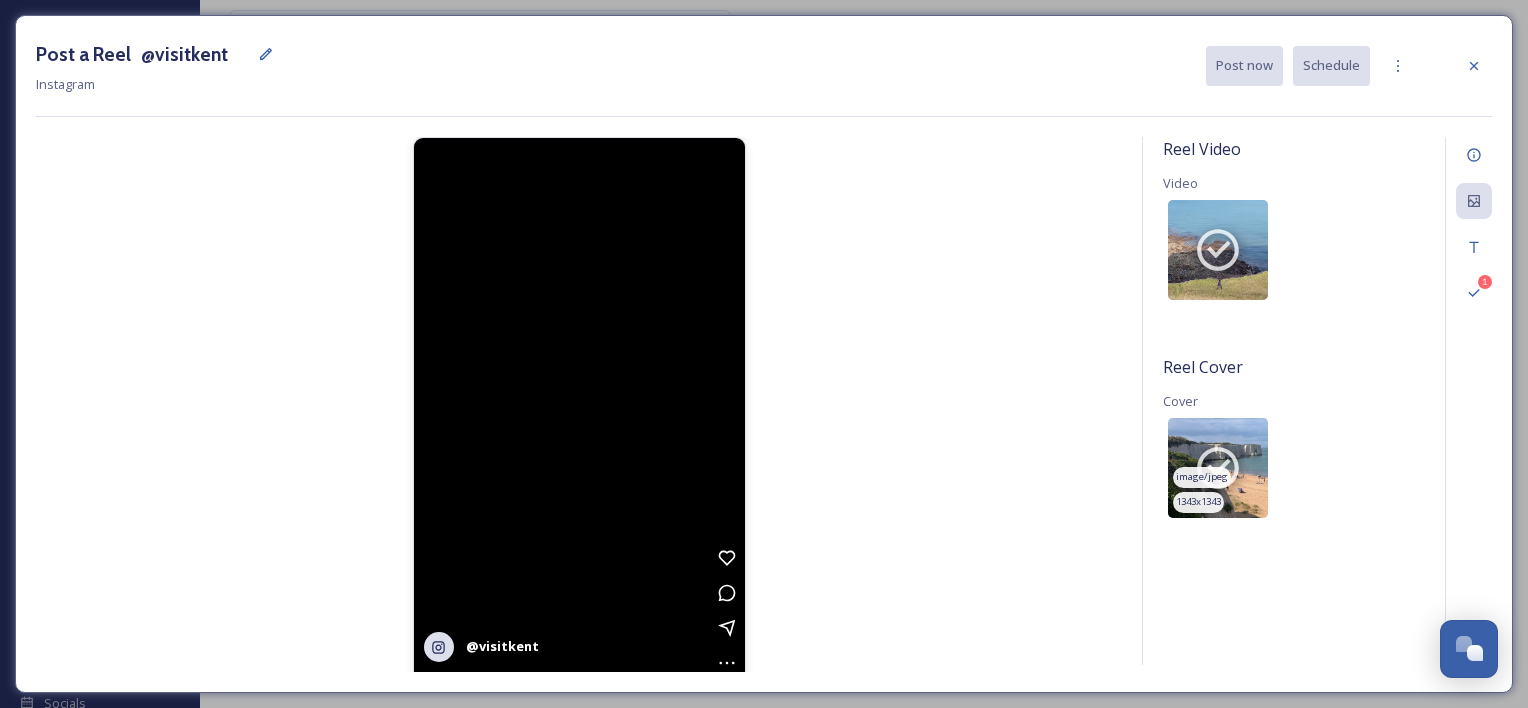 click on "image/jpeg" at bounding box center (1202, 477) 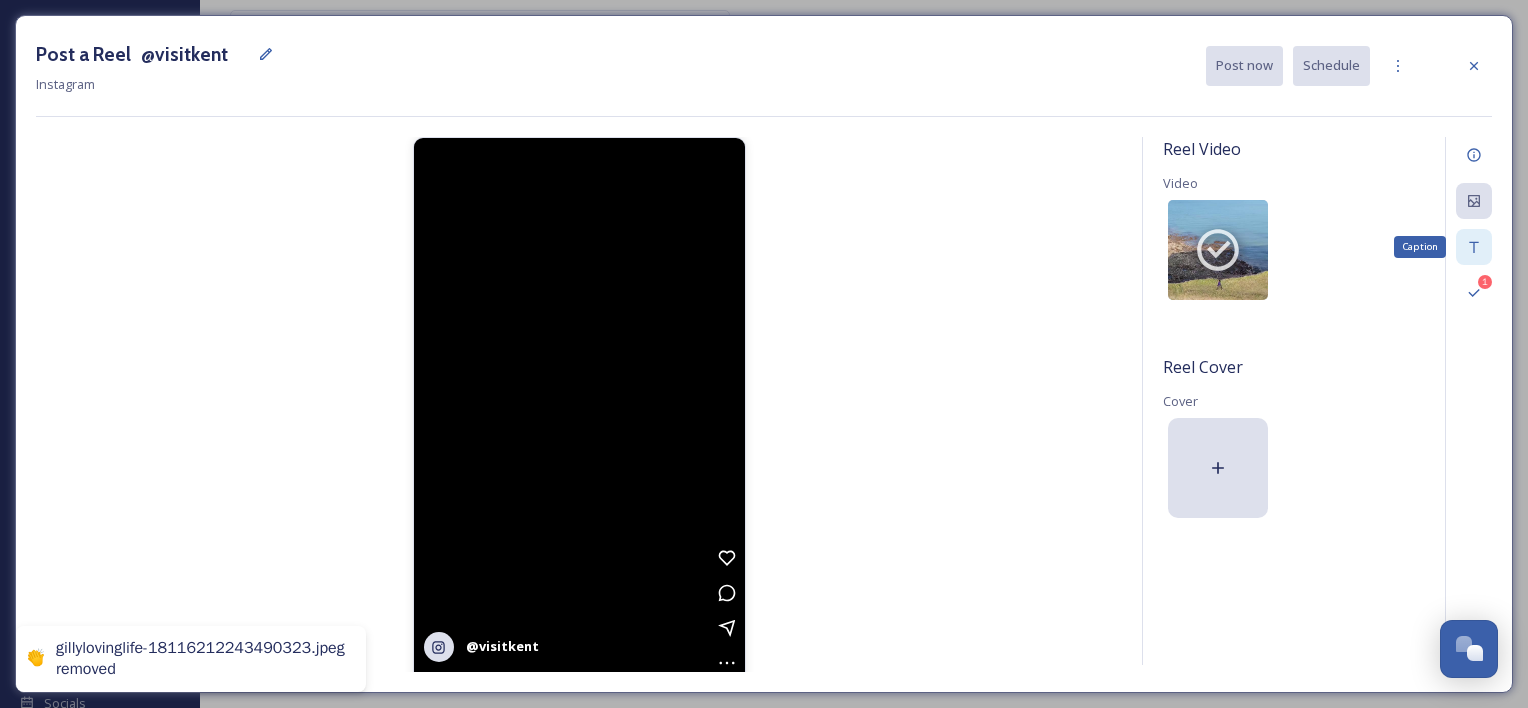 click 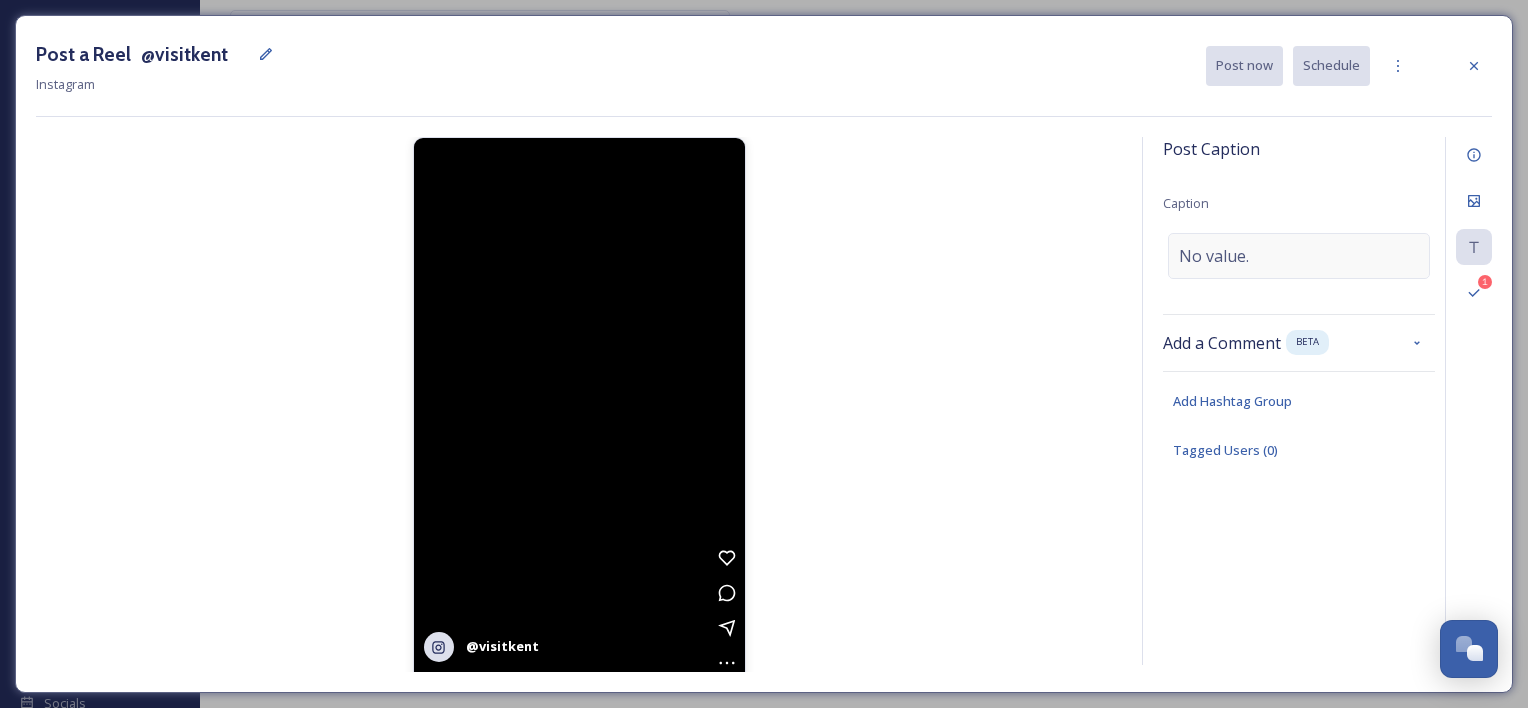 click on "No value." at bounding box center [1299, 256] 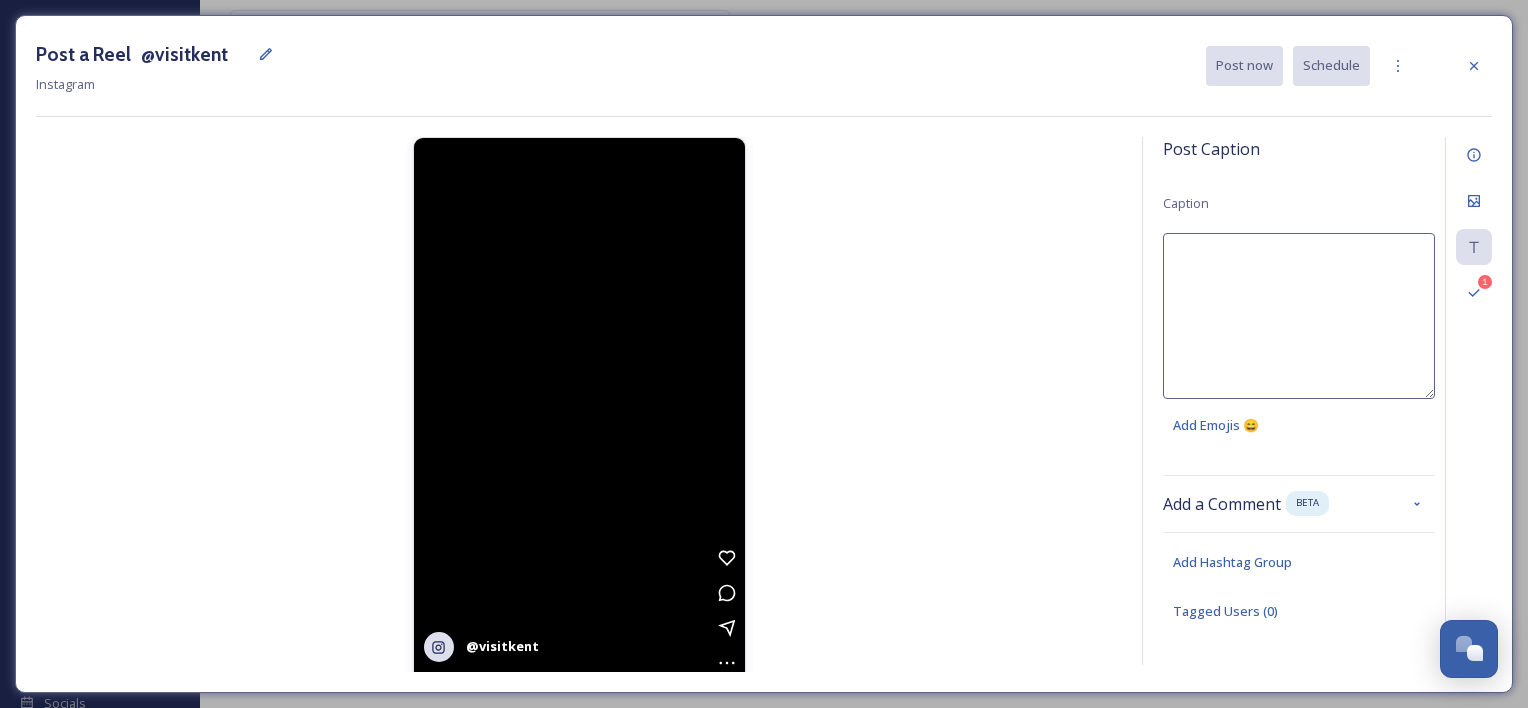 click at bounding box center (1299, 316) 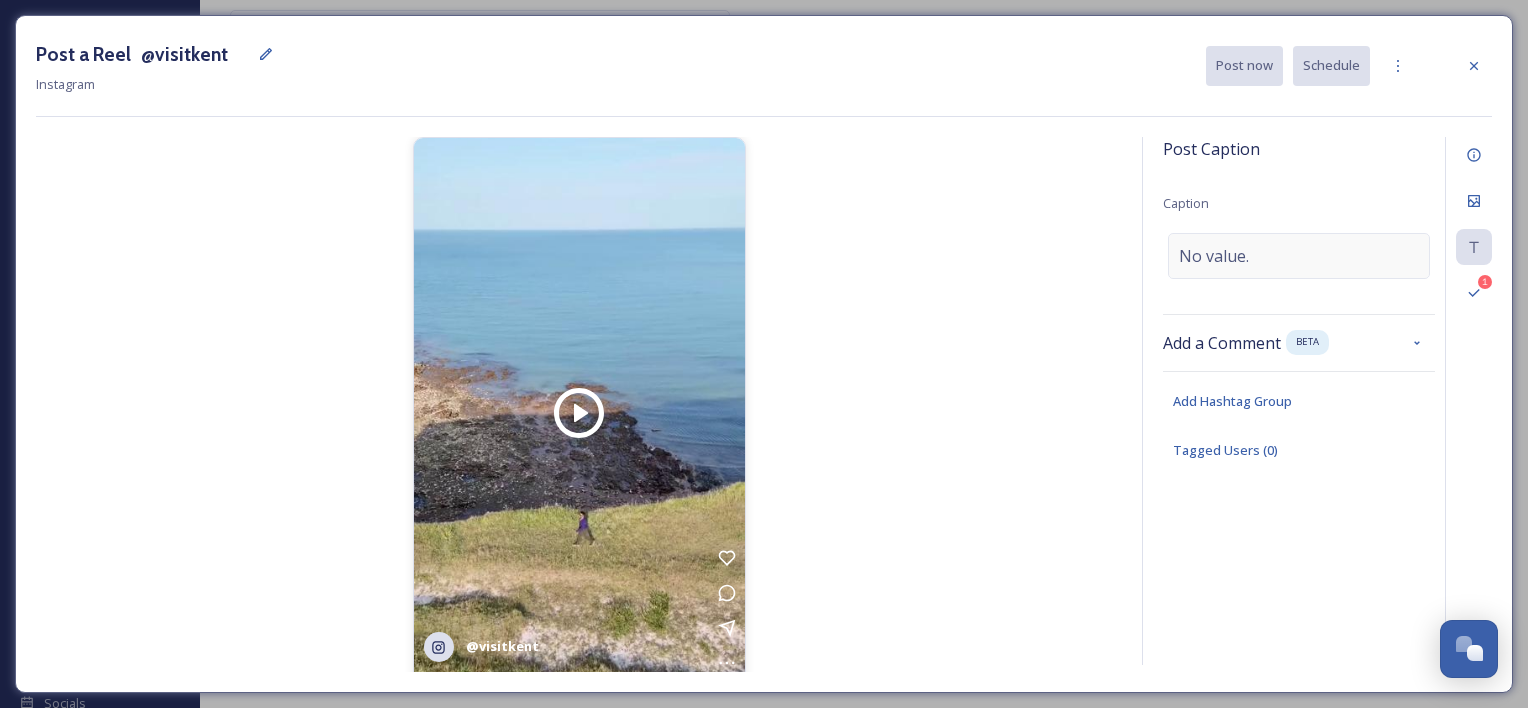 click on "No value." at bounding box center [1299, 256] 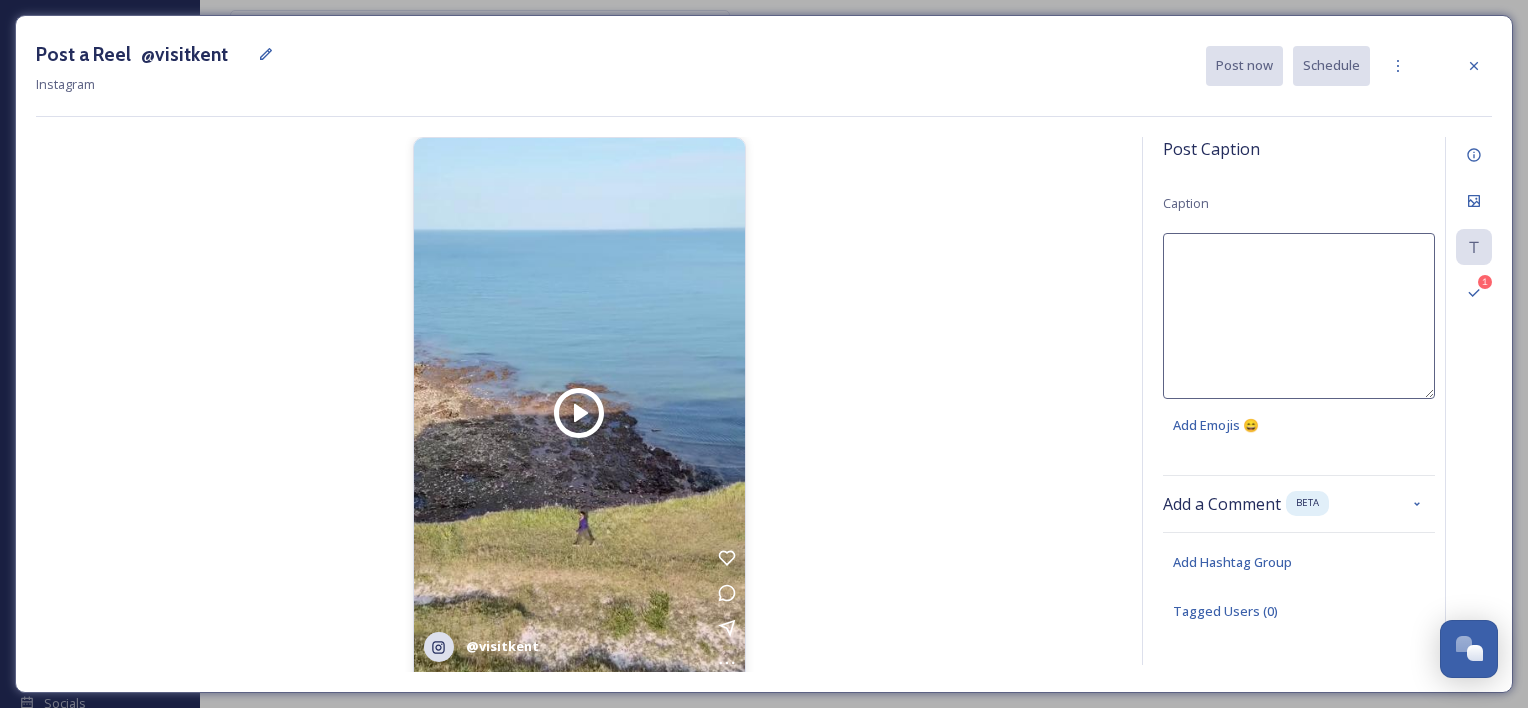 click at bounding box center (1299, 316) 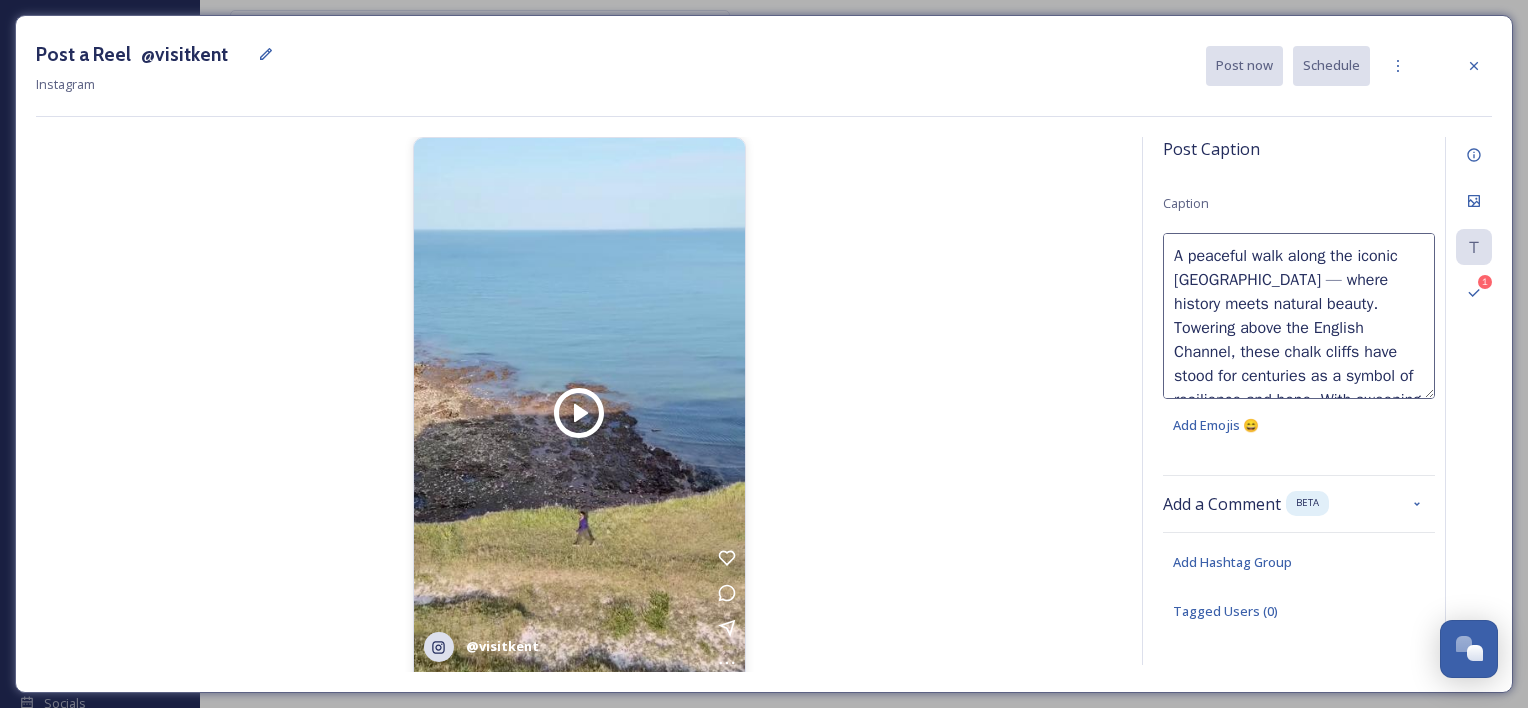 scroll, scrollTop: 348, scrollLeft: 0, axis: vertical 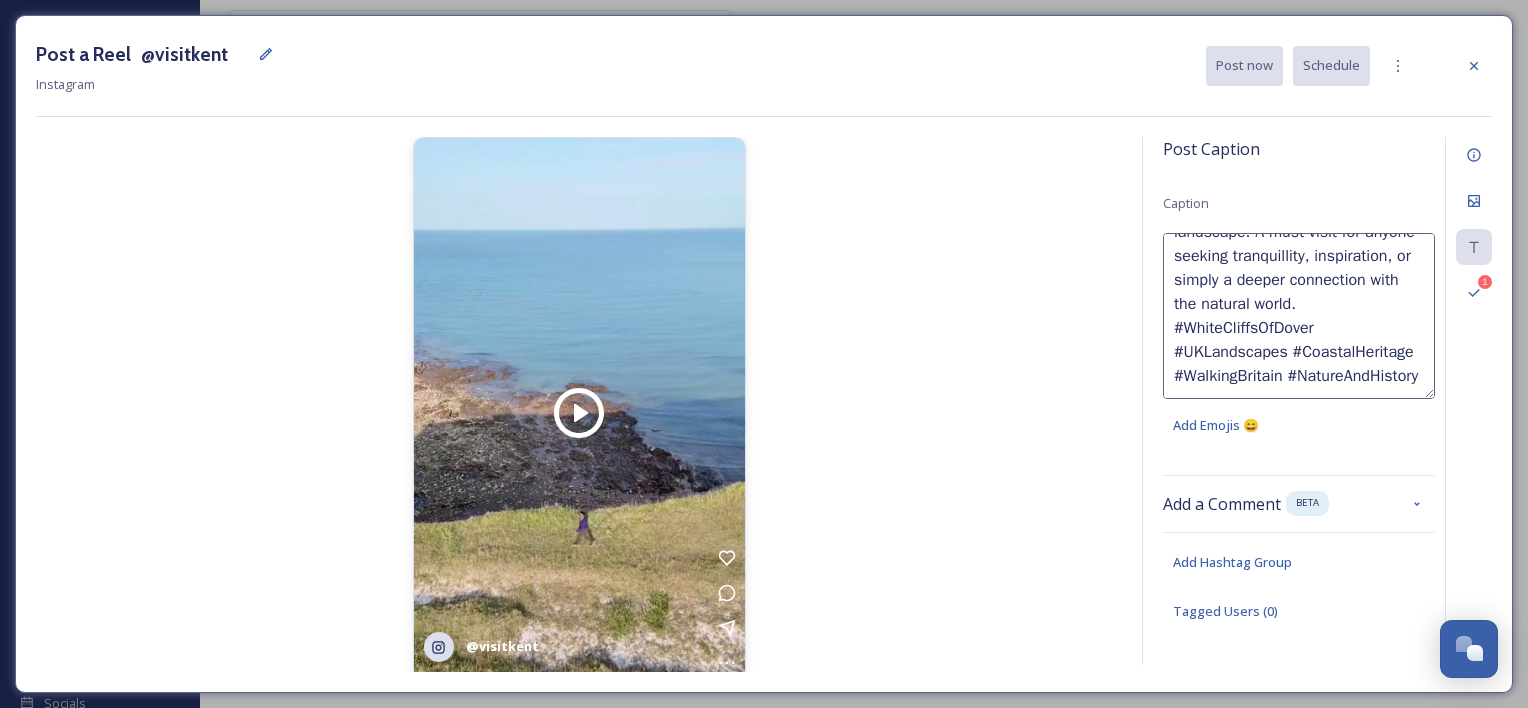 drag, startPoint x: 1204, startPoint y: 288, endPoint x: 1328, endPoint y: 391, distance: 161.19864 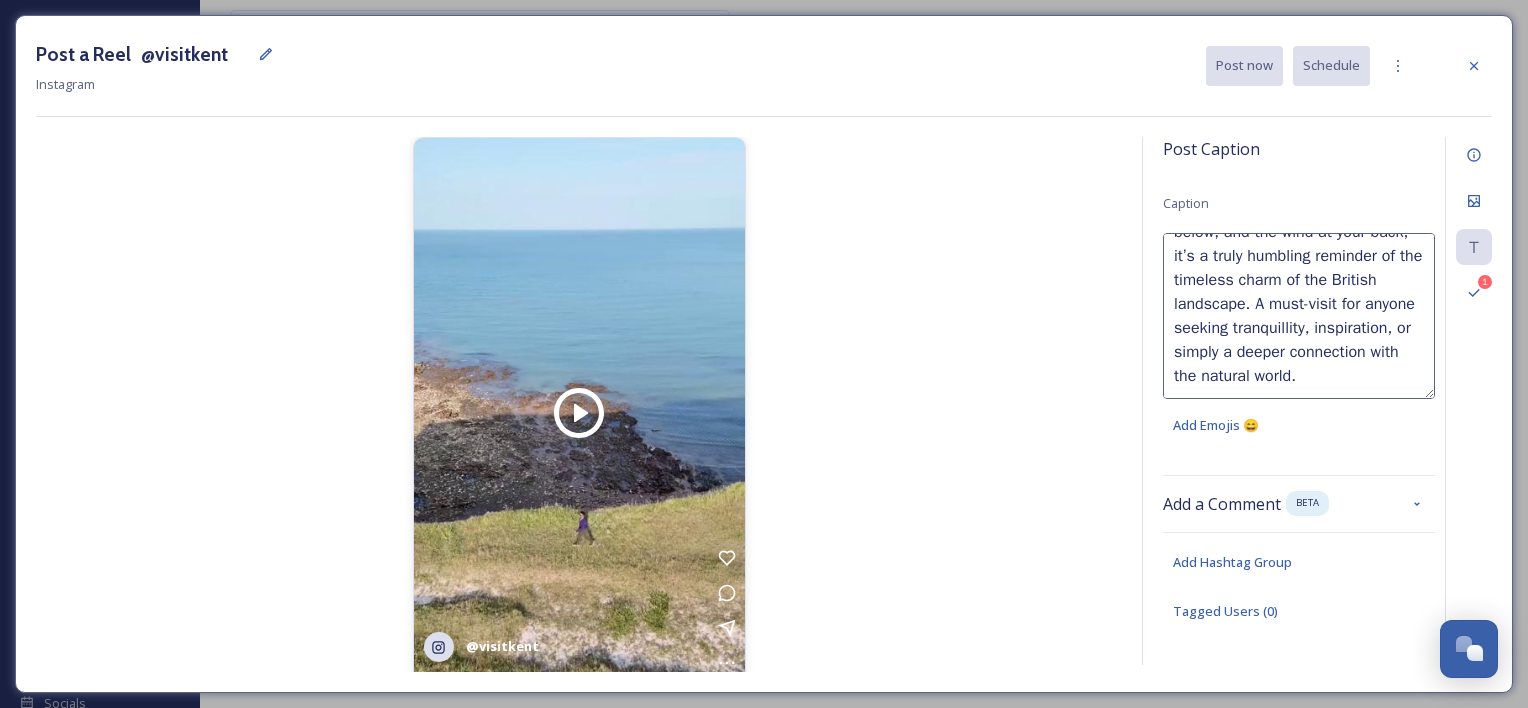 scroll, scrollTop: 264, scrollLeft: 0, axis: vertical 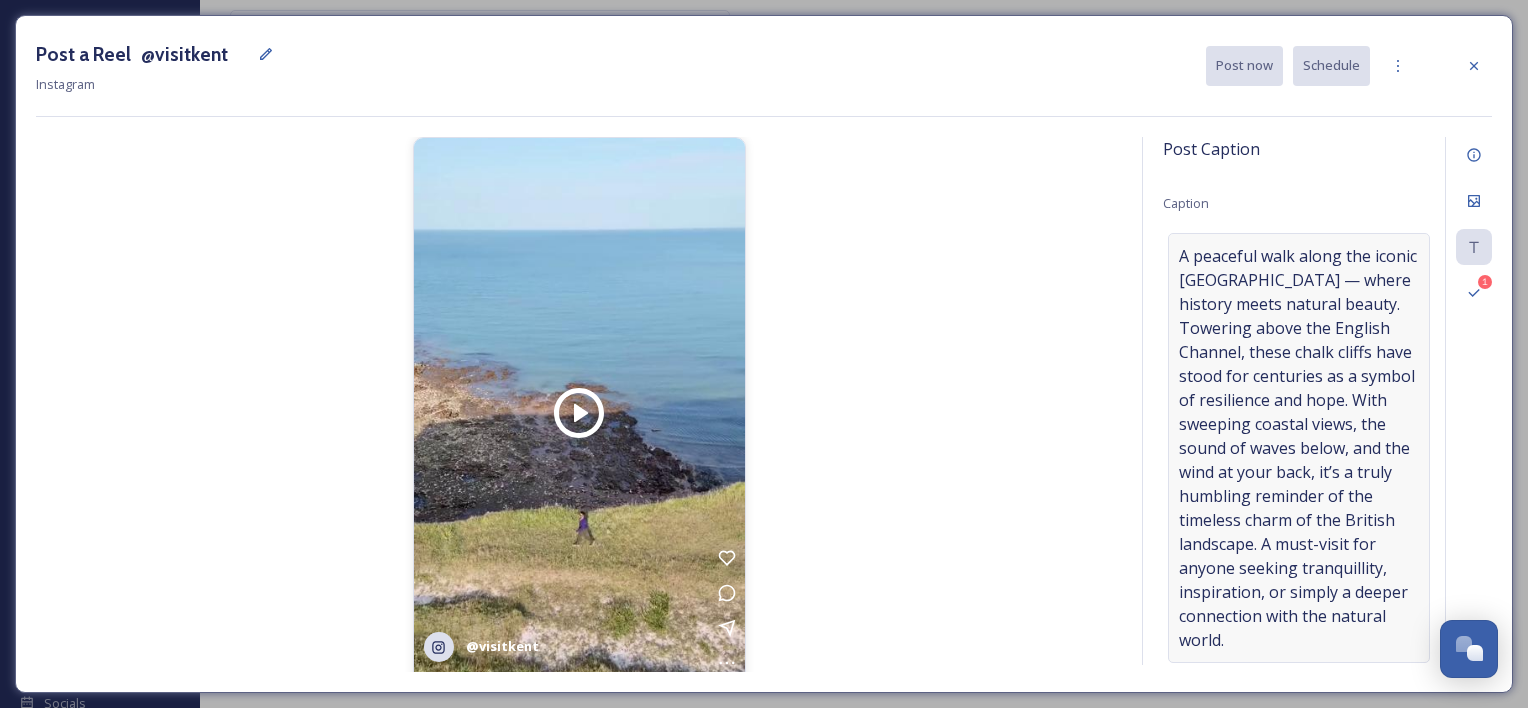click on "Post Caption Caption A peaceful walk along the iconic [GEOGRAPHIC_DATA] — where history meets natural beauty. Towering above the English Channel, these chalk cliffs have stood for centuries as a symbol of resilience and hope. With sweeping coastal views, the sound of waves below, and the wind at your back, it’s a truly humbling reminder of the timeless charm of the British landscape. A must-visit for anyone seeking tranquillity, inspiration, or simply a deeper connection with the natural world. Add a Comment BETA Add Hashtag Group Tagged Users ( 0 )" at bounding box center [1299, 401] 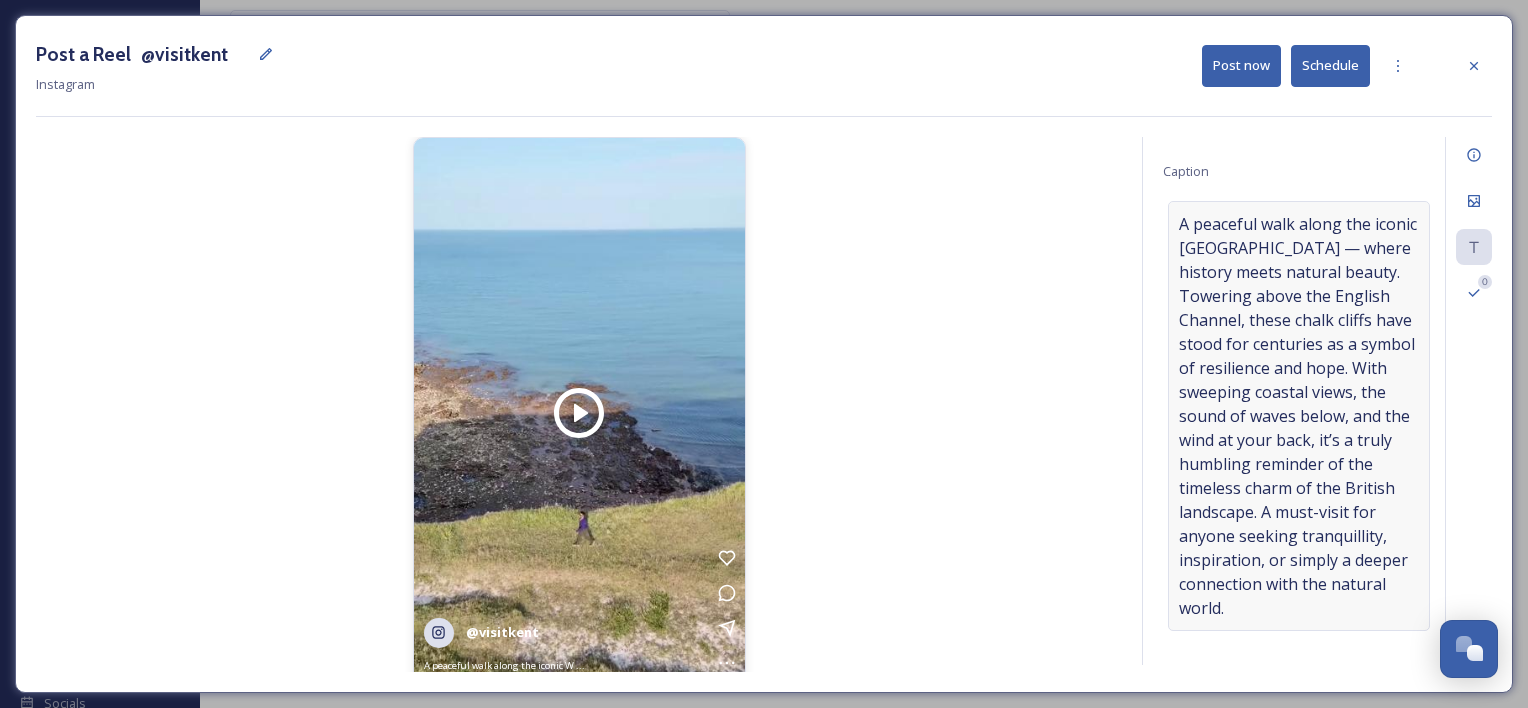 scroll, scrollTop: 241, scrollLeft: 0, axis: vertical 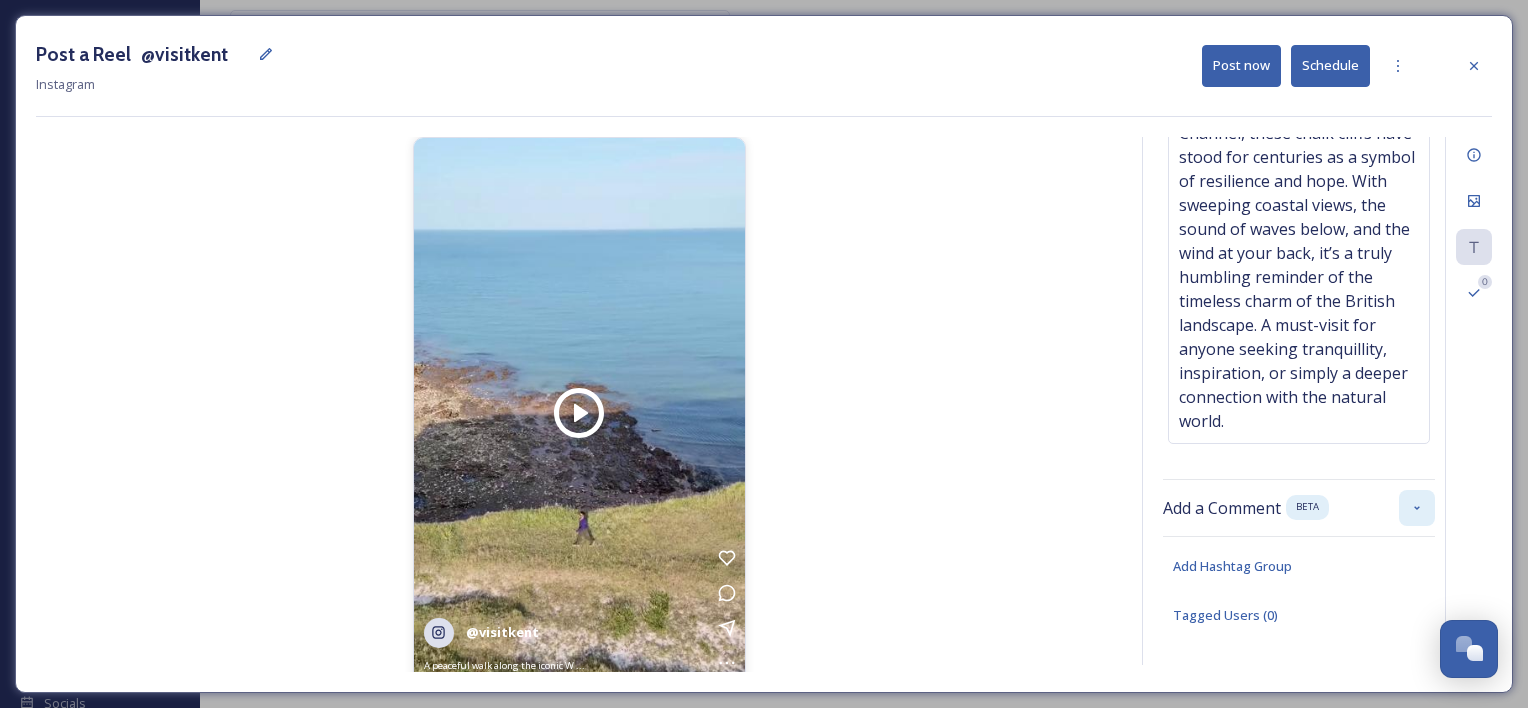 click at bounding box center (1417, 508) 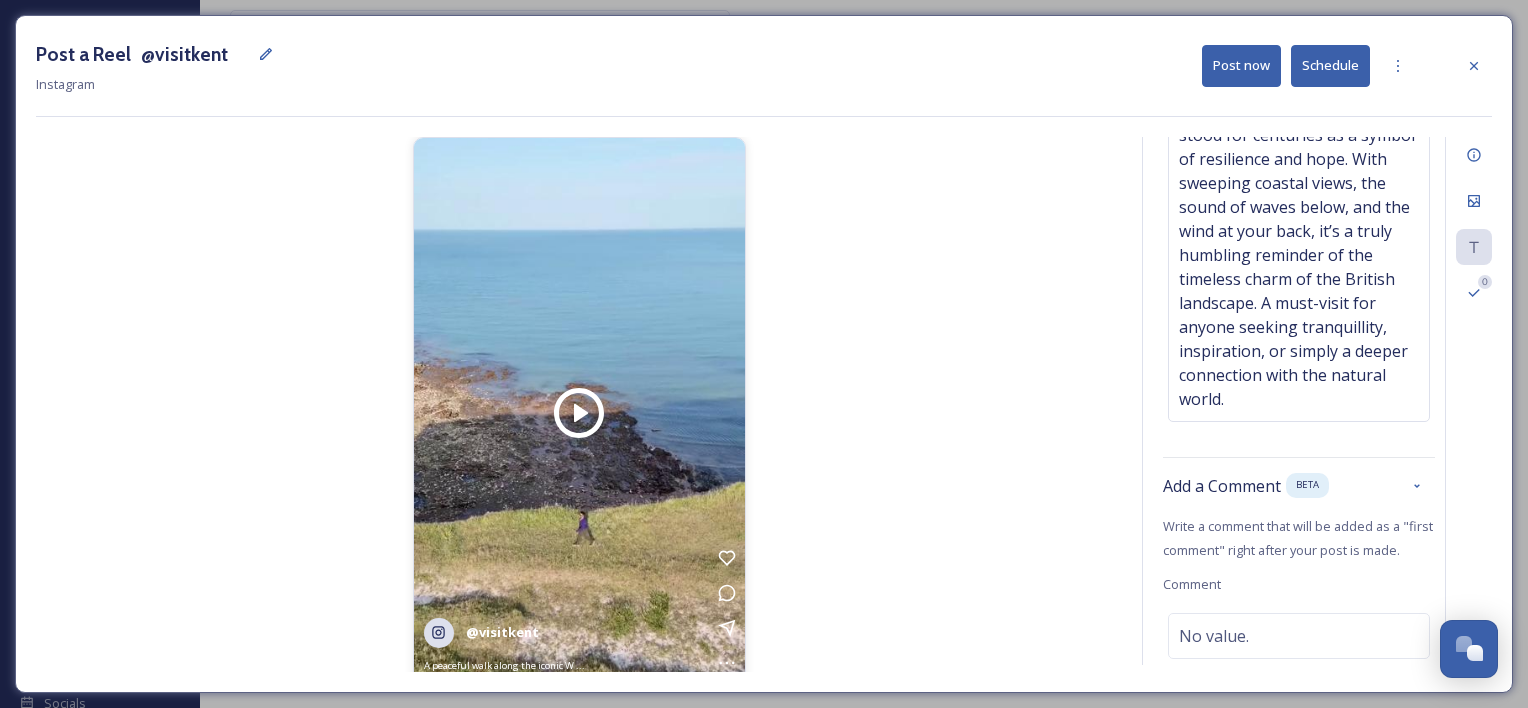 click on "Add a Comment BETA Write a comment that will be added as a "first comment" right after your post is made. Comment No value." at bounding box center [1299, 581] 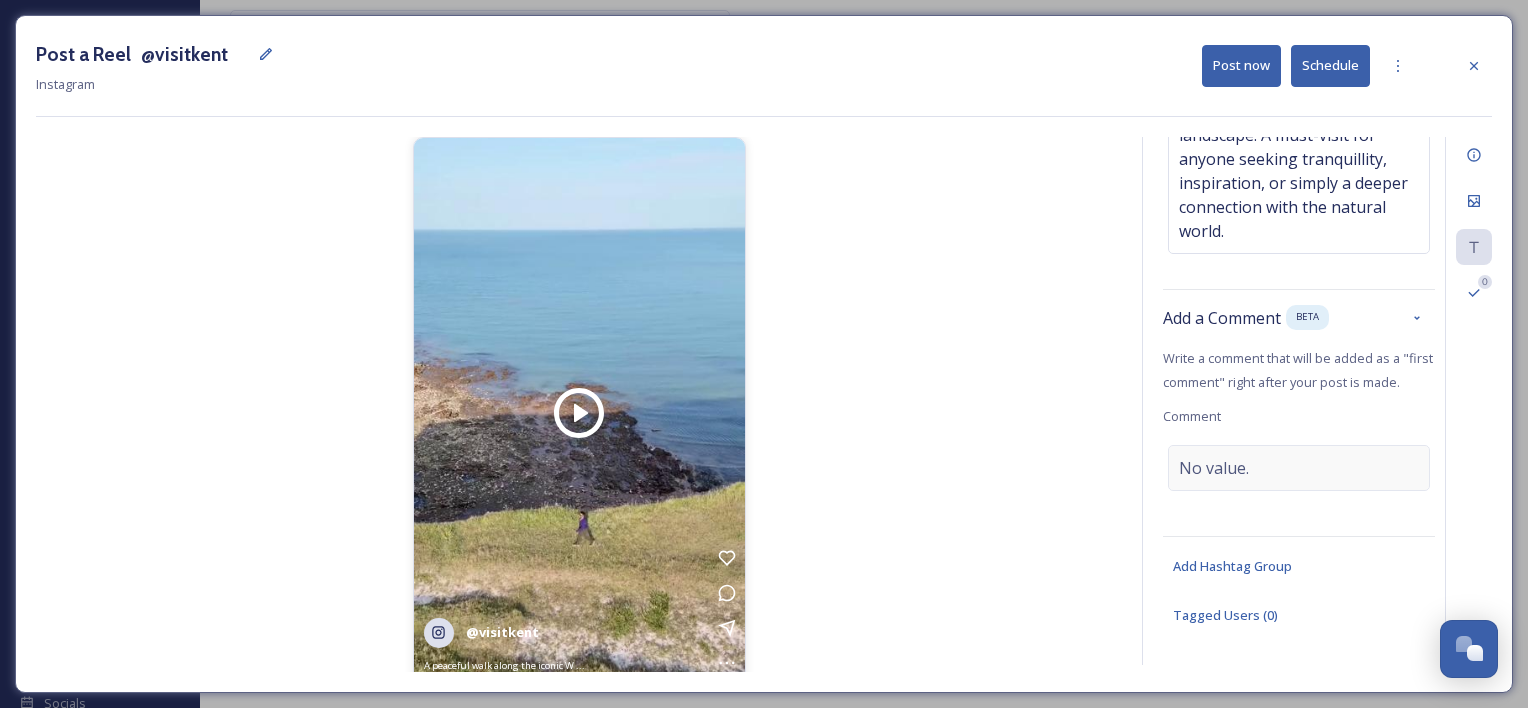 click on "No value." at bounding box center (1214, 468) 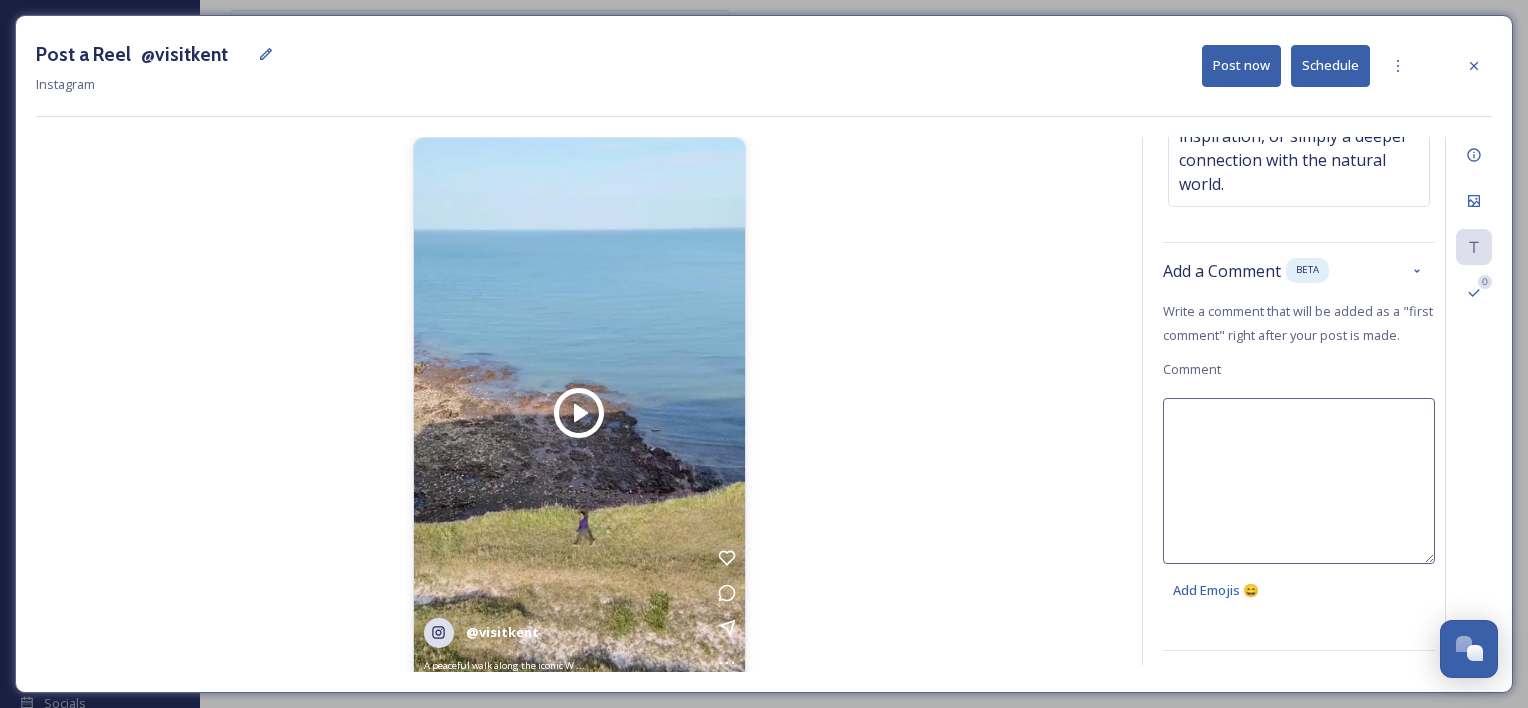 click at bounding box center (1299, 481) 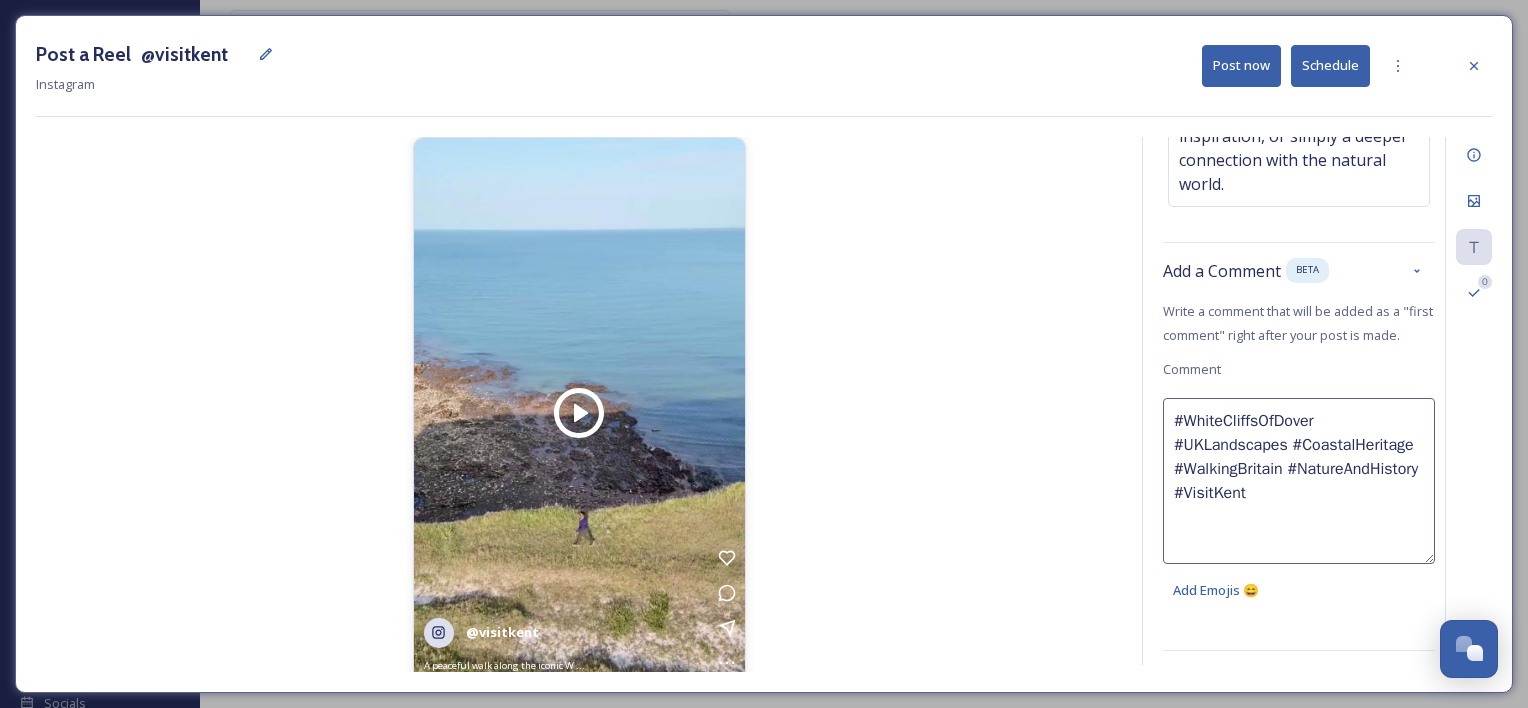 paste on "#explore_britain #ukpotd #loves_britain #instabritain #instatravel #travelpics #lovegreatbritain #OMGB #photooftheday" 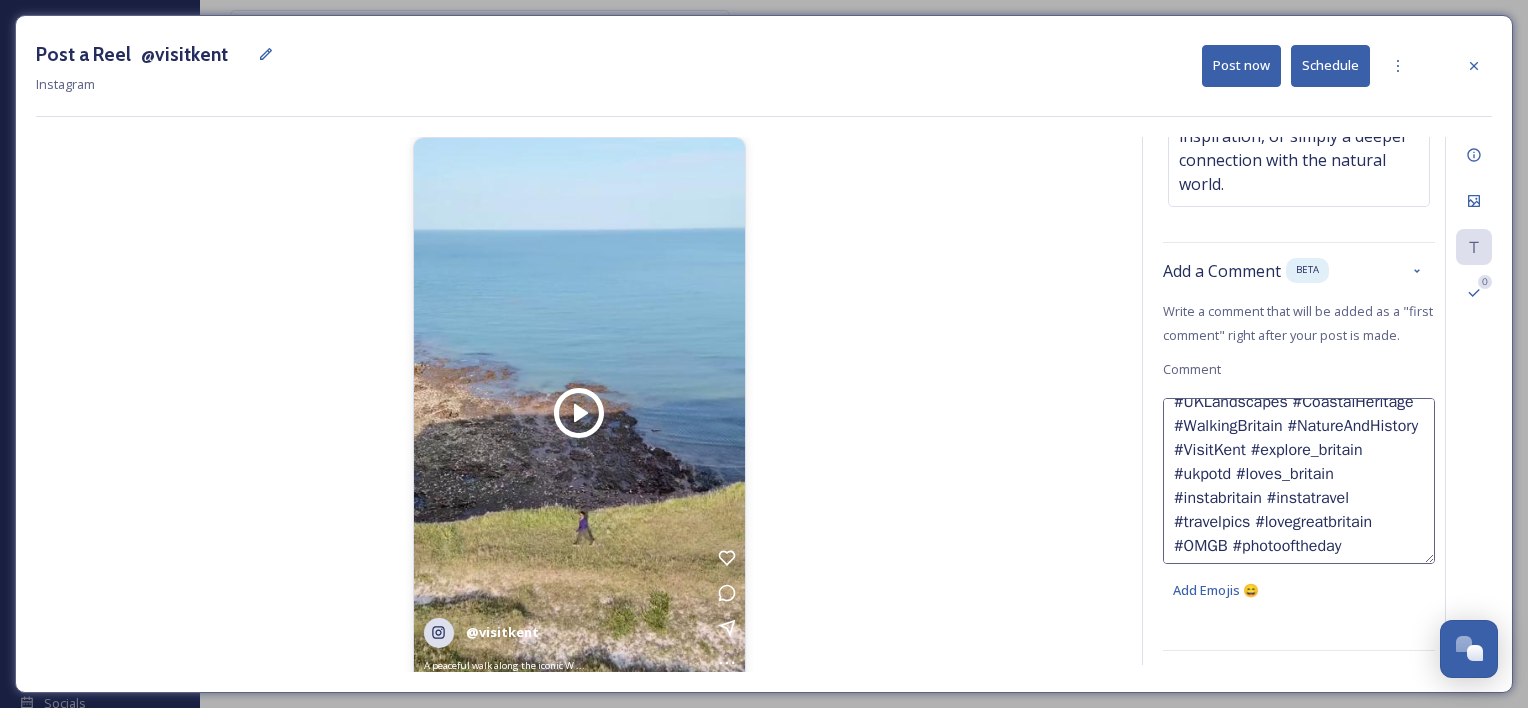 scroll, scrollTop: 0, scrollLeft: 0, axis: both 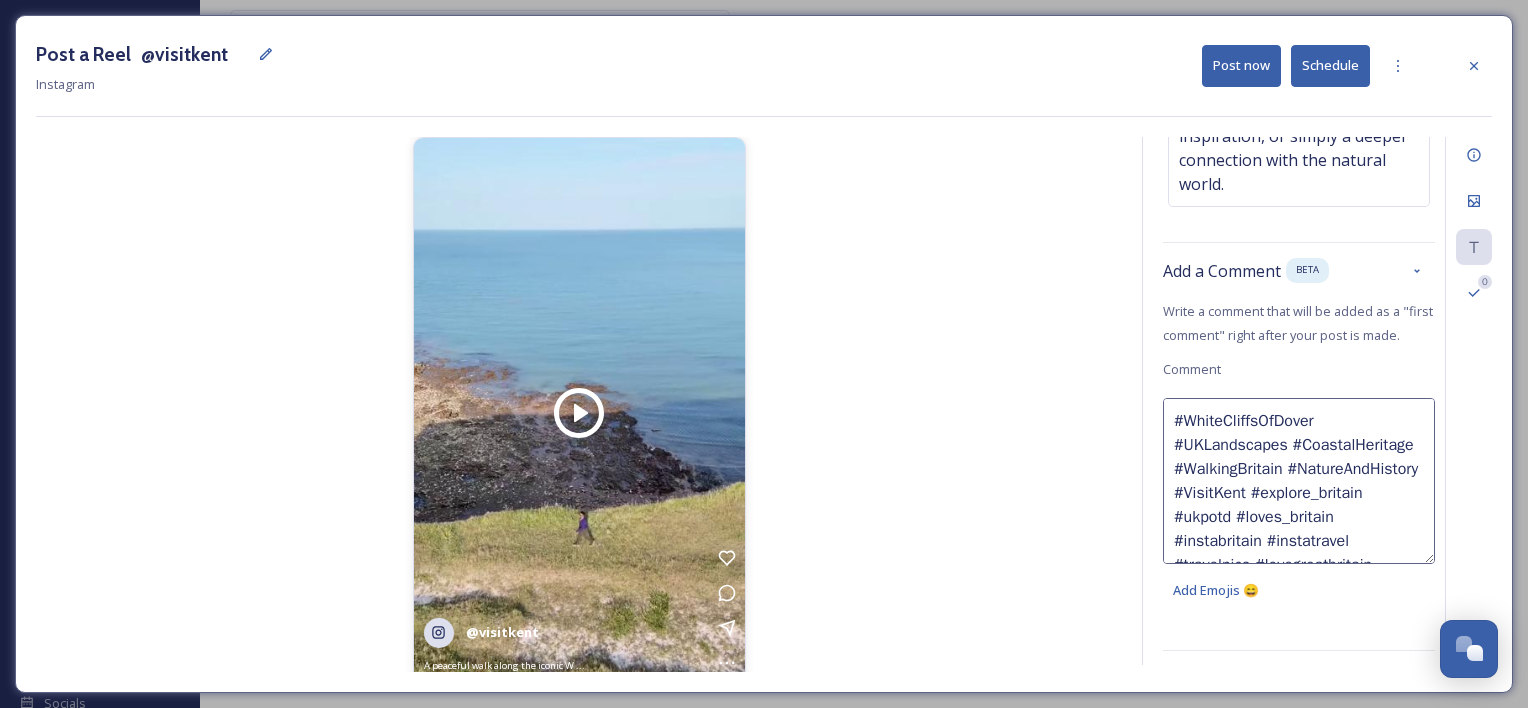 click on "#WhiteCliffsOfDover #UKLandscapes #CoastalHeritage #WalkingBritain #NatureAndHistory
#VisitKent #explore_britain #ukpotd #loves_britain #instabritain #instatravel #travelpics #lovegreatbritain #OMGB #photooftheday" at bounding box center [1299, 481] 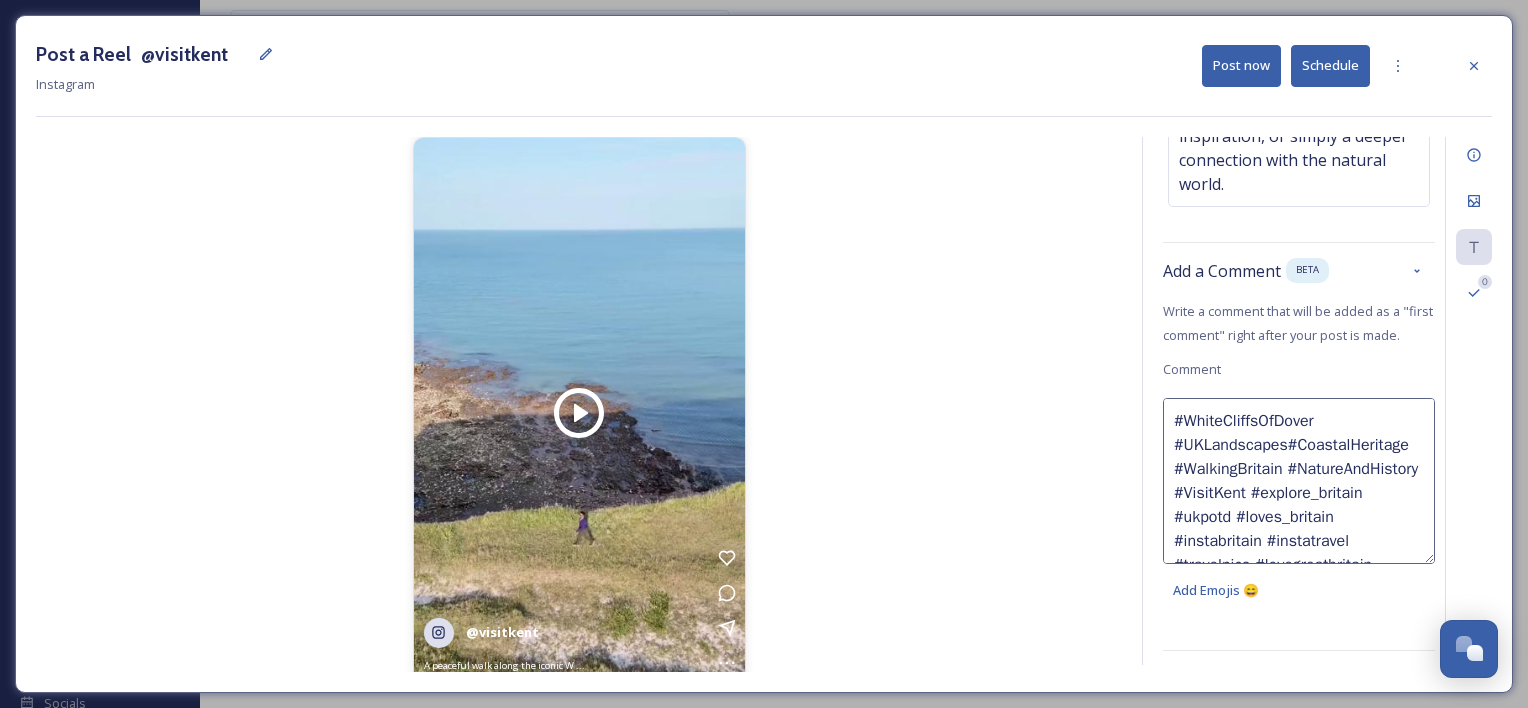type on "#WhiteCliffsOfDover #UKLandscapes #CoastalHeritage #WalkingBritain #NatureAndHistory
#VisitKent #explore_britain #ukpotd #loves_britain #instabritain #instatravel #travelpics #lovegreatbritain #OMGB #photooftheday" 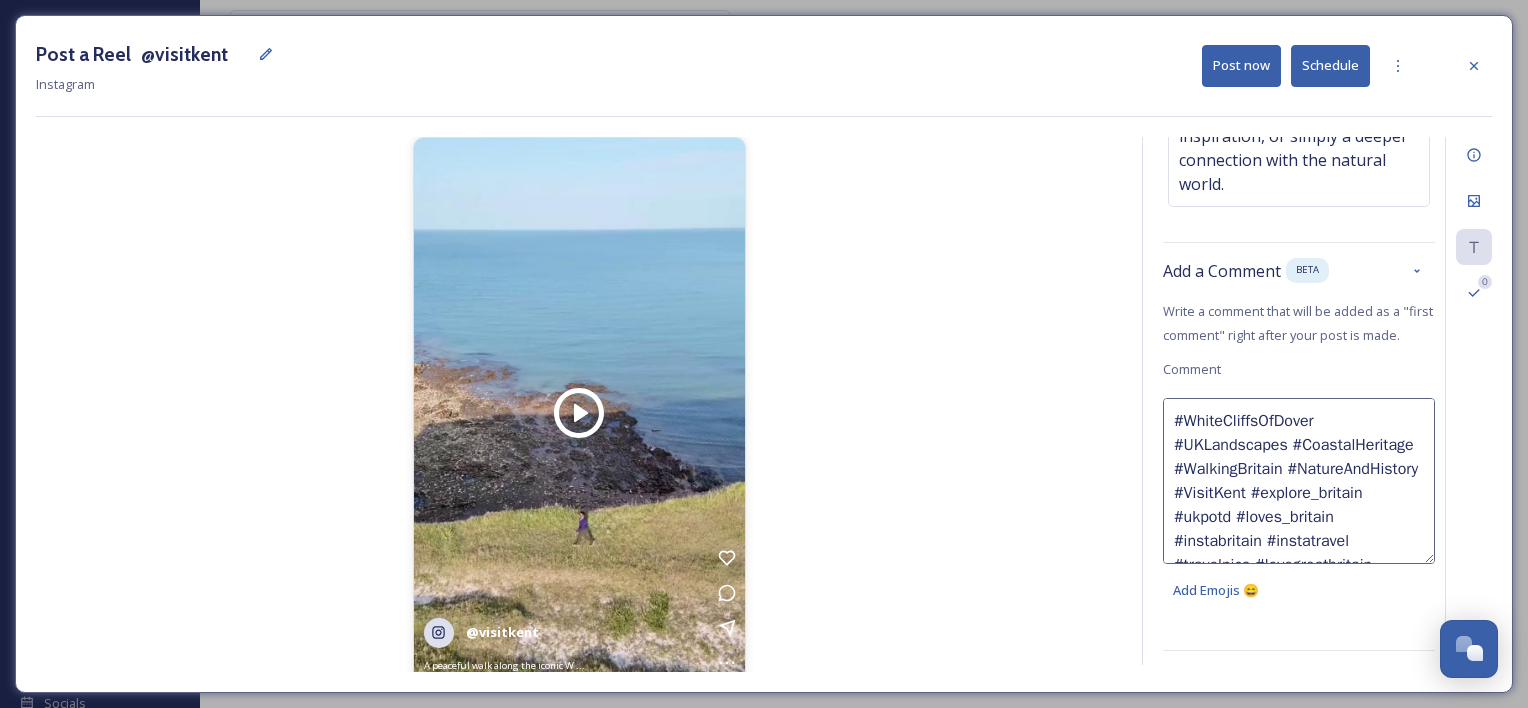 scroll, scrollTop: 96, scrollLeft: 0, axis: vertical 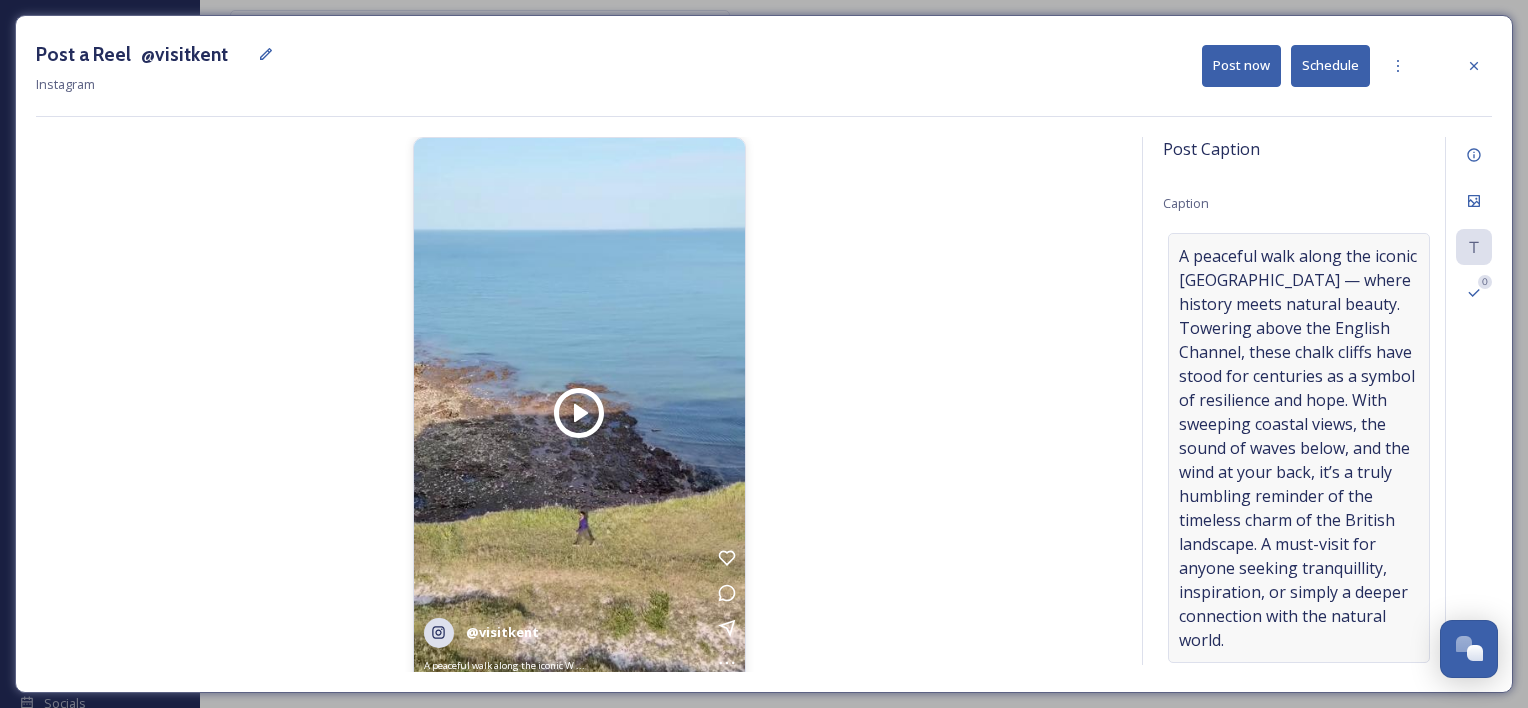 click on "A peaceful walk along the iconic [GEOGRAPHIC_DATA] — where history meets natural beauty. Towering above the English Channel, these chalk cliffs have stood for centuries as a symbol of resilience and hope. With sweeping coastal views, the sound of waves below, and the wind at your back, it’s a truly humbling reminder of the timeless charm of the British landscape. A must-visit for anyone seeking tranquillity, inspiration, or simply a deeper connection with the natural world." at bounding box center [1299, 448] 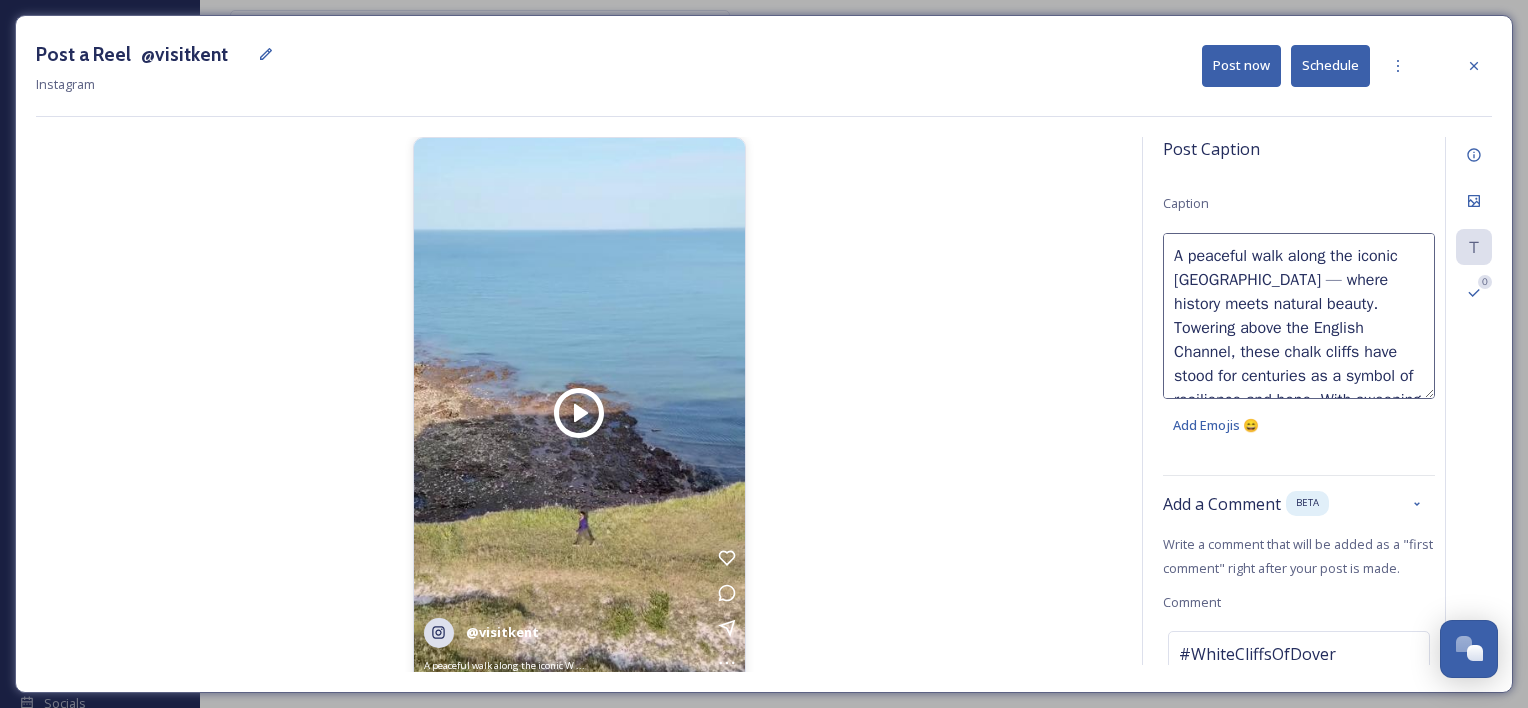 click on "A peaceful walk along the iconic [GEOGRAPHIC_DATA] — where history meets natural beauty. Towering above the English Channel, these chalk cliffs have stood for centuries as a symbol of resilience and hope. With sweeping coastal views, the sound of waves below, and the wind at your back, it’s a truly humbling reminder of the timeless charm of the British landscape. A must-visit for anyone seeking tranquillity, inspiration, or simply a deeper connection with the natural world." at bounding box center (1299, 316) 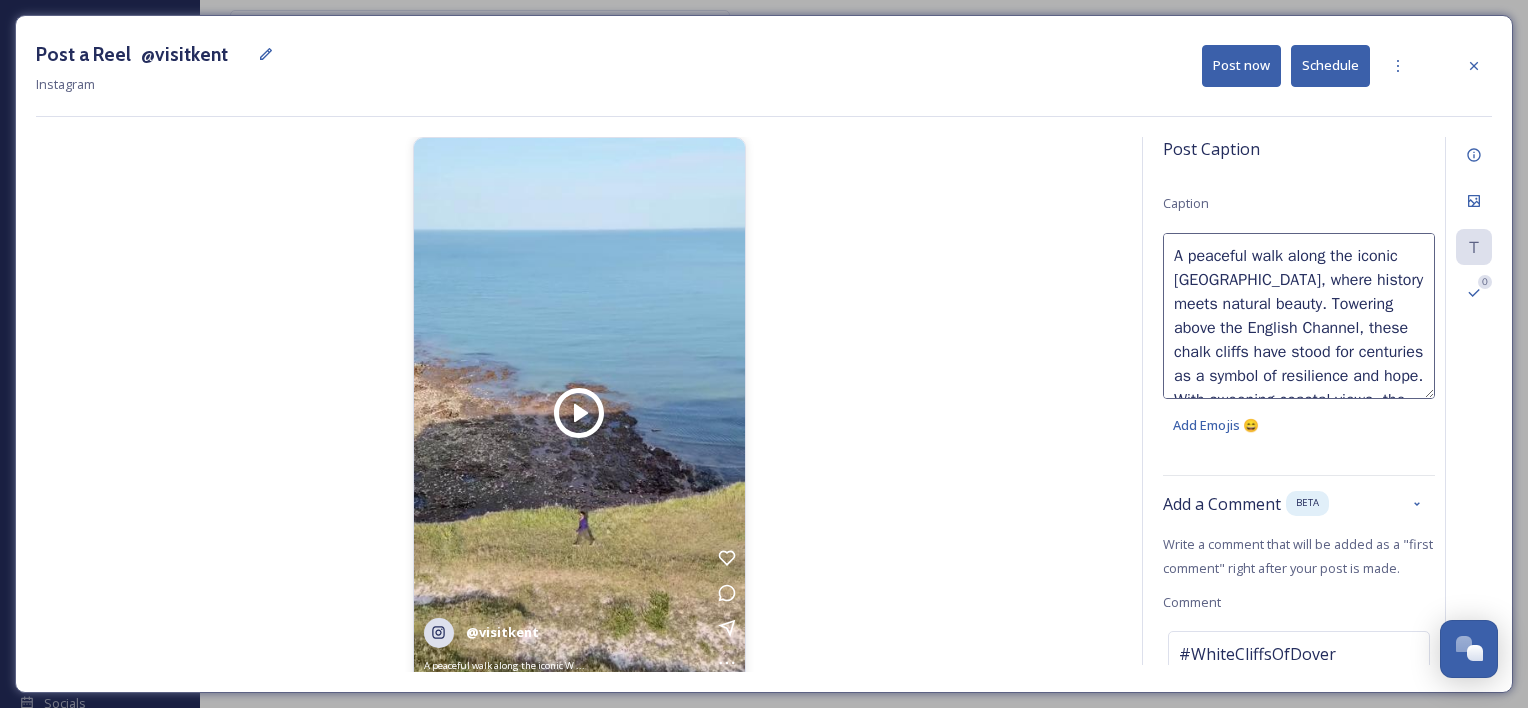 click on "A peaceful walk along the iconic [GEOGRAPHIC_DATA], where history meets natural beauty. Towering above the English Channel, these chalk cliffs have stood for centuries as a symbol of resilience and hope. With sweeping coastal views, the sound of waves below, and the wind at your back, it’s a truly humbling reminder of the timeless charm of the British landscape. A must-visit for anyone seeking tranquillity, inspiration, or simply a deeper connection with the natural world." at bounding box center [1299, 316] 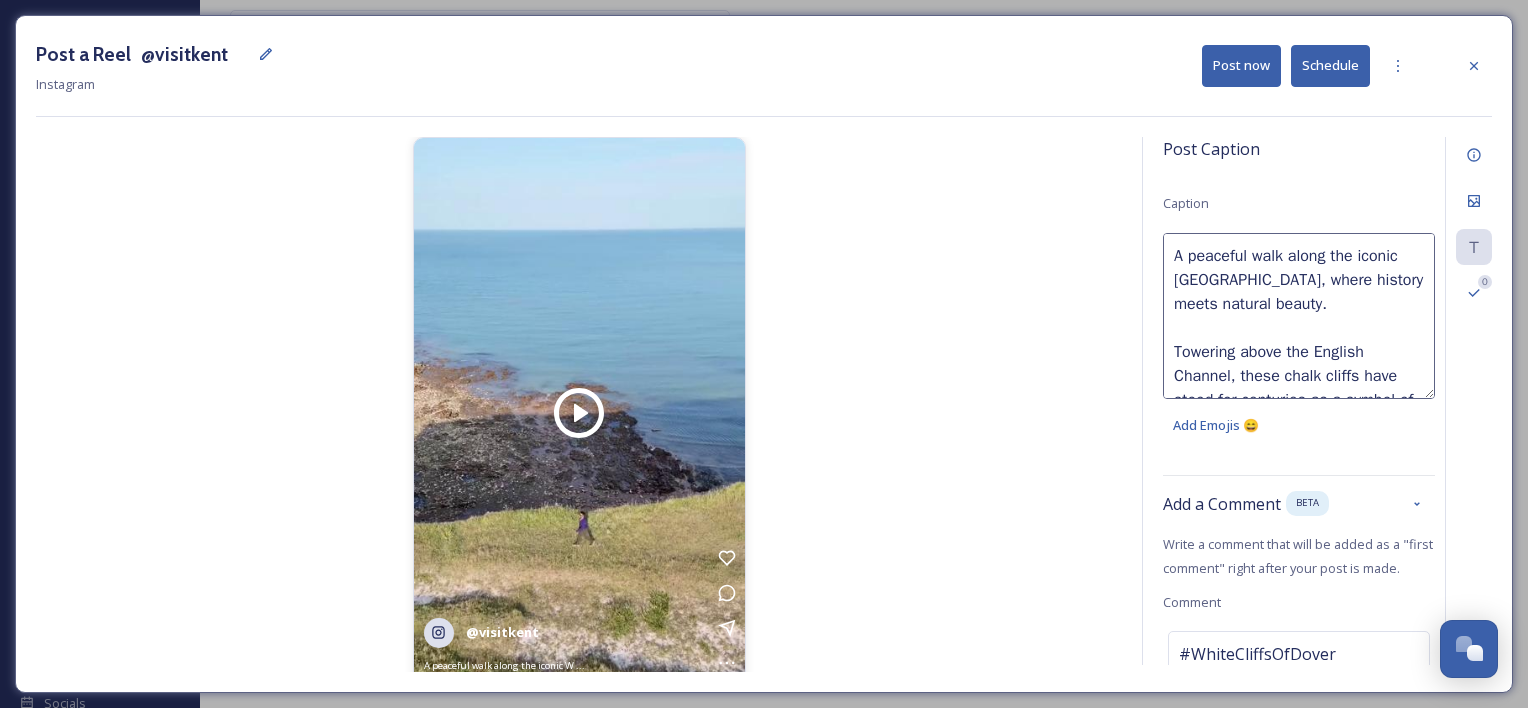 scroll, scrollTop: 144, scrollLeft: 0, axis: vertical 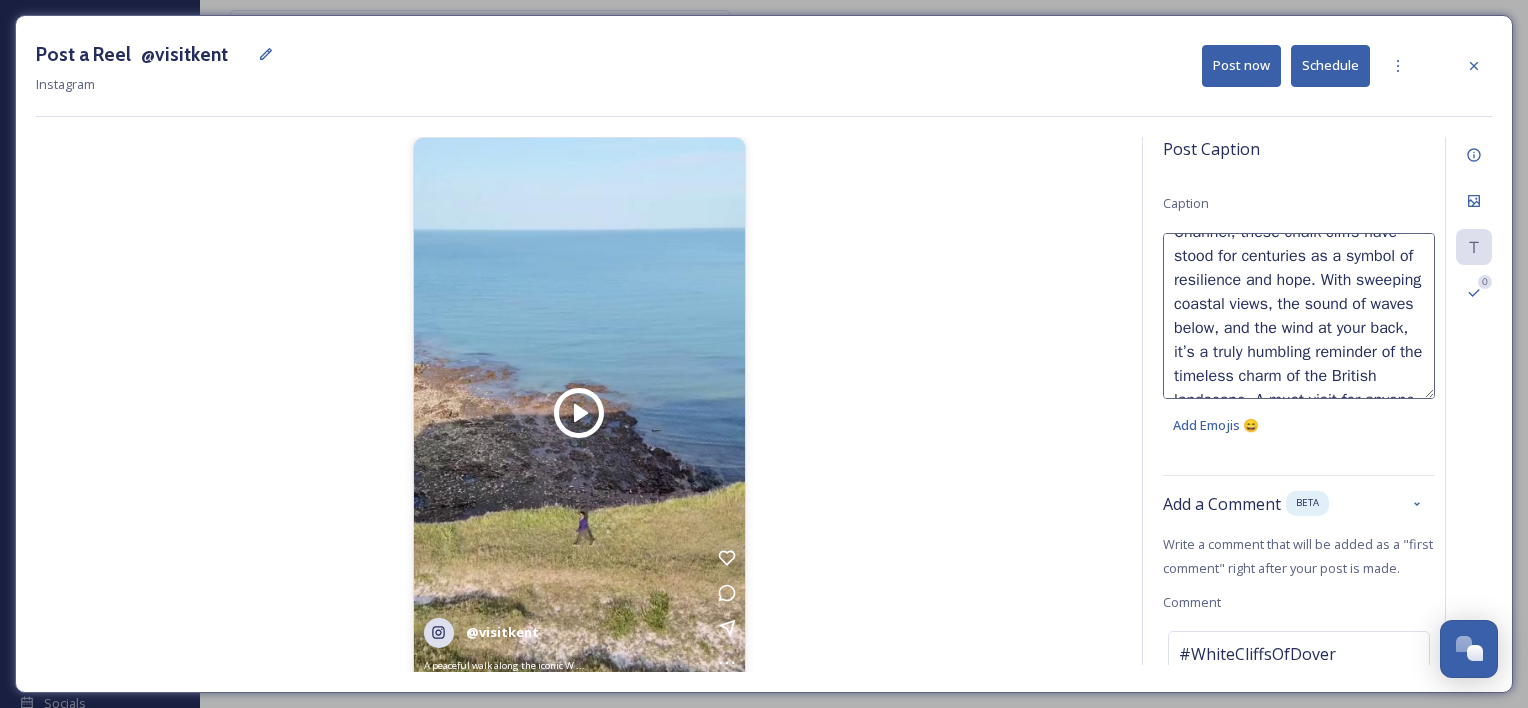 click on "A peaceful walk along the iconic [GEOGRAPHIC_DATA], where history meets natural beauty.
Towering above the English Channel, these chalk cliffs have stood for centuries as a symbol of resilience and hope. With sweeping coastal views, the sound of waves below, and the wind at your back, it’s a truly humbling reminder of the timeless charm of the British landscape. A must-visit for anyone seeking tranquillity, inspiration, or simply a deeper connection with the natural world." at bounding box center [1299, 316] 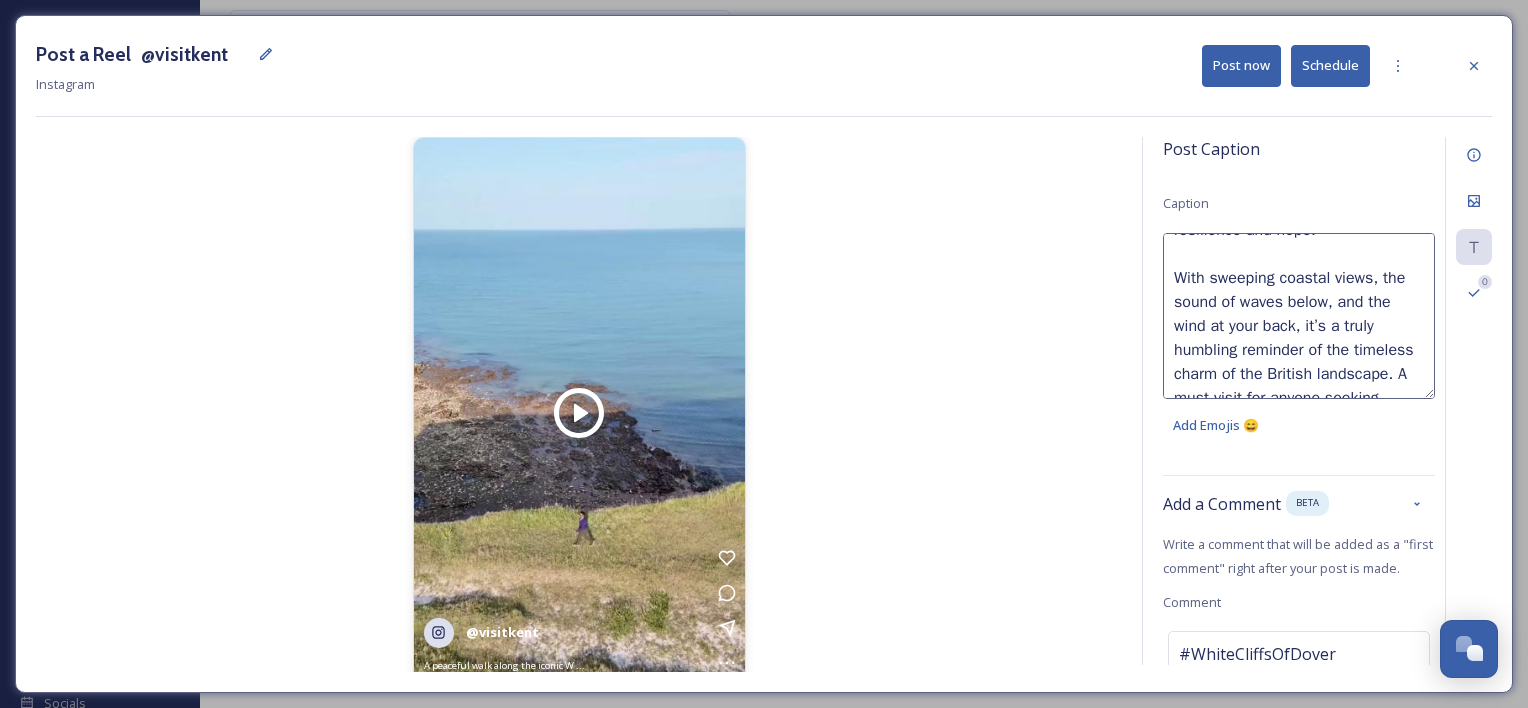 scroll, scrollTop: 304, scrollLeft: 0, axis: vertical 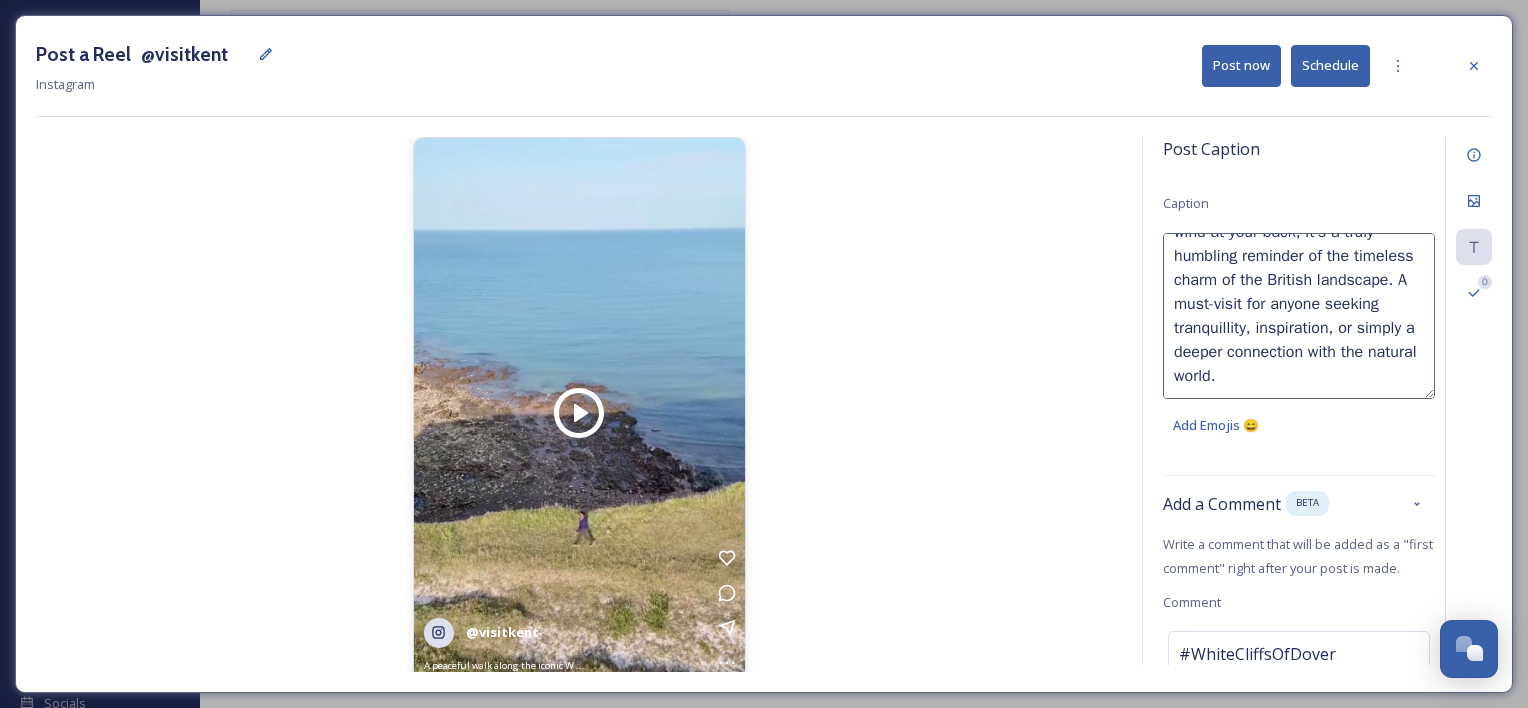 click on "A peaceful walk along the iconic [GEOGRAPHIC_DATA], where history meets natural beauty.
Towering above the English Channel, these chalk cliffs have stood for centuries as a symbol of resilience and hope.
With sweeping coastal views, the sound of waves below, and the wind at your back, it’s a truly humbling reminder of the timeless charm of the British landscape. A must-visit for anyone seeking tranquillity, inspiration, or simply a deeper connection with the natural world." at bounding box center (1299, 316) 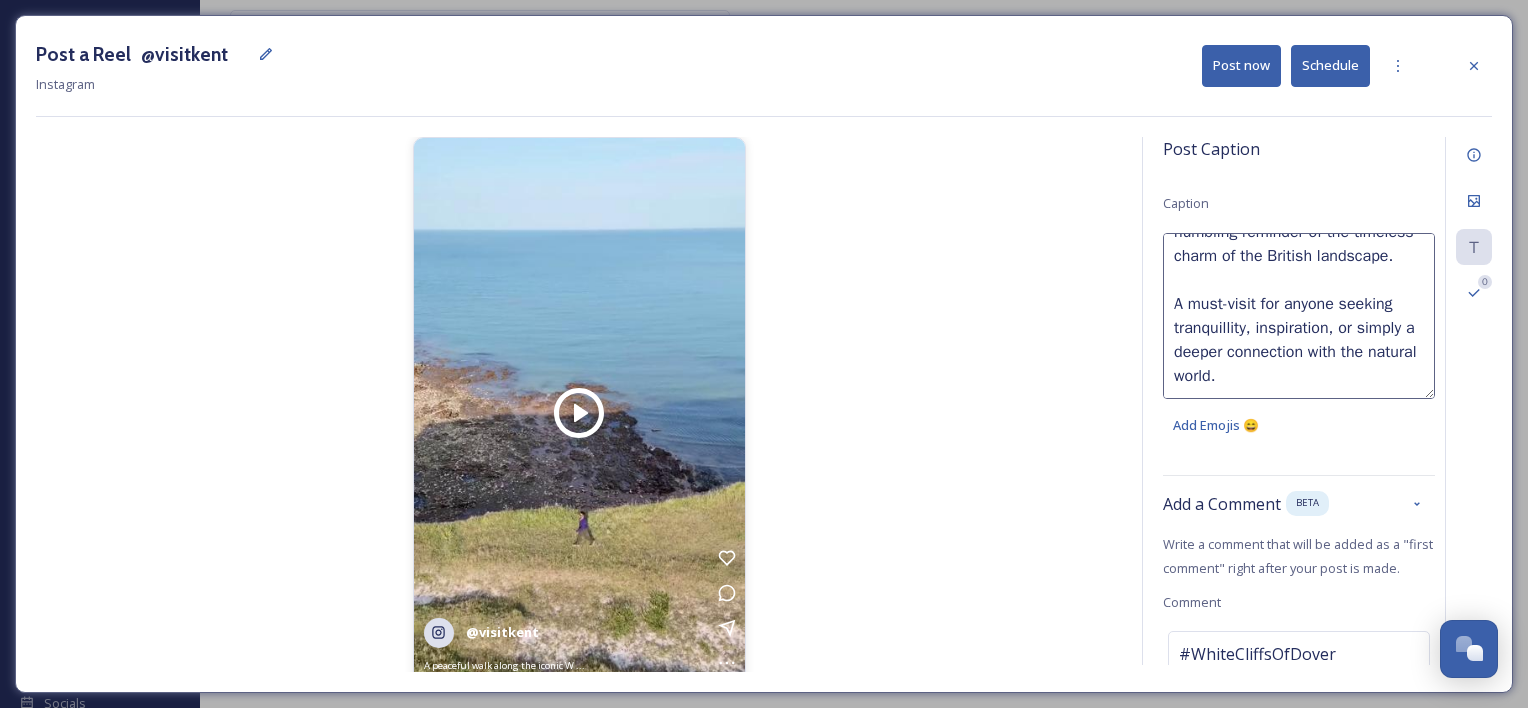 scroll, scrollTop: 360, scrollLeft: 0, axis: vertical 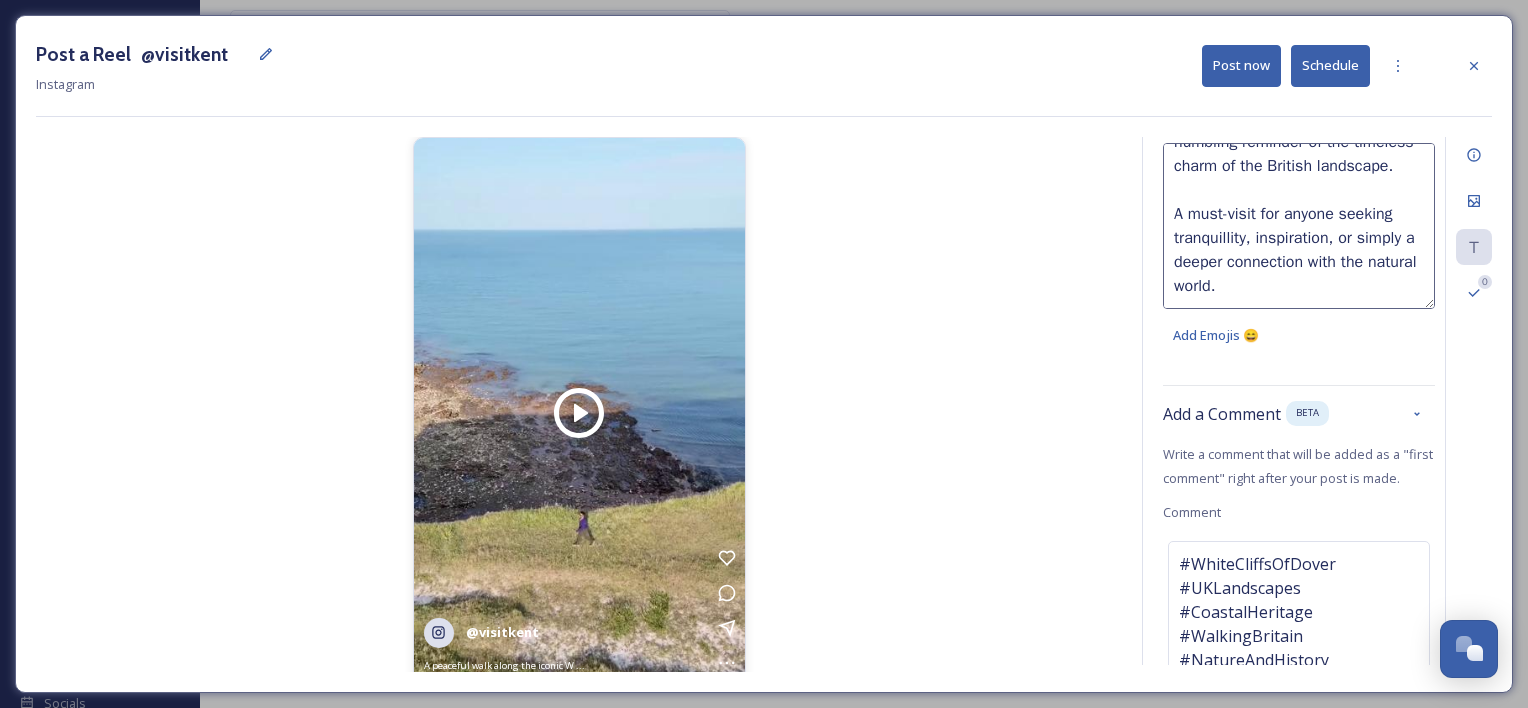 click on "A peaceful walk along the iconic [GEOGRAPHIC_DATA], where history meets natural beauty.
Towering above the English Channel, these chalk cliffs have stood for centuries as a symbol of resilience and hope.
With sweeping coastal views, the sound of waves below, and the wind at your back, it’s a truly humbling reminder of the timeless charm of the British landscape.
A must-visit for anyone seeking tranquillity, inspiration, or simply a deeper connection with the natural world." at bounding box center (1299, 226) 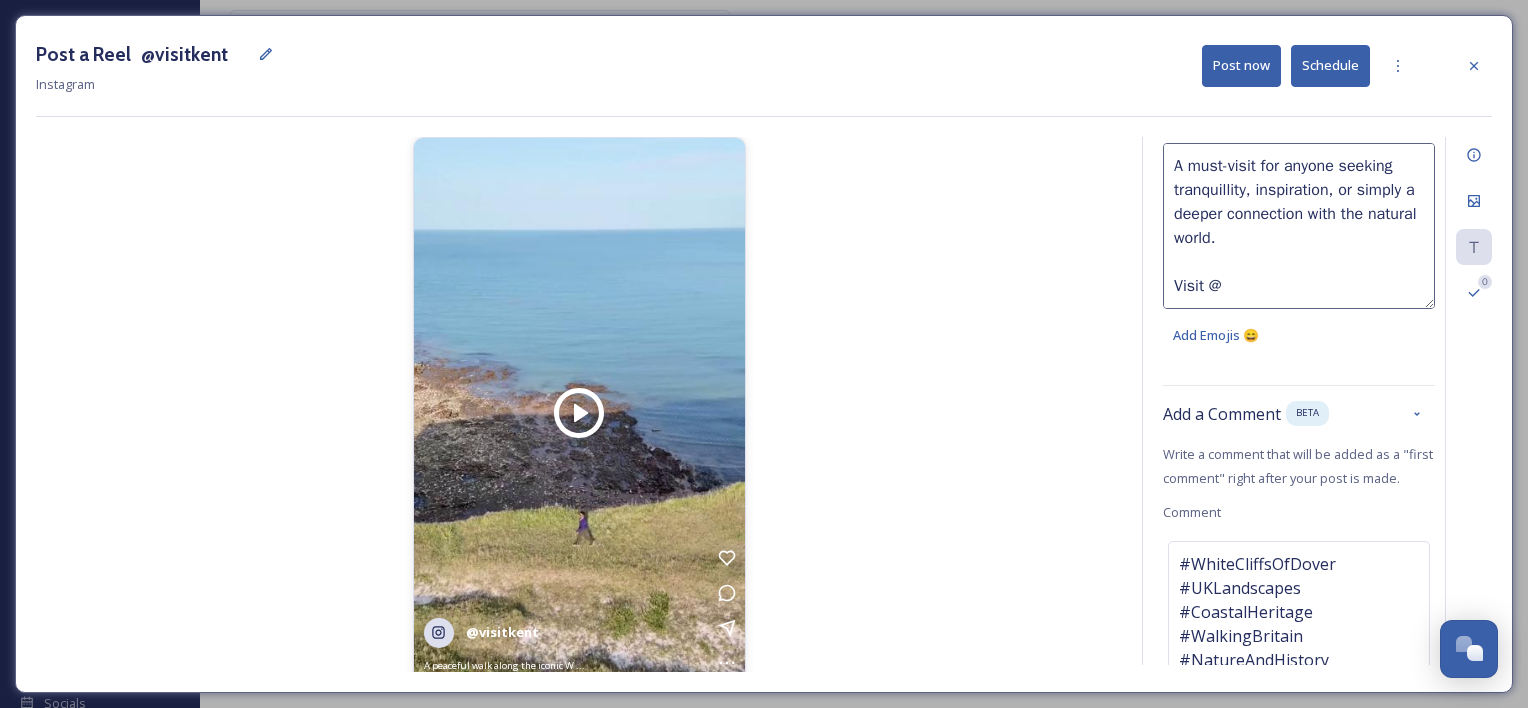 paste on "visitdover" 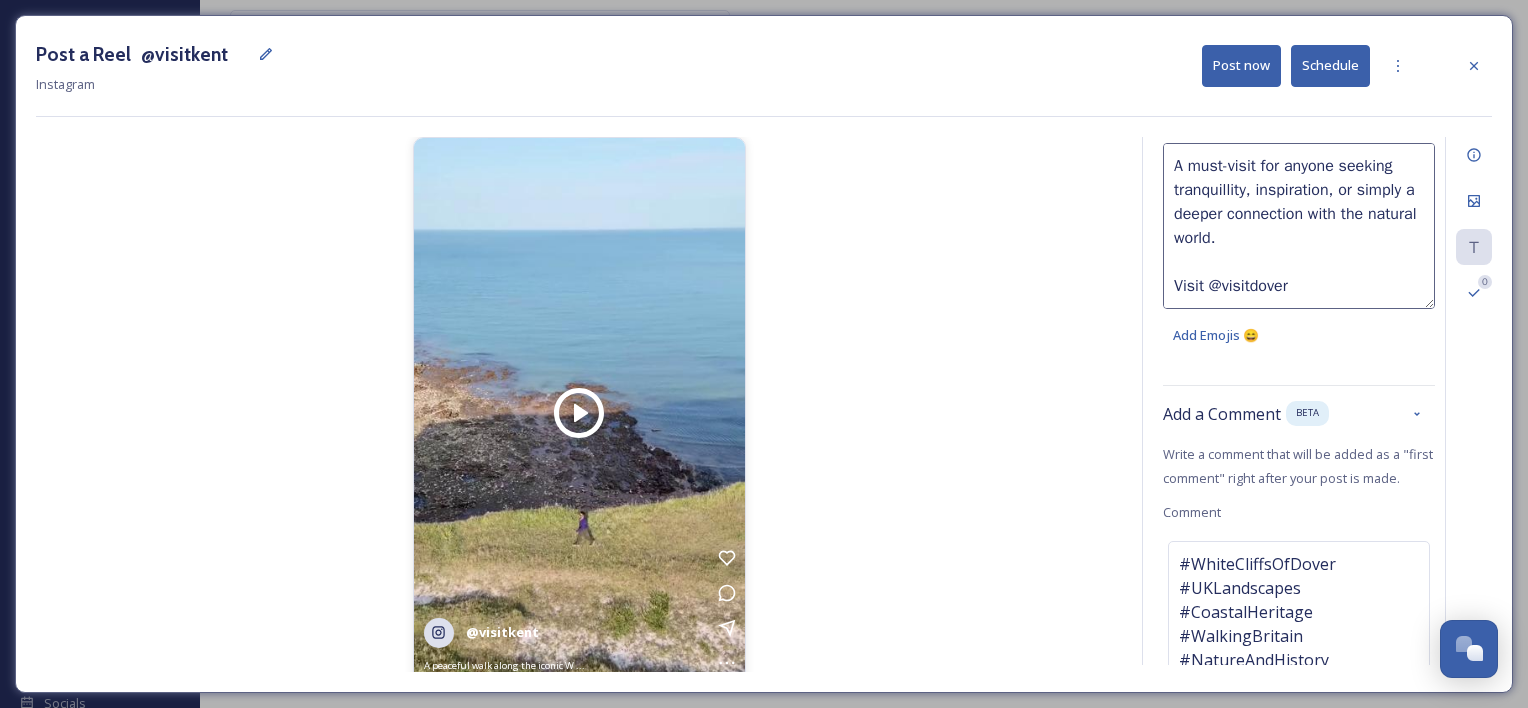 scroll, scrollTop: 408, scrollLeft: 0, axis: vertical 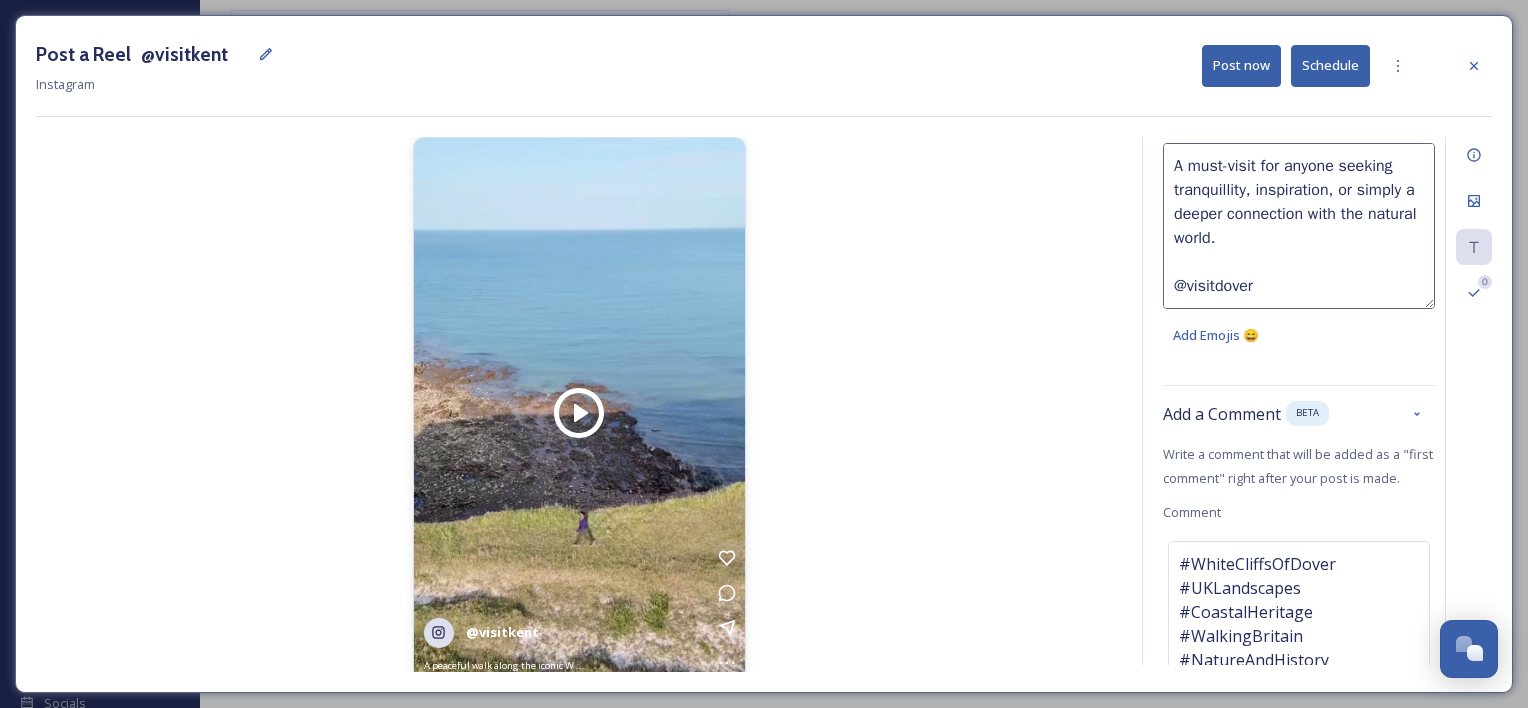 click on "A peaceful walk along the iconic [GEOGRAPHIC_DATA], where history meets natural beauty.
Towering above the English Channel, these chalk cliffs have stood for centuries as a symbol of resilience and hope.
With sweeping coastal views, the sound of waves below, and the wind at your back, it’s a truly humbling reminder of the timeless charm of the British landscape.
A must-visit for anyone seeking tranquillity, inspiration, or simply a deeper connection with the natural world.
@visitdover" at bounding box center [1299, 226] 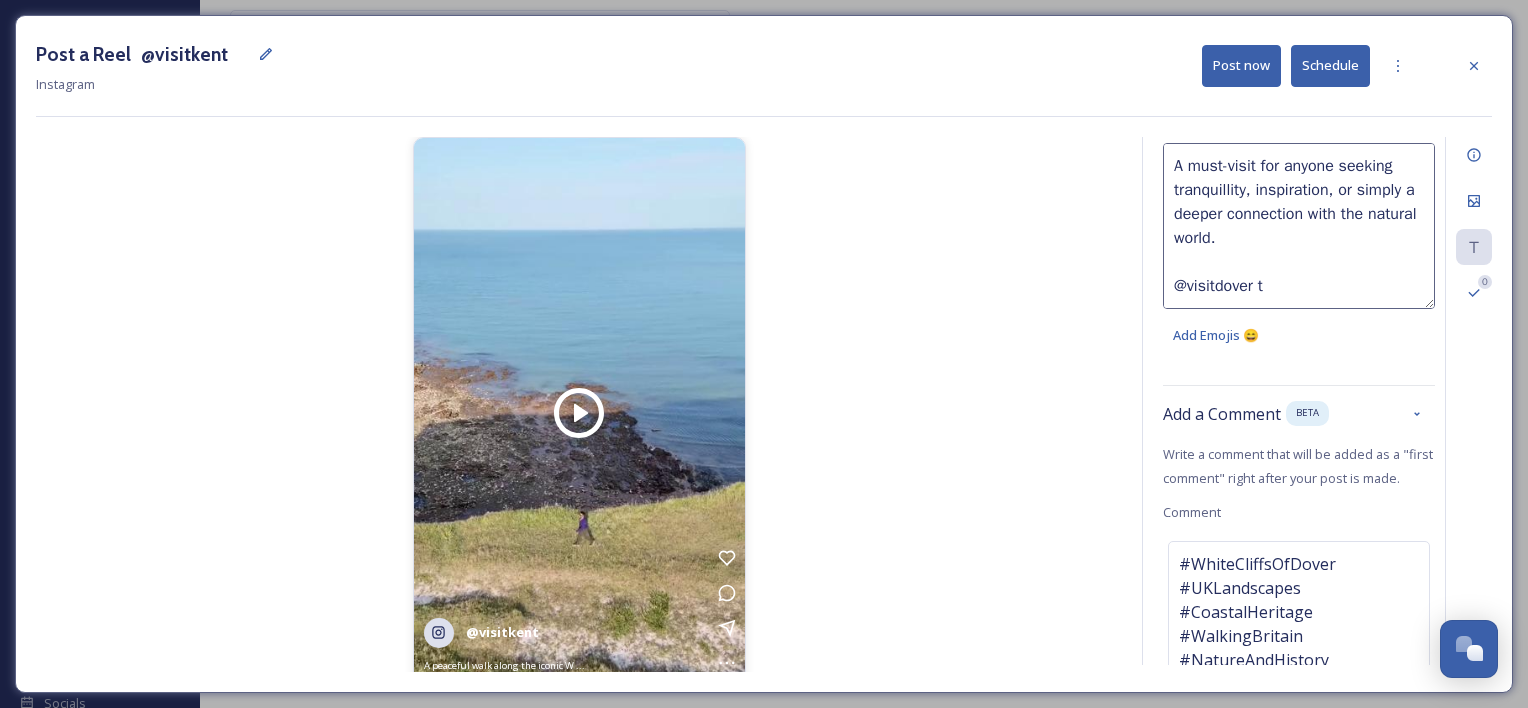 type on "A peaceful walk along the iconic [GEOGRAPHIC_DATA], where history meets natural beauty.
Towering above the English Channel, these chalk cliffs have stood for centuries as a symbol of resilience and hope.
With sweeping coastal views, the sound of waves below, and the wind at your back, it’s a truly humbling reminder of the timeless charm of the British landscape.
A must-visit for anyone seeking tranquillity, inspiration, or simply a deeper connection with the natural world.
@visitdover" 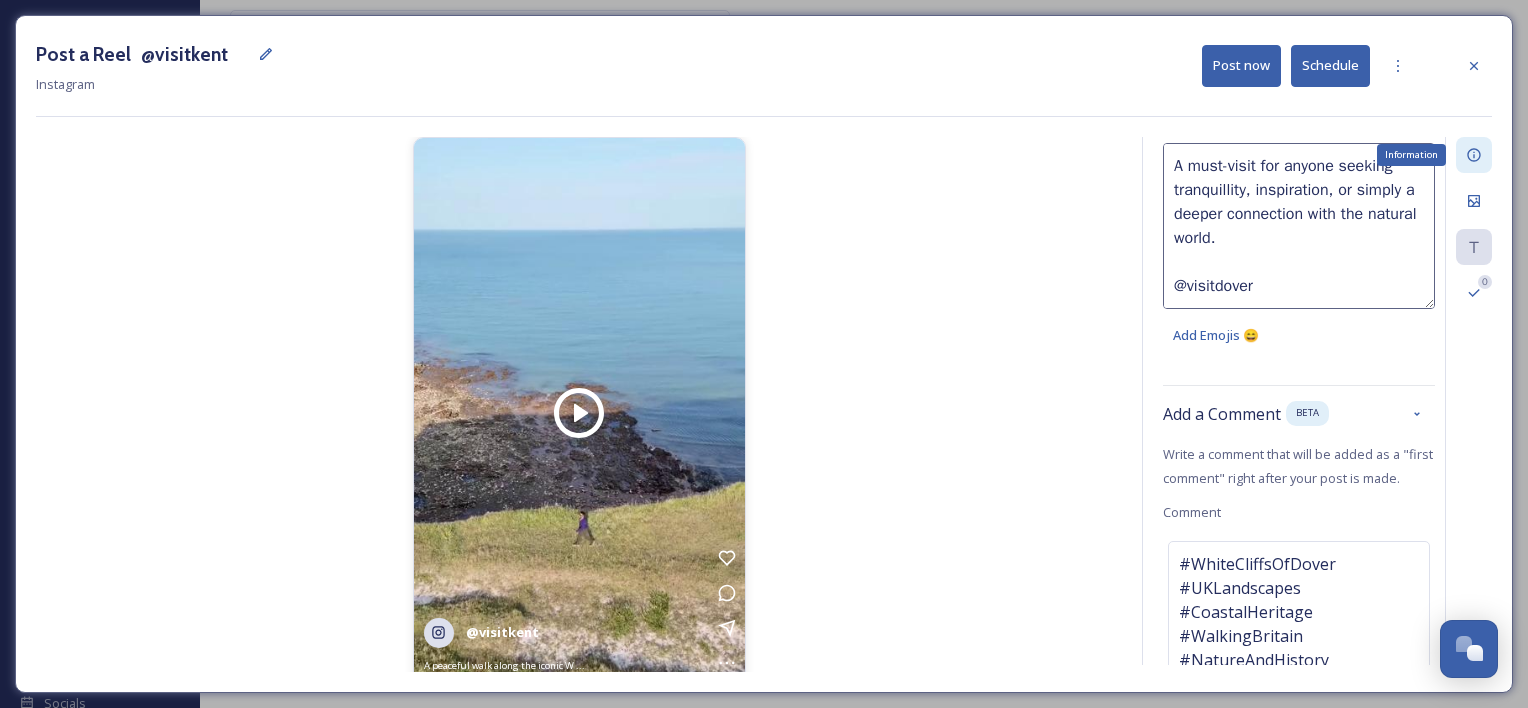 click 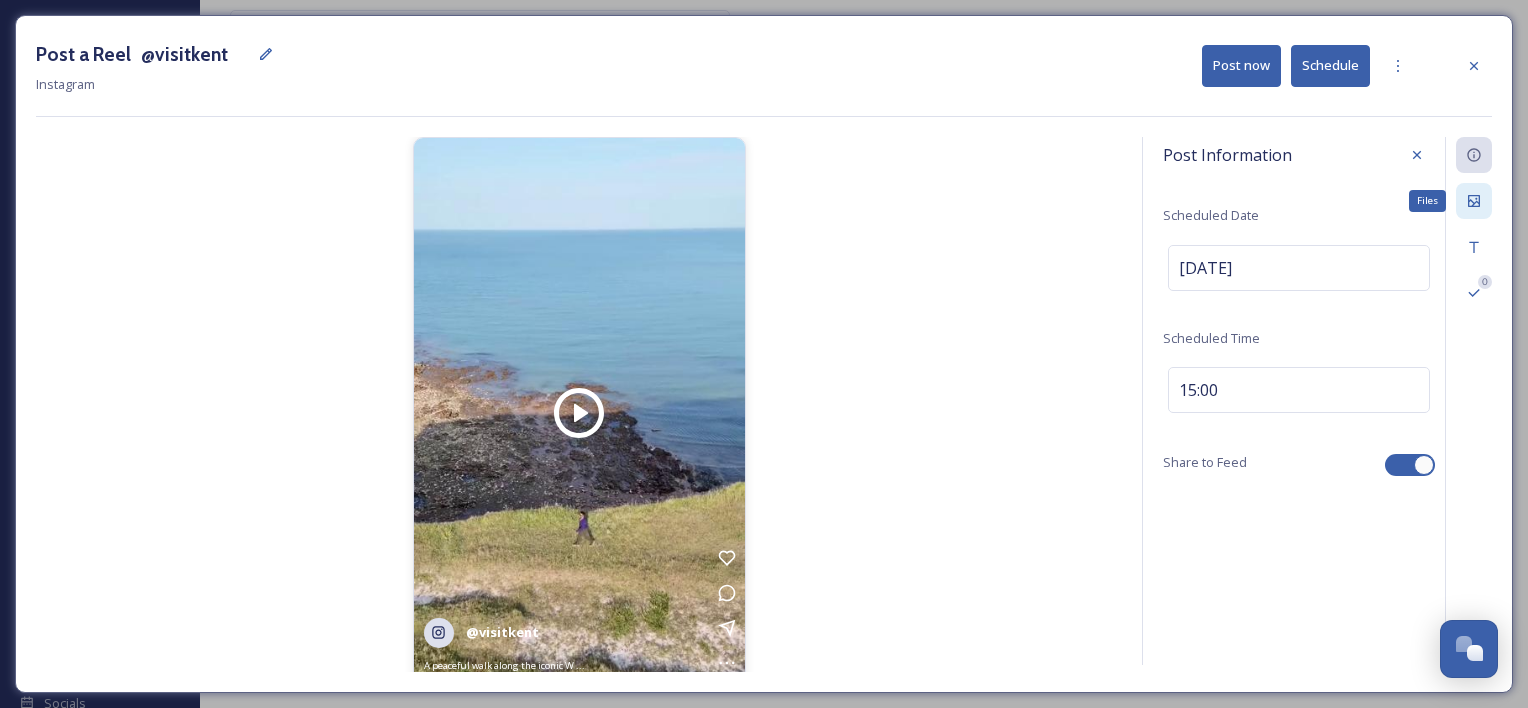 click 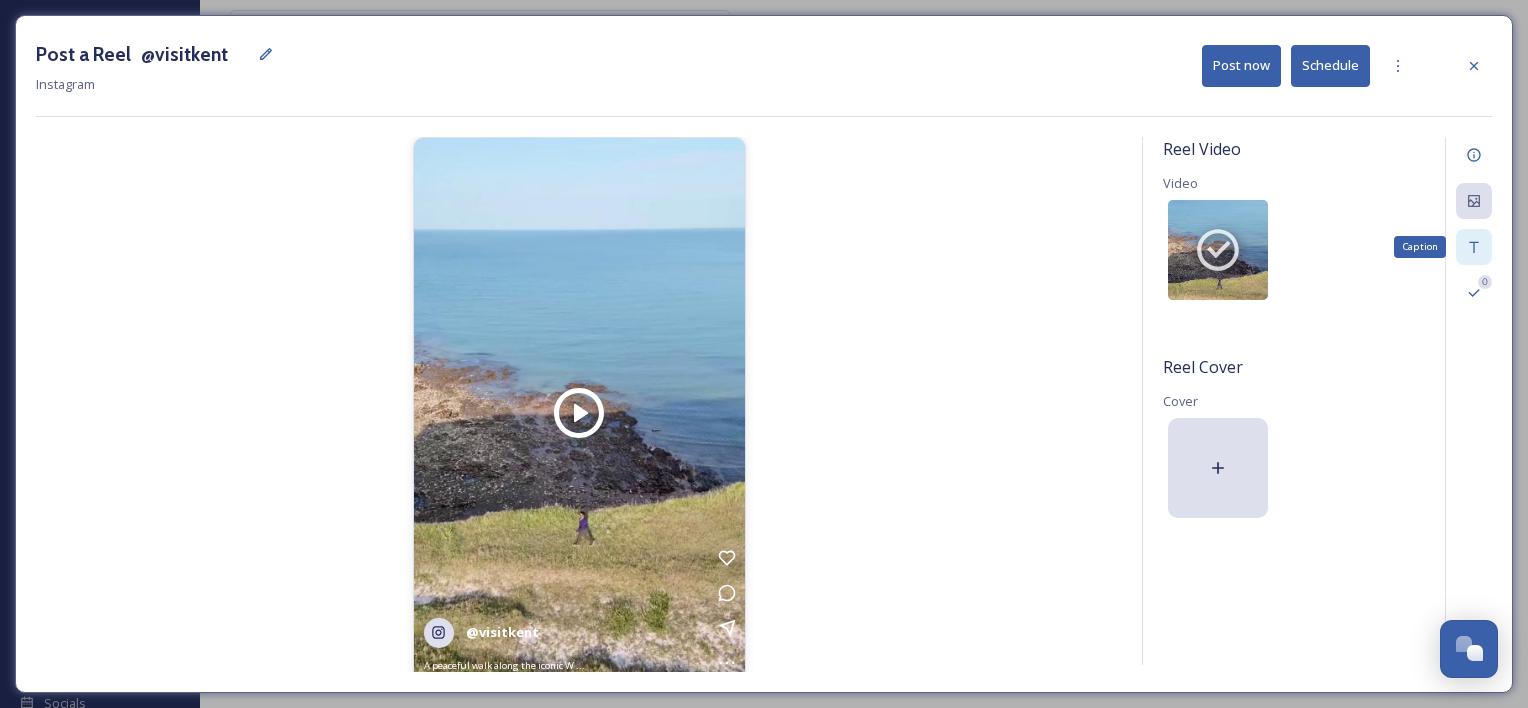 click 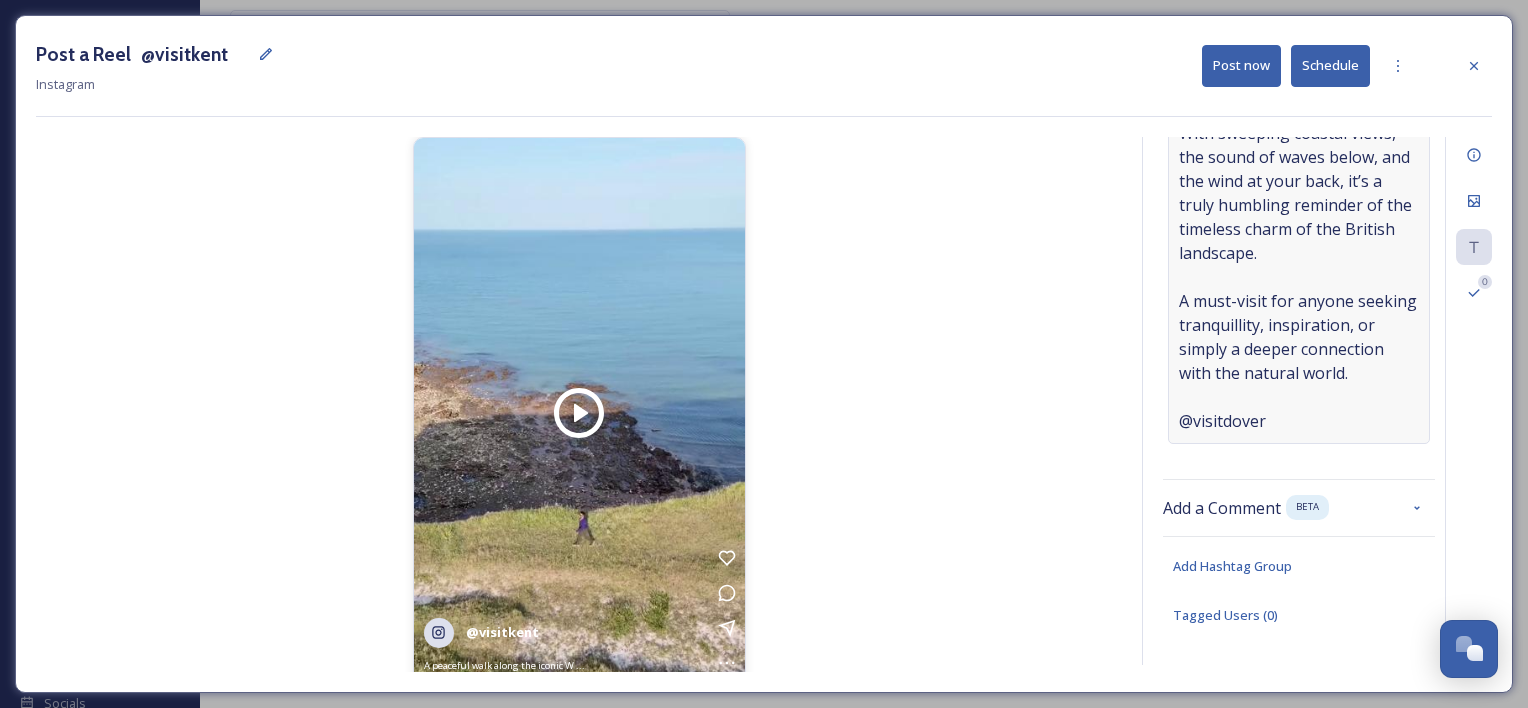 scroll, scrollTop: 409, scrollLeft: 0, axis: vertical 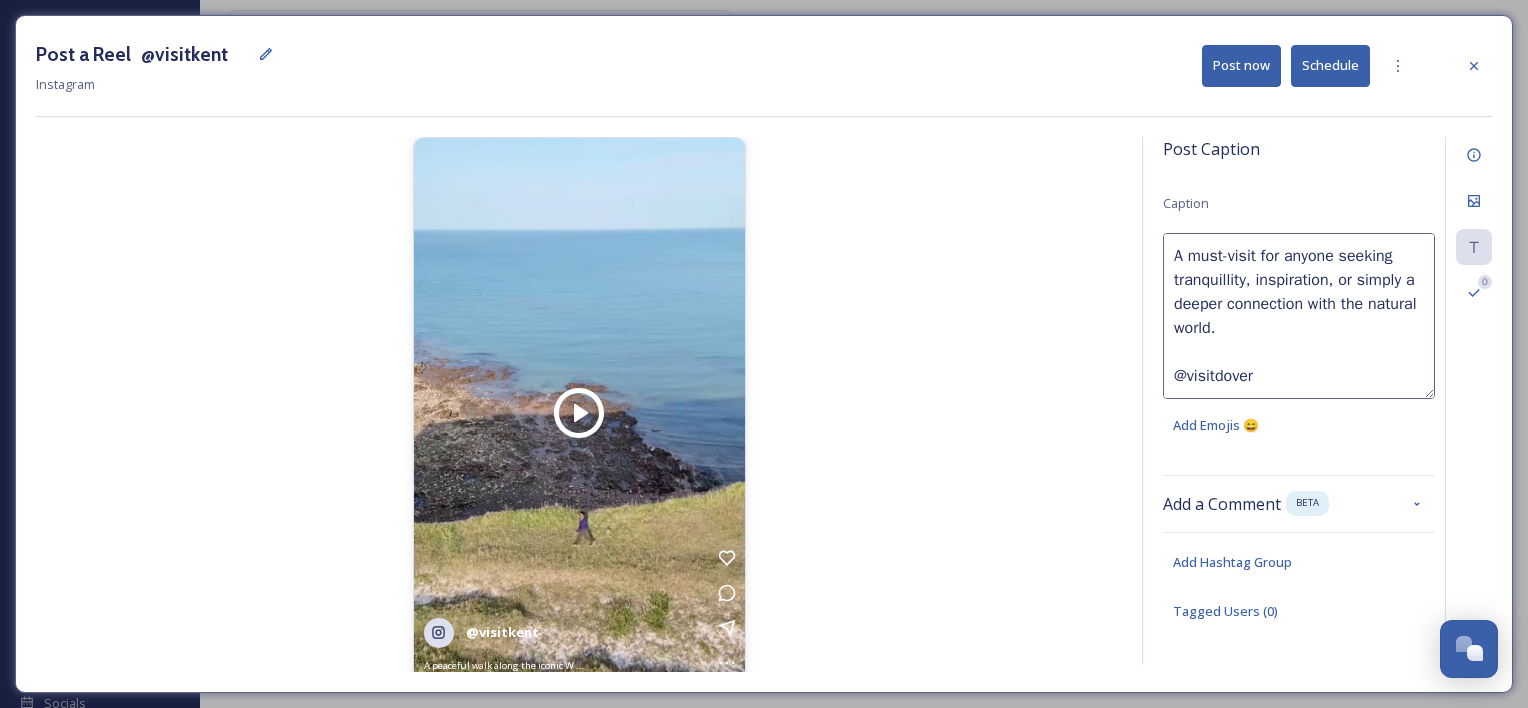 click on "A peaceful walk along the iconic [GEOGRAPHIC_DATA], where history meets natural beauty.
Towering above the English Channel, these chalk cliffs have stood for centuries as a symbol of resilience and hope.
With sweeping coastal views, the sound of waves below, and the wind at your back, it’s a truly humbling reminder of the timeless charm of the British landscape.
A must-visit for anyone seeking tranquillity, inspiration, or simply a deeper connection with the natural world.
@visitdover" at bounding box center (1299, 316) 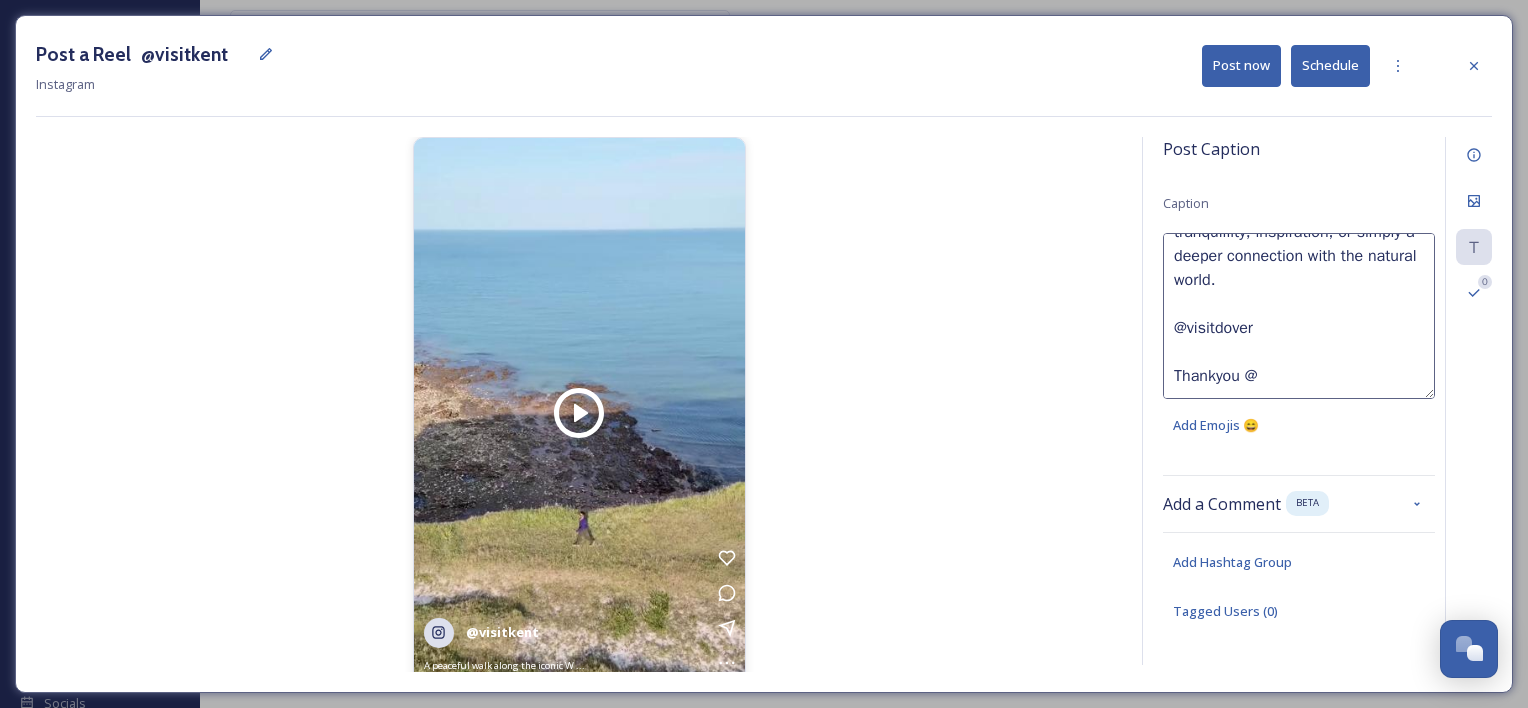 type on "A peaceful walk along the iconic [GEOGRAPHIC_DATA], where history meets natural beauty.
Towering above the English Channel, these chalk cliffs have stood for centuries as a symbol of resilience and hope.
With sweeping coastal views, the sound of waves below, and the wind at your back, it’s a truly humbling reminder of the timeless charm of the British landscape.
A must-visit for anyone seeking tranquillity, inspiration, or simply a deeper connection with the natural world.
@visitdover
Thankyou @" 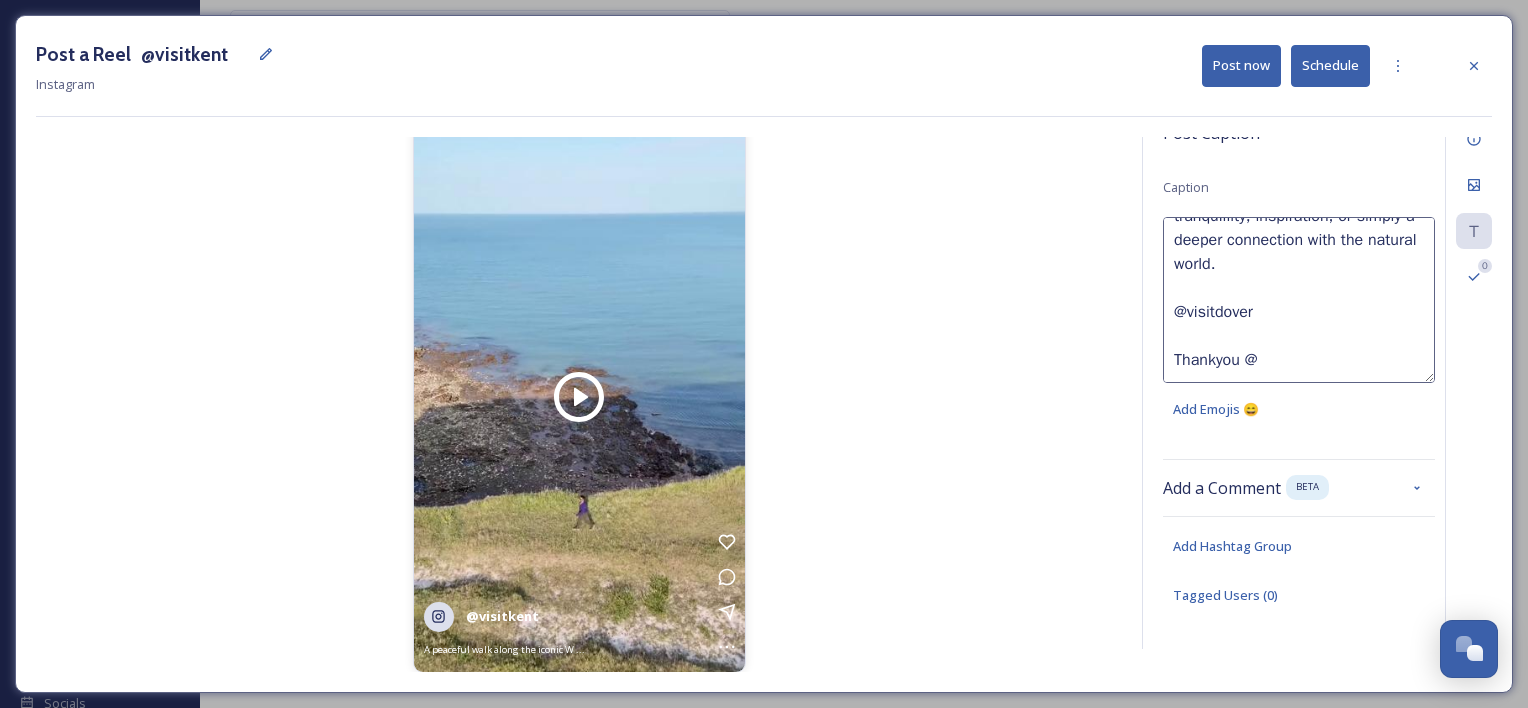 scroll, scrollTop: 0, scrollLeft: 0, axis: both 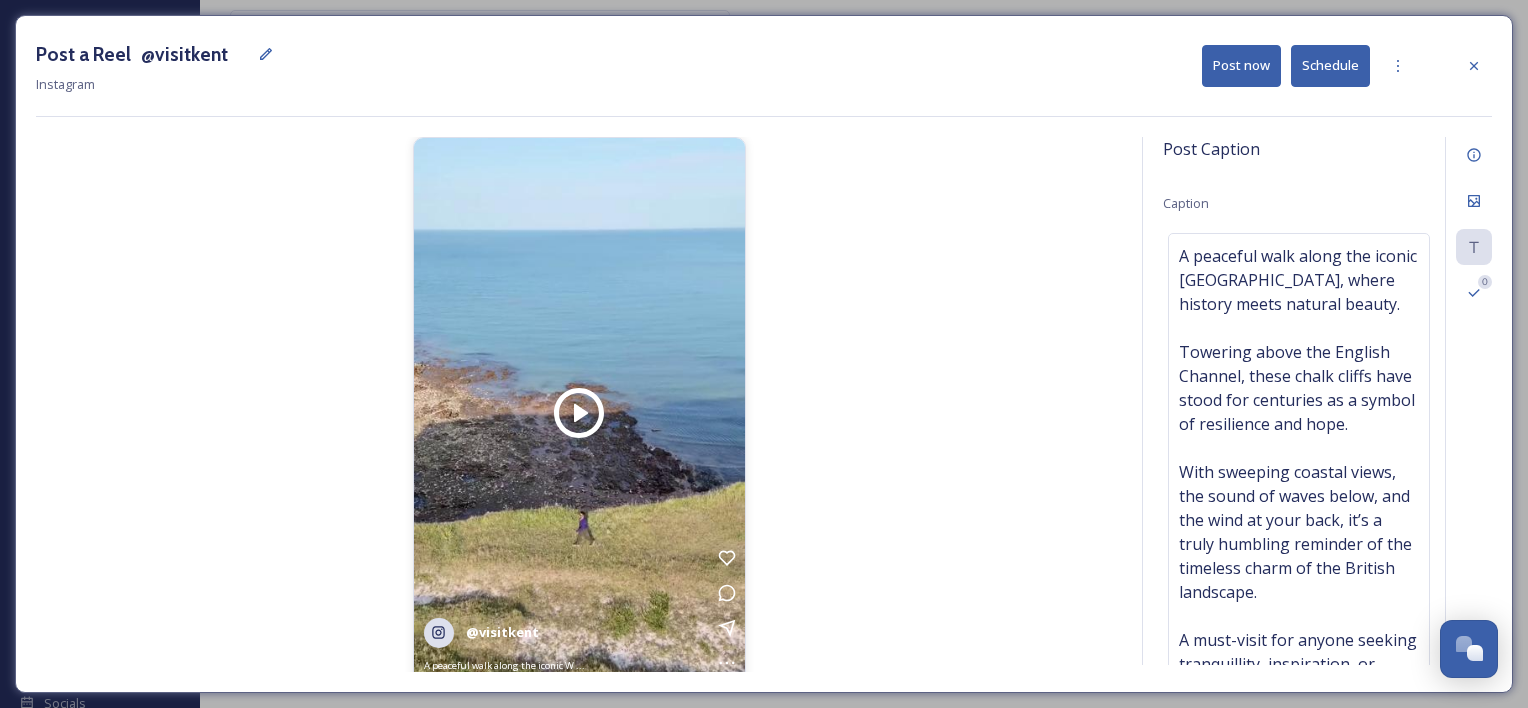click on "Post Caption Caption A peaceful walk along the iconic [GEOGRAPHIC_DATA], where history meets natural beauty.
Towering above the English Channel, these chalk cliffs have stood for centuries as a symbol of resilience and hope.
With sweeping coastal views, the sound of waves below, and the wind at your back, it’s a truly humbling reminder of the timeless charm of the British landscape.
A must-visit for anyone seeking tranquillity, inspiration, or simply a deeper connection with the natural world.
@visitdover
Thankyou @ Add a Comment BETA Add Hashtag Group Tagged Users ( 0 )" at bounding box center [1299, 401] 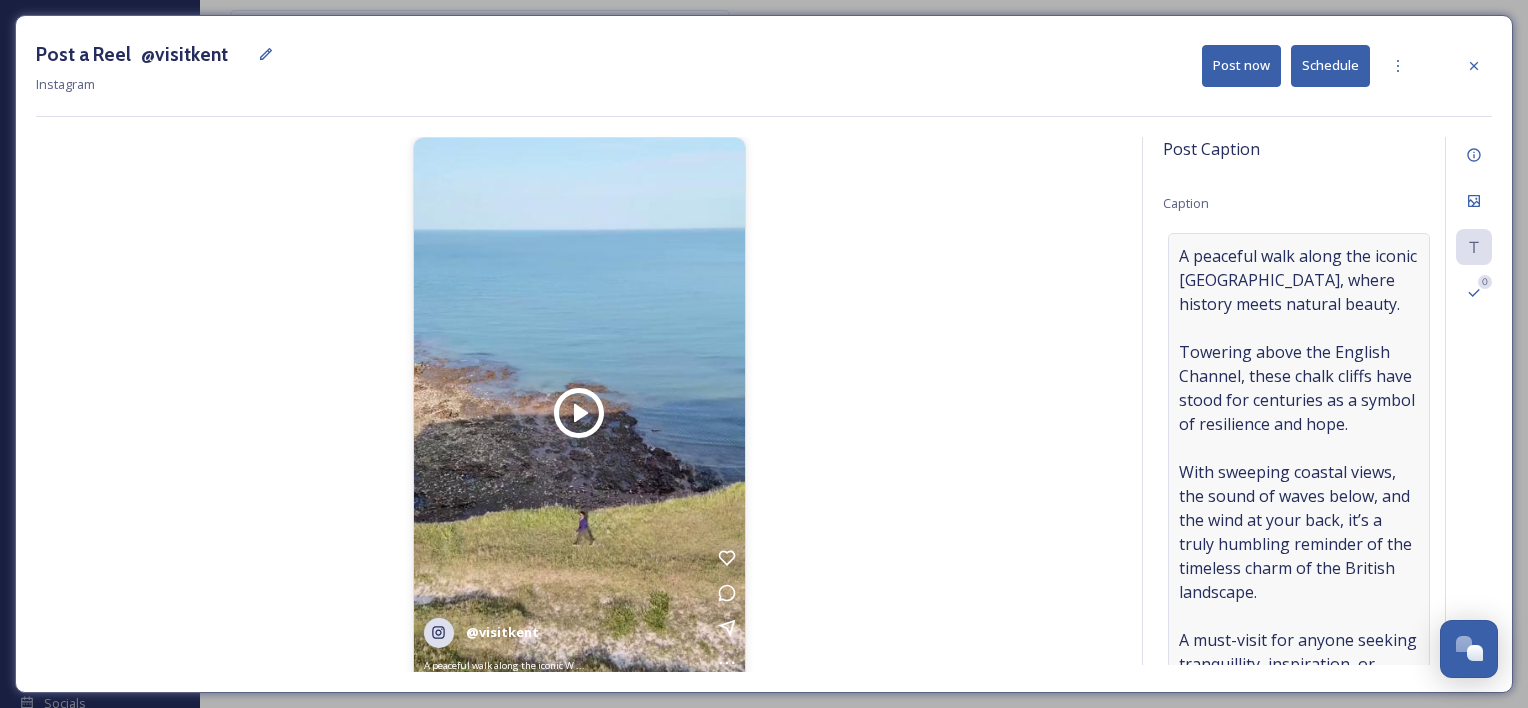 scroll, scrollTop: 457, scrollLeft: 0, axis: vertical 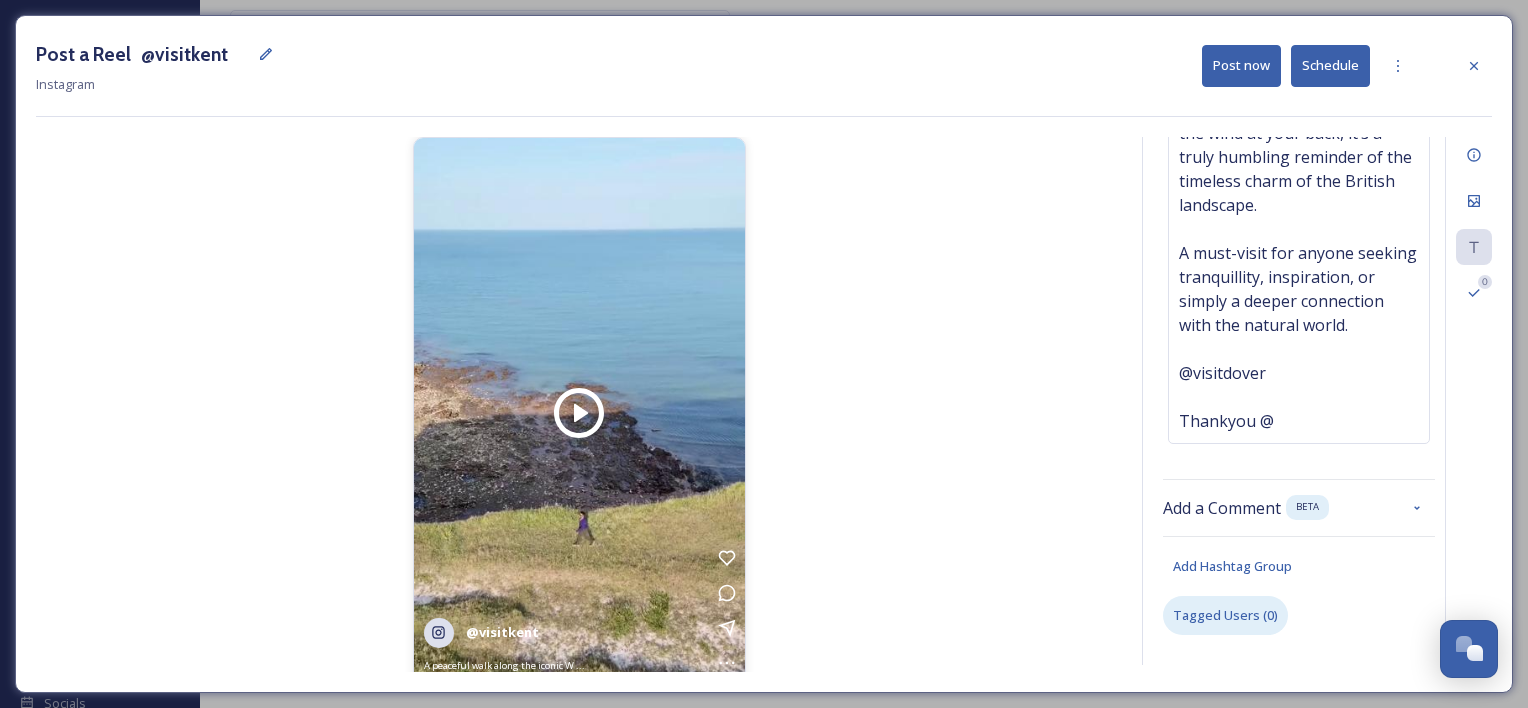 click on "Tagged Users ( 0 )" at bounding box center (1225, 615) 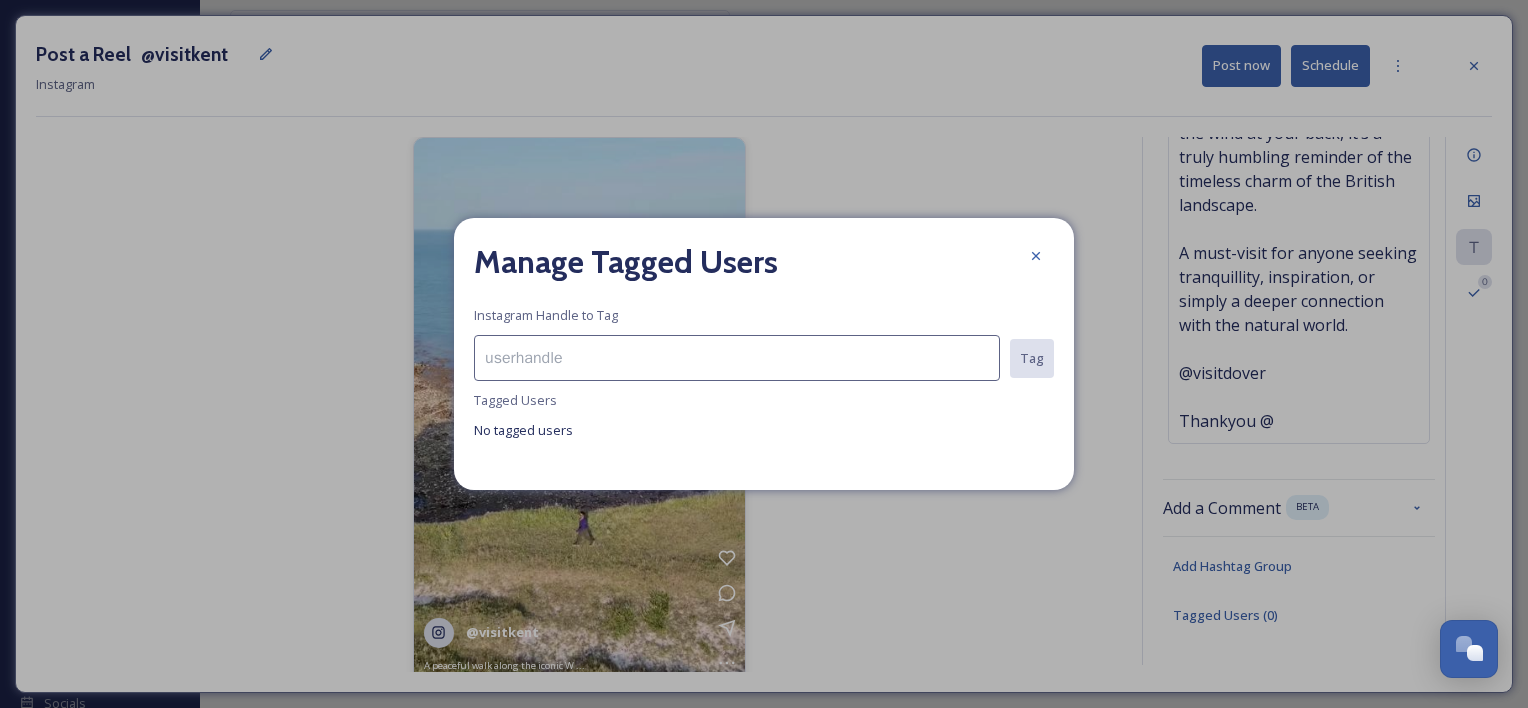 click at bounding box center [737, 358] 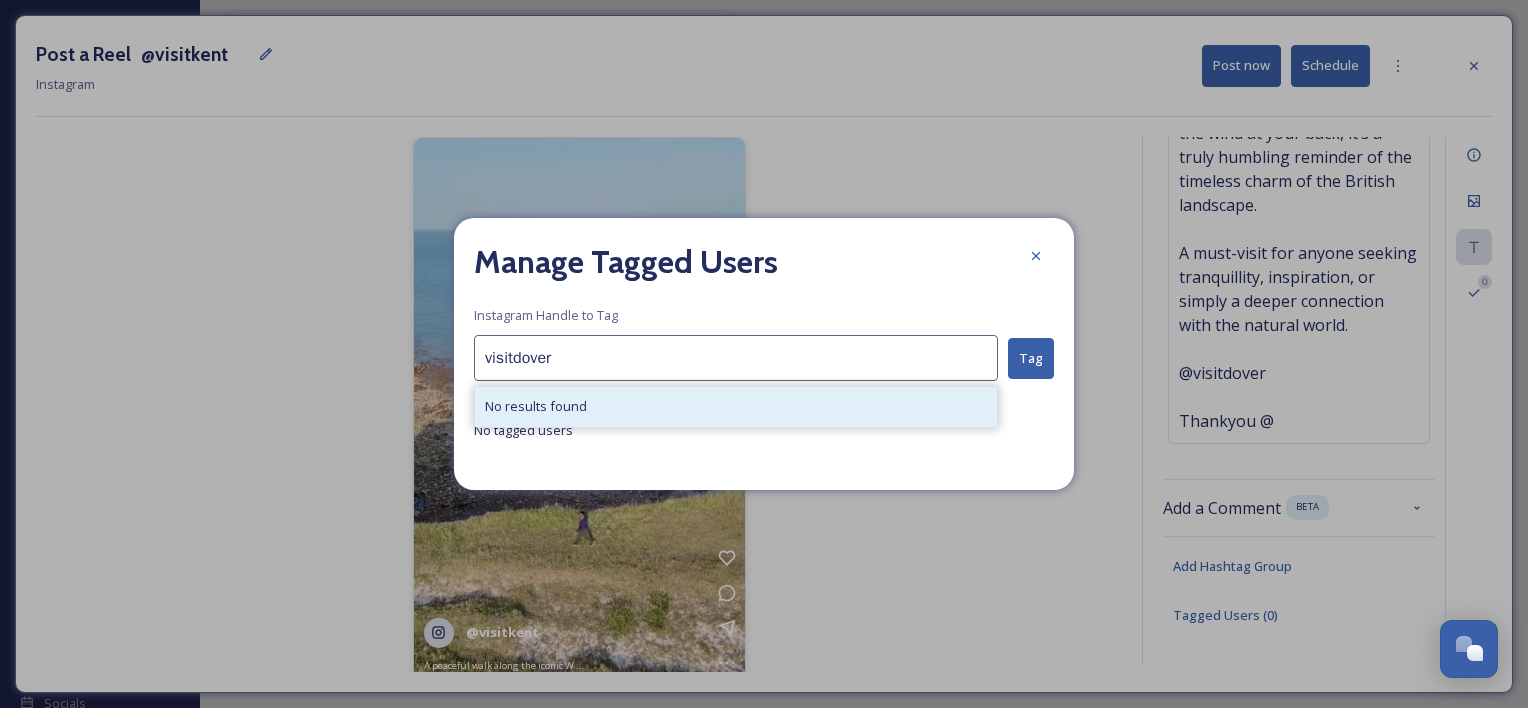 type on "visitdover" 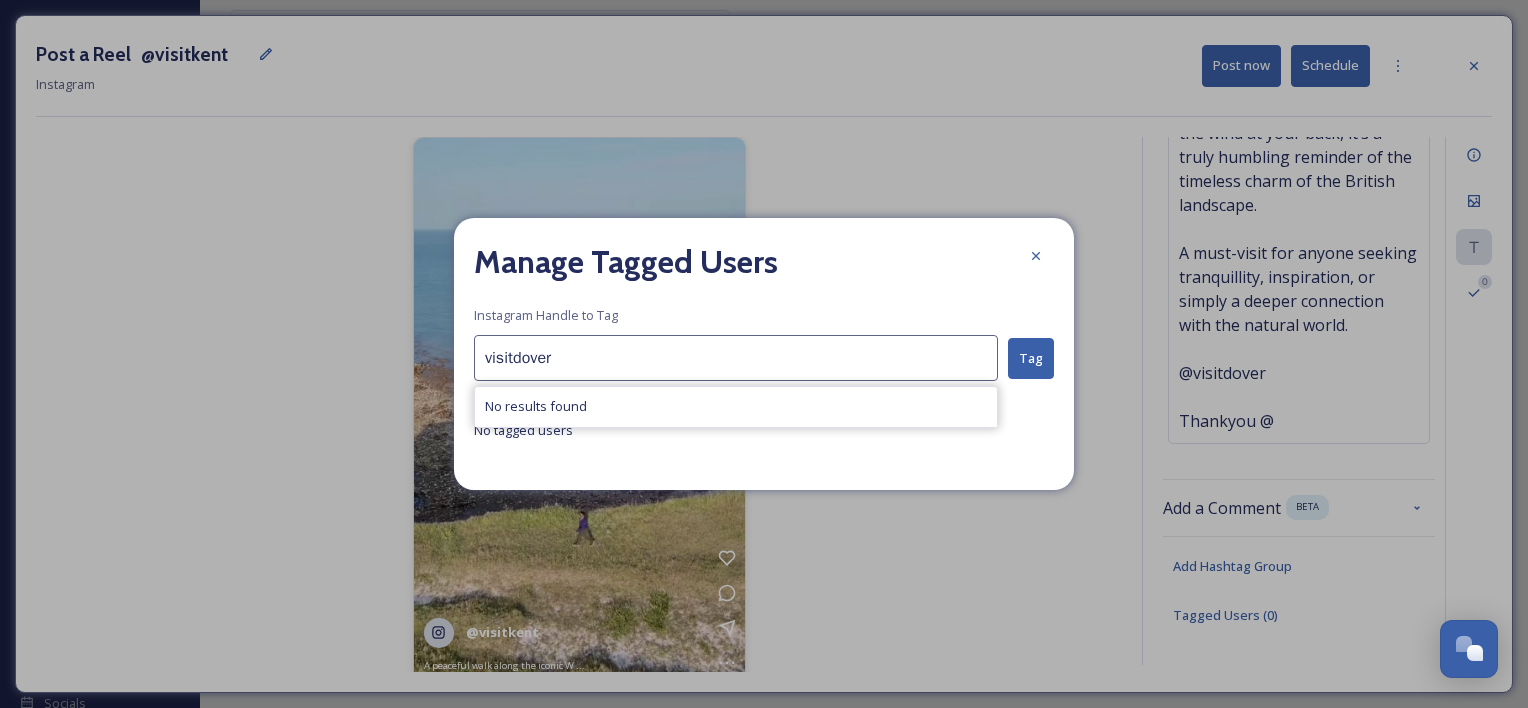click on "Tag" at bounding box center [1031, 358] 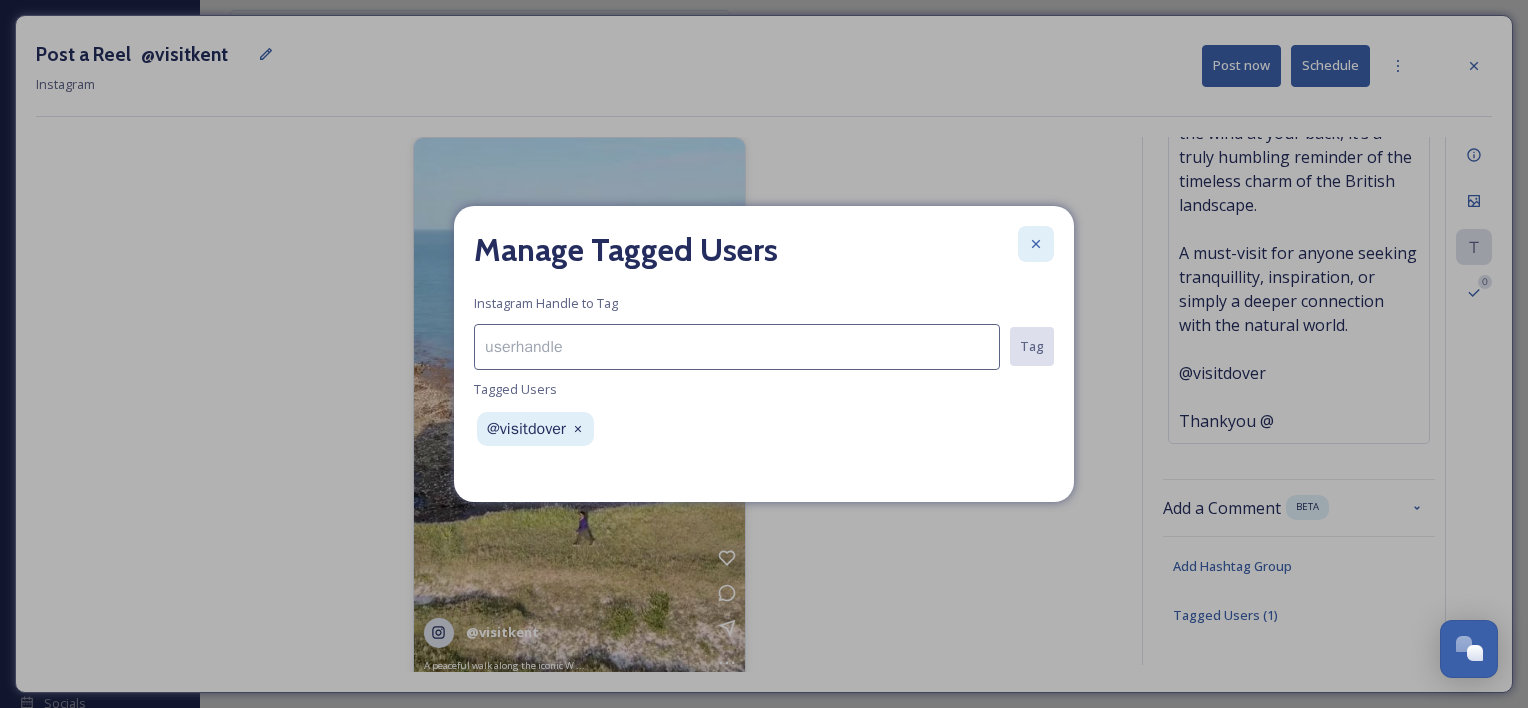 click 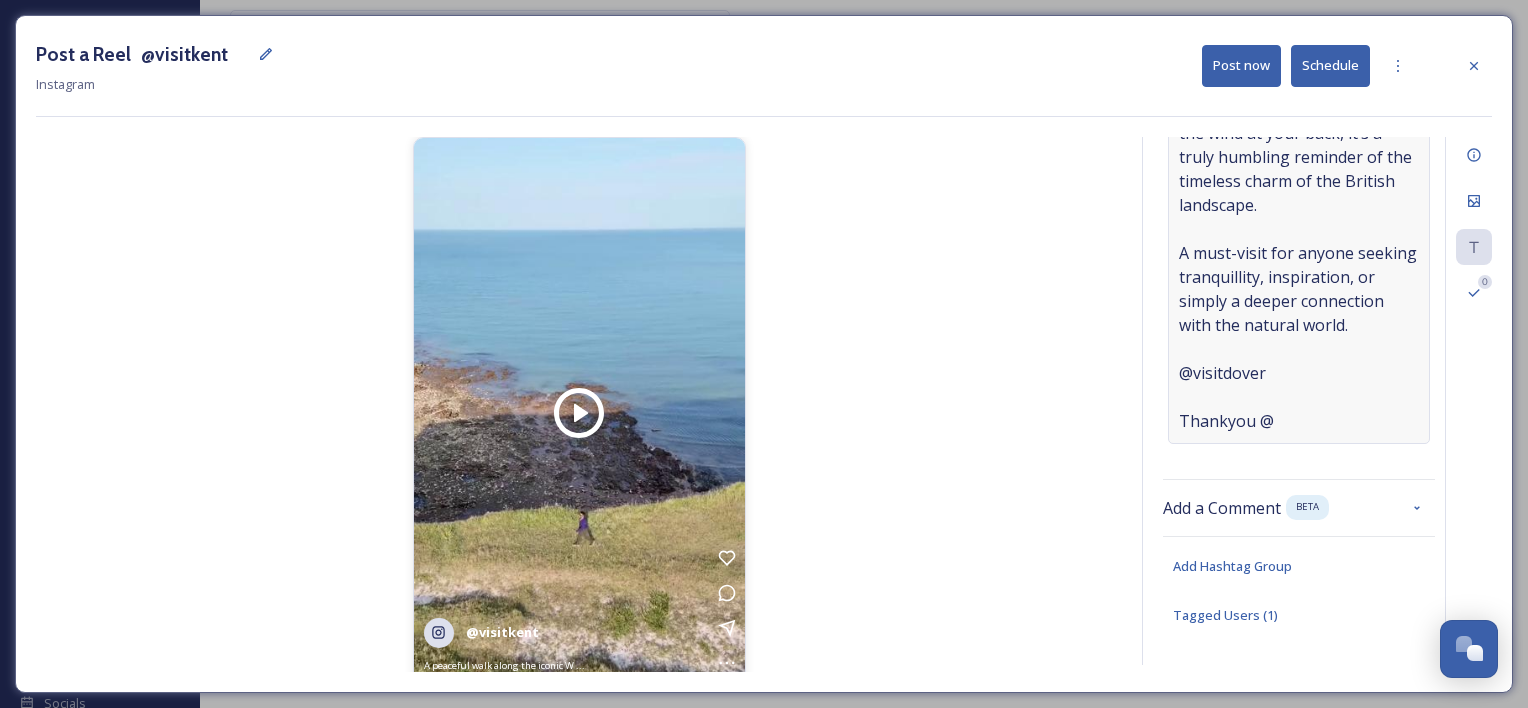 click on "A peaceful walk along the iconic [GEOGRAPHIC_DATA], where history meets natural beauty.
Towering above the English Channel, these chalk cliffs have stood for centuries as a symbol of resilience and hope.
With sweeping coastal views, the sound of waves below, and the wind at your back, it’s a truly humbling reminder of the timeless charm of the British landscape.
A must-visit for anyone seeking tranquillity, inspiration, or simply a deeper connection with the natural world.
@visitdover
Thankyou @" at bounding box center [1299, 145] 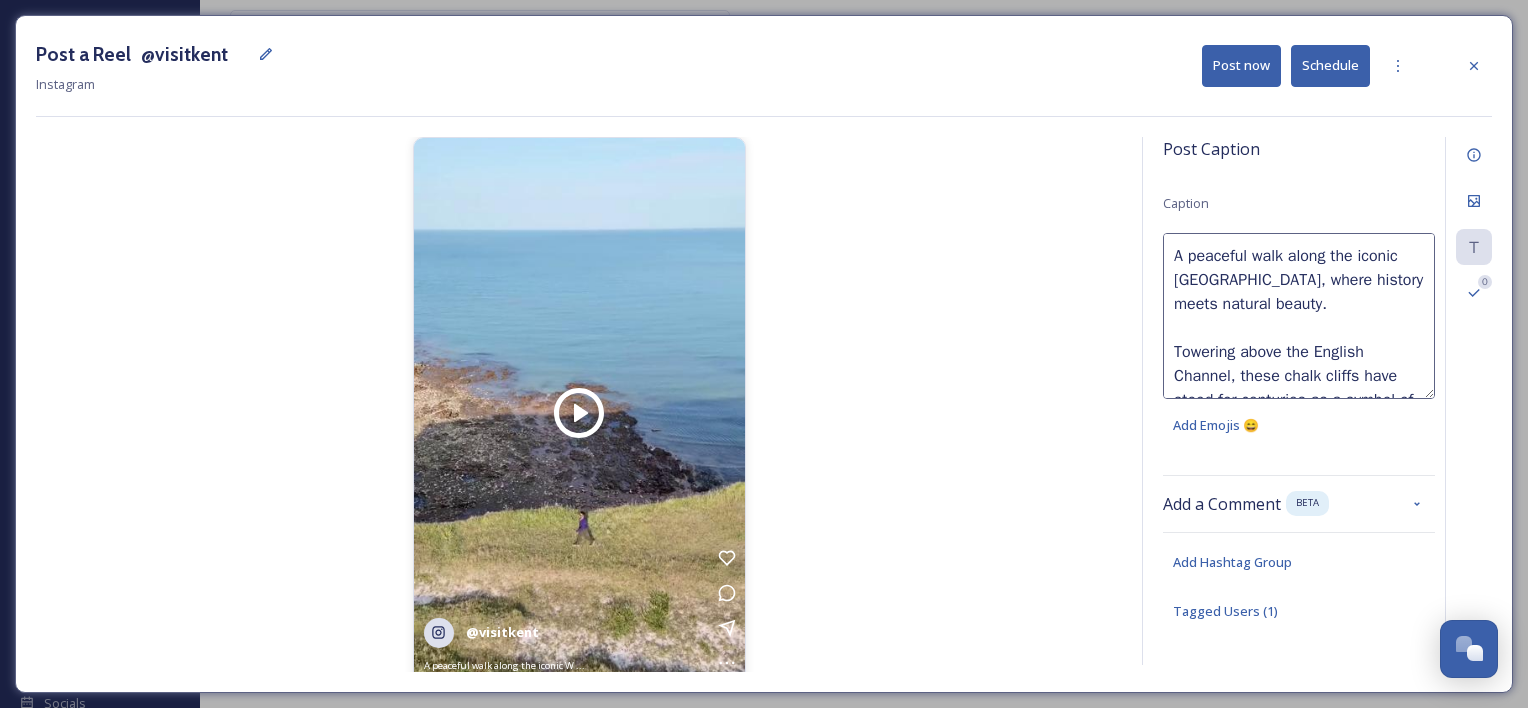 scroll, scrollTop: 432, scrollLeft: 0, axis: vertical 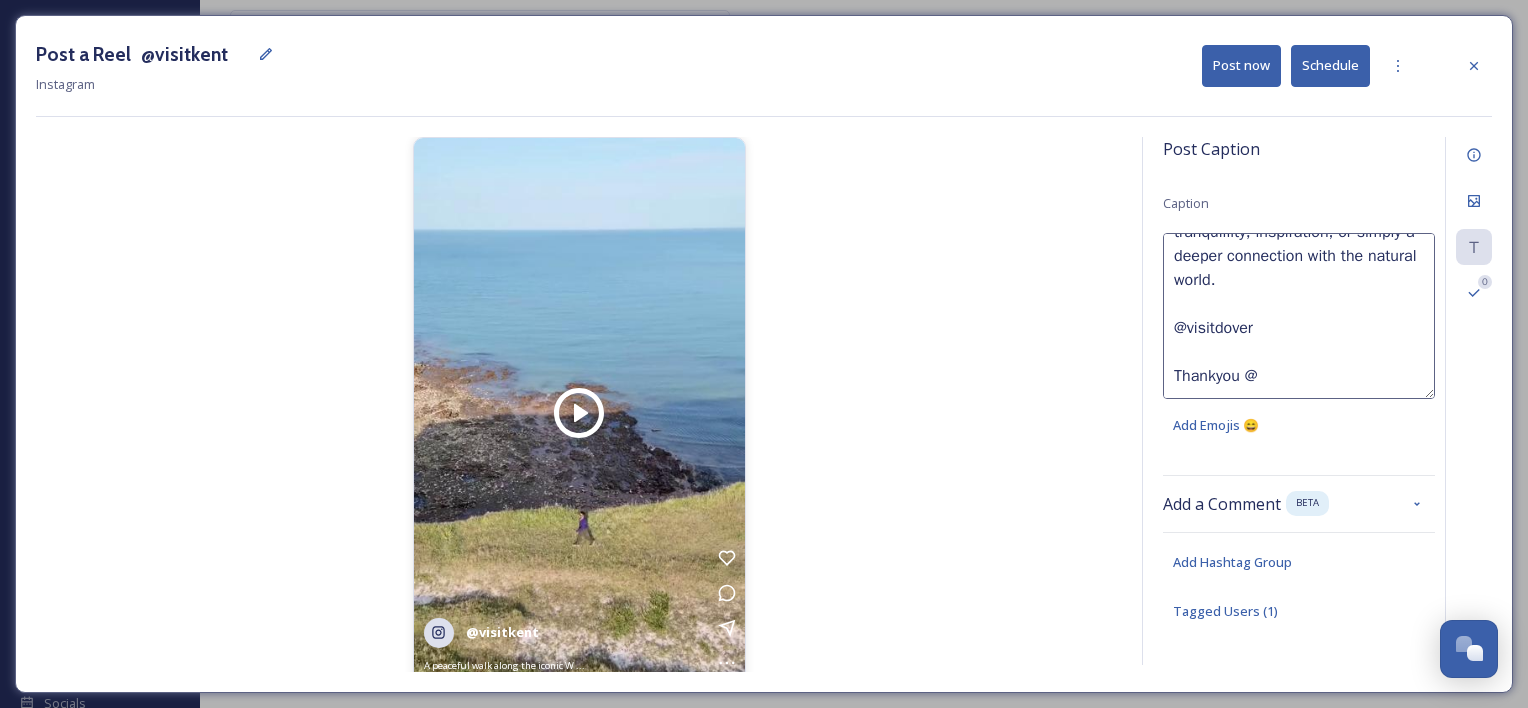drag, startPoint x: 1259, startPoint y: 332, endPoint x: 1136, endPoint y: 328, distance: 123.065025 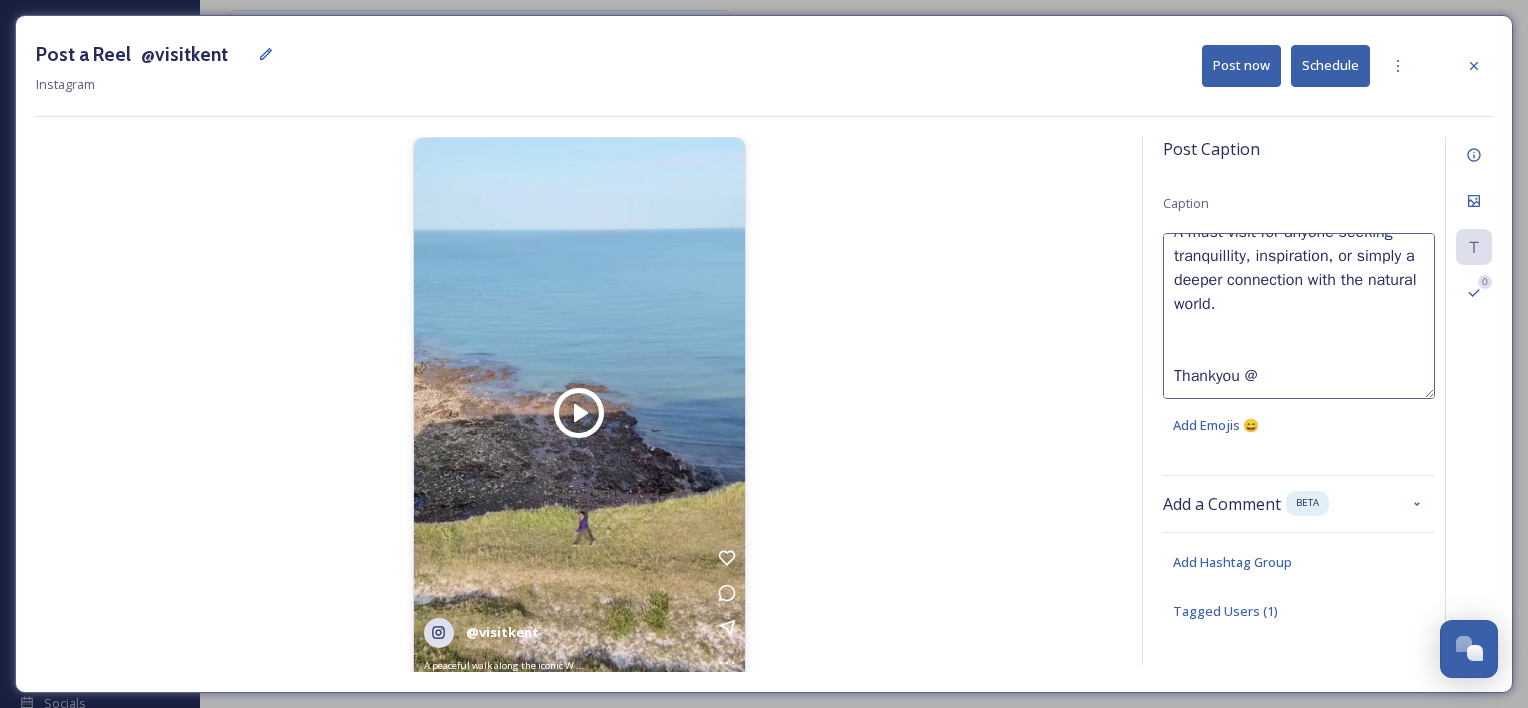 type on "A peaceful walk along the iconic [GEOGRAPHIC_DATA], where history meets natural beauty.
Towering above the English Channel, these chalk cliffs have stood for centuries as a symbol of resilience and hope.
With sweeping coastal views, the sound of waves below, and the wind at your back, it’s a truly humbling reminder of the timeless charm of the British landscape.
A must-visit for anyone seeking tranquillity, inspiration, or simply a deeper connection with the natural world.
Thankyou @" 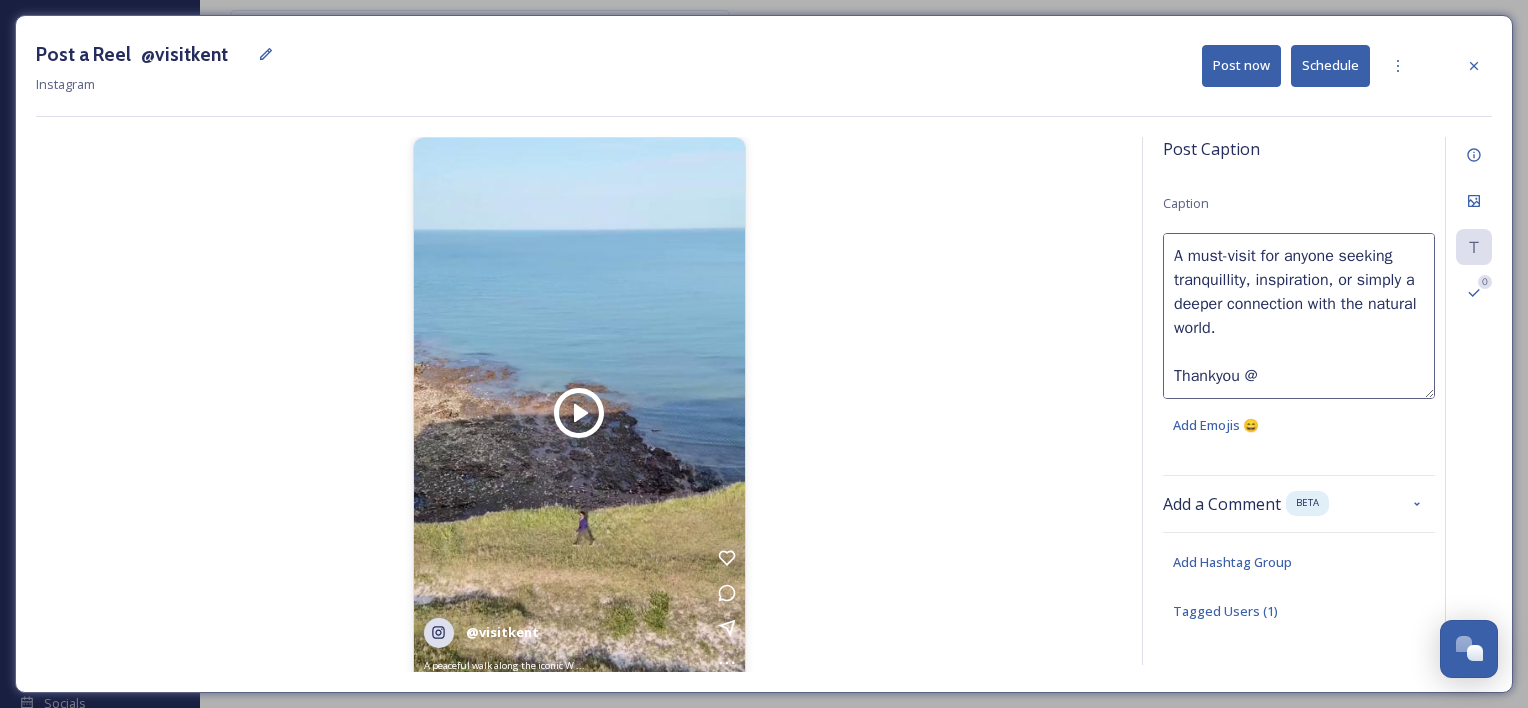 scroll, scrollTop: 384, scrollLeft: 0, axis: vertical 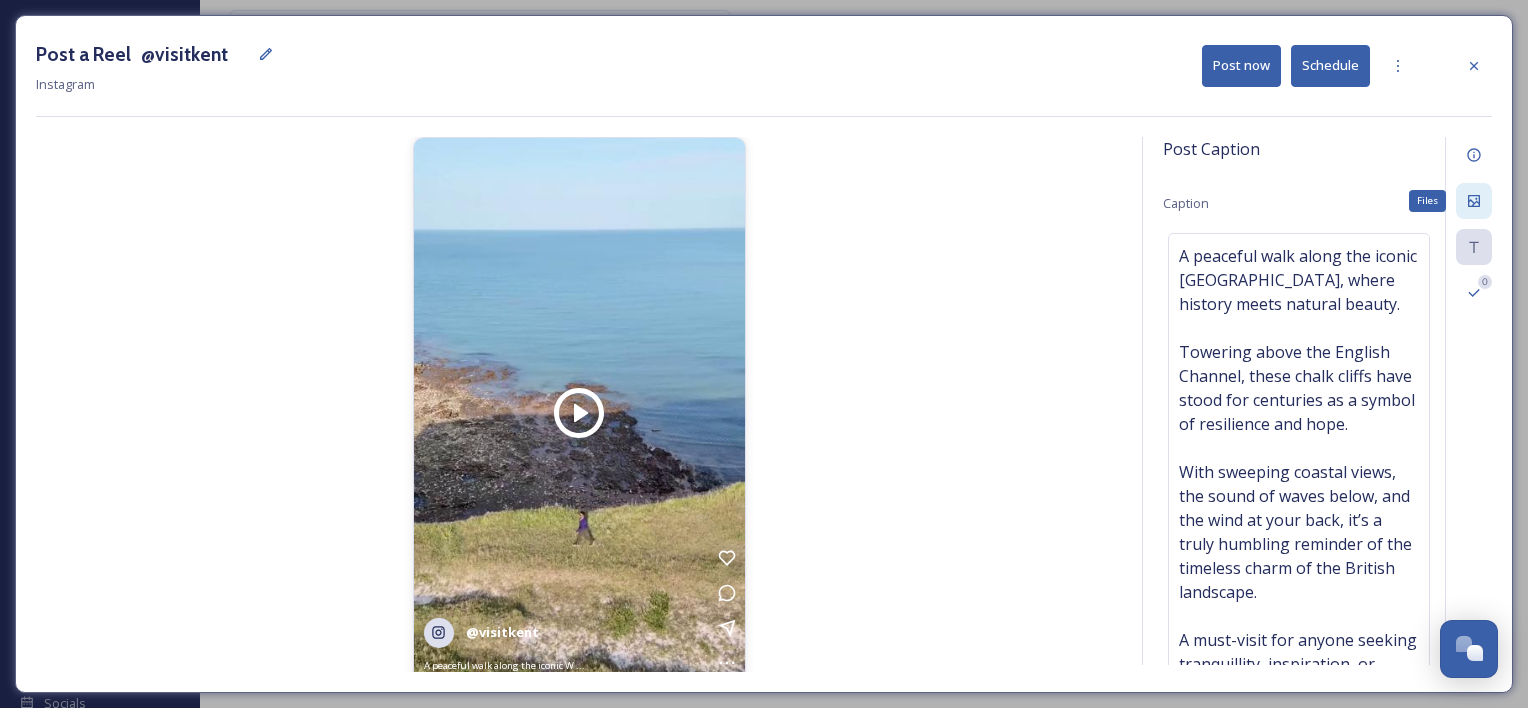 click 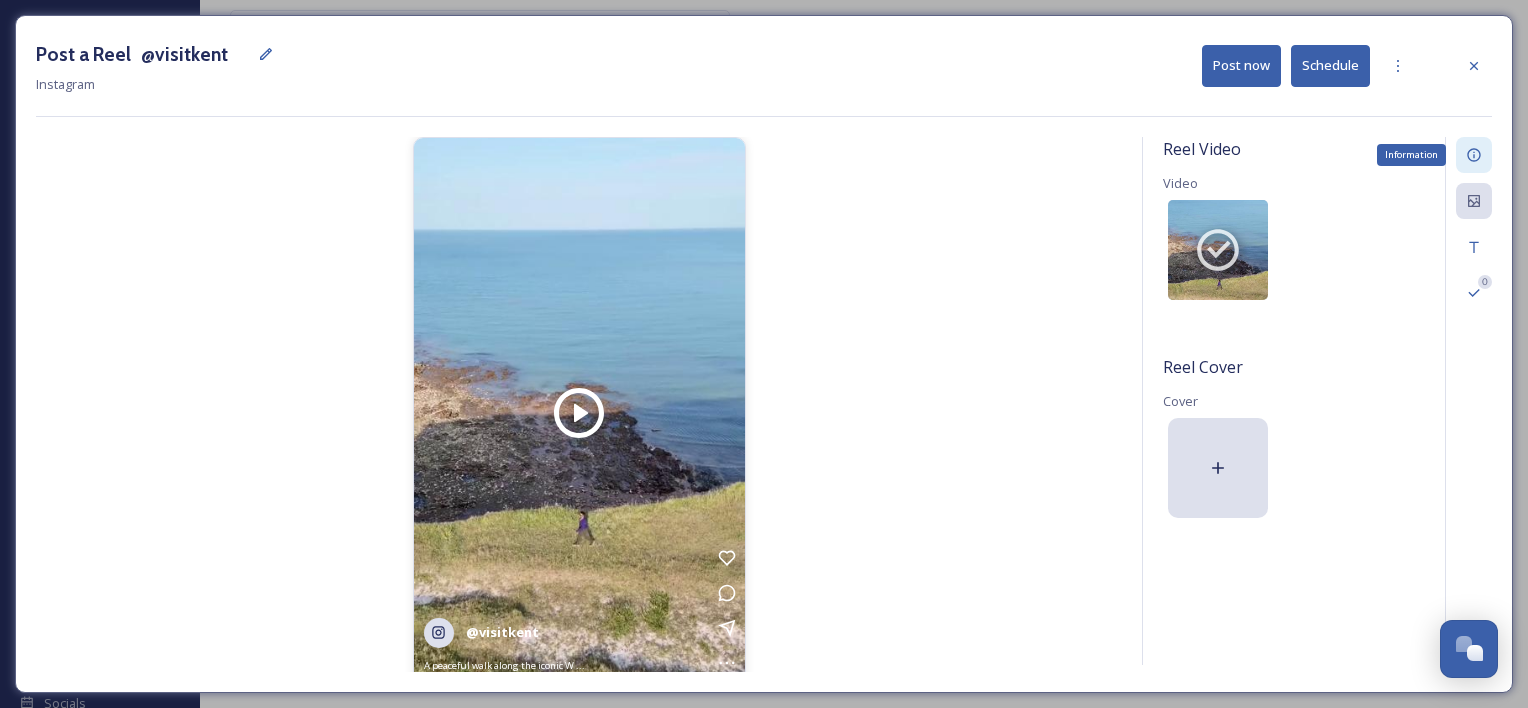 click 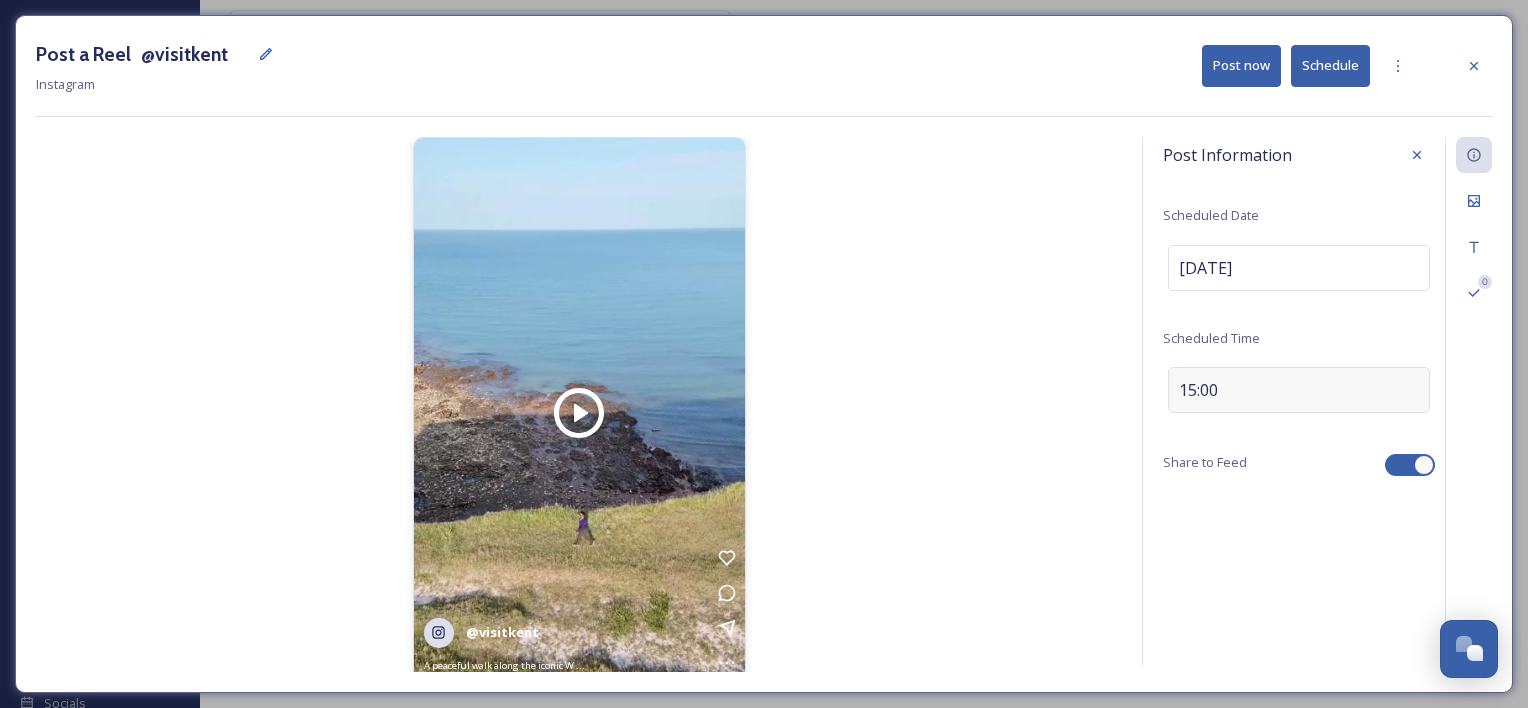 scroll, scrollTop: 16, scrollLeft: 0, axis: vertical 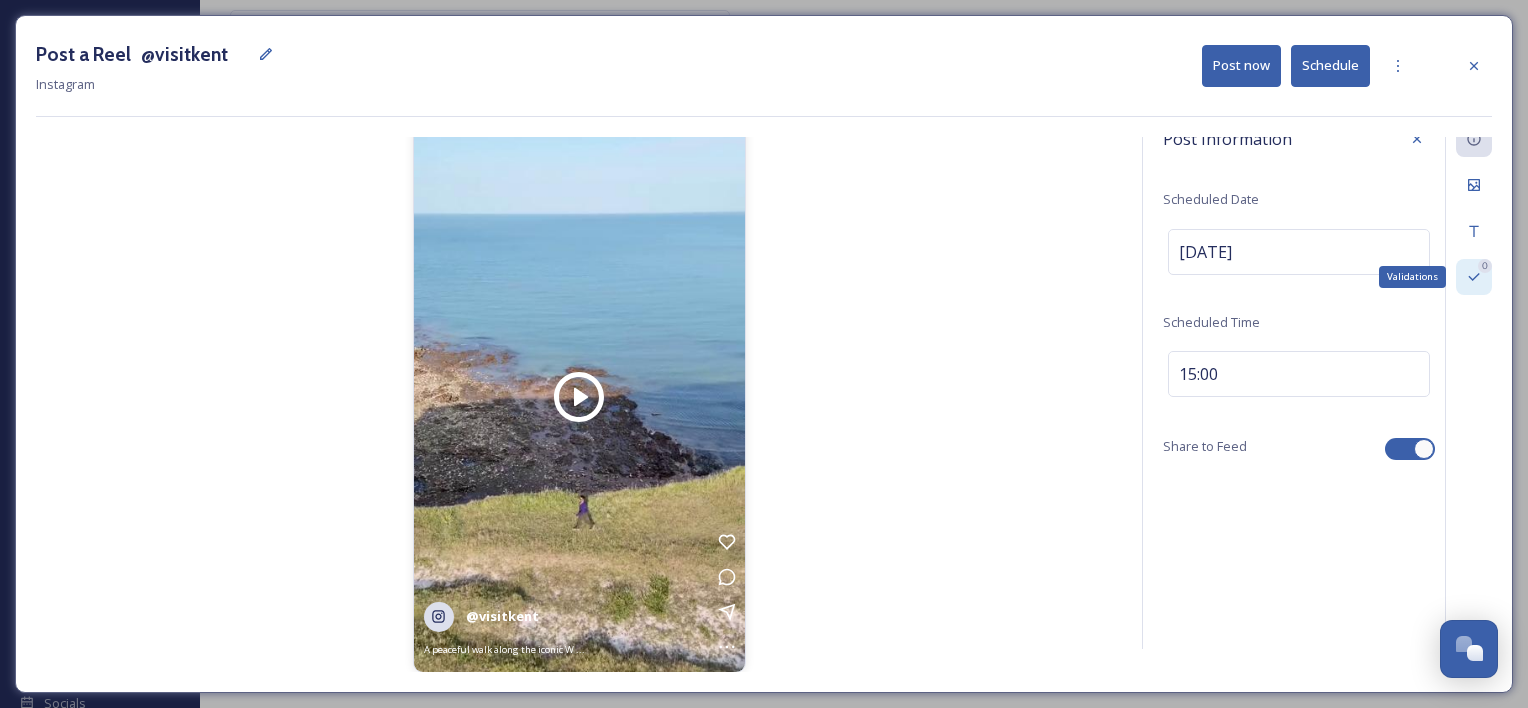 click 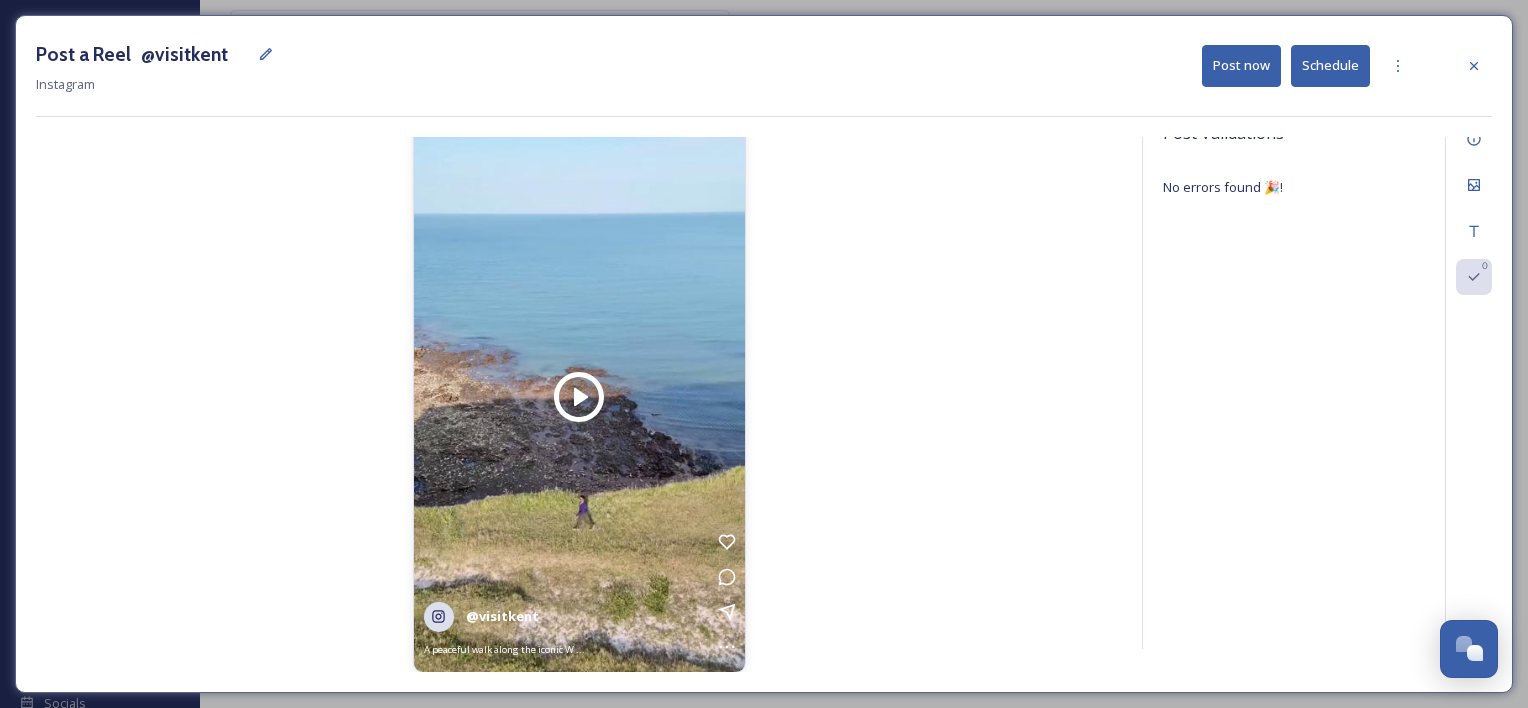 scroll, scrollTop: 0, scrollLeft: 0, axis: both 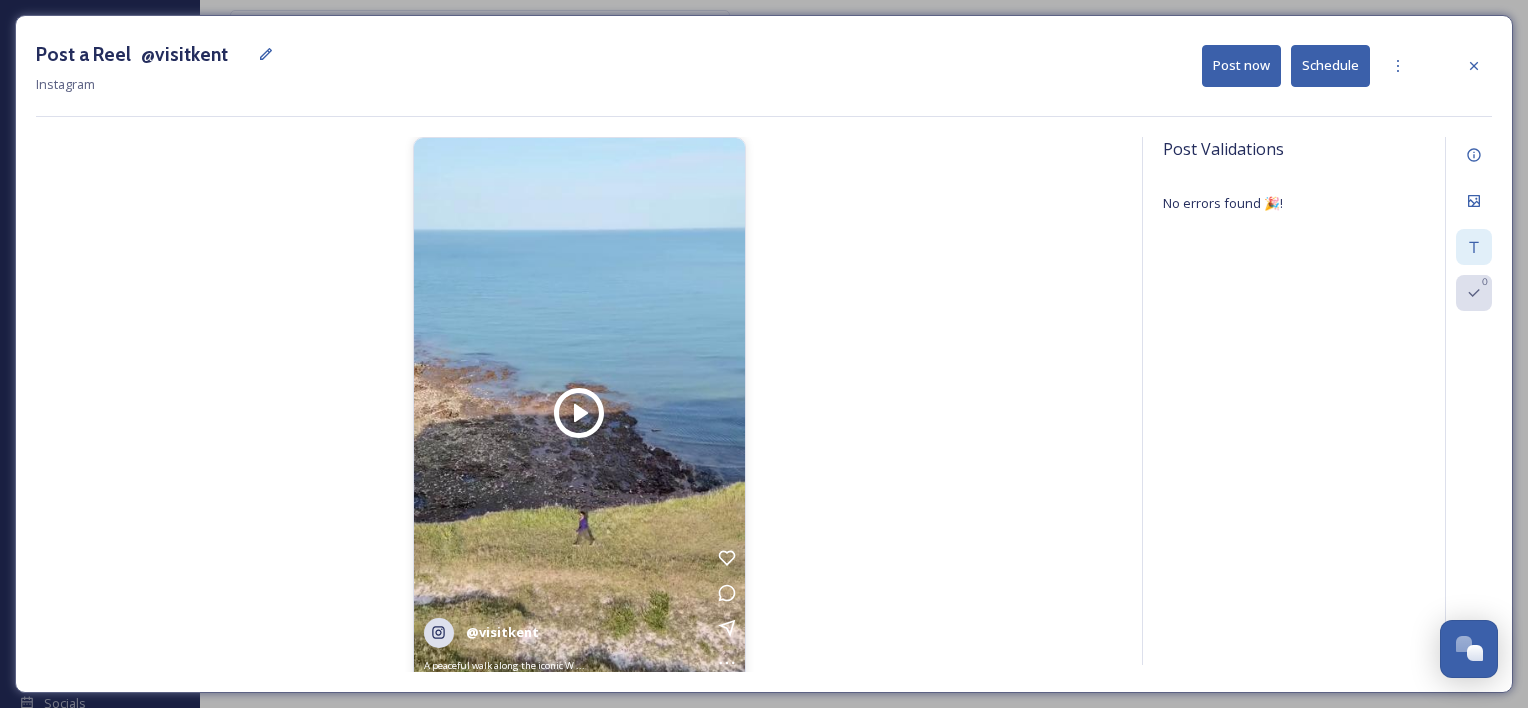 click at bounding box center (1474, 247) 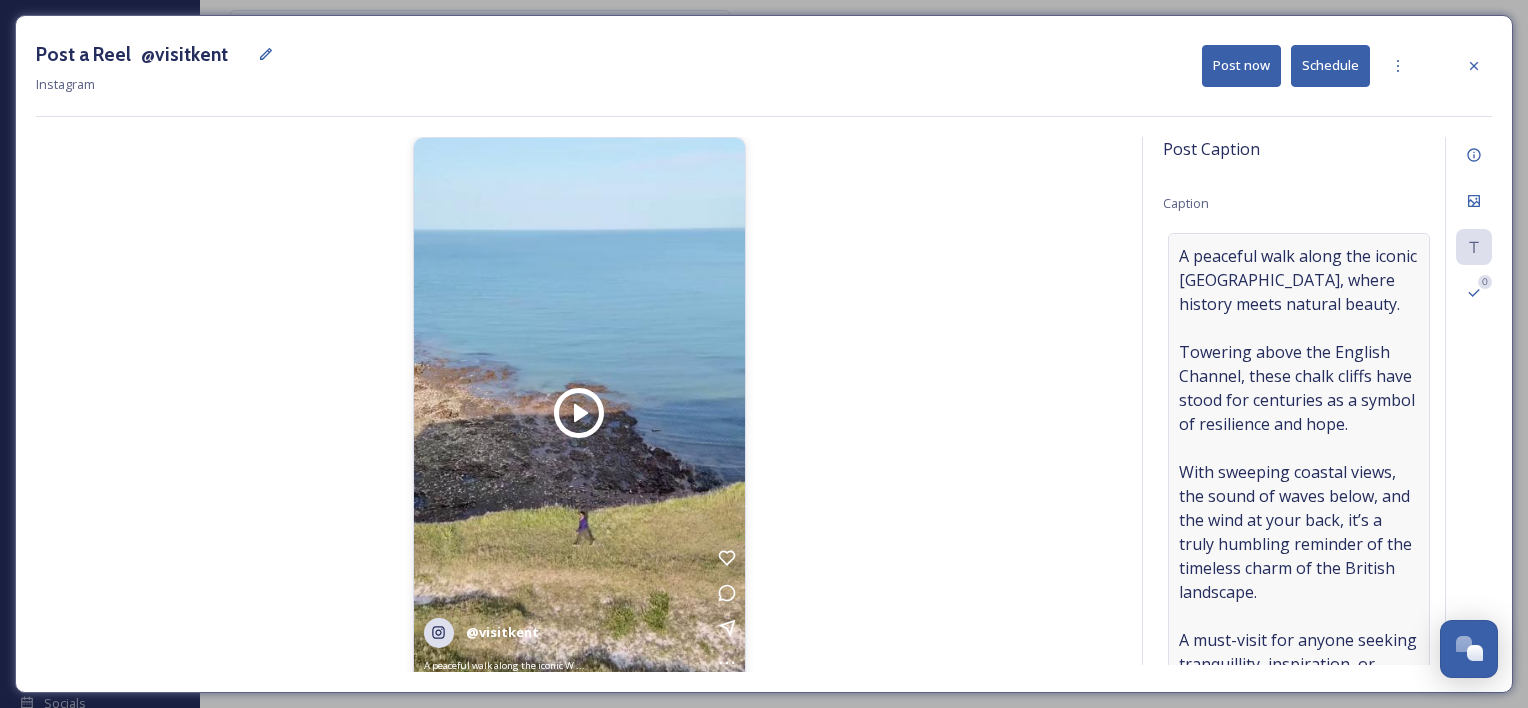 scroll, scrollTop: 372, scrollLeft: 0, axis: vertical 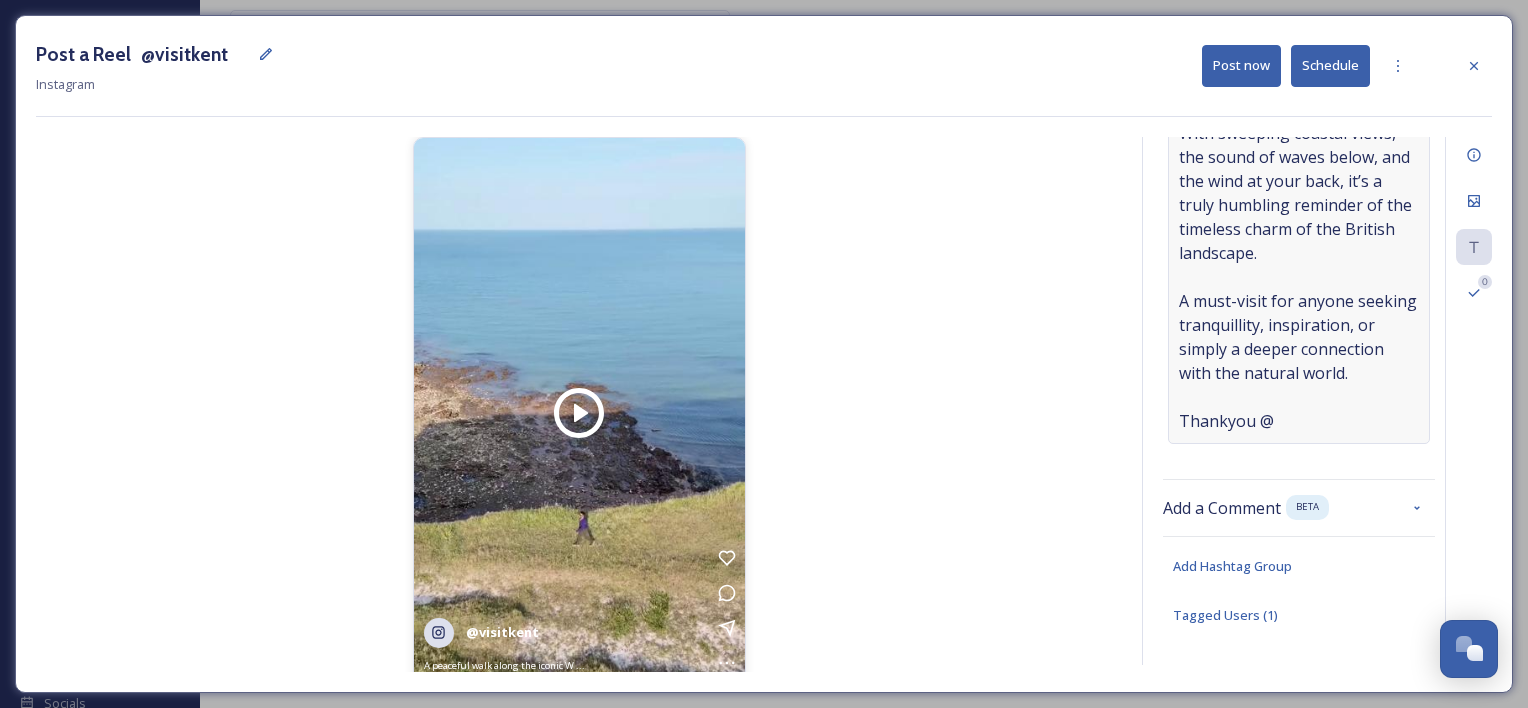 click on "A peaceful walk along the iconic [GEOGRAPHIC_DATA], where history meets natural beauty.
Towering above the English Channel, these chalk cliffs have stood for centuries as a symbol of resilience and hope.
With sweeping coastal views, the sound of waves below, and the wind at your back, it’s a truly humbling reminder of the timeless charm of the British landscape.
A must-visit for anyone seeking tranquillity, inspiration, or simply a deeper connection with the natural world.
Thankyou @" at bounding box center (1299, 169) 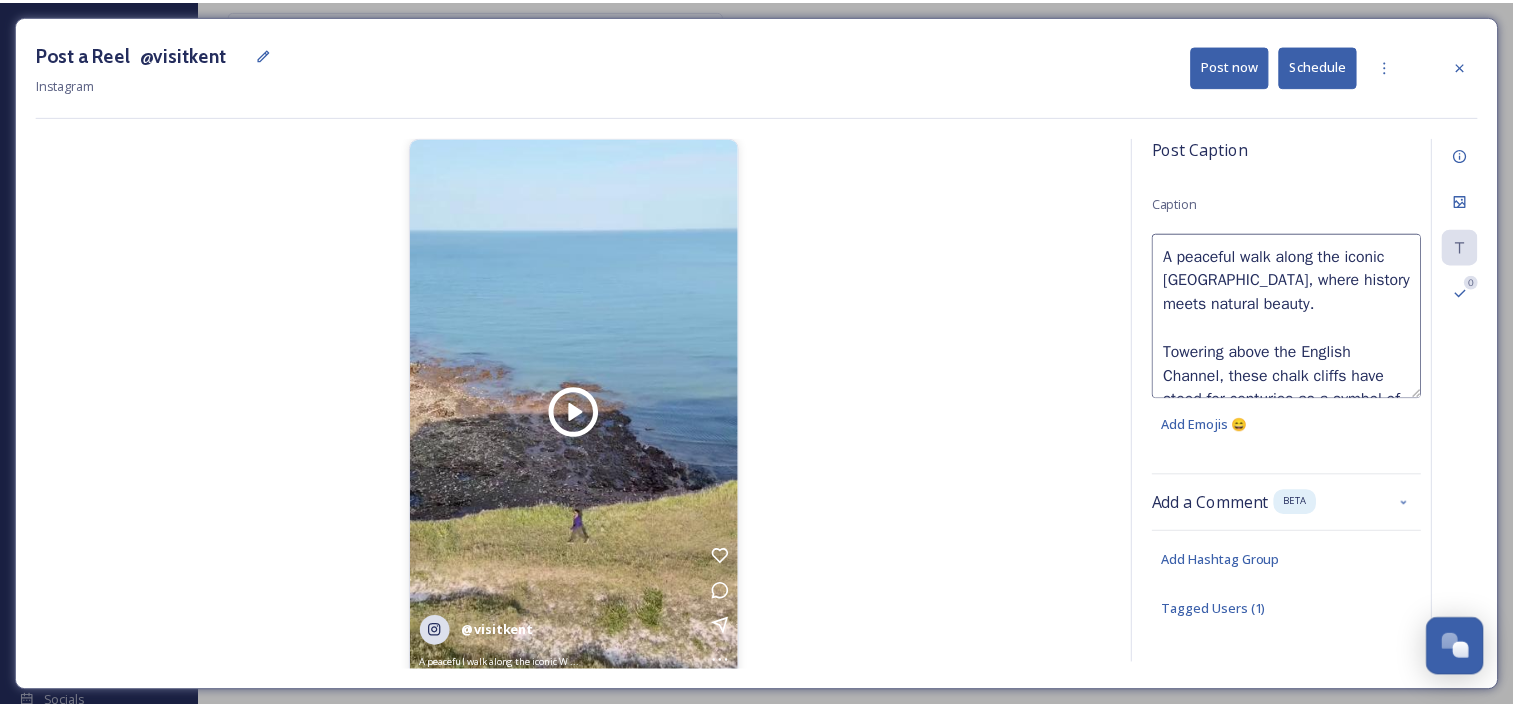scroll, scrollTop: 0, scrollLeft: 0, axis: both 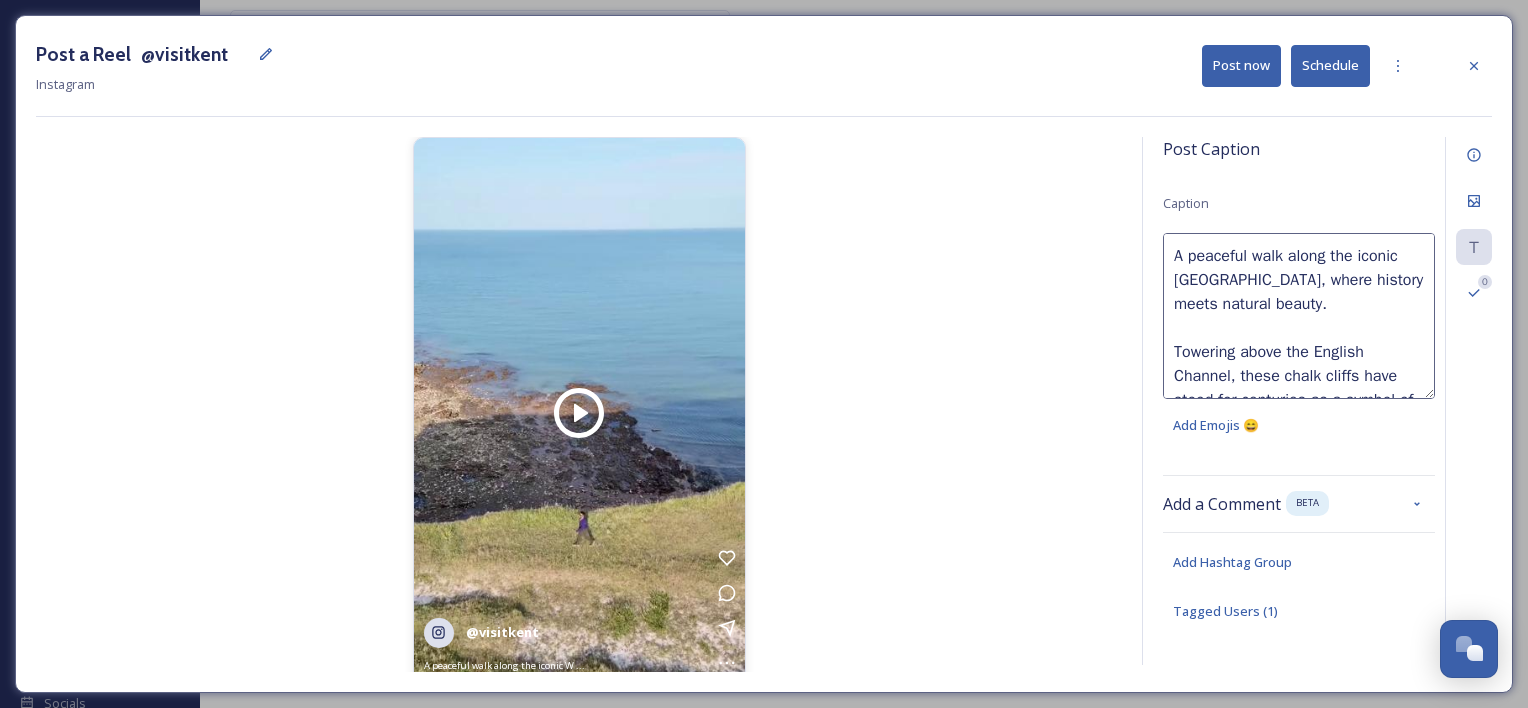 click on "Schedule" at bounding box center [1330, 65] 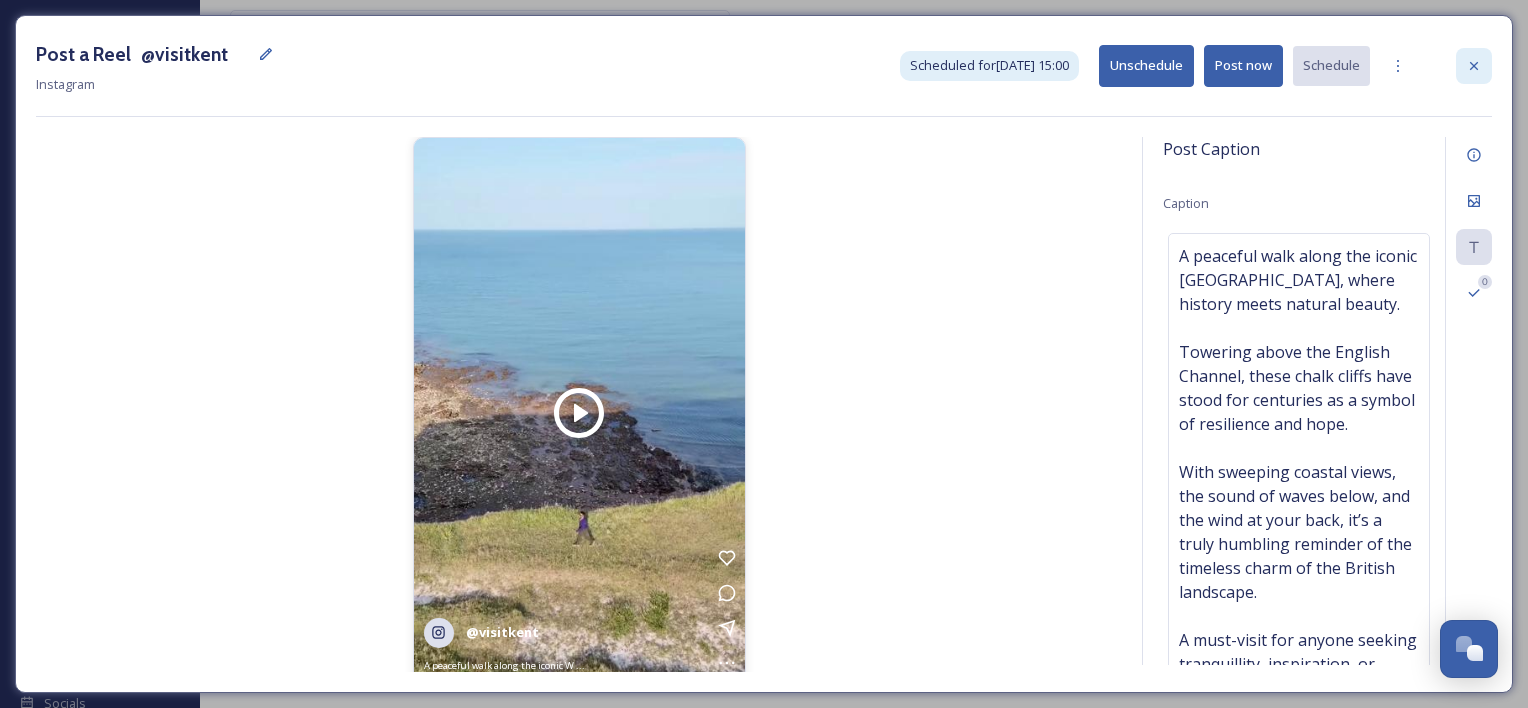 click 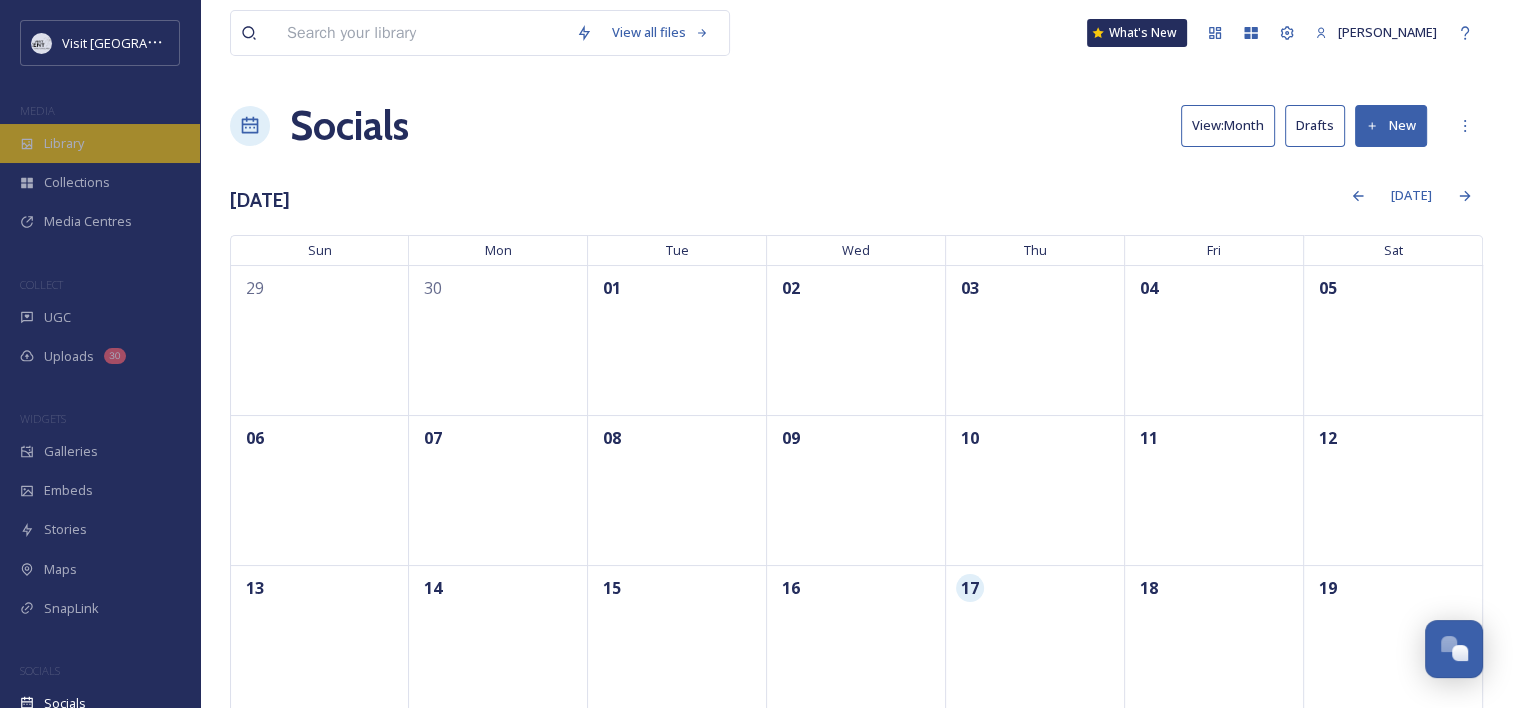 click on "Library" at bounding box center [64, 143] 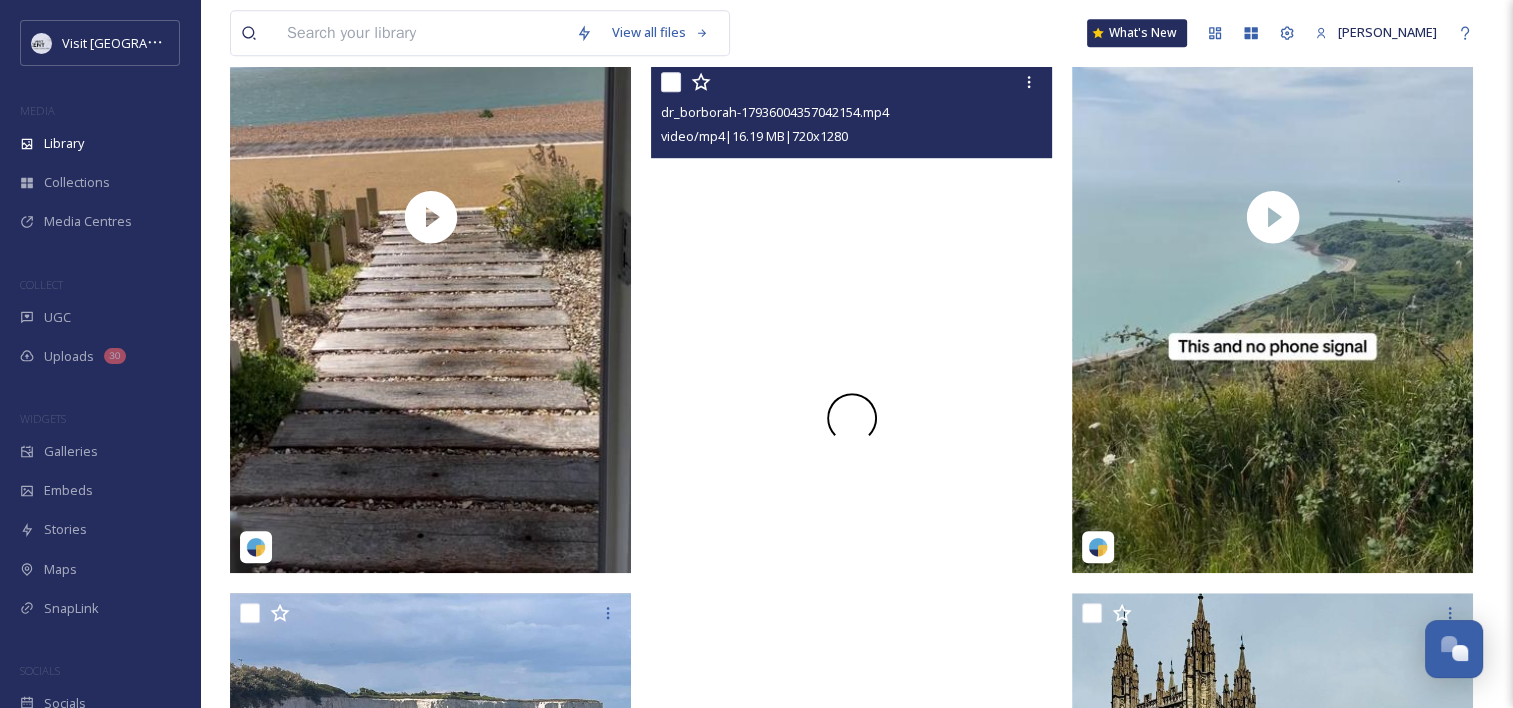 scroll, scrollTop: 1367, scrollLeft: 0, axis: vertical 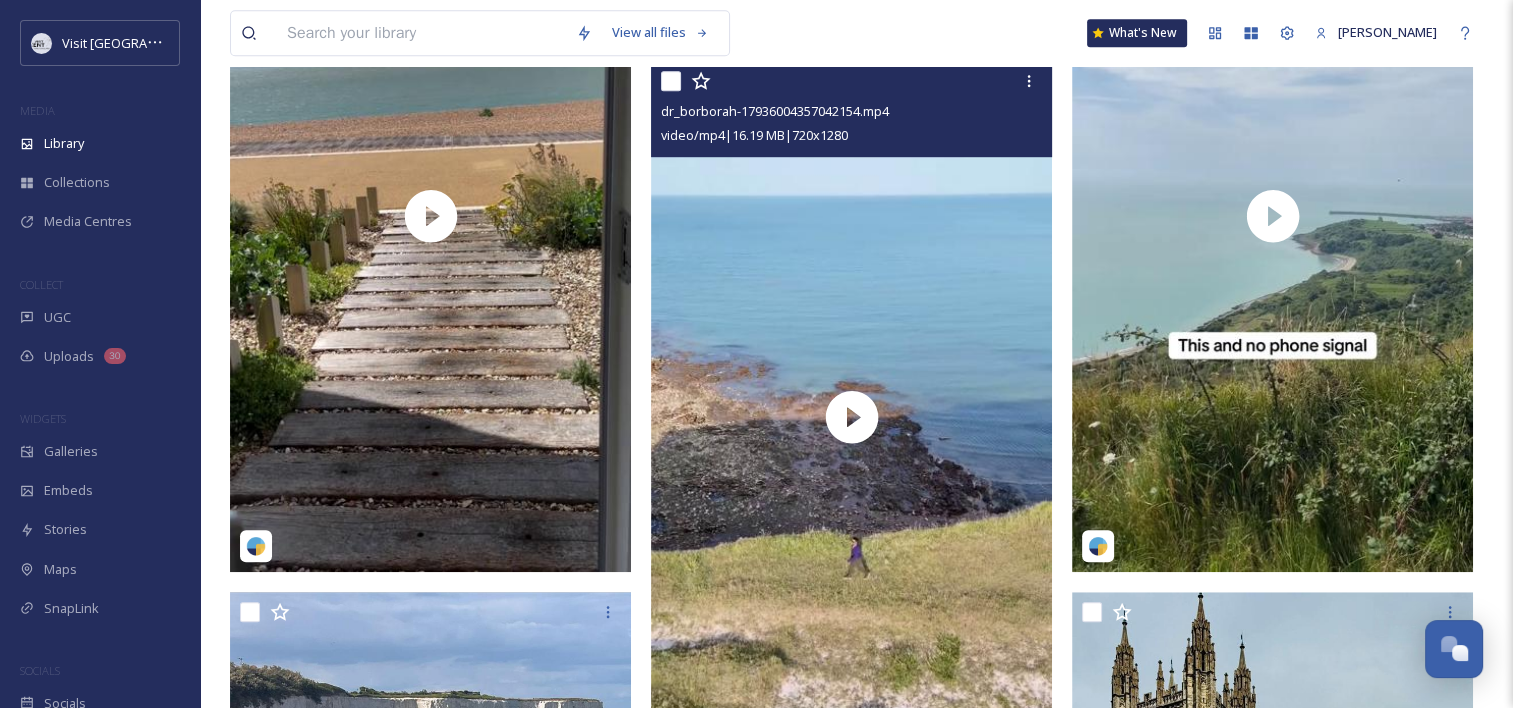 click on "dr_borborah-17936004357042154.mp4" at bounding box center [854, 111] 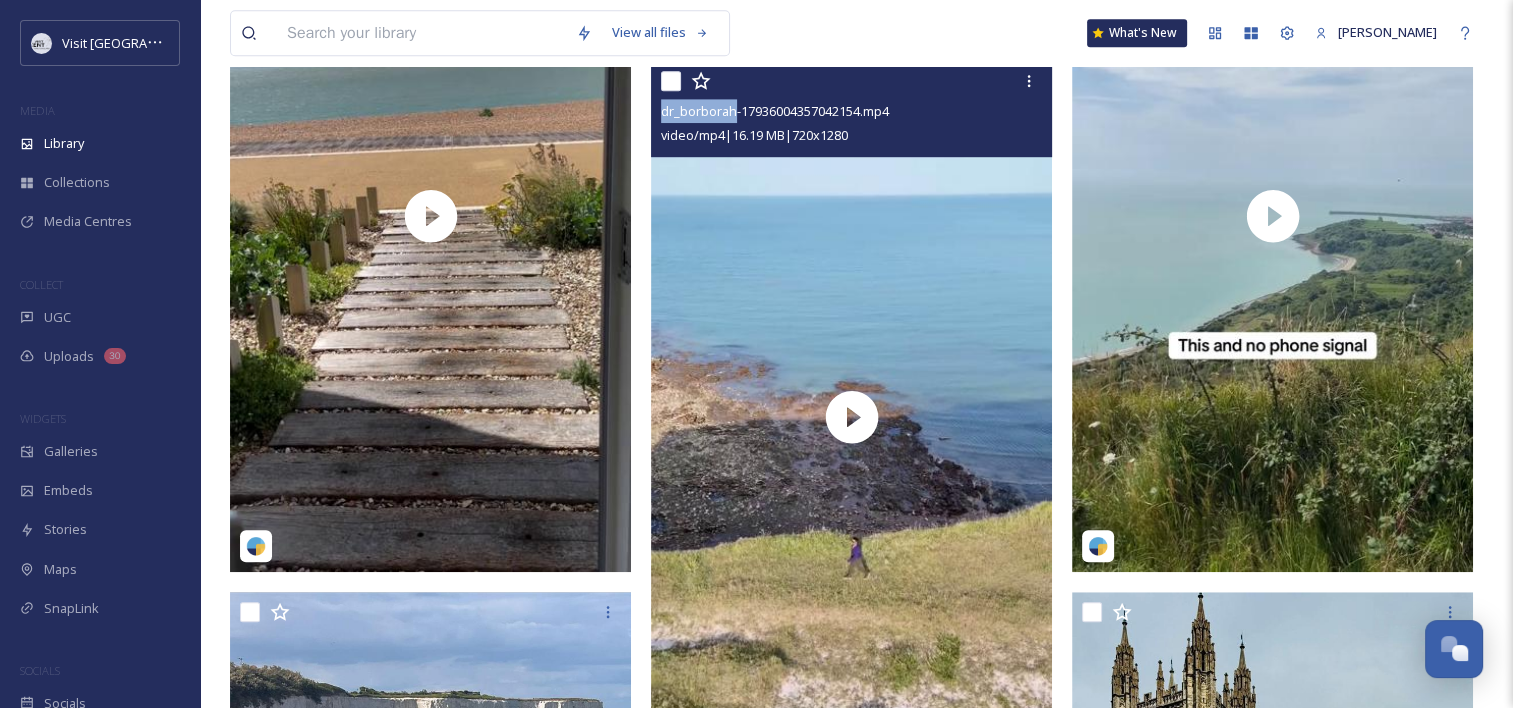 drag, startPoint x: 733, startPoint y: 126, endPoint x: 660, endPoint y: 128, distance: 73.02739 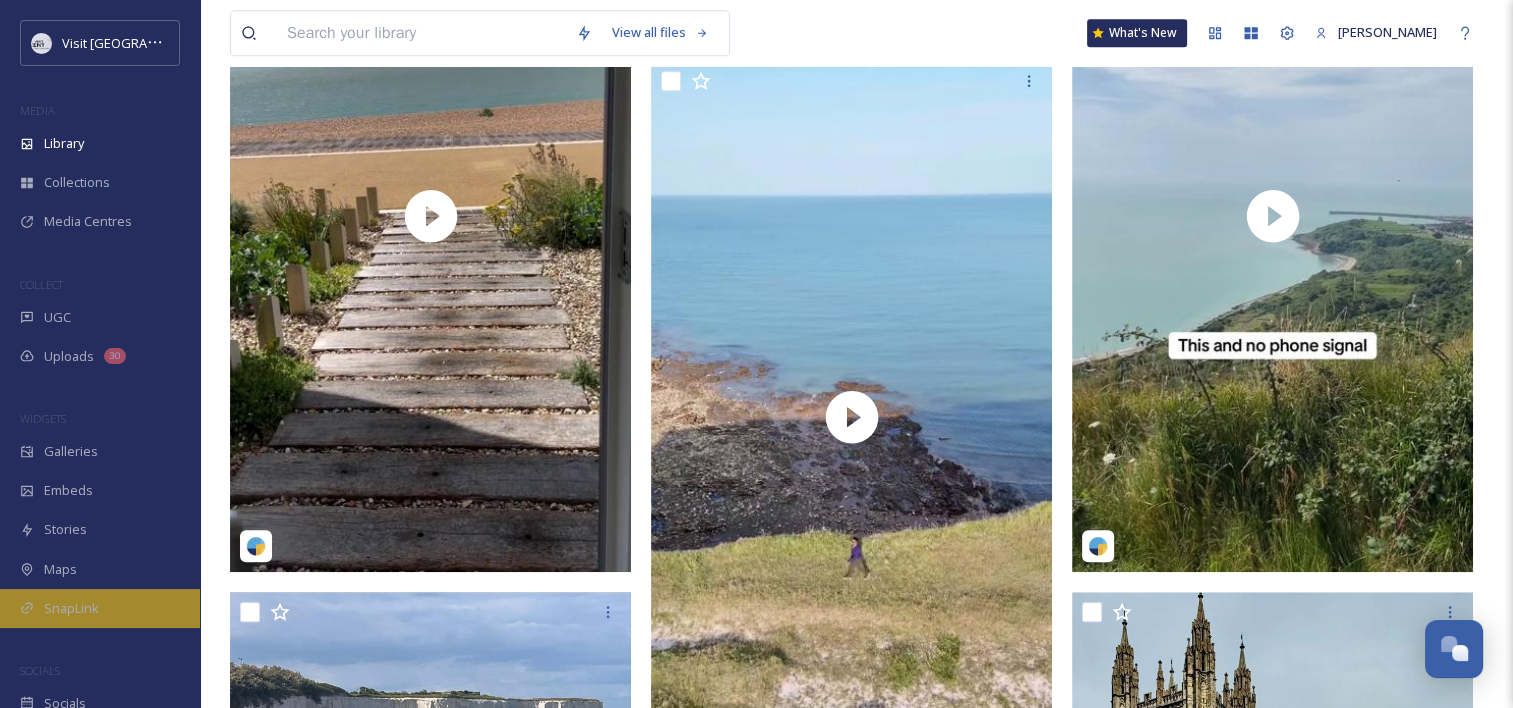 scroll, scrollTop: 59, scrollLeft: 0, axis: vertical 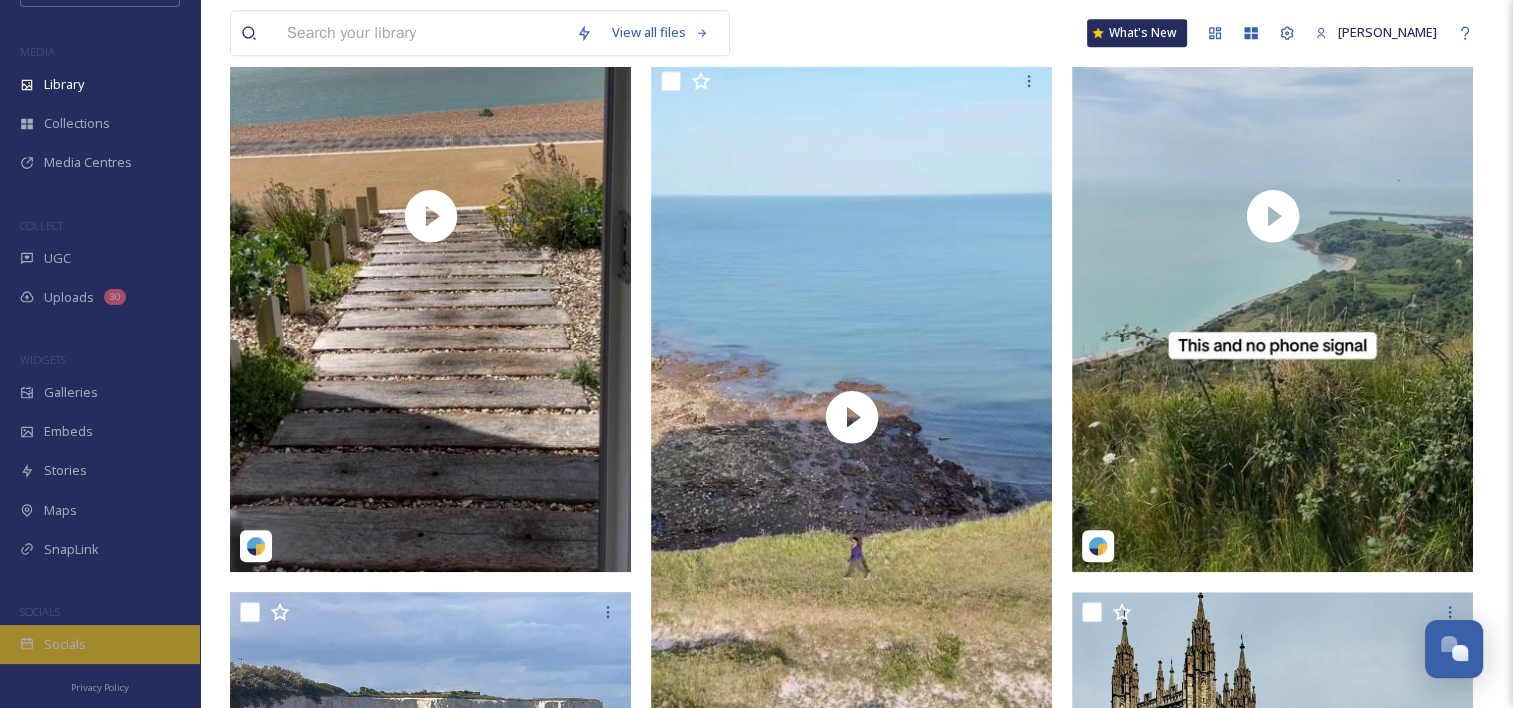 click on "Socials" at bounding box center (100, 644) 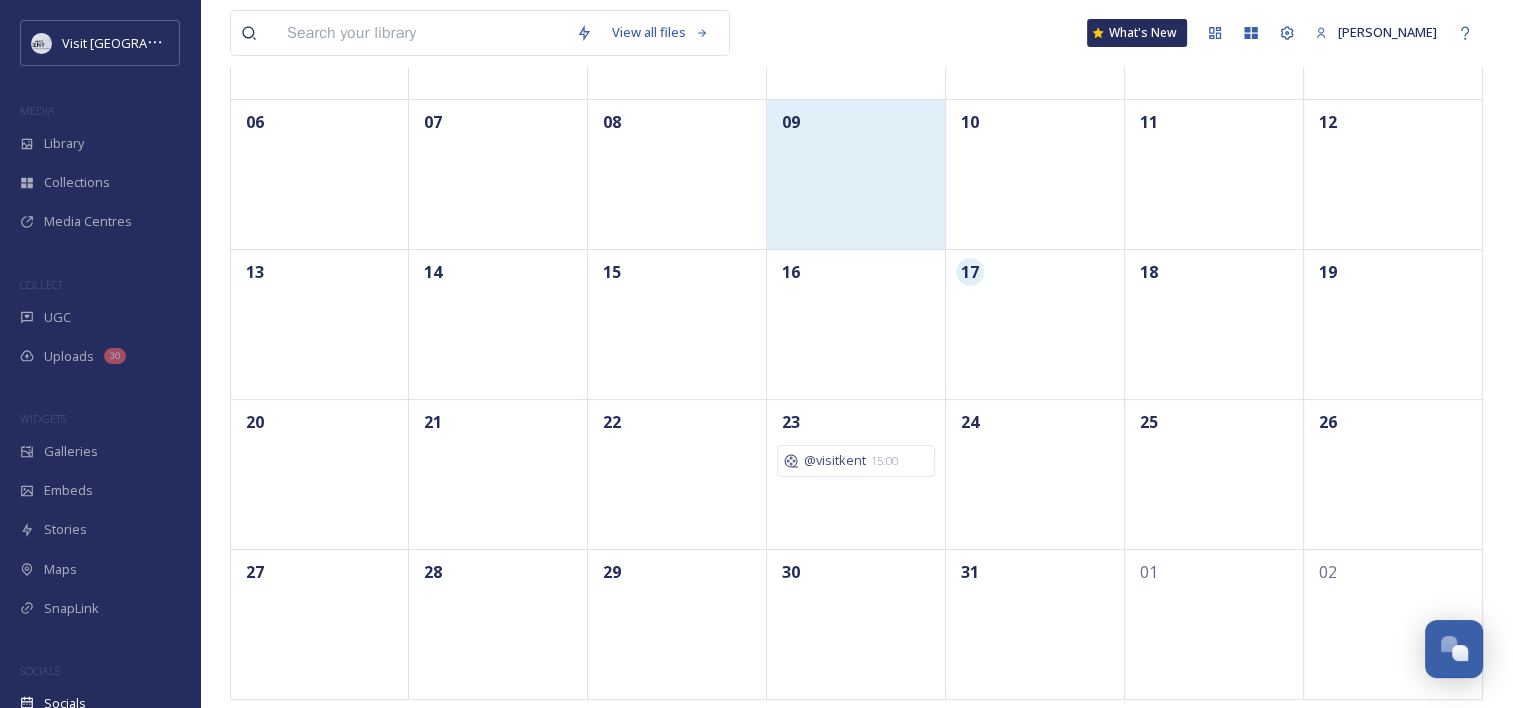 scroll, scrollTop: 318, scrollLeft: 0, axis: vertical 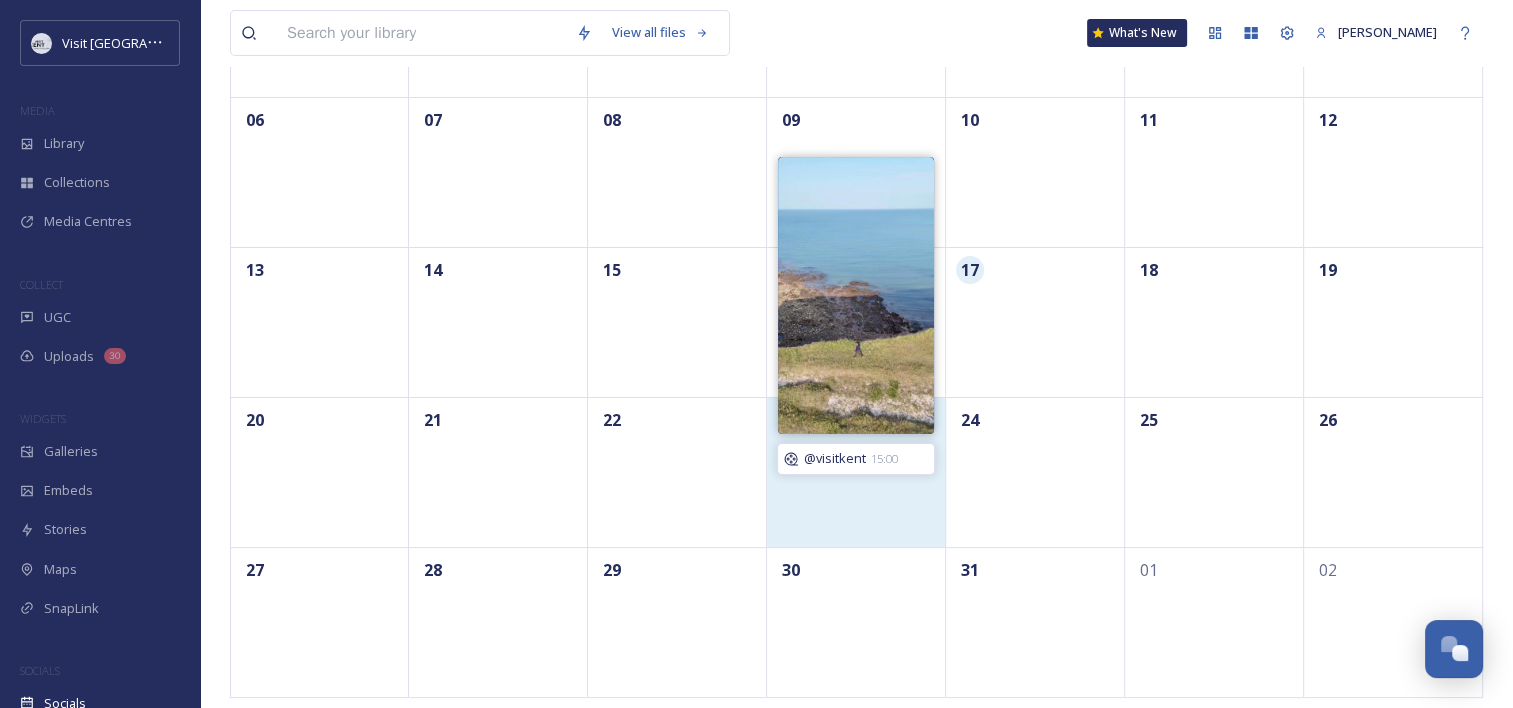 click on "@visitkent" at bounding box center (835, 458) 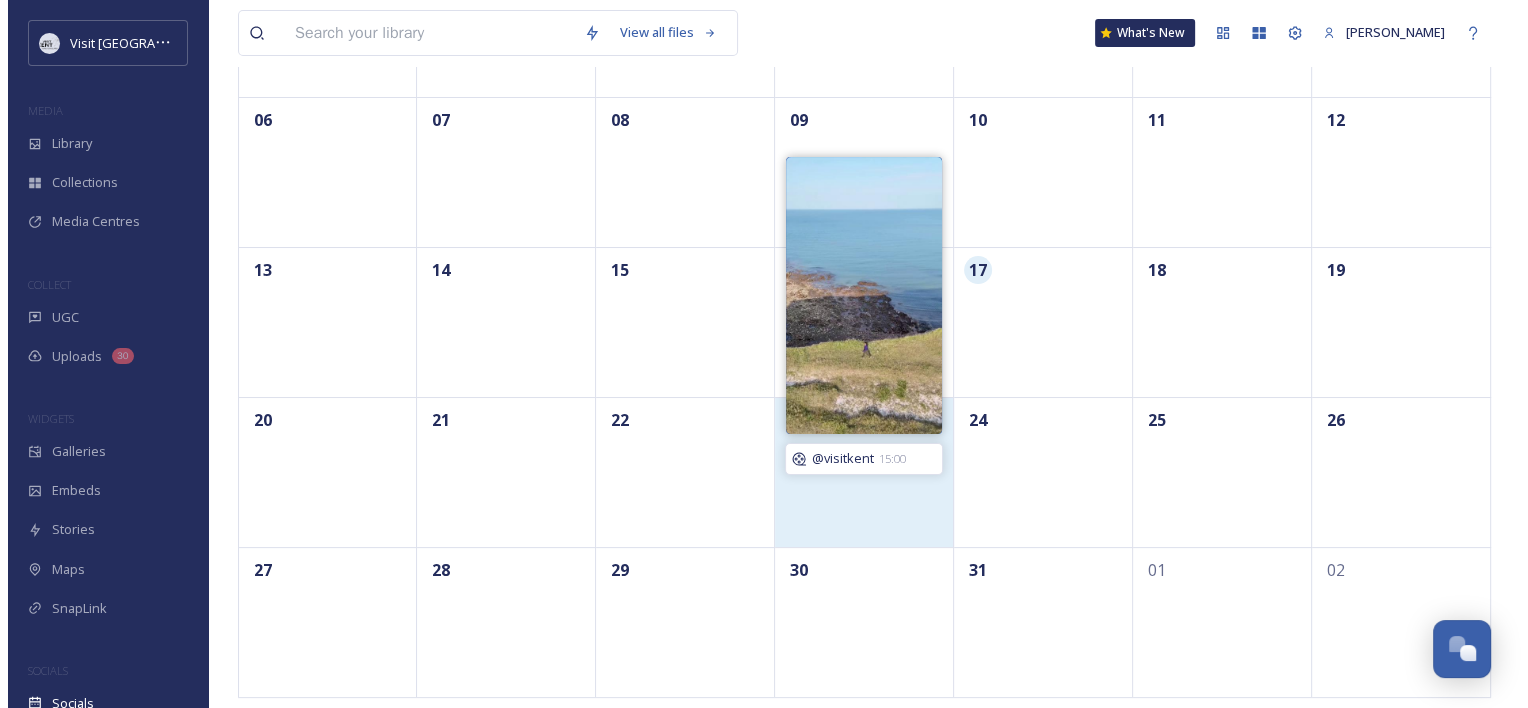 scroll, scrollTop: 0, scrollLeft: 0, axis: both 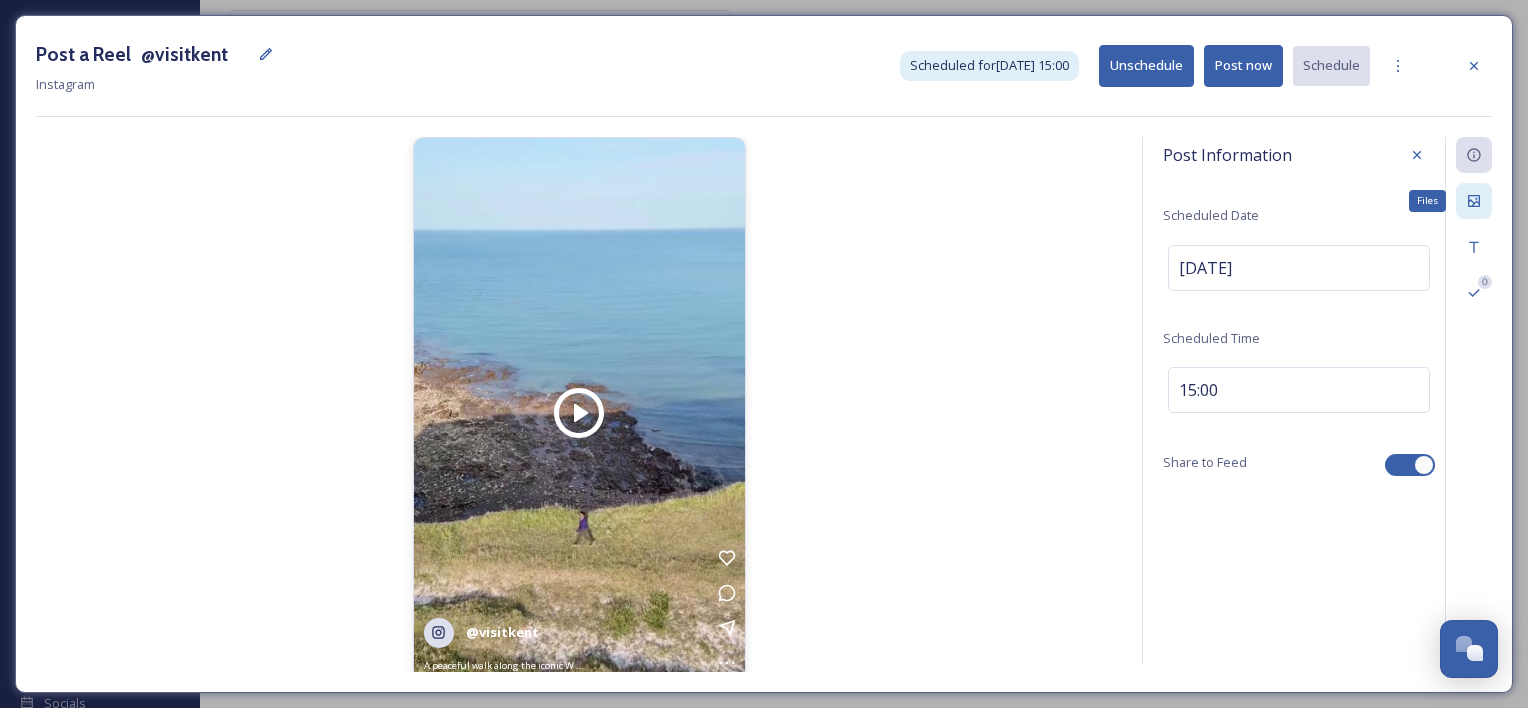 click on "Files" at bounding box center (1474, 201) 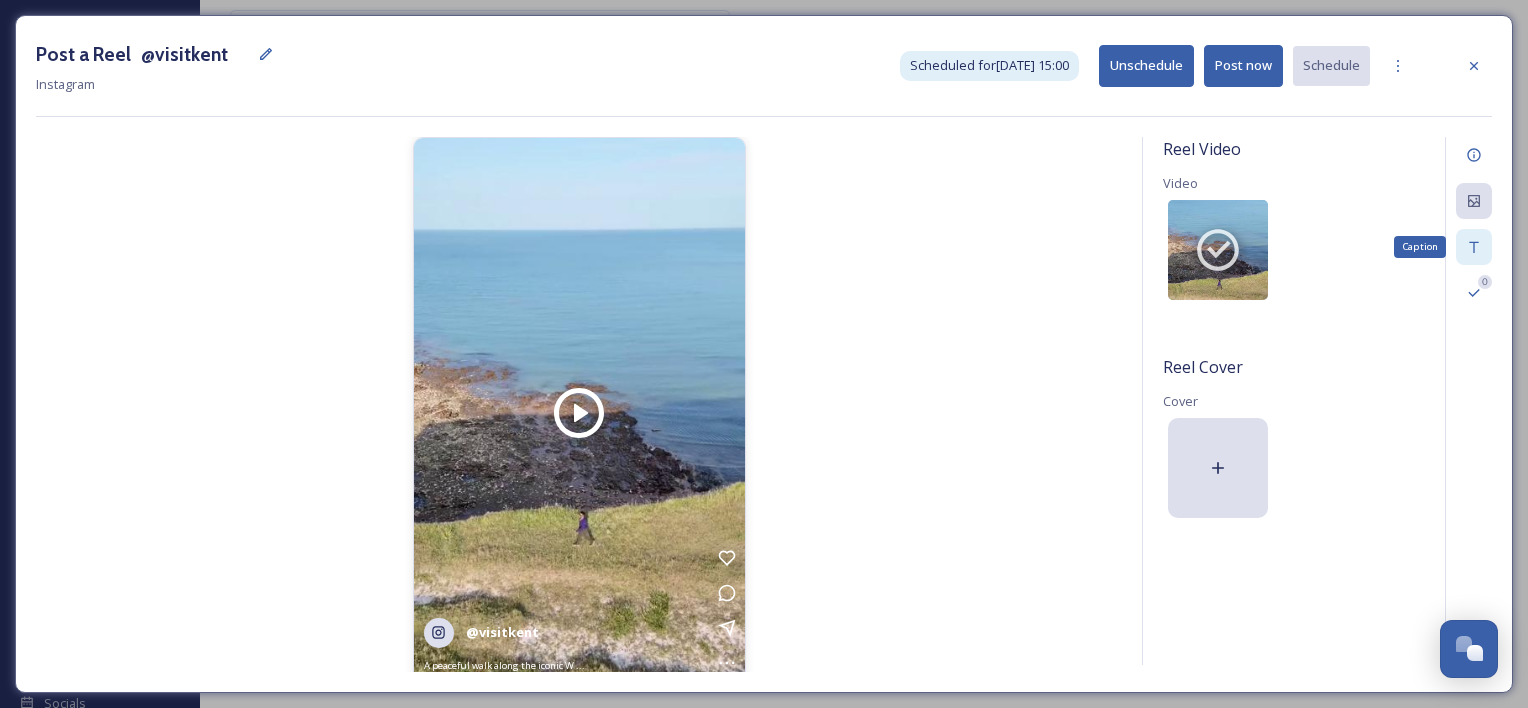 click 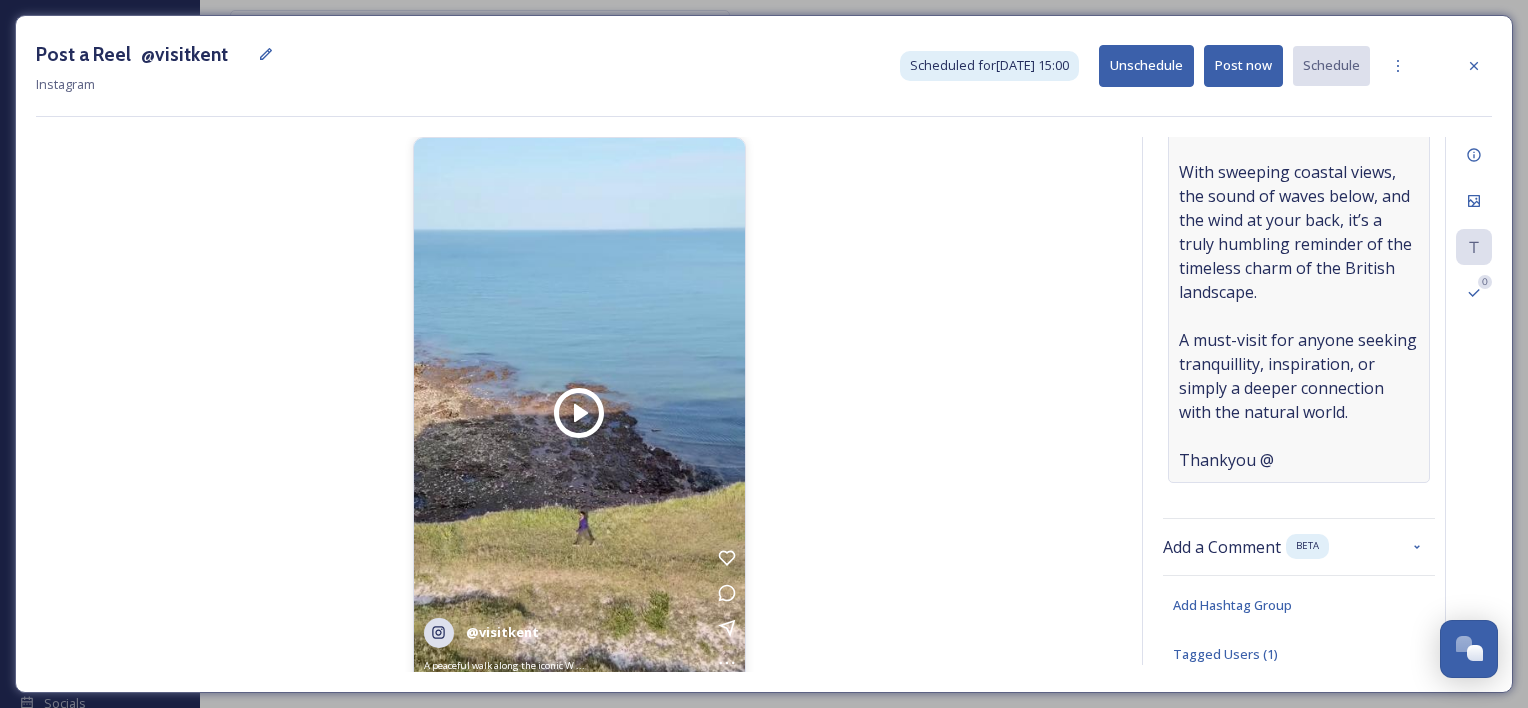 scroll, scrollTop: 328, scrollLeft: 0, axis: vertical 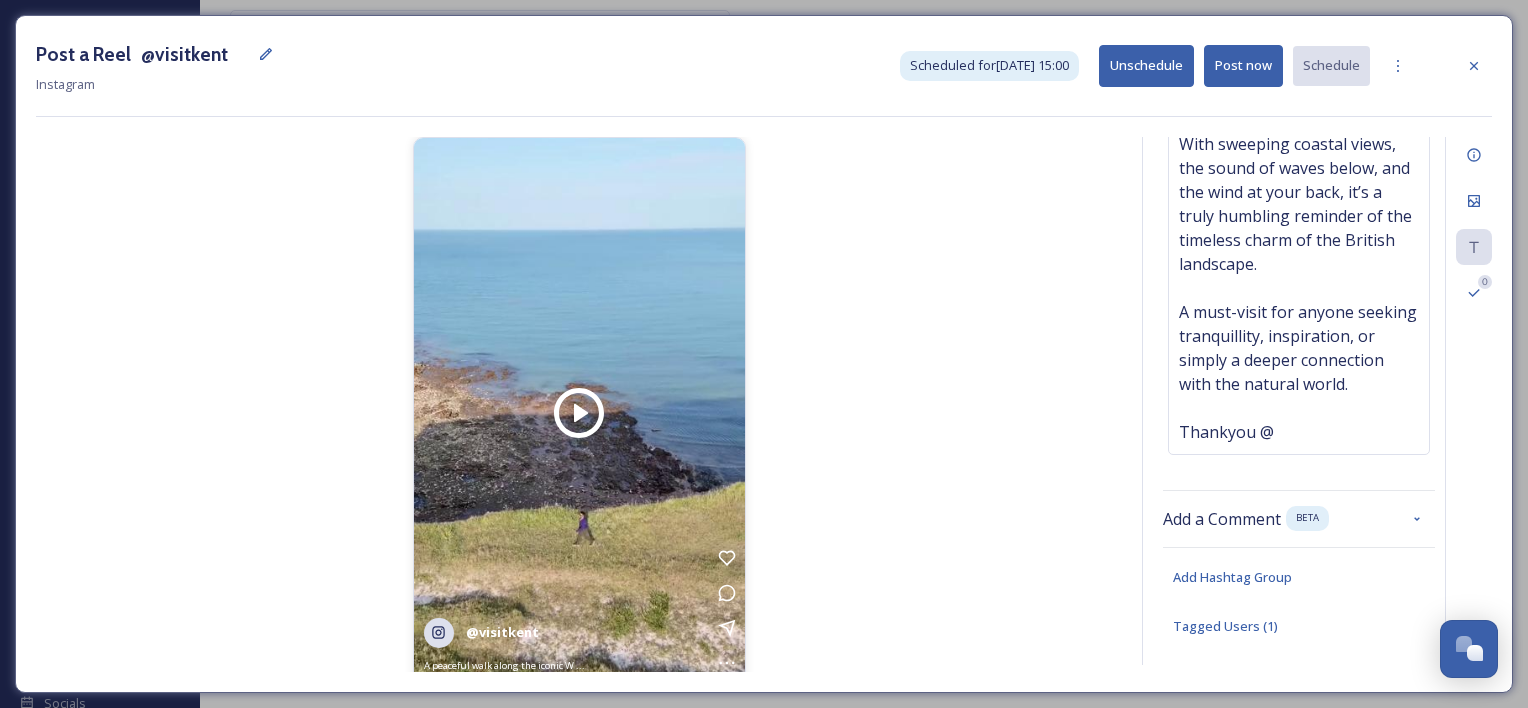 click on "Post Caption Caption A peaceful walk along the iconic [GEOGRAPHIC_DATA], where history meets natural beauty.
Towering above the English Channel, these chalk cliffs have stood for centuries as a symbol of resilience and hope.
With sweeping coastal views, the sound of waves below, and the wind at your back, it’s a truly humbling reminder of the timeless charm of the British landscape.
A must-visit for anyone seeking tranquillity, inspiration, or simply a deeper connection with the natural world.
Thankyou @ Add a Comment BETA Add Hashtag Group Tagged Users ( 1 )" at bounding box center [1299, 401] 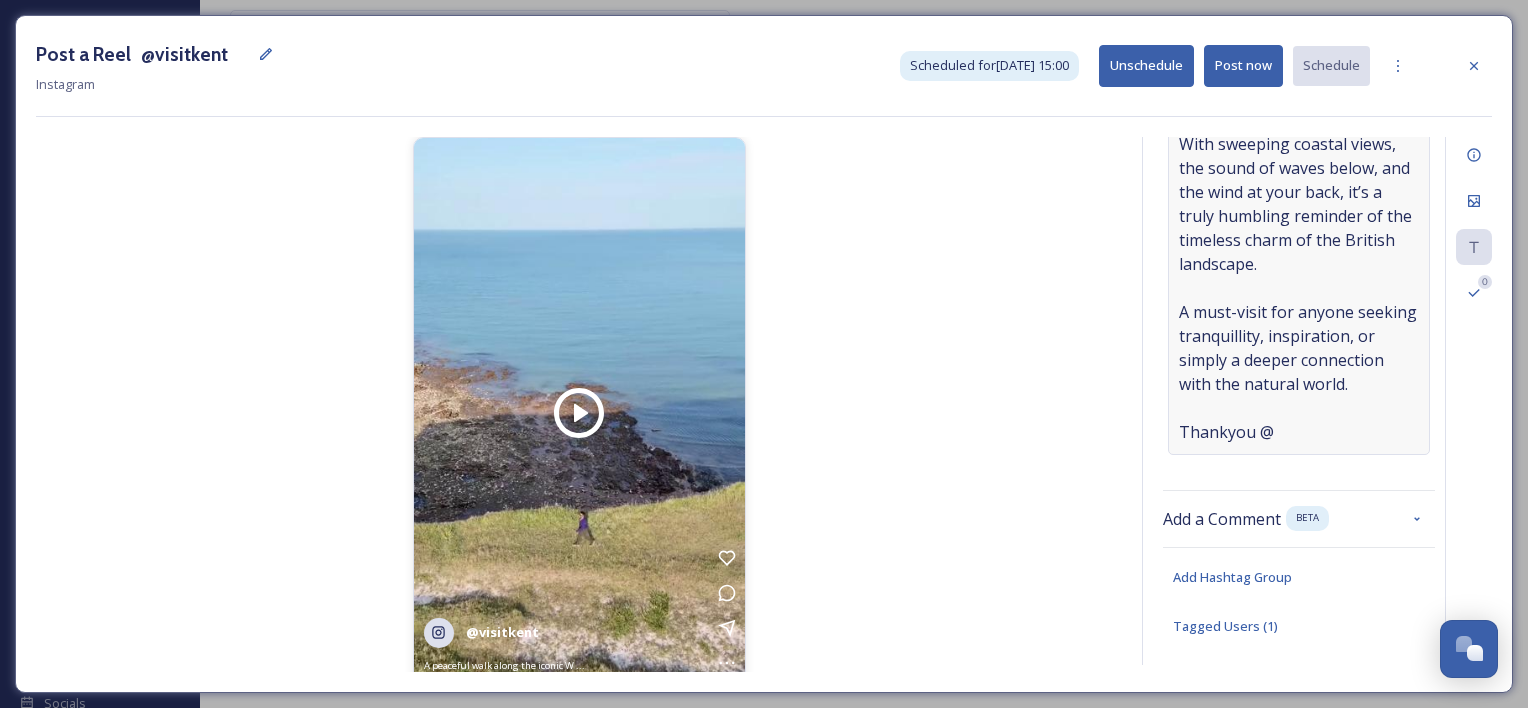 click on "A peaceful walk along the iconic [GEOGRAPHIC_DATA], where history meets natural beauty.
Towering above the English Channel, these chalk cliffs have stood for centuries as a symbol of resilience and hope.
With sweeping coastal views, the sound of waves below, and the wind at your back, it’s a truly humbling reminder of the timeless charm of the British landscape.
A must-visit for anyone seeking tranquillity, inspiration, or simply a deeper connection with the natural world.
Thankyou @" at bounding box center [1299, 180] 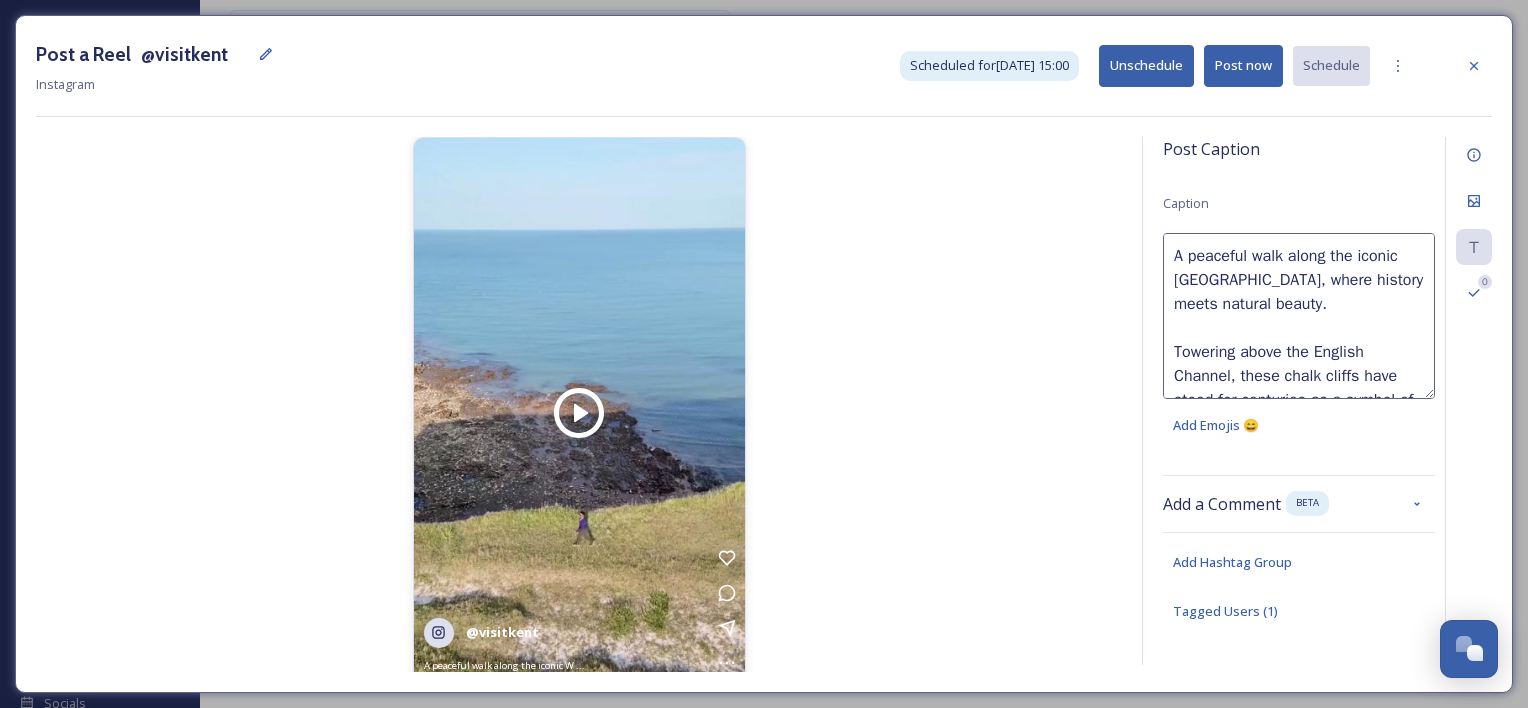 scroll, scrollTop: 0, scrollLeft: 0, axis: both 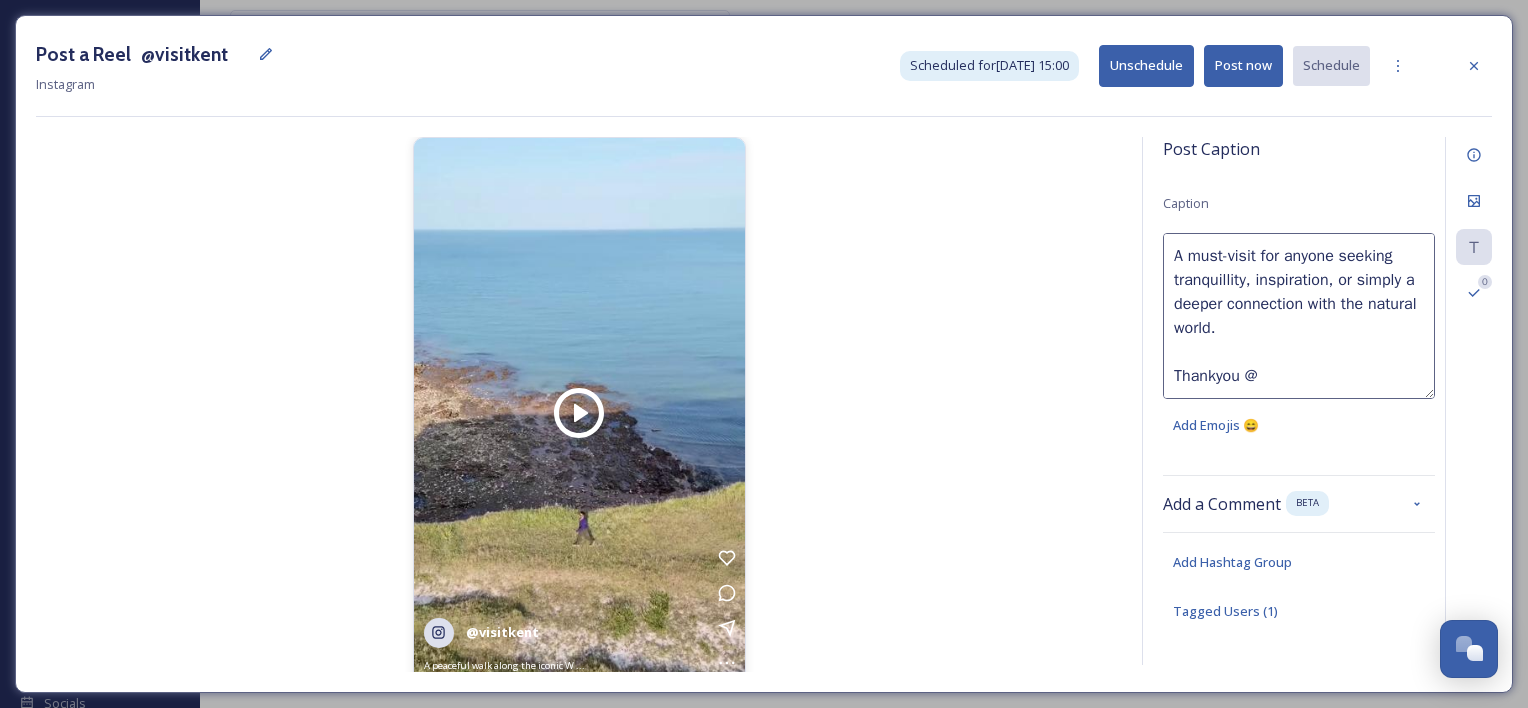 click on "A peaceful walk along the iconic [GEOGRAPHIC_DATA], where history meets natural beauty.
Towering above the English Channel, these chalk cliffs have stood for centuries as a symbol of resilience and hope.
With sweeping coastal views, the sound of waves below, and the wind at your back, it’s a truly humbling reminder of the timeless charm of the British landscape.
A must-visit for anyone seeking tranquillity, inspiration, or simply a deeper connection with the natural world.
Thankyou @" at bounding box center [1299, 316] 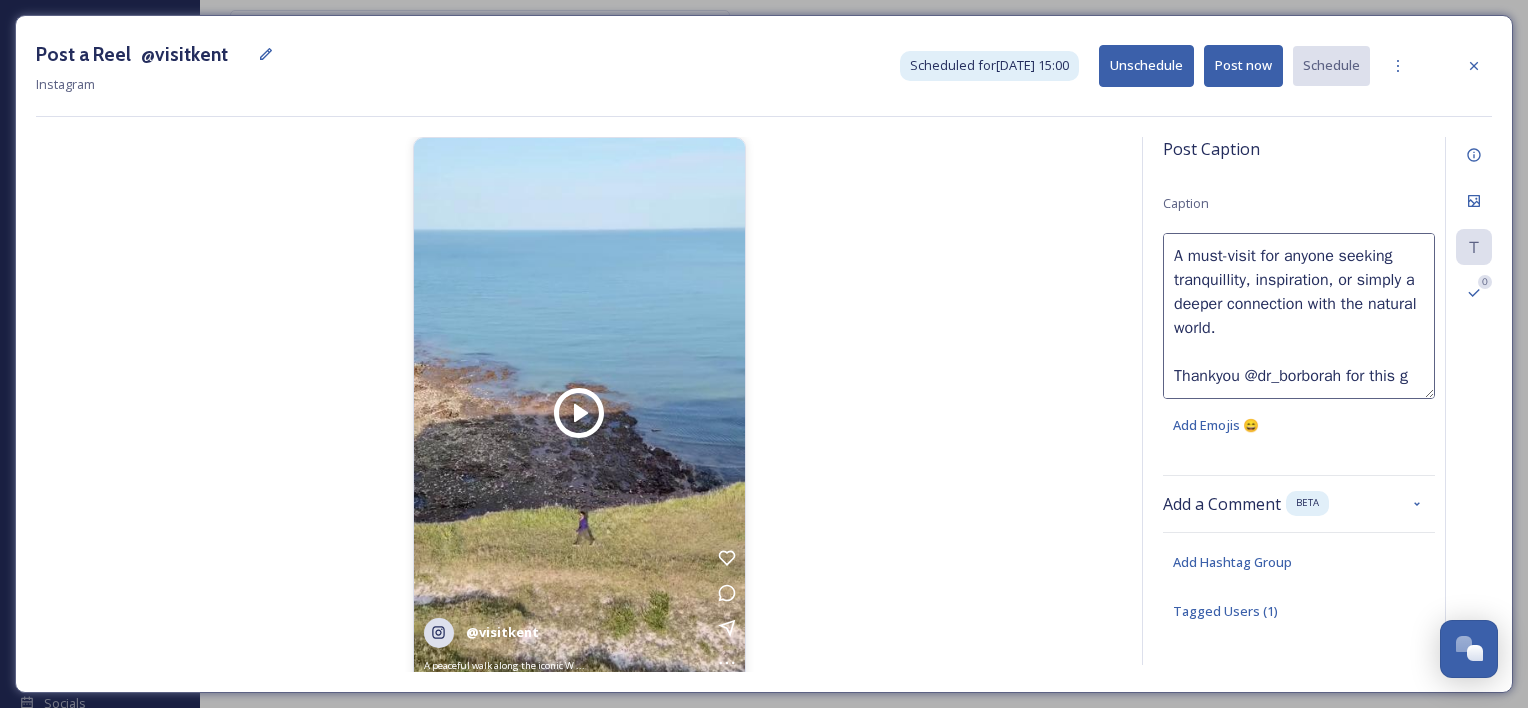 scroll, scrollTop: 396, scrollLeft: 0, axis: vertical 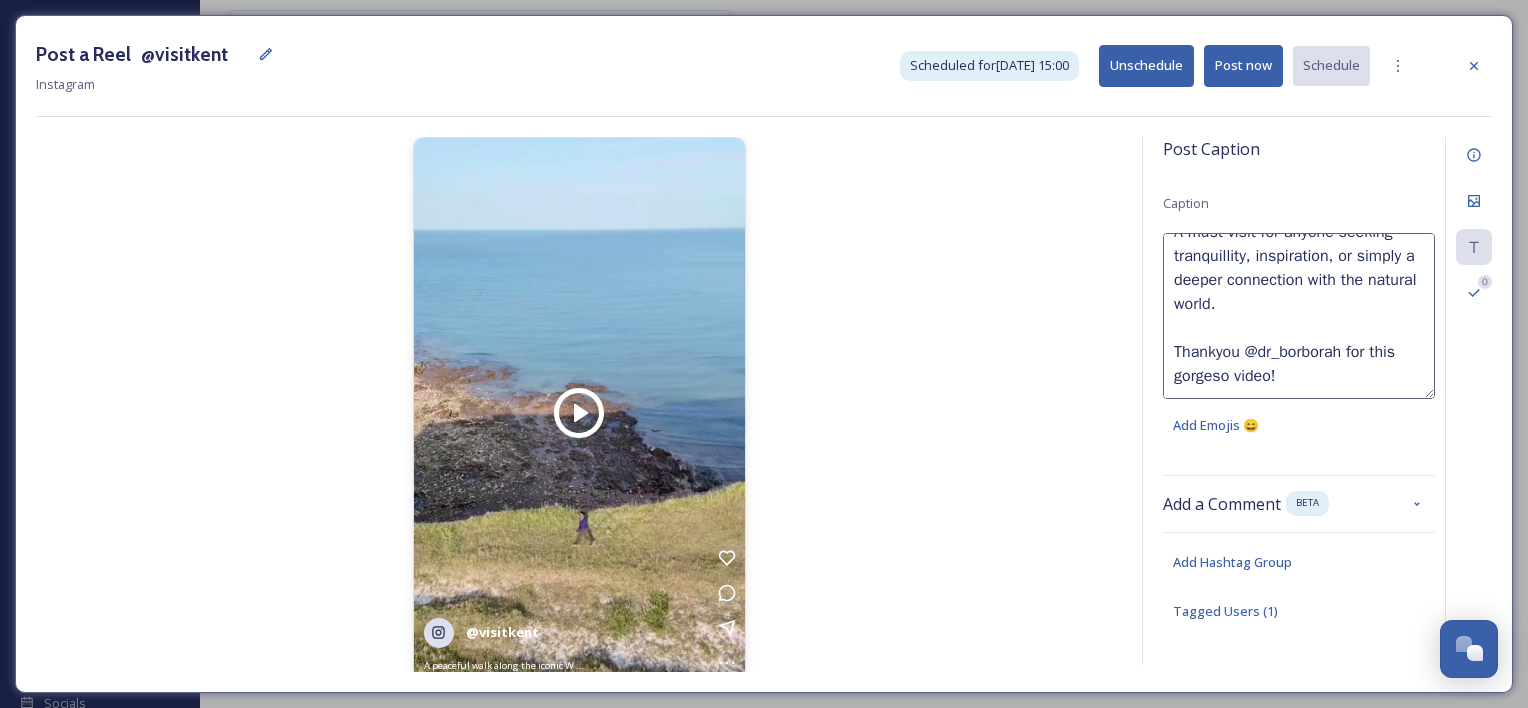 click on "A peaceful walk along the iconic [GEOGRAPHIC_DATA], where history meets natural beauty.
Towering above the English Channel, these chalk cliffs have stood for centuries as a symbol of resilience and hope.
With sweeping coastal views, the sound of waves below, and the wind at your back, it’s a truly humbling reminder of the timeless charm of the British landscape.
A must-visit for anyone seeking tranquillity, inspiration, or simply a deeper connection with the natural world.
Thankyou @dr_borborah for this gorgeso video!" at bounding box center (1299, 316) 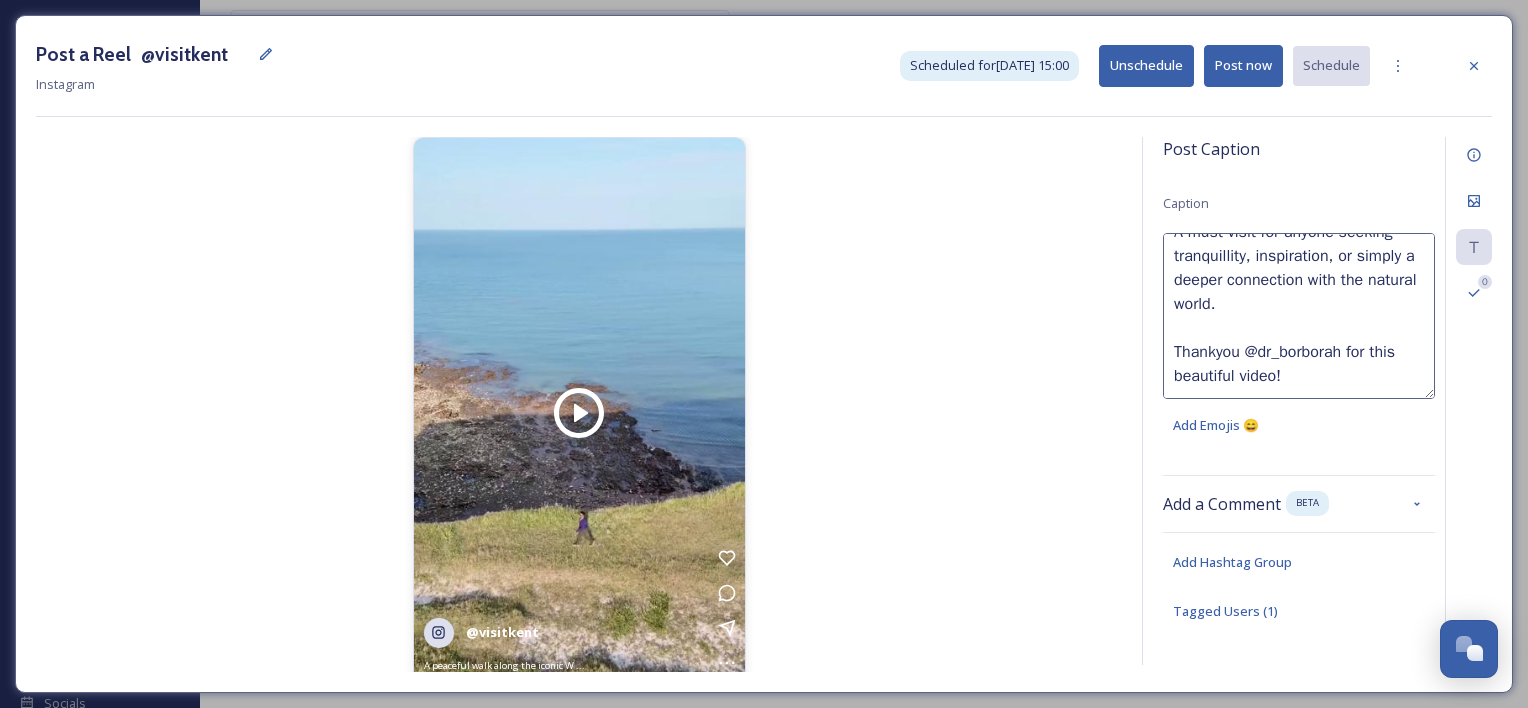 scroll, scrollTop: 408, scrollLeft: 0, axis: vertical 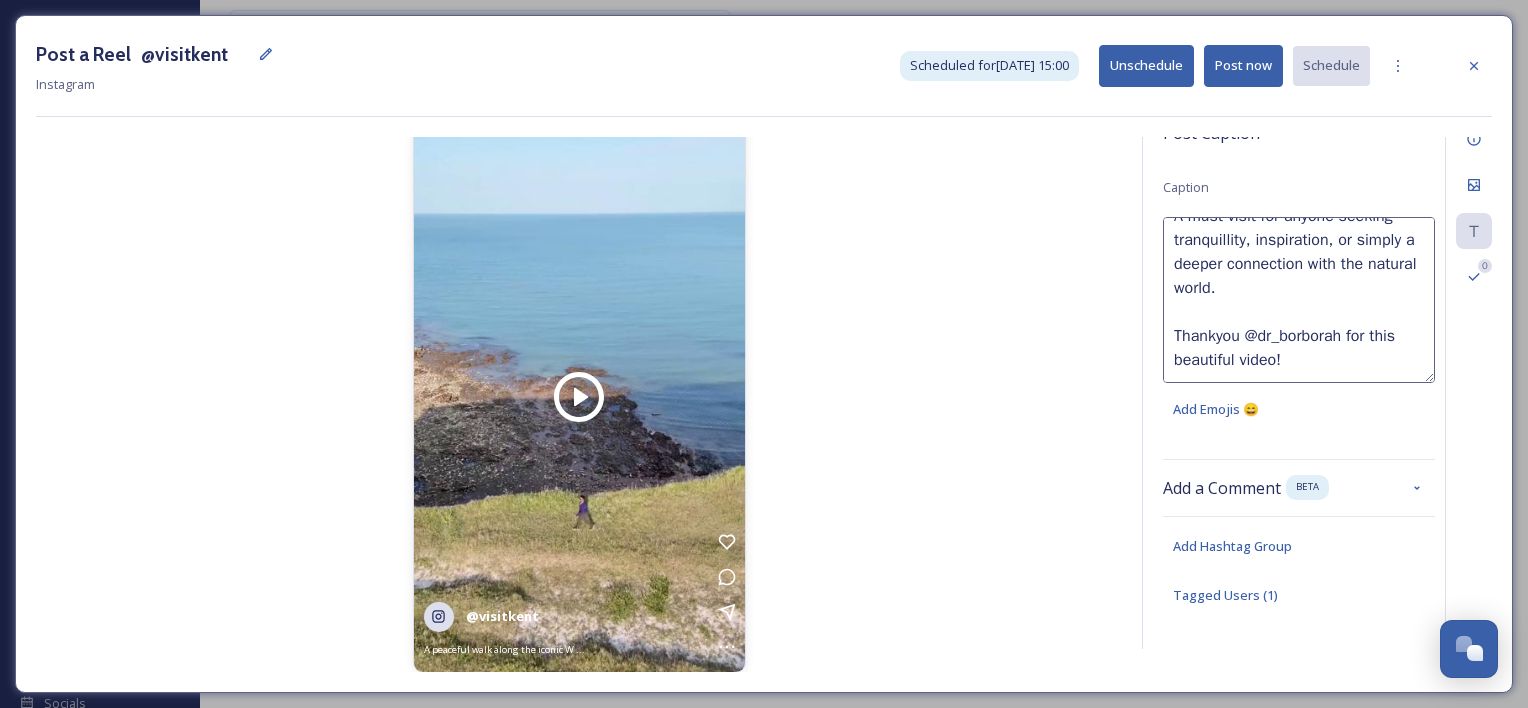 type on "A peaceful walk along the iconic [GEOGRAPHIC_DATA], where history meets natural beauty.
Towering above the English Channel, these chalk cliffs have stood for centuries as a symbol of resilience and hope.
With sweeping coastal views, the sound of waves below, and the wind at your back, it’s a truly humbling reminder of the timeless charm of the British landscape.
A must-visit for anyone seeking tranquillity, inspiration, or simply a deeper connection with the natural world.
Thankyou @dr_borborah for this beautiful video!" 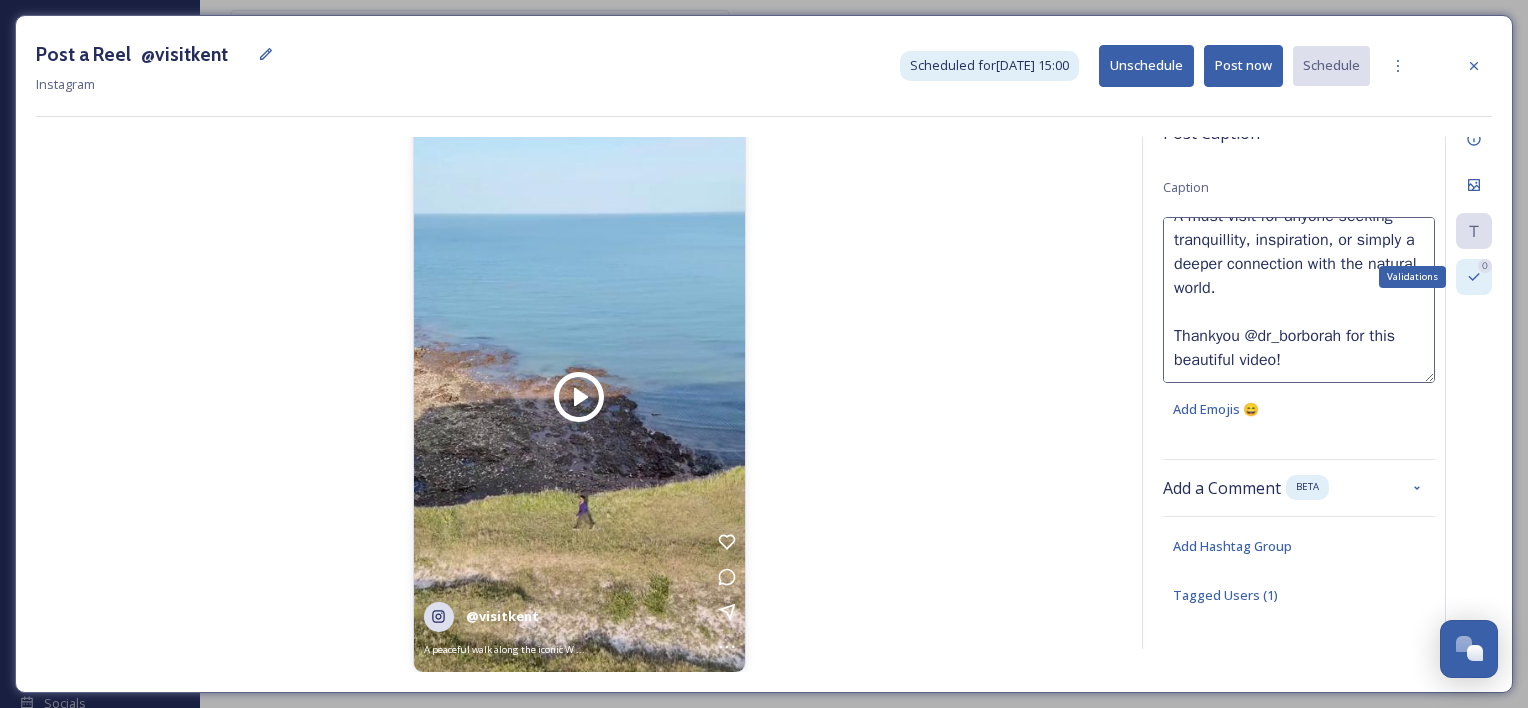 click 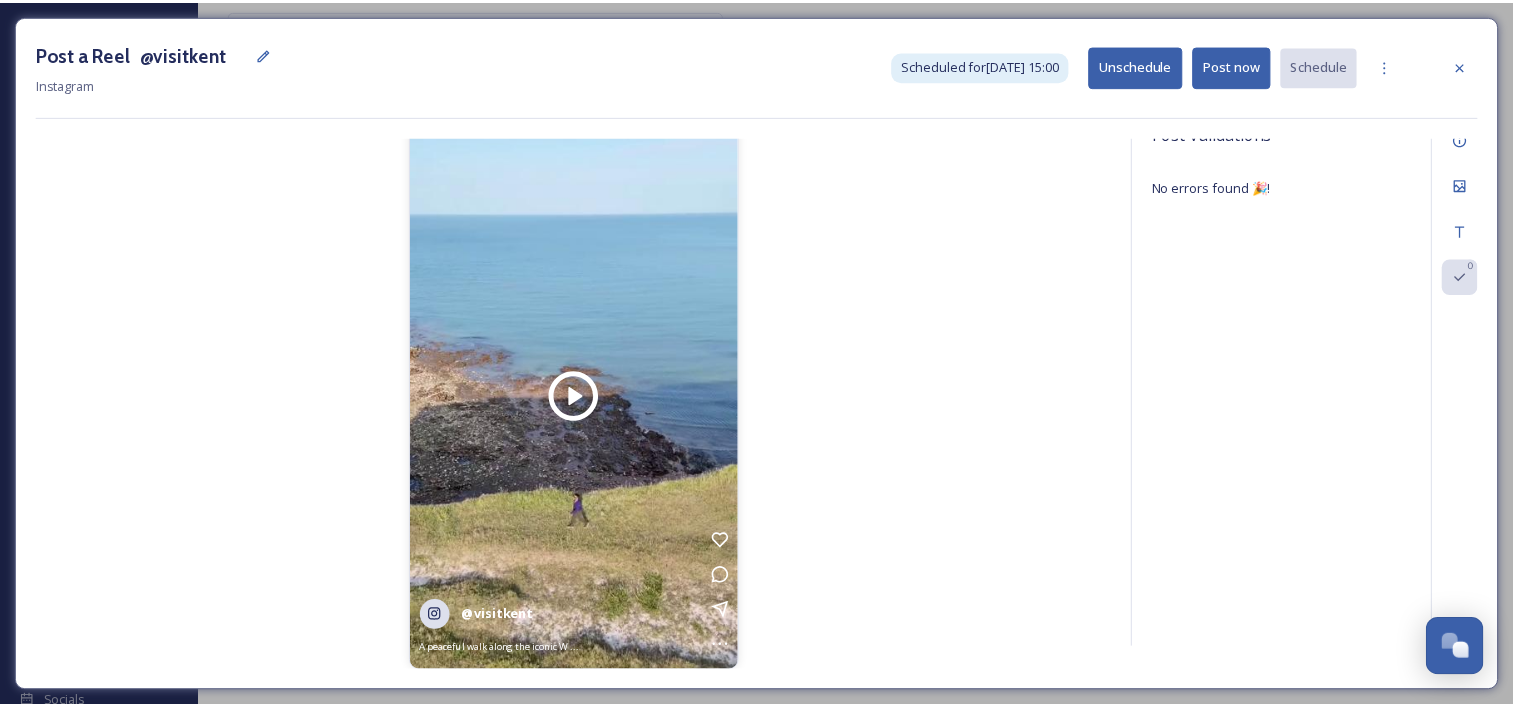 scroll, scrollTop: 0, scrollLeft: 0, axis: both 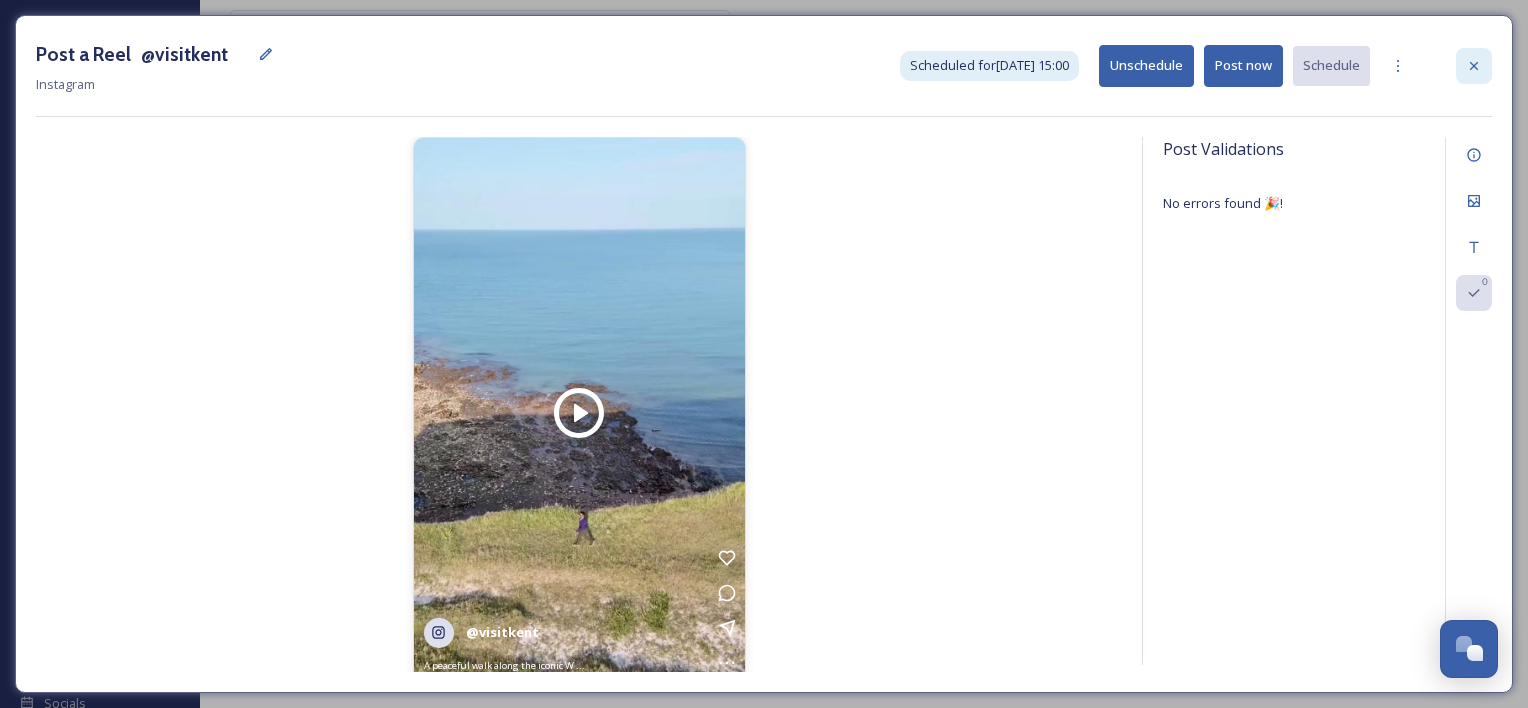 click 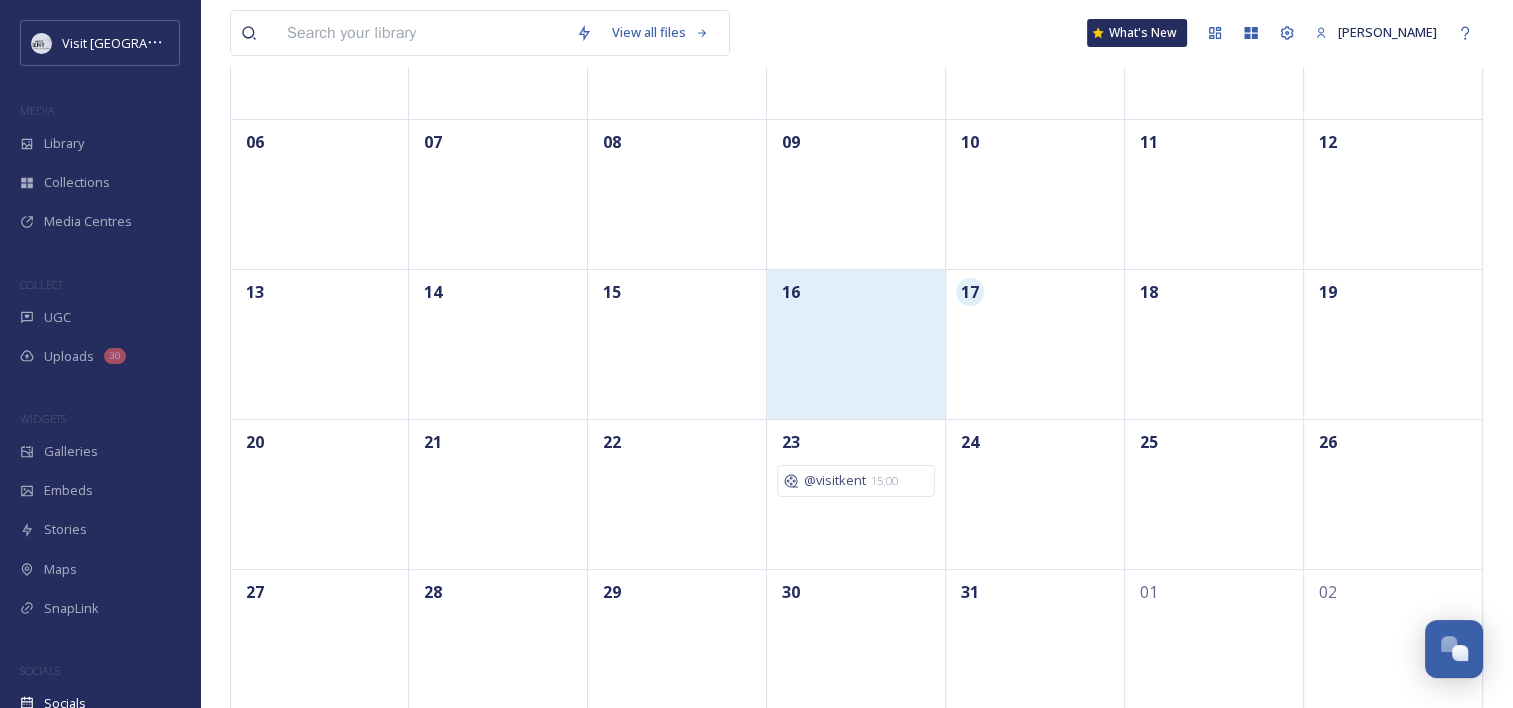 scroll, scrollTop: 328, scrollLeft: 0, axis: vertical 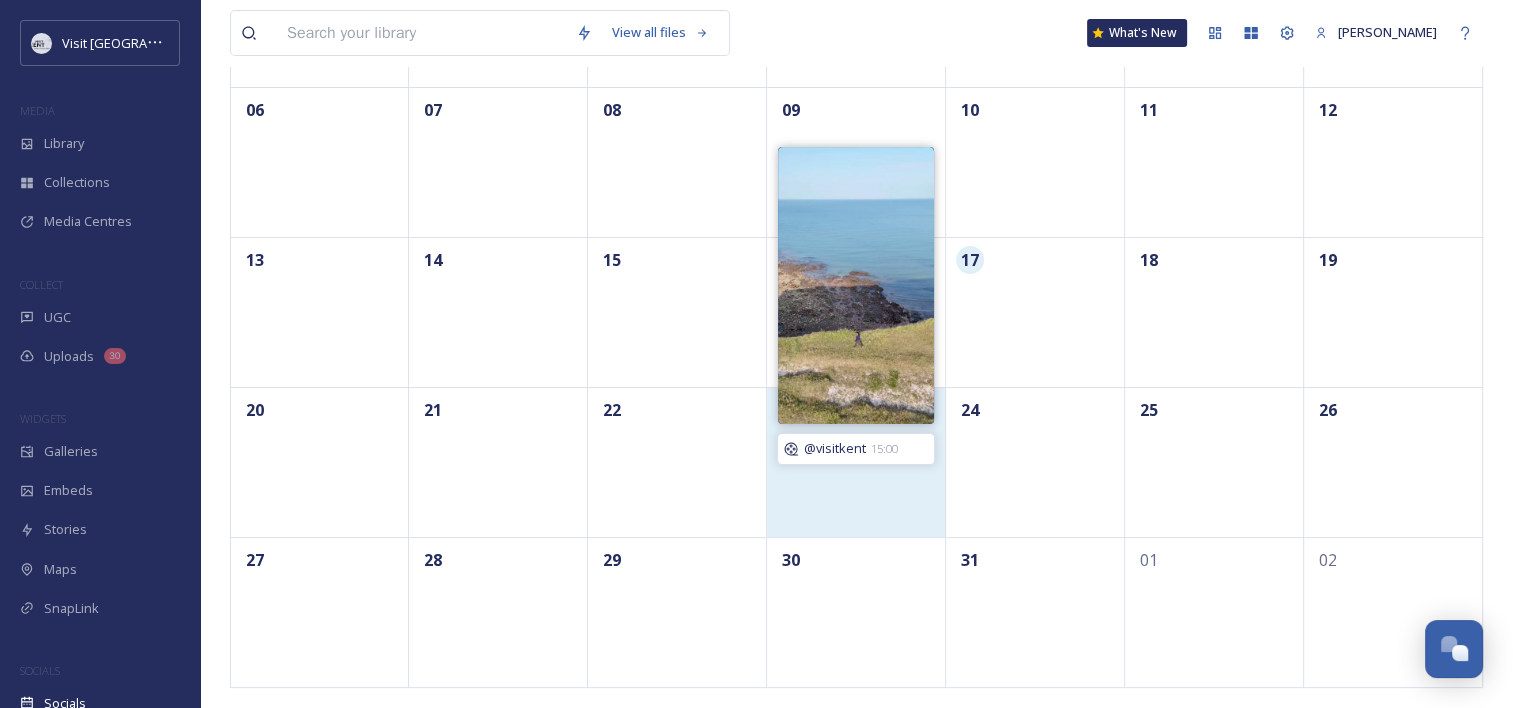 click on "@visitkent" at bounding box center (835, 448) 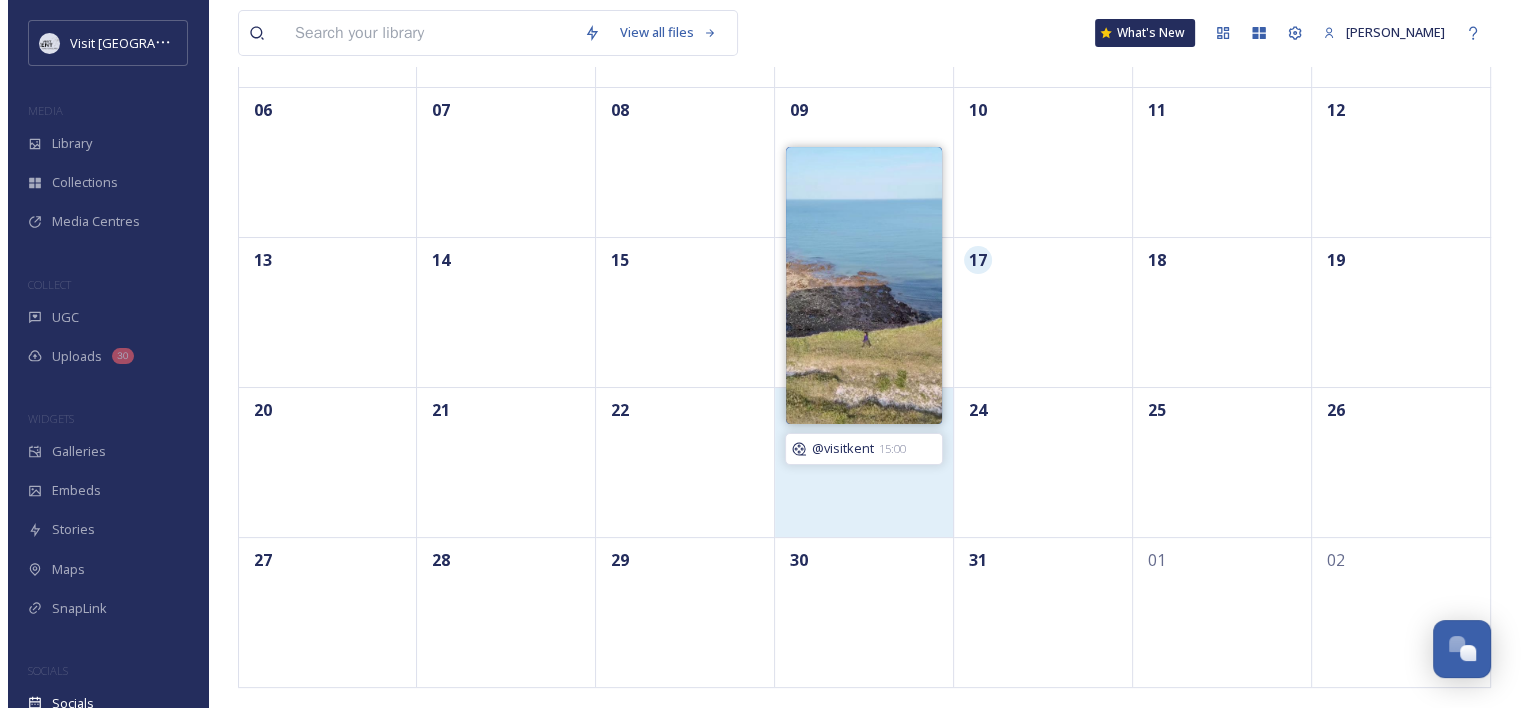 scroll, scrollTop: 0, scrollLeft: 0, axis: both 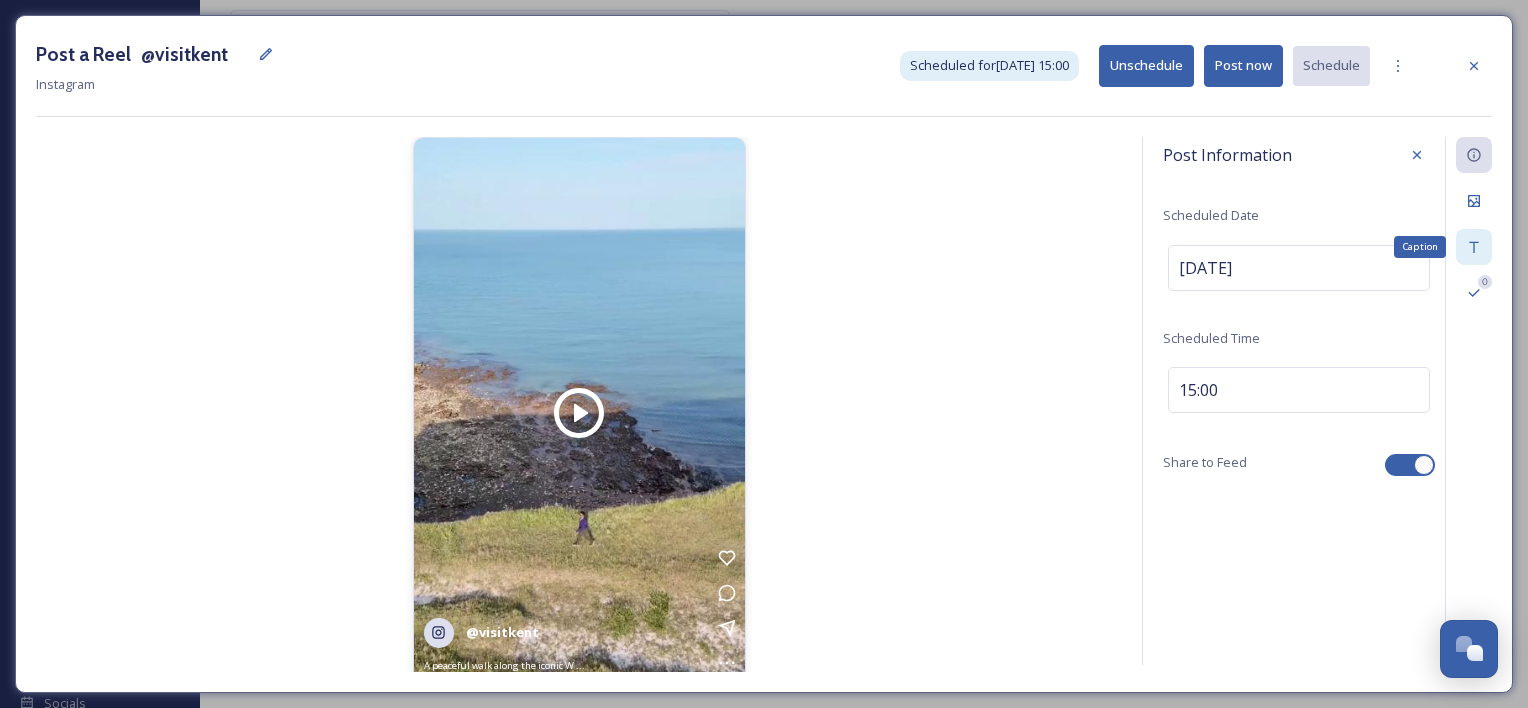 click 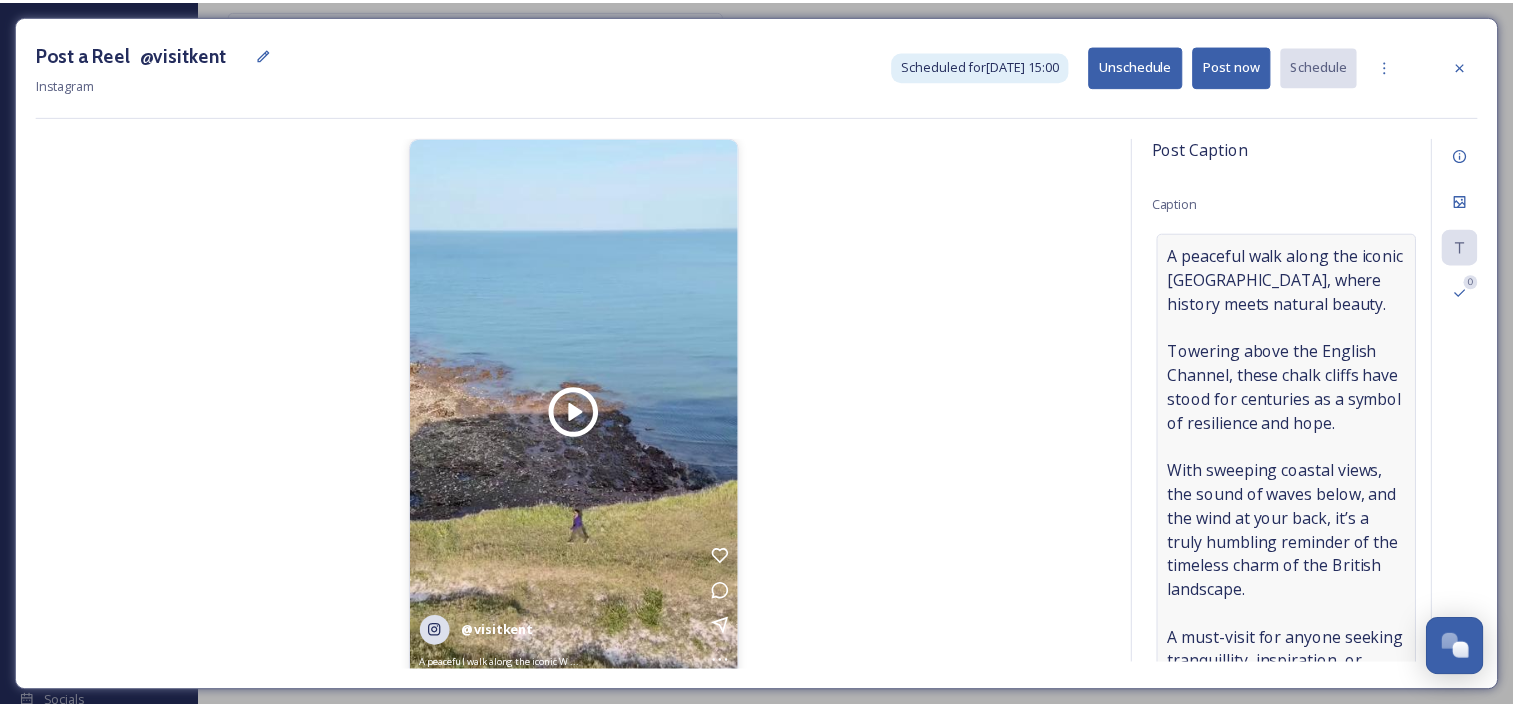 scroll, scrollTop: 433, scrollLeft: 0, axis: vertical 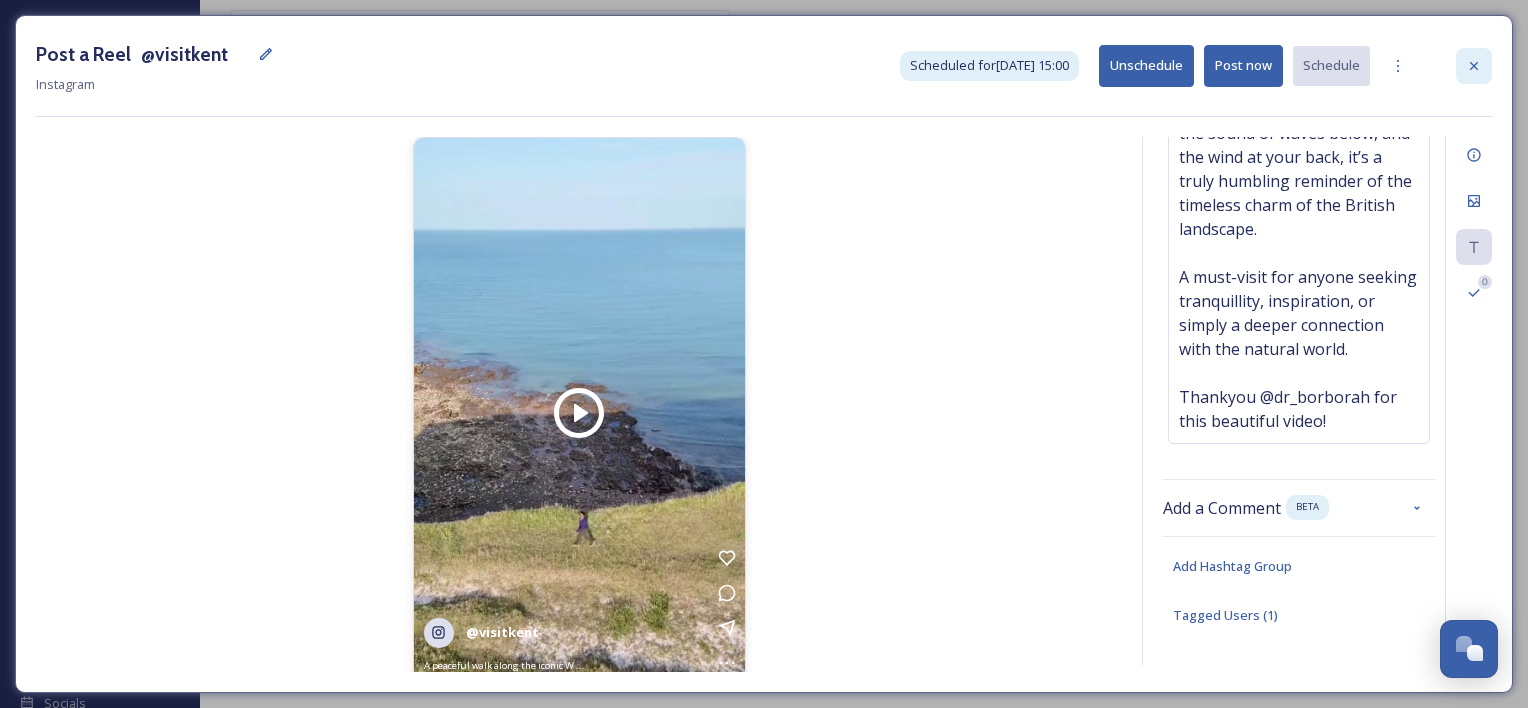 click at bounding box center (1474, 66) 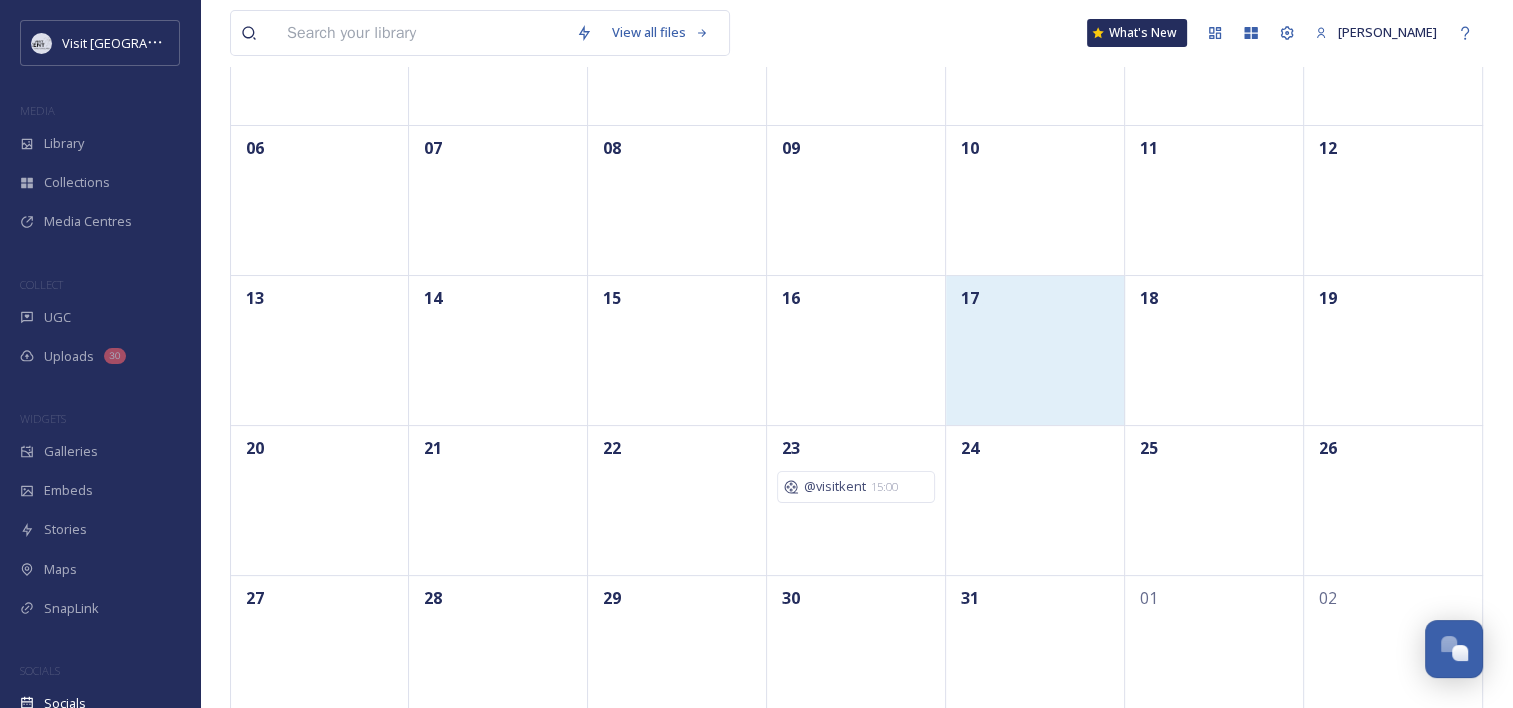 scroll, scrollTop: 328, scrollLeft: 0, axis: vertical 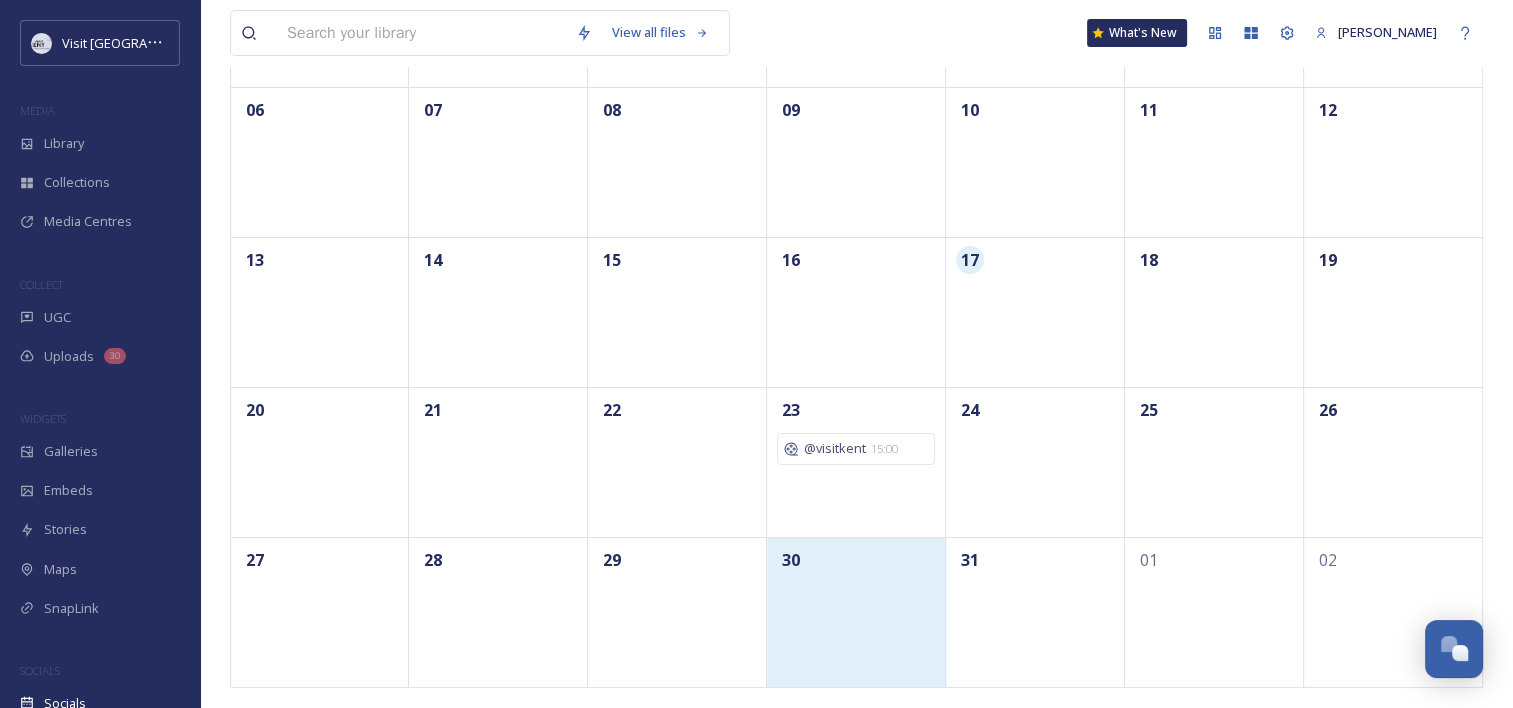 click on "30" at bounding box center (856, 612) 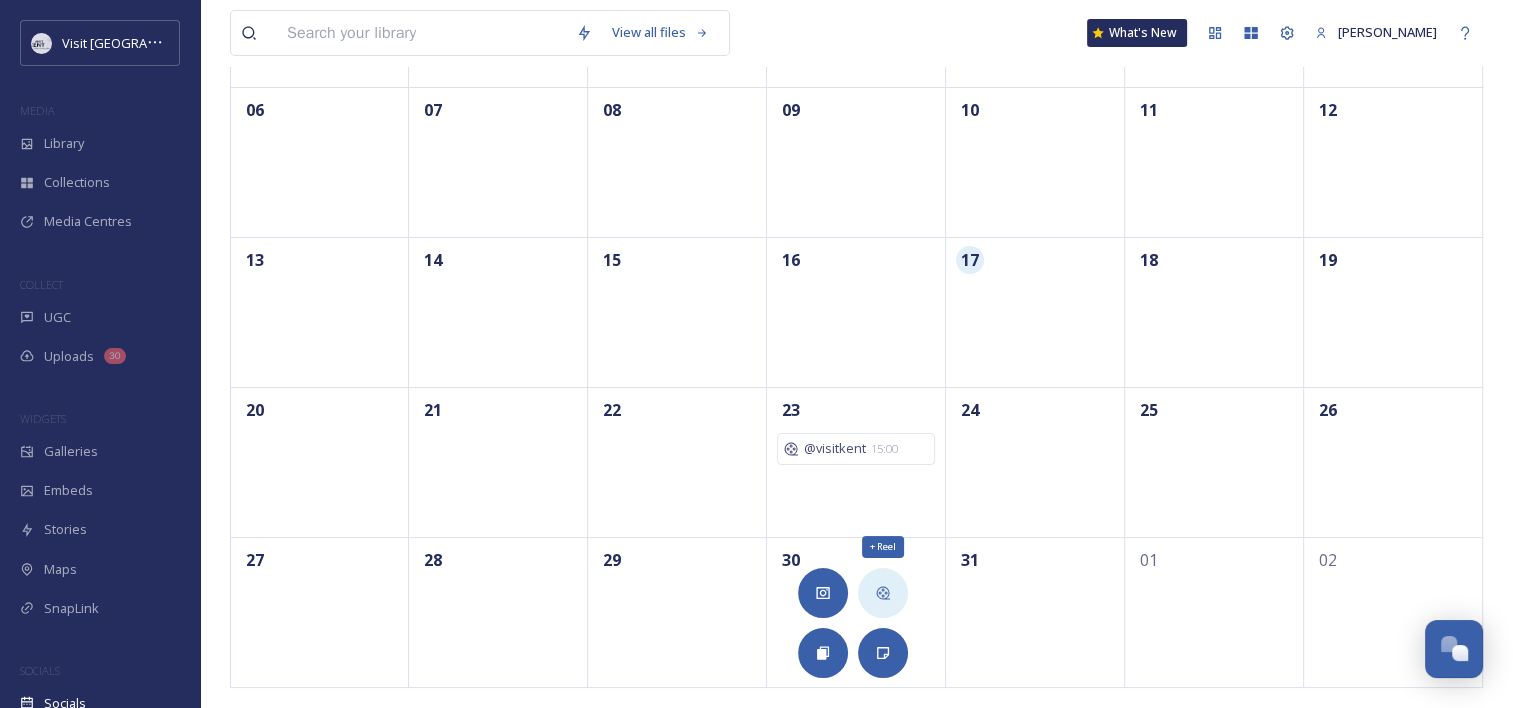 click 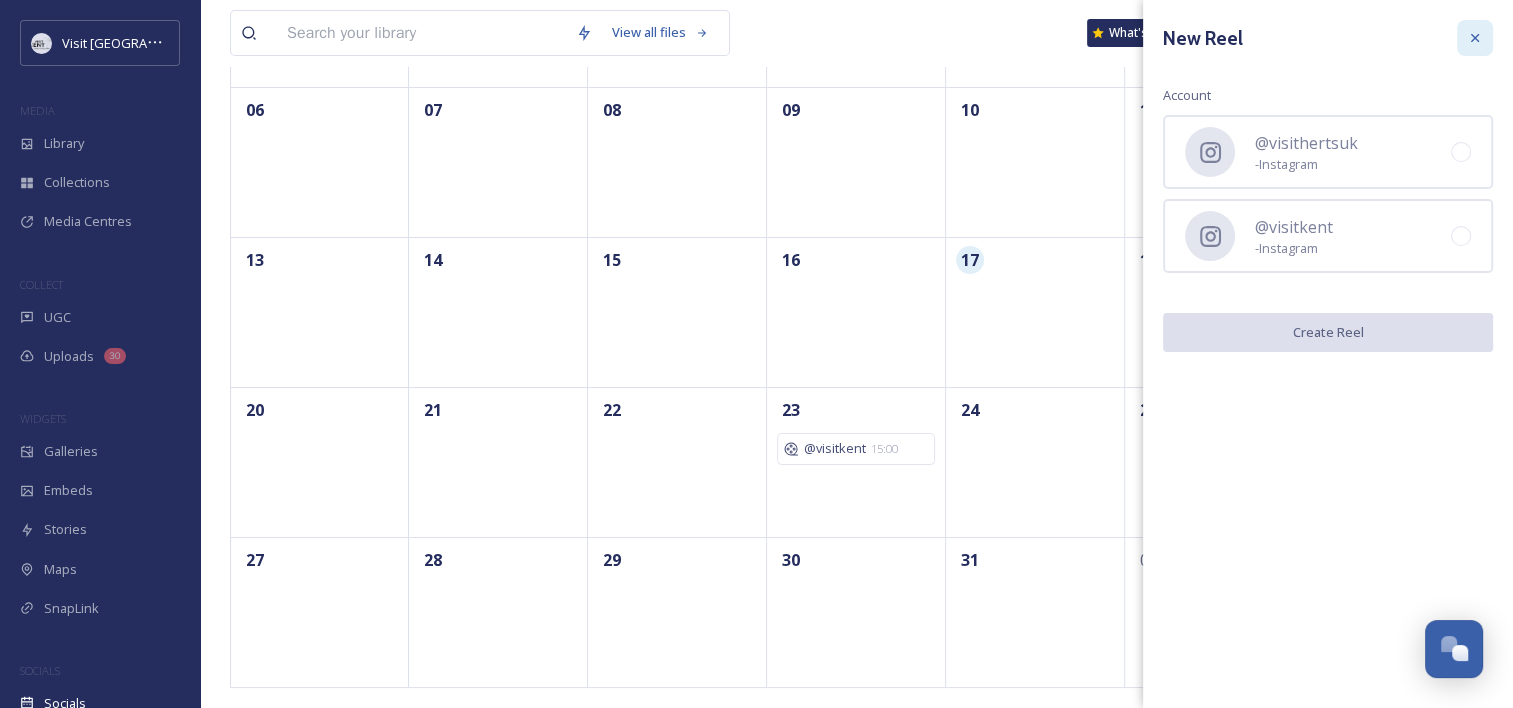 click 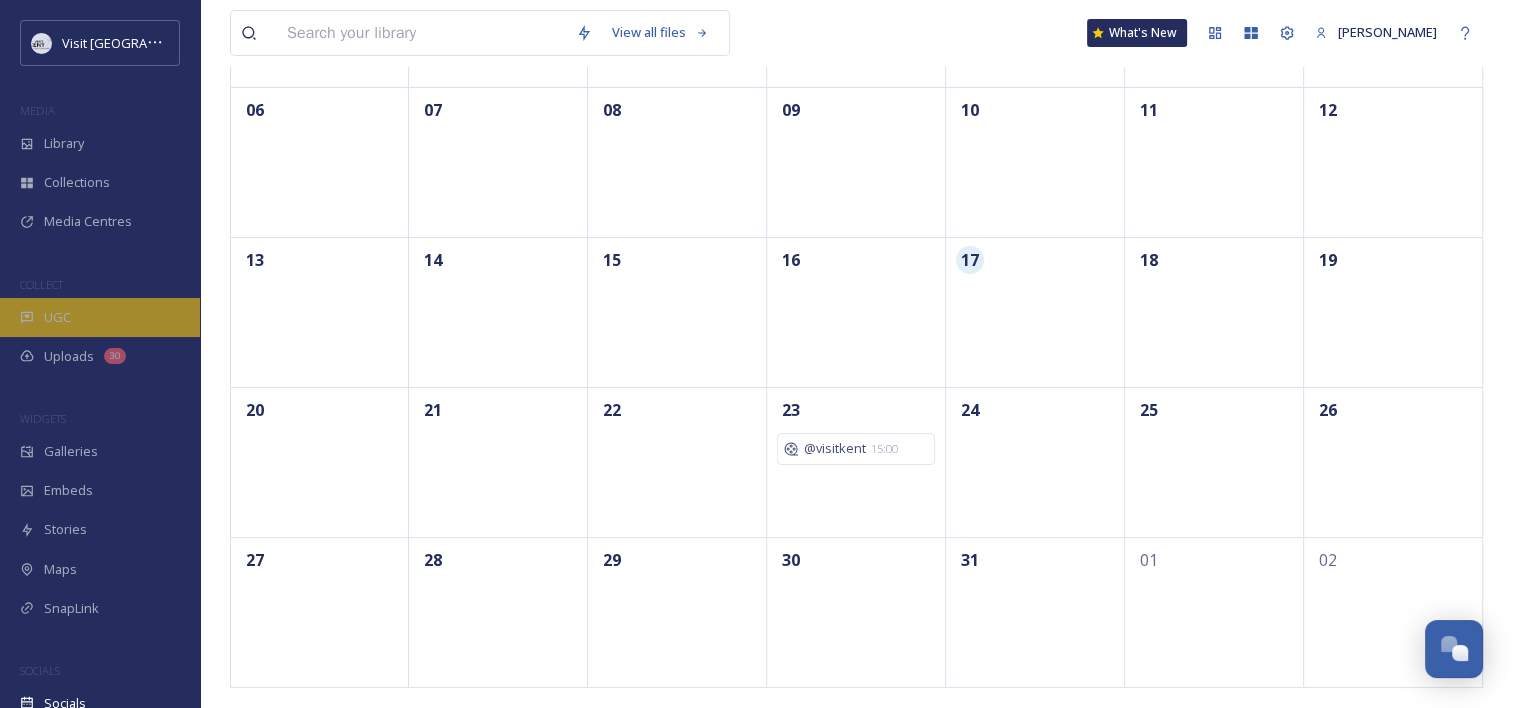 click on "UGC" at bounding box center (100, 317) 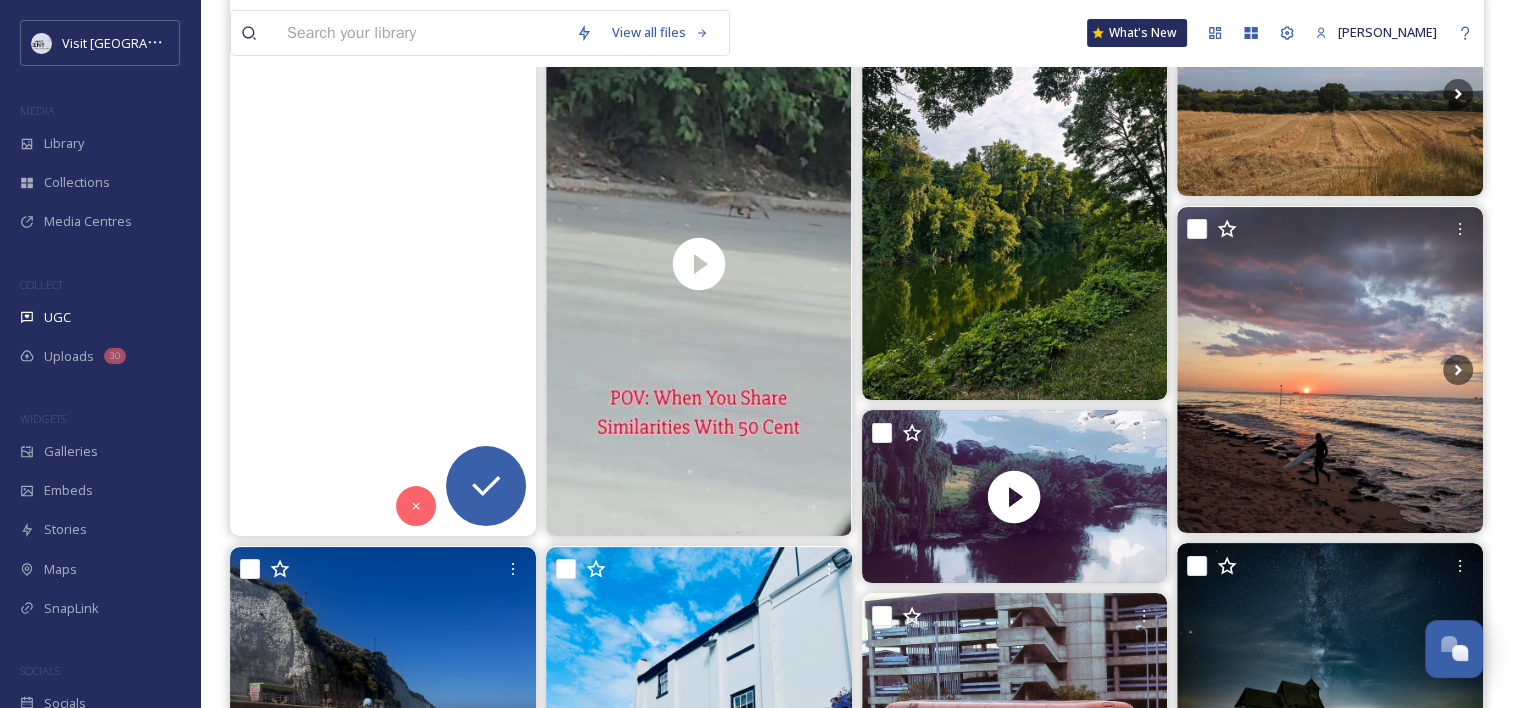 scroll, scrollTop: 208, scrollLeft: 0, axis: vertical 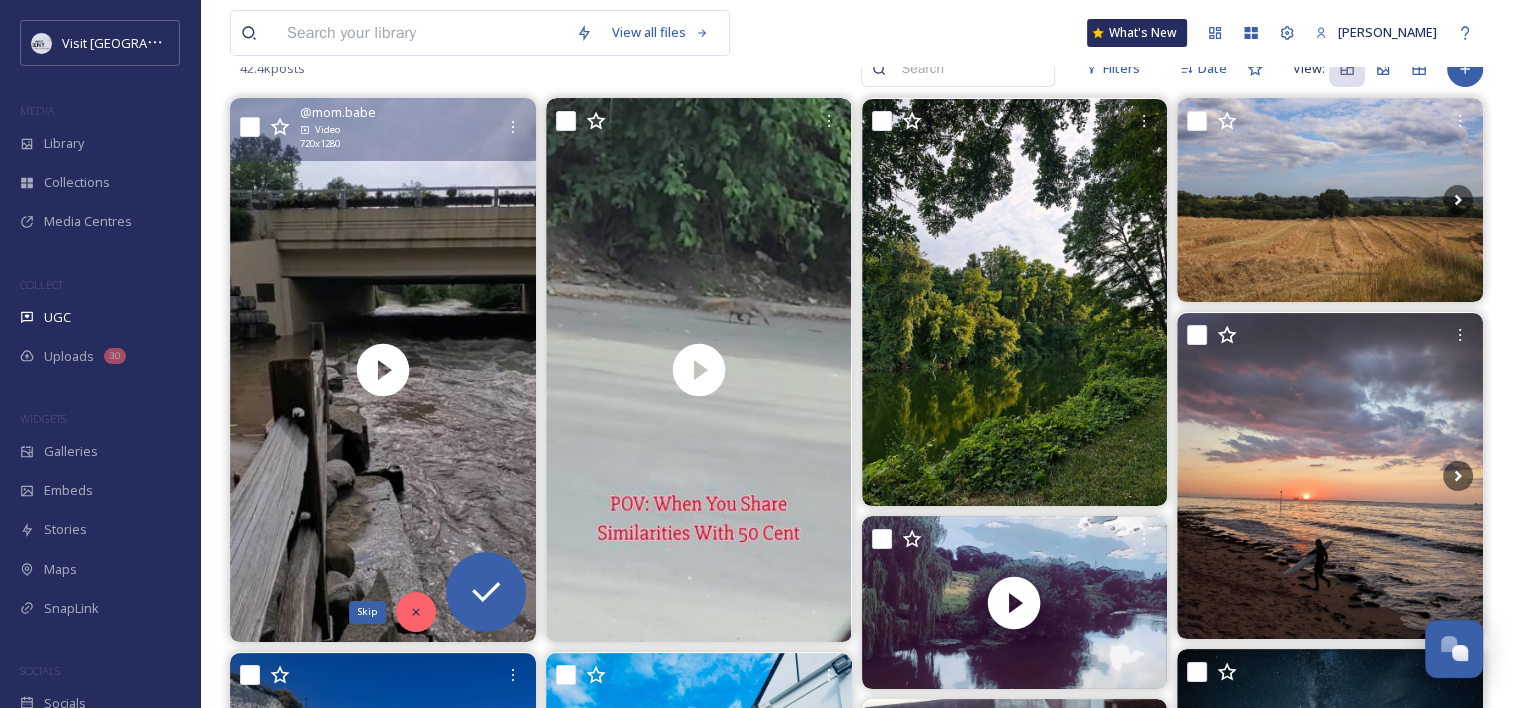 click 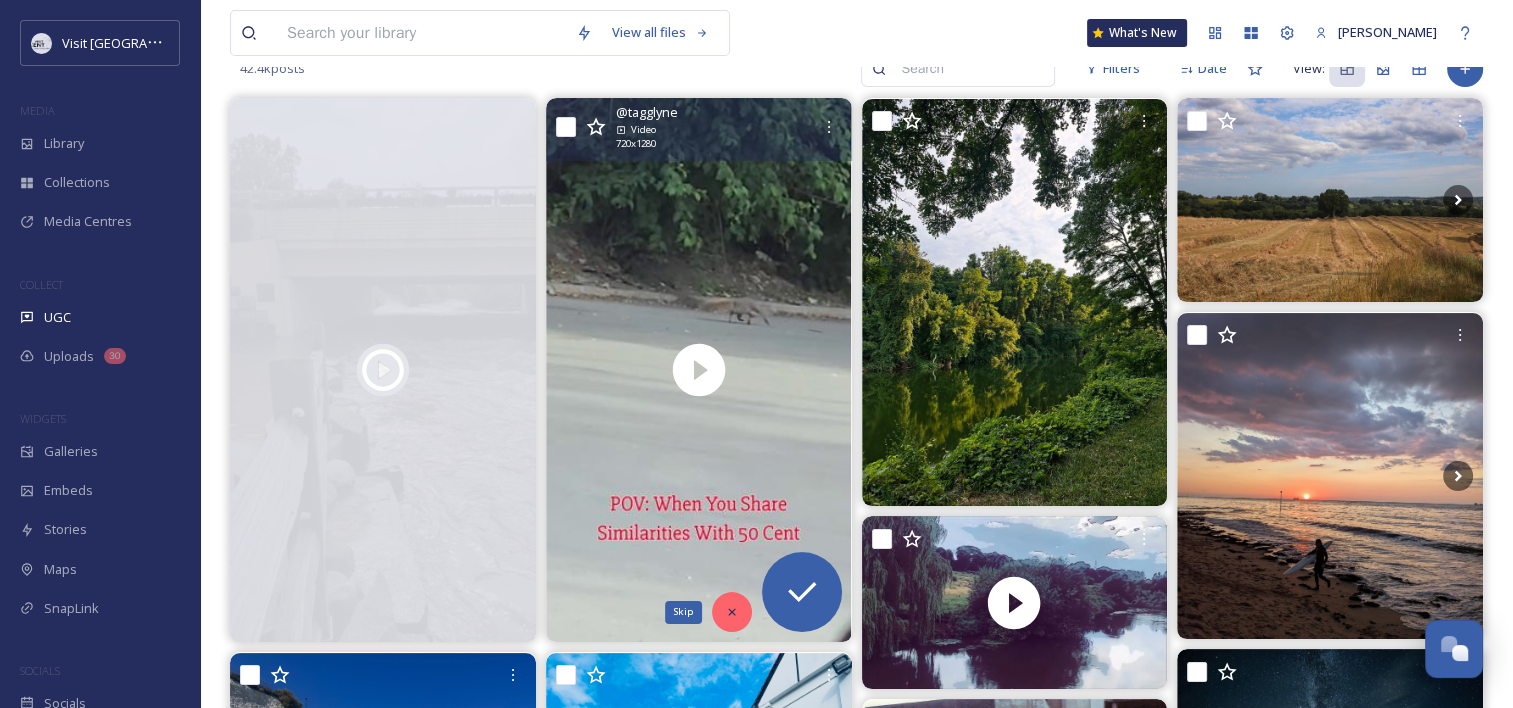 click on "Skip" at bounding box center (732, 612) 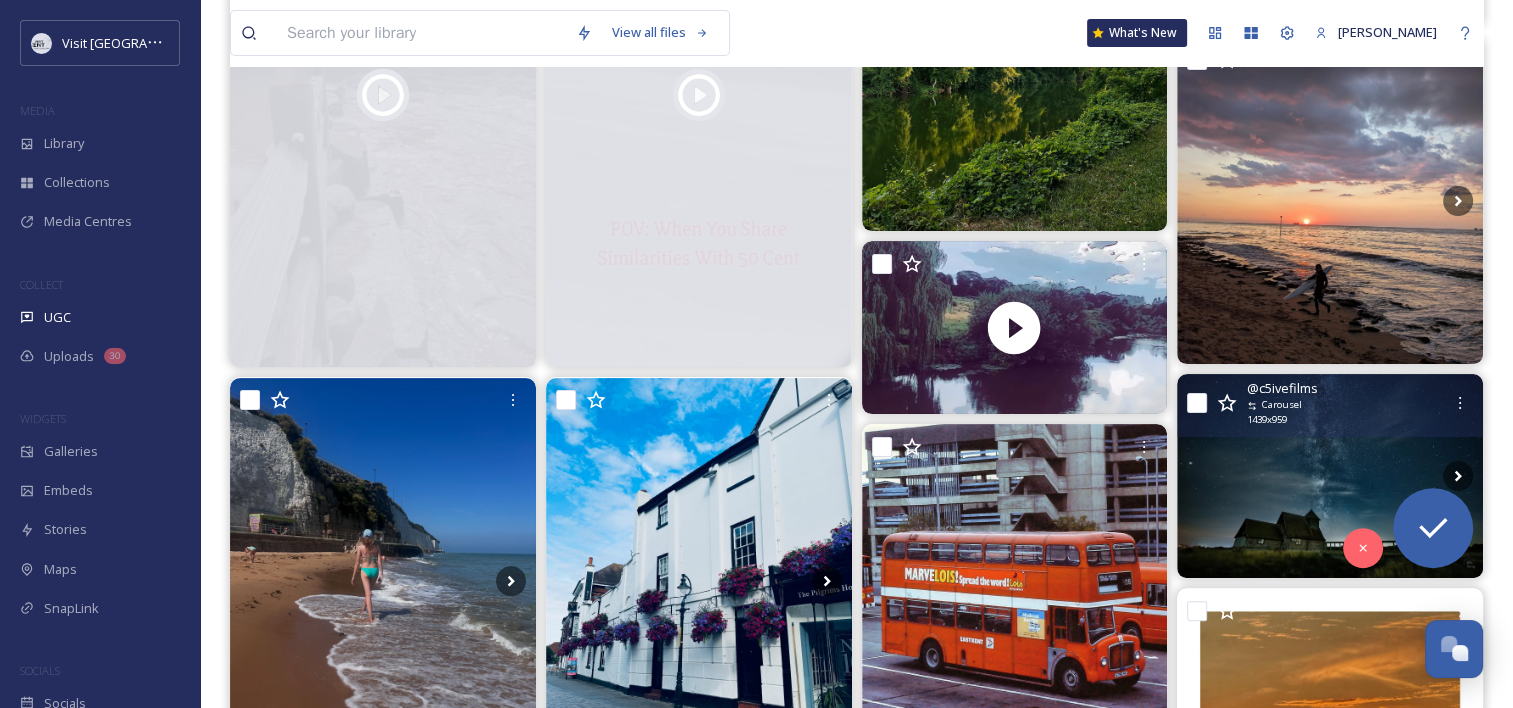 scroll, scrollTop: 487, scrollLeft: 0, axis: vertical 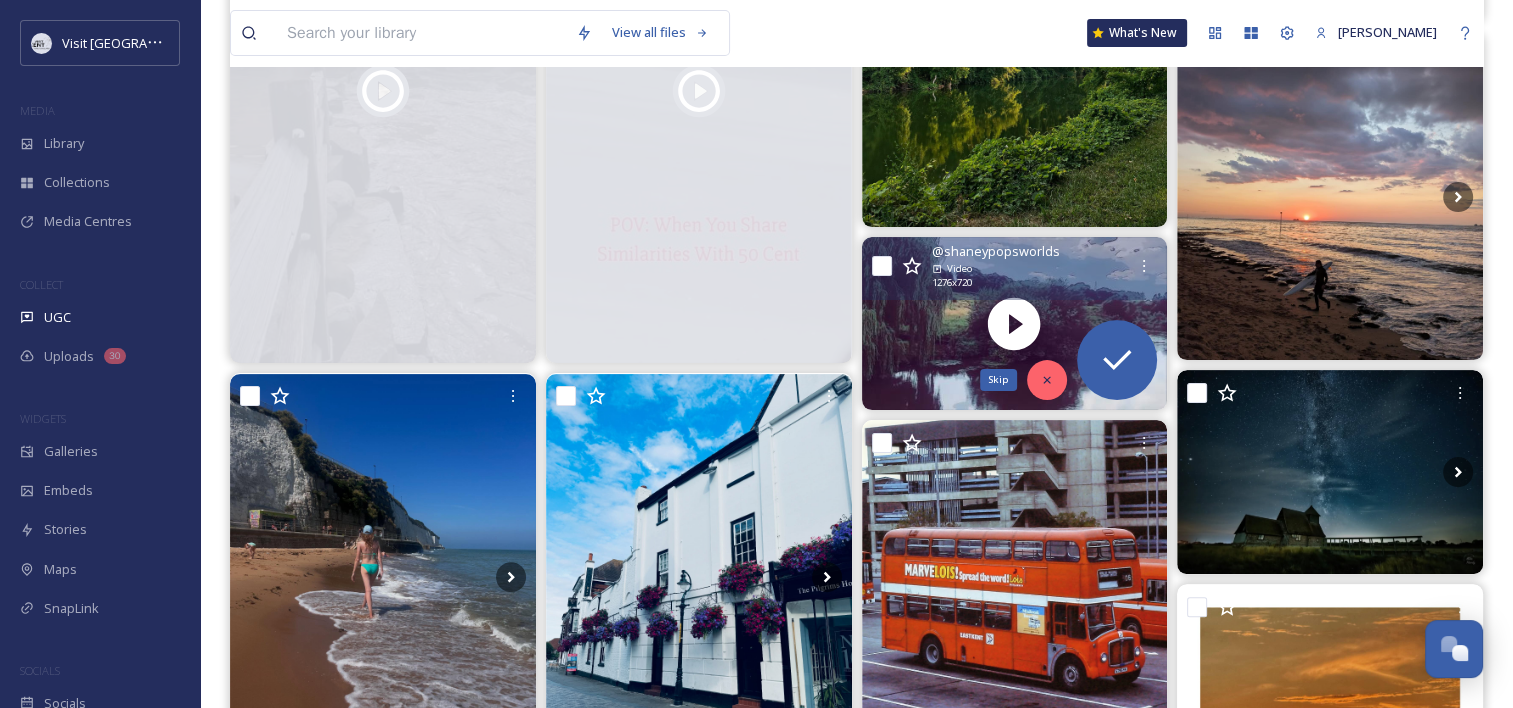 click 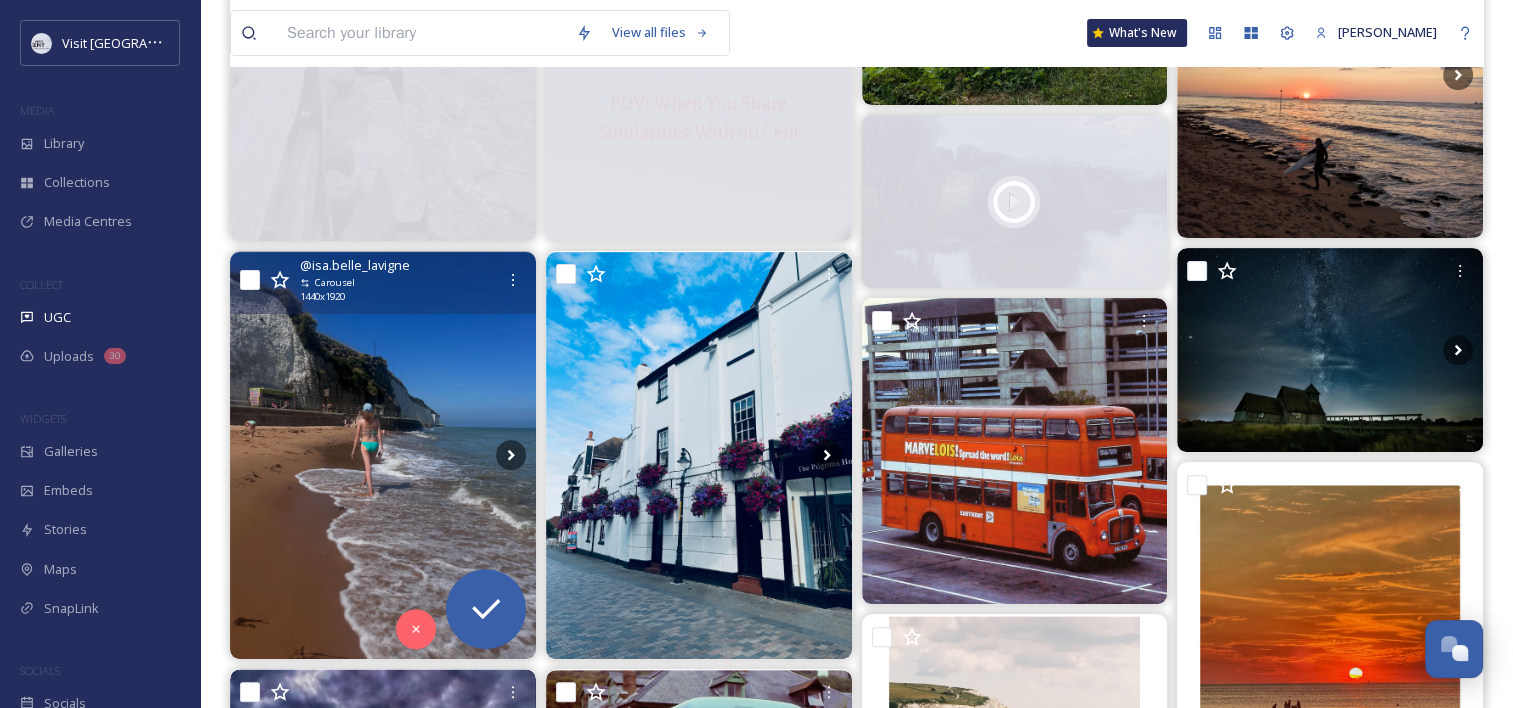 scroll, scrollTop: 611, scrollLeft: 0, axis: vertical 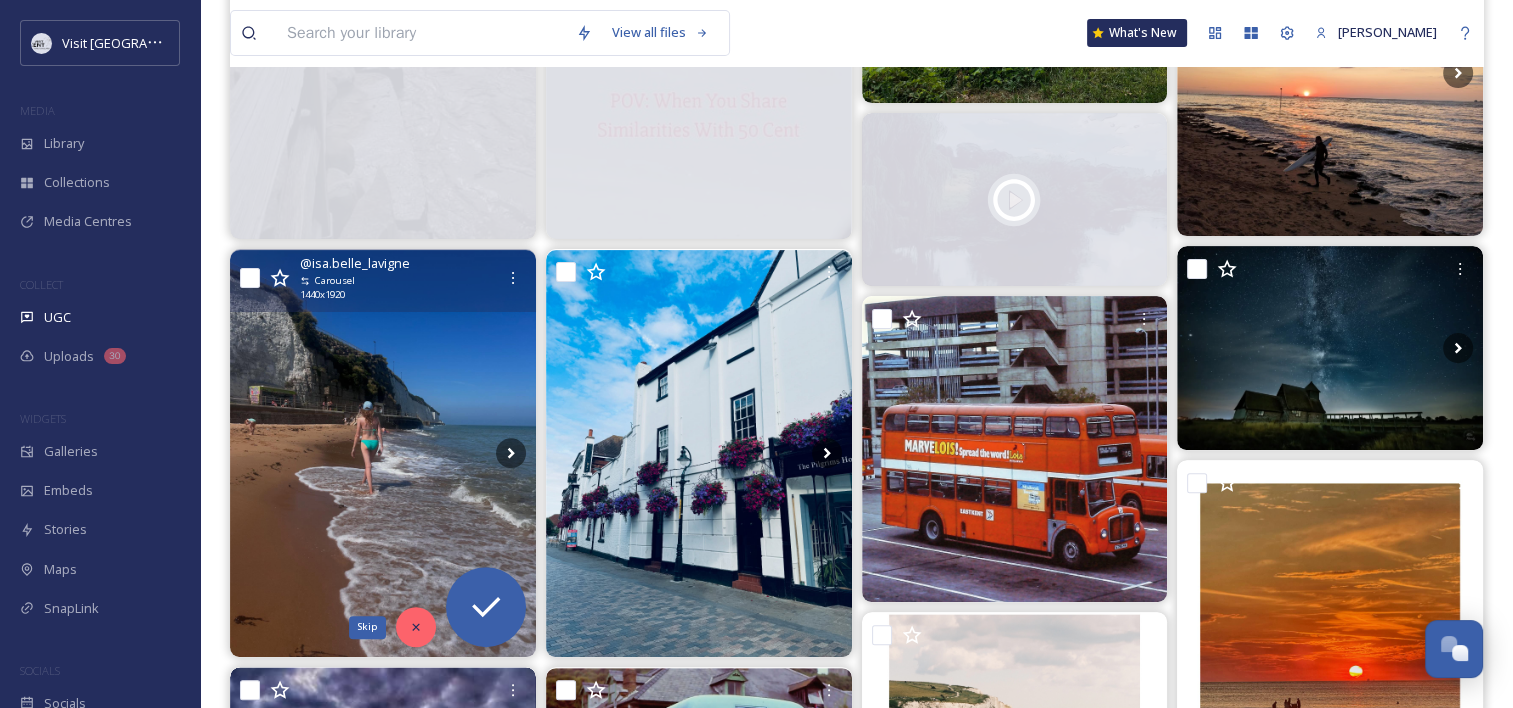 click on "Skip" at bounding box center (416, 627) 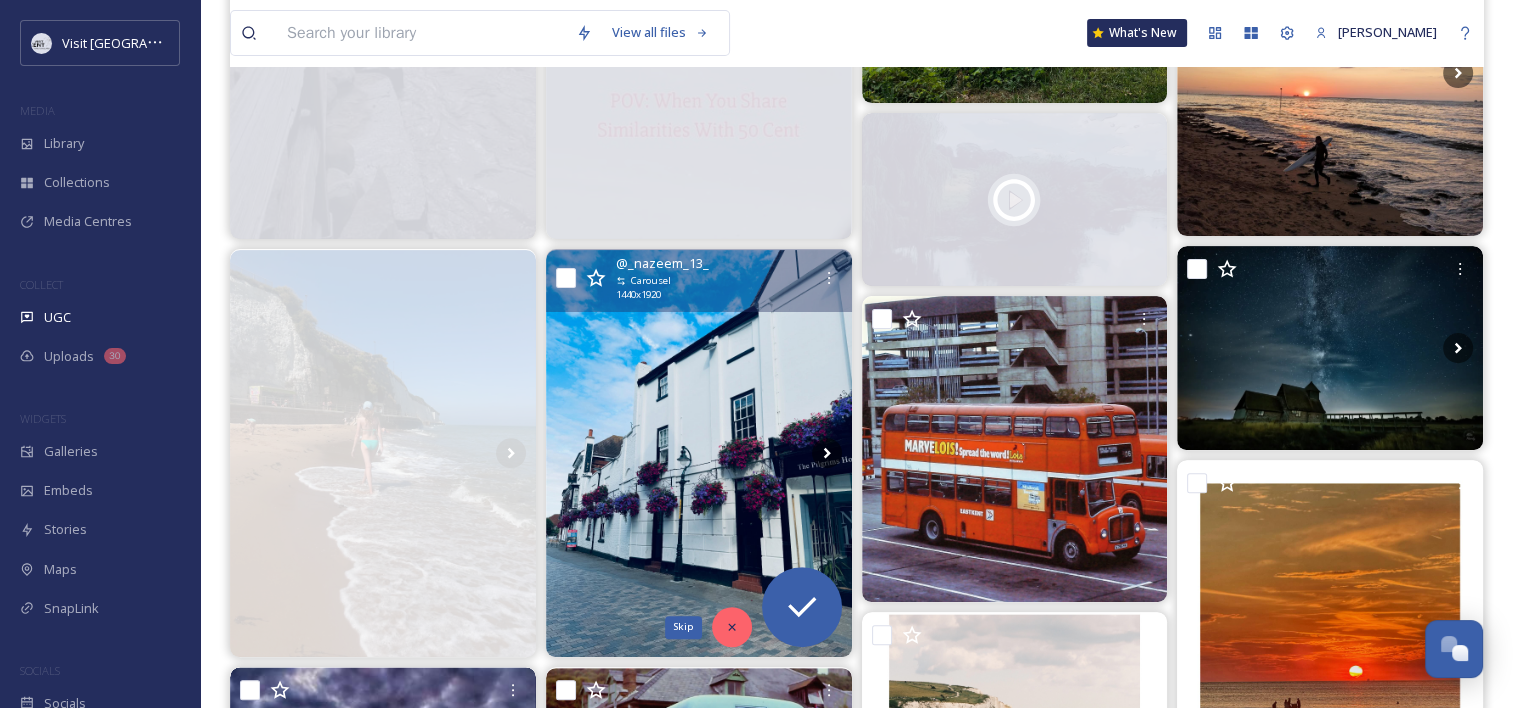 click 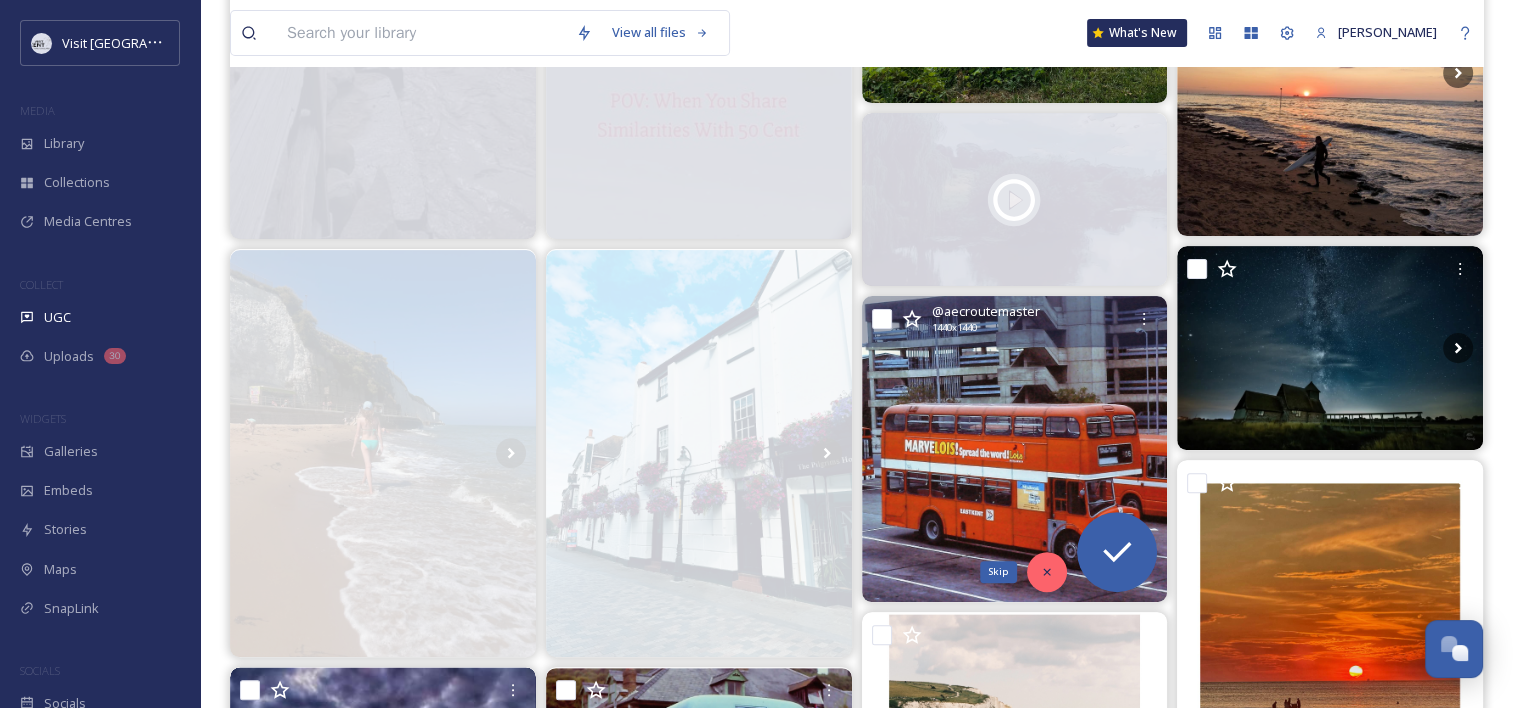 click 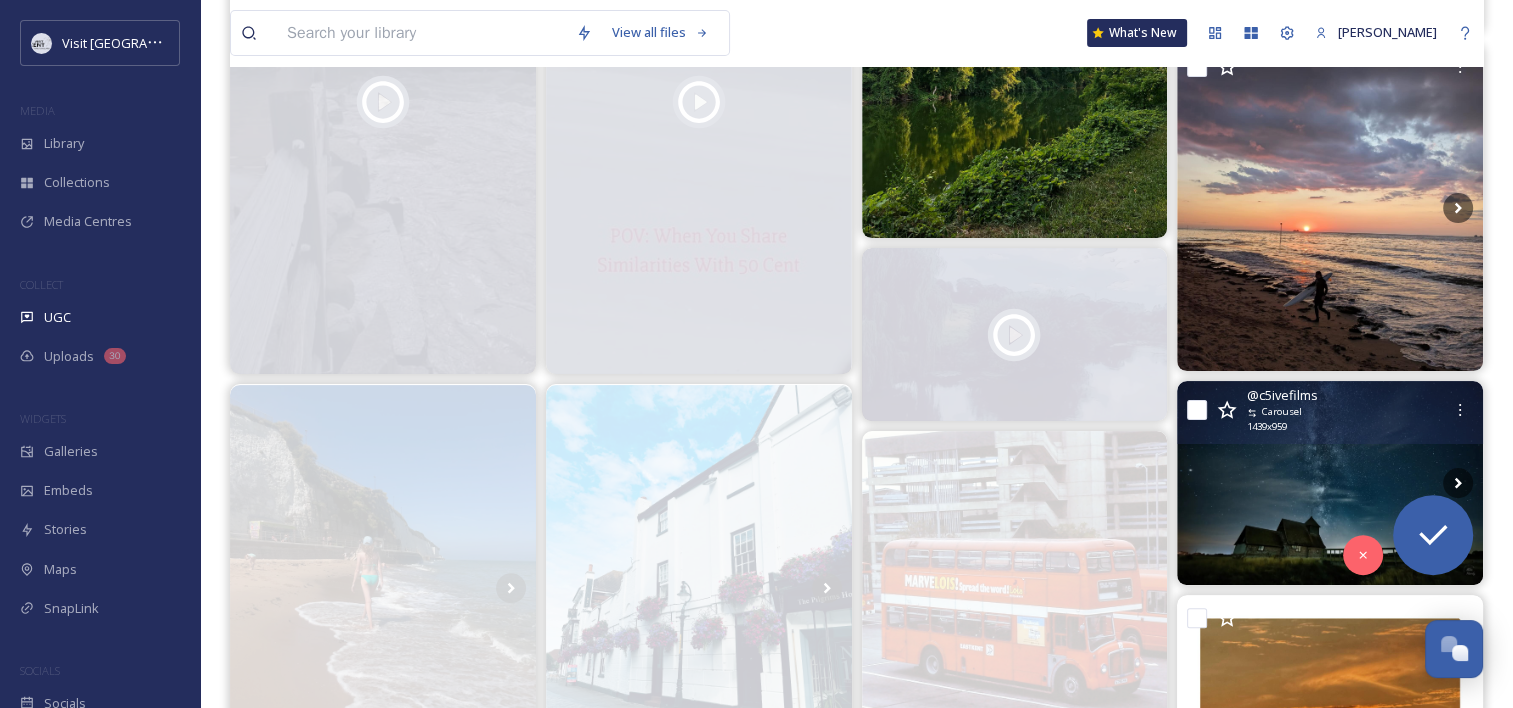 scroll, scrollTop: 868, scrollLeft: 0, axis: vertical 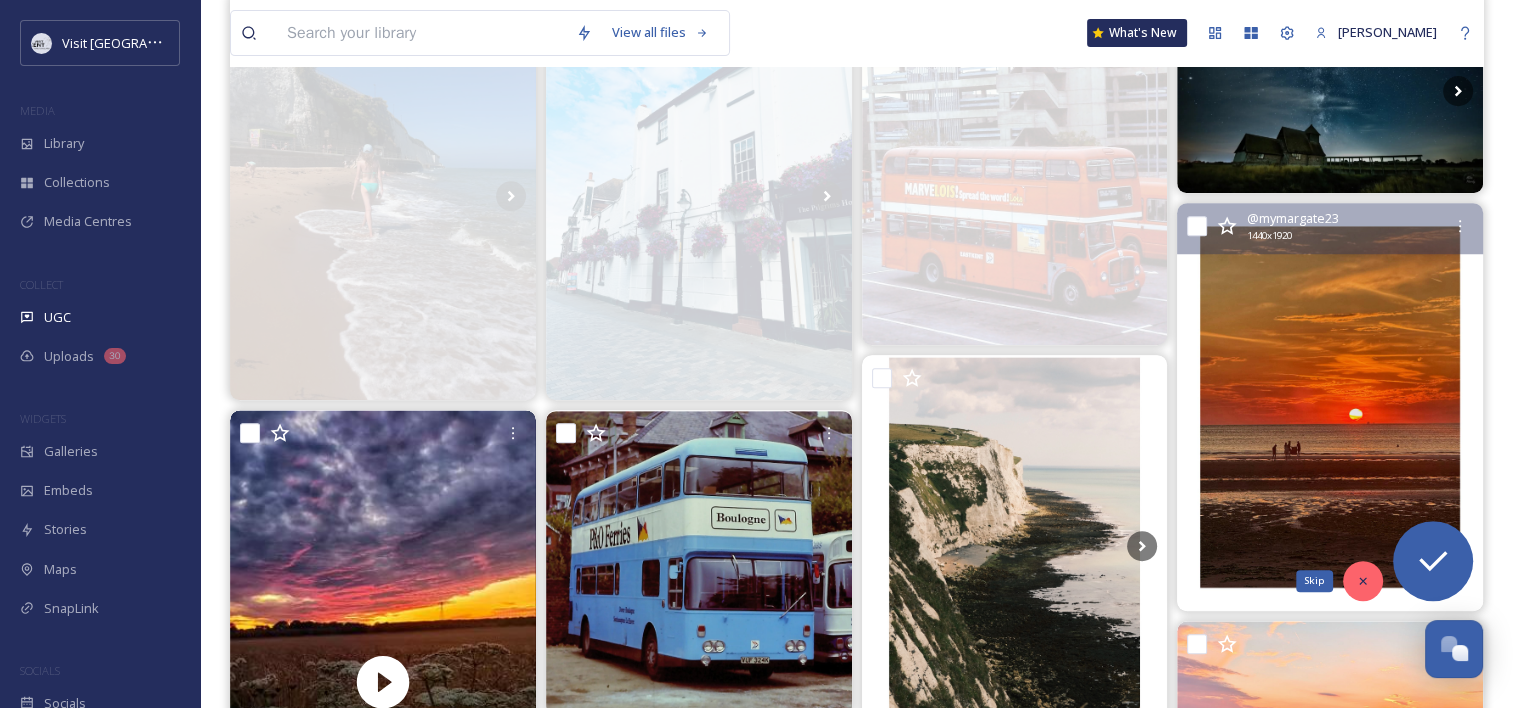 click 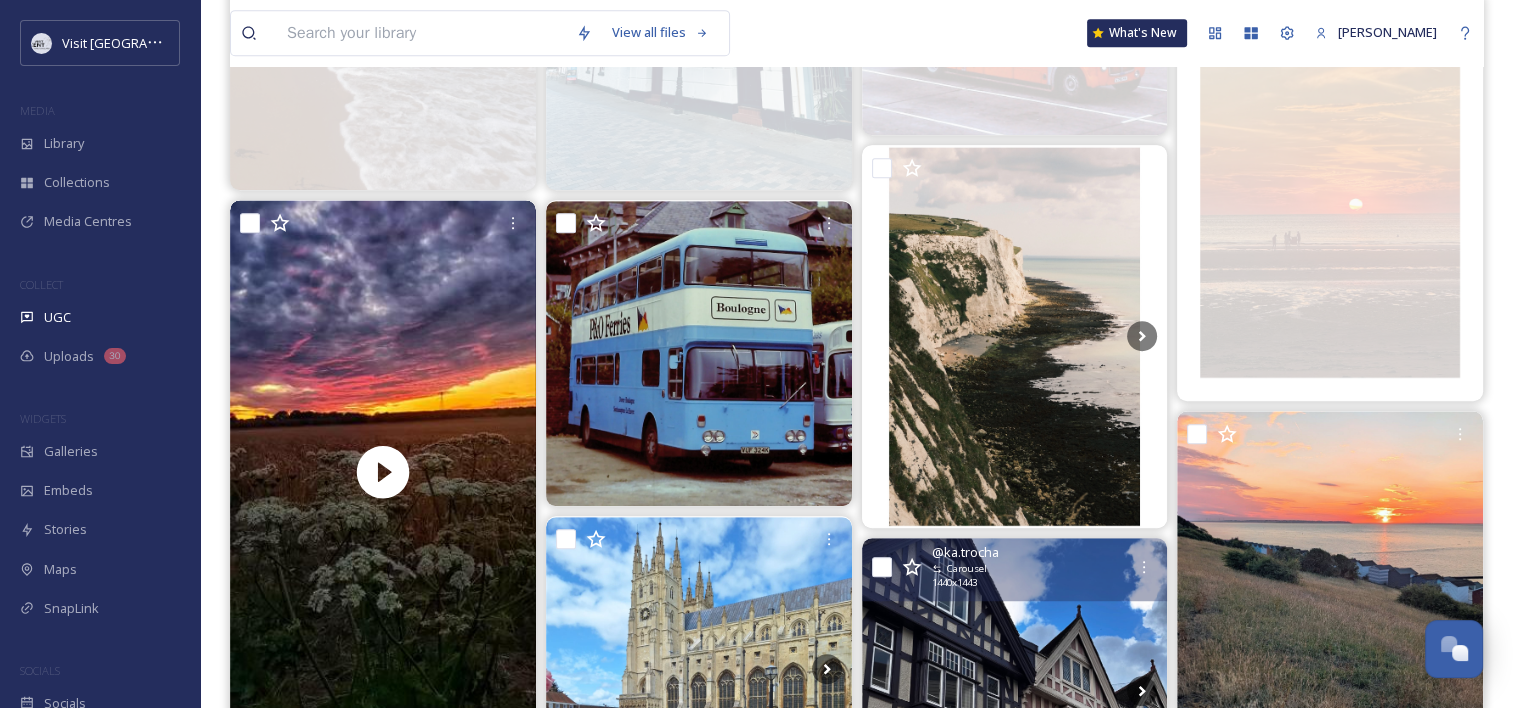 scroll, scrollTop: 1098, scrollLeft: 0, axis: vertical 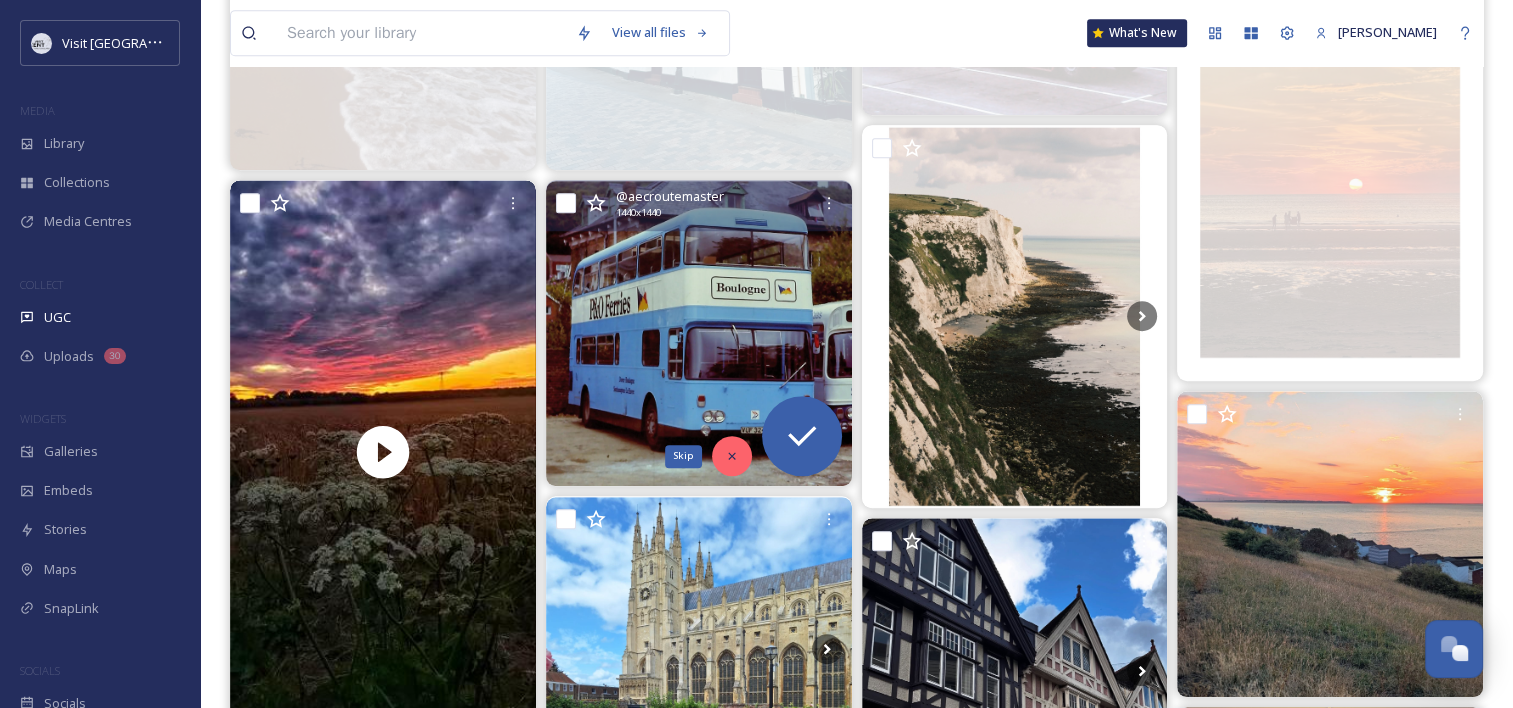 click 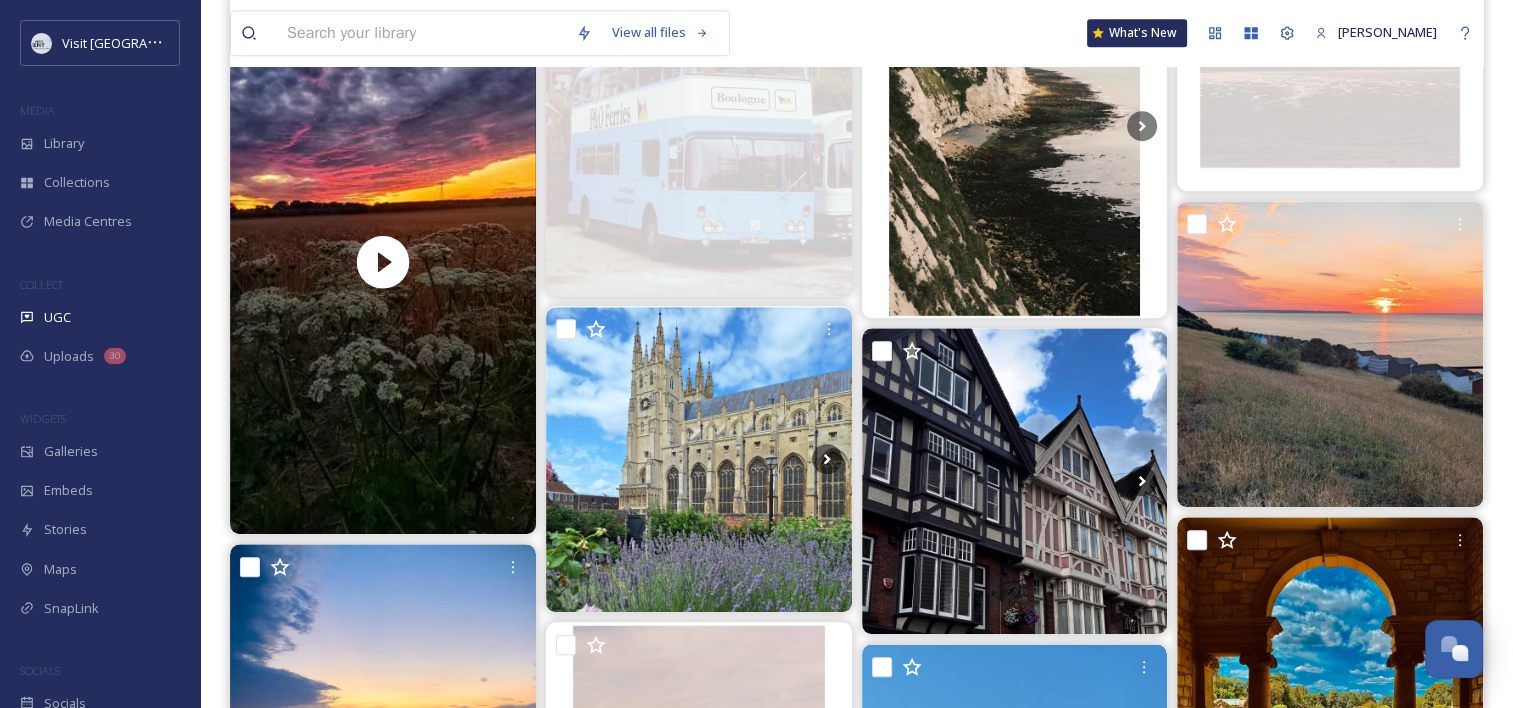 scroll, scrollTop: 1295, scrollLeft: 0, axis: vertical 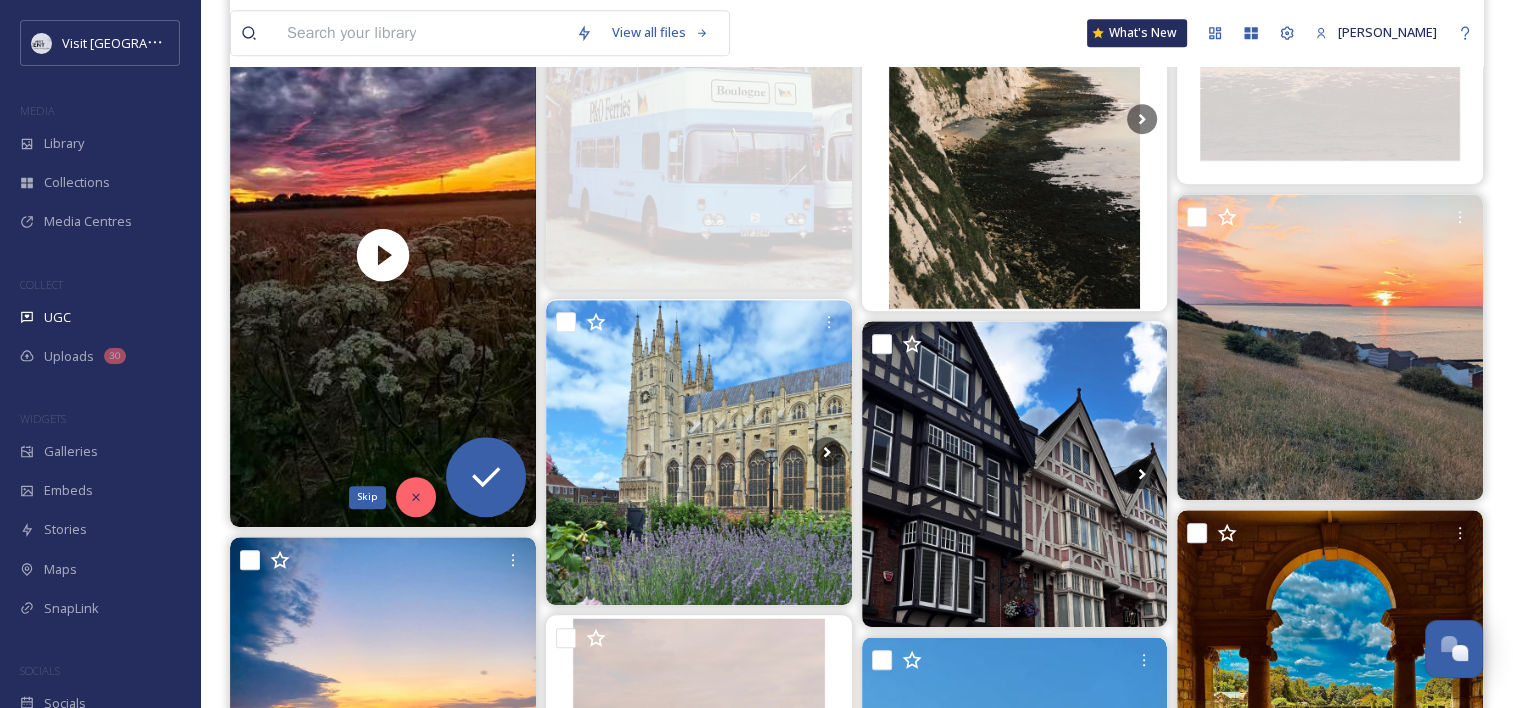 click 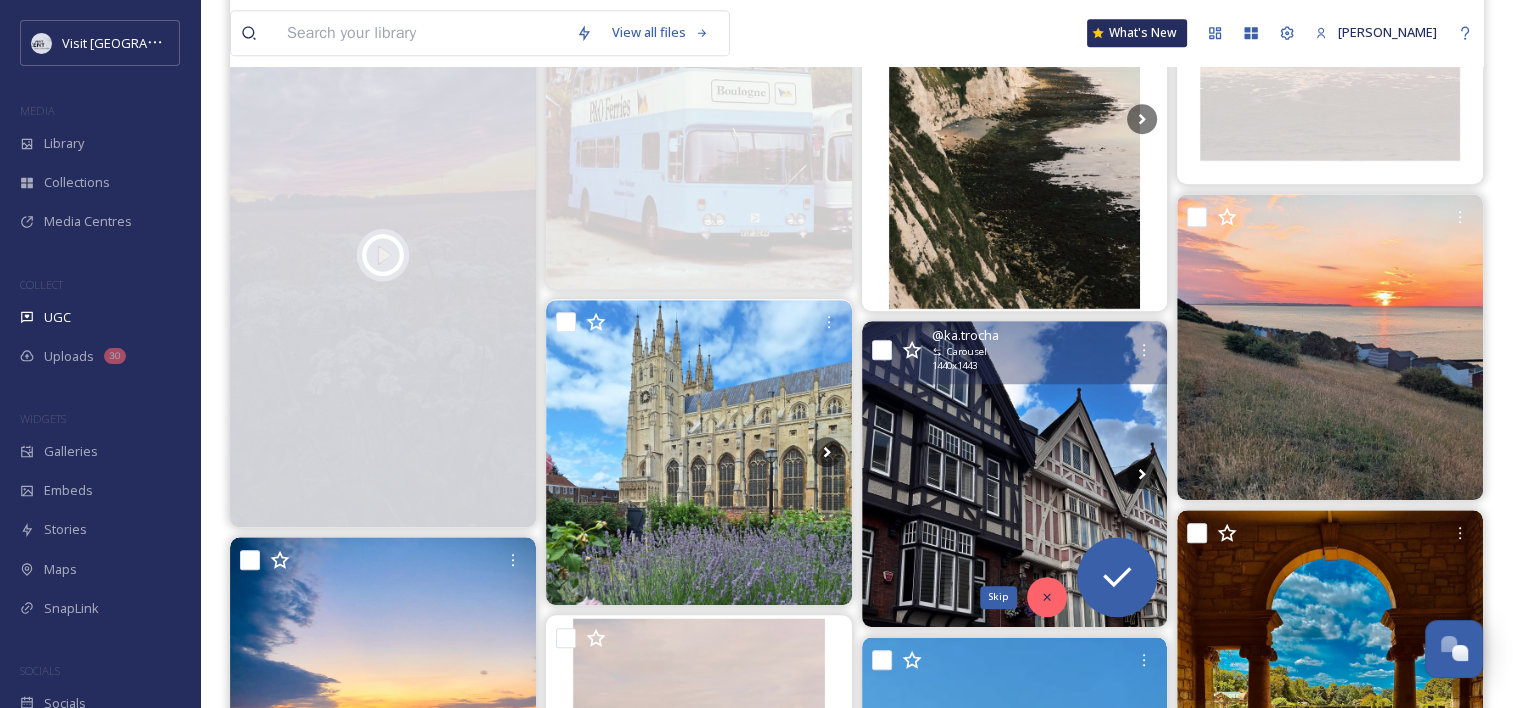 click 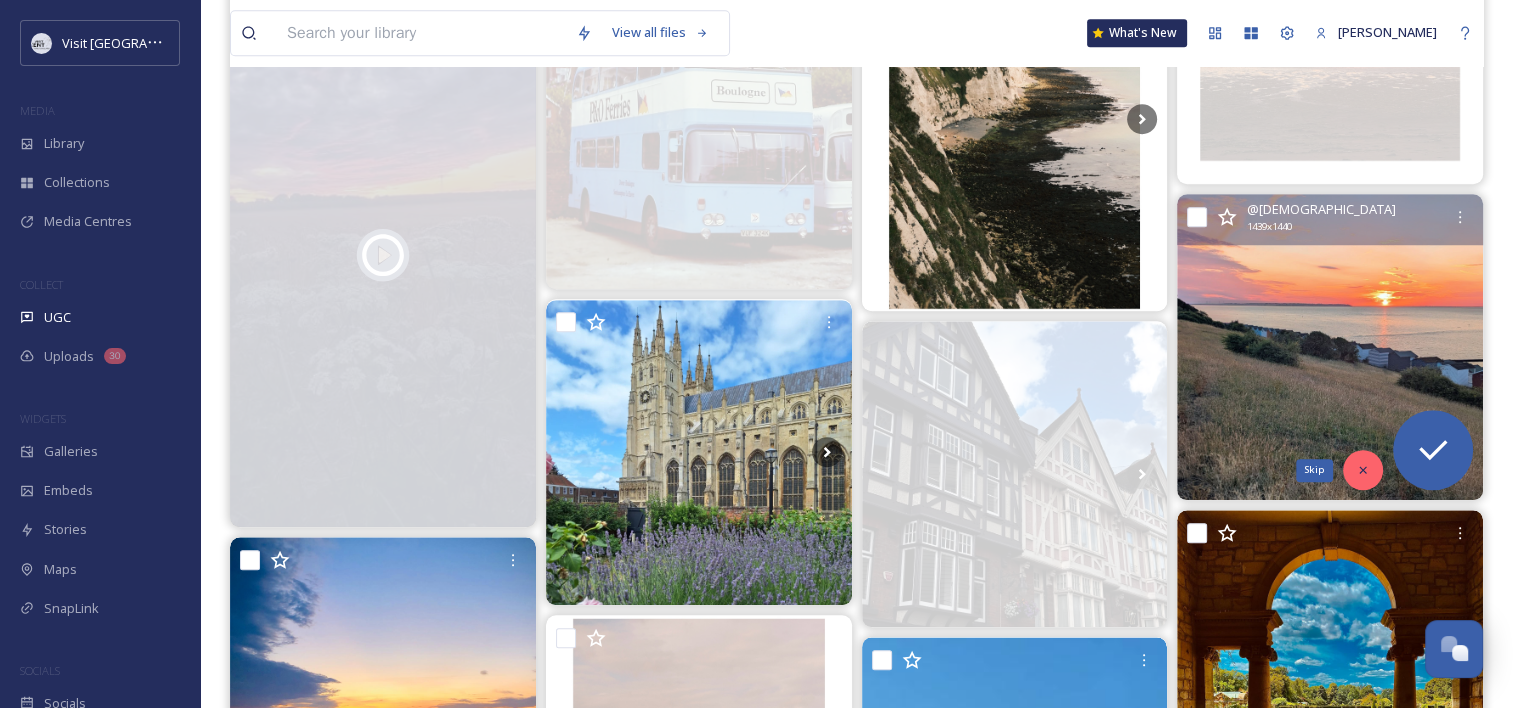 click on "Skip" at bounding box center [1363, 470] 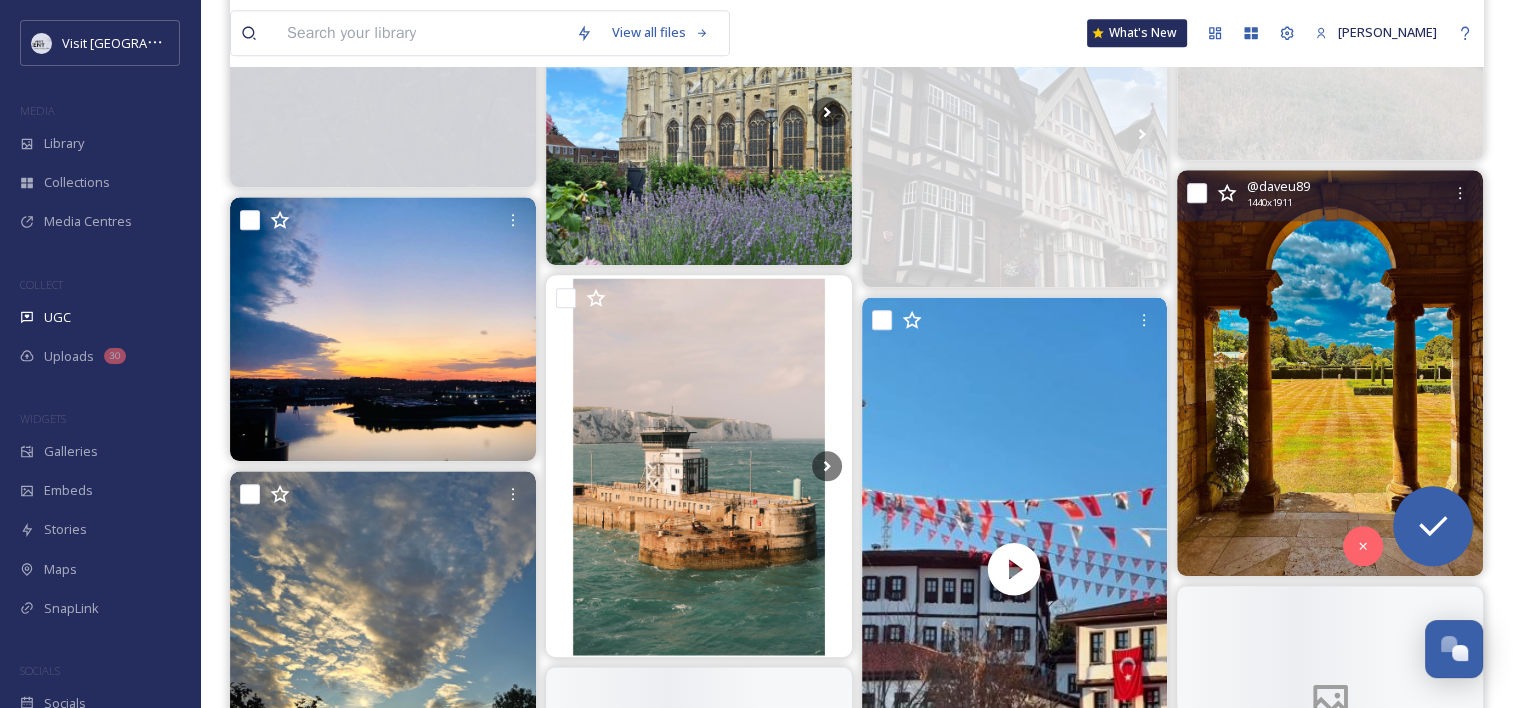 scroll, scrollTop: 1663, scrollLeft: 0, axis: vertical 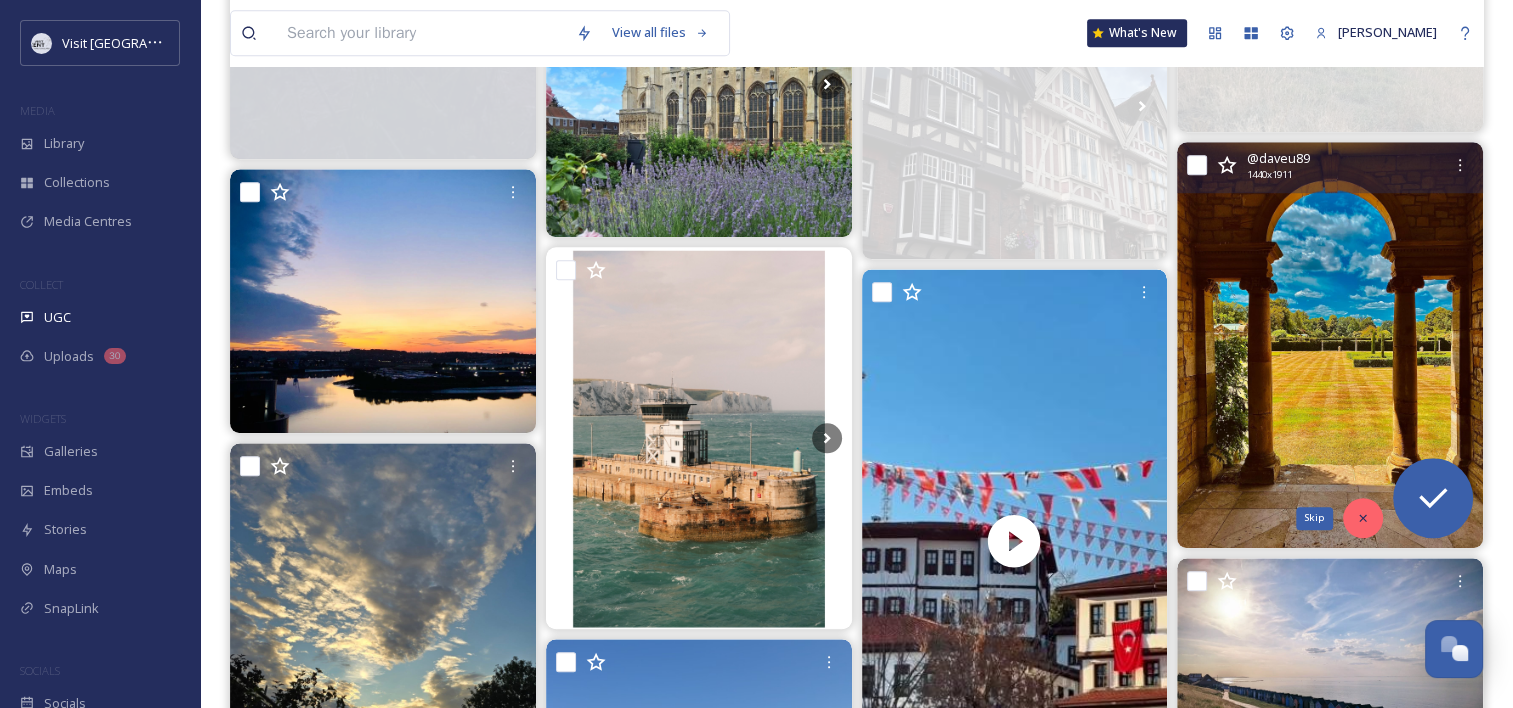 click on "Skip" at bounding box center [1363, 518] 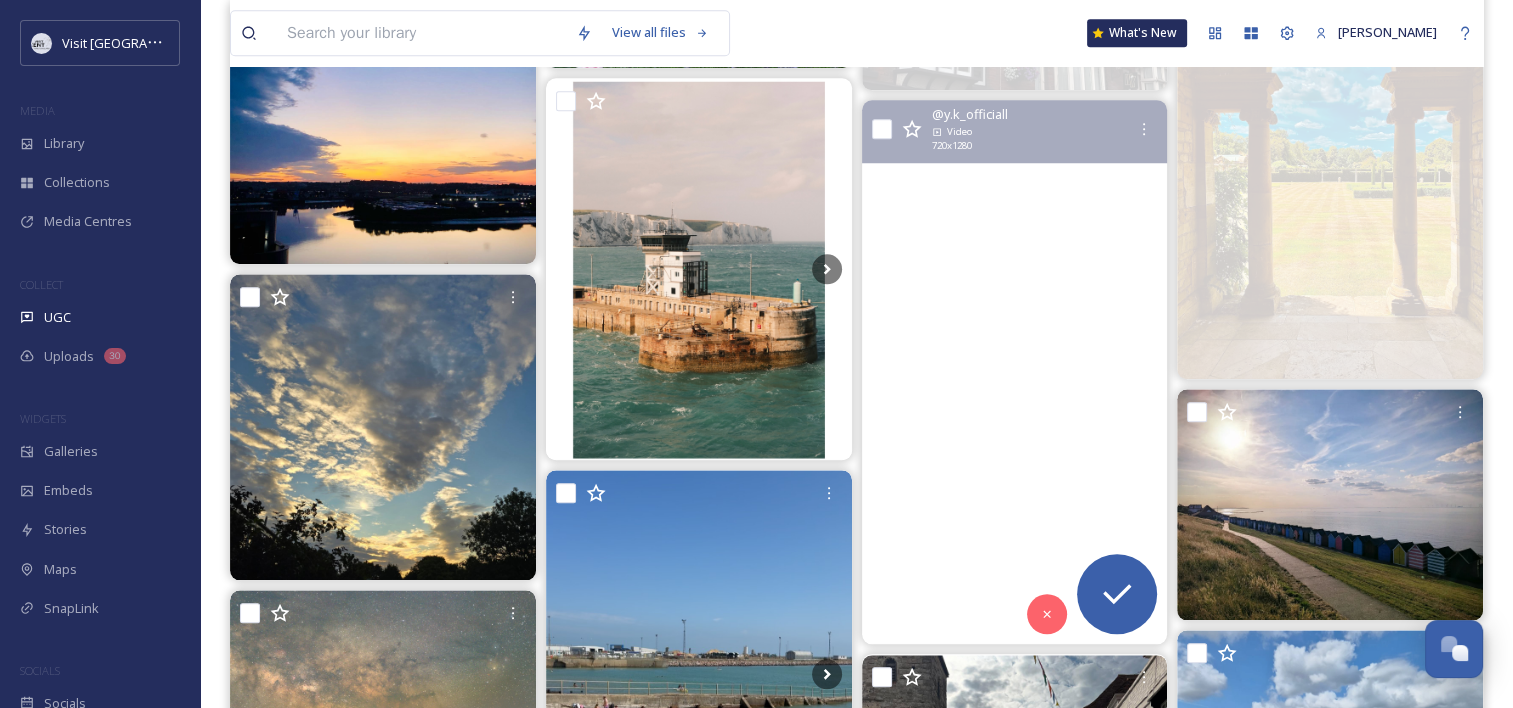 scroll, scrollTop: 1821, scrollLeft: 0, axis: vertical 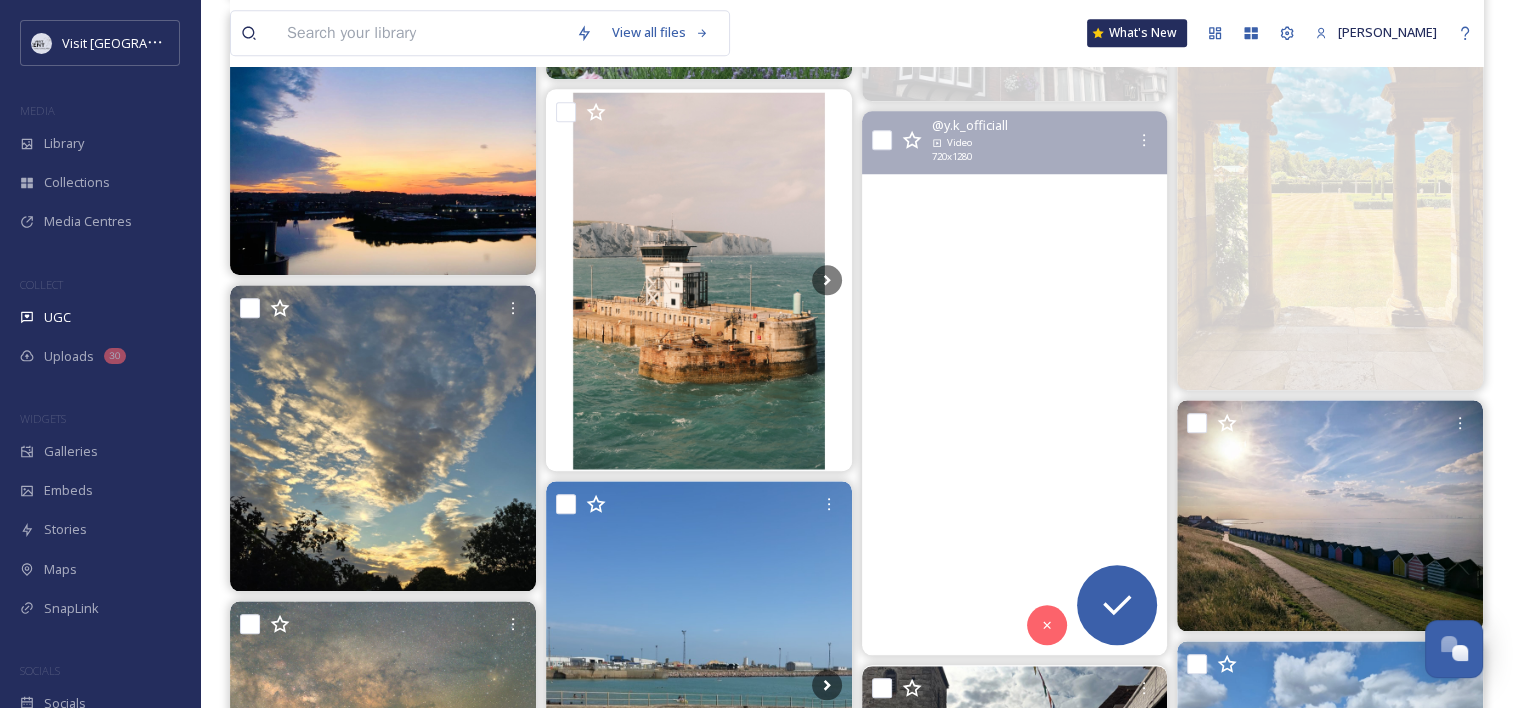 click at bounding box center [1014, 383] 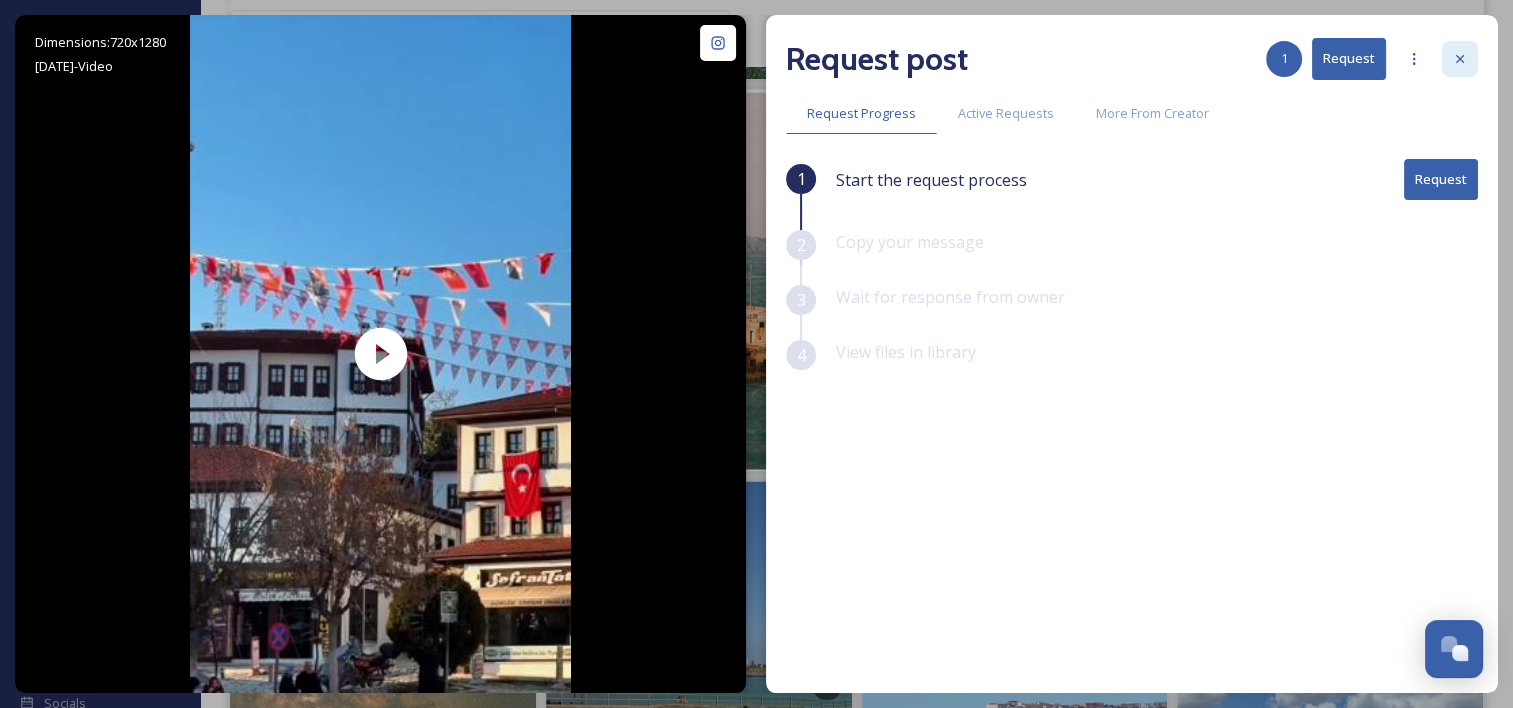 click at bounding box center [1460, 59] 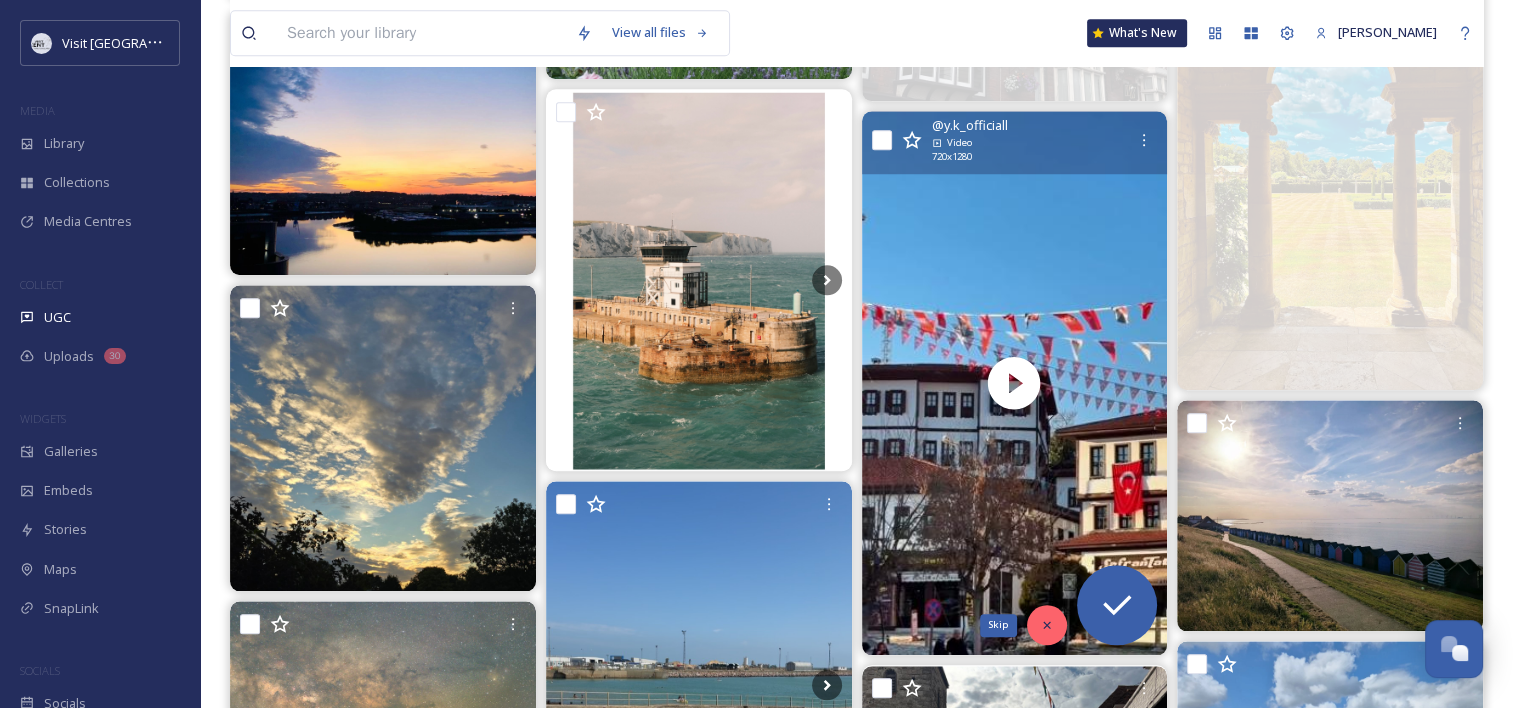 click 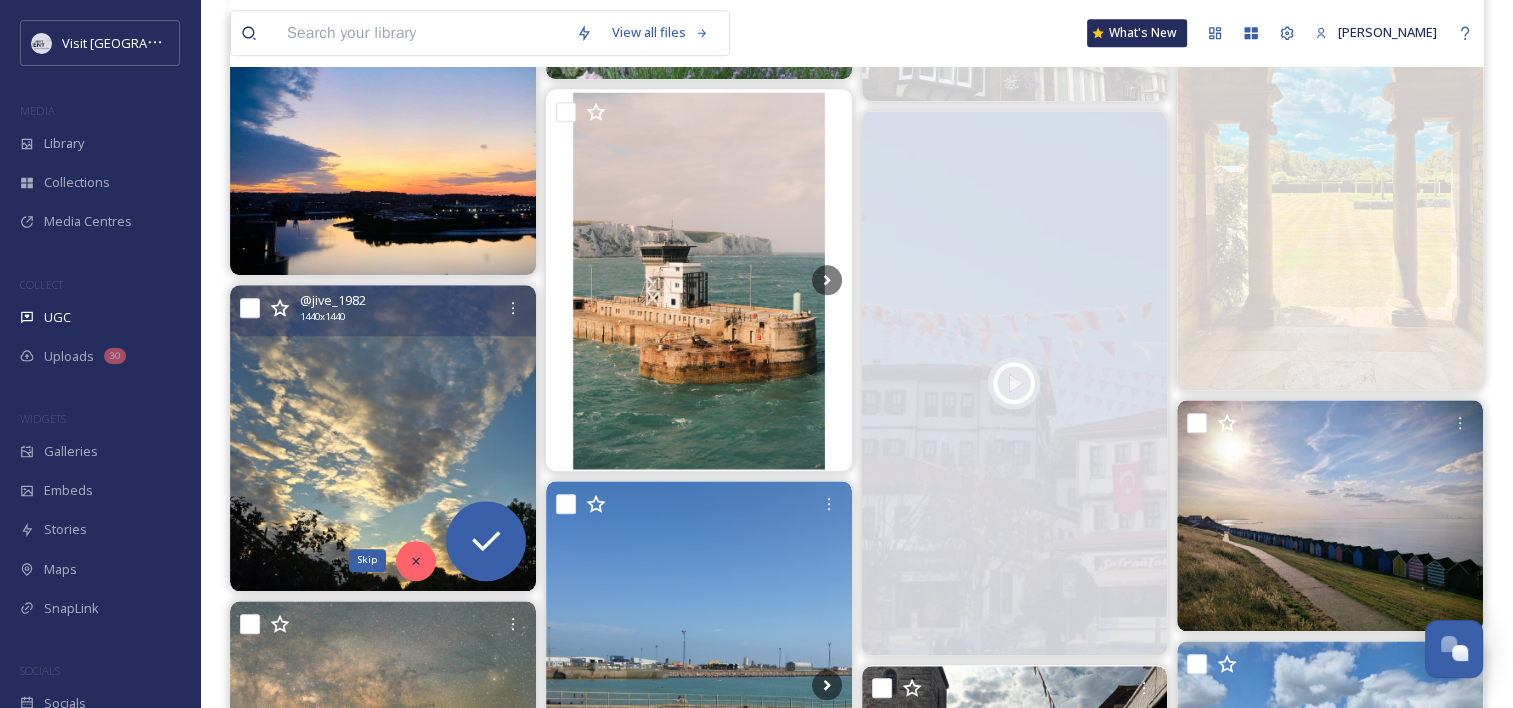 click on "Skip" at bounding box center [416, 561] 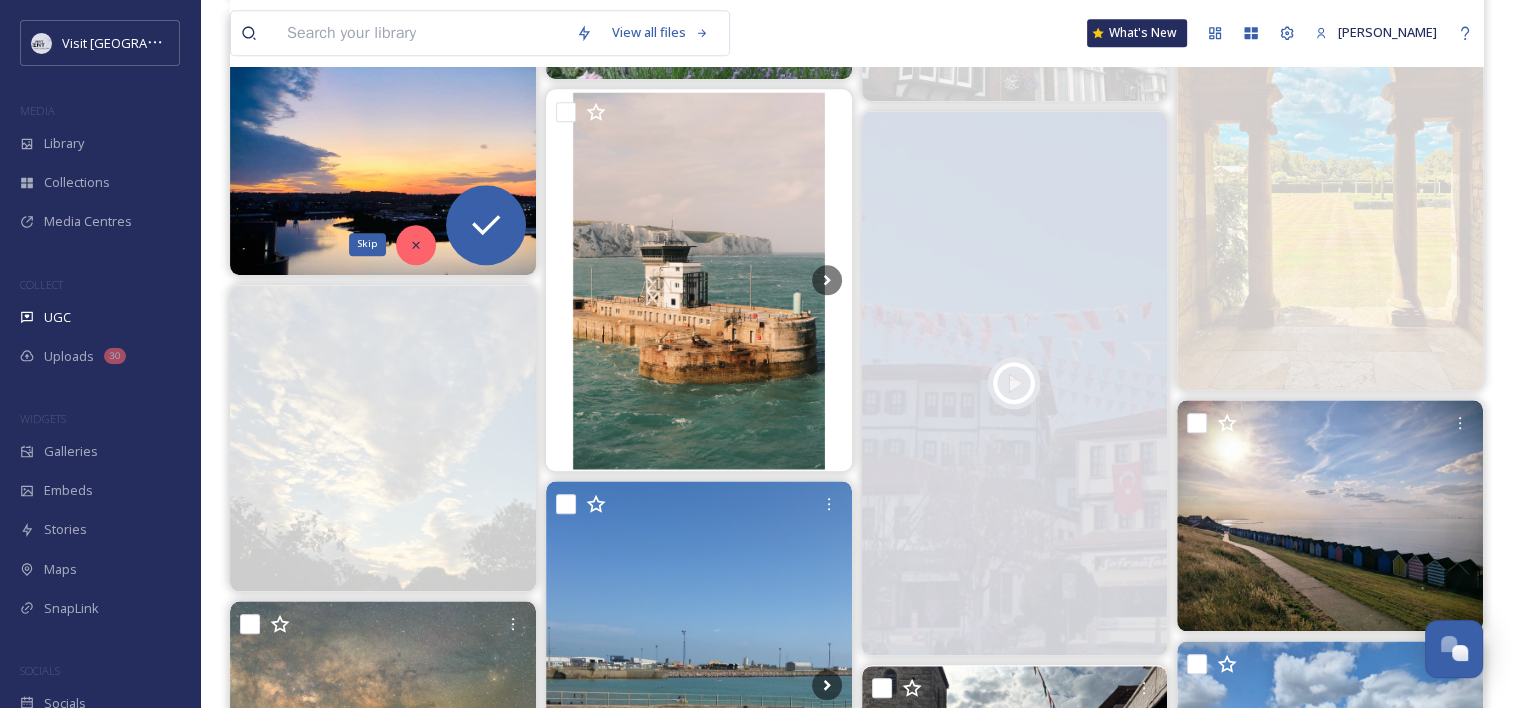 click 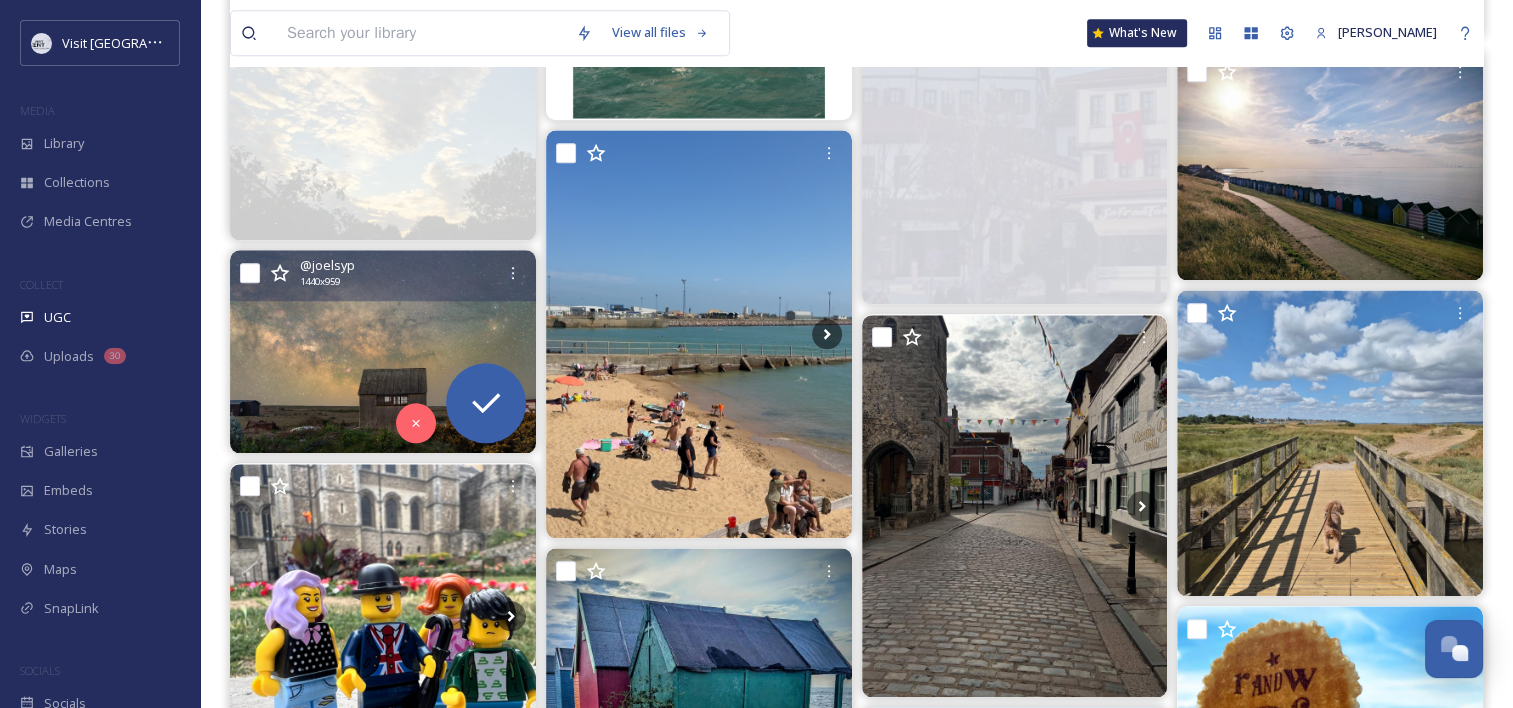scroll, scrollTop: 2182, scrollLeft: 0, axis: vertical 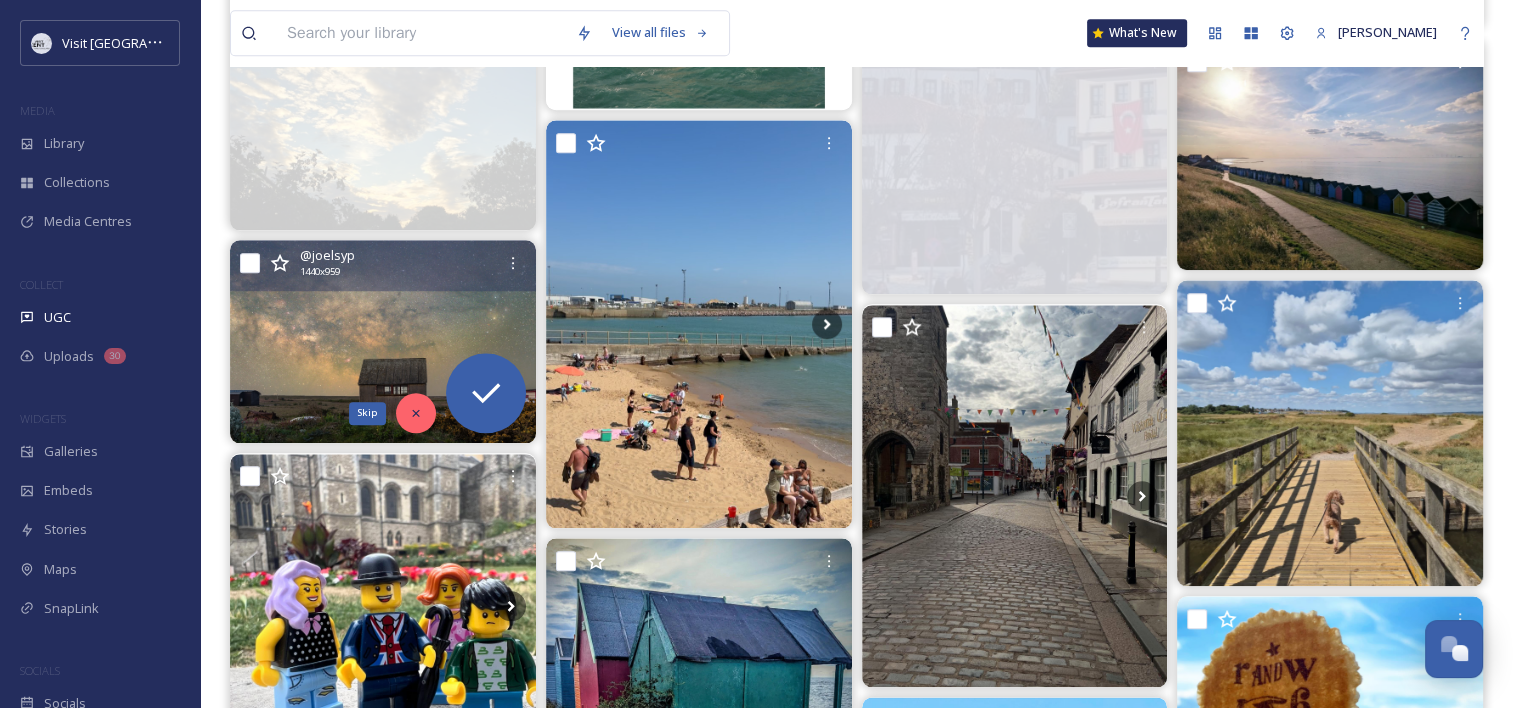 click 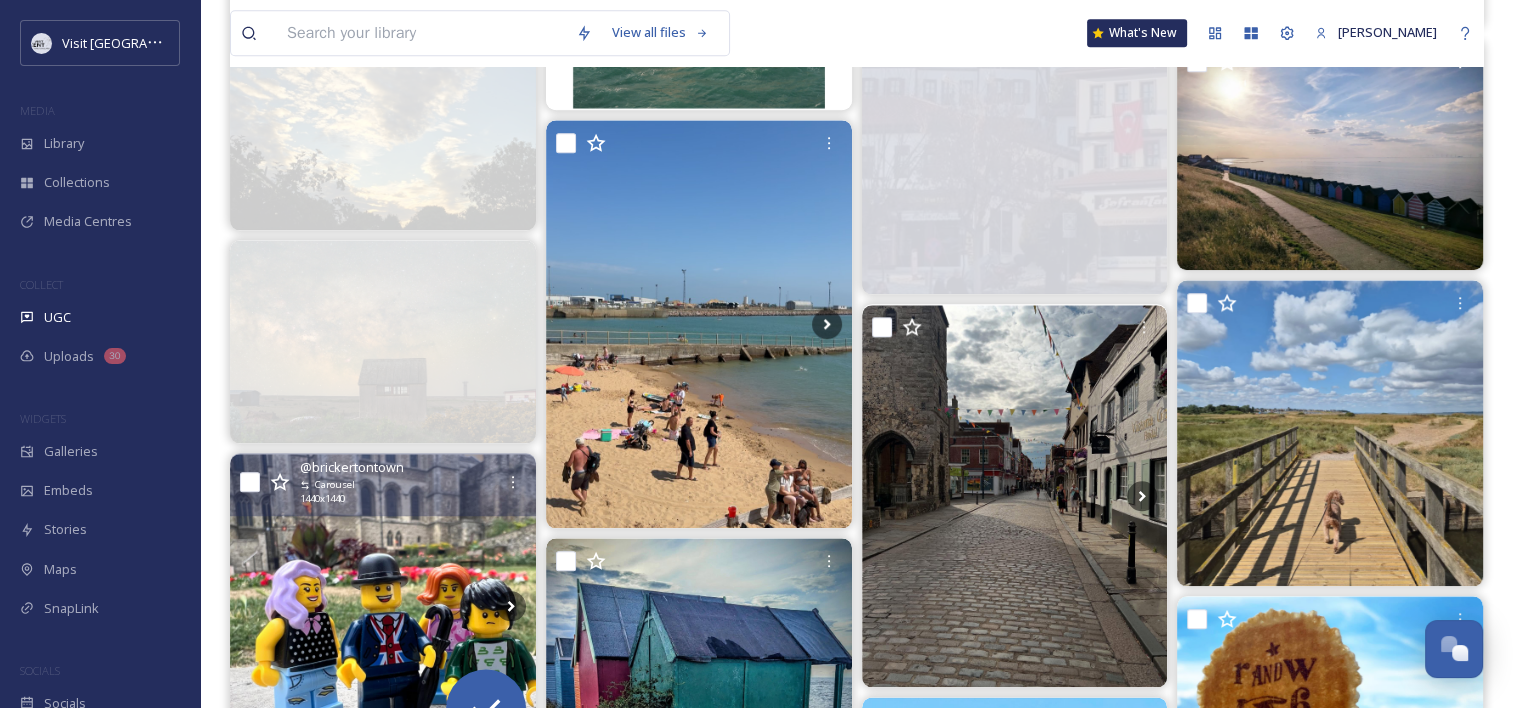 scroll, scrollTop: 2405, scrollLeft: 0, axis: vertical 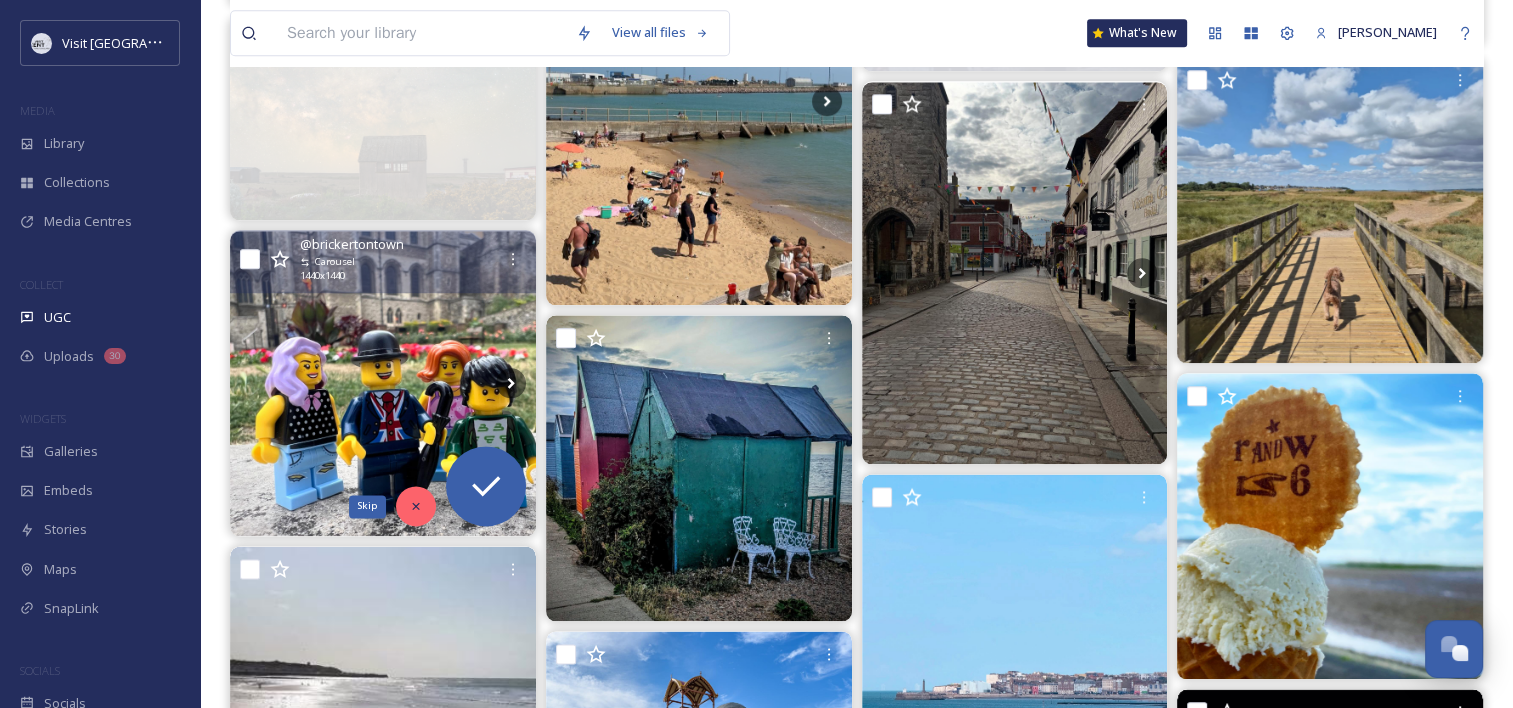 click 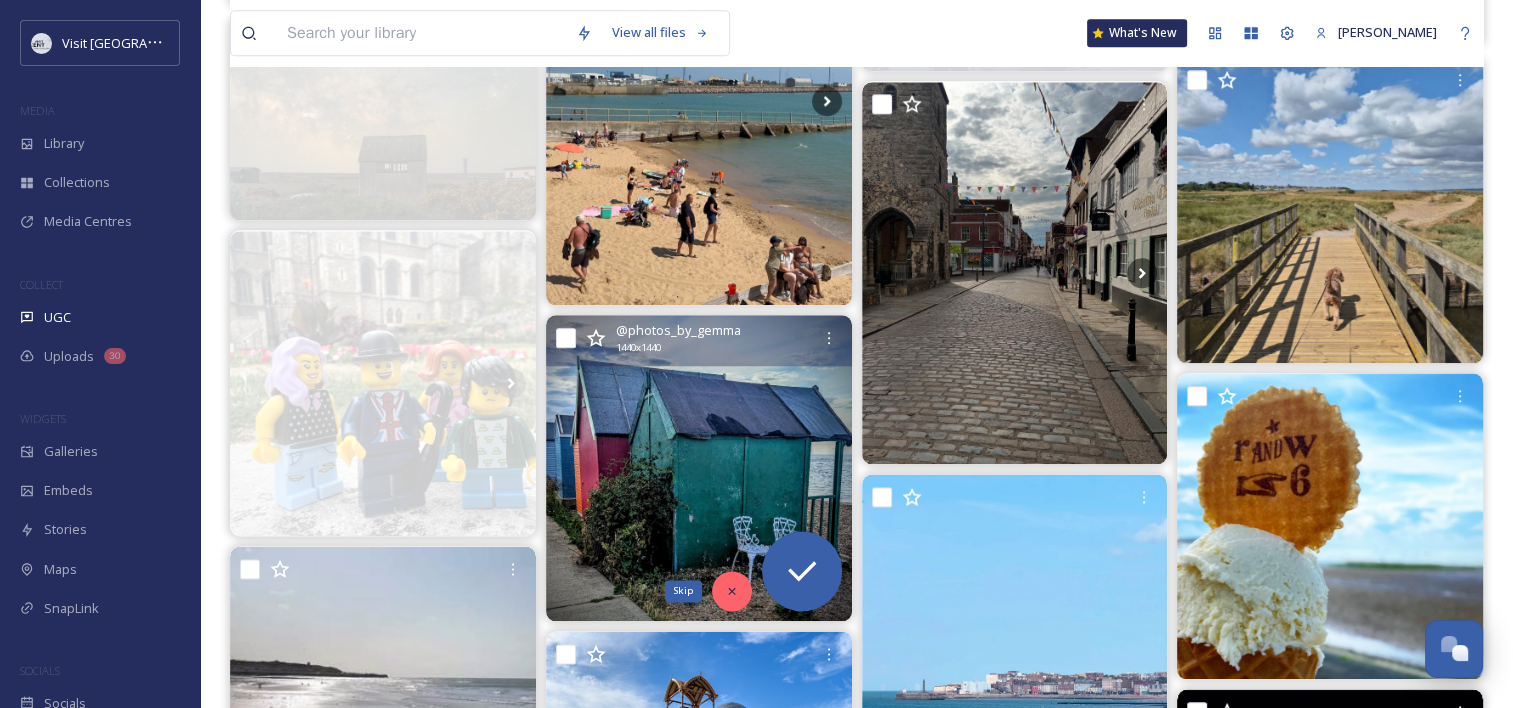 click 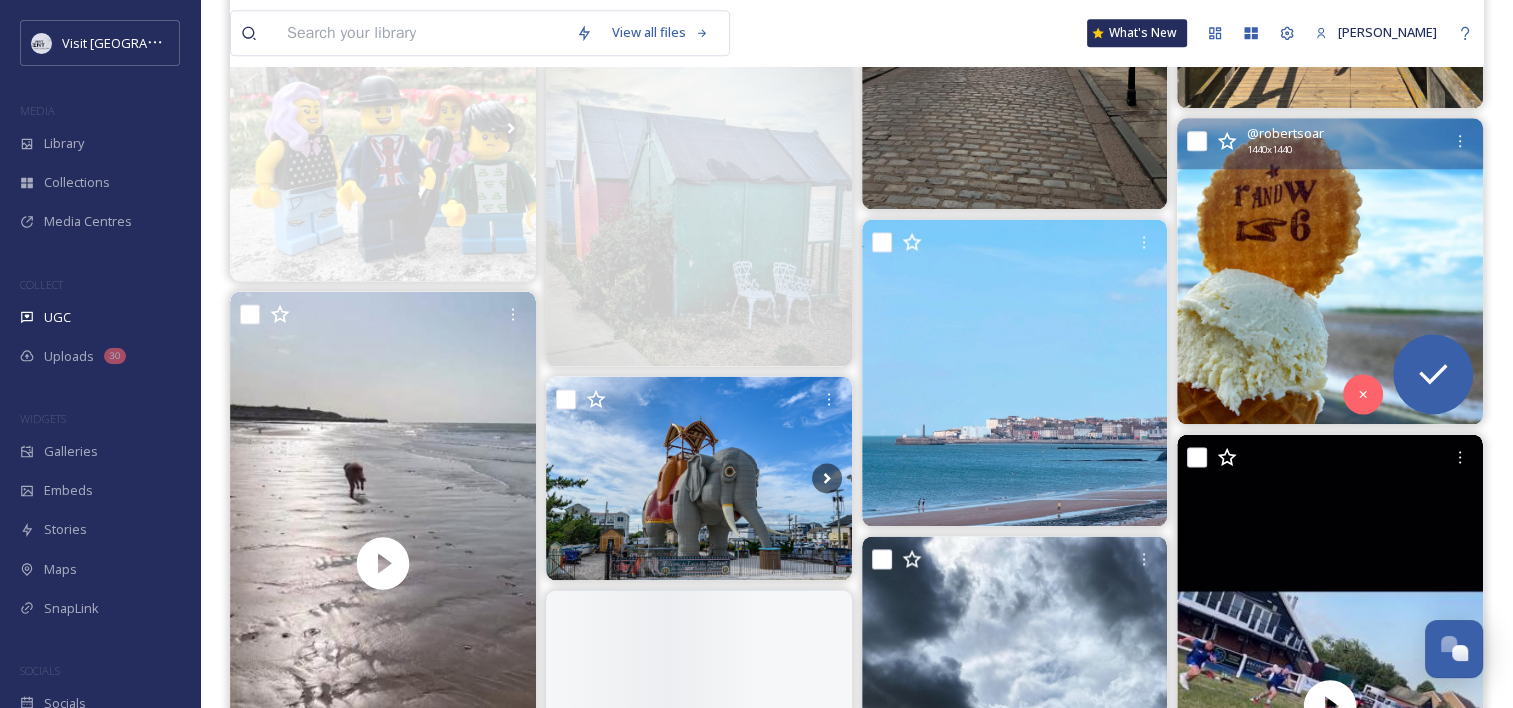 scroll, scrollTop: 2664, scrollLeft: 0, axis: vertical 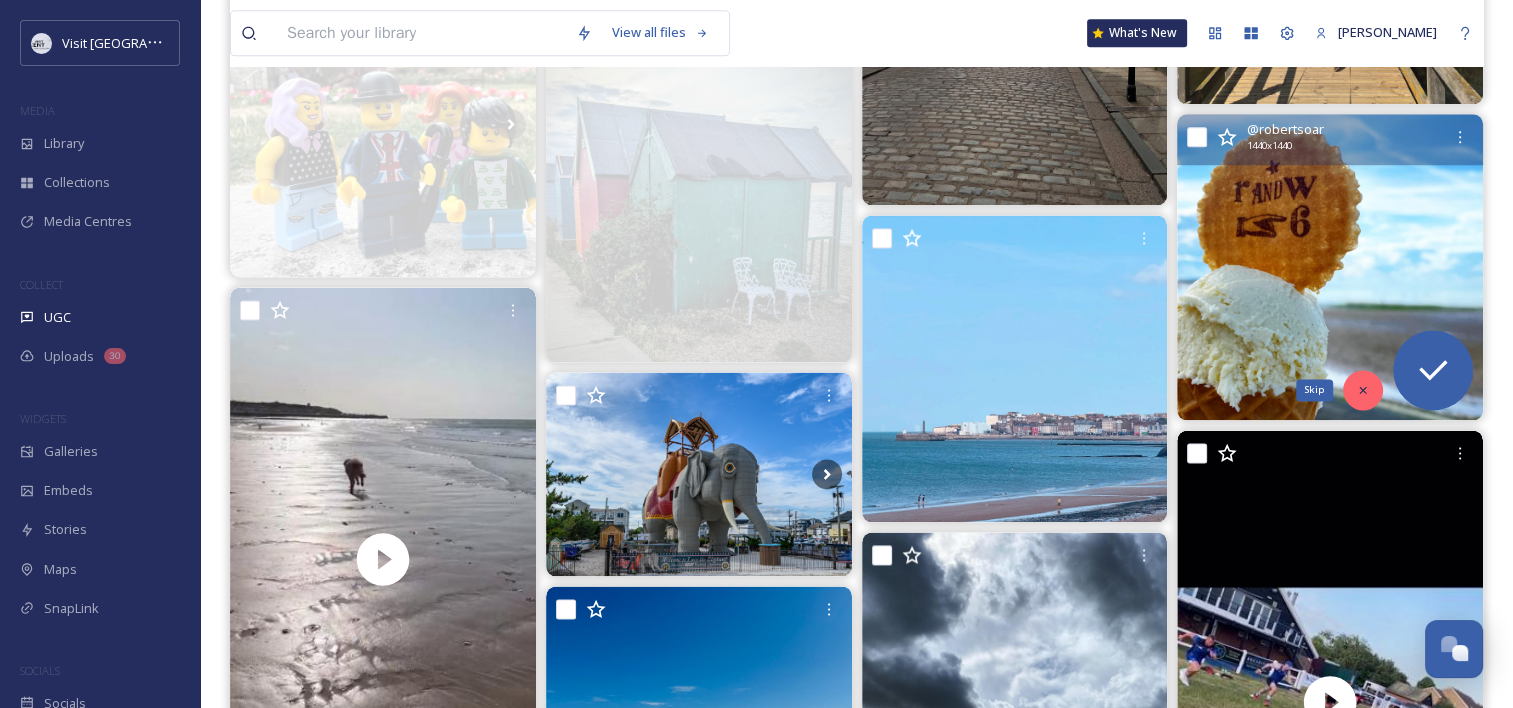 click 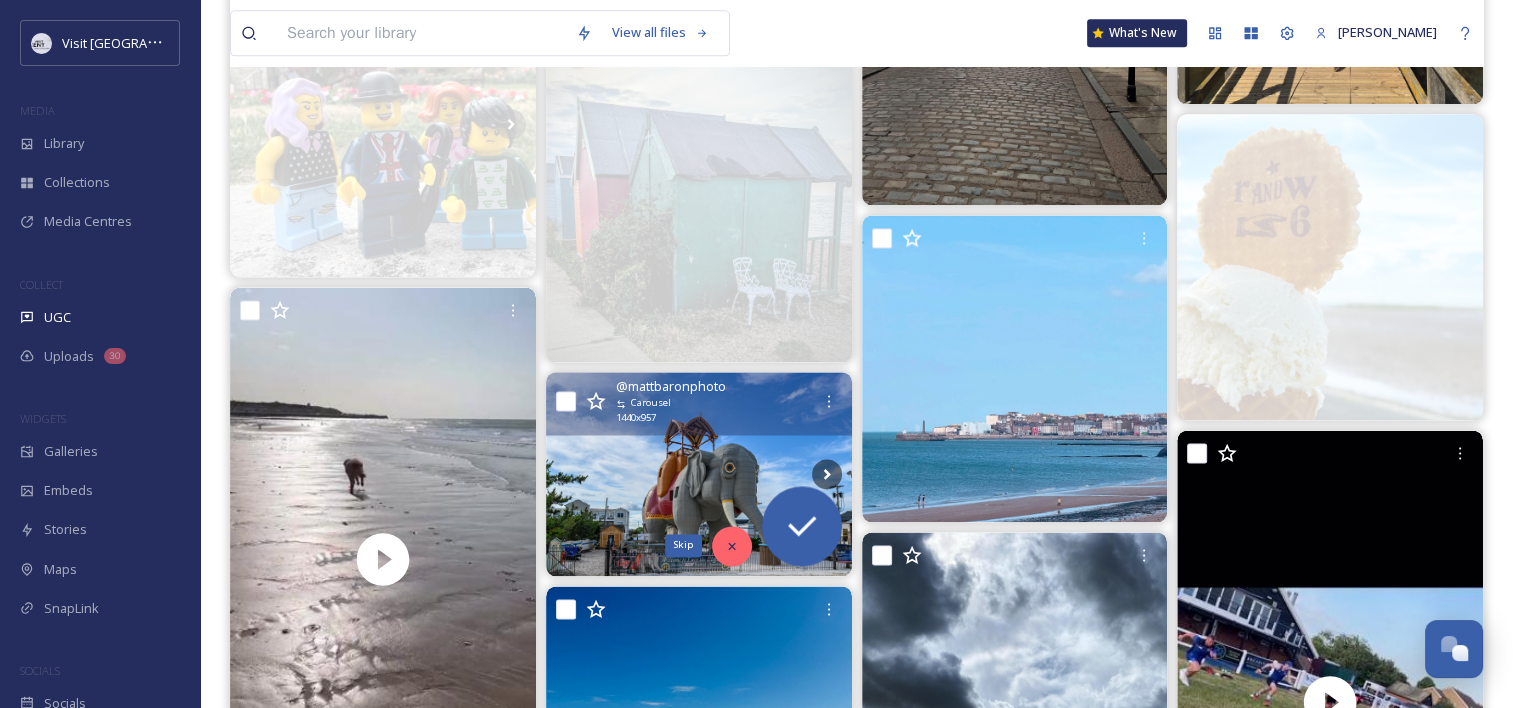 click on "Skip" at bounding box center (732, 546) 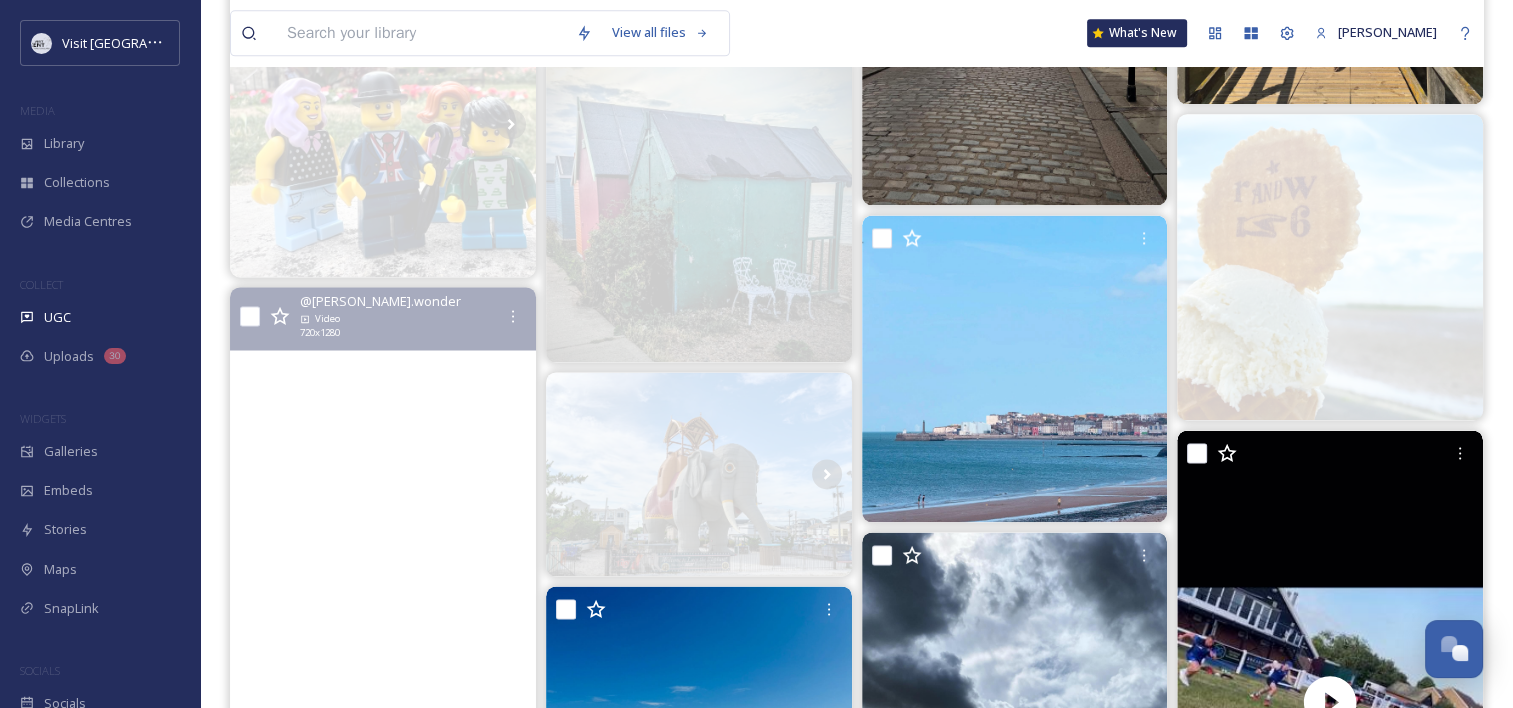scroll, scrollTop: 2954, scrollLeft: 0, axis: vertical 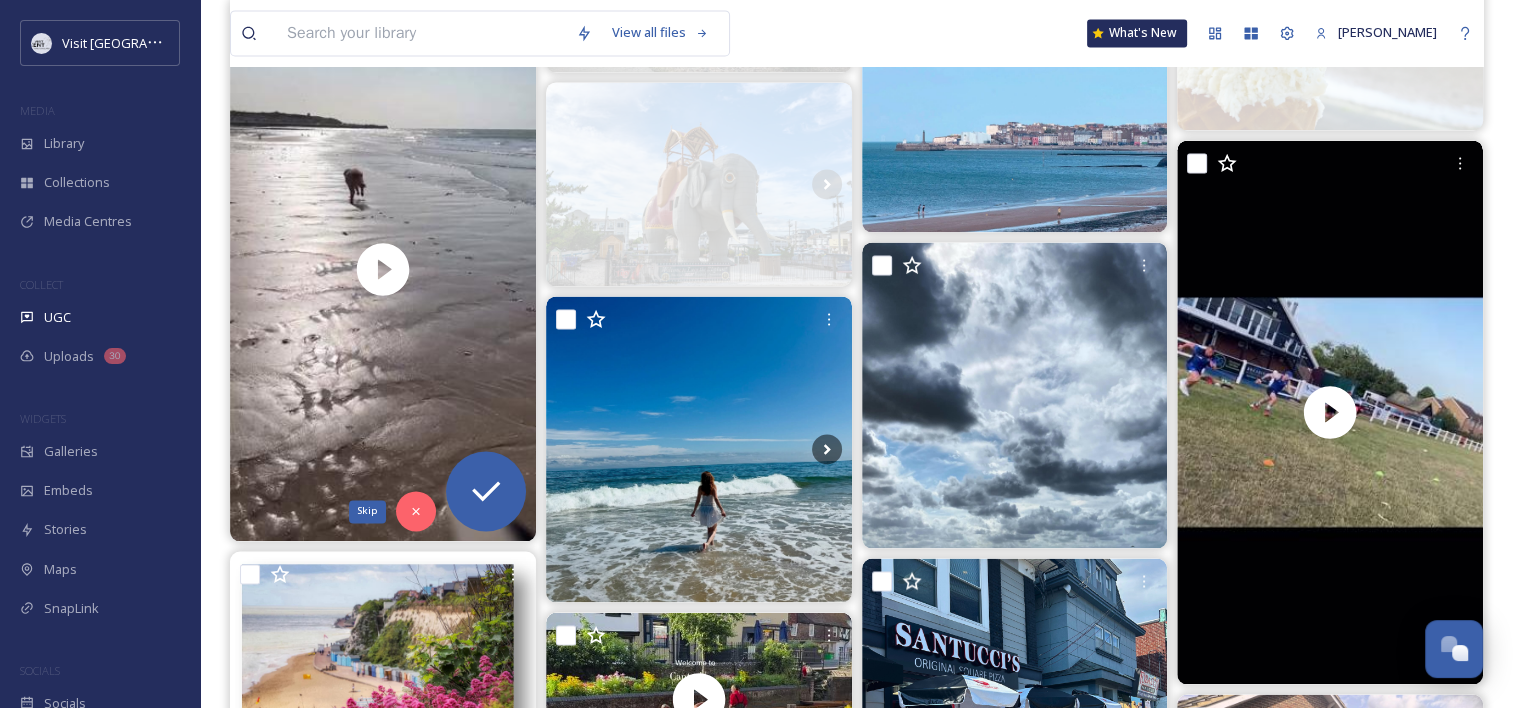 click 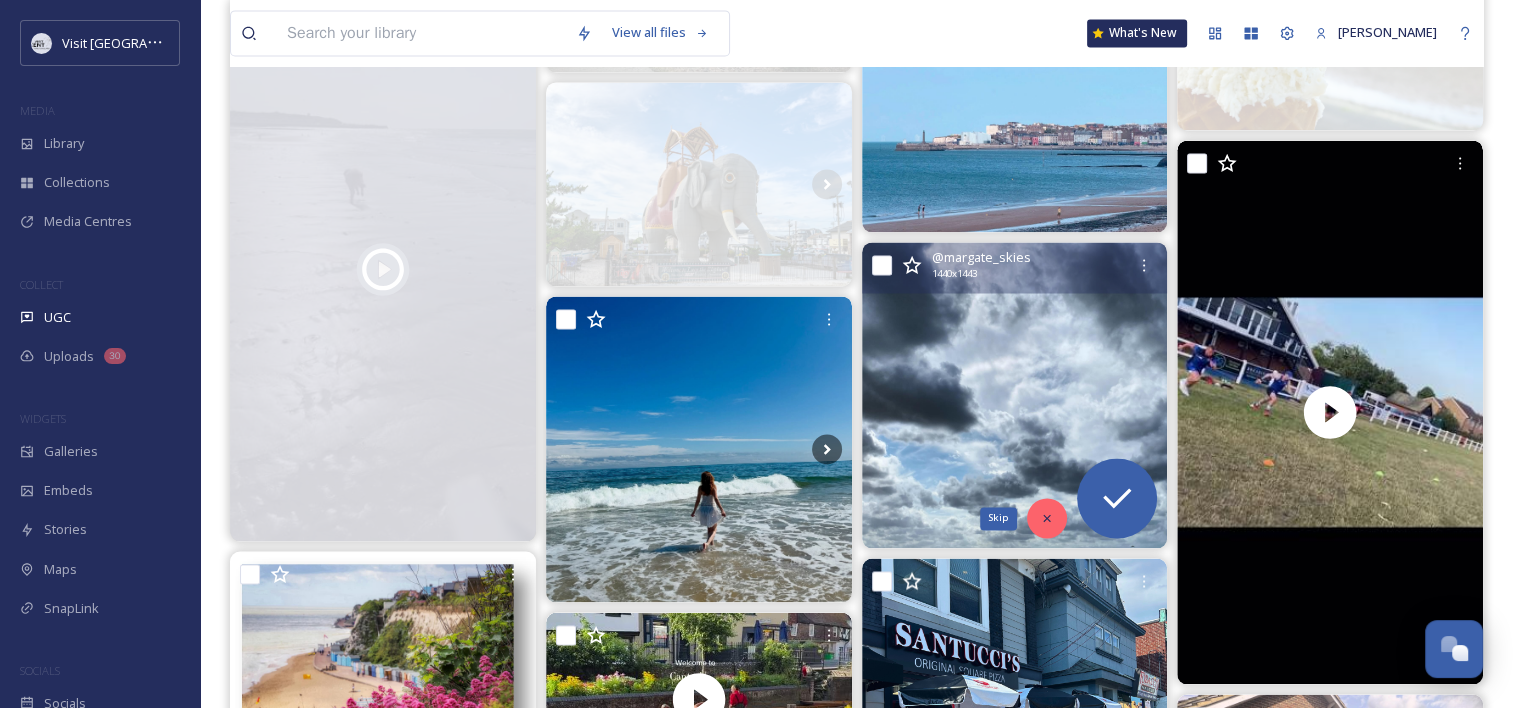 click 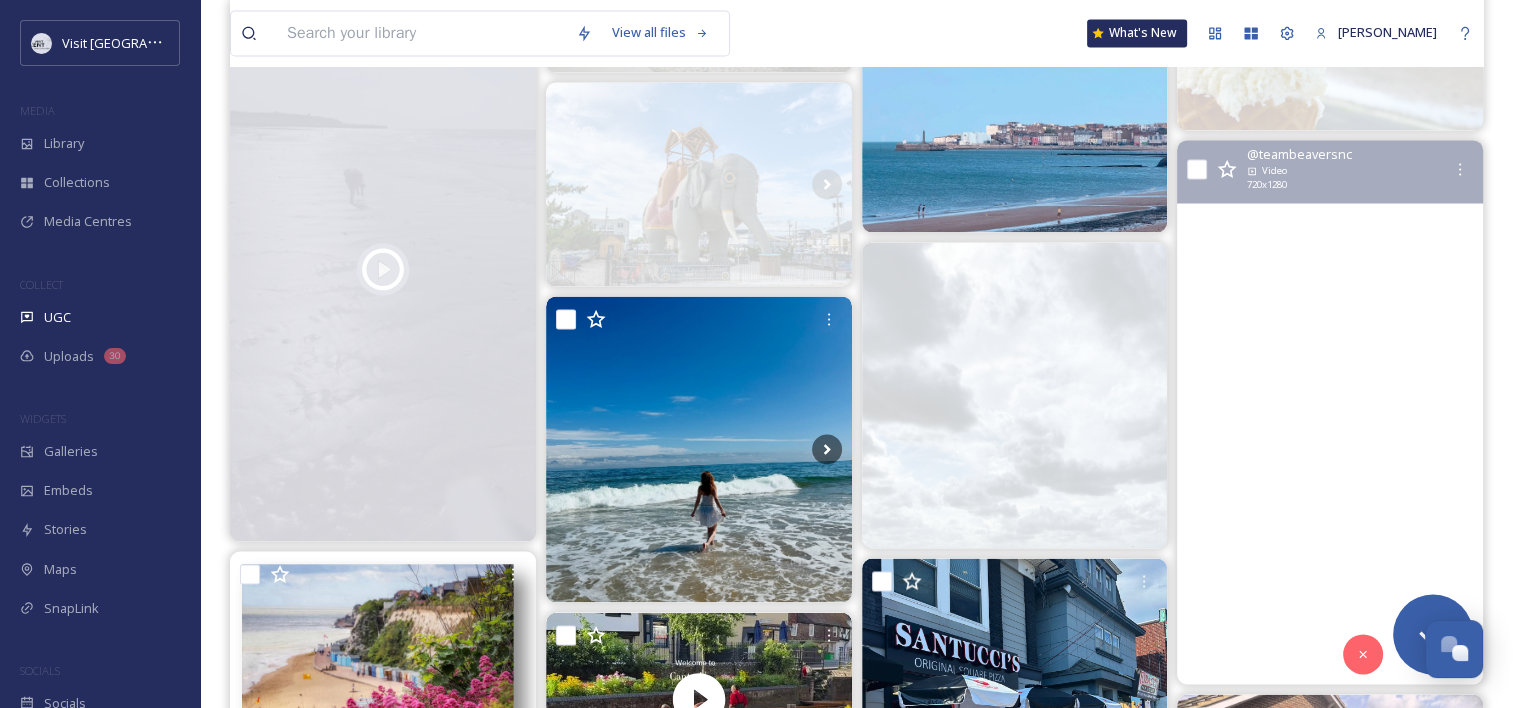 scroll, scrollTop: 3265, scrollLeft: 0, axis: vertical 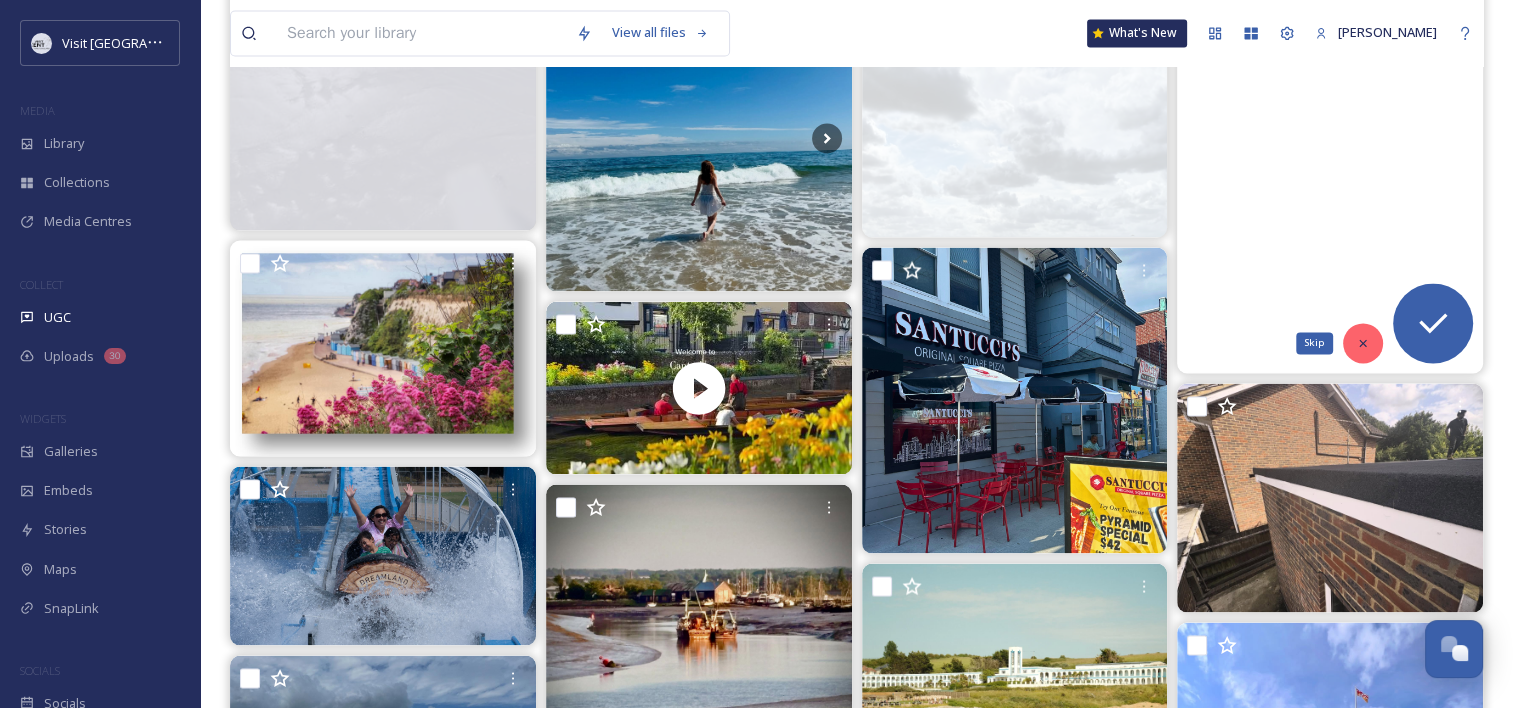 click on "Skip" at bounding box center (1363, 343) 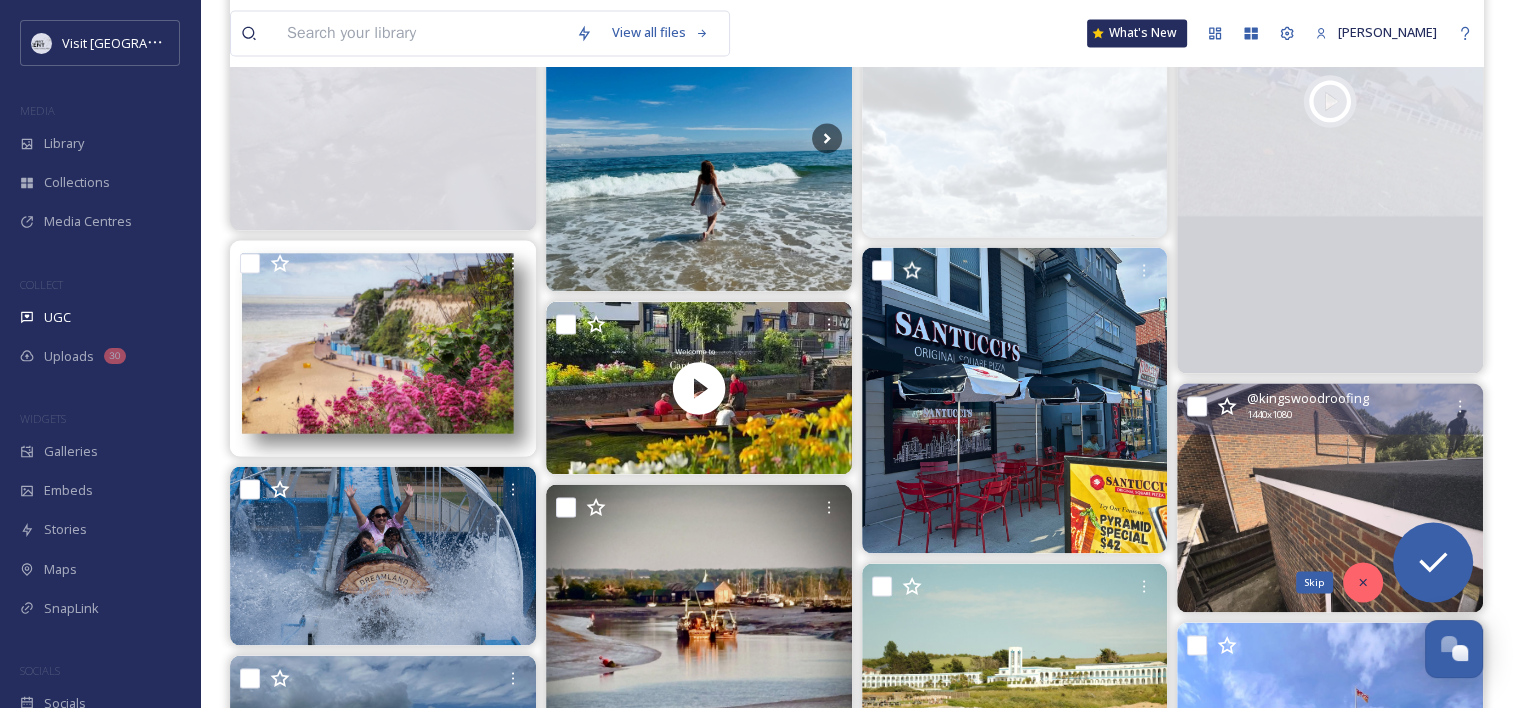 click 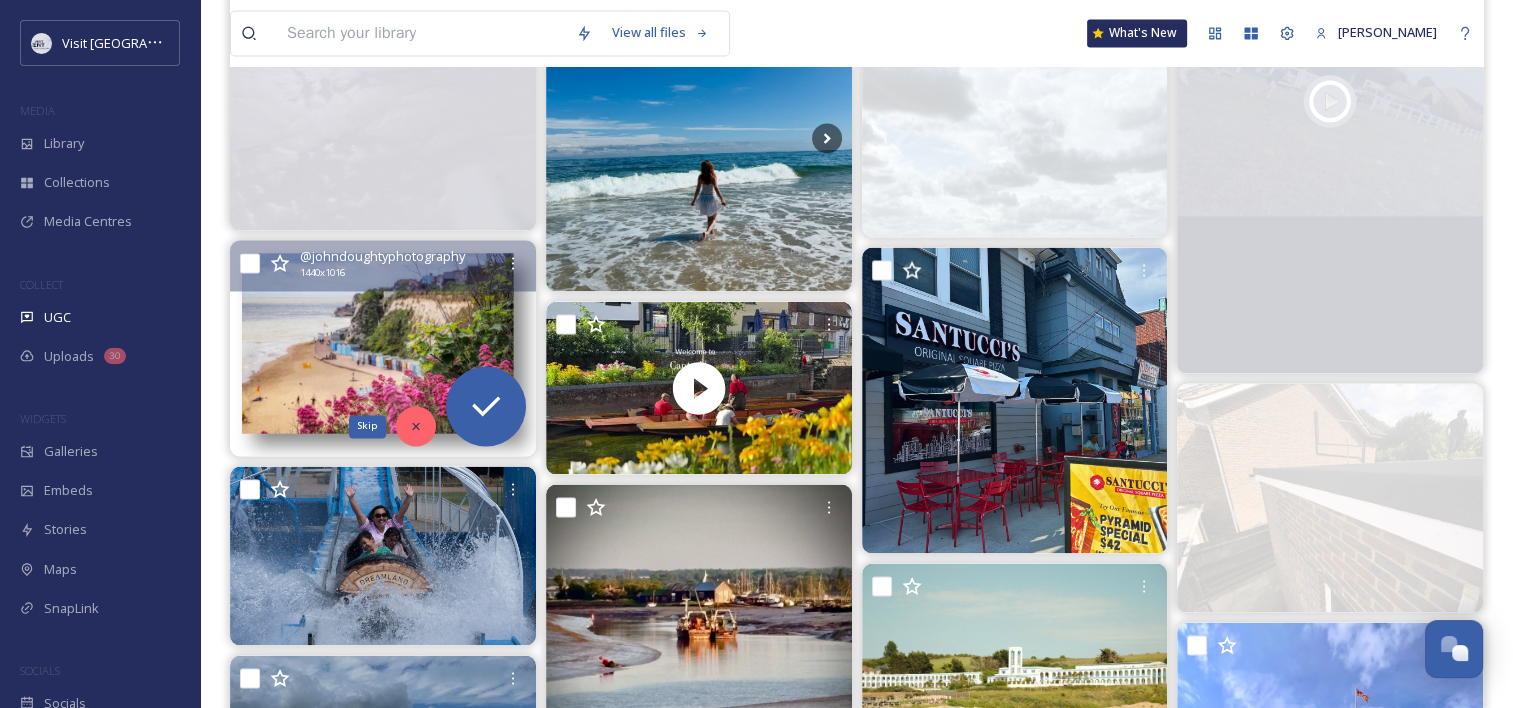 click 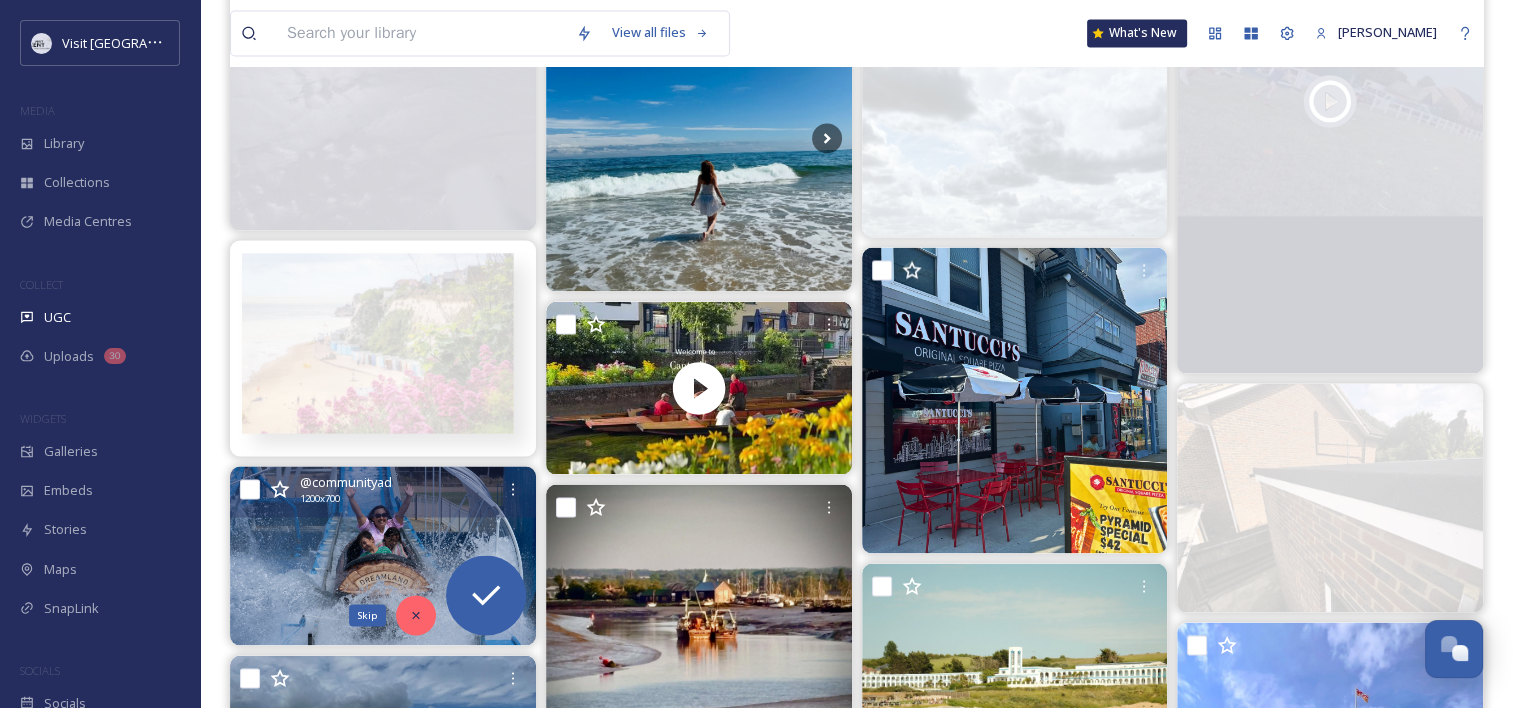 click 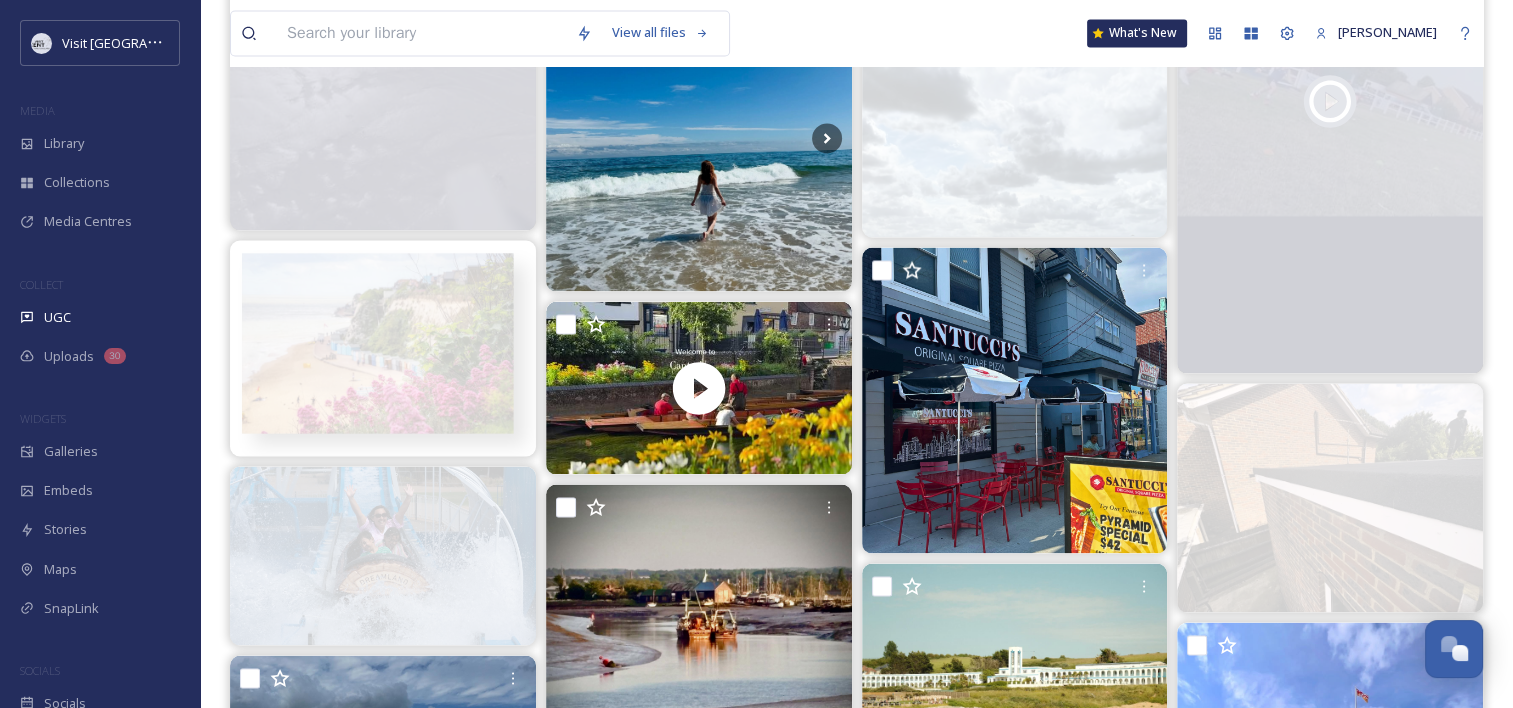 scroll, scrollTop: 3577, scrollLeft: 0, axis: vertical 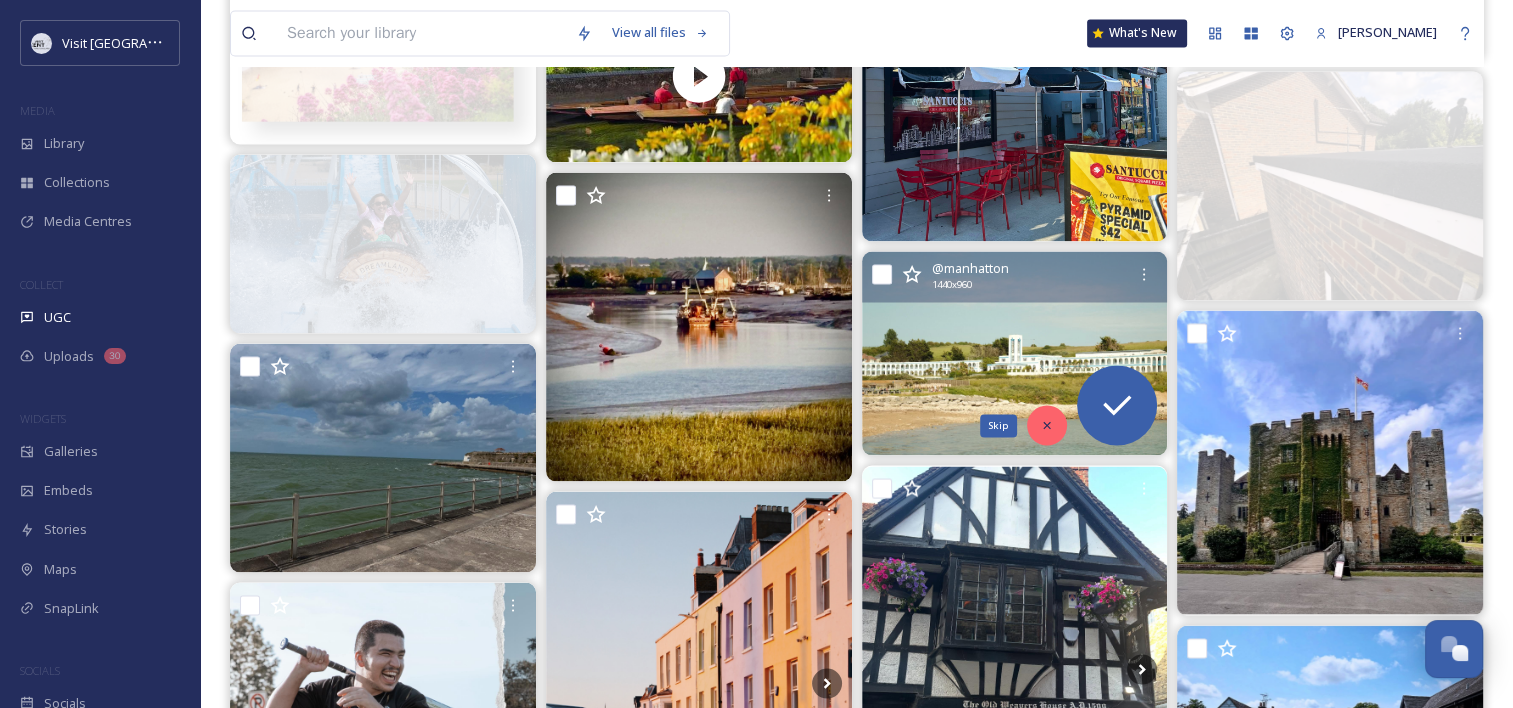 click 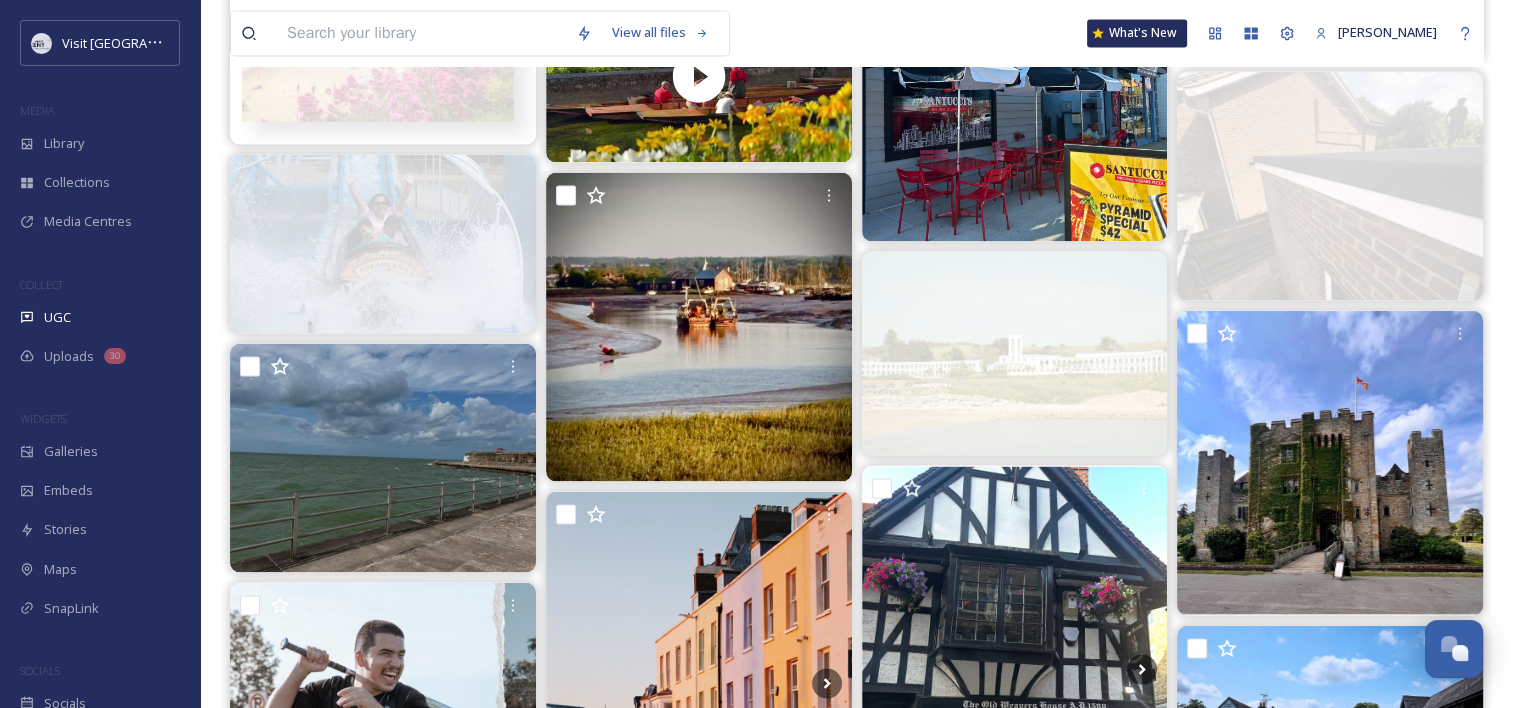 scroll, scrollTop: 3836, scrollLeft: 0, axis: vertical 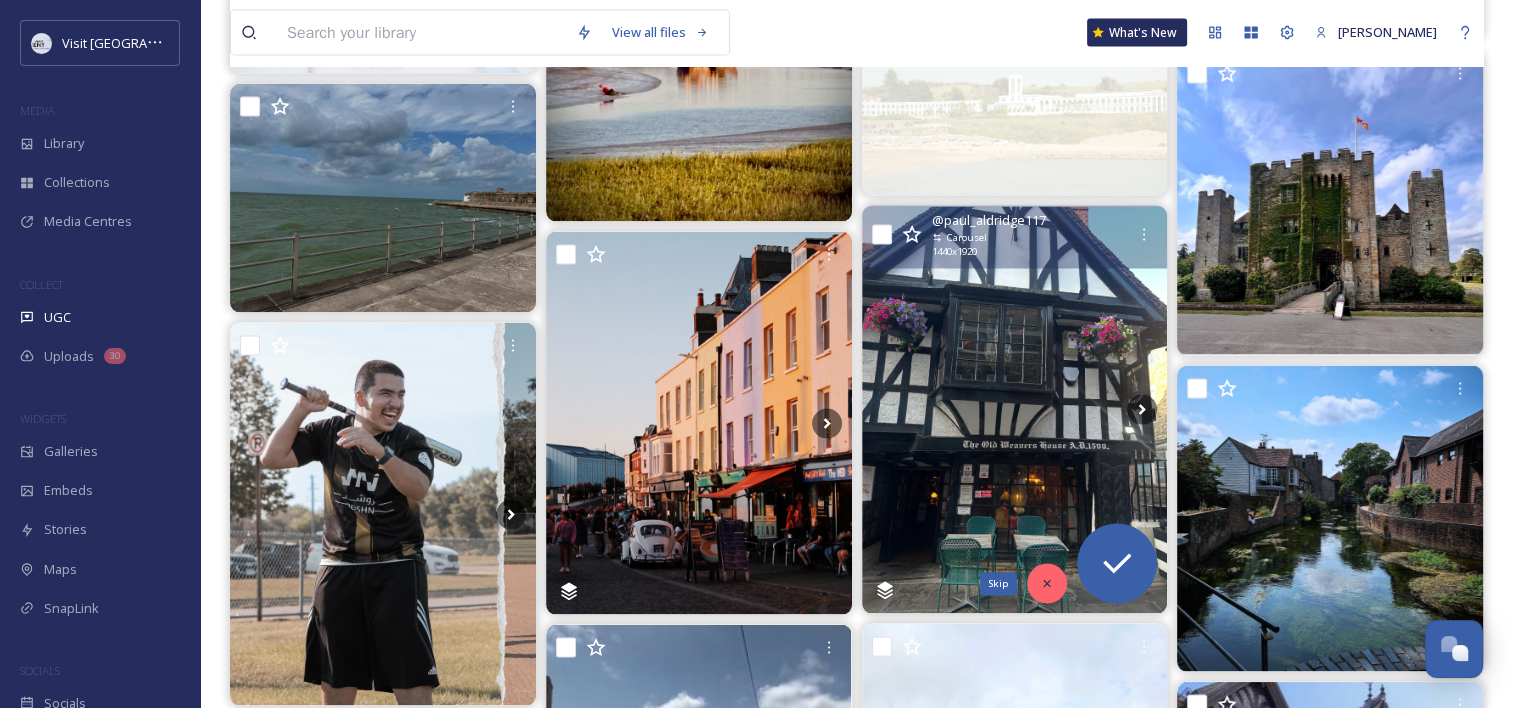 click 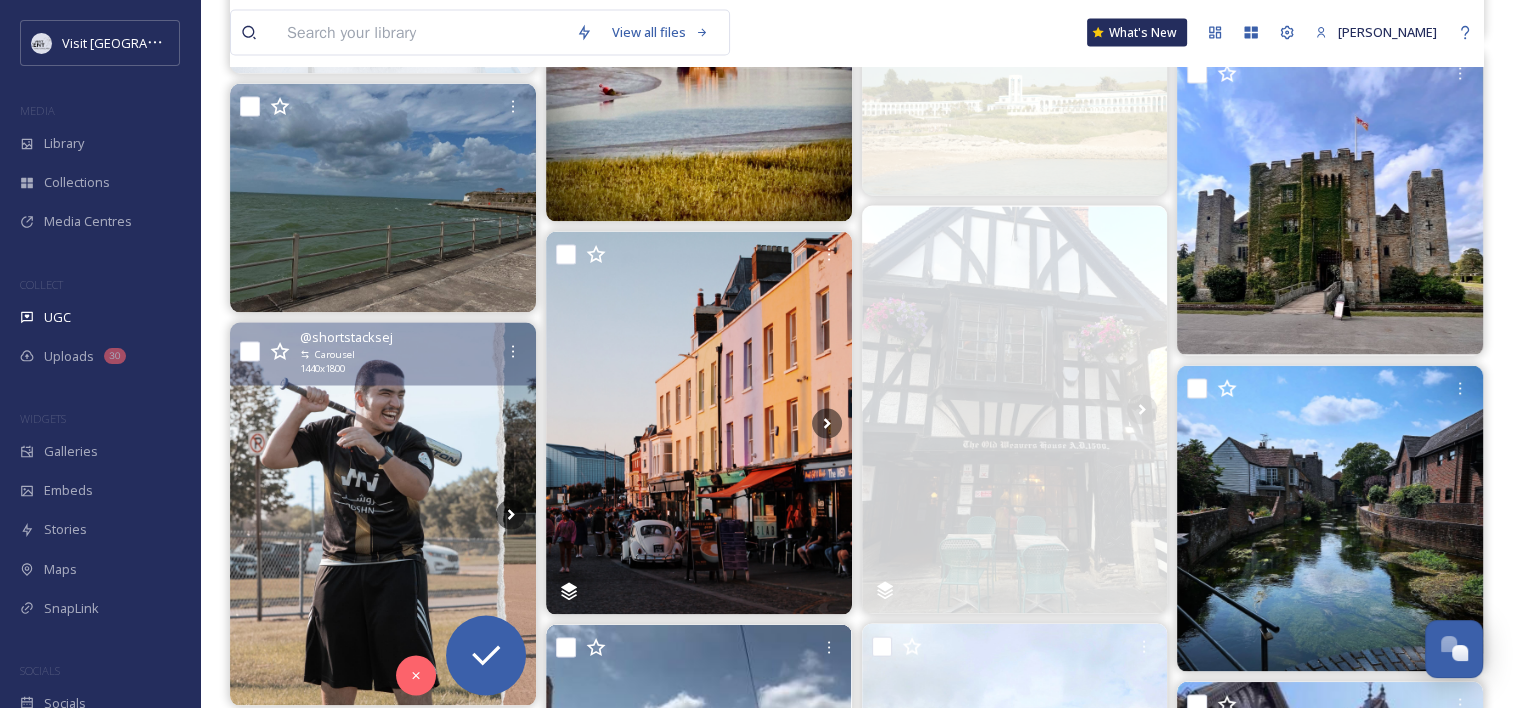 scroll, scrollTop: 3968, scrollLeft: 0, axis: vertical 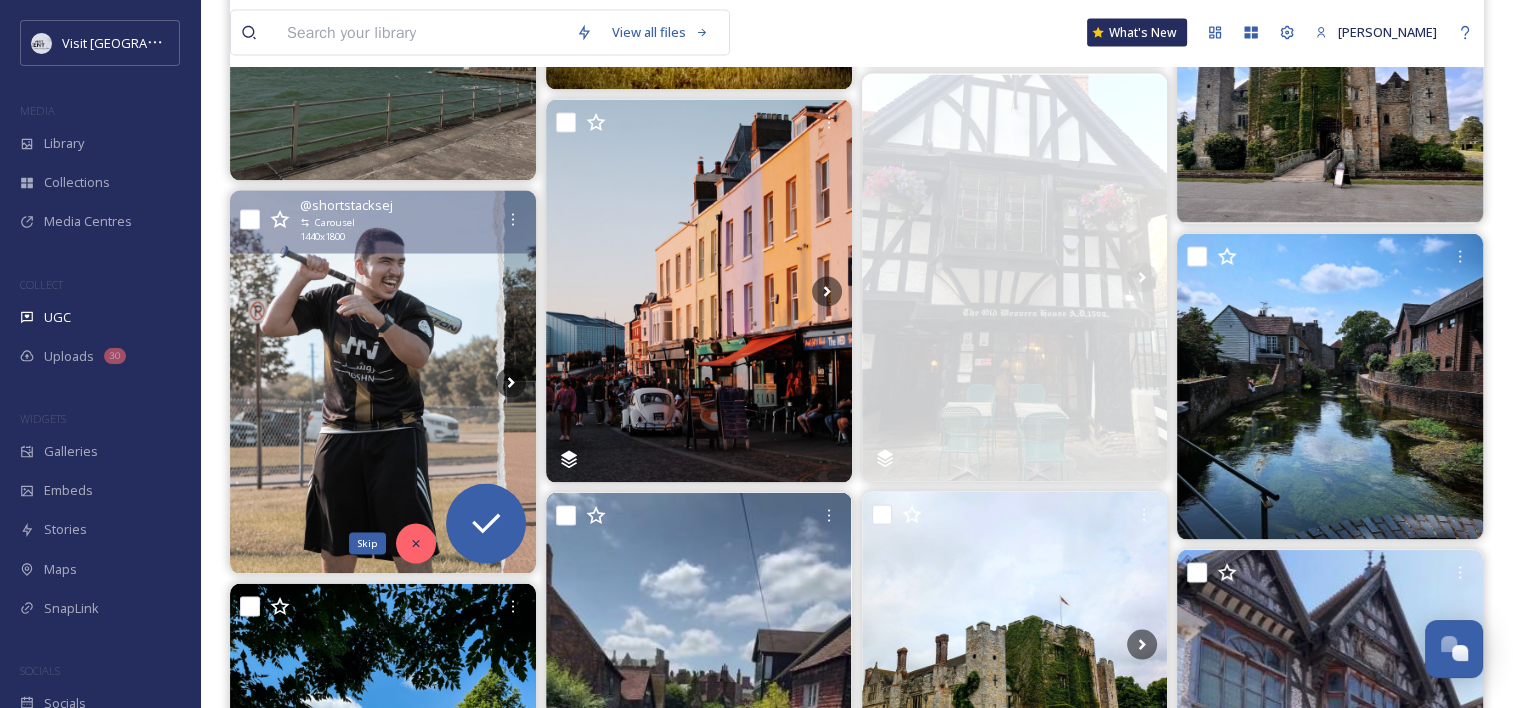 click 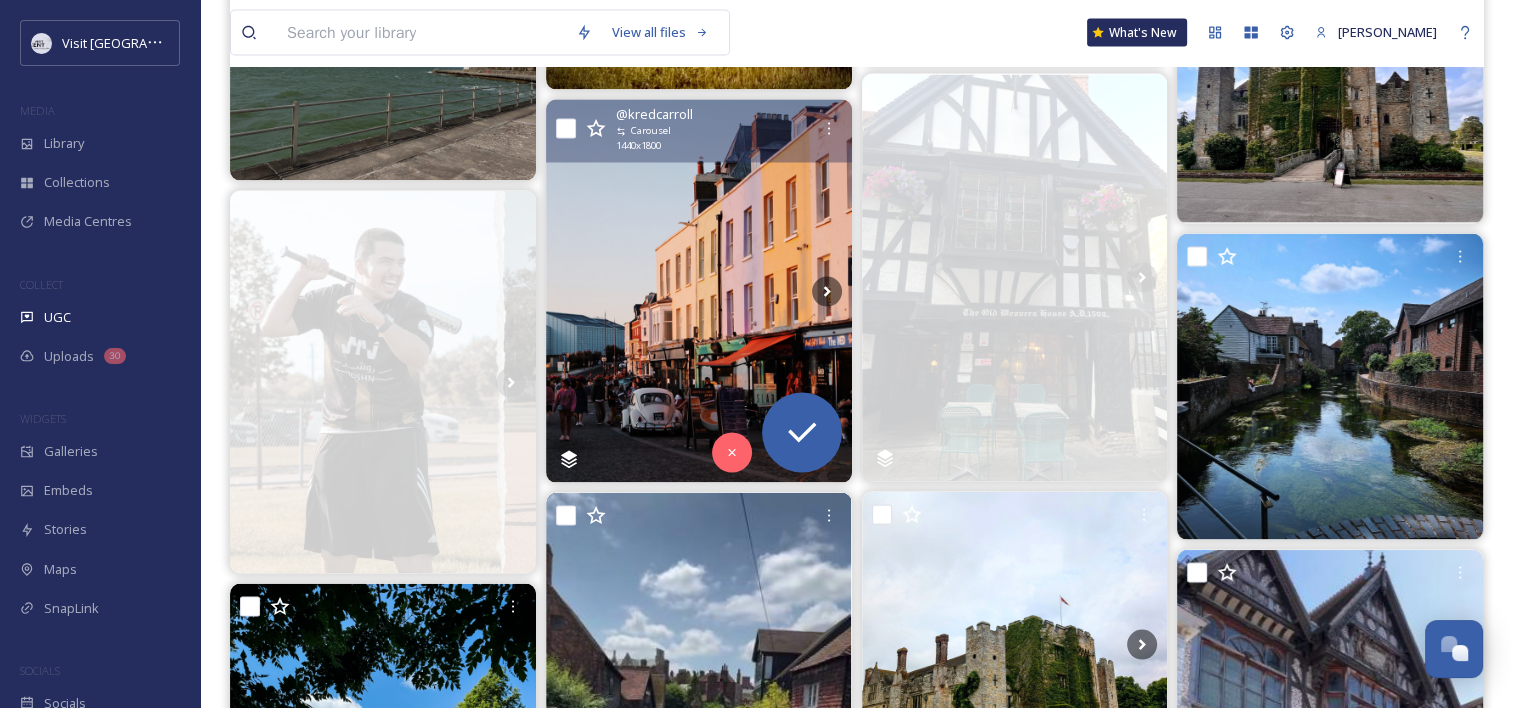 click at bounding box center [699, 291] 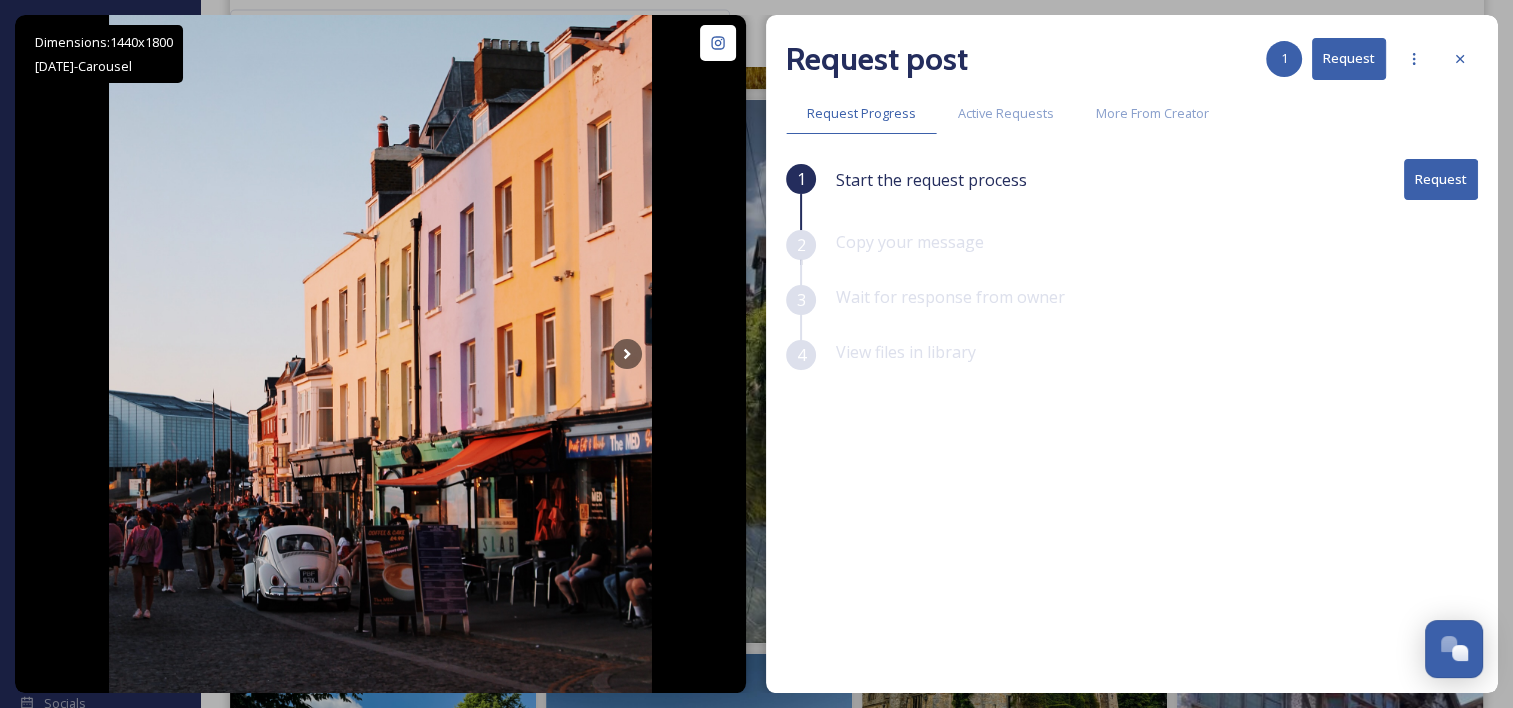 click on "Request" at bounding box center (1441, 179) 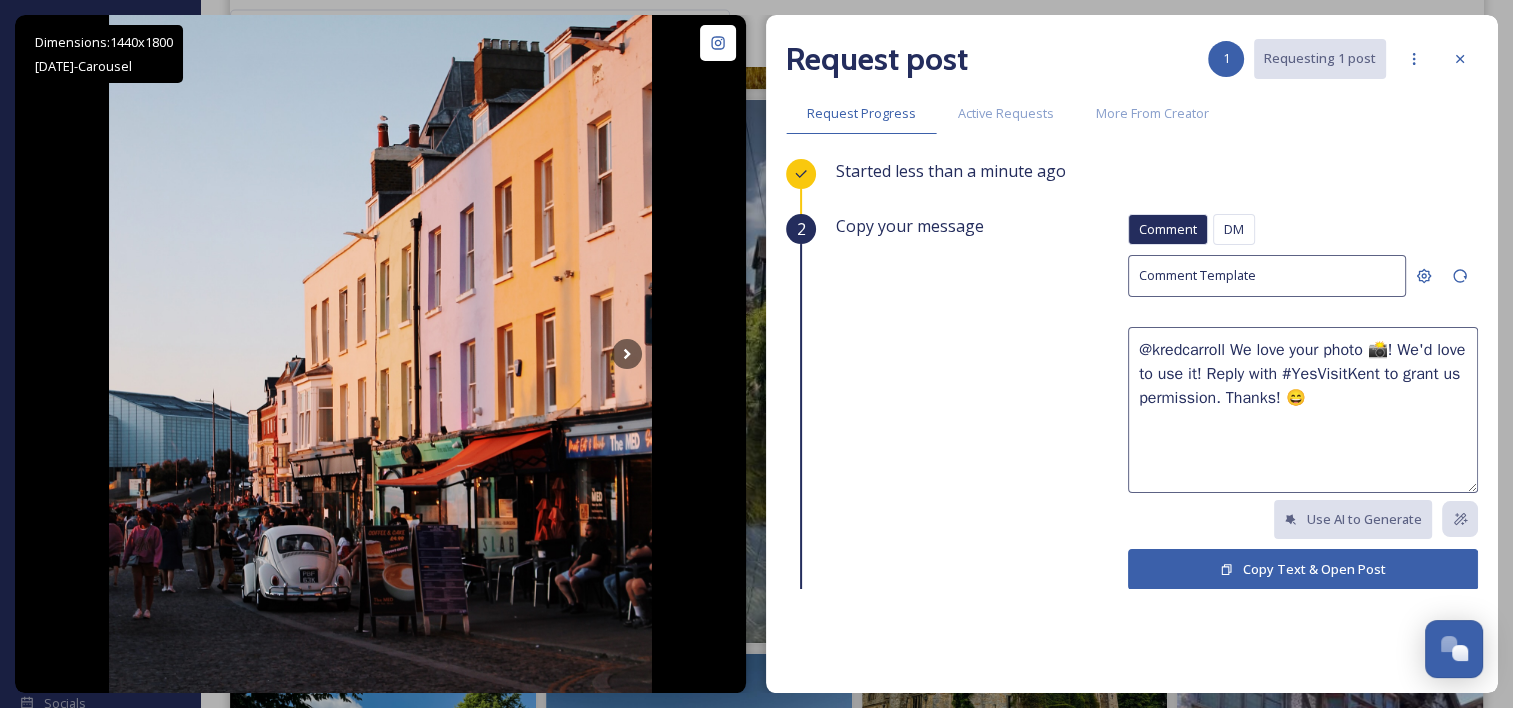 drag, startPoint x: 1329, startPoint y: 373, endPoint x: 1312, endPoint y: 373, distance: 17 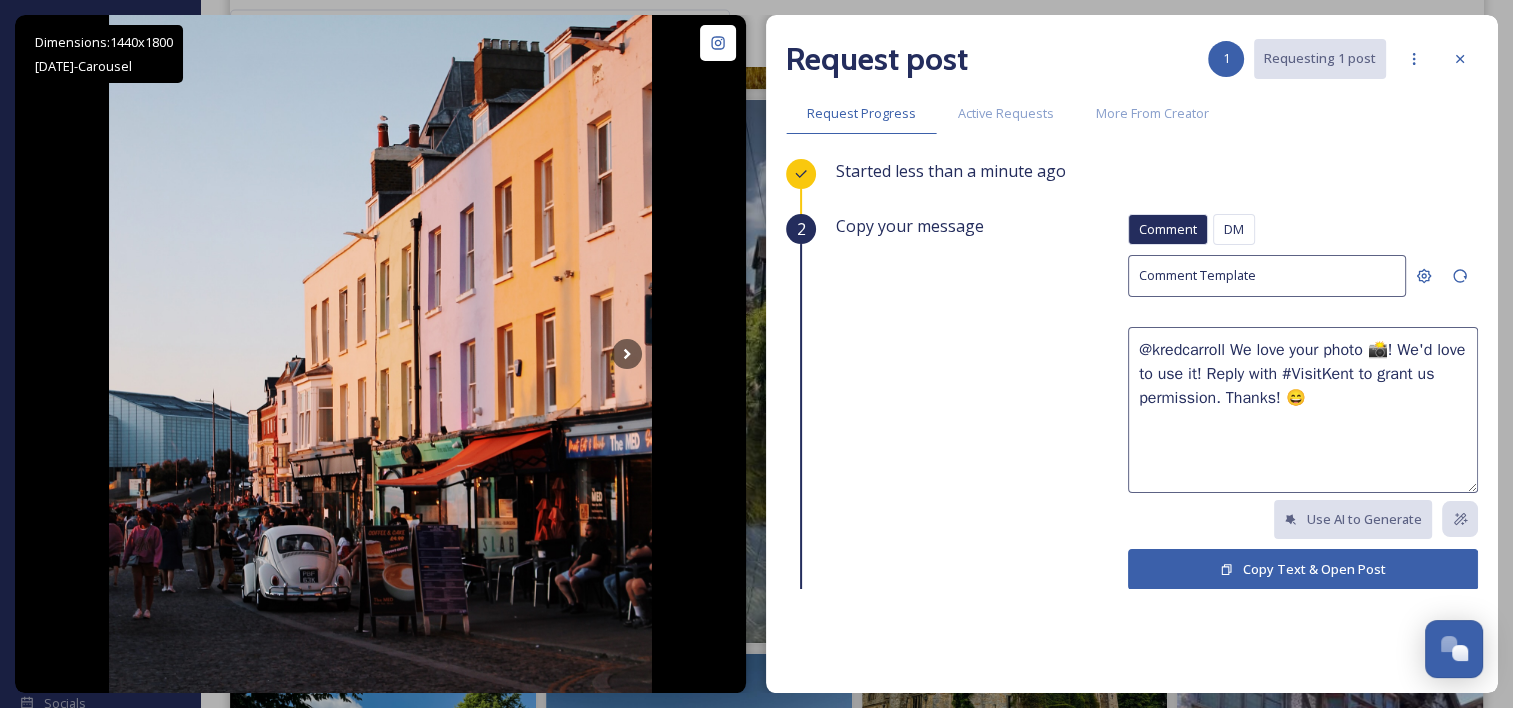 click on "@kredcarroll We love your photo 📸! We'd love to use it! Reply with #VisitKent to grant us permission. Thanks! 😄" at bounding box center (1303, 410) 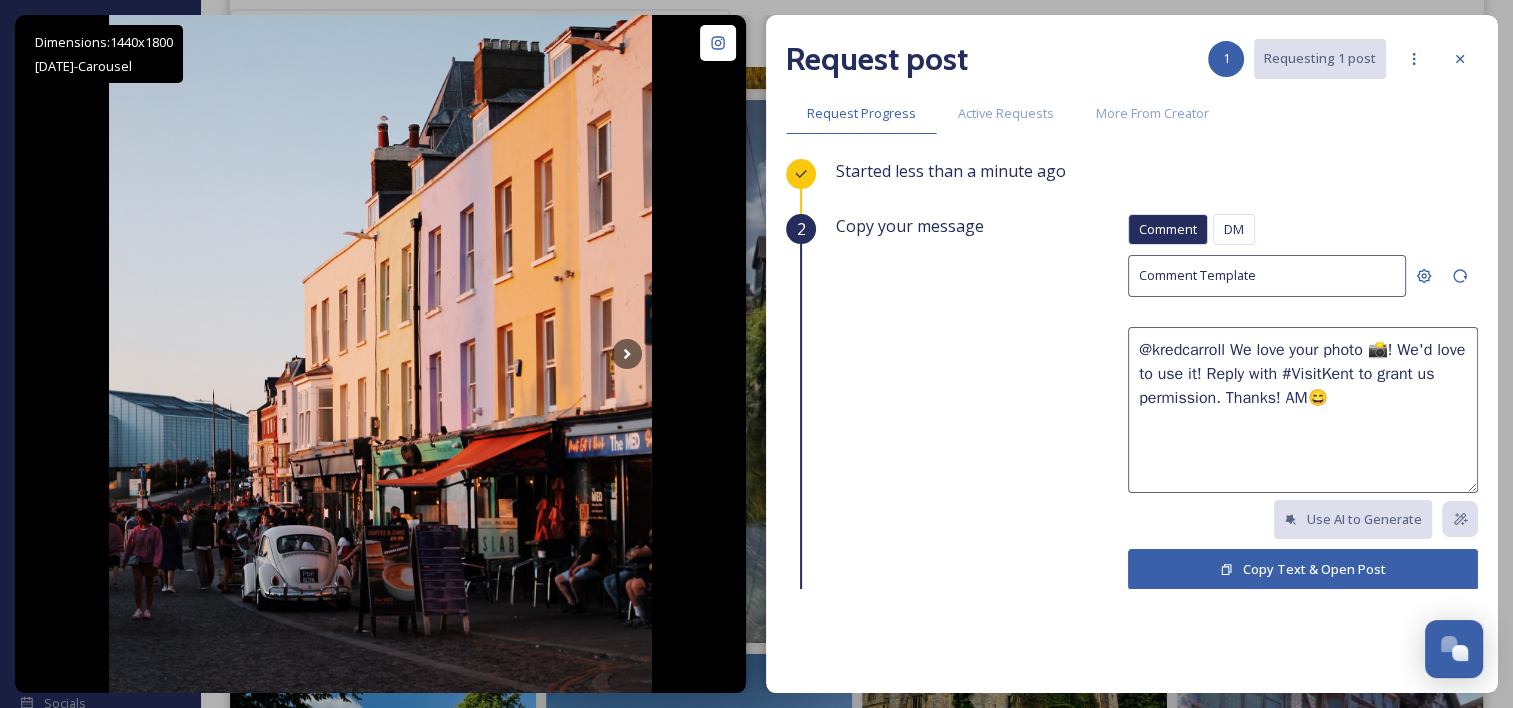 drag, startPoint x: 1332, startPoint y: 400, endPoint x: 1096, endPoint y: 340, distance: 243.5077 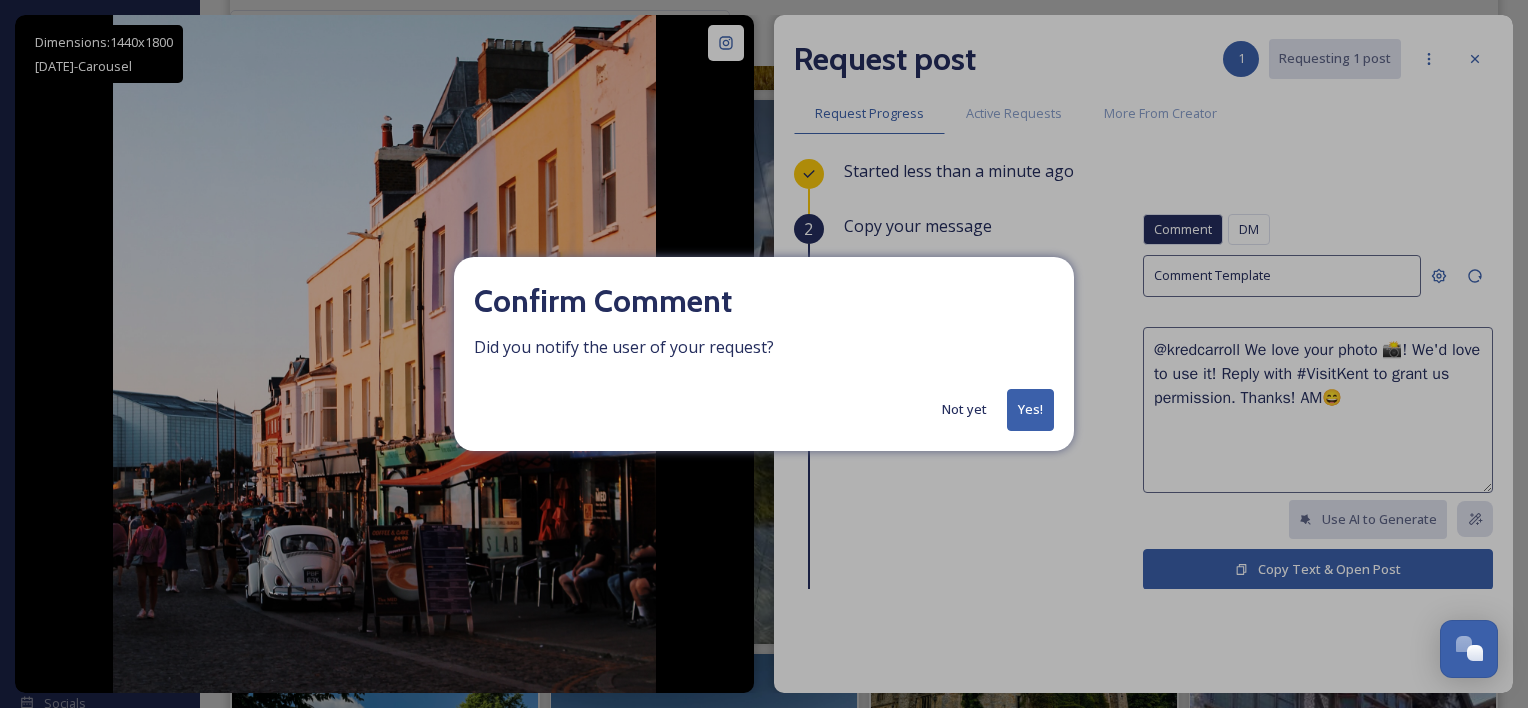 click on "Yes!" at bounding box center (1030, 409) 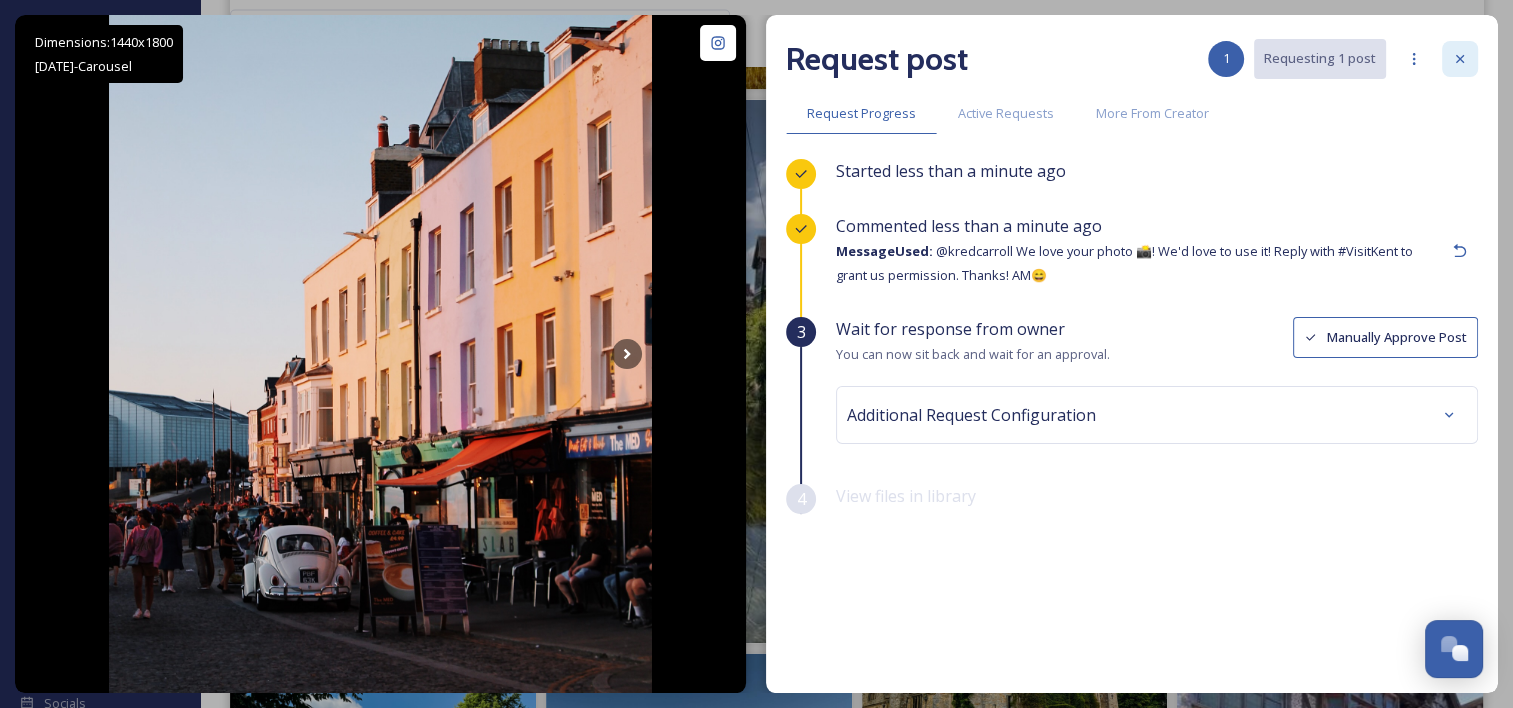 click 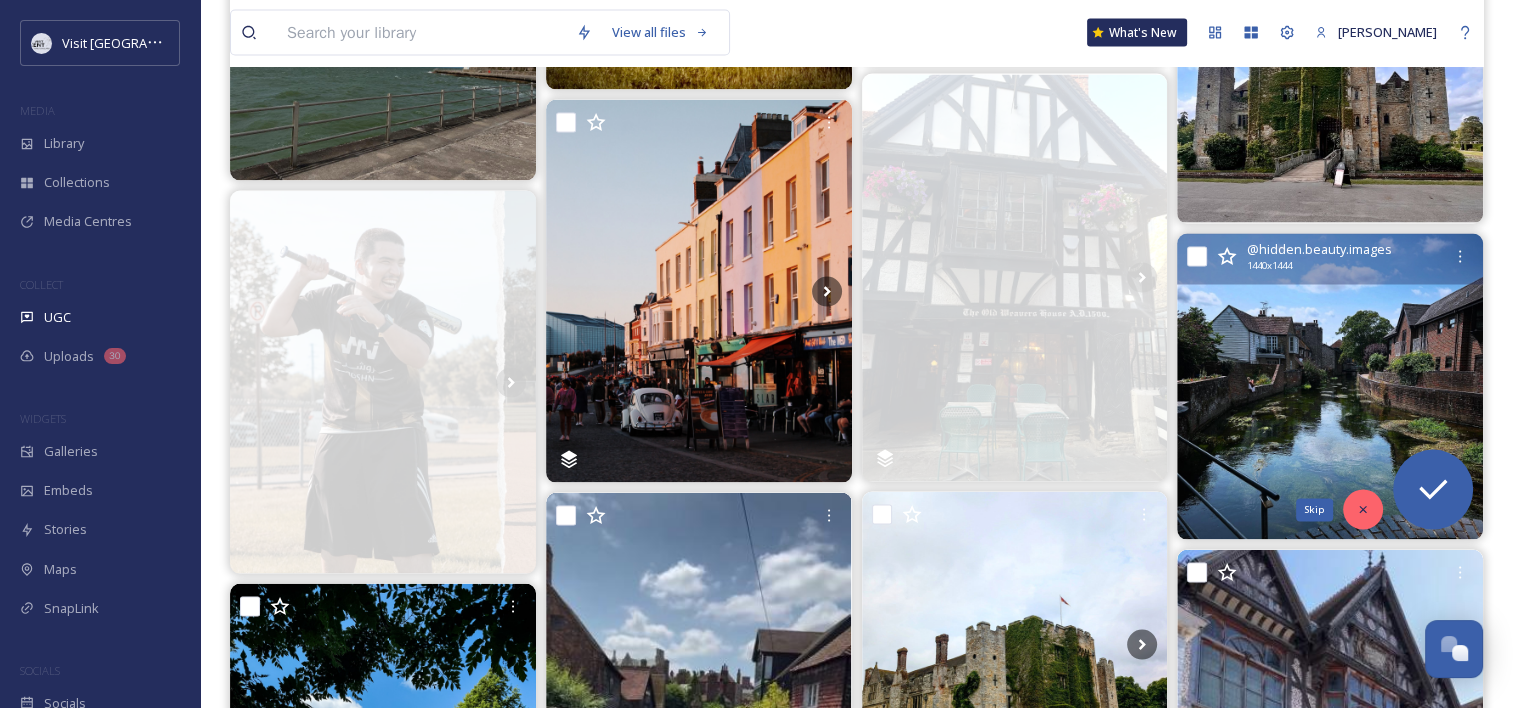 click 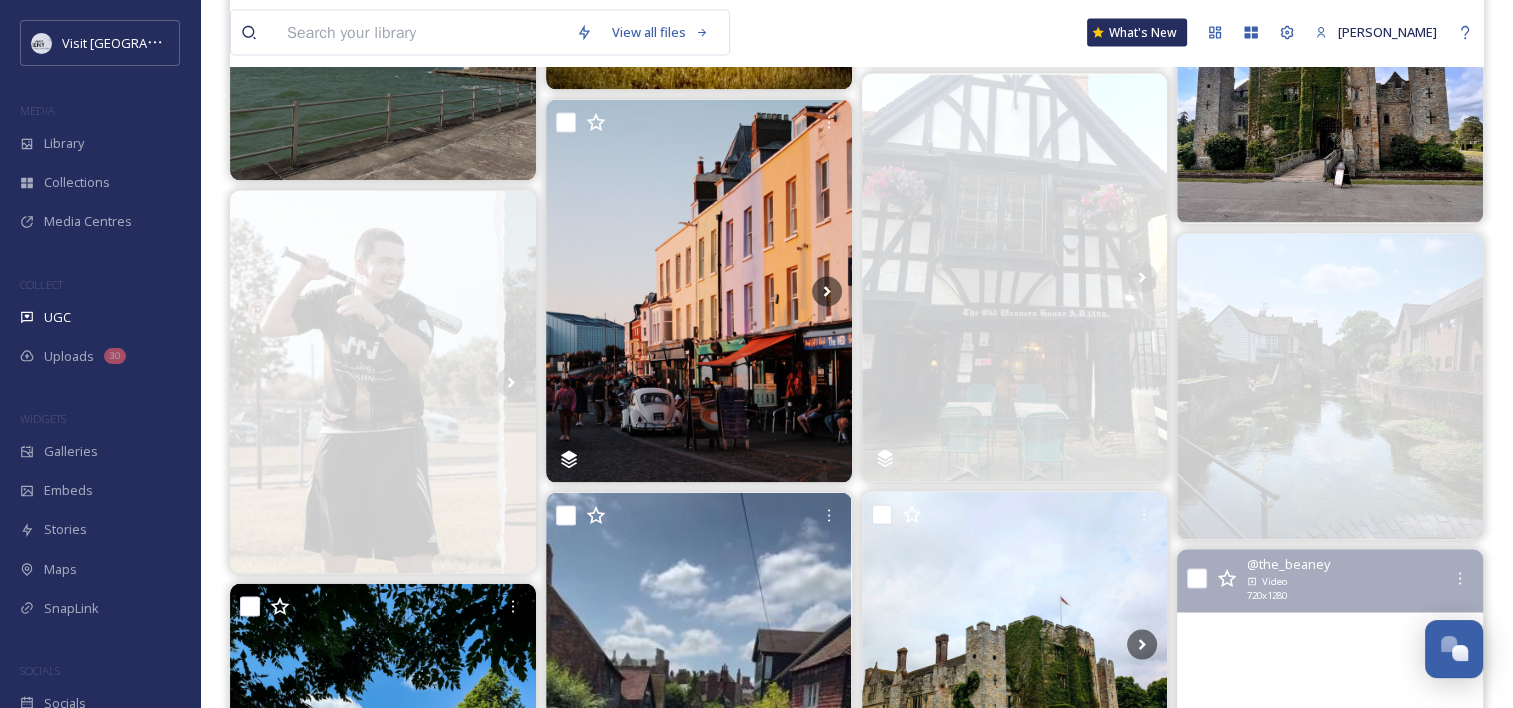 scroll, scrollTop: 4382, scrollLeft: 0, axis: vertical 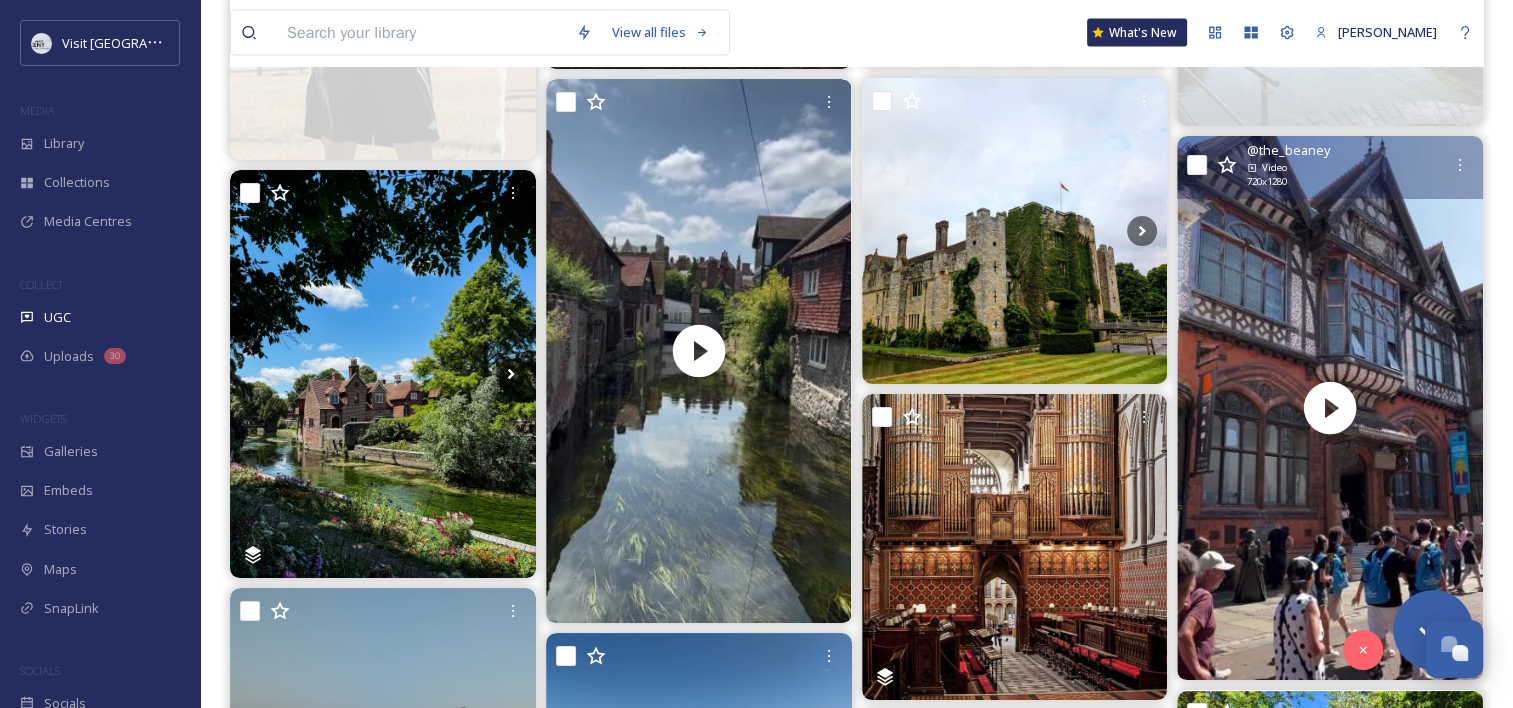 click on "@ the_beaney" at bounding box center [1288, 150] 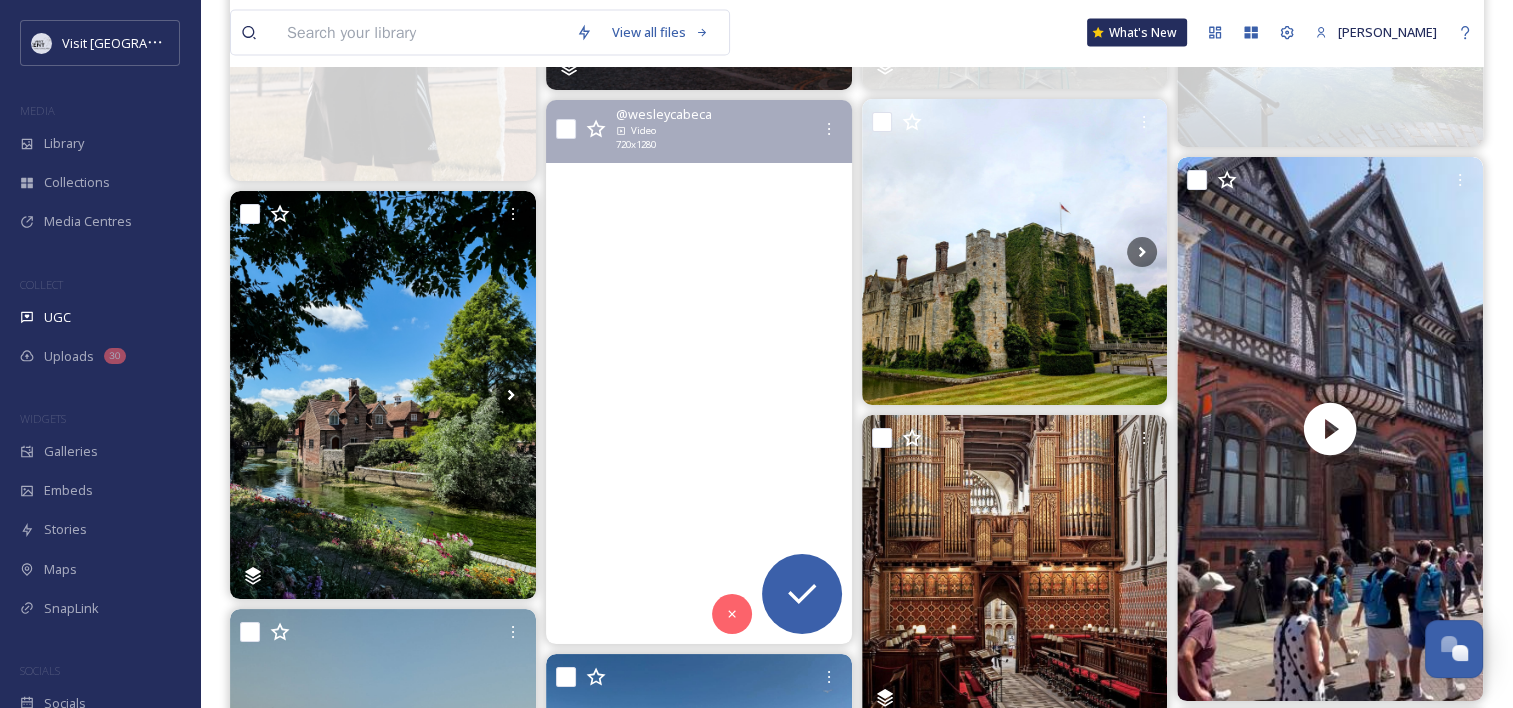 scroll, scrollTop: 4360, scrollLeft: 0, axis: vertical 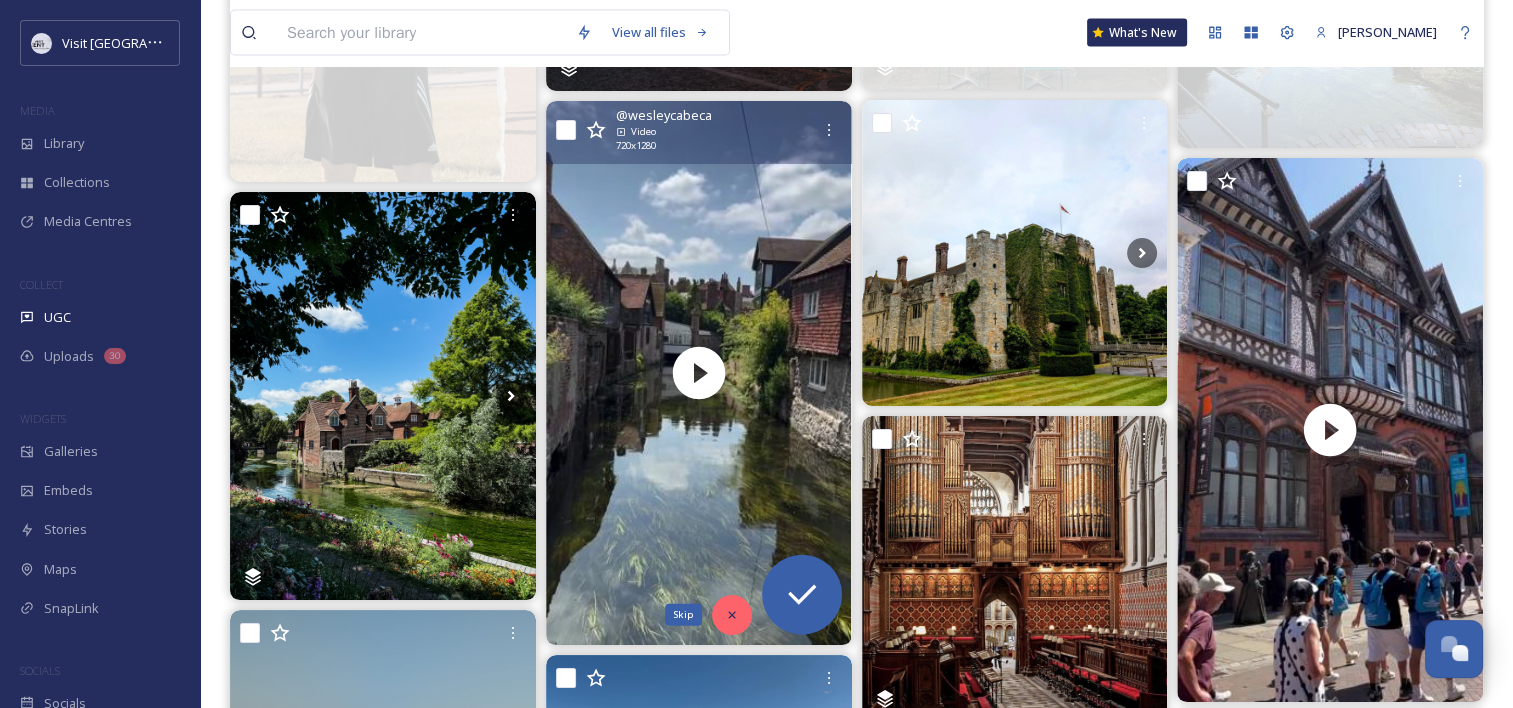 click 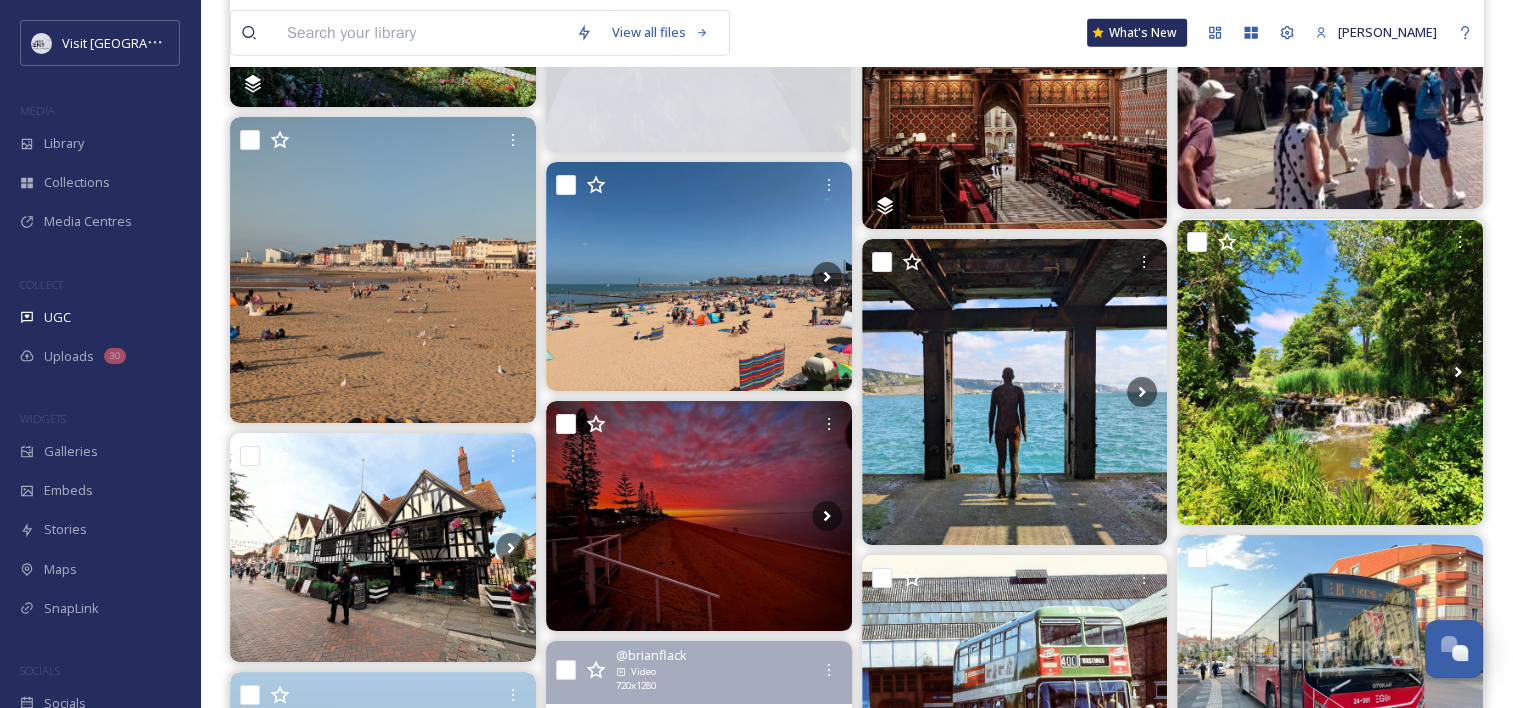 scroll, scrollTop: 5181, scrollLeft: 0, axis: vertical 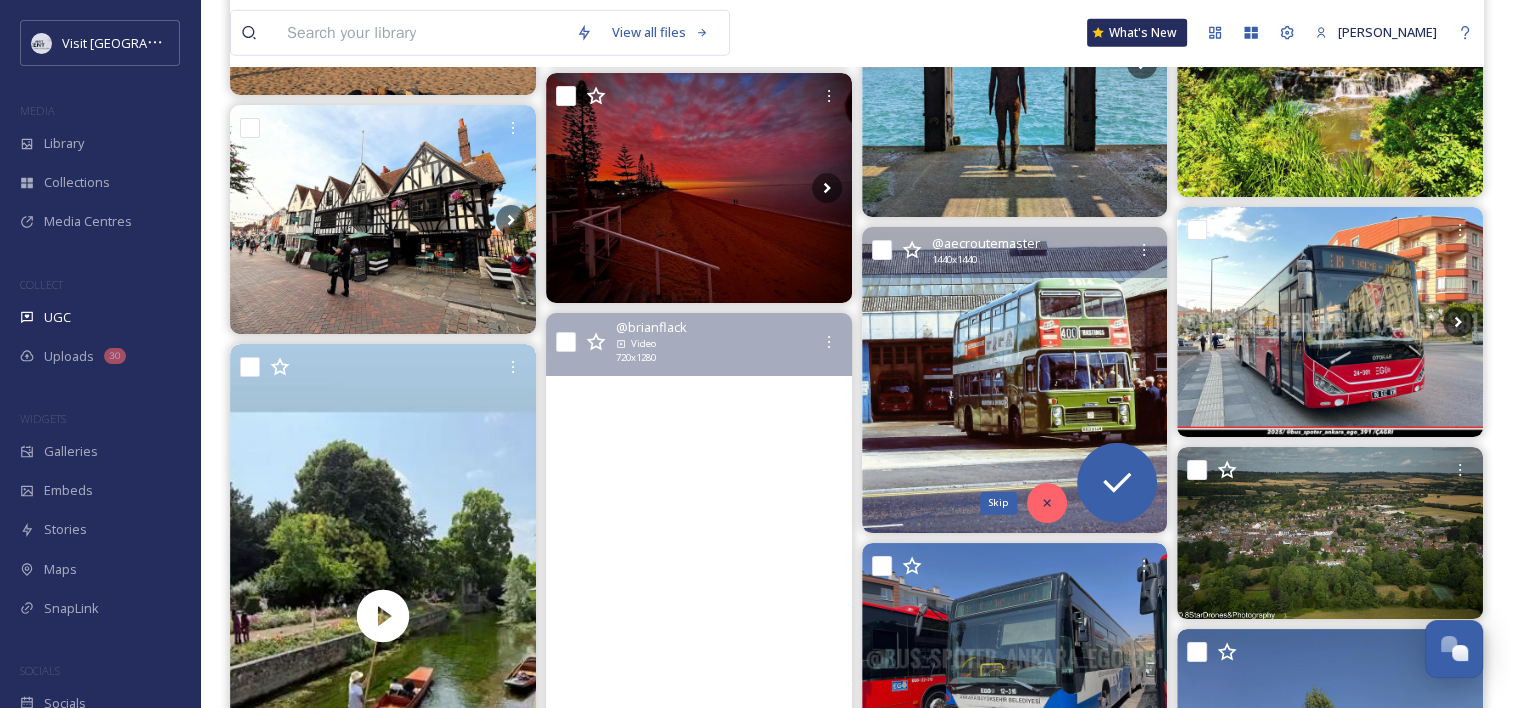 click 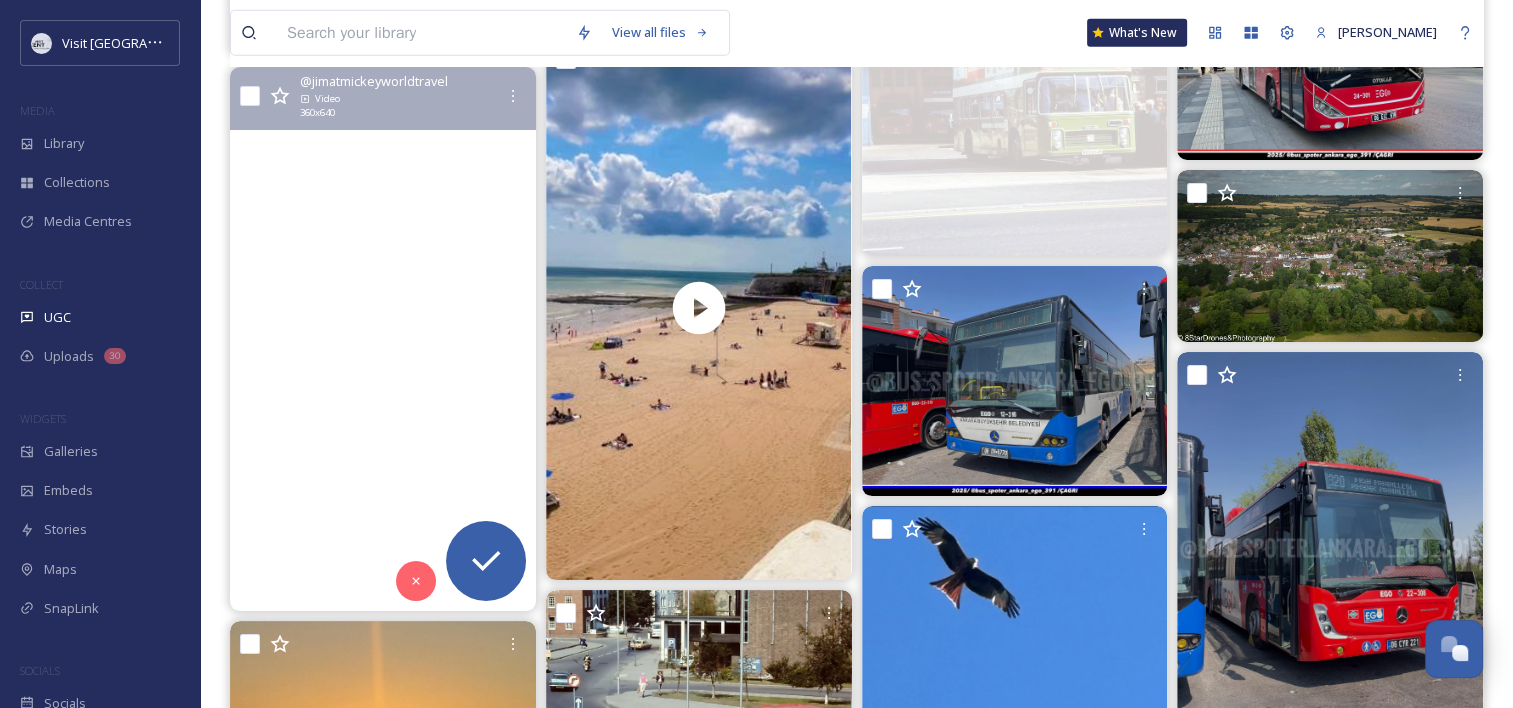 scroll, scrollTop: 5457, scrollLeft: 0, axis: vertical 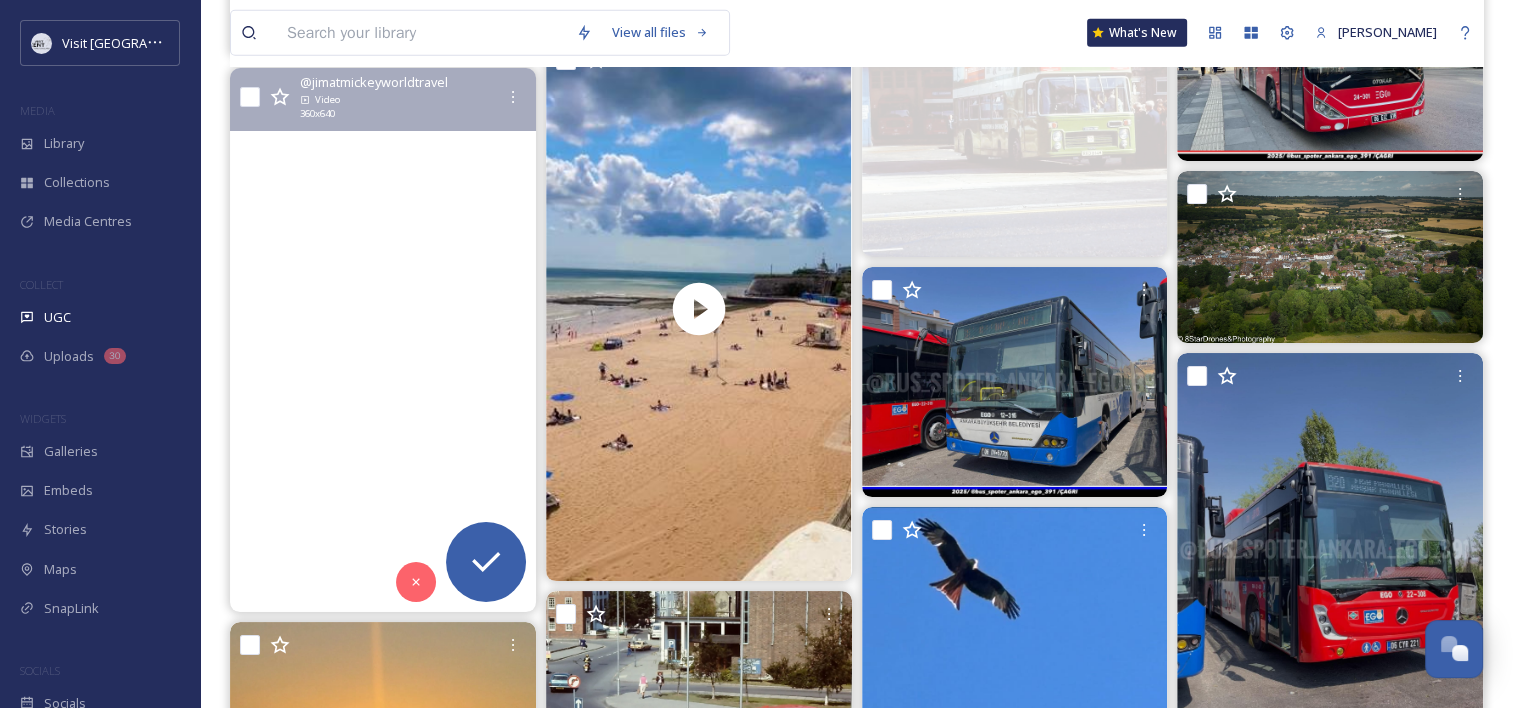 click at bounding box center [383, 340] 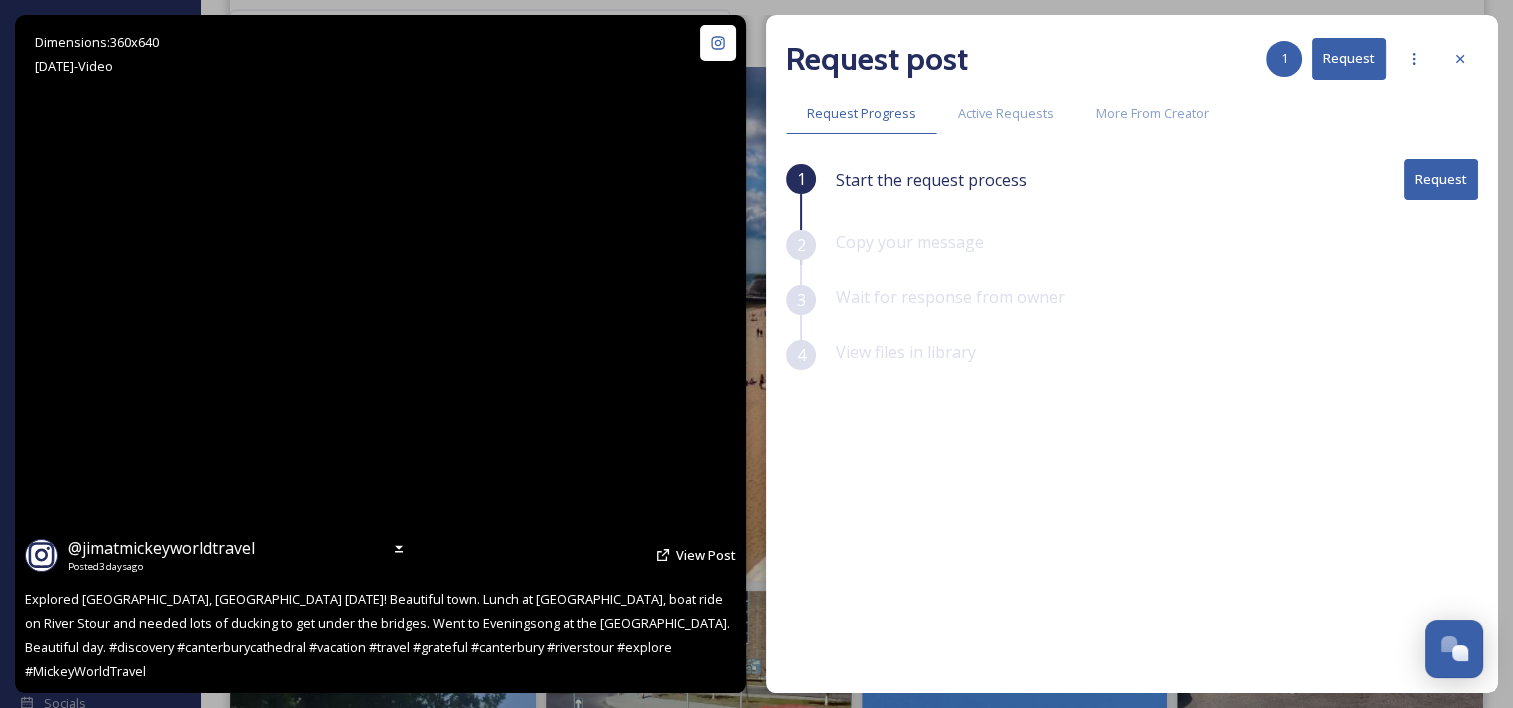 scroll, scrollTop: 5462, scrollLeft: 0, axis: vertical 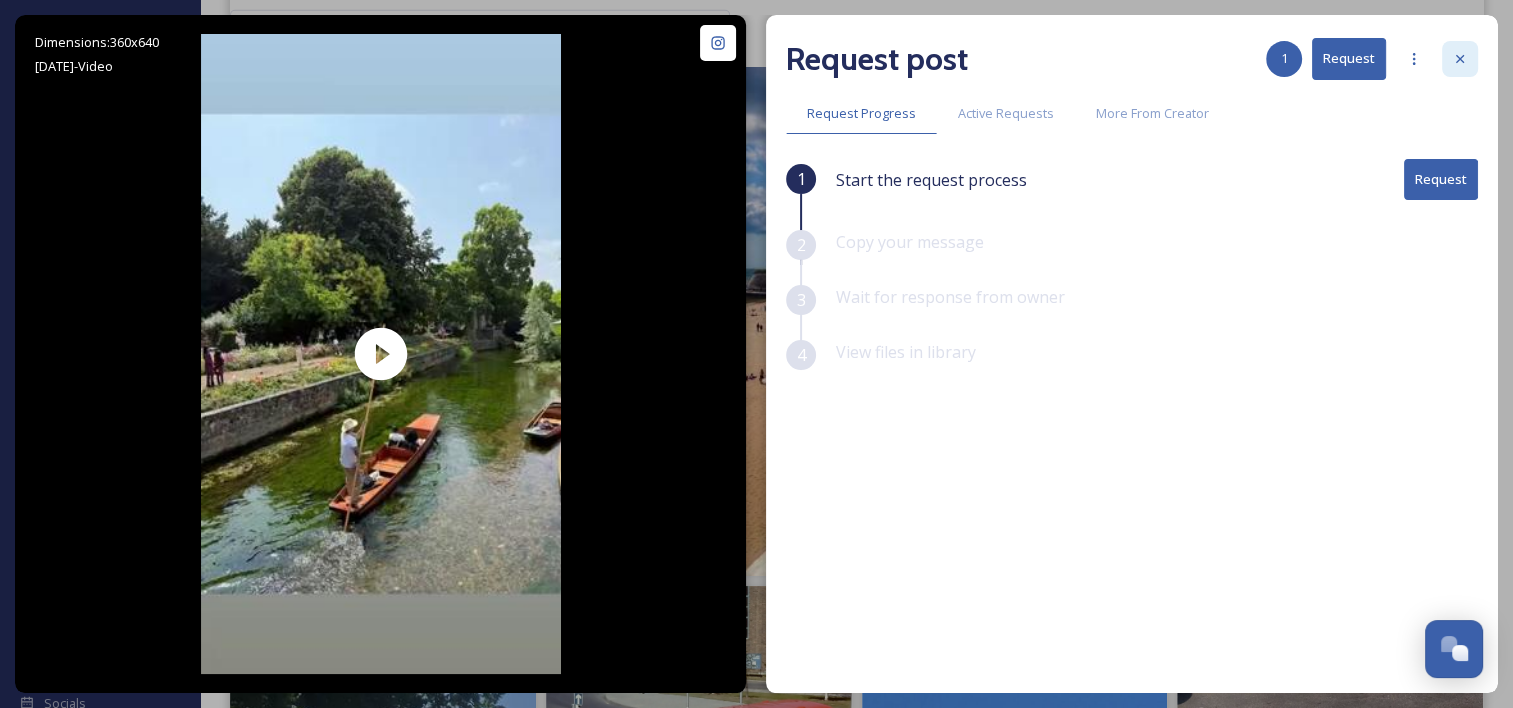 click 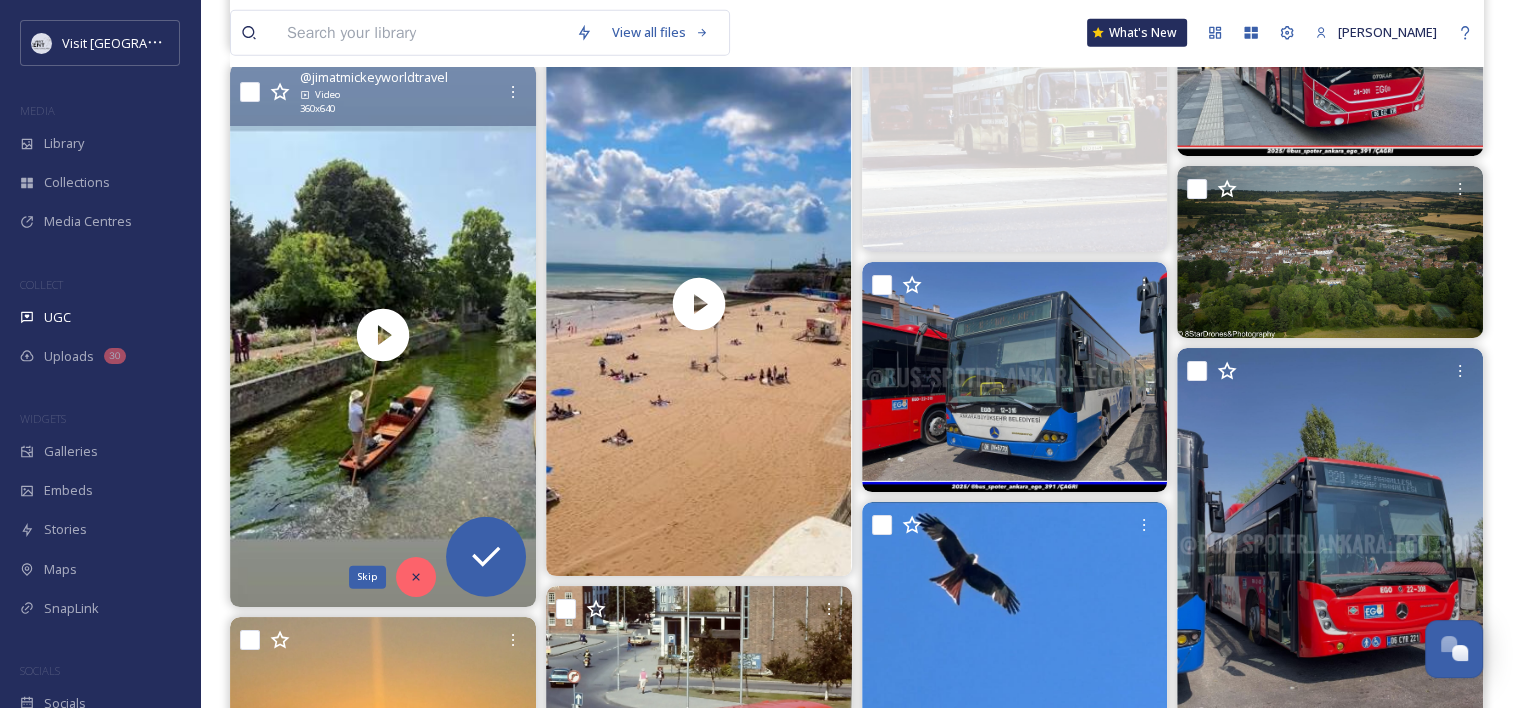 click 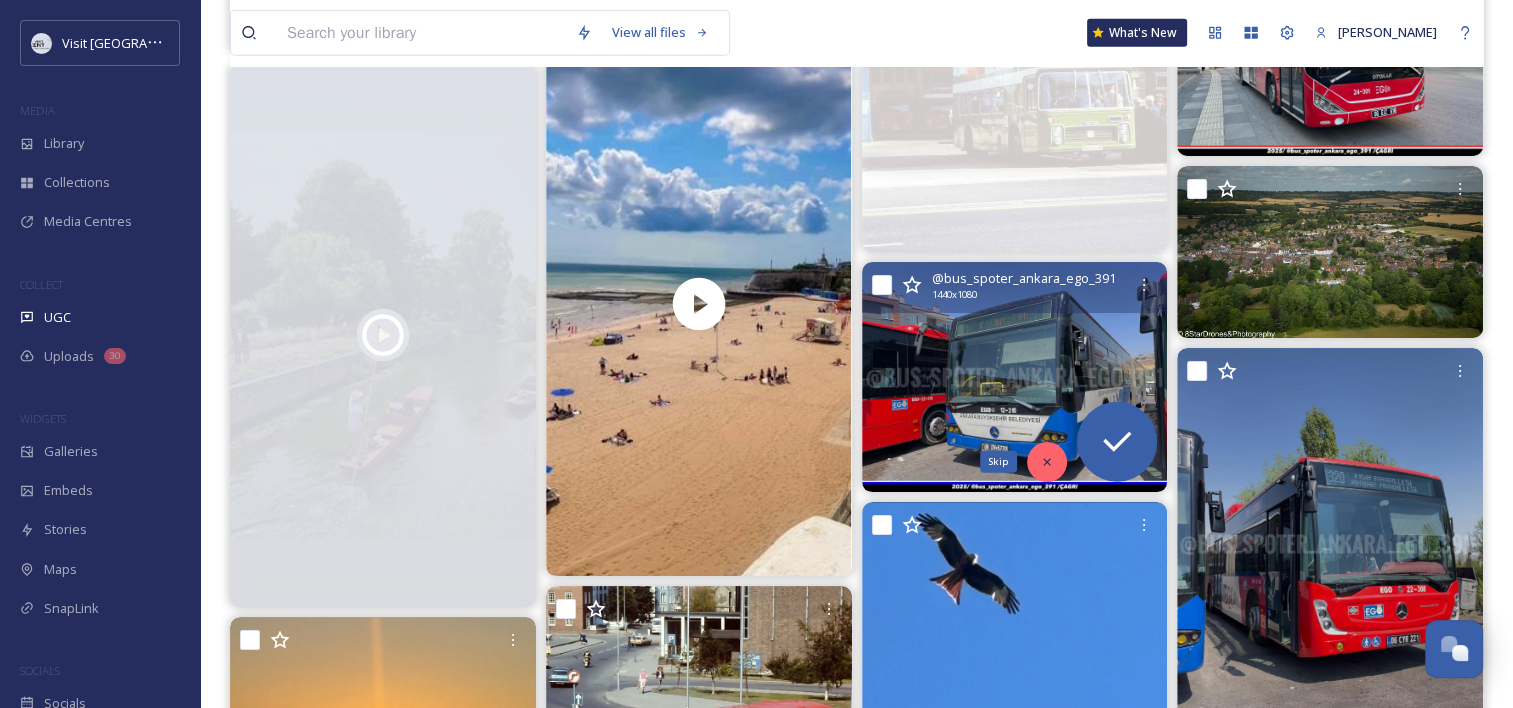 click on "Skip" at bounding box center [1047, 462] 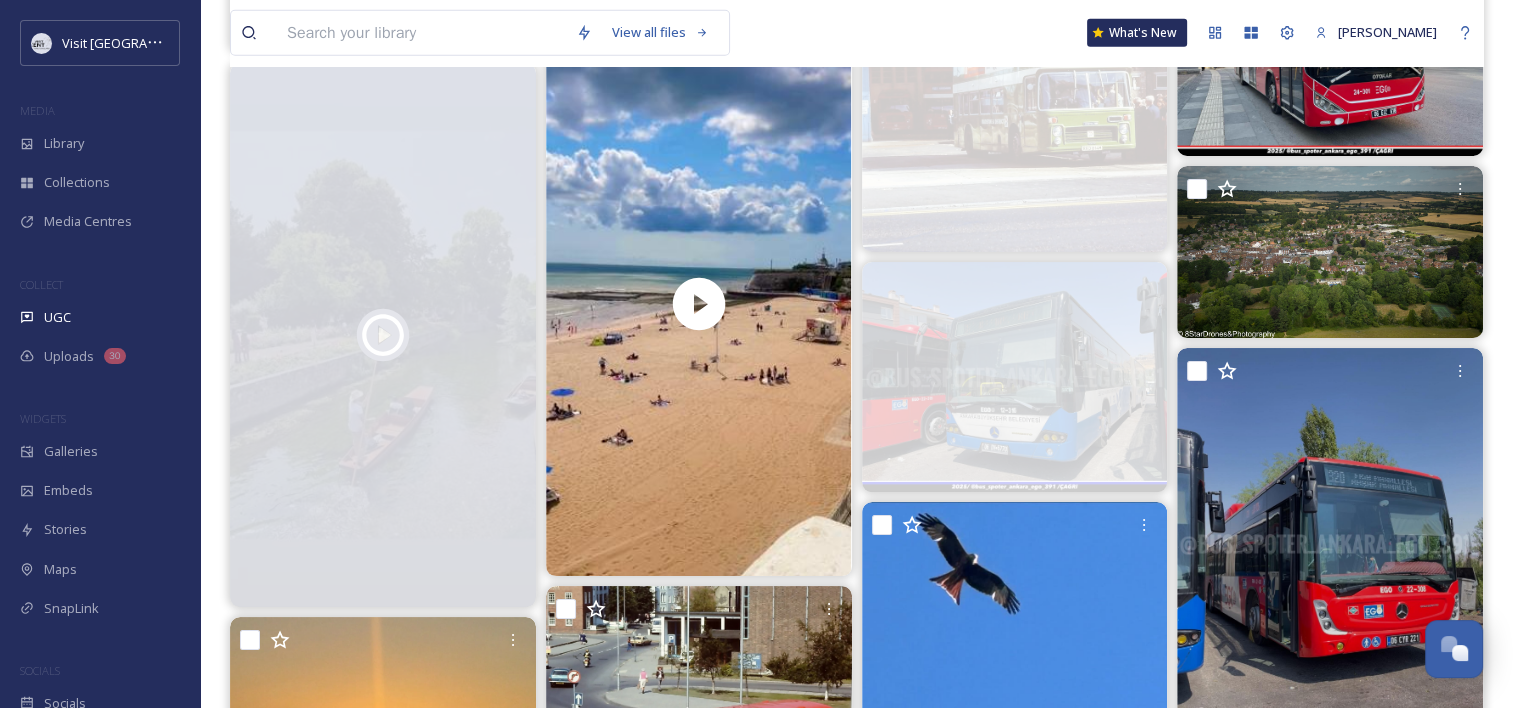 scroll, scrollTop: 5784, scrollLeft: 0, axis: vertical 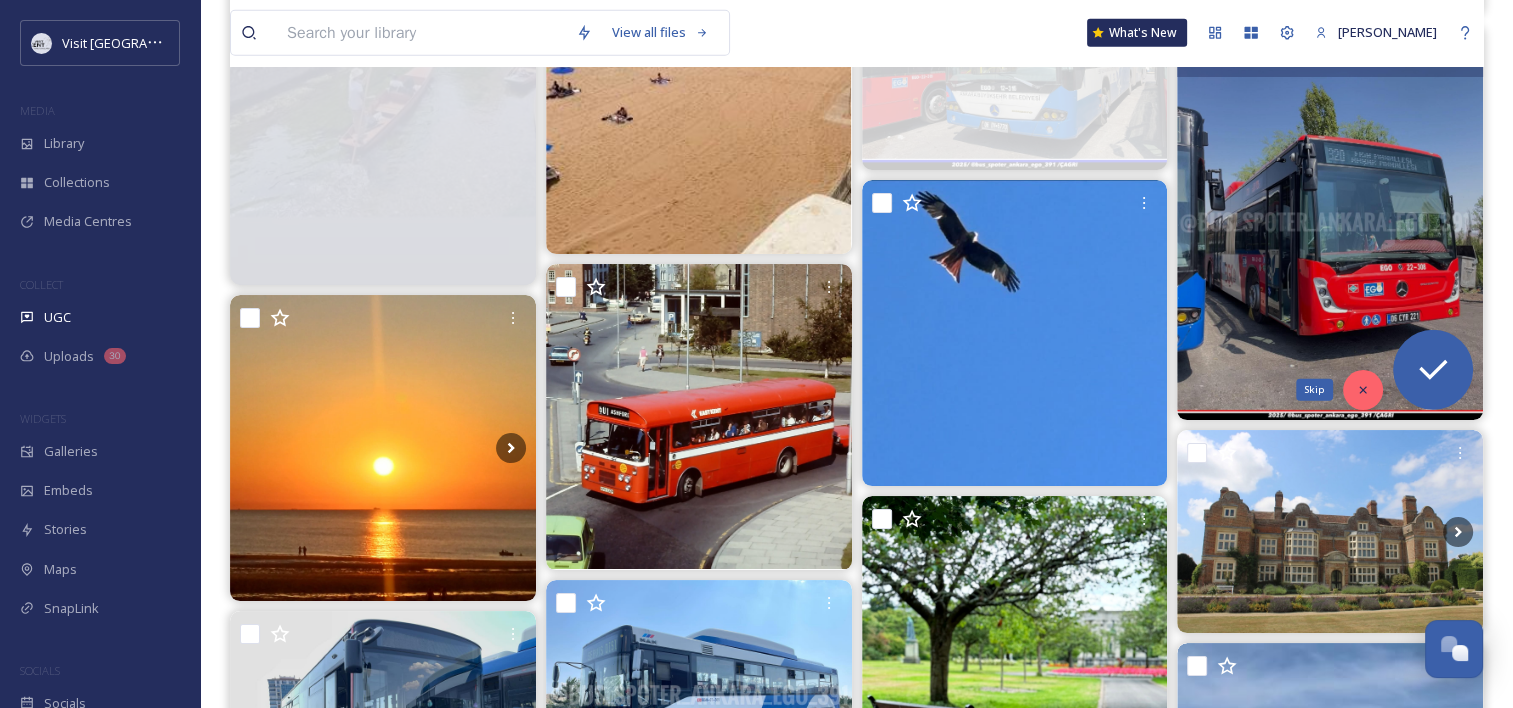 click 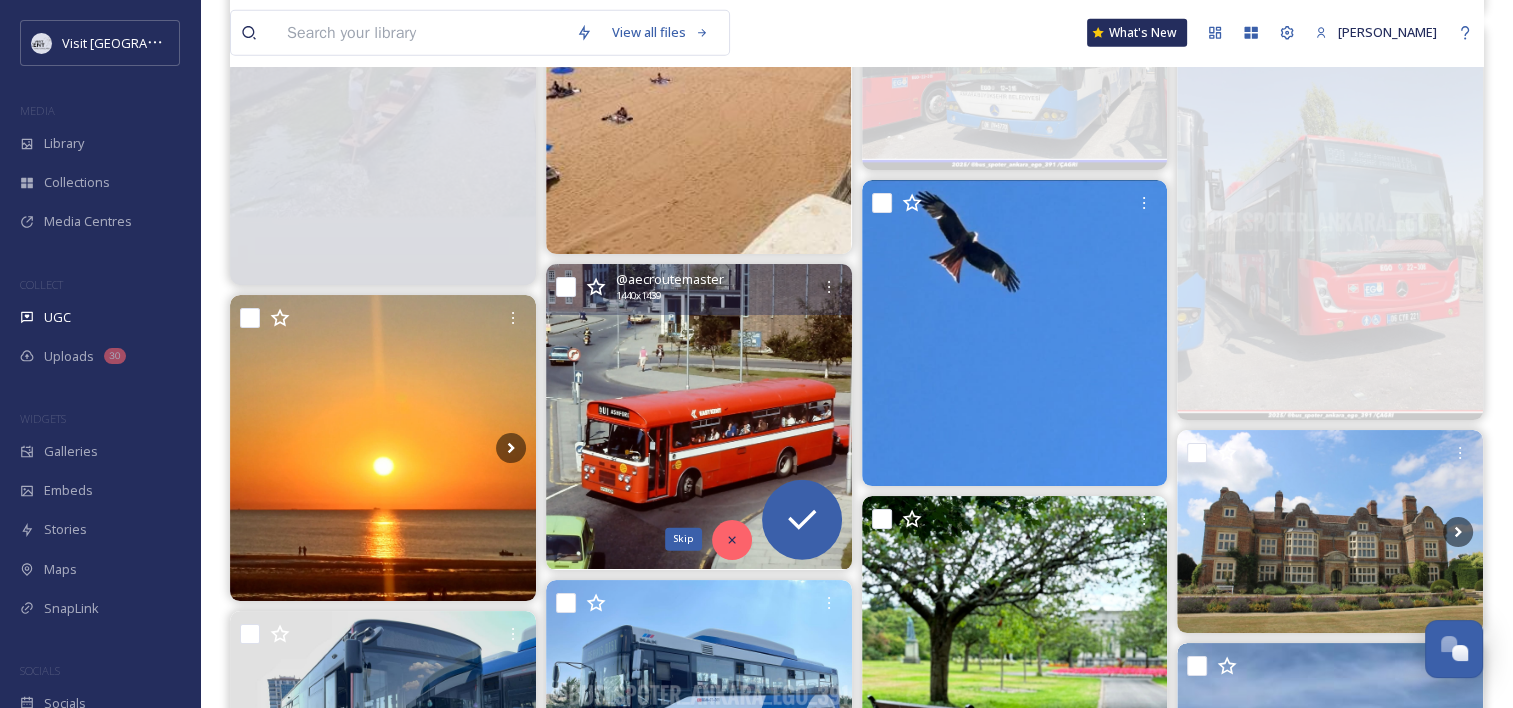 click on "Skip" at bounding box center (732, 540) 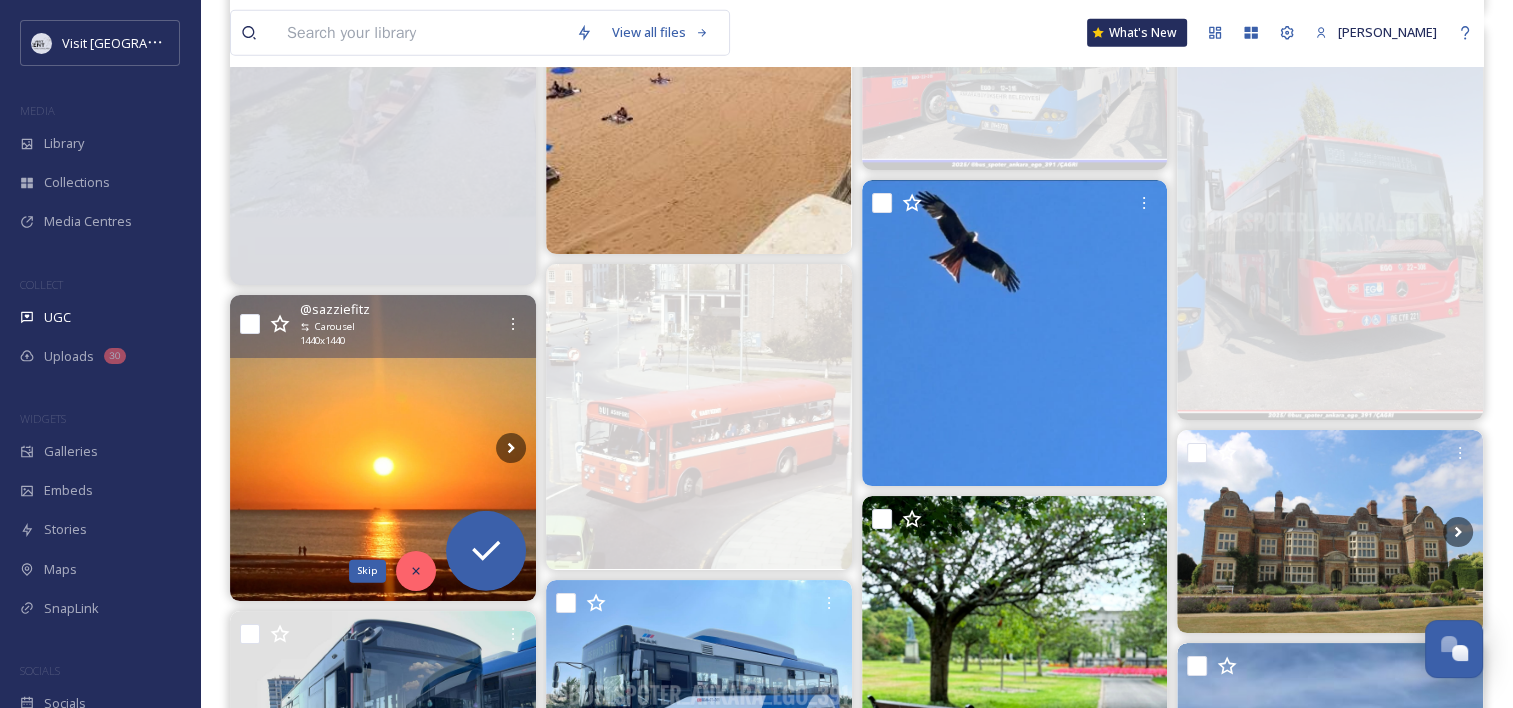 click on "Skip" at bounding box center [416, 571] 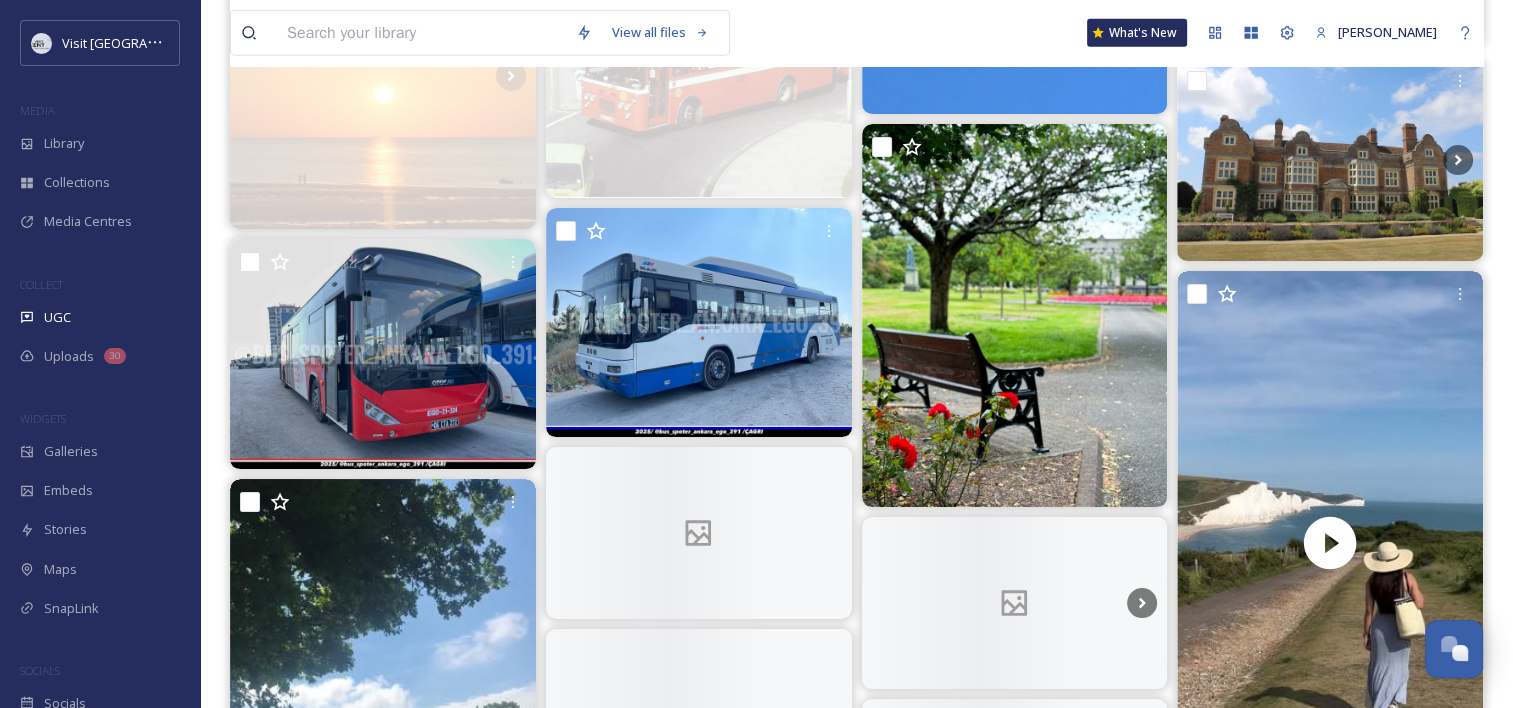 scroll, scrollTop: 6156, scrollLeft: 0, axis: vertical 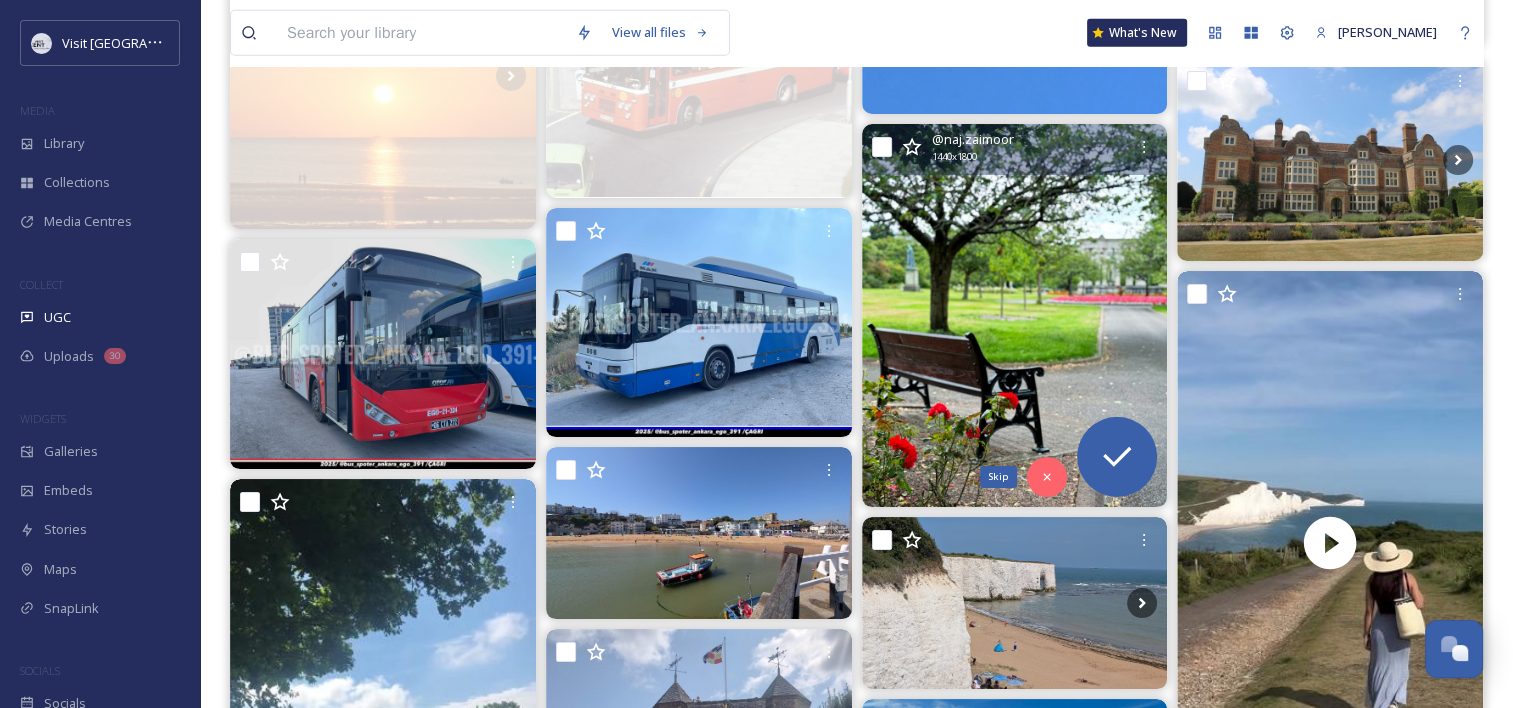drag, startPoint x: 1044, startPoint y: 467, endPoint x: 979, endPoint y: 460, distance: 65.37584 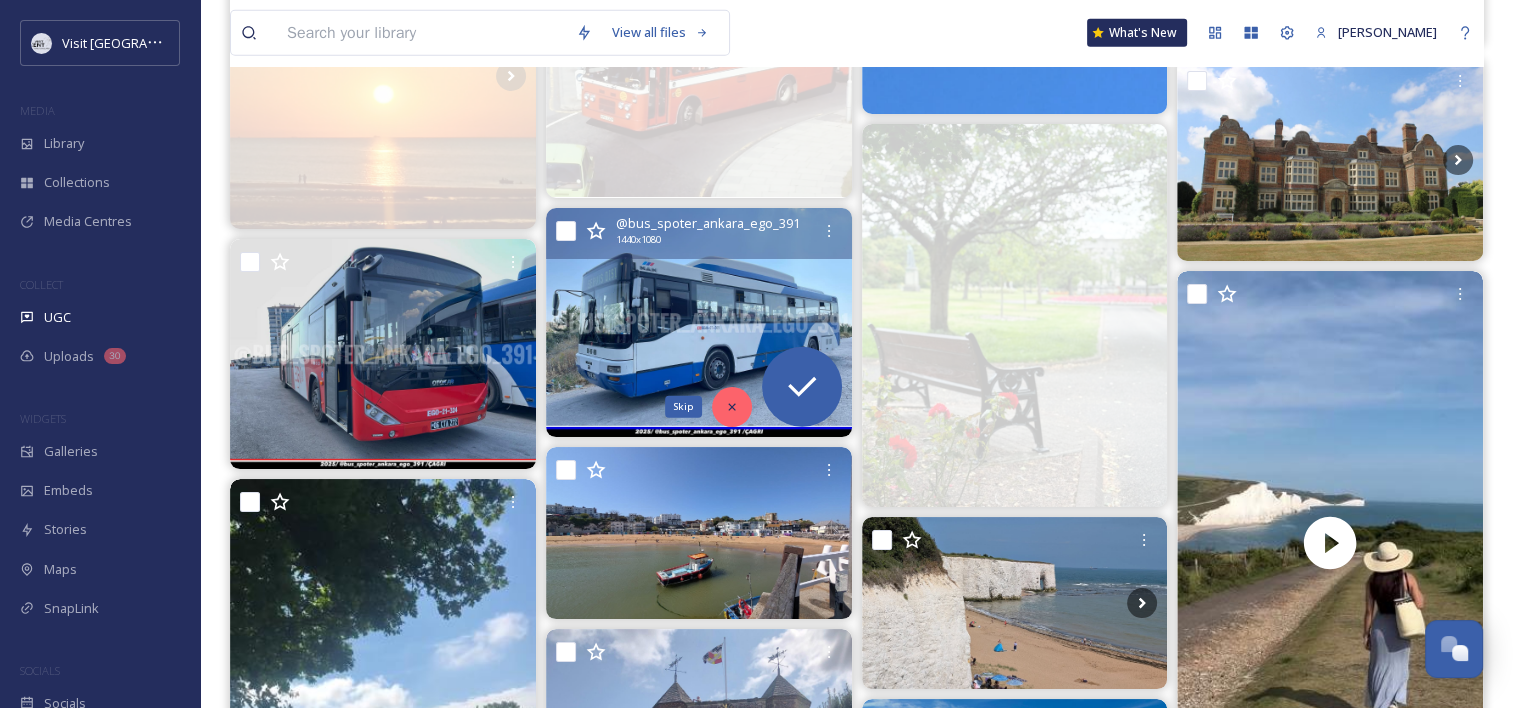 click 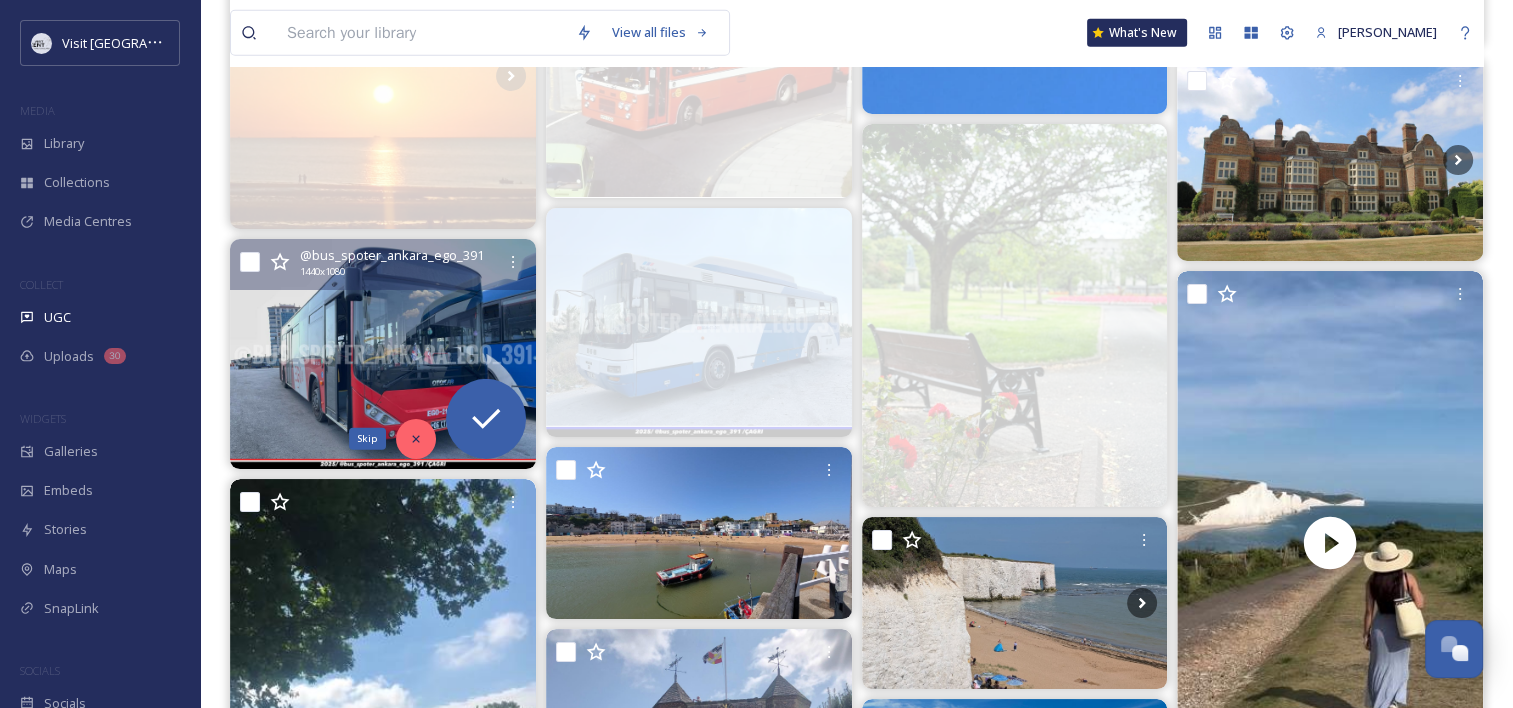 click 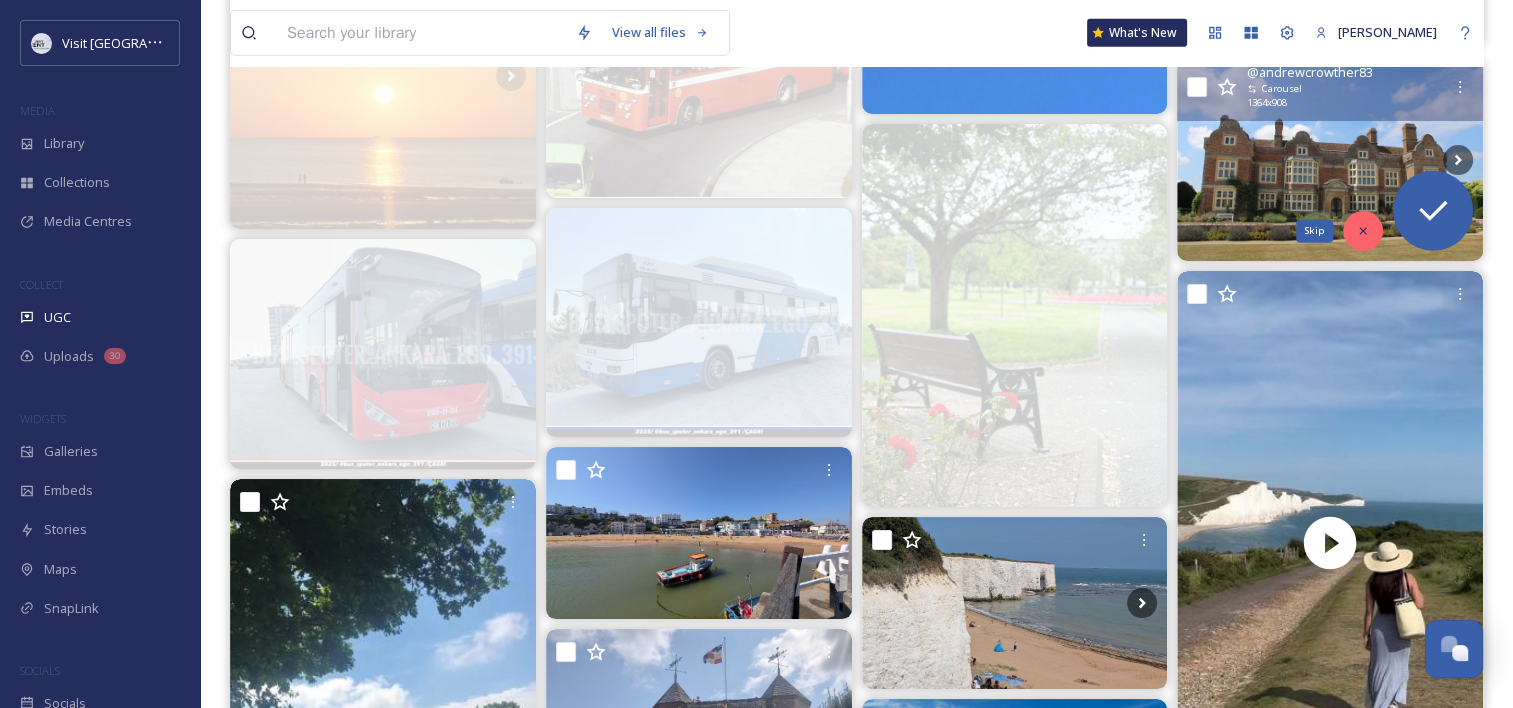 click 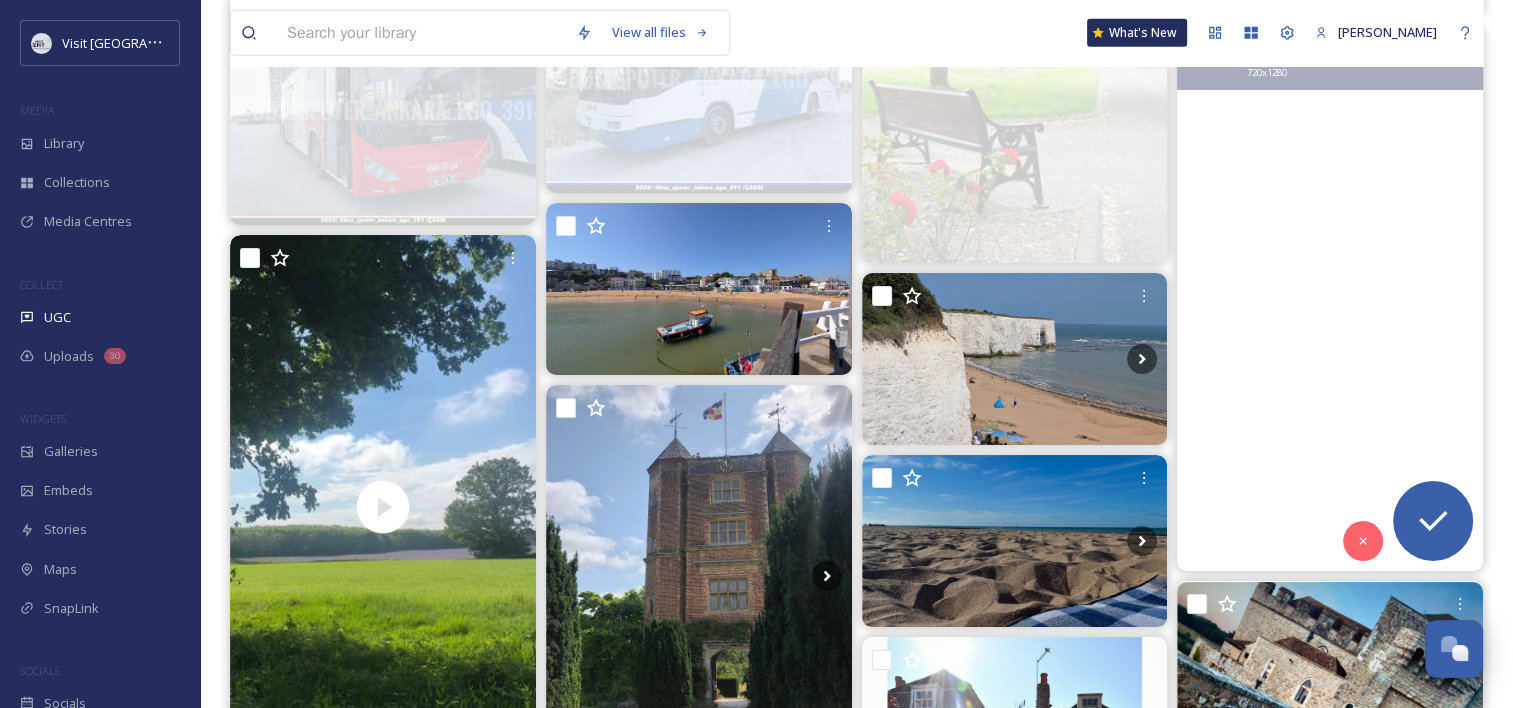 scroll, scrollTop: 6400, scrollLeft: 0, axis: vertical 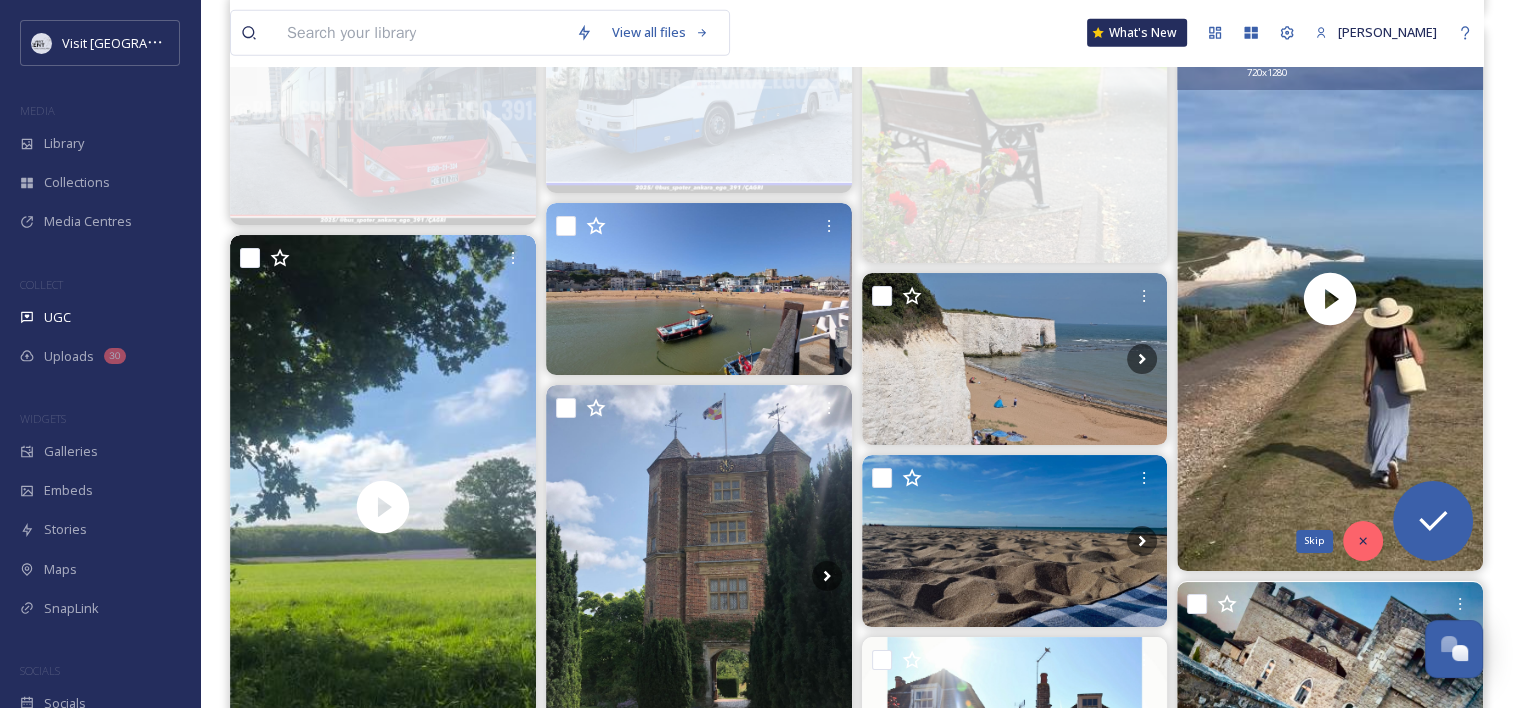 click 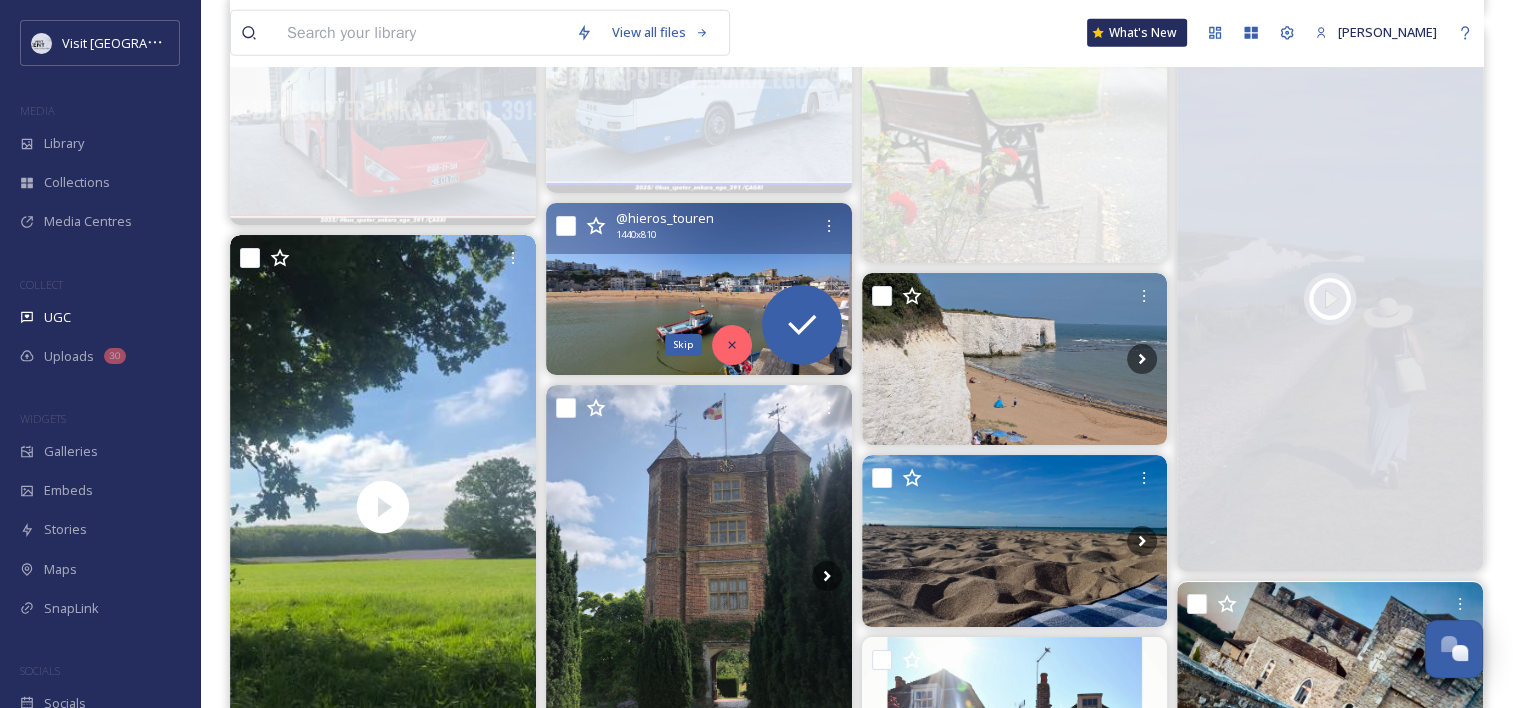 click 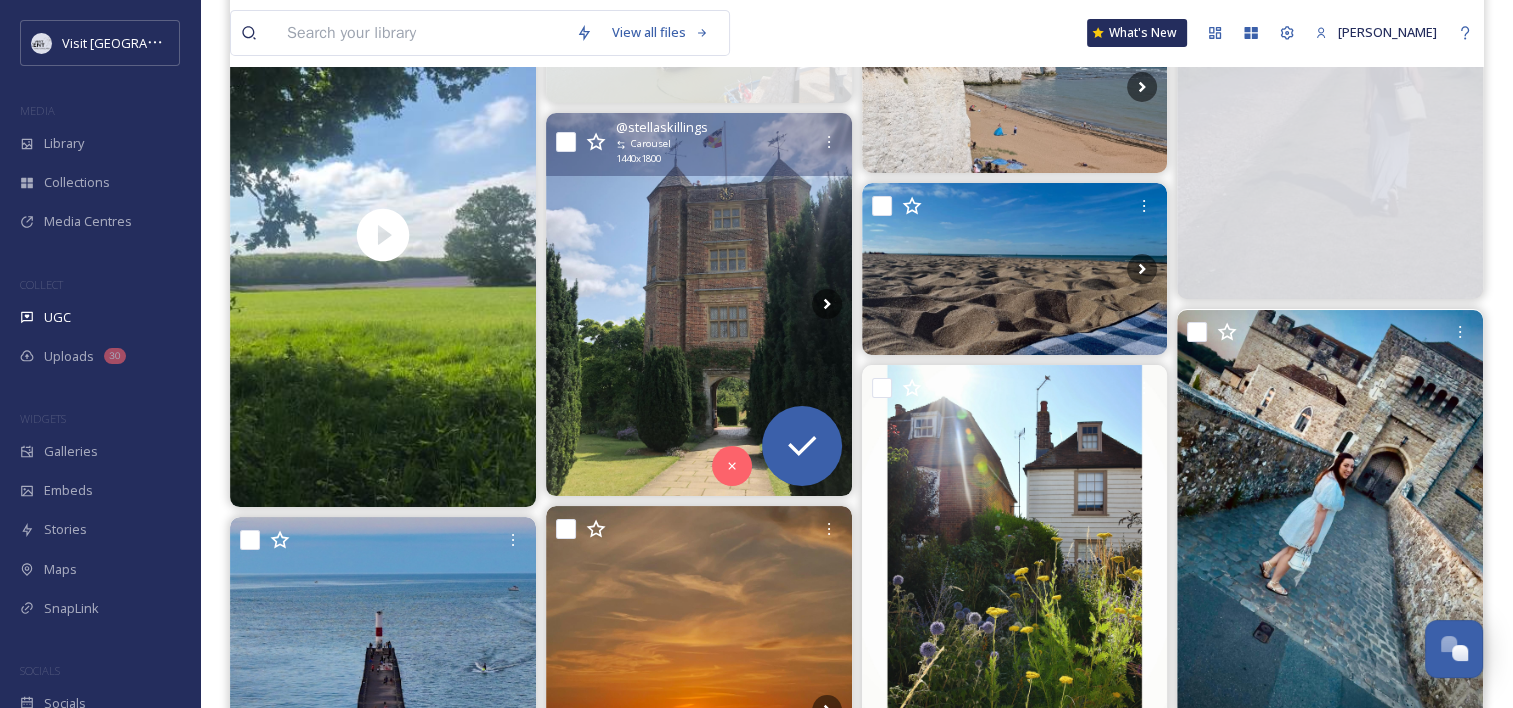 scroll, scrollTop: 6677, scrollLeft: 0, axis: vertical 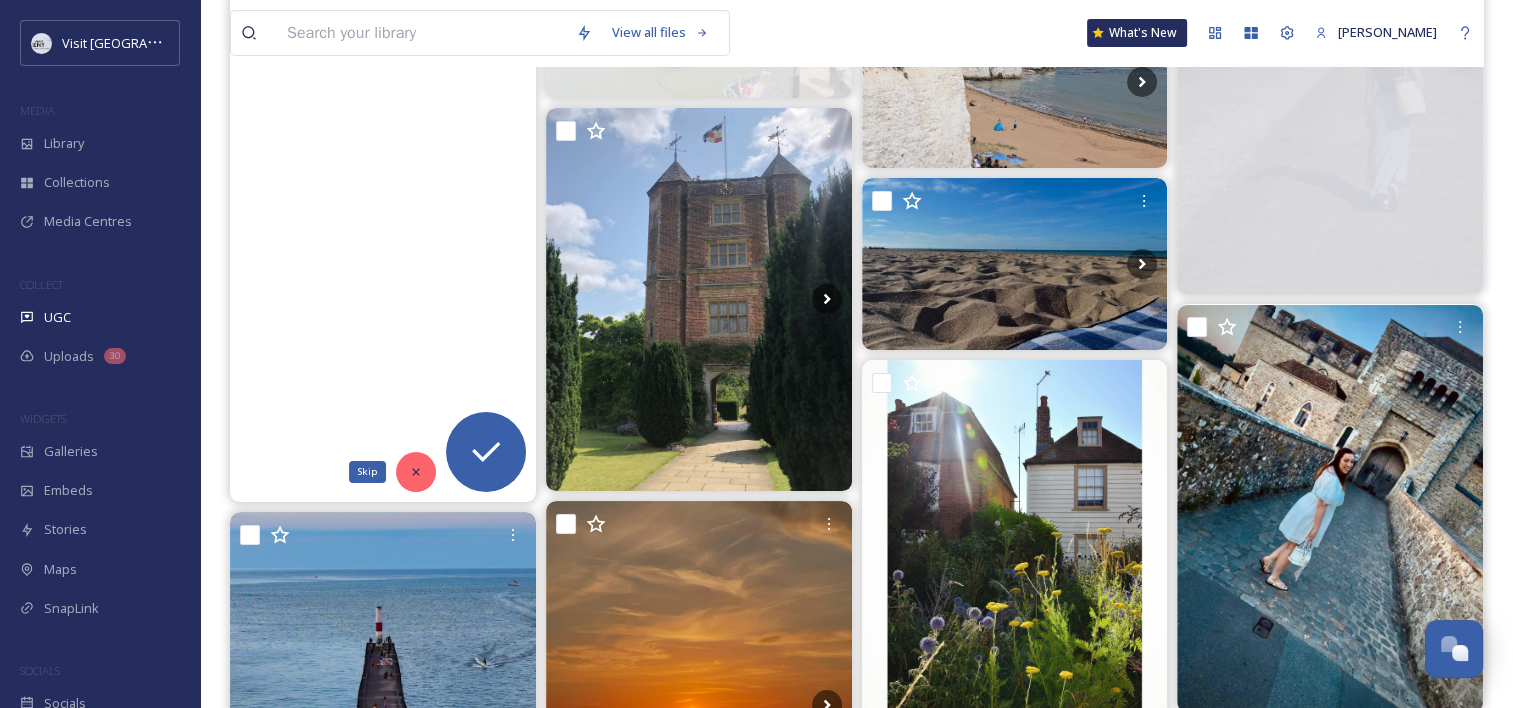 click on "Skip" at bounding box center [416, 472] 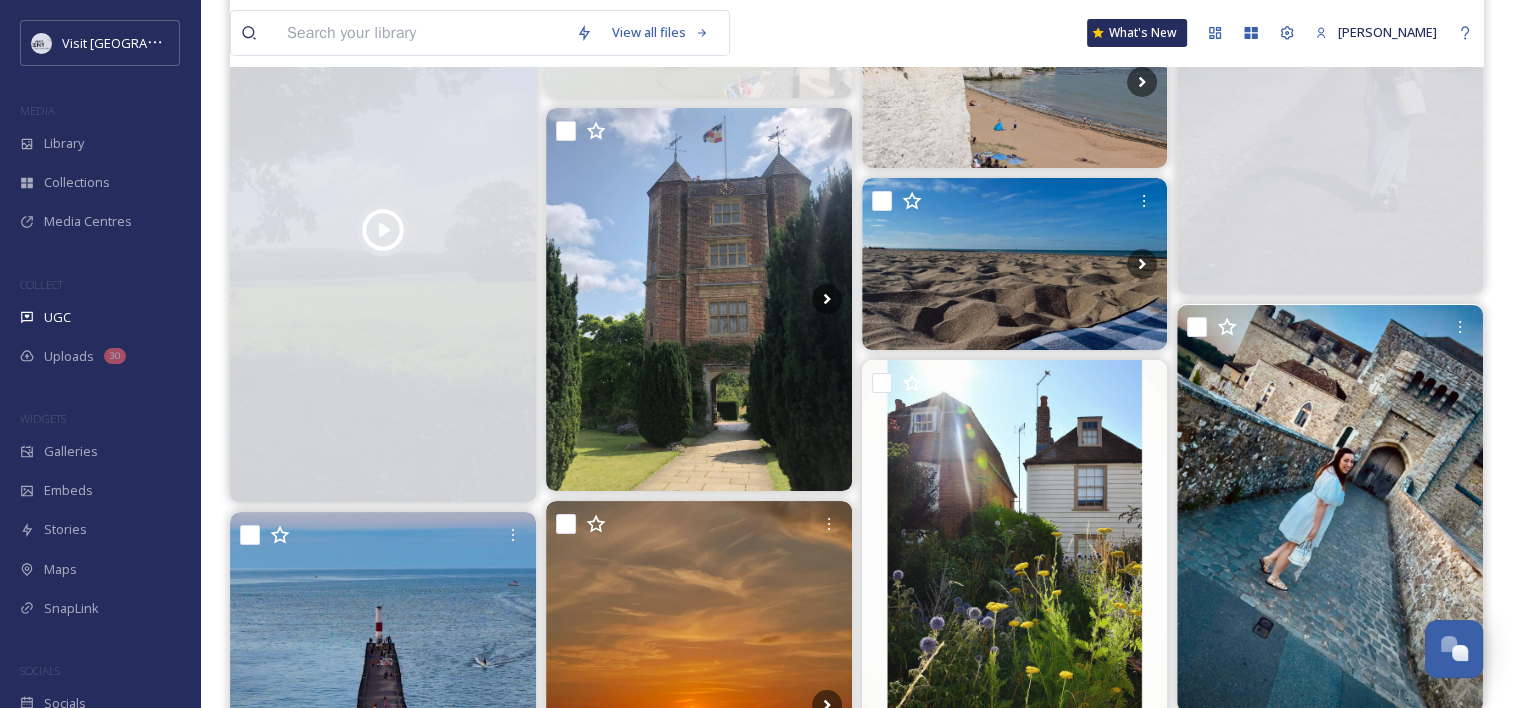 scroll, scrollTop: 6867, scrollLeft: 0, axis: vertical 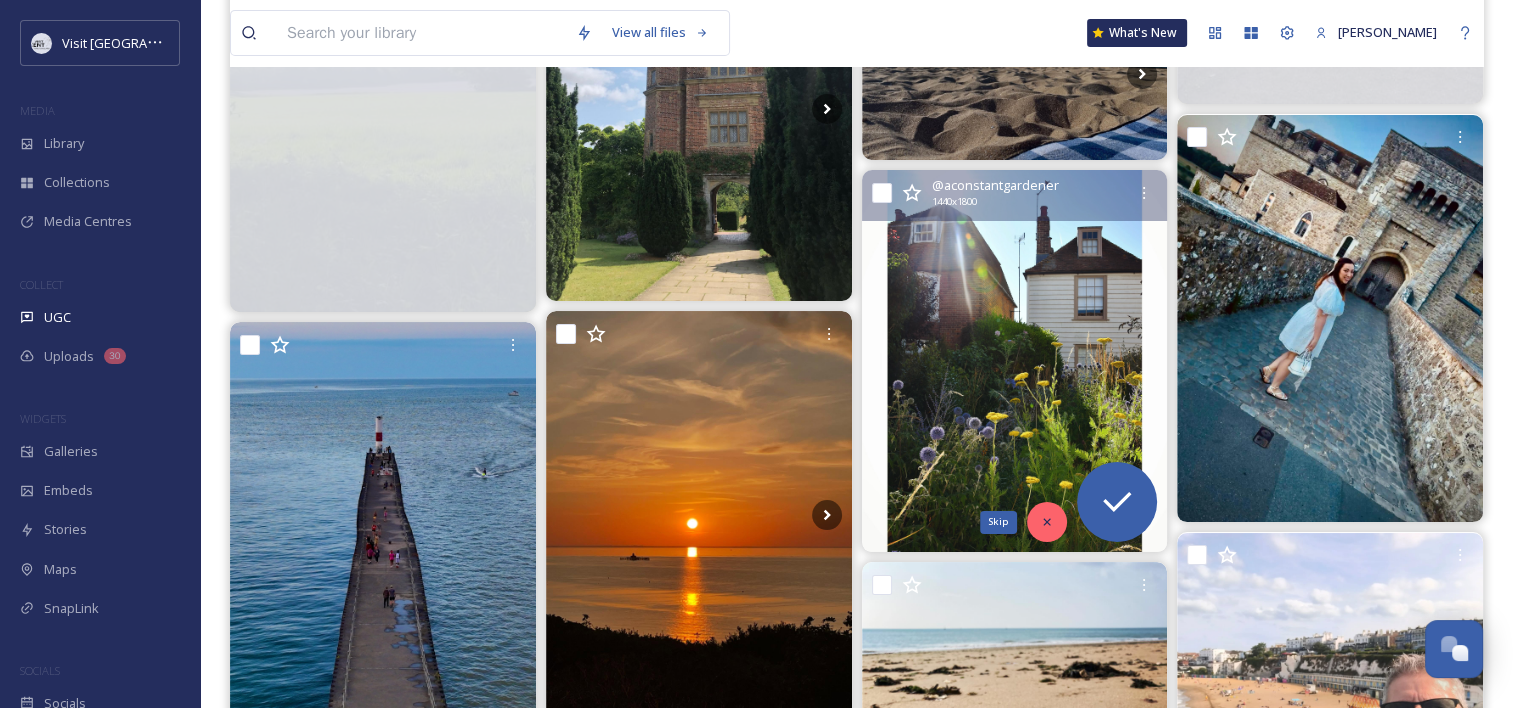 click on "Skip" at bounding box center (1047, 522) 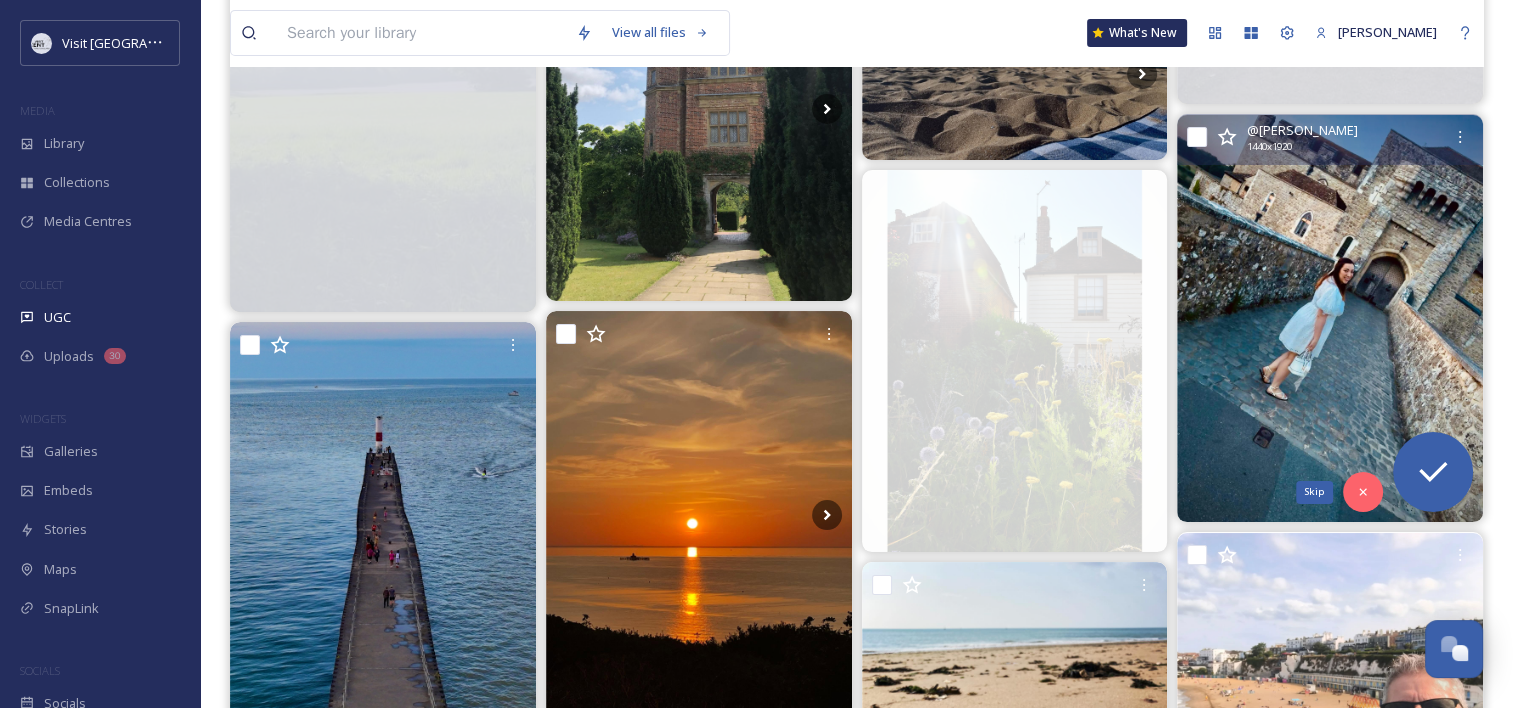 click 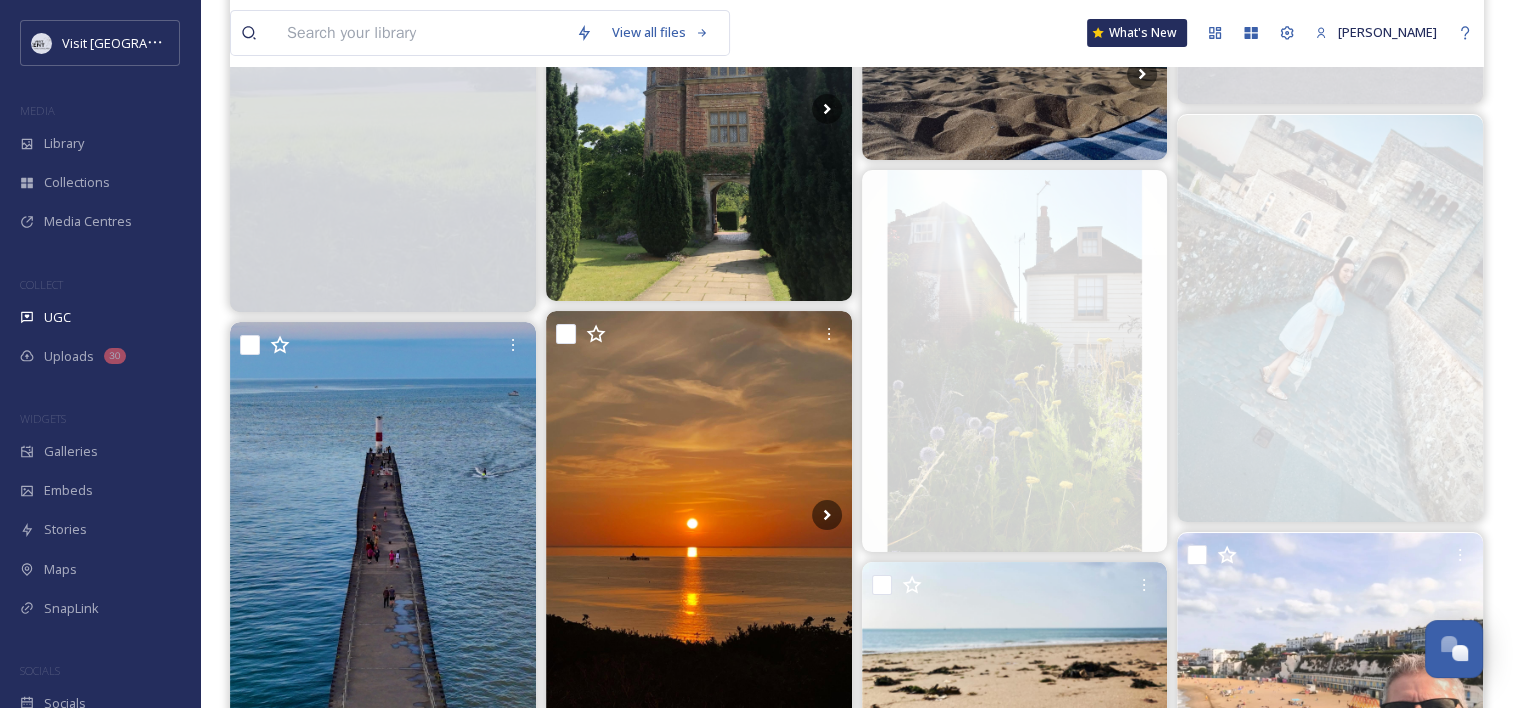 scroll, scrollTop: 6727, scrollLeft: 0, axis: vertical 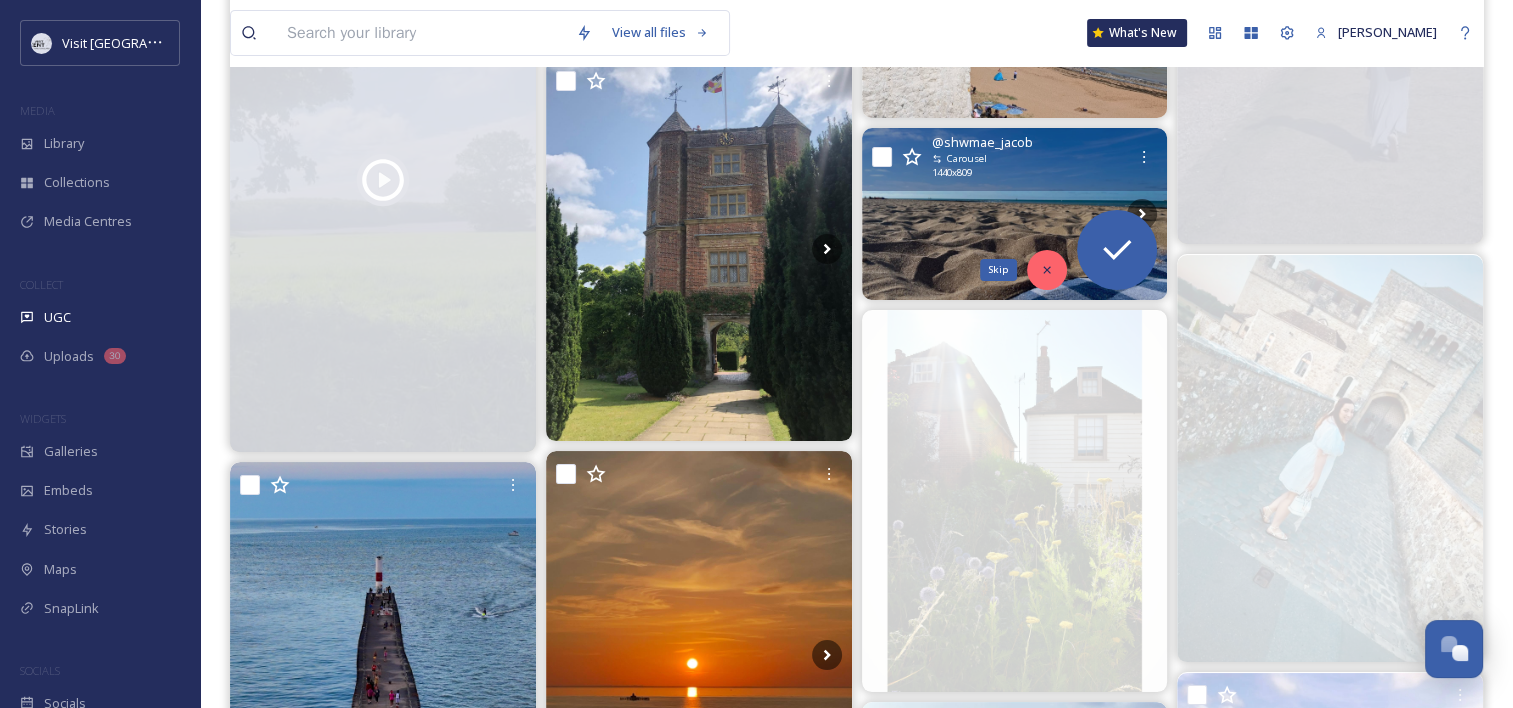 click 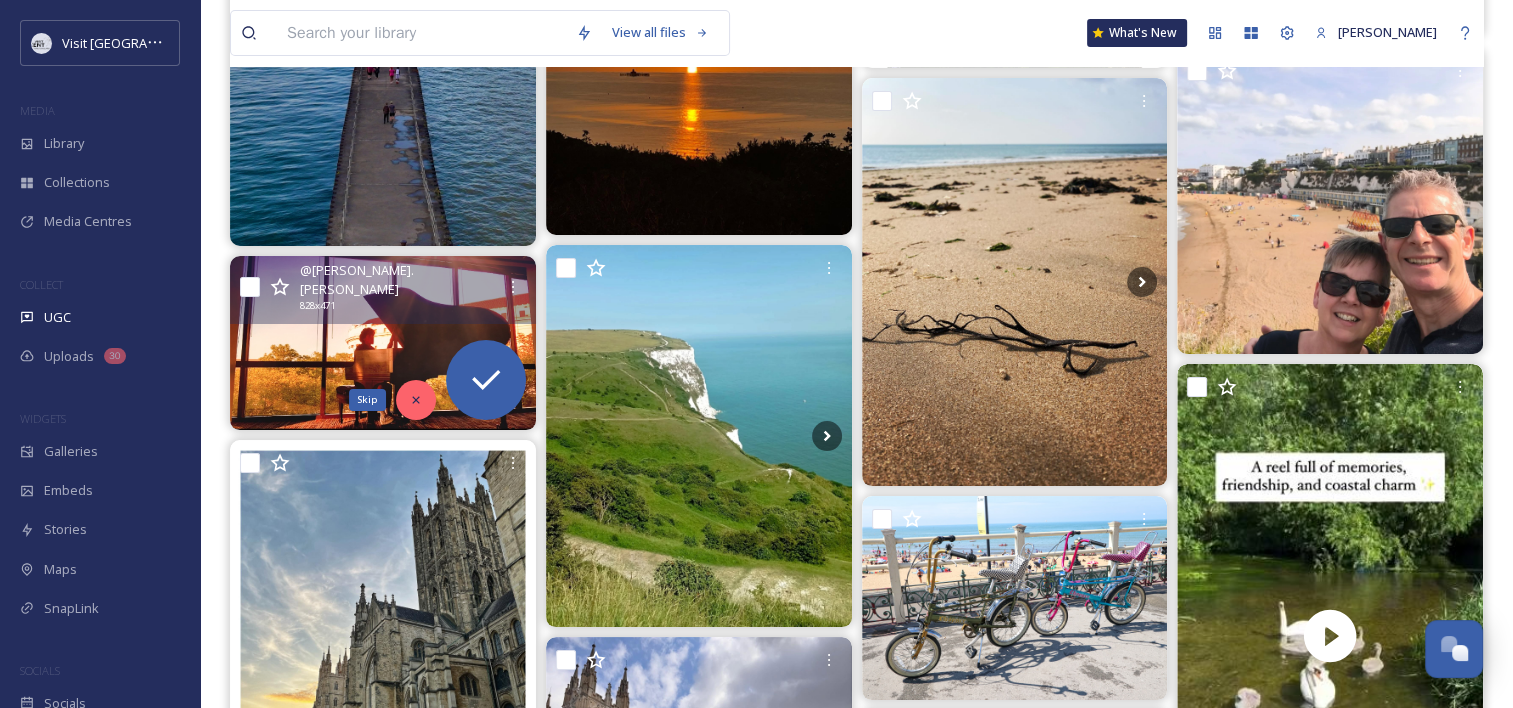 scroll, scrollTop: 7350, scrollLeft: 0, axis: vertical 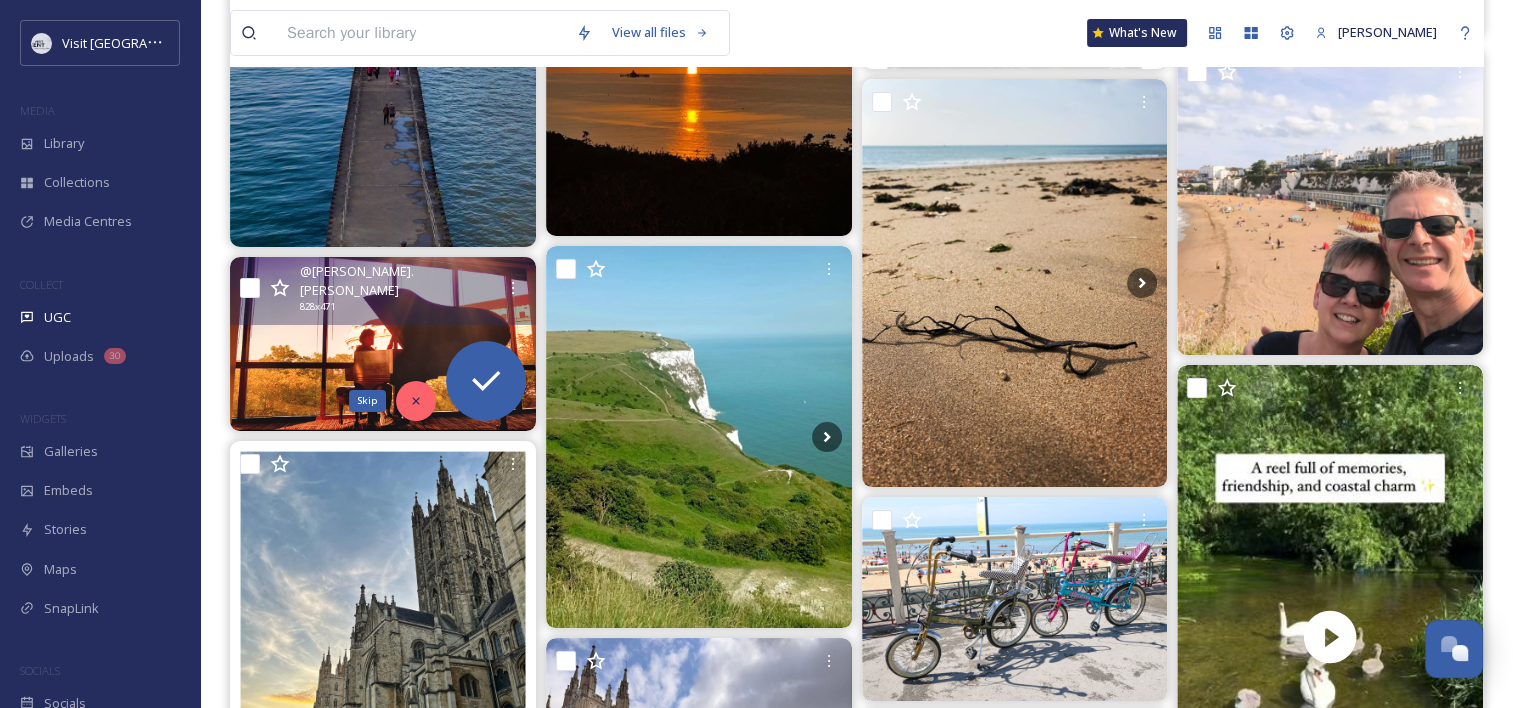 click on "Skip" at bounding box center [416, 401] 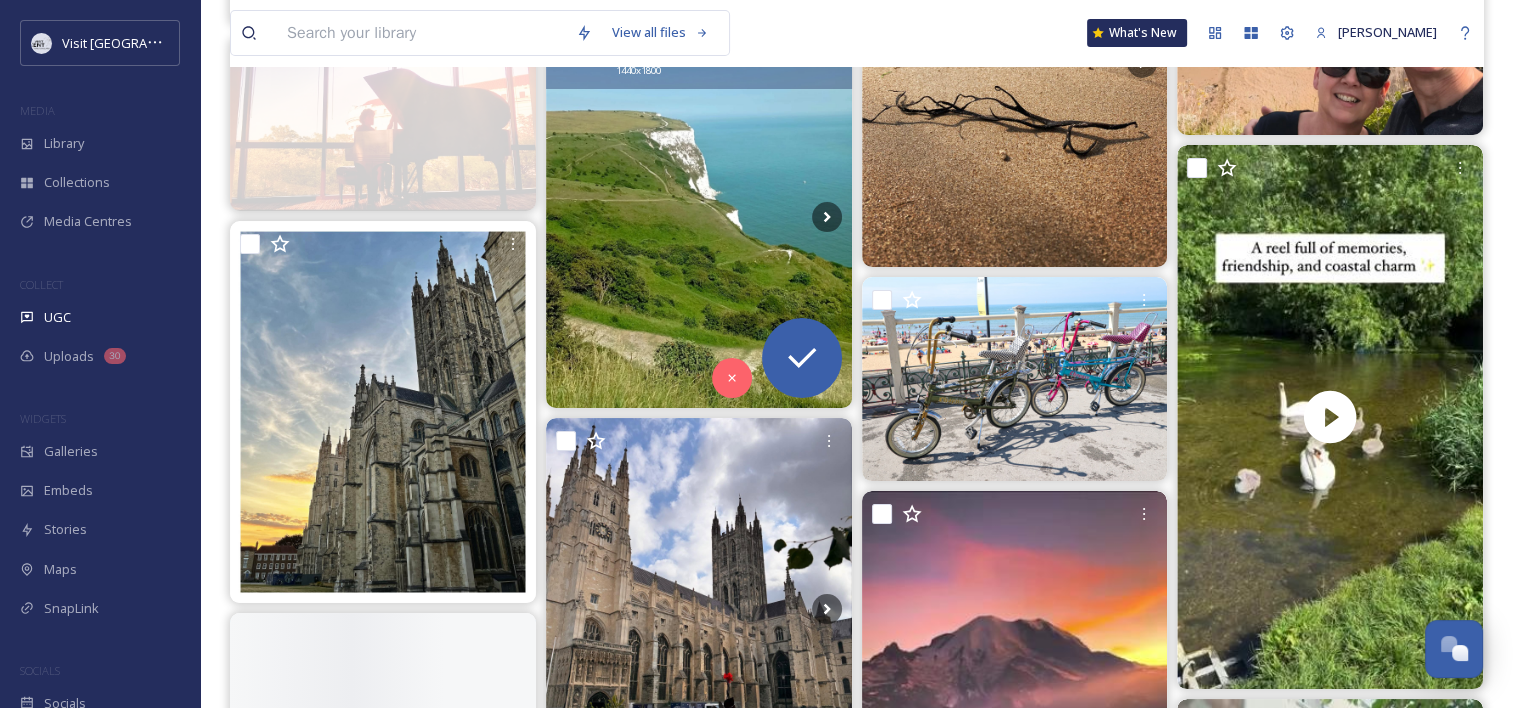 scroll, scrollTop: 7571, scrollLeft: 0, axis: vertical 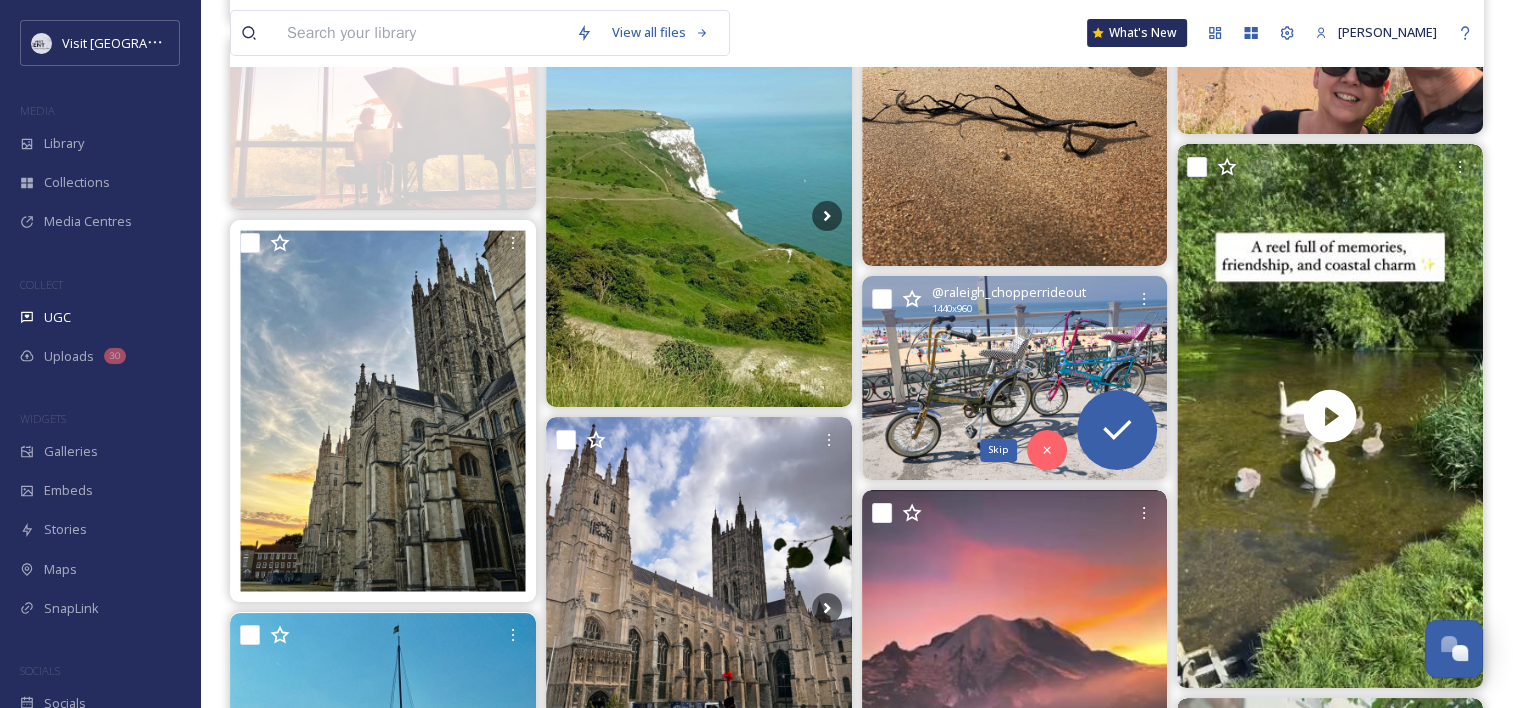 click on "Skip" at bounding box center (1047, 450) 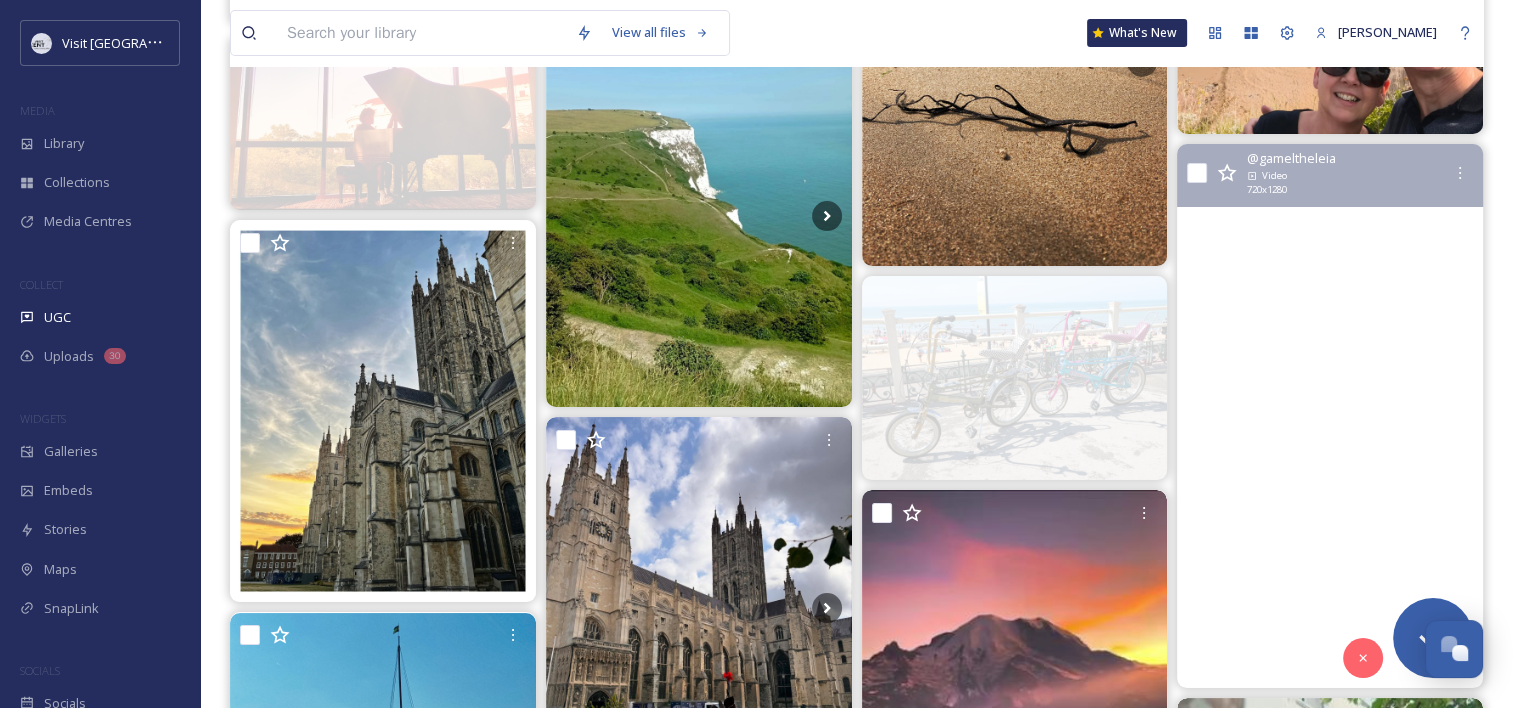 scroll, scrollTop: 7660, scrollLeft: 0, axis: vertical 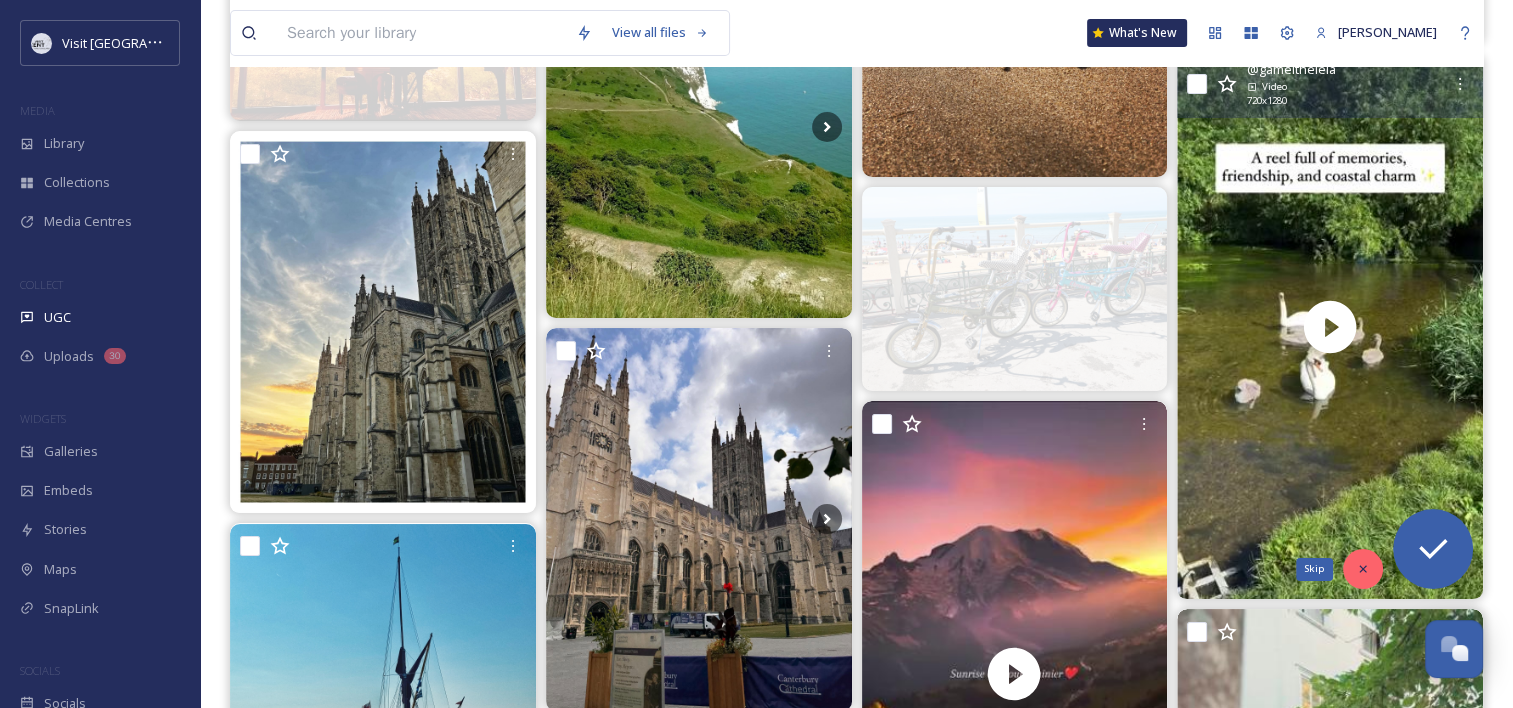 click on "Skip" at bounding box center (1363, 569) 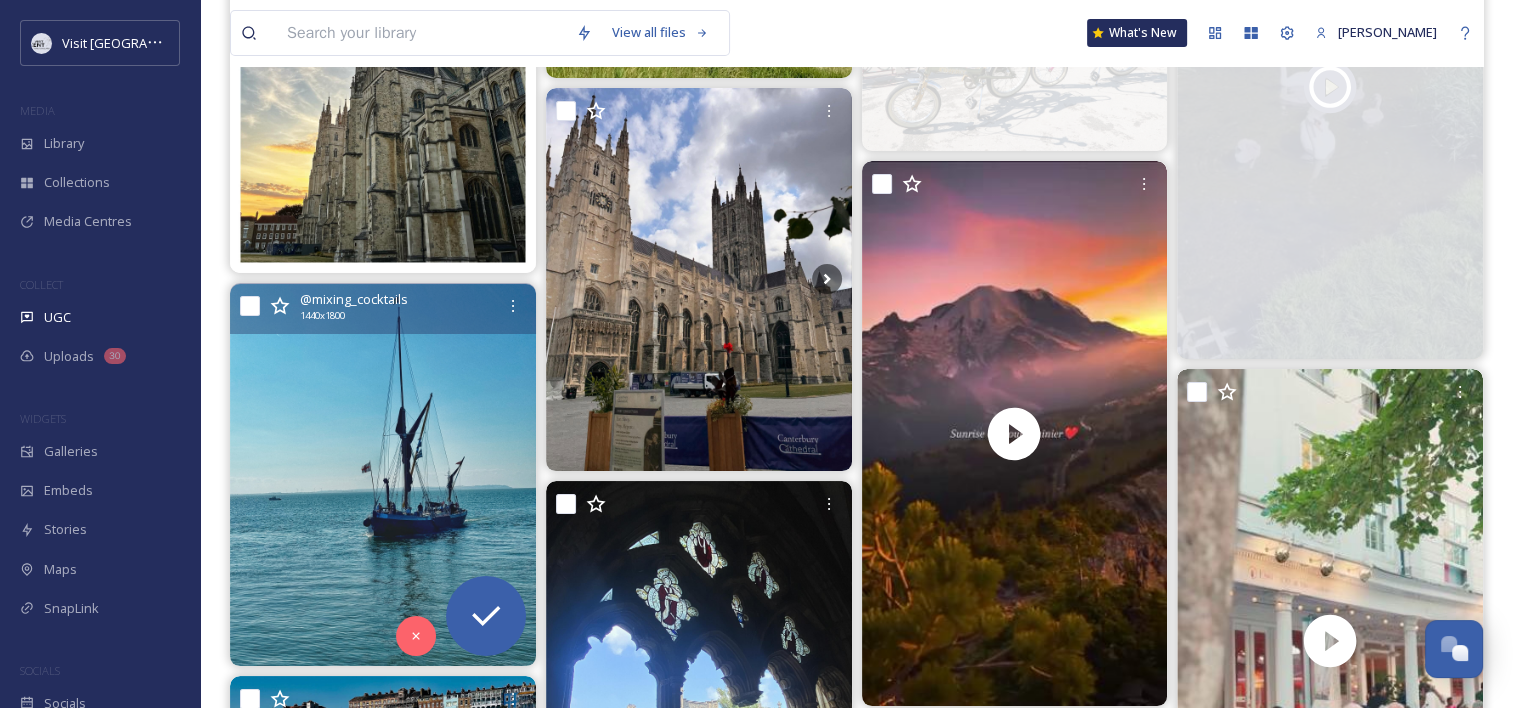 scroll, scrollTop: 8044, scrollLeft: 0, axis: vertical 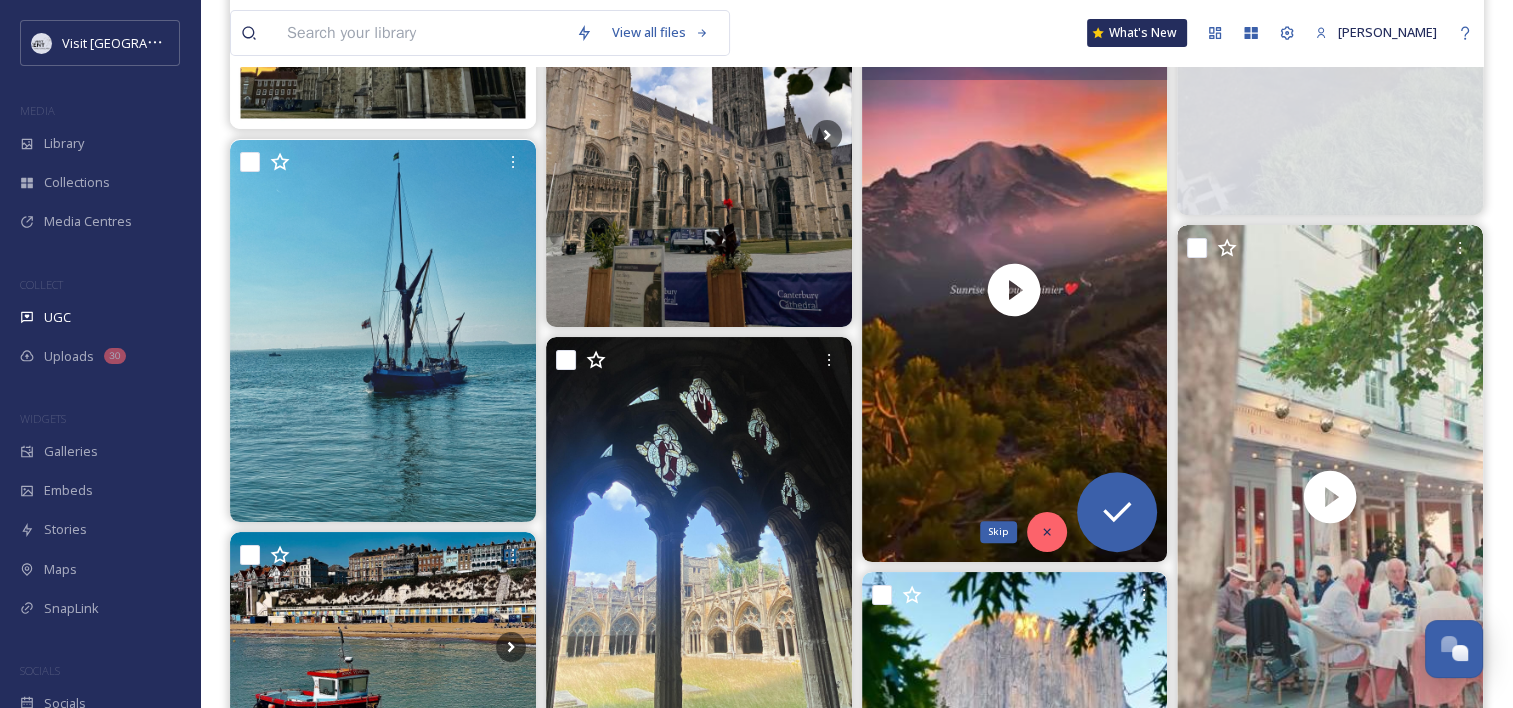 click on "Skip" at bounding box center (1047, 532) 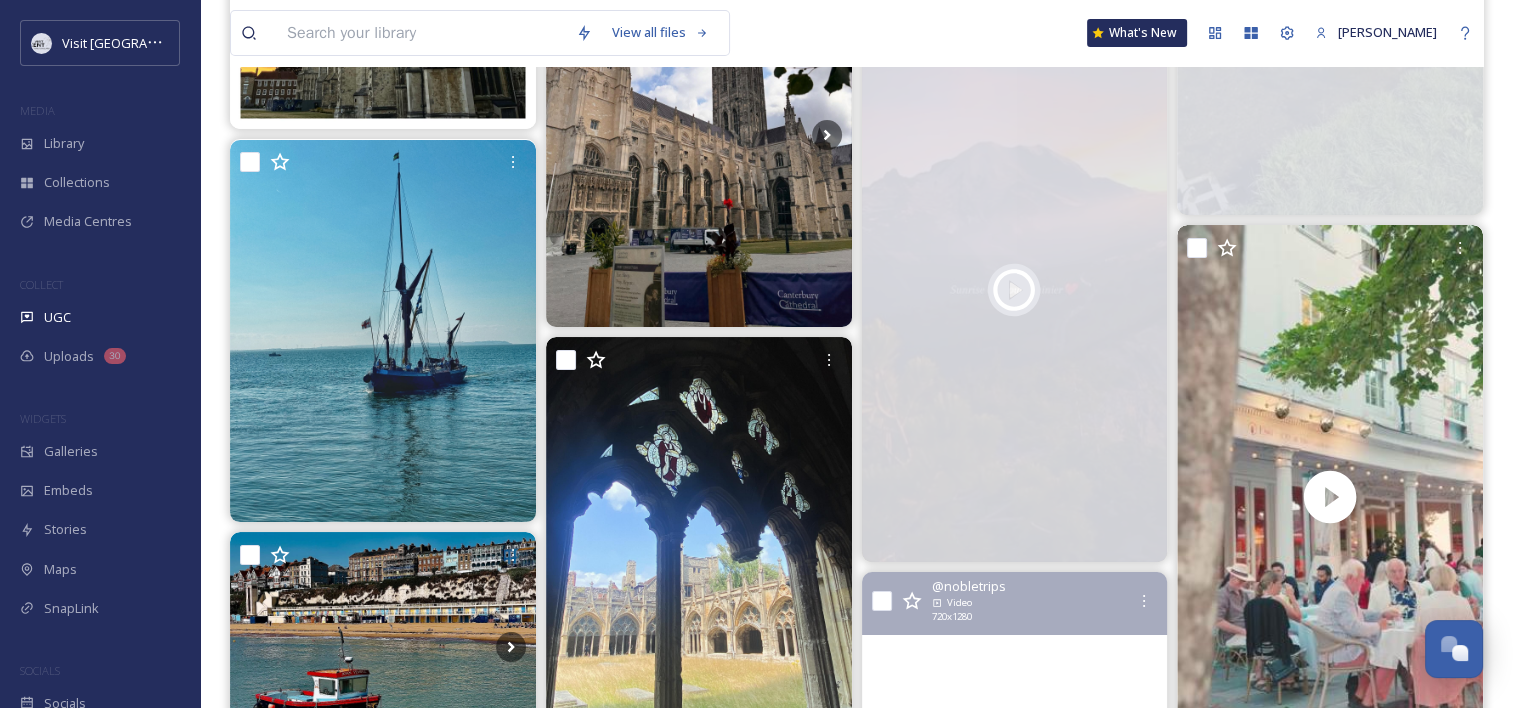 scroll, scrollTop: 8322, scrollLeft: 0, axis: vertical 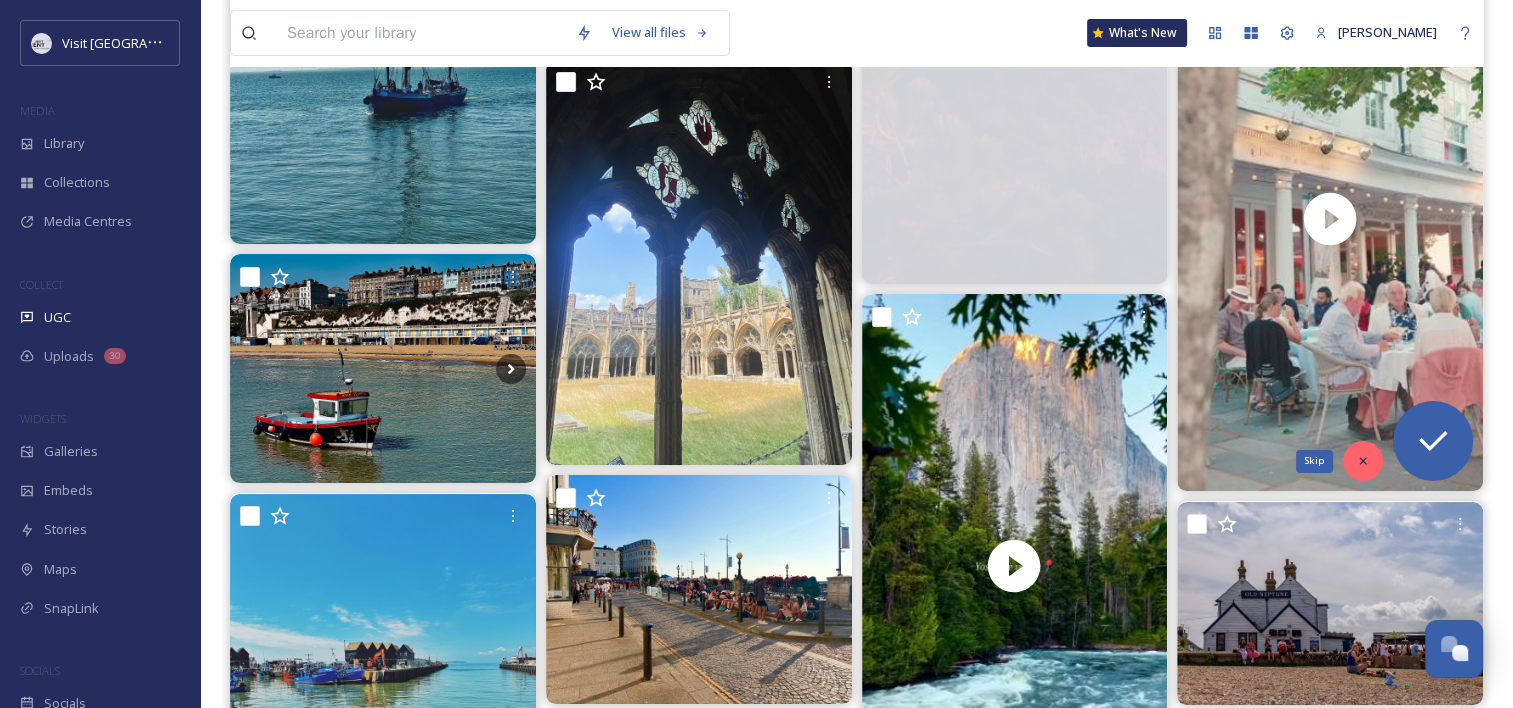 click 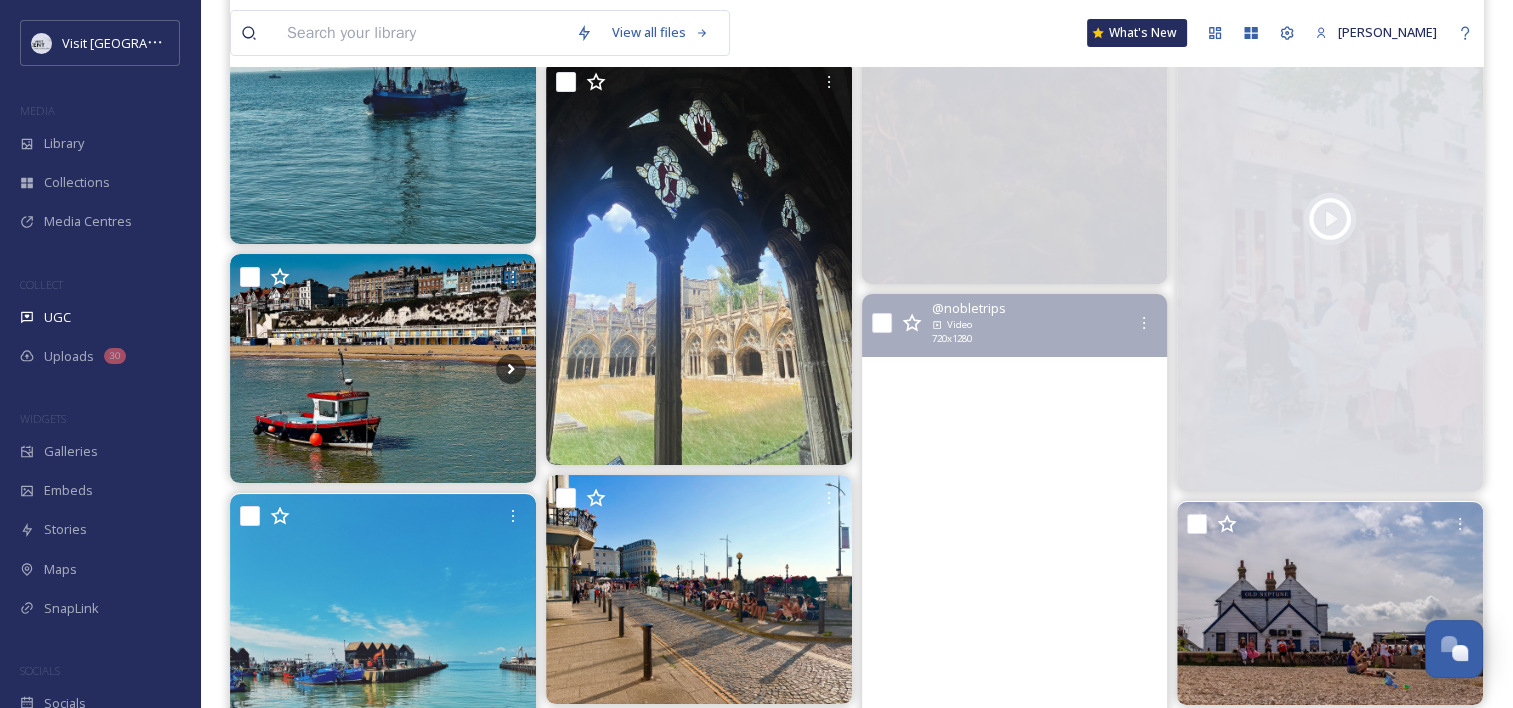scroll, scrollTop: 8509, scrollLeft: 0, axis: vertical 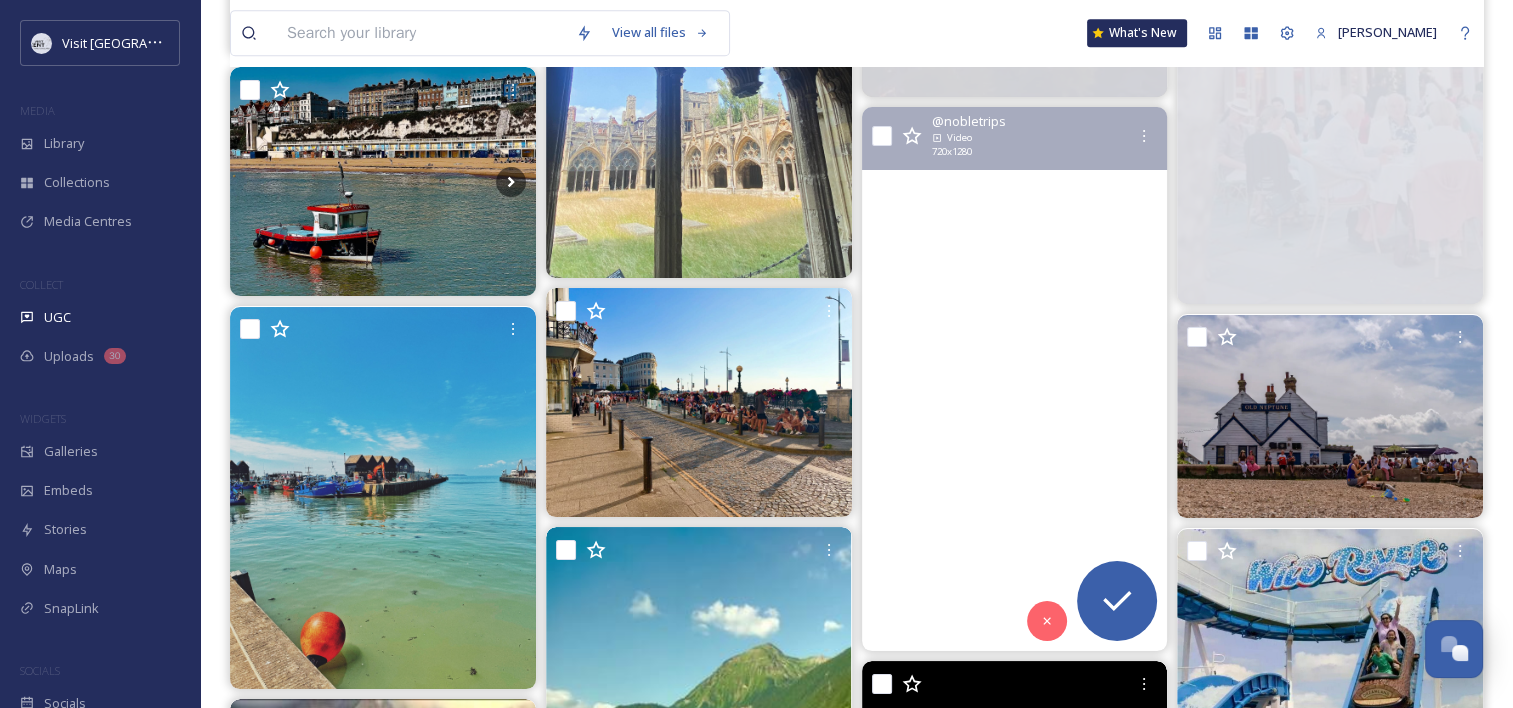 click at bounding box center [1014, 379] 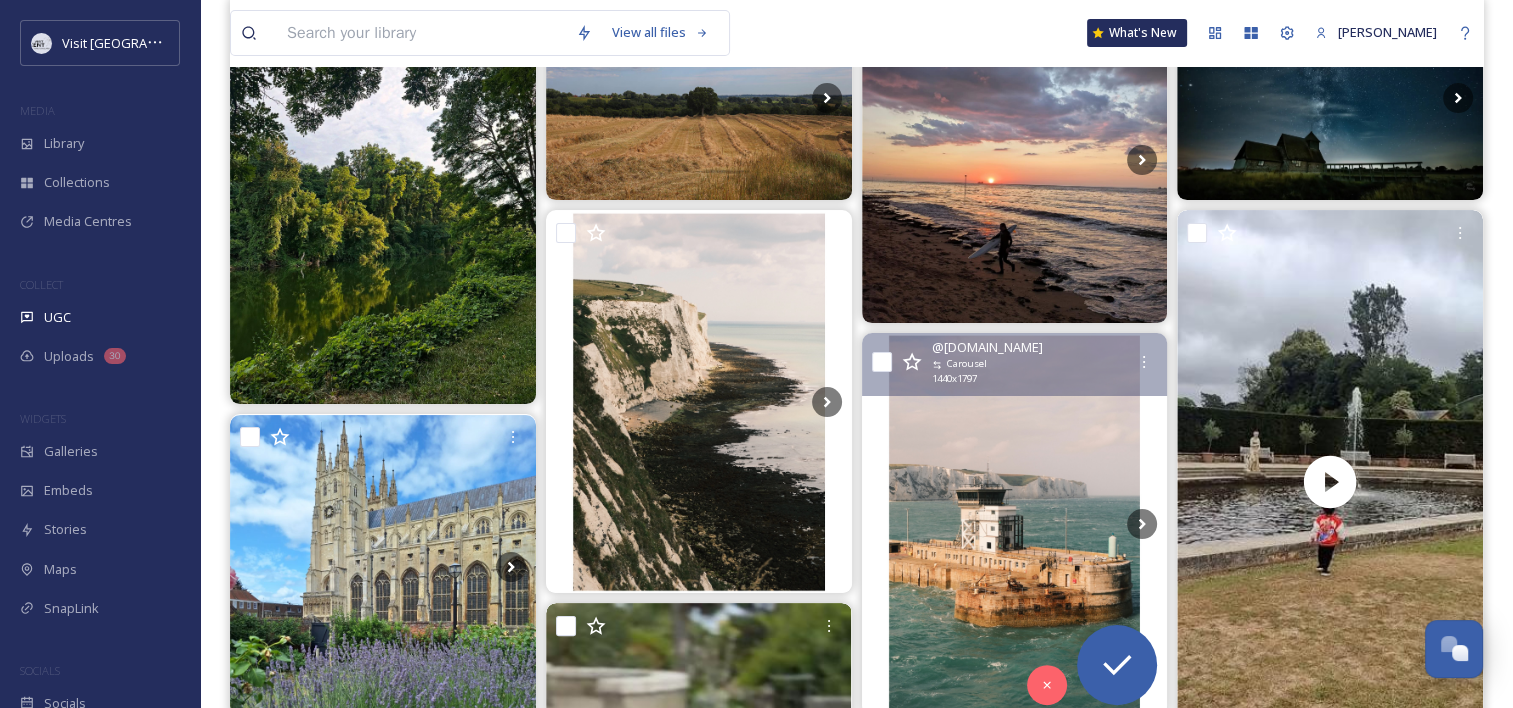 scroll, scrollTop: 0, scrollLeft: 0, axis: both 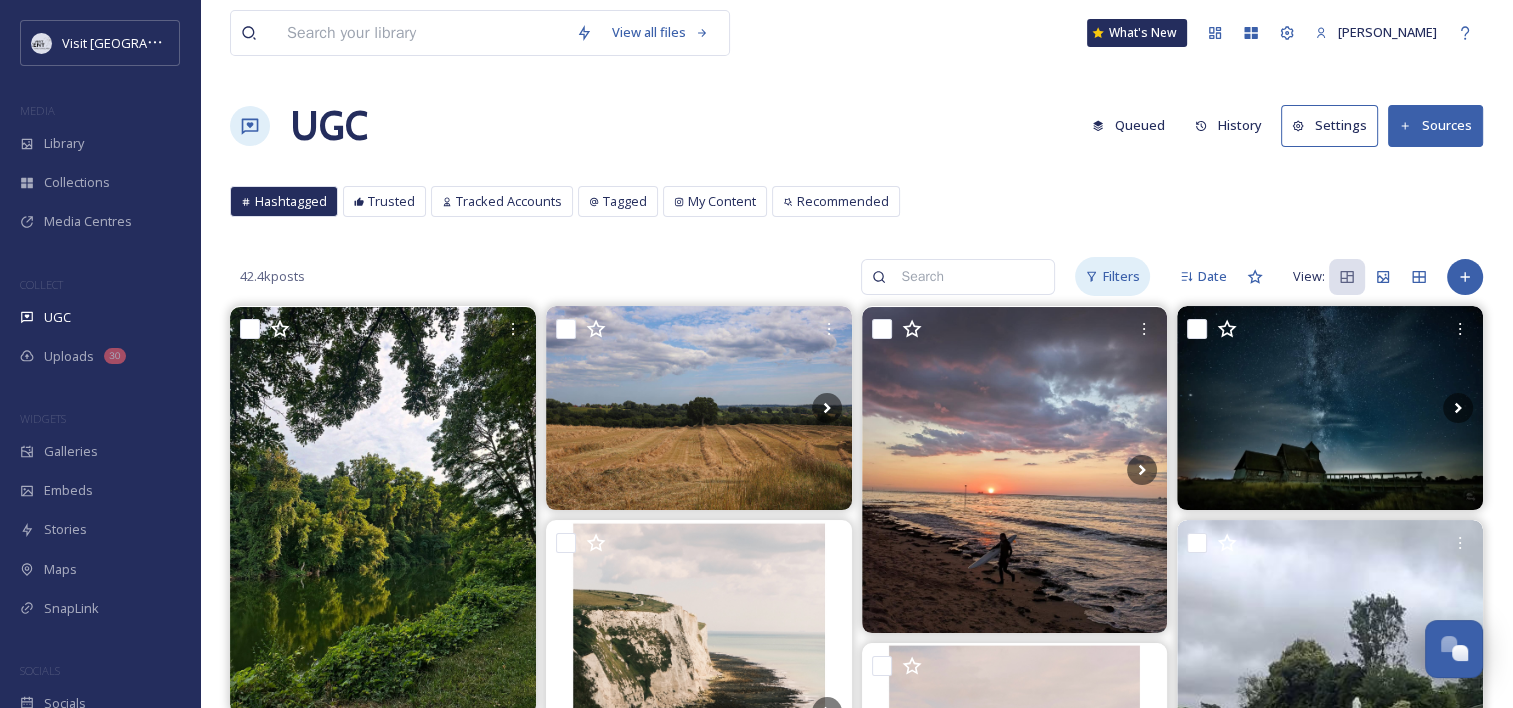 click on "Filters" at bounding box center [1121, 276] 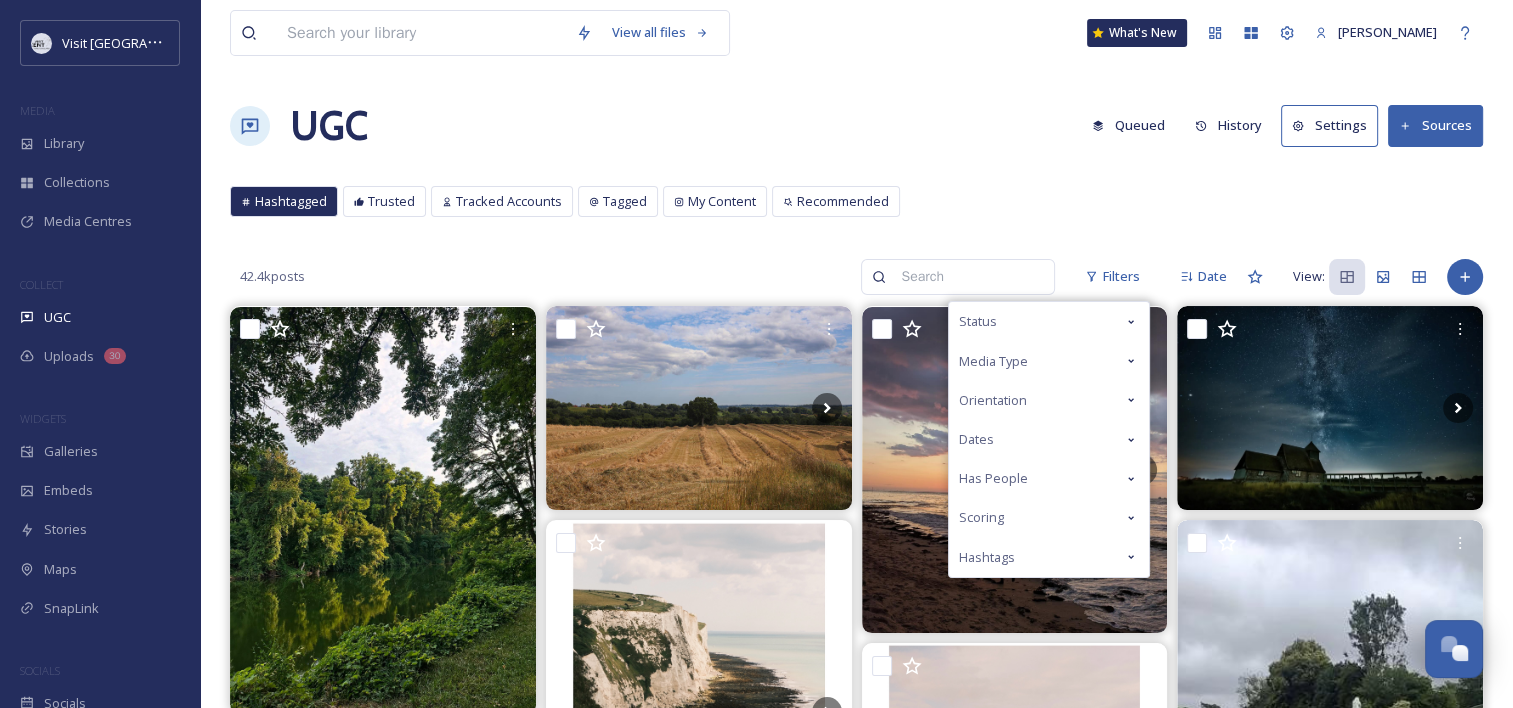 click on "Media Type" at bounding box center [993, 361] 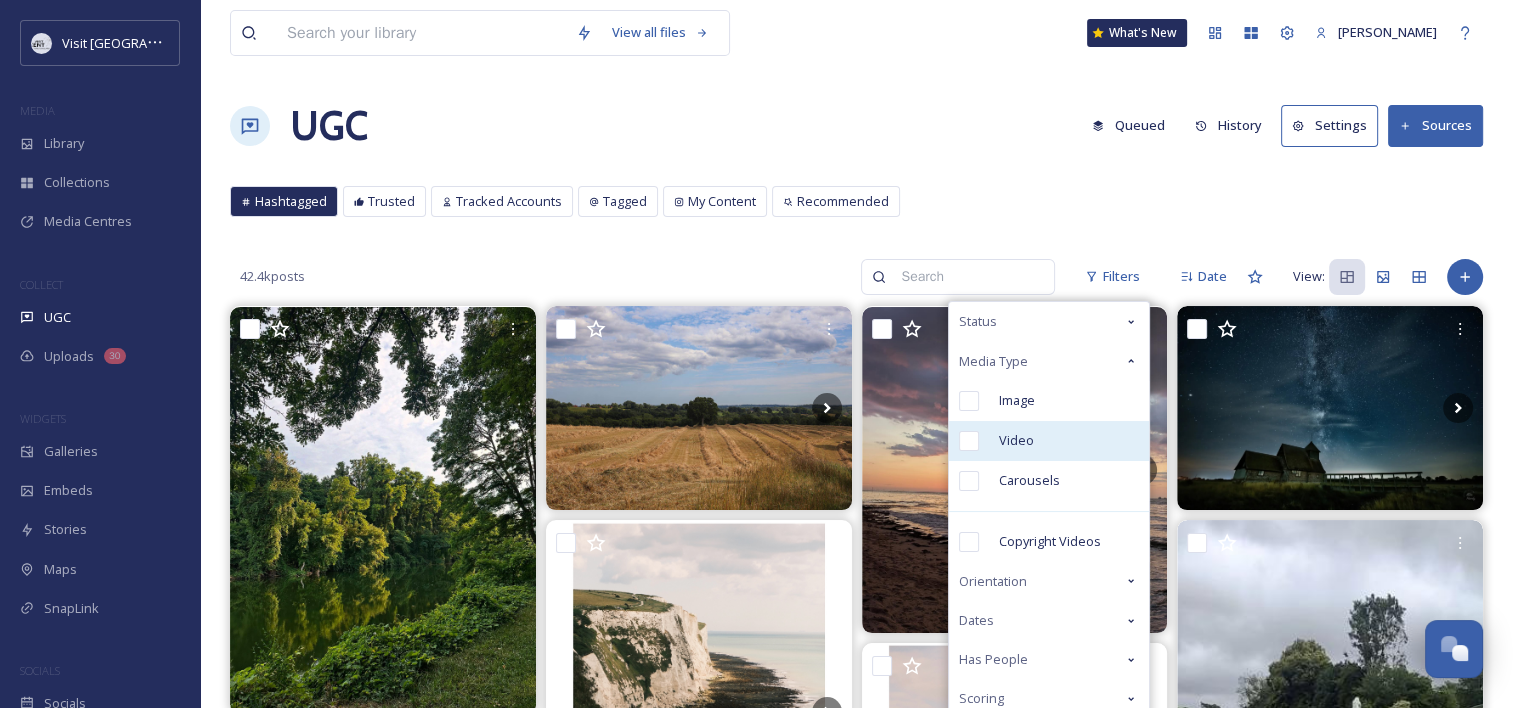click on "Video" at bounding box center [1016, 440] 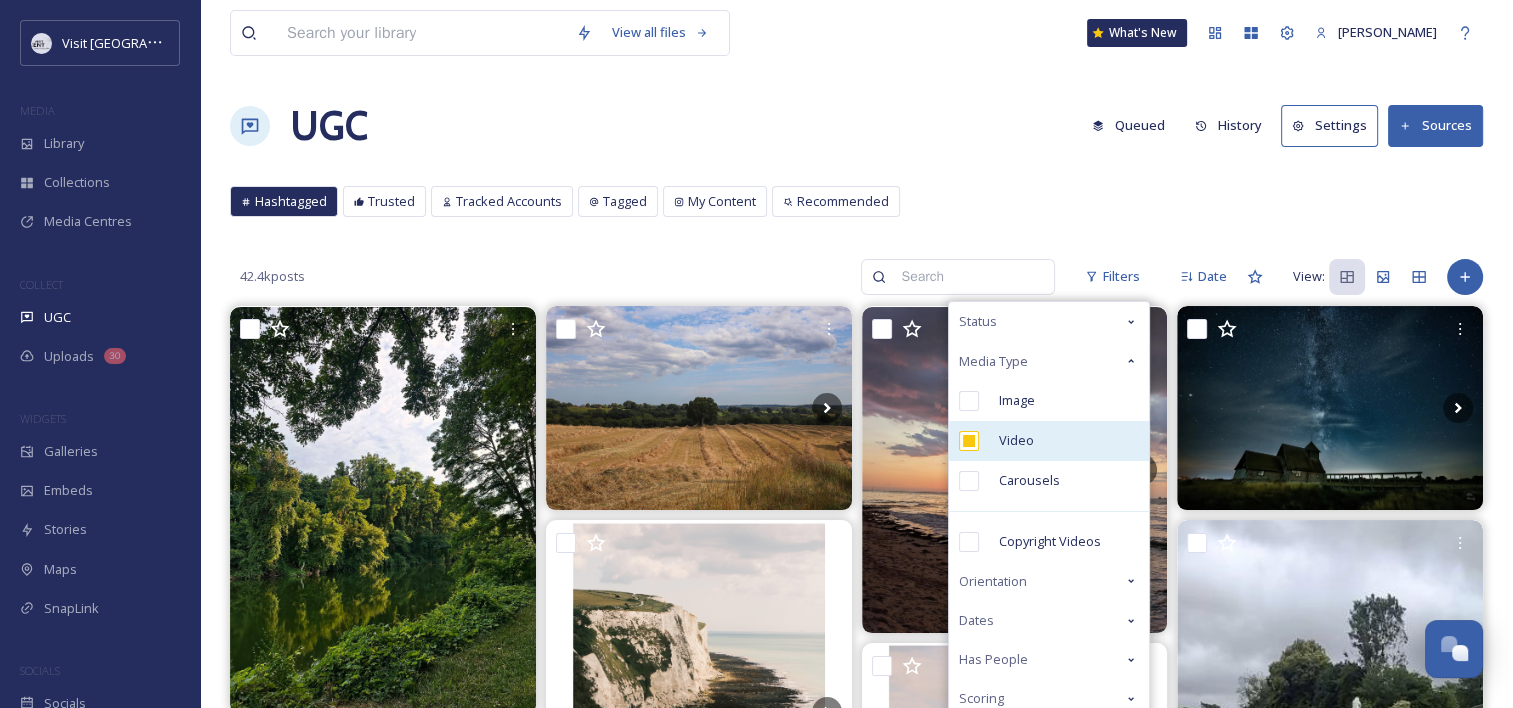 checkbox on "true" 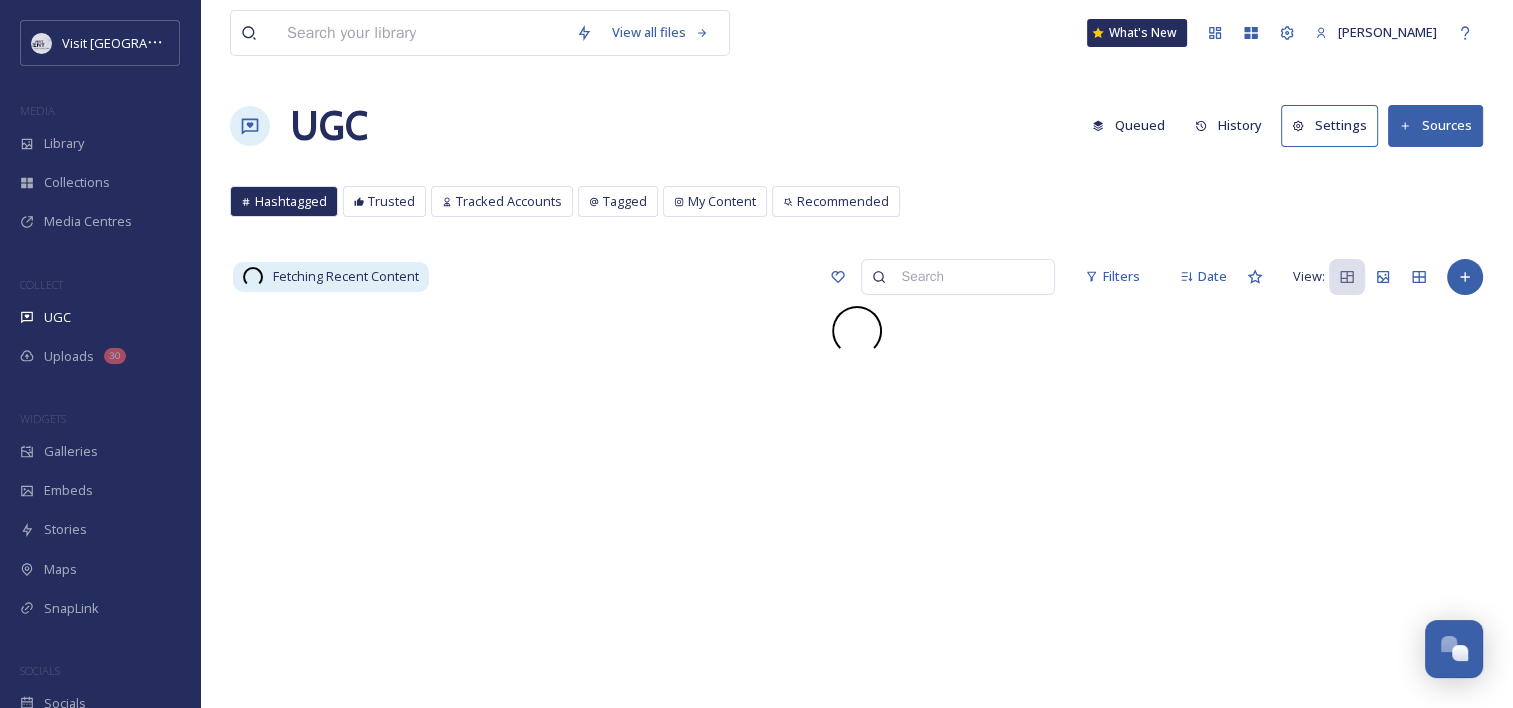 click on "Hashtagged Trusted Tracked Accounts Tagged My Content Recommended" at bounding box center (856, 206) 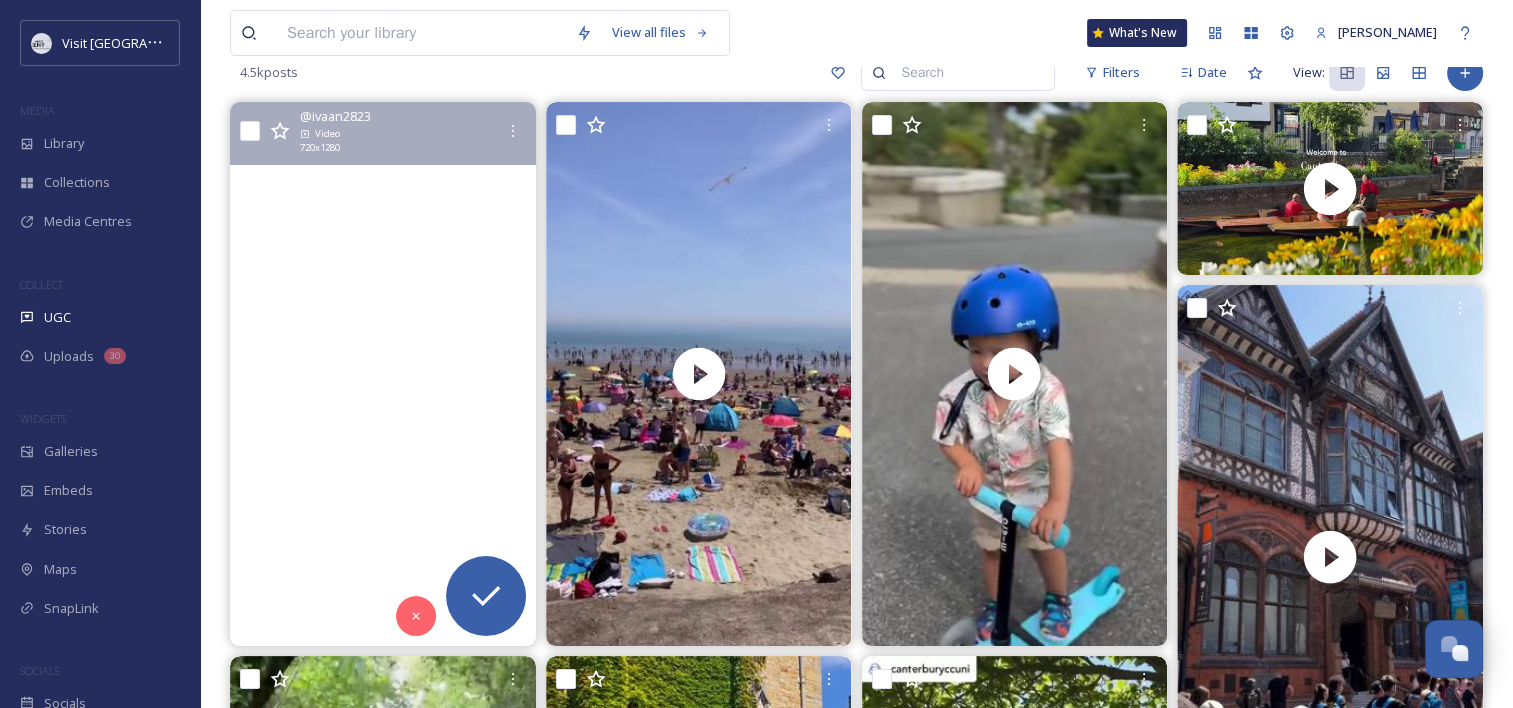 scroll, scrollTop: 204, scrollLeft: 0, axis: vertical 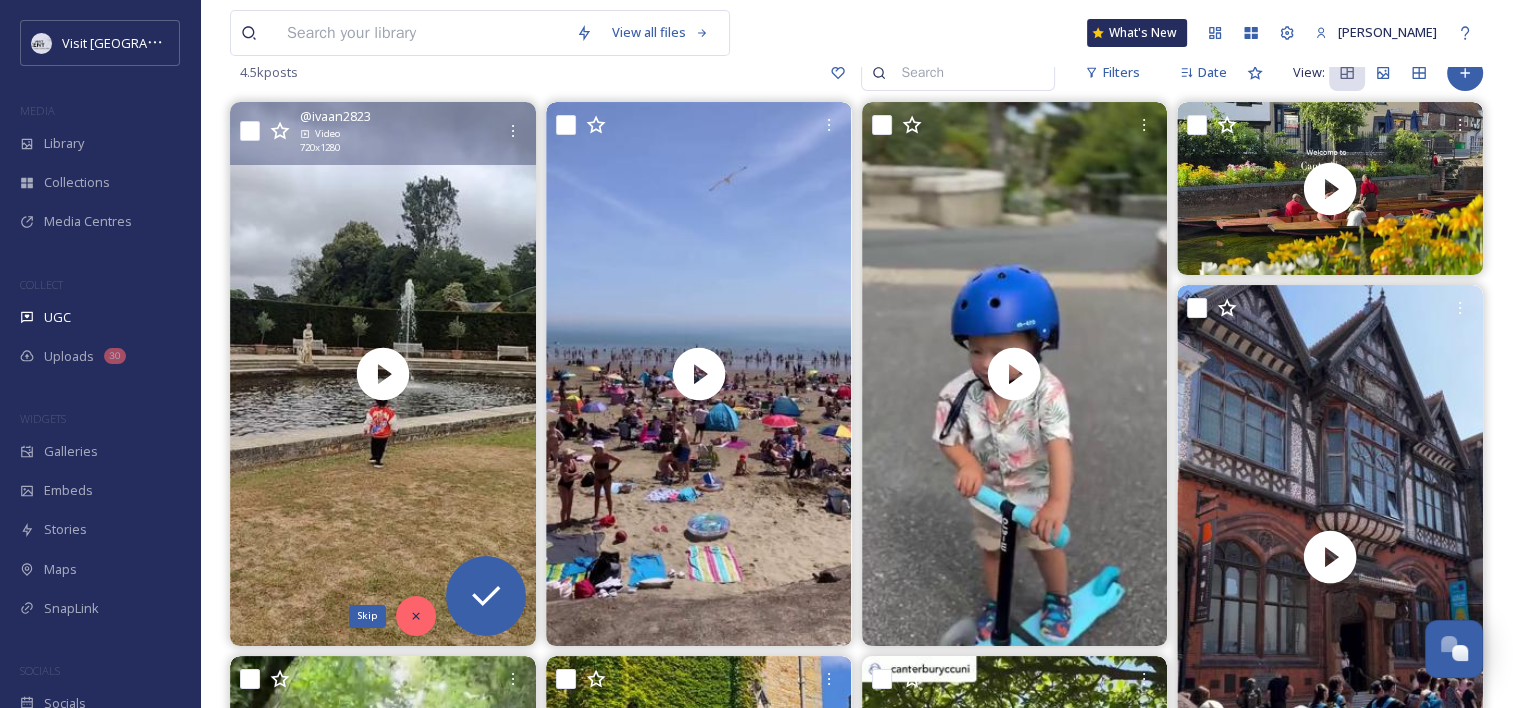 click 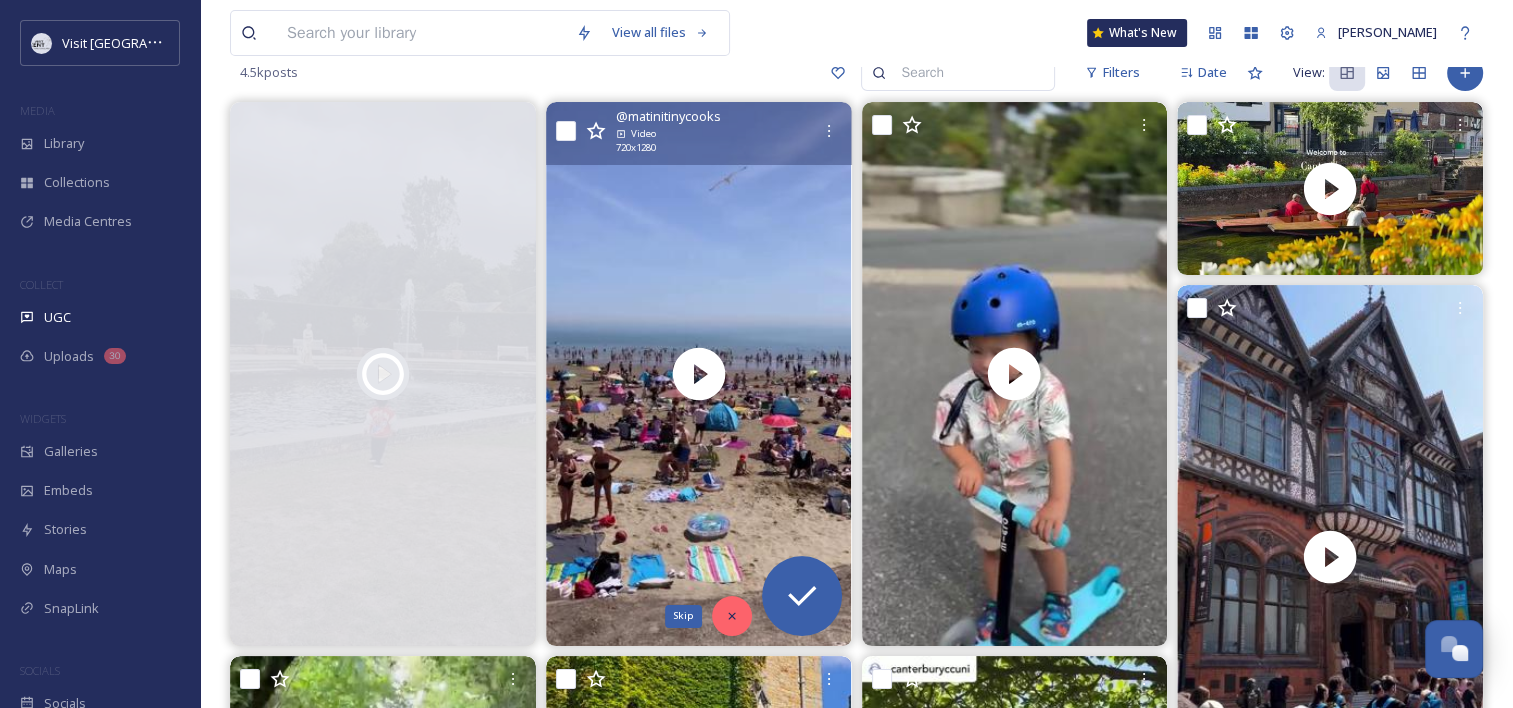 click on "Skip" at bounding box center [732, 616] 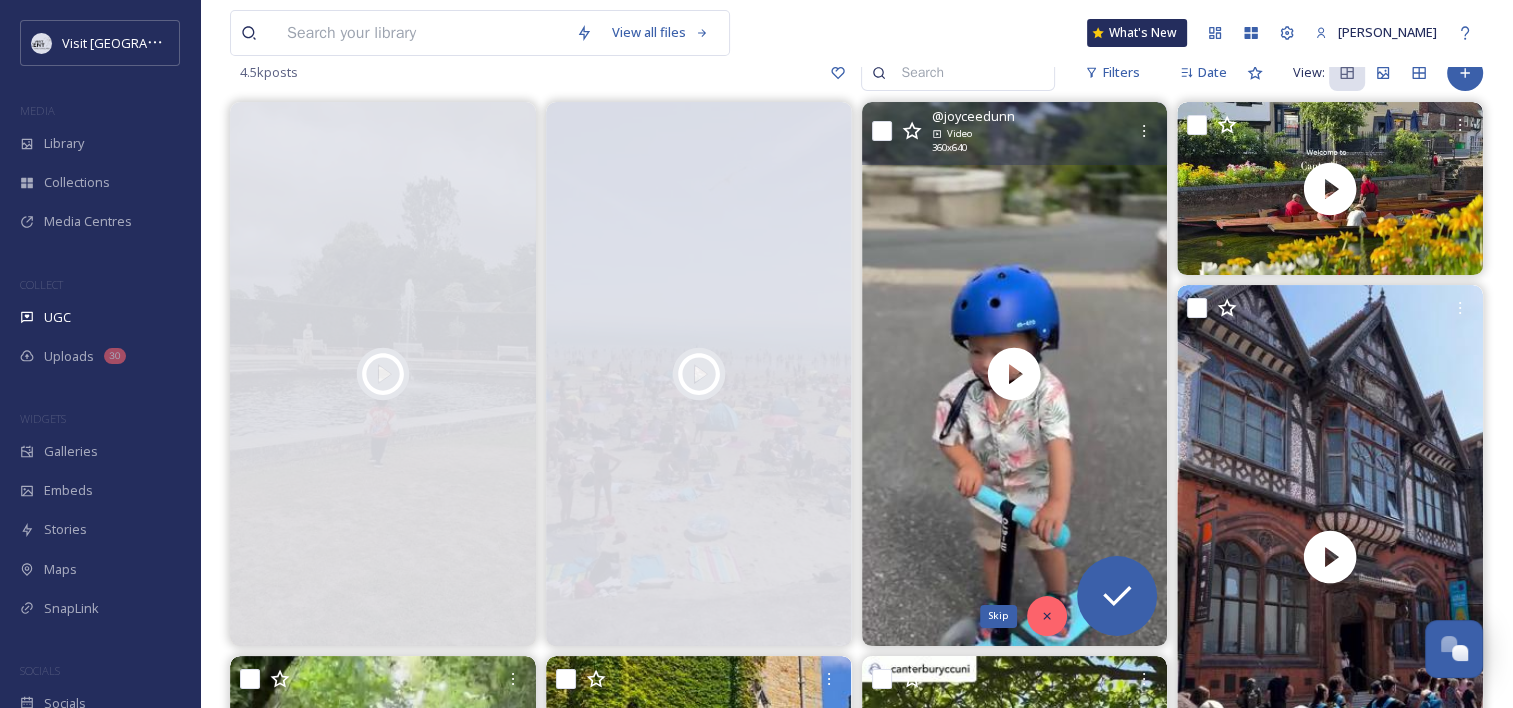 click 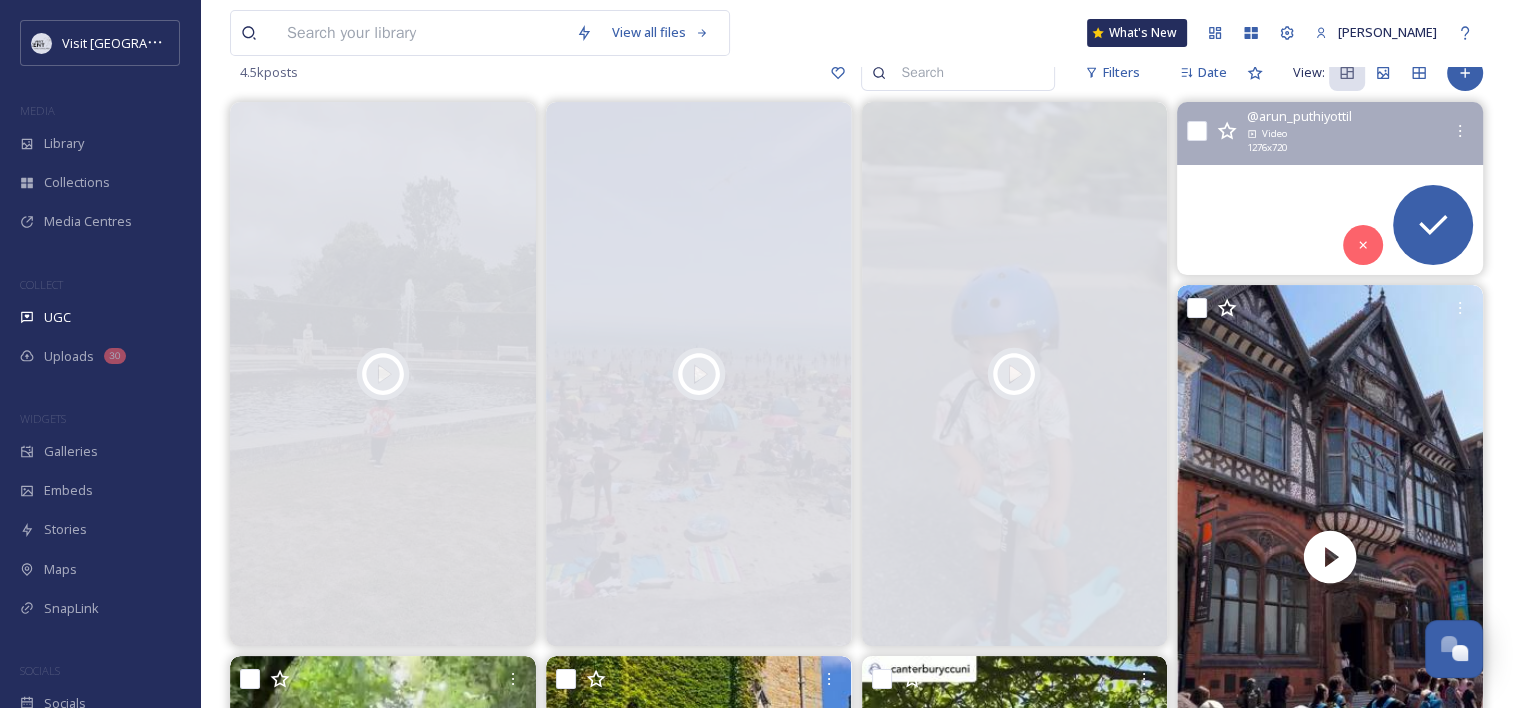 click at bounding box center [1330, 188] 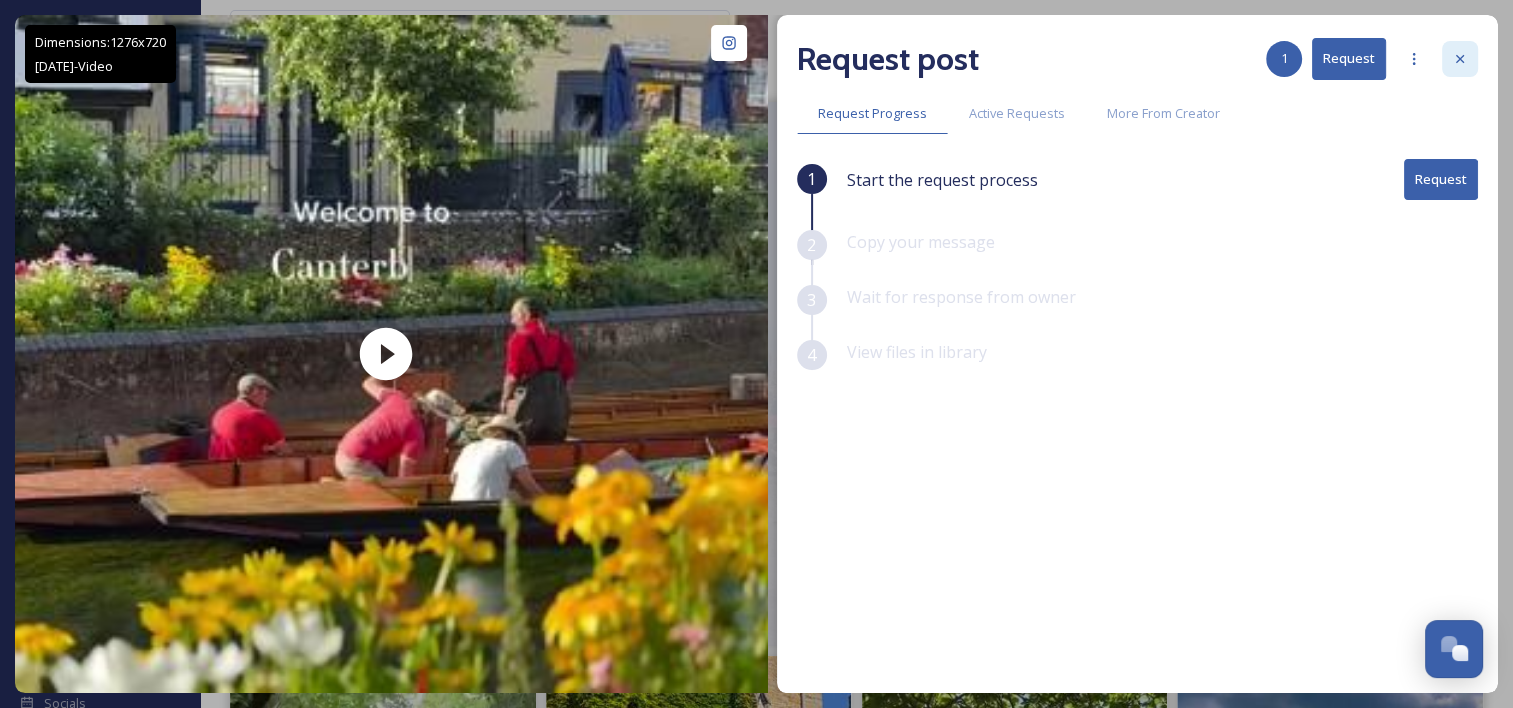 click 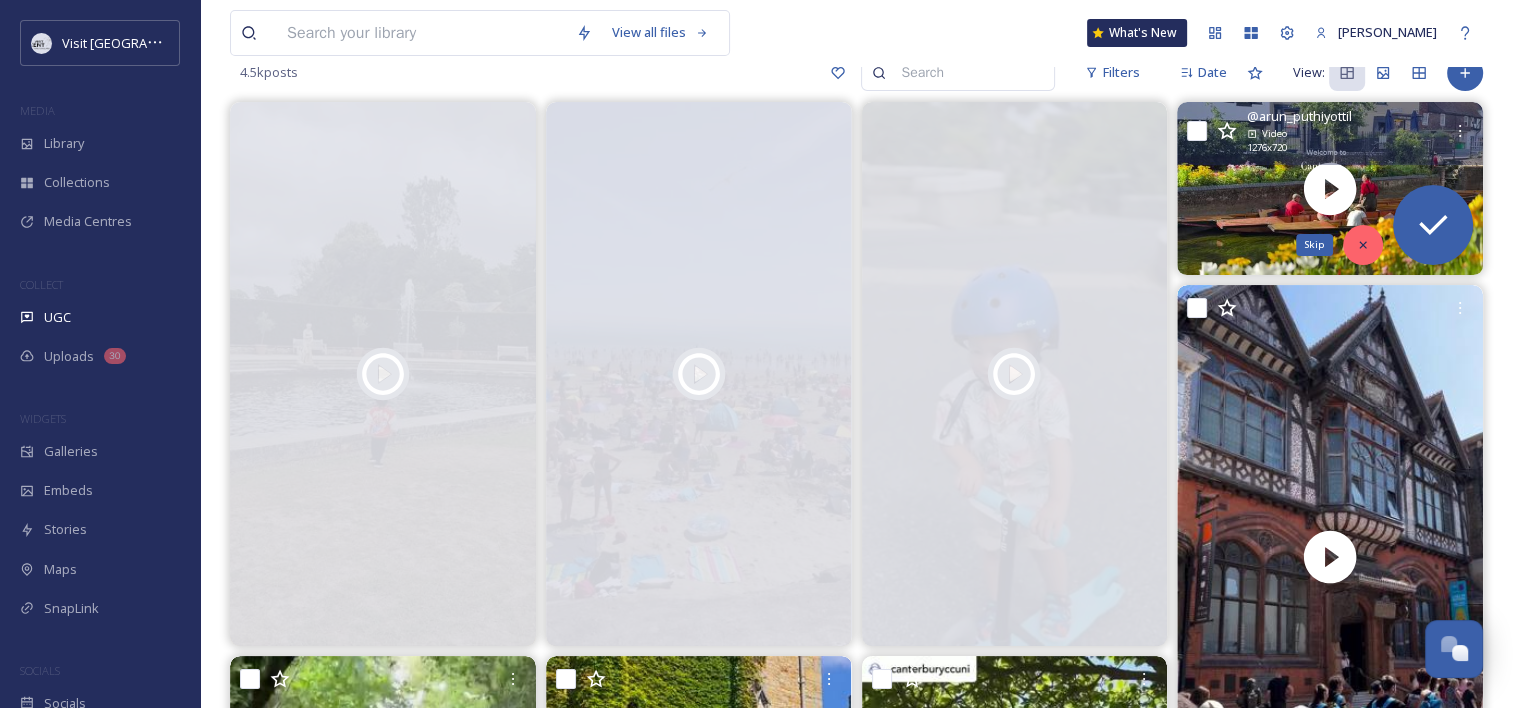 click 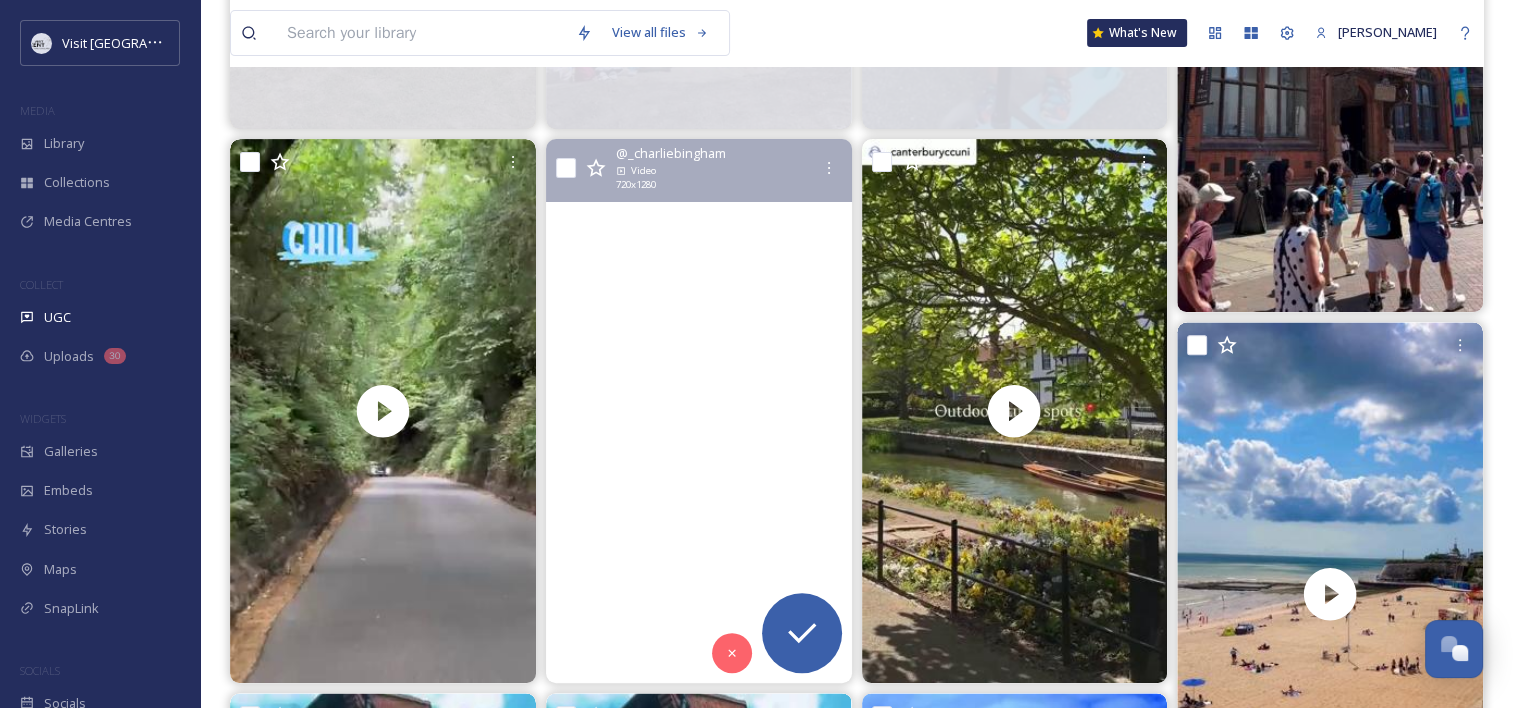 scroll, scrollTop: 797, scrollLeft: 0, axis: vertical 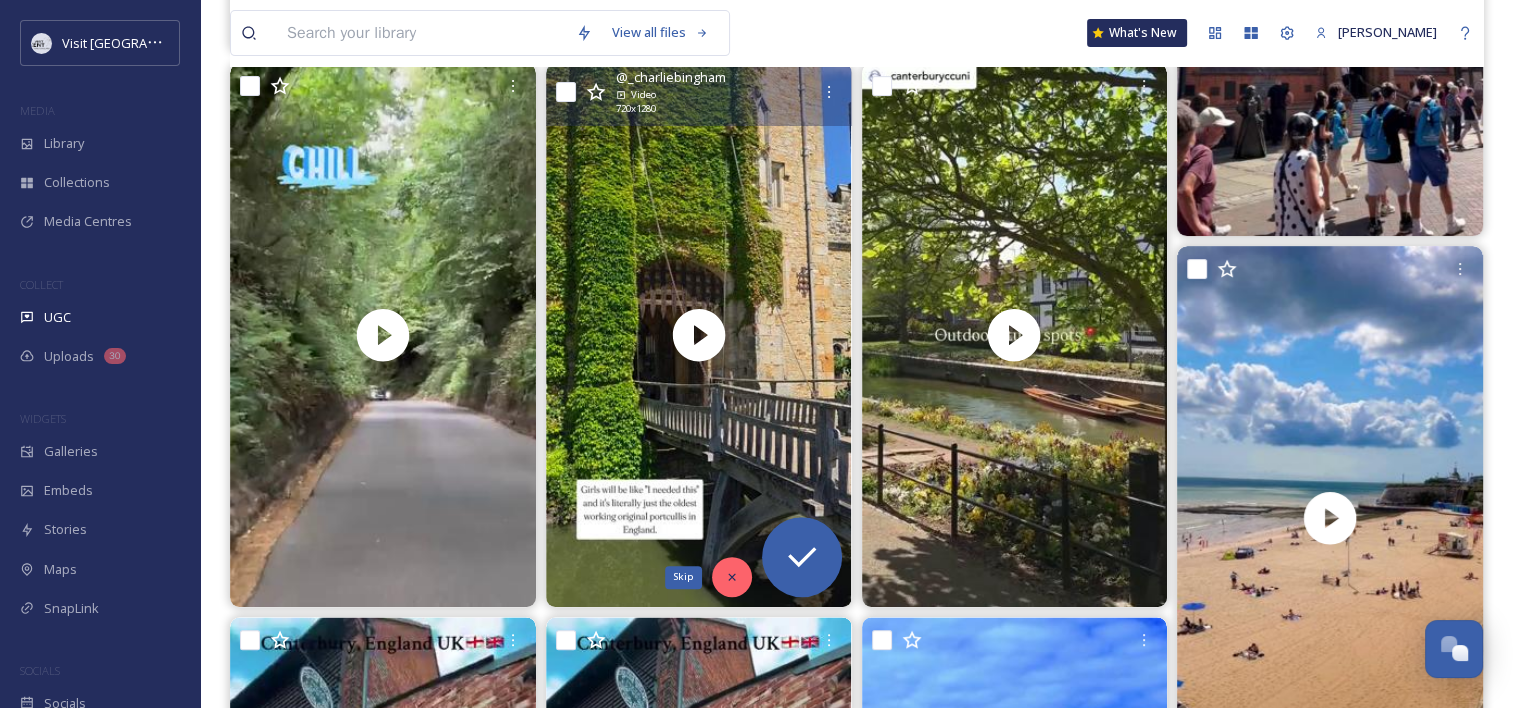 click 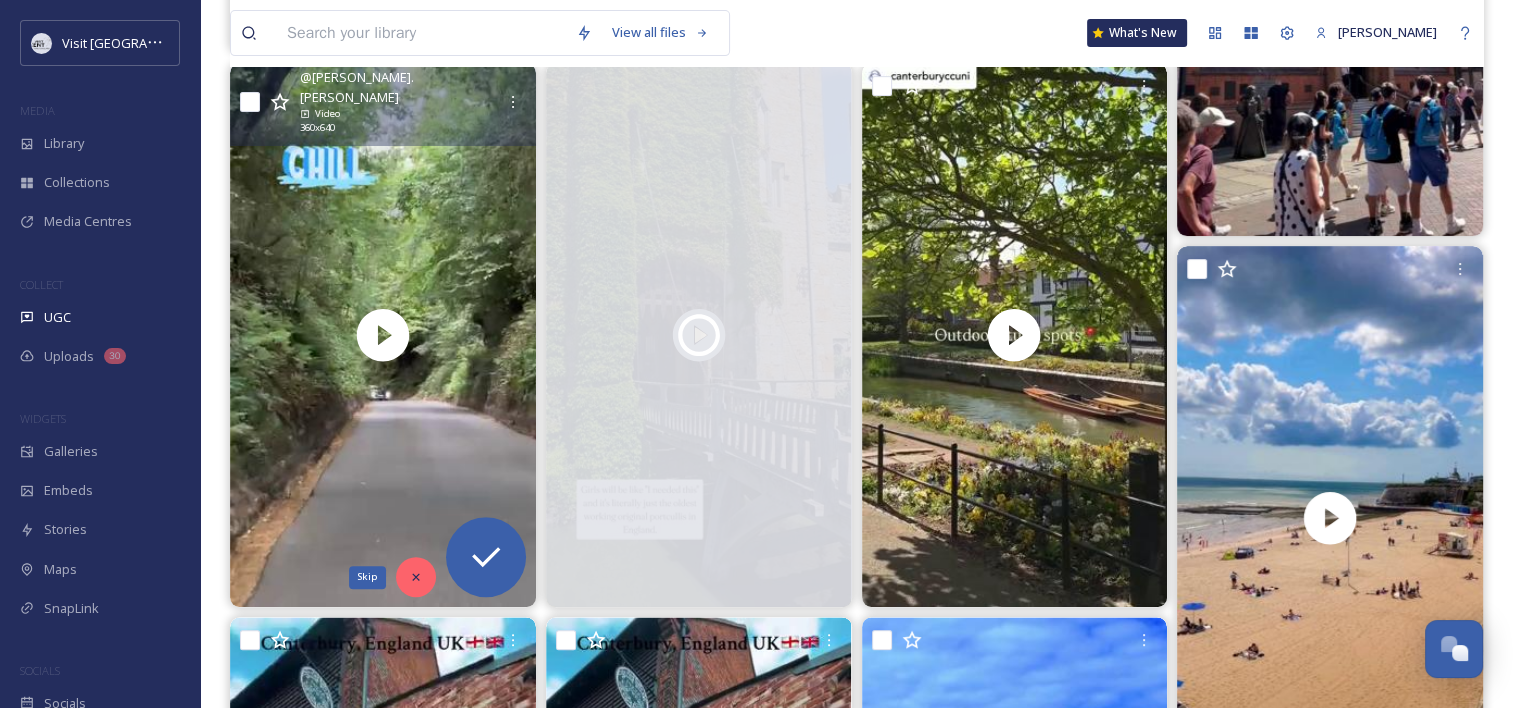 click 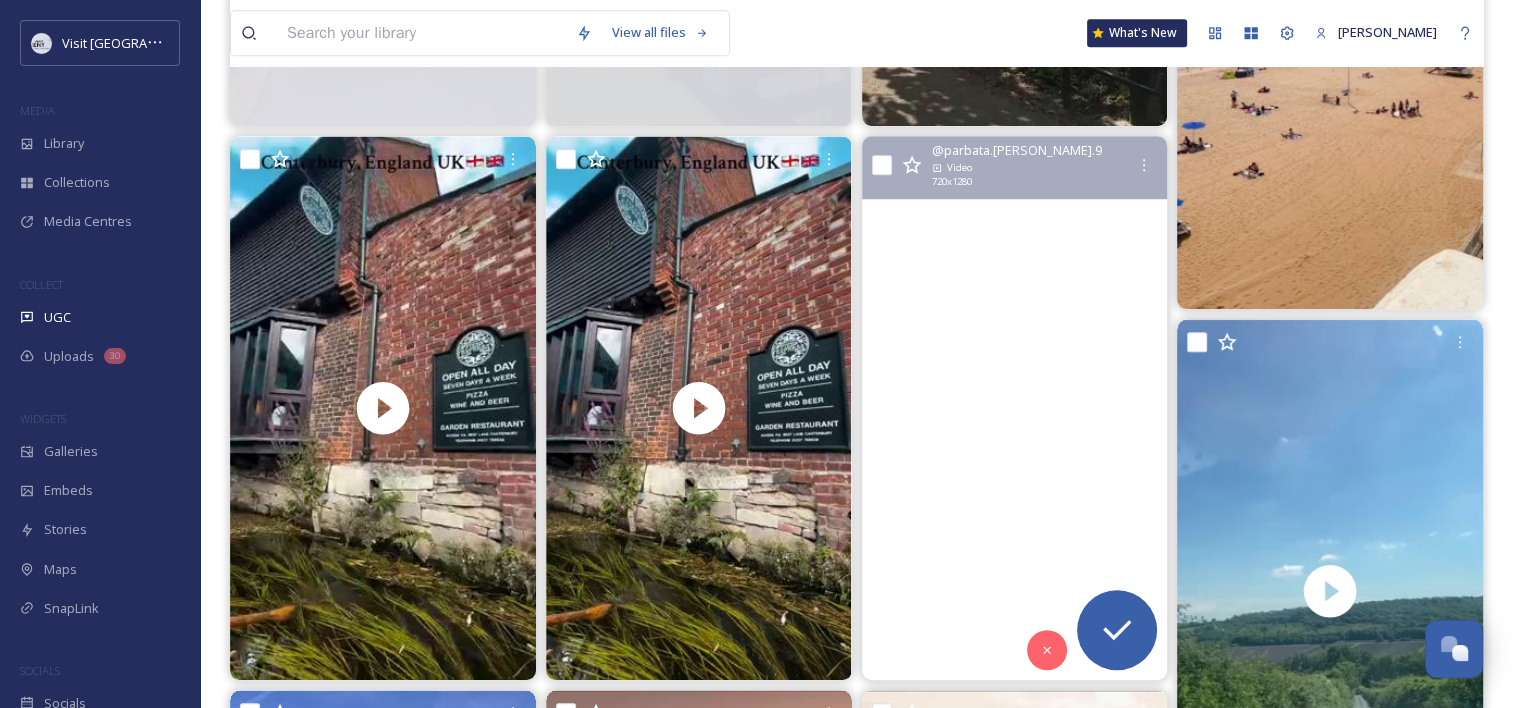 scroll, scrollTop: 1280, scrollLeft: 0, axis: vertical 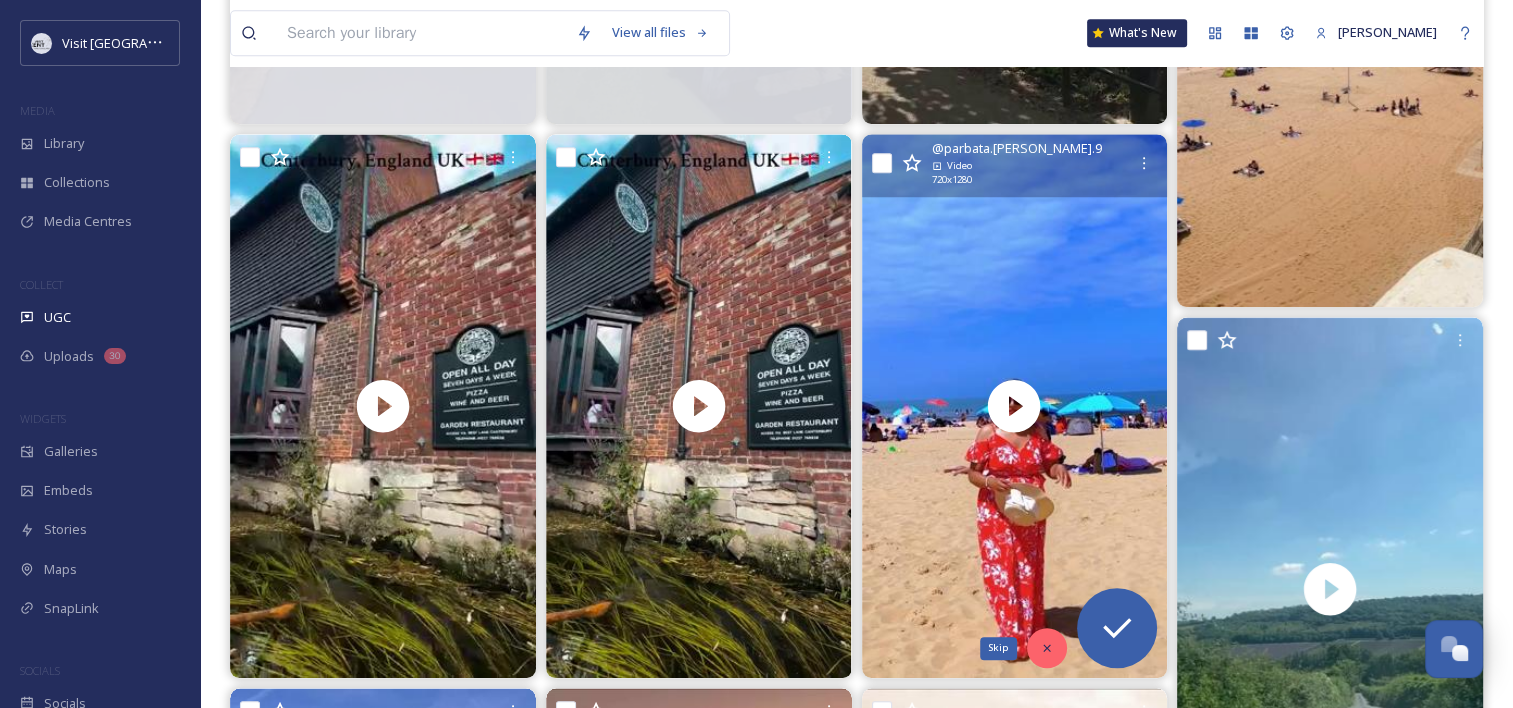 click 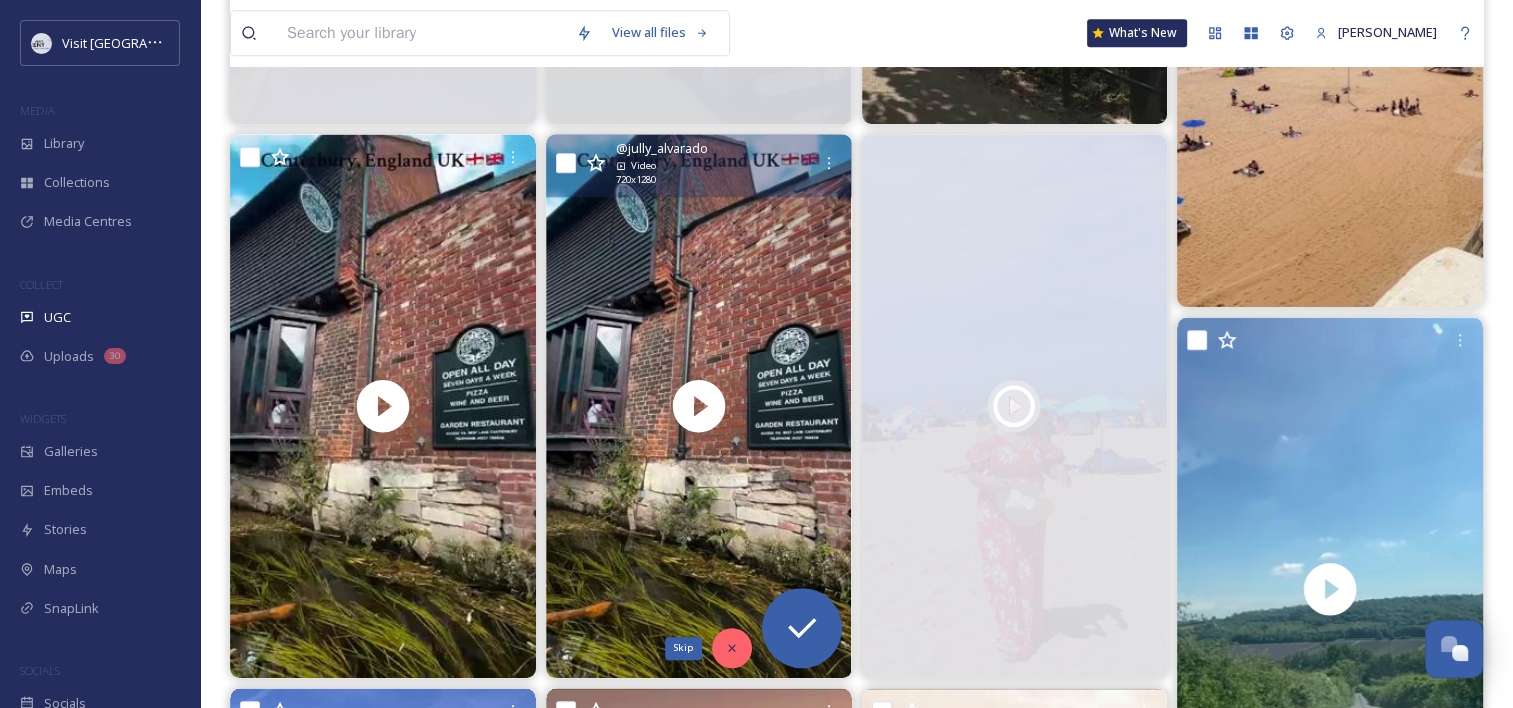 click 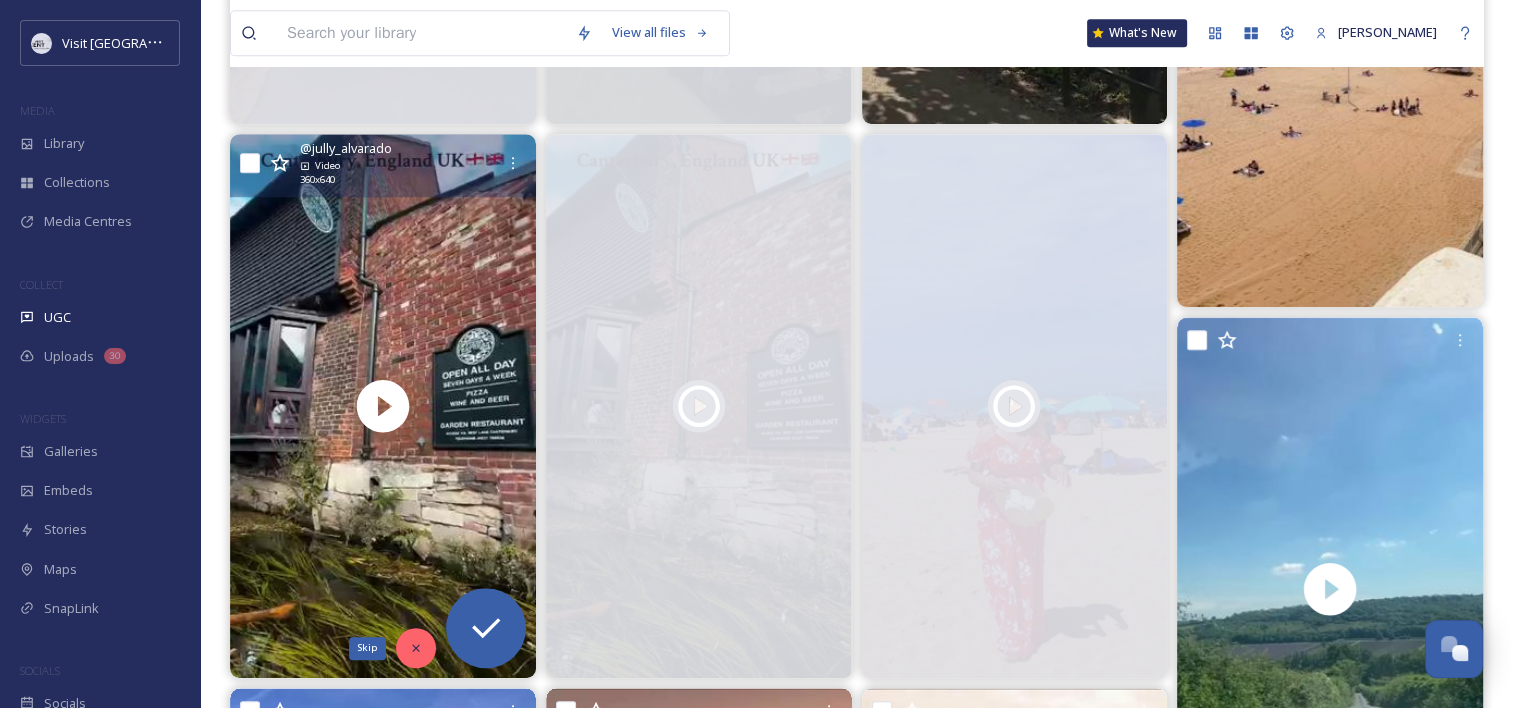 click 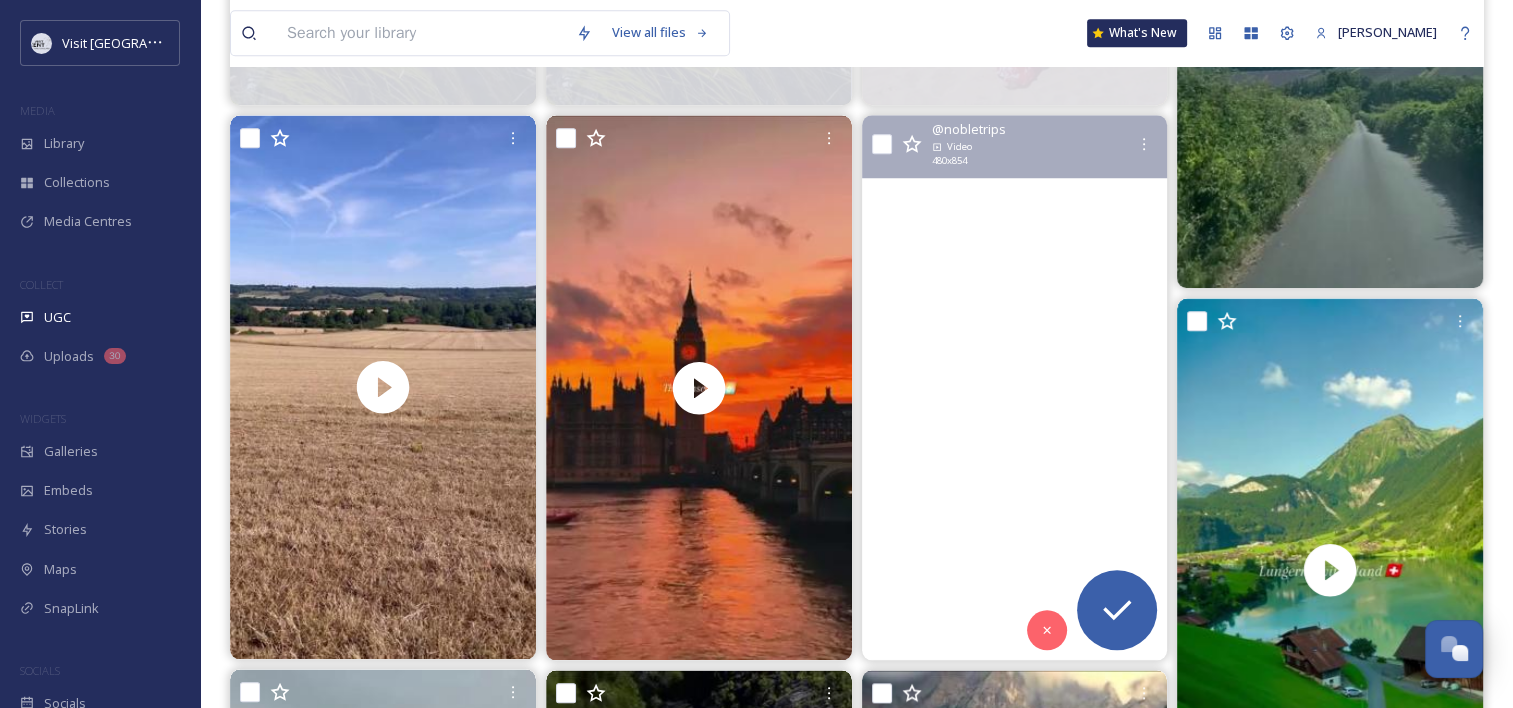 scroll, scrollTop: 1854, scrollLeft: 0, axis: vertical 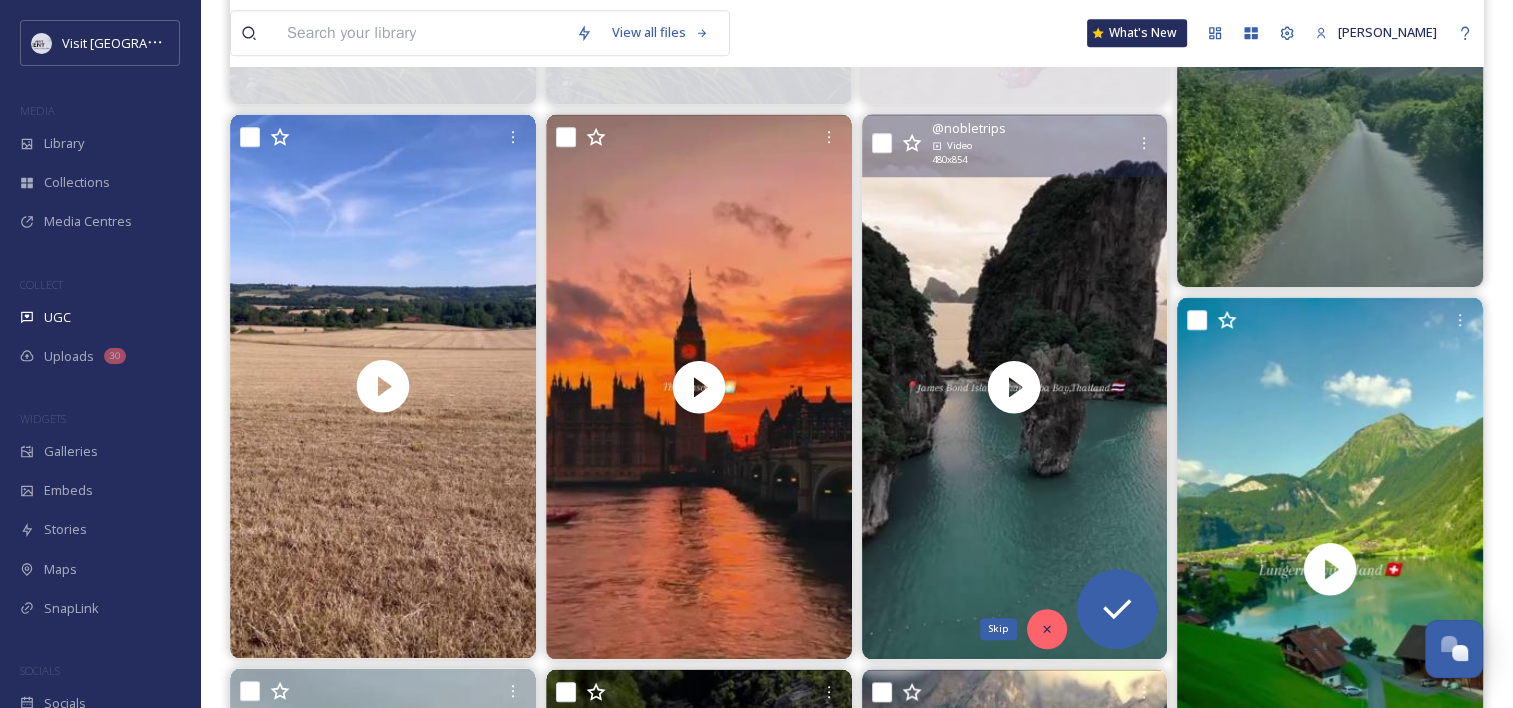 click 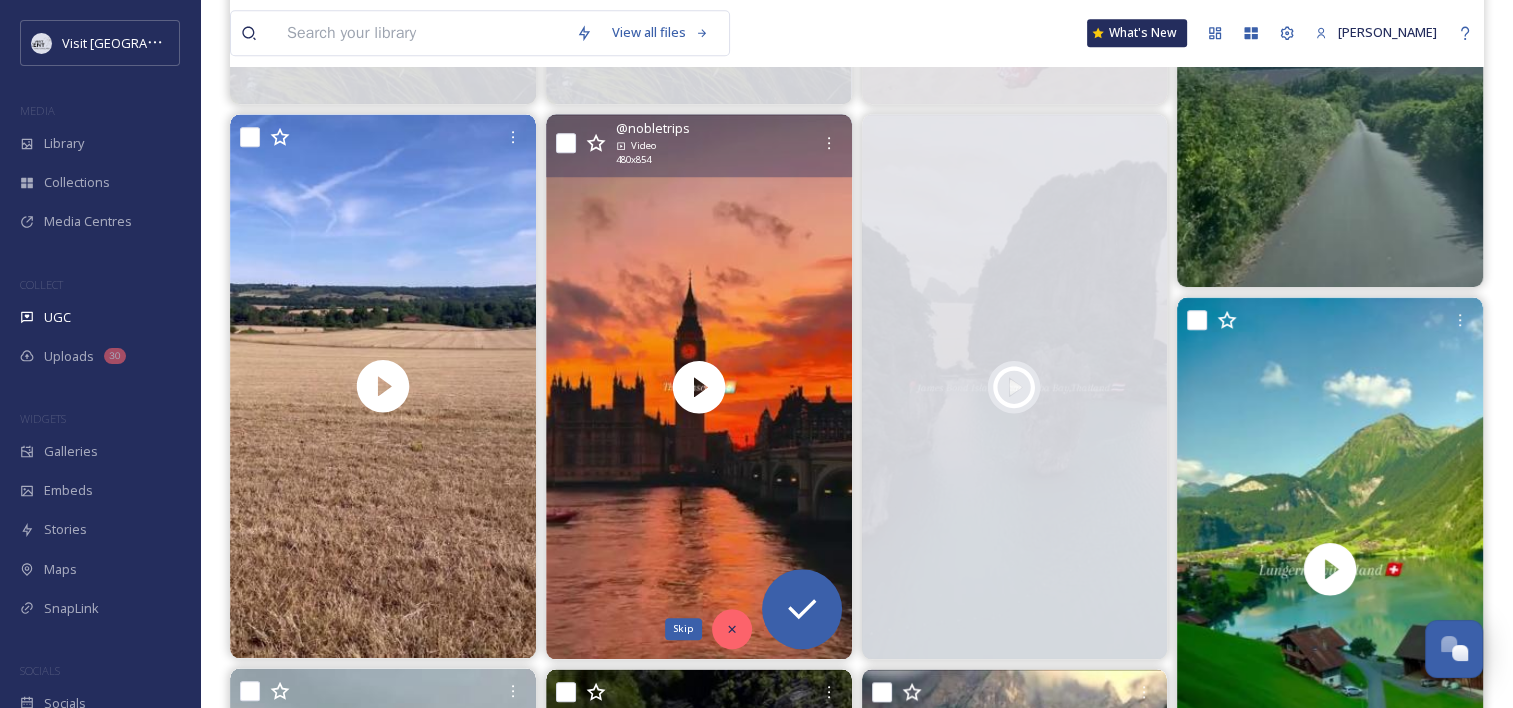 click on "Skip" at bounding box center [732, 629] 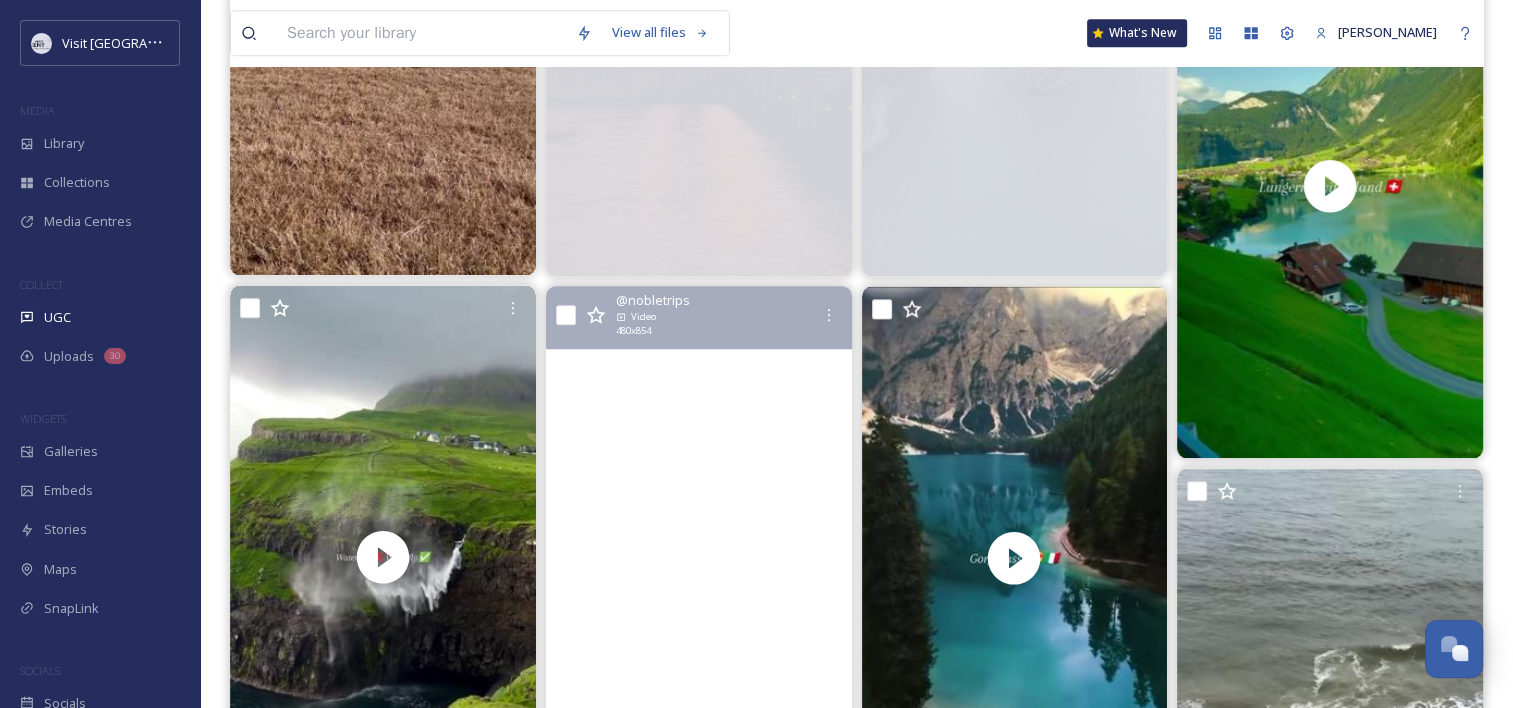 scroll, scrollTop: 2238, scrollLeft: 0, axis: vertical 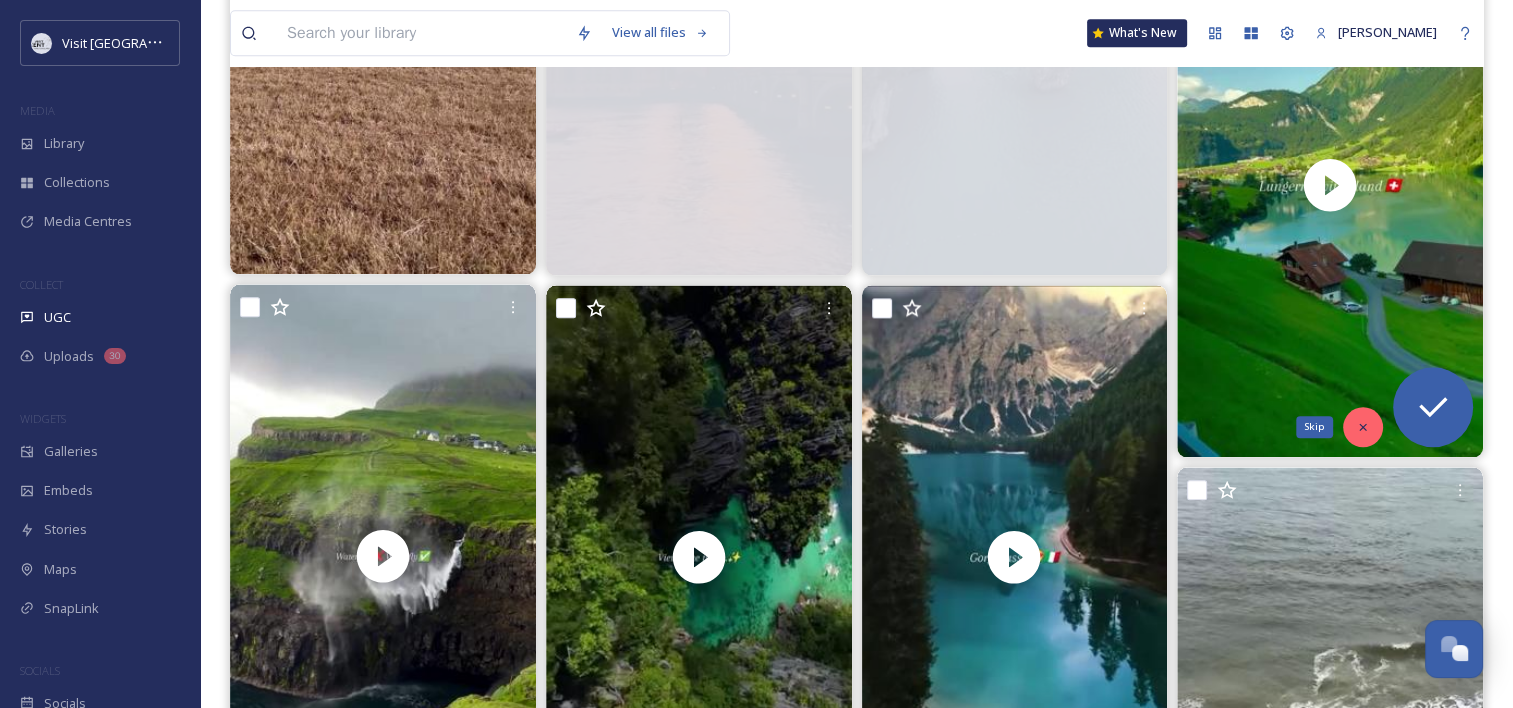 click 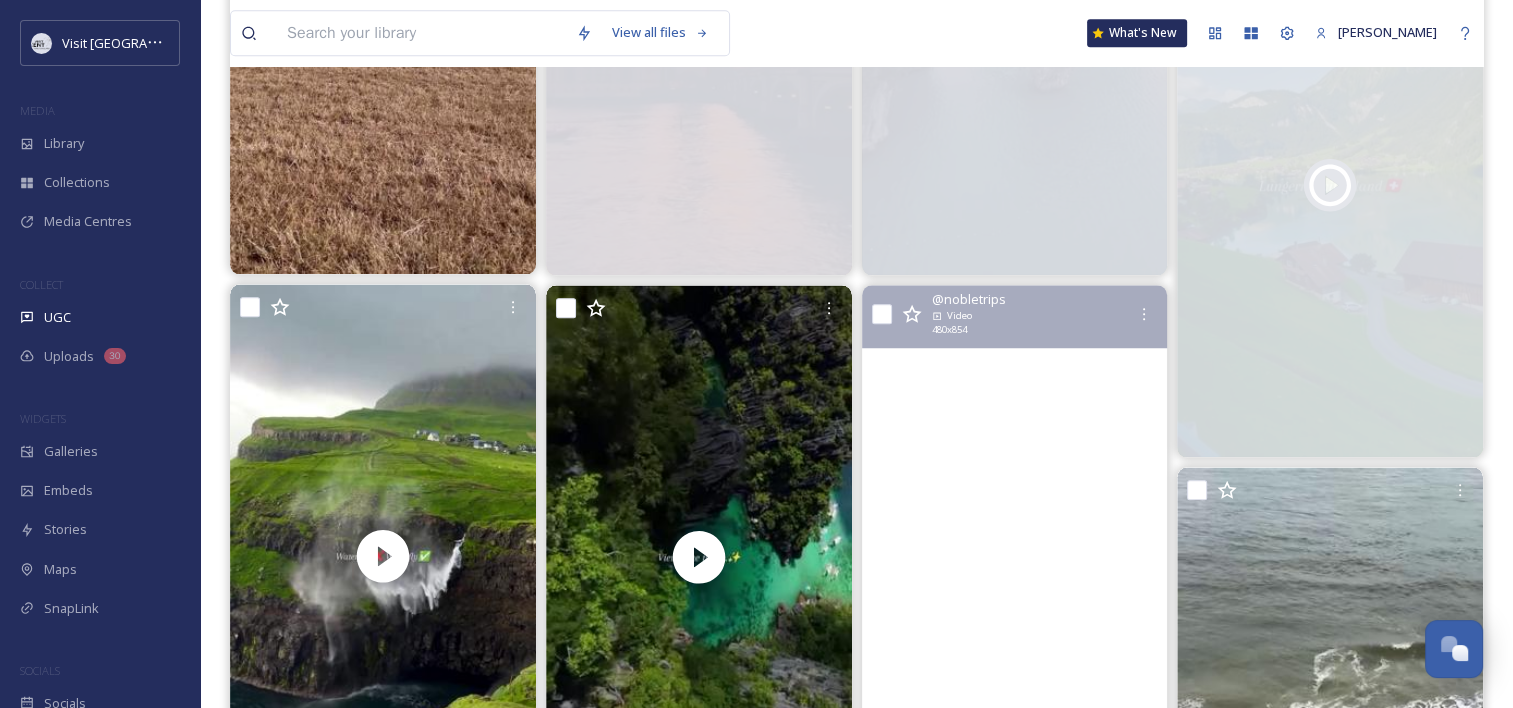 scroll, scrollTop: 2485, scrollLeft: 0, axis: vertical 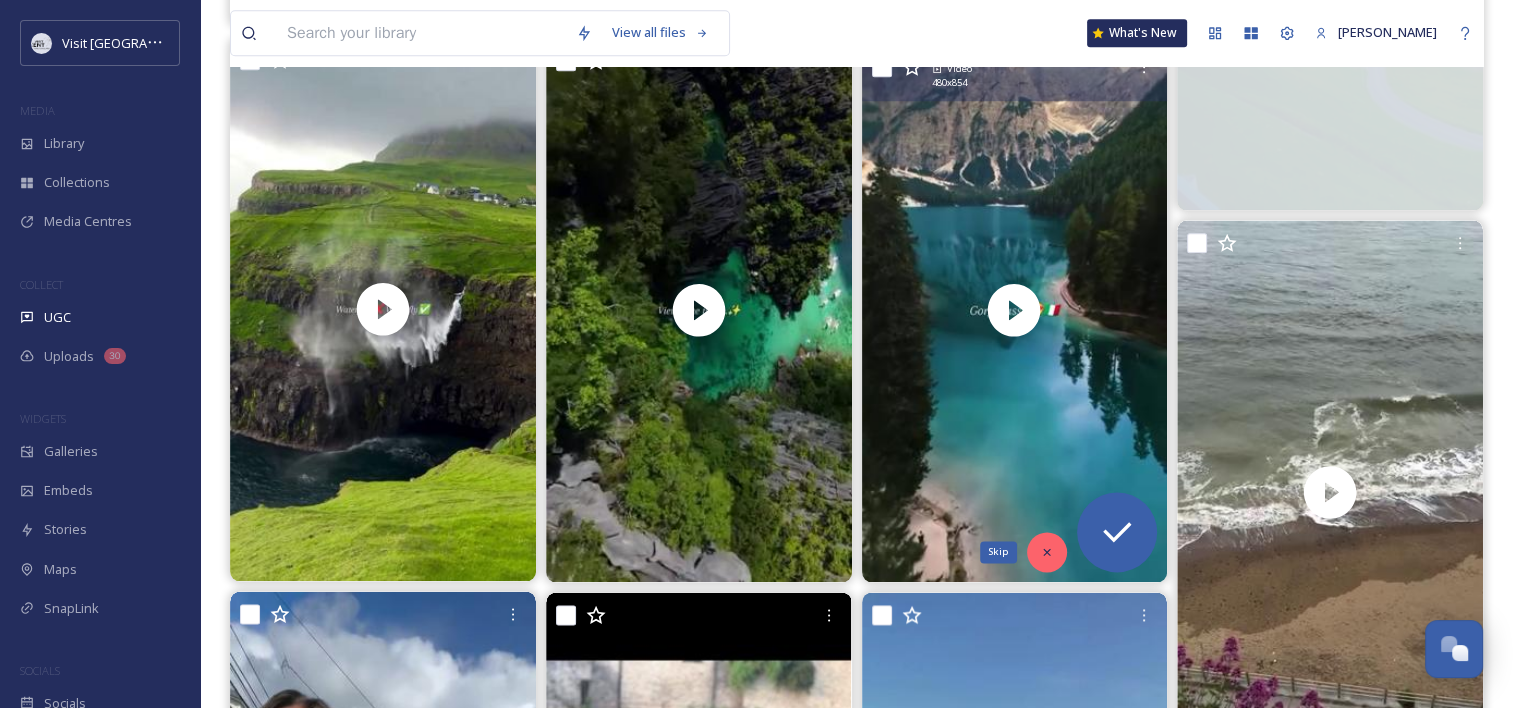 click on "Skip" at bounding box center (1047, 552) 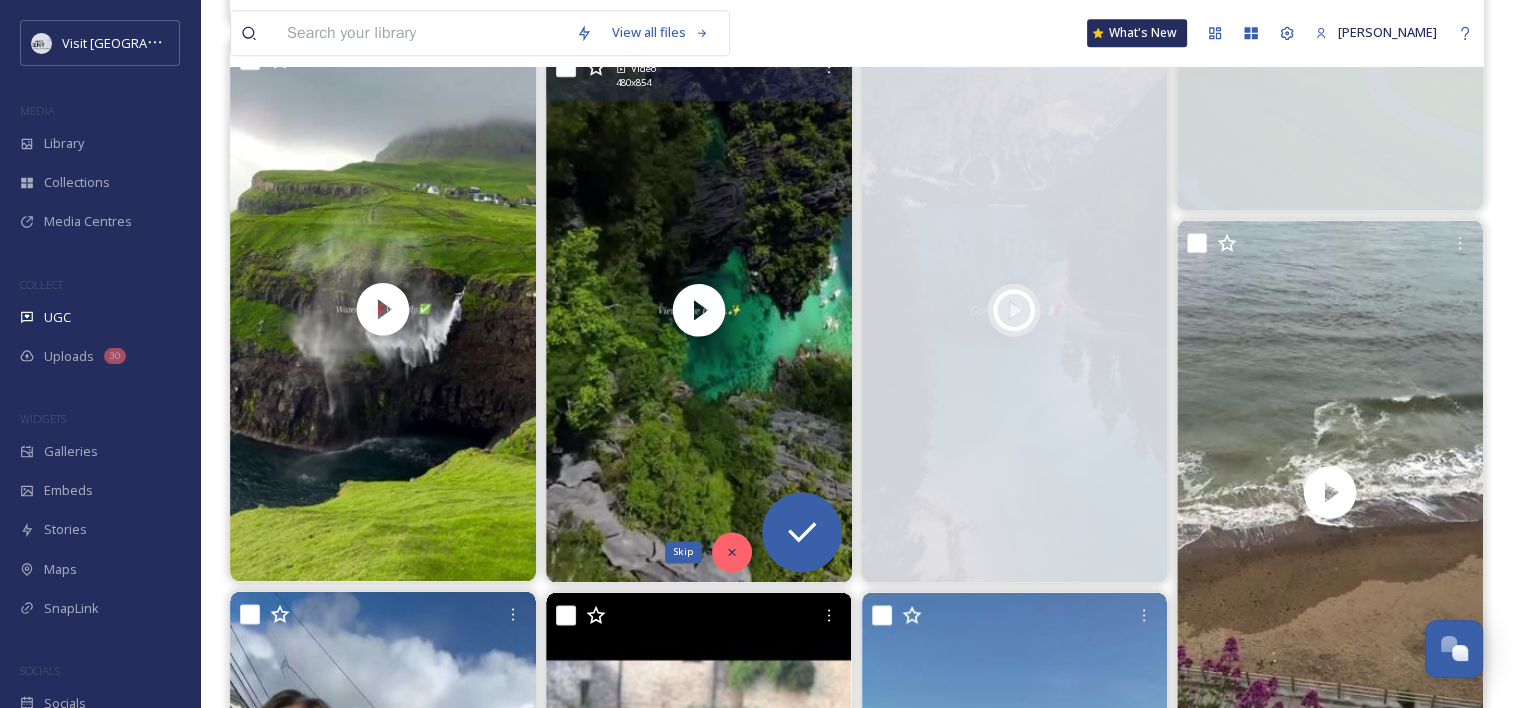 click 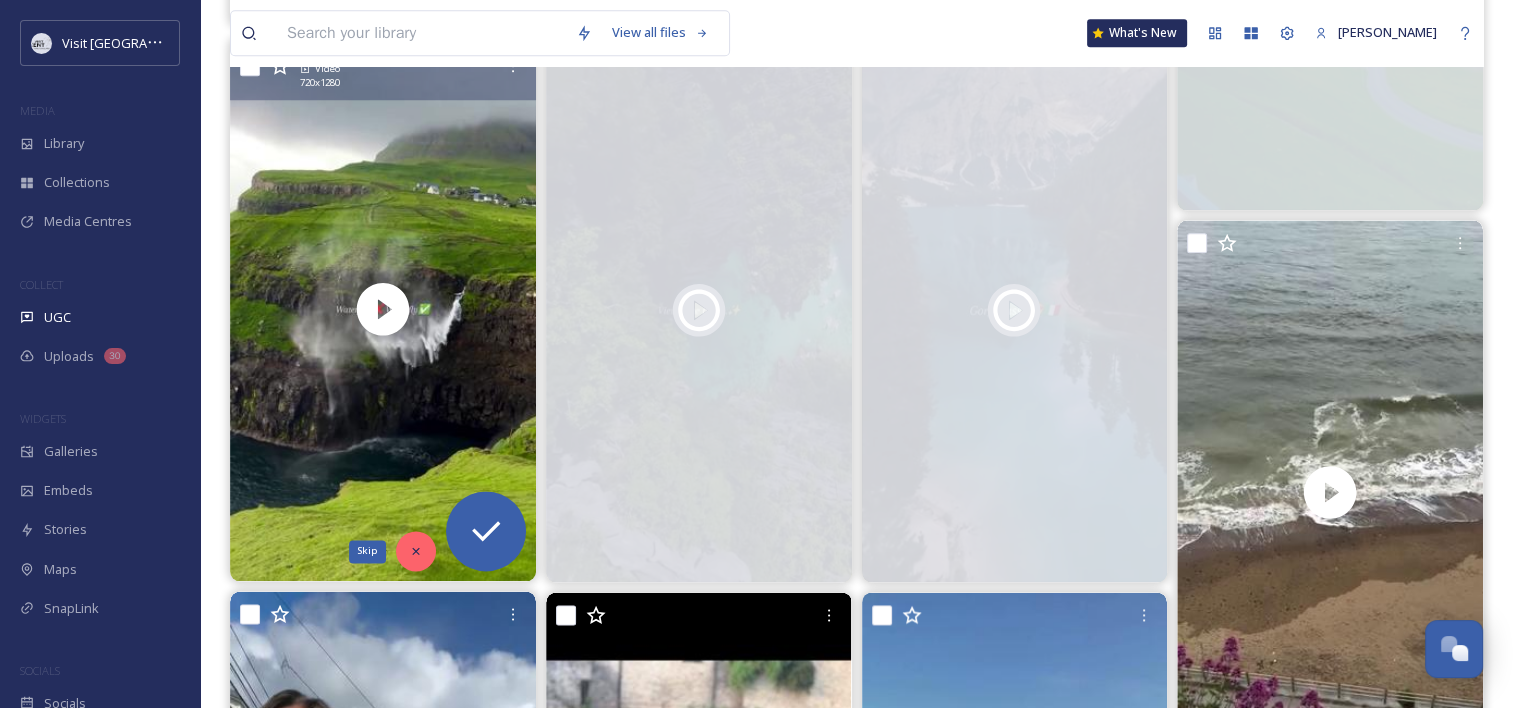 click 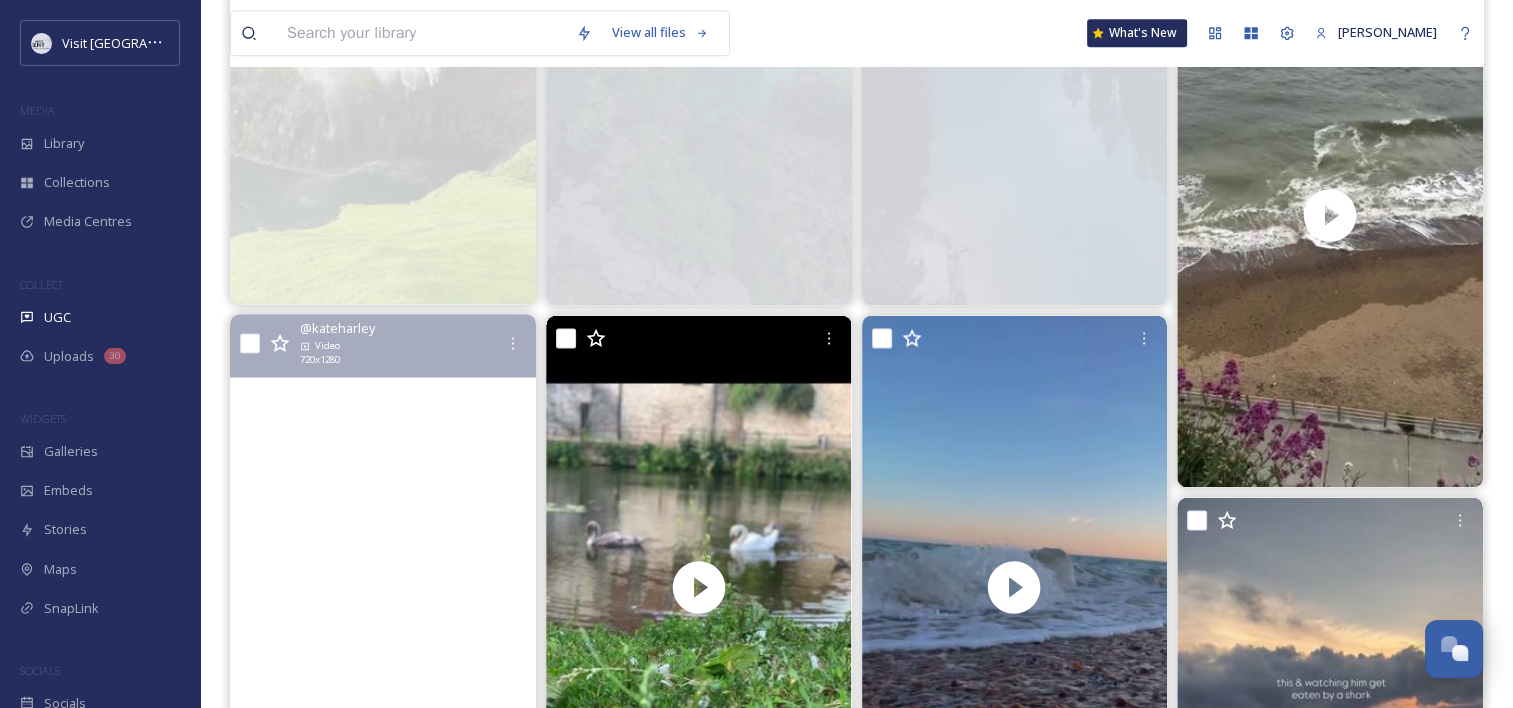 scroll, scrollTop: 3030, scrollLeft: 0, axis: vertical 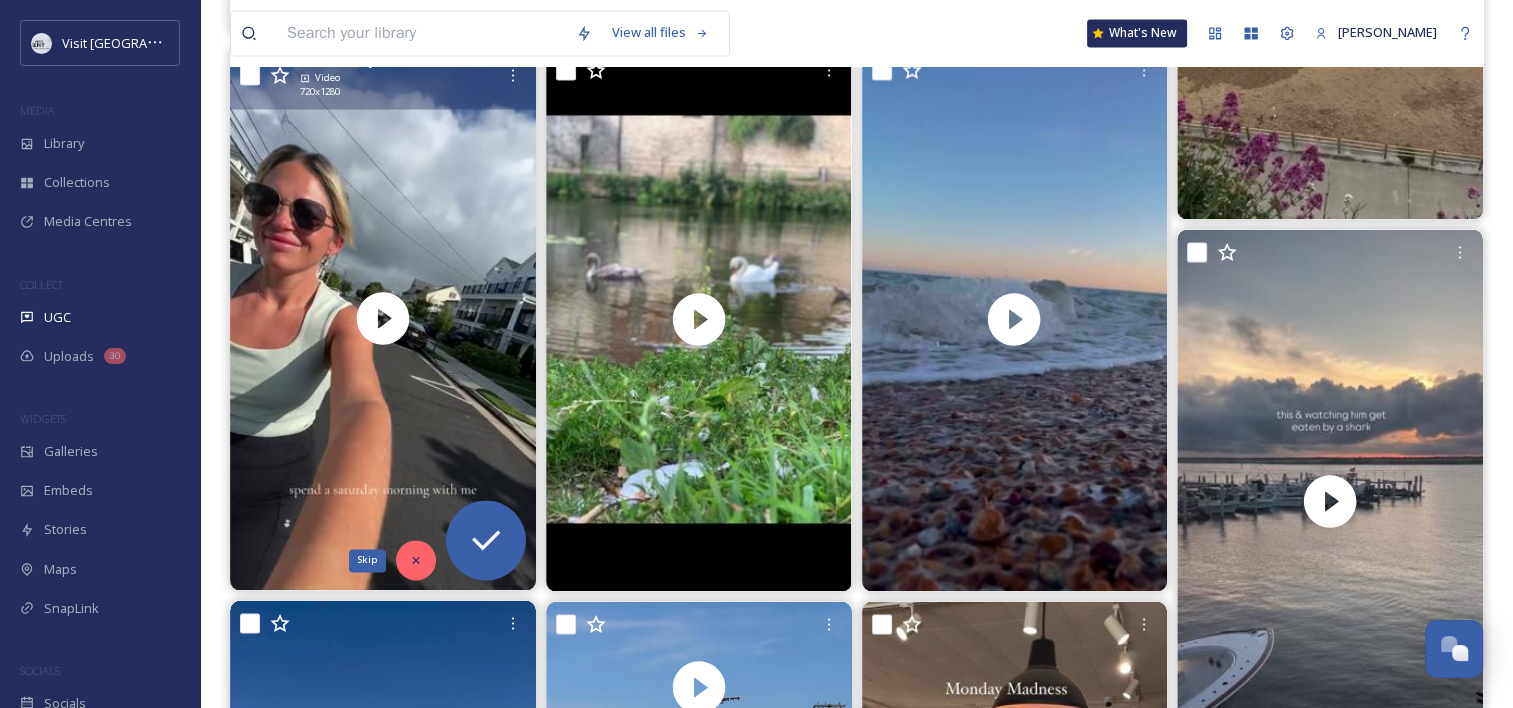 click 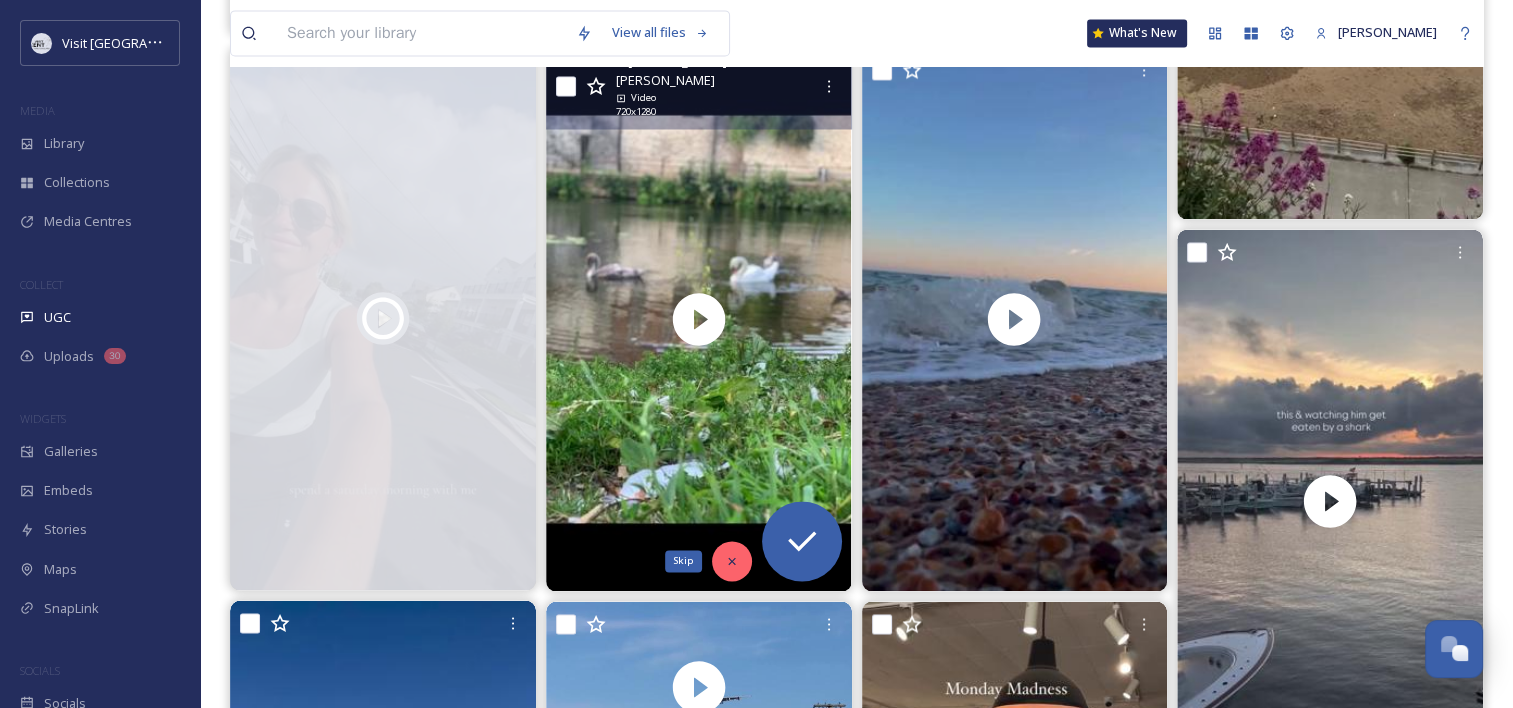 click 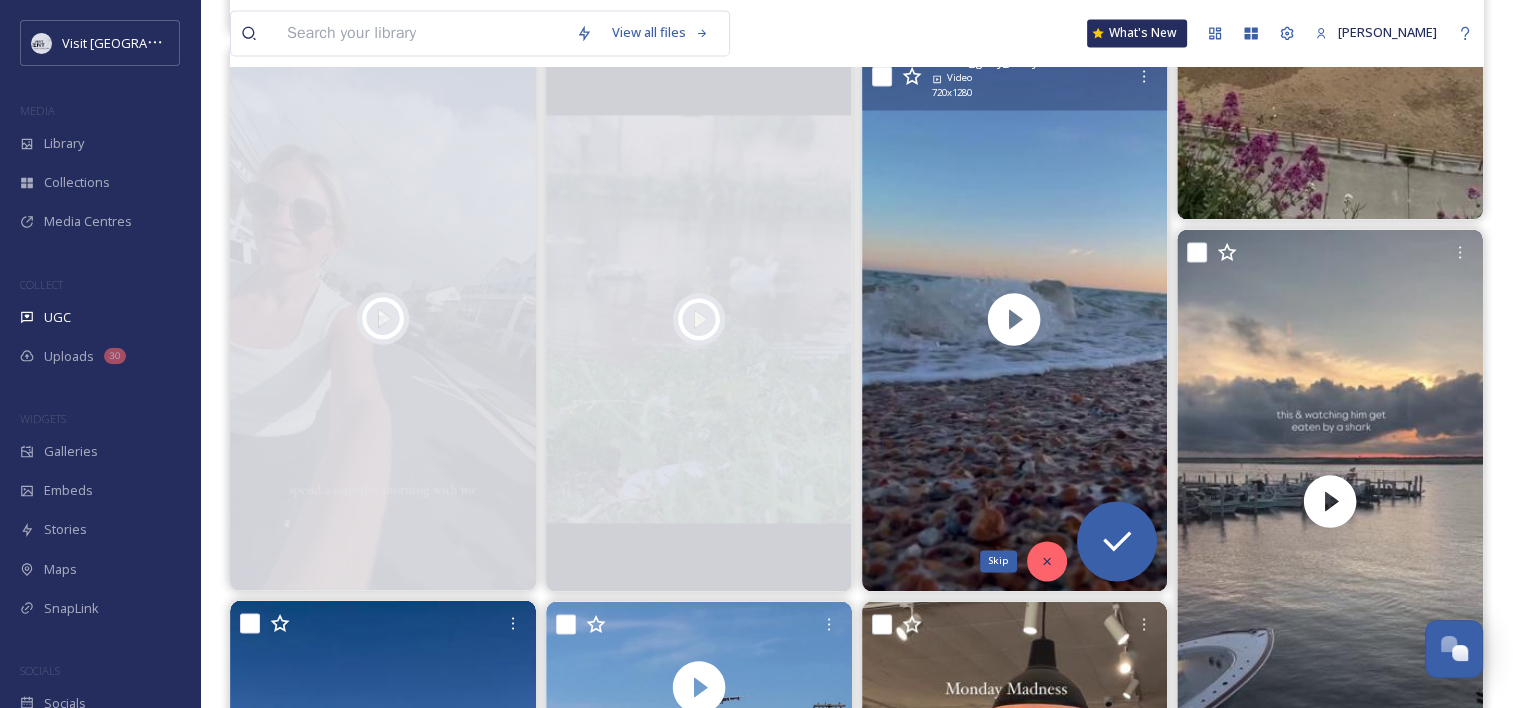 click 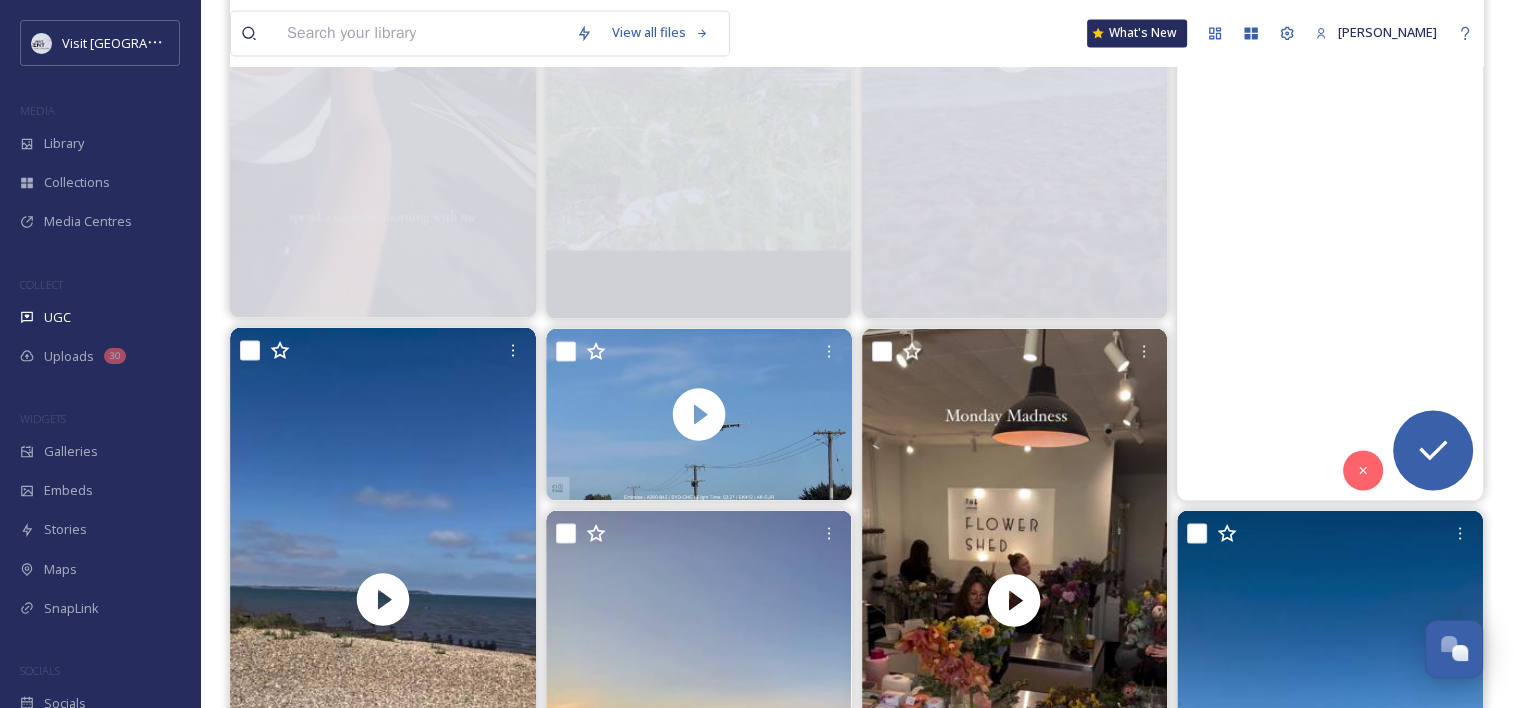 scroll, scrollTop: 3320, scrollLeft: 0, axis: vertical 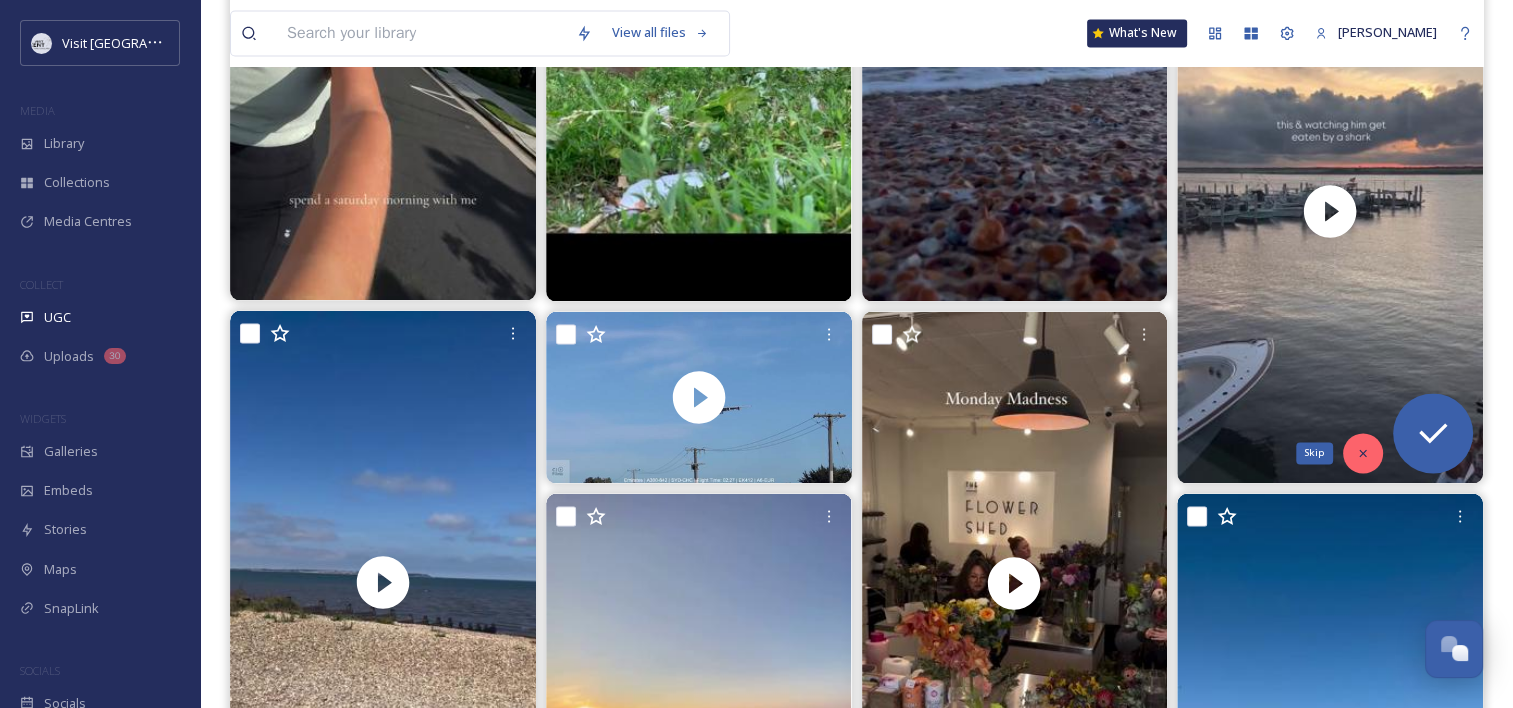 click 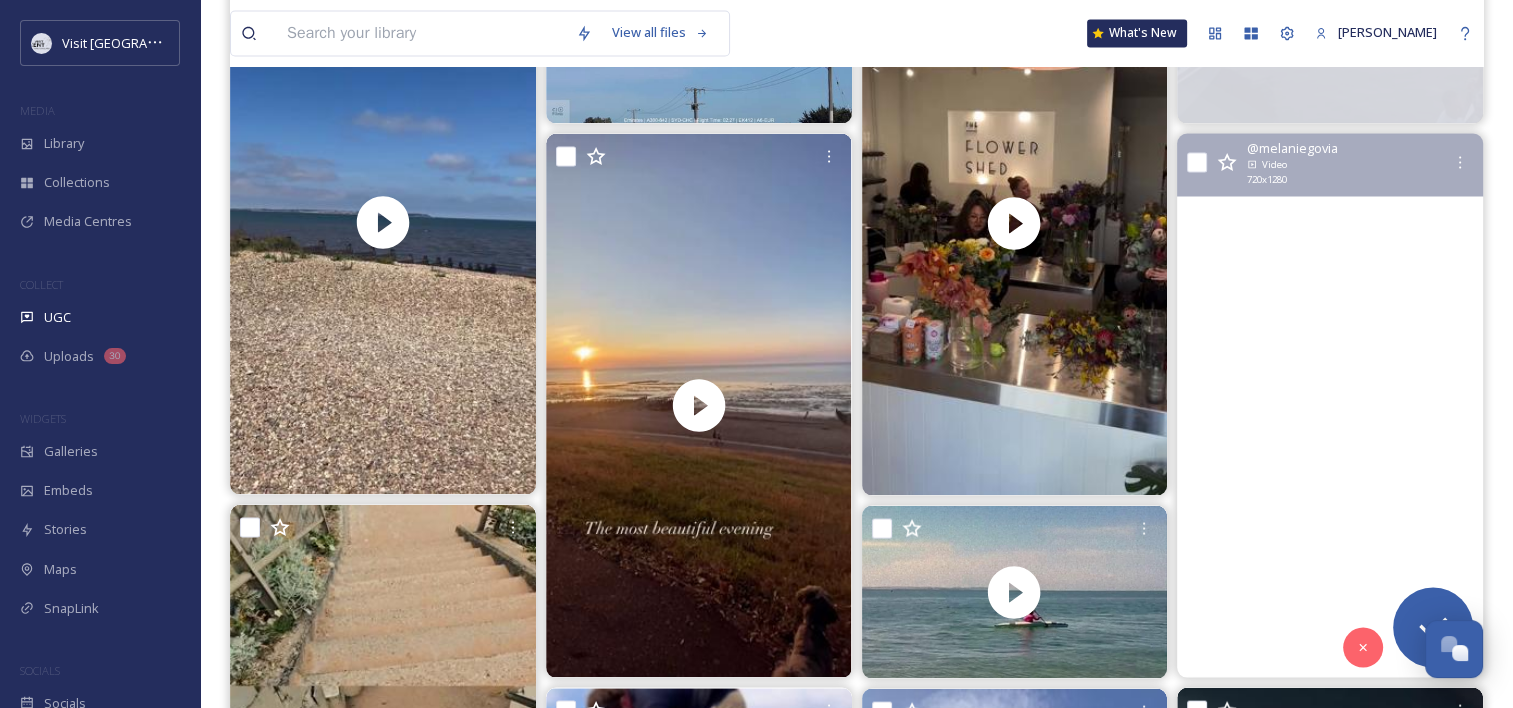 scroll, scrollTop: 3851, scrollLeft: 0, axis: vertical 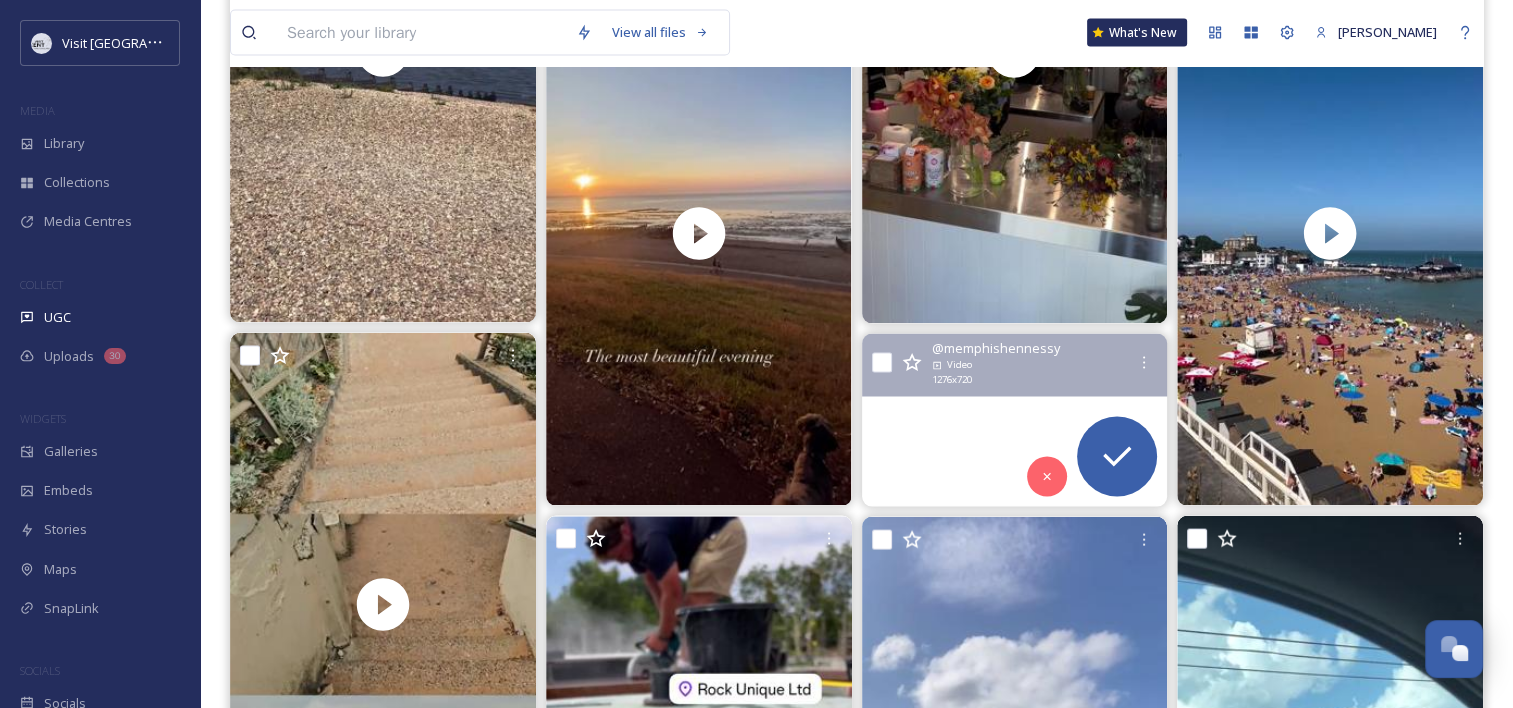 click at bounding box center (1014, 420) 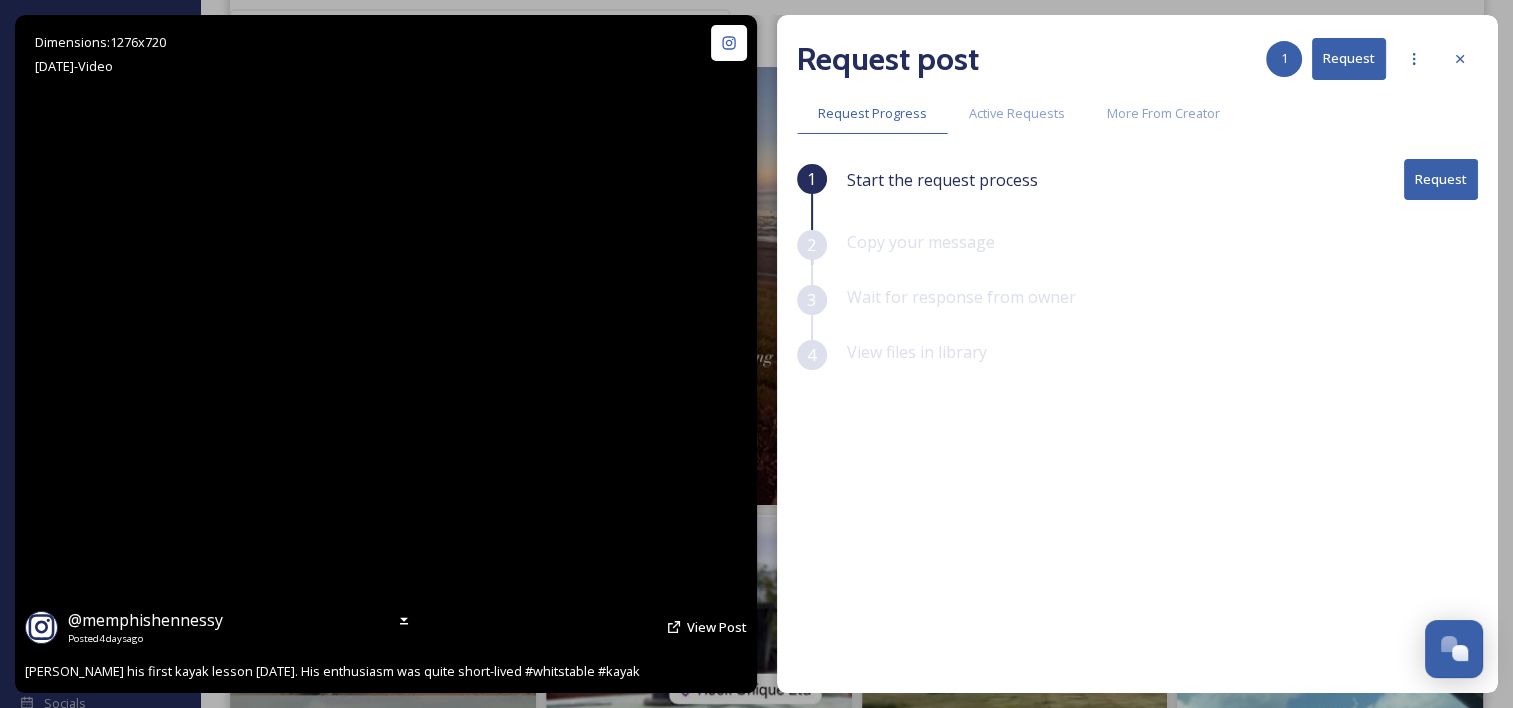 scroll, scrollTop: 0, scrollLeft: 0, axis: both 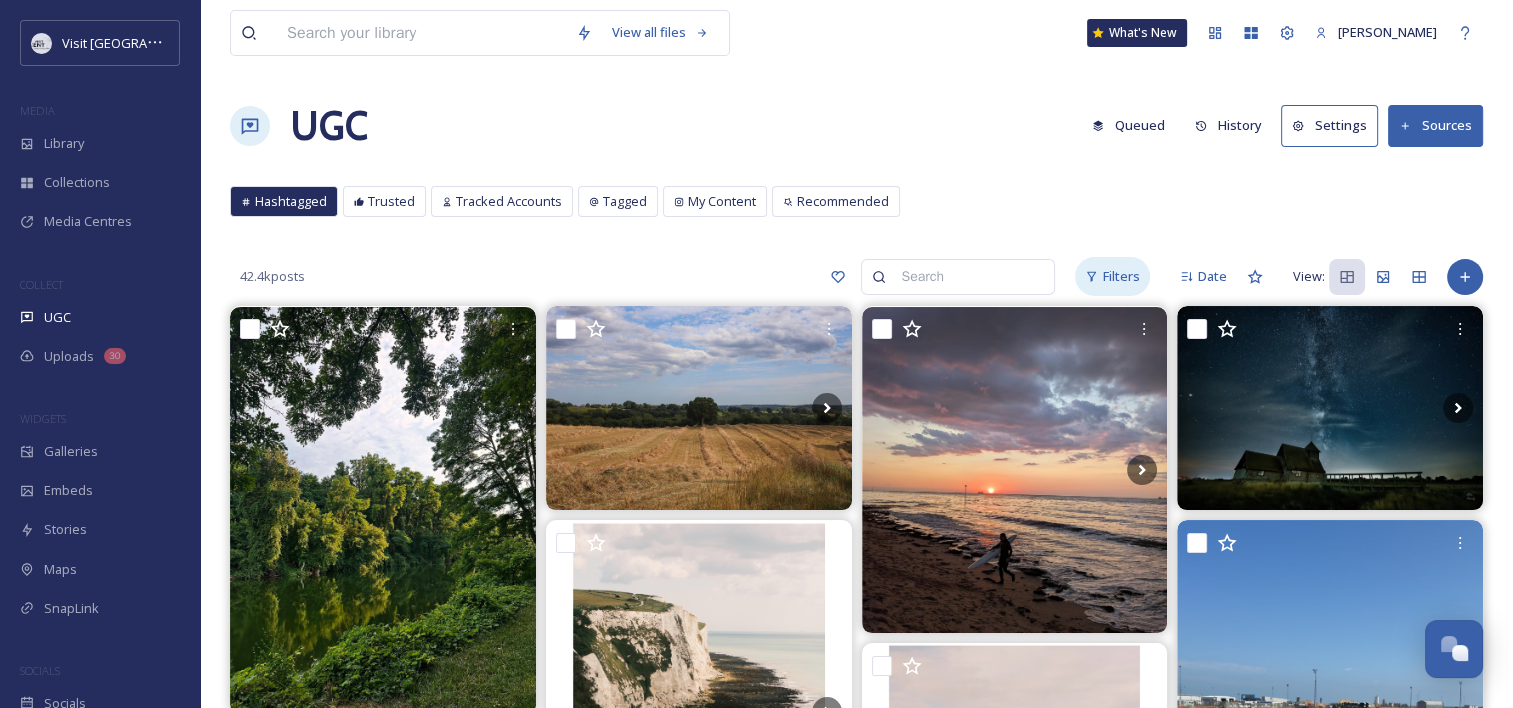 click on "Filters" at bounding box center (1121, 276) 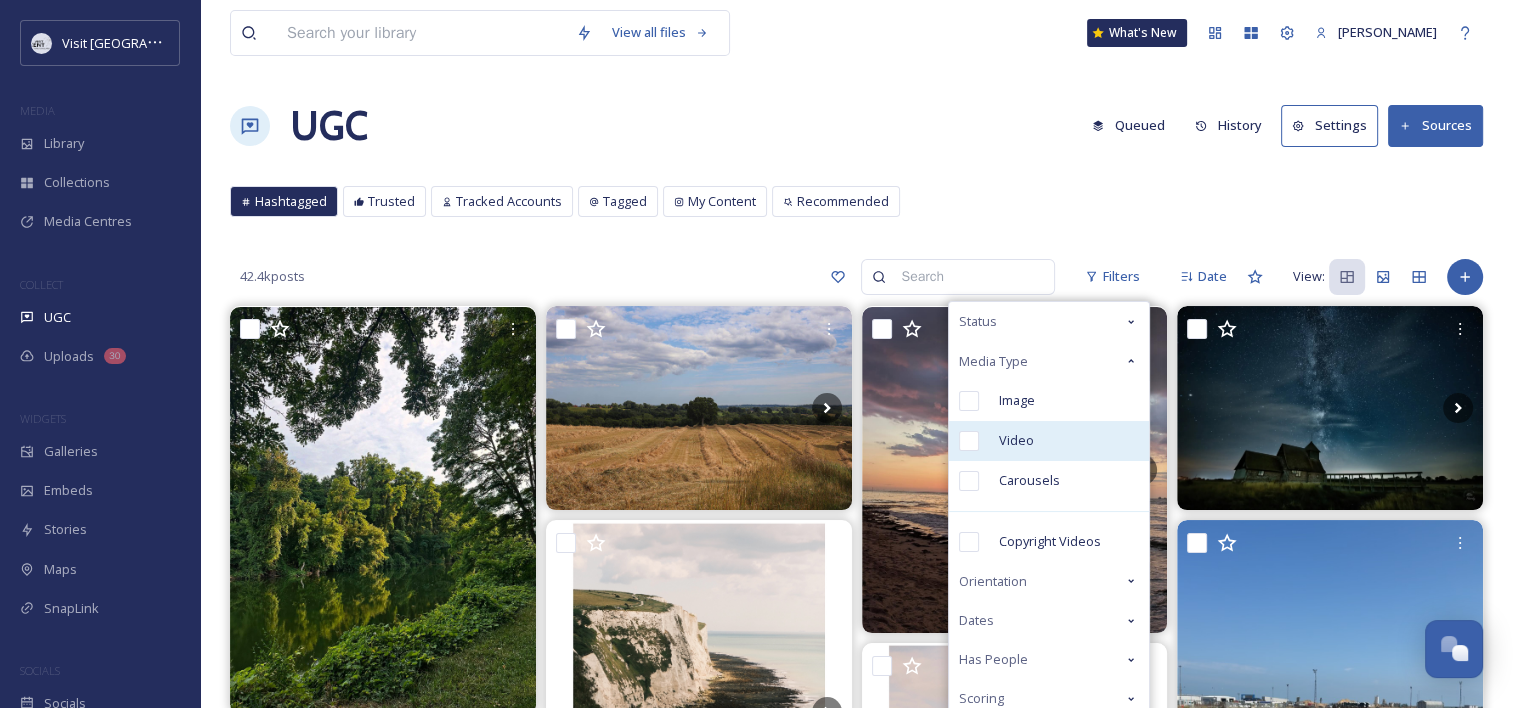click on "Video" at bounding box center (1016, 440) 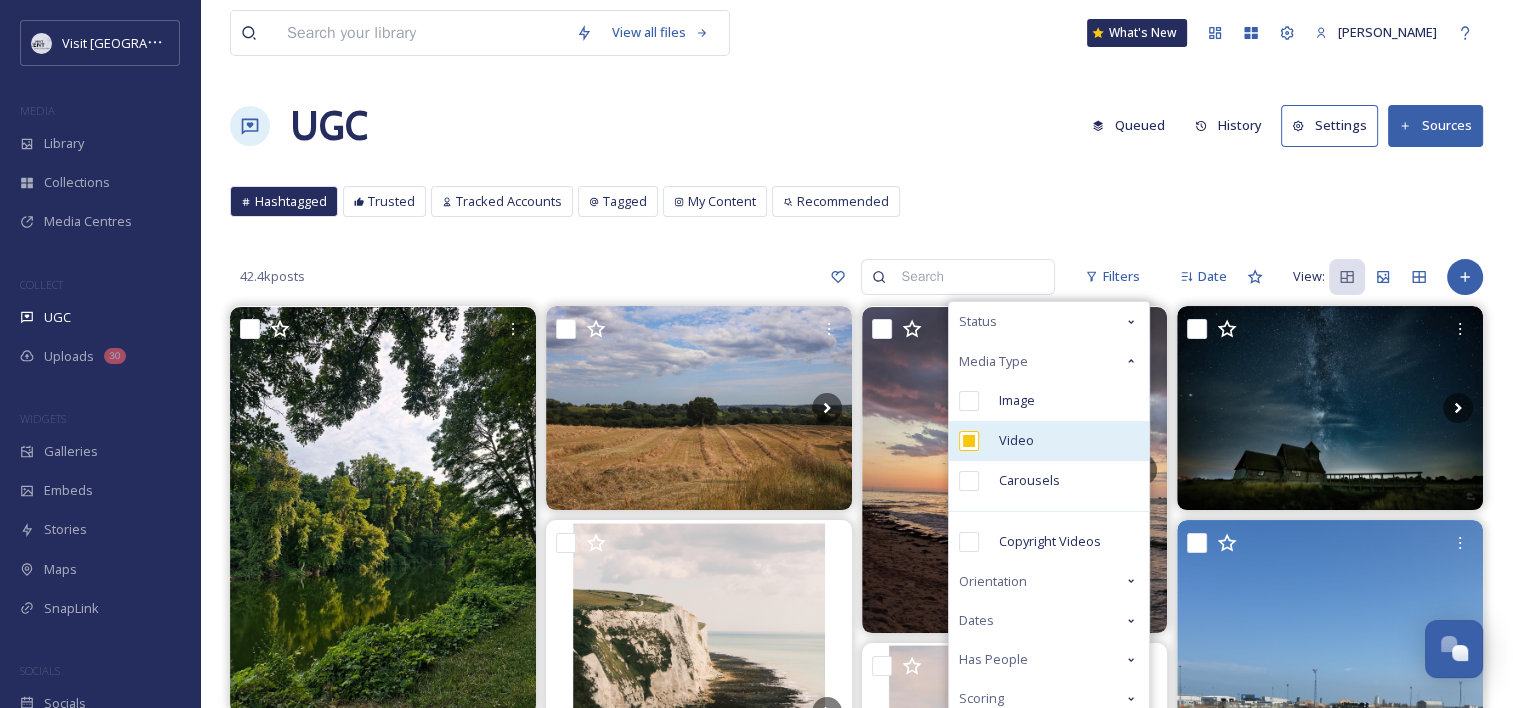 checkbox on "true" 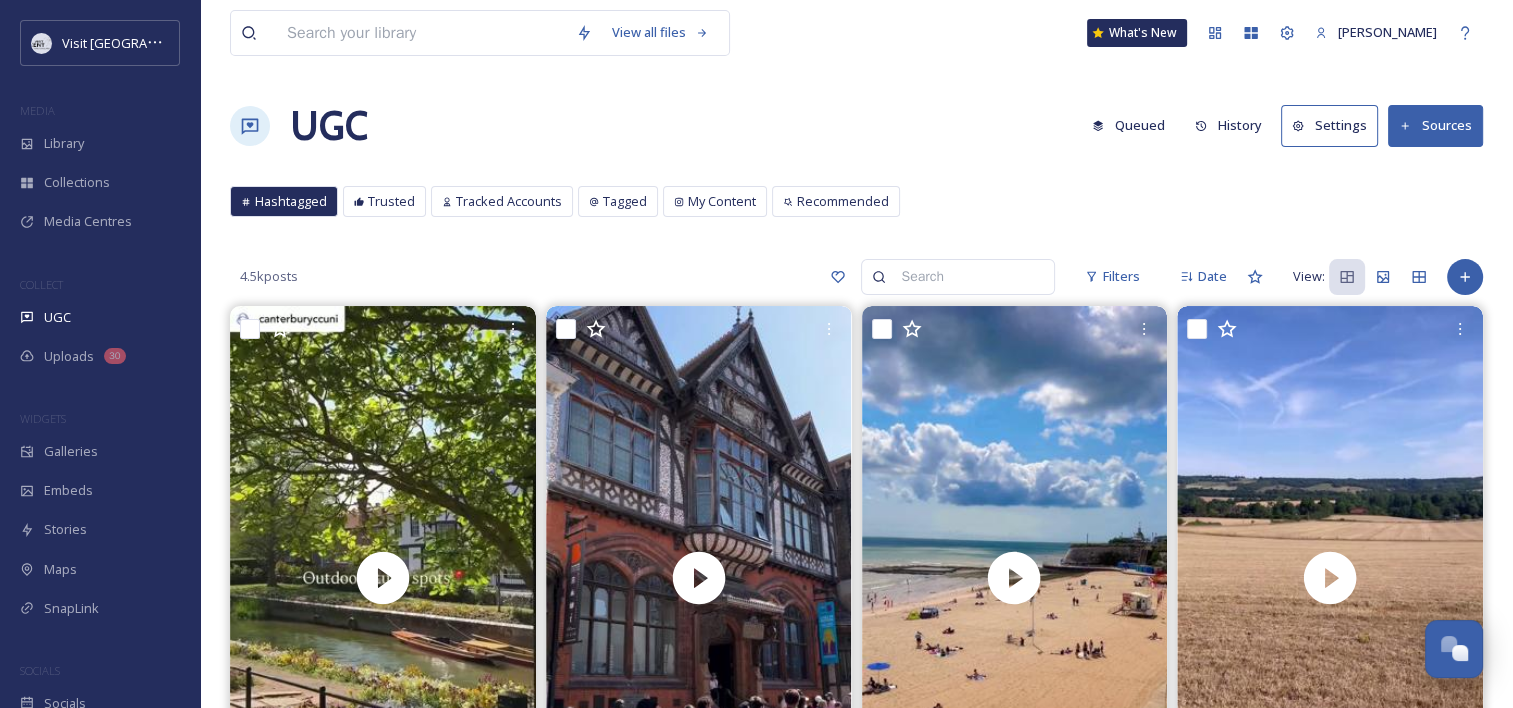 click on "View all files What's New [PERSON_NAME] UGC Queued History Settings Sources Hashtagged Trusted Tracked Accounts Tagged My Content Recommended 4.5k  posts Filters Date View:" at bounding box center (856, 1558) 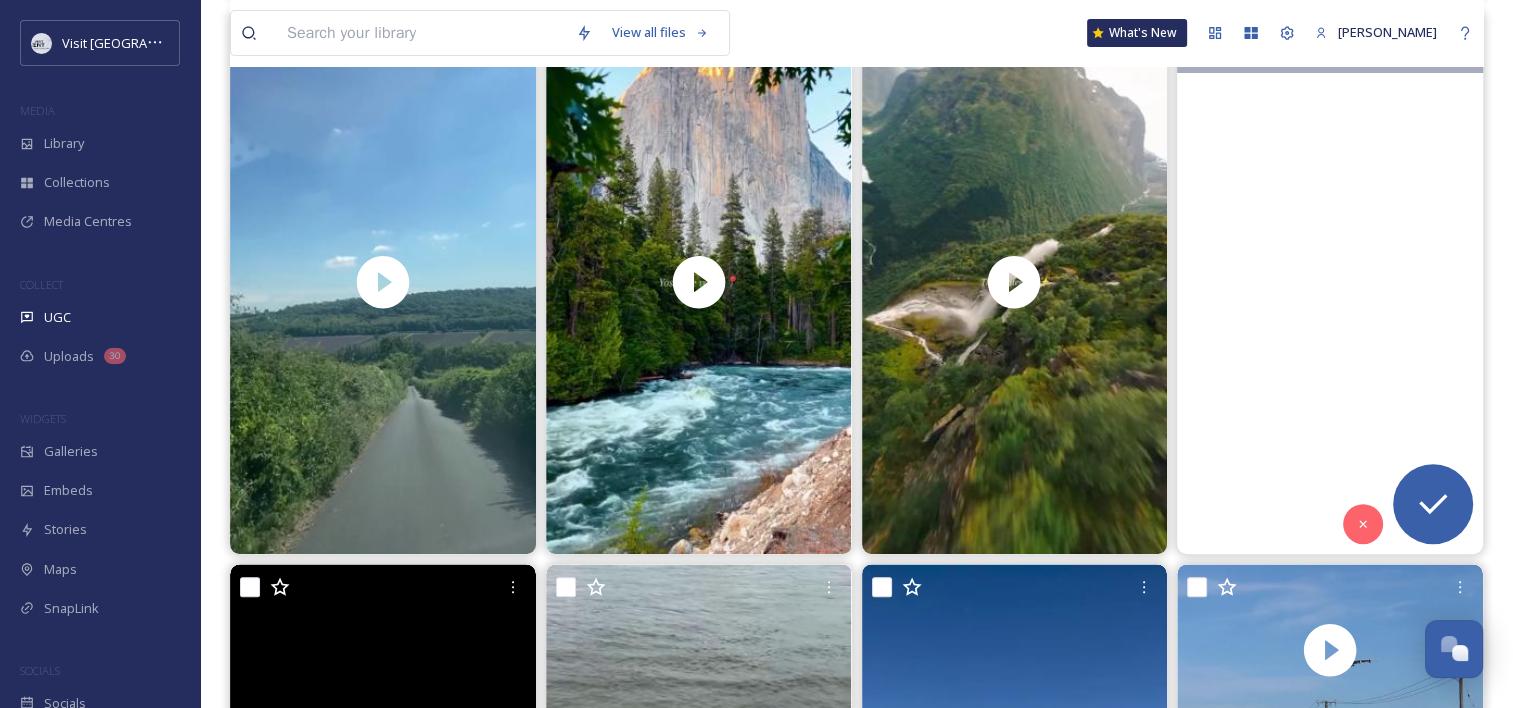 scroll, scrollTop: 859, scrollLeft: 0, axis: vertical 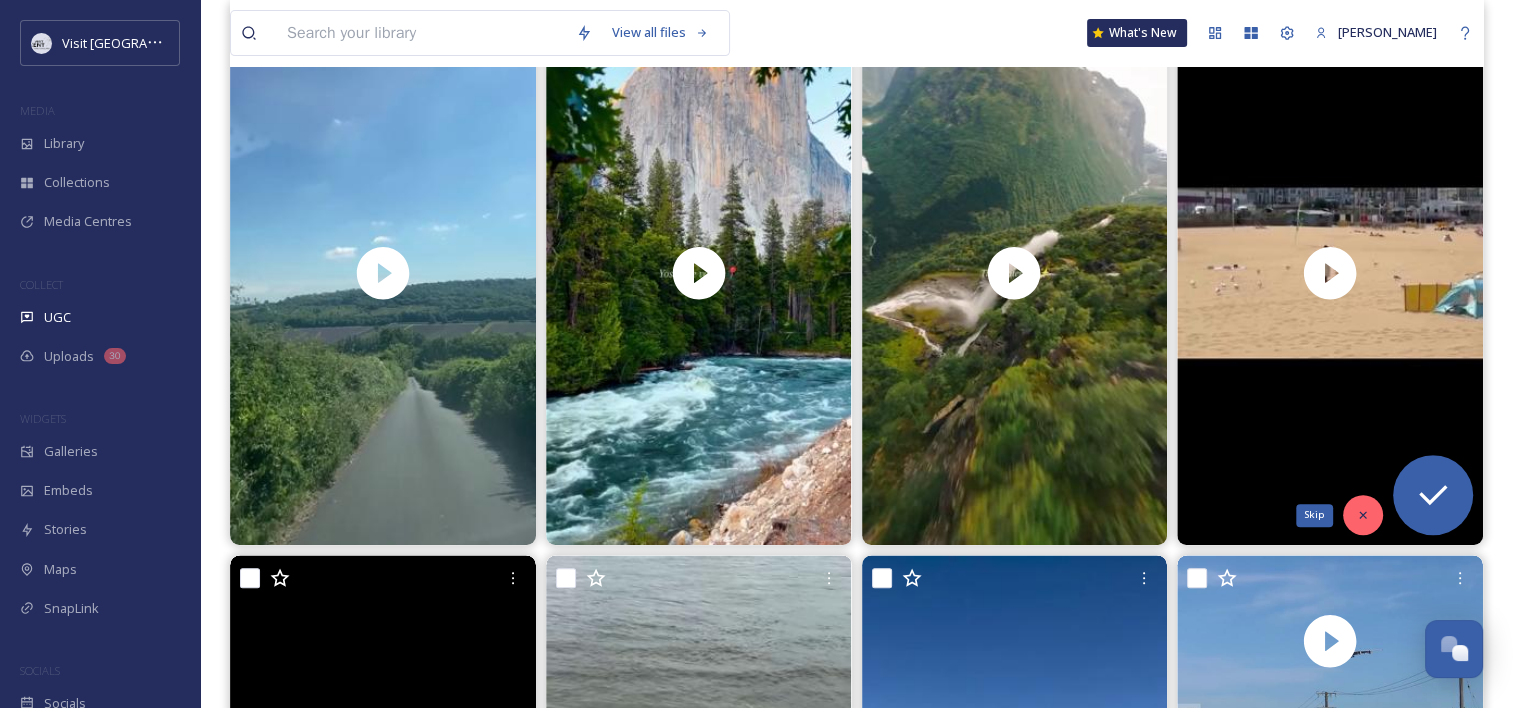 click 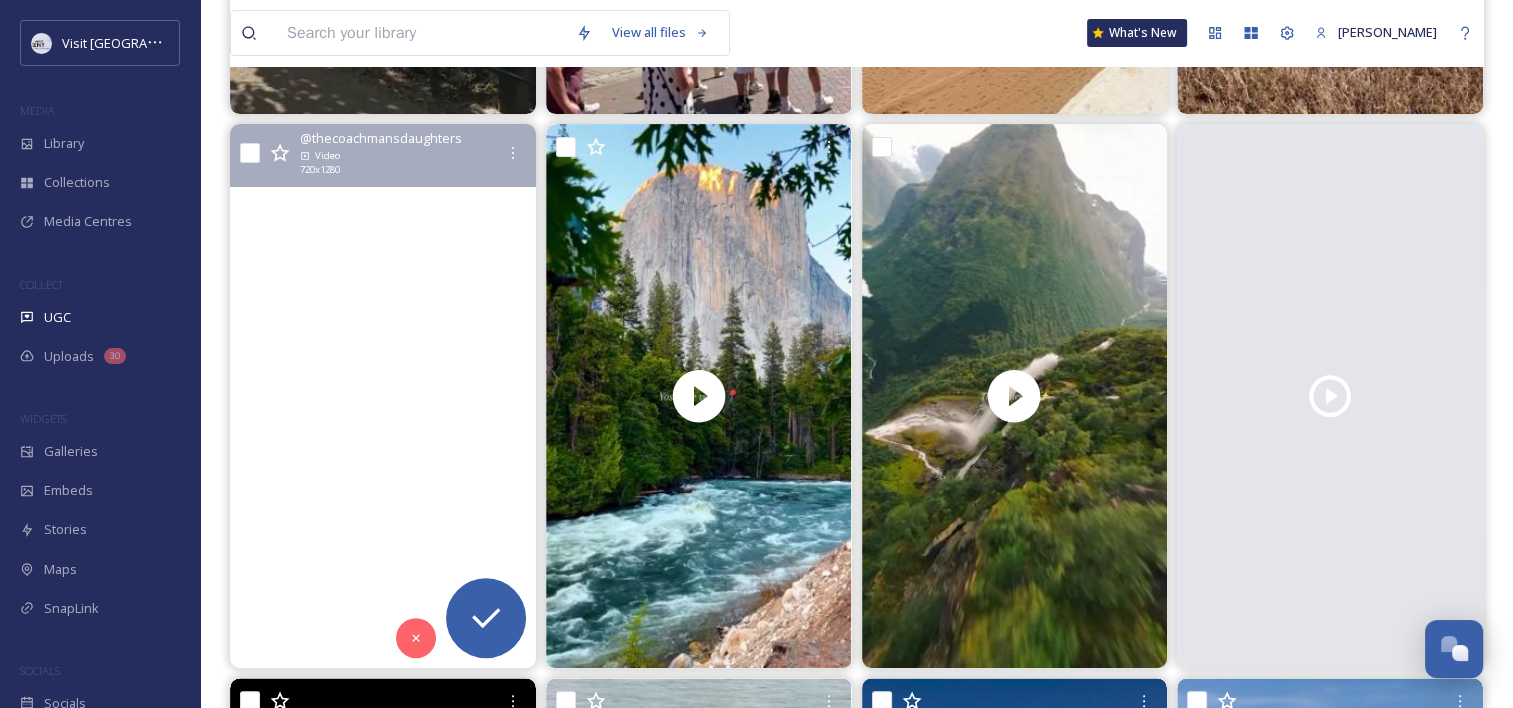 scroll, scrollTop: 733, scrollLeft: 0, axis: vertical 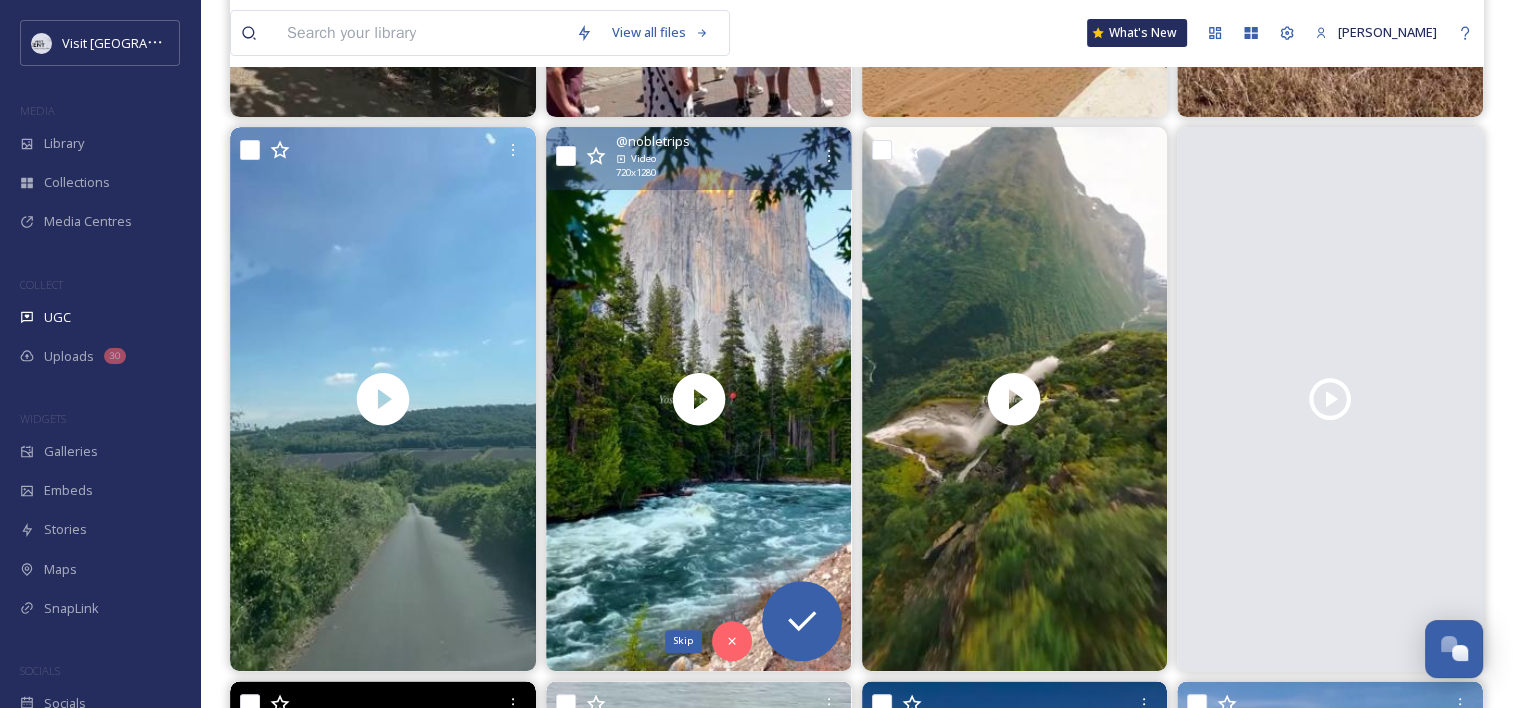 click 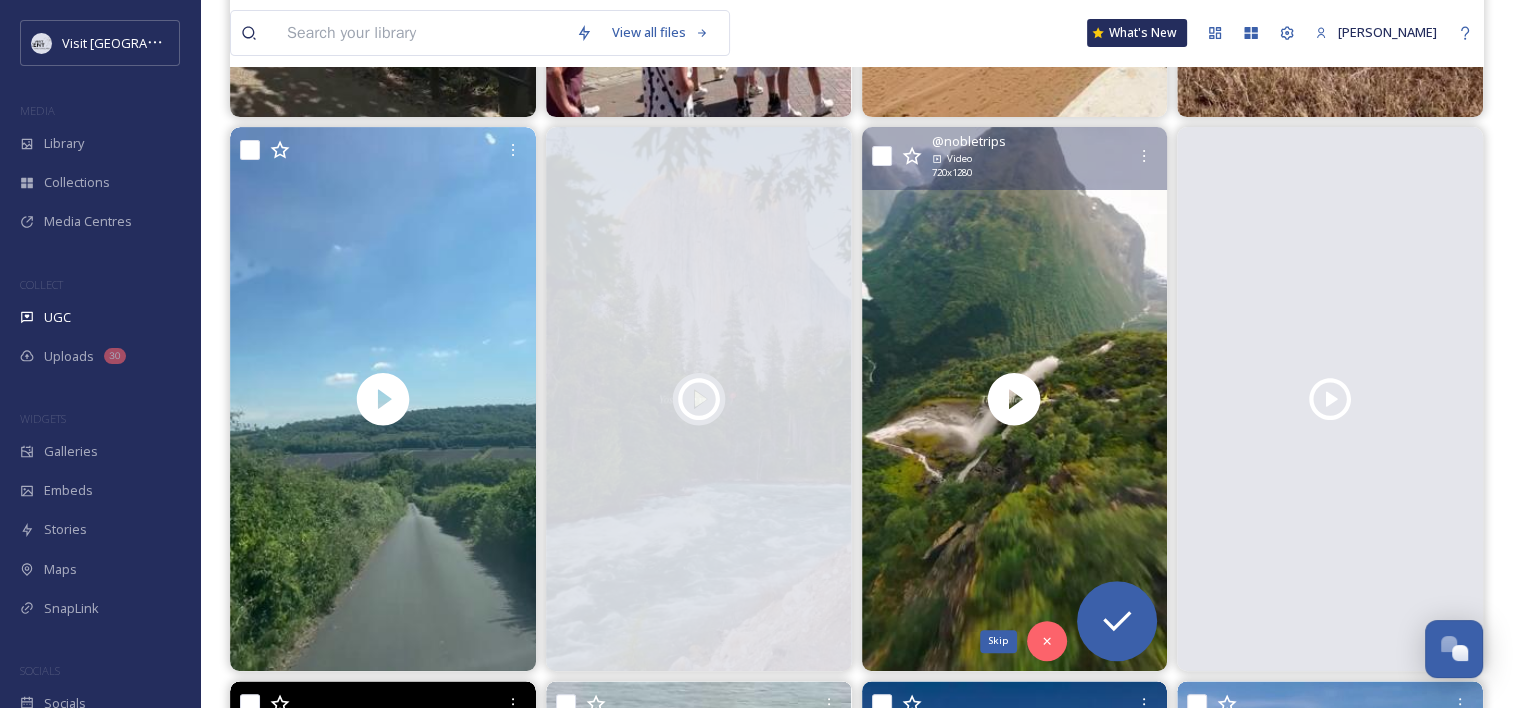 click 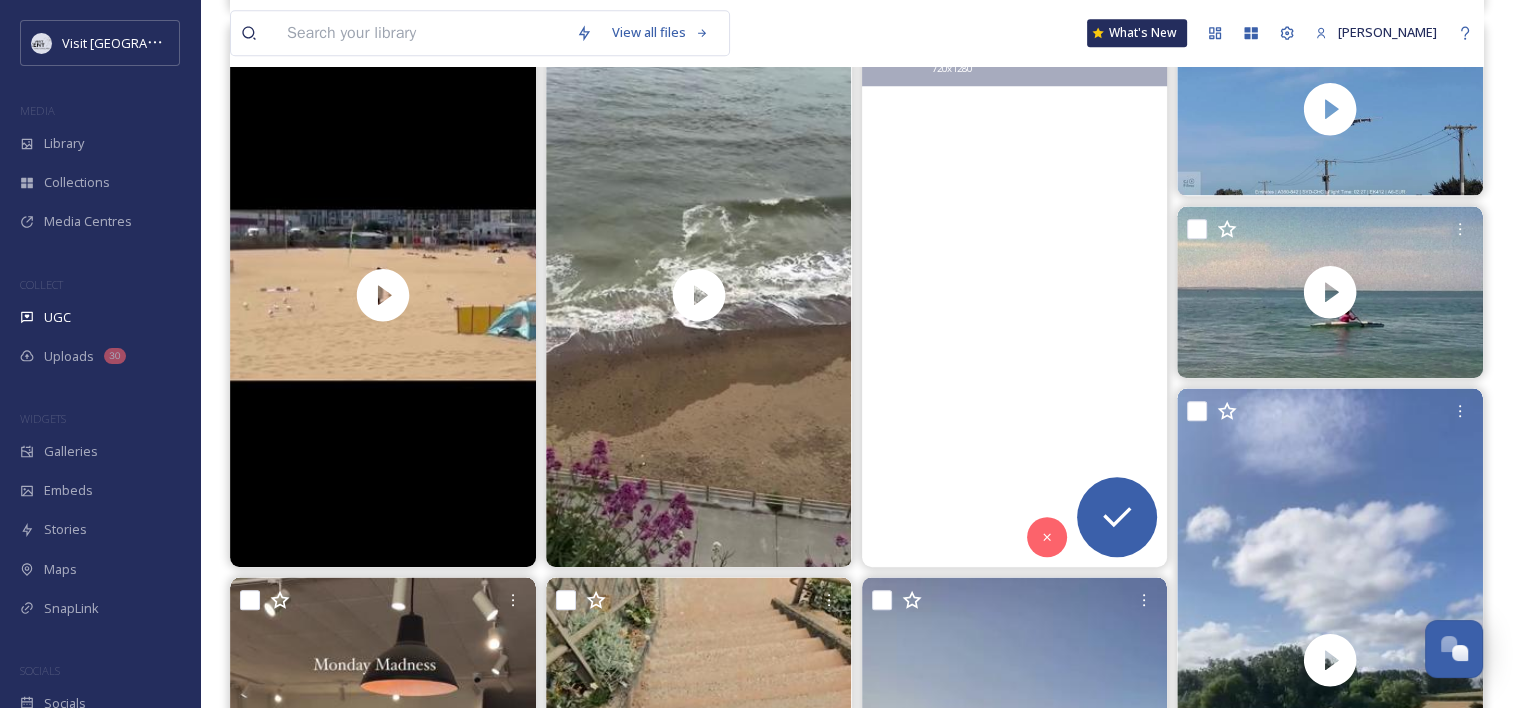 scroll, scrollTop: 1392, scrollLeft: 0, axis: vertical 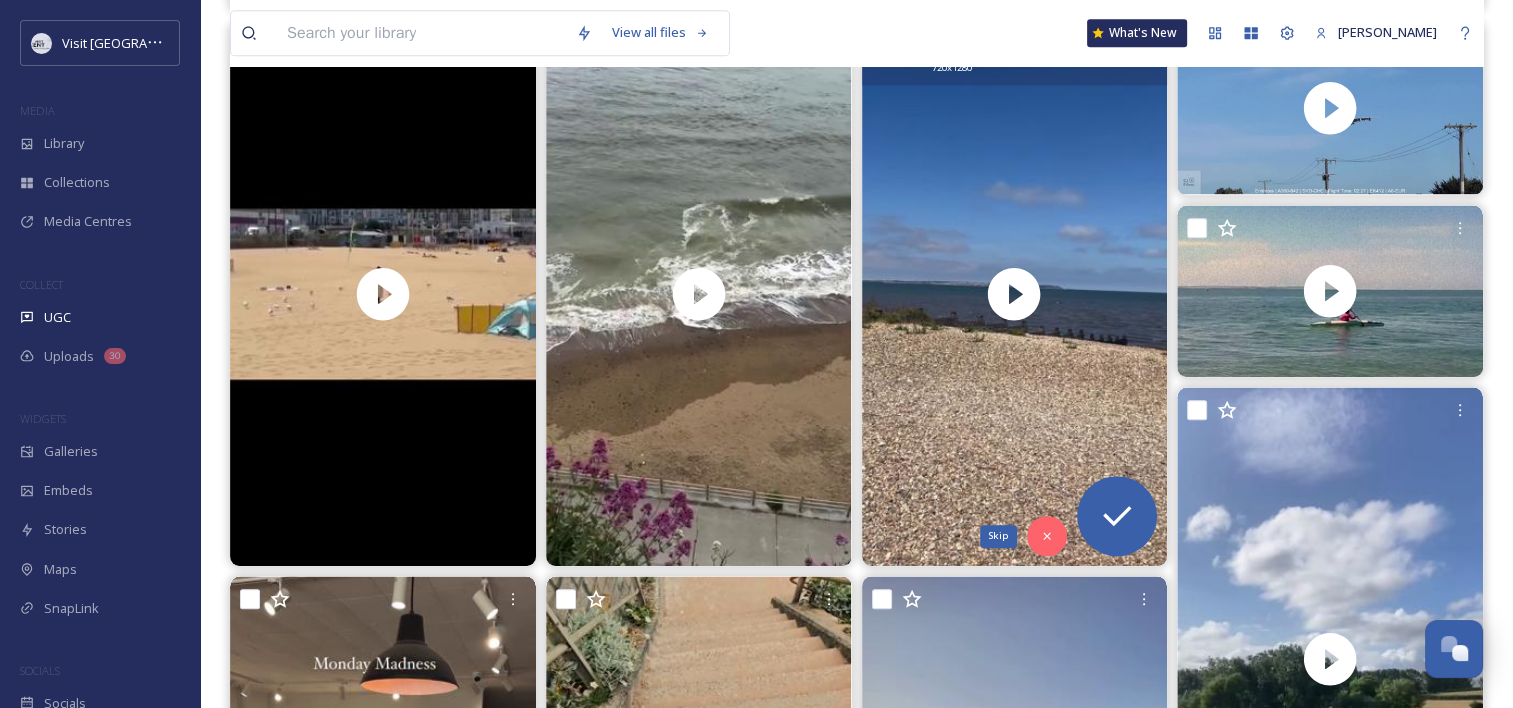 click 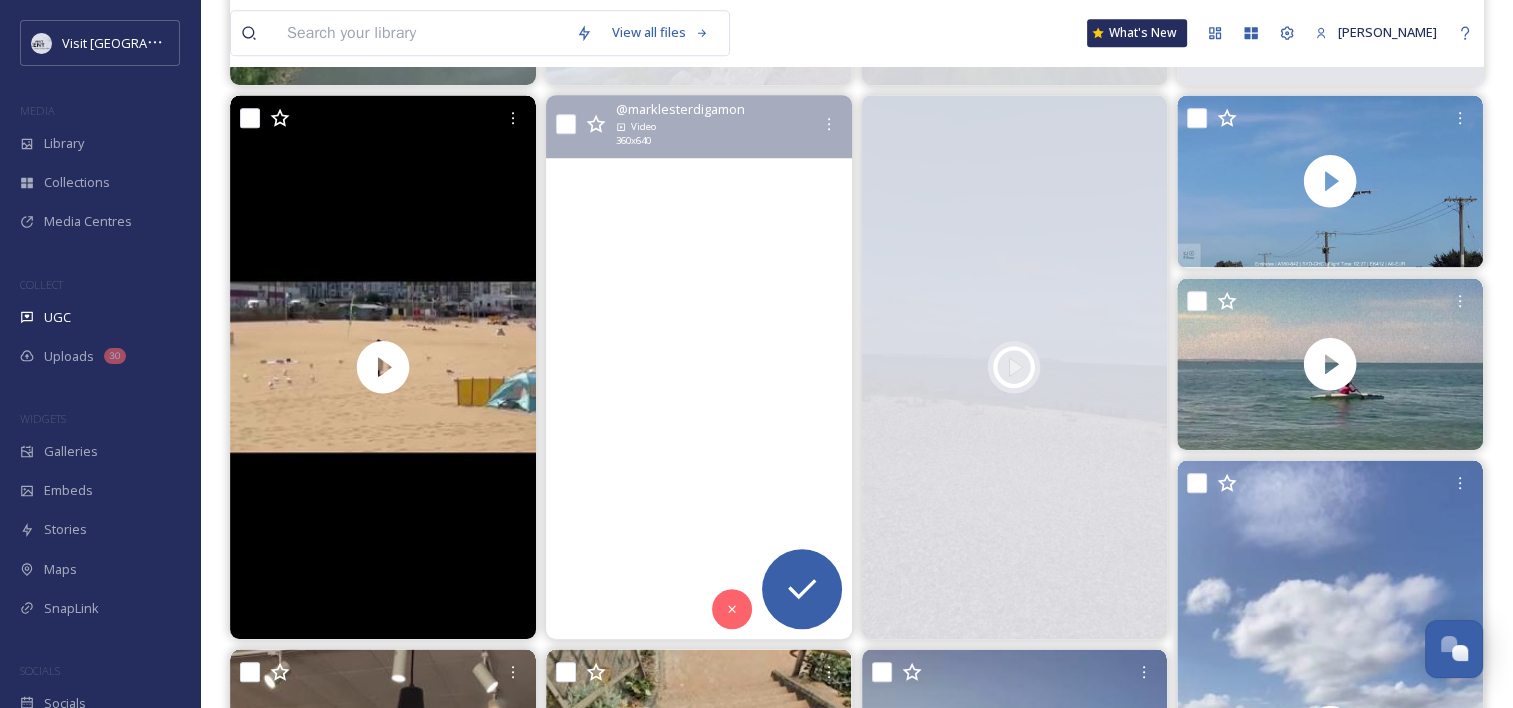 scroll, scrollTop: 1312, scrollLeft: 0, axis: vertical 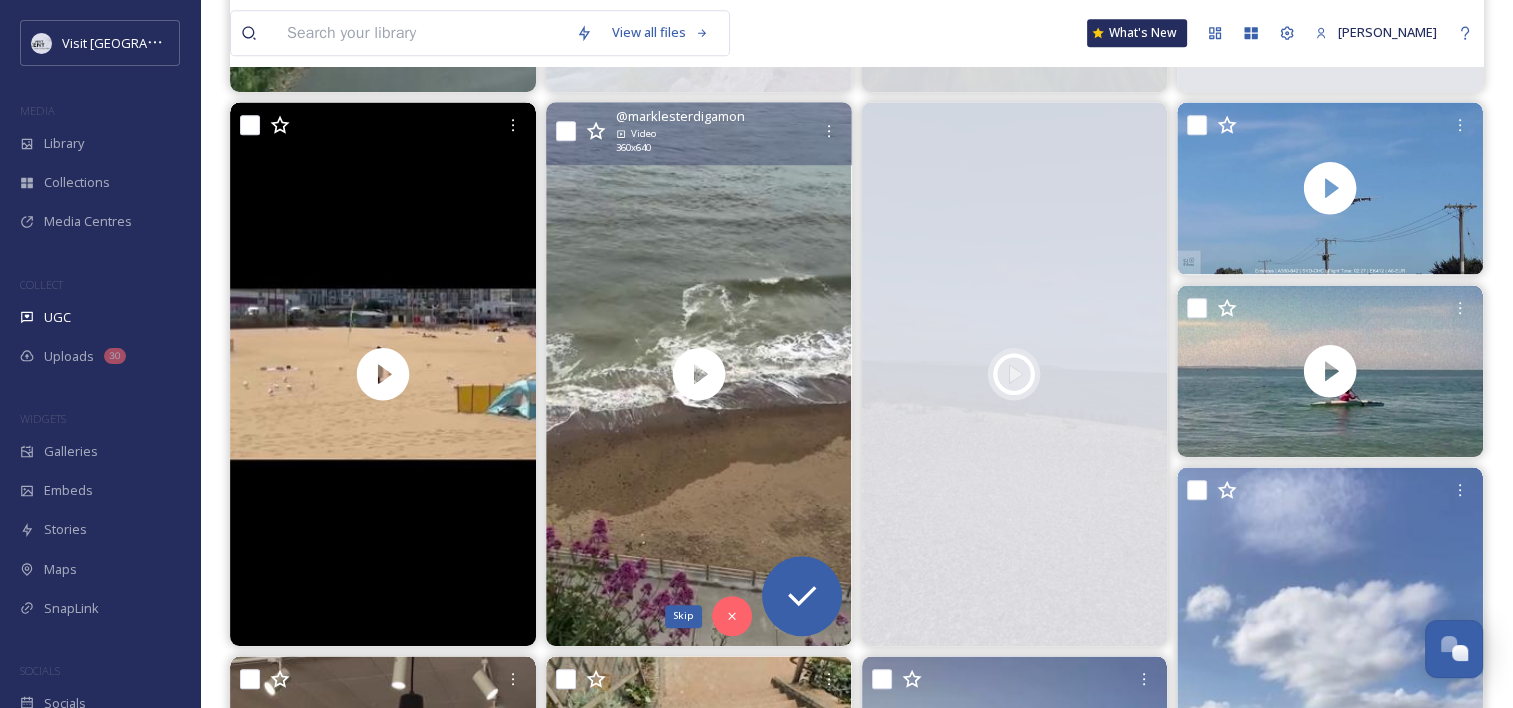 click 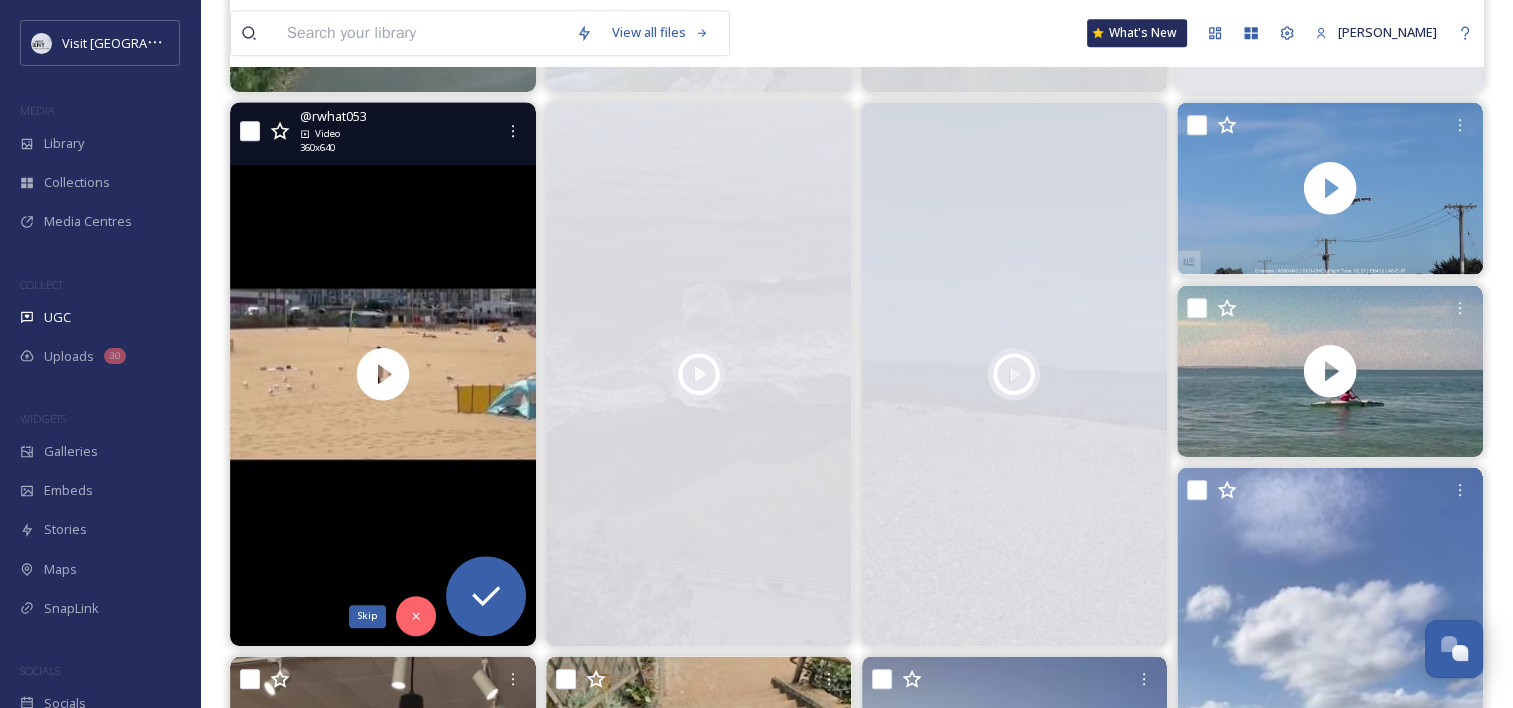 click on "Skip" at bounding box center [416, 616] 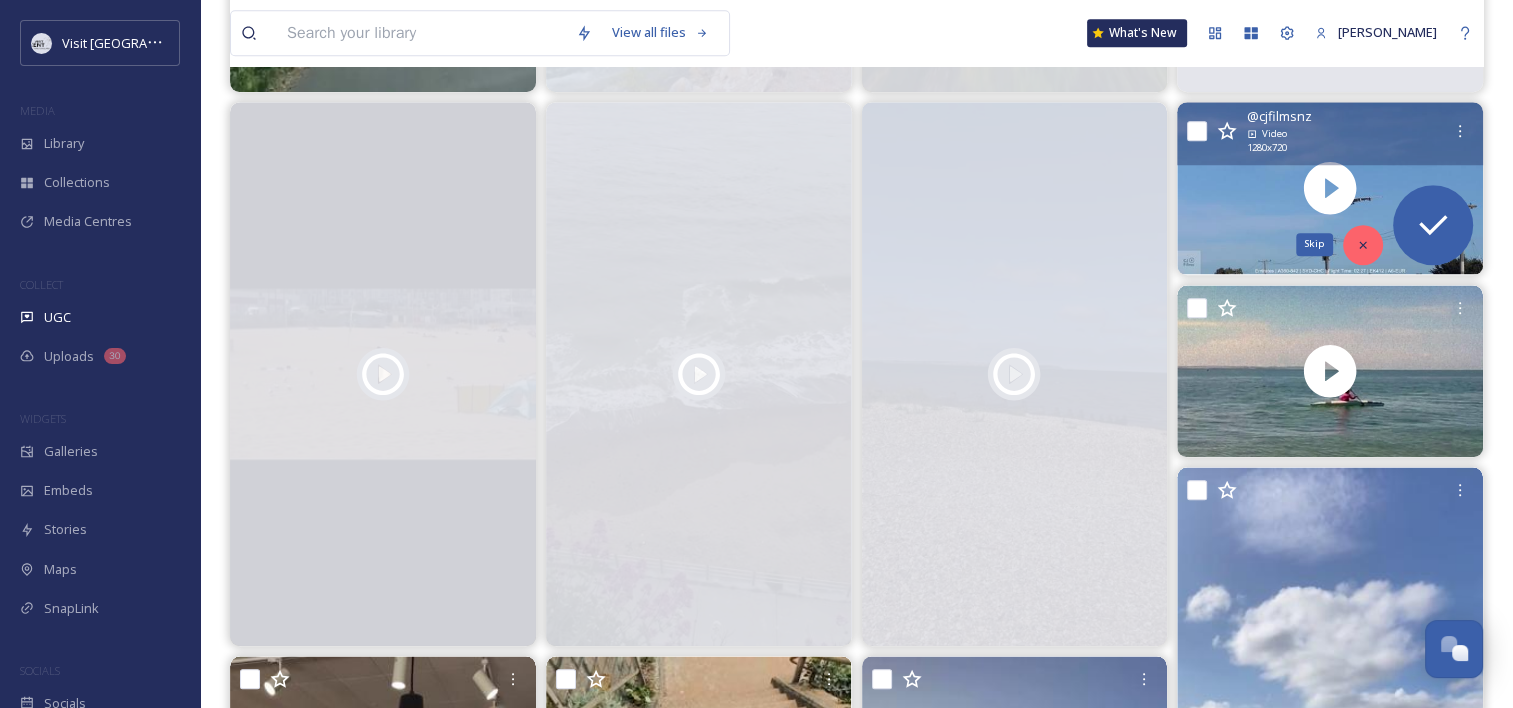 click on "Skip" at bounding box center (1363, 245) 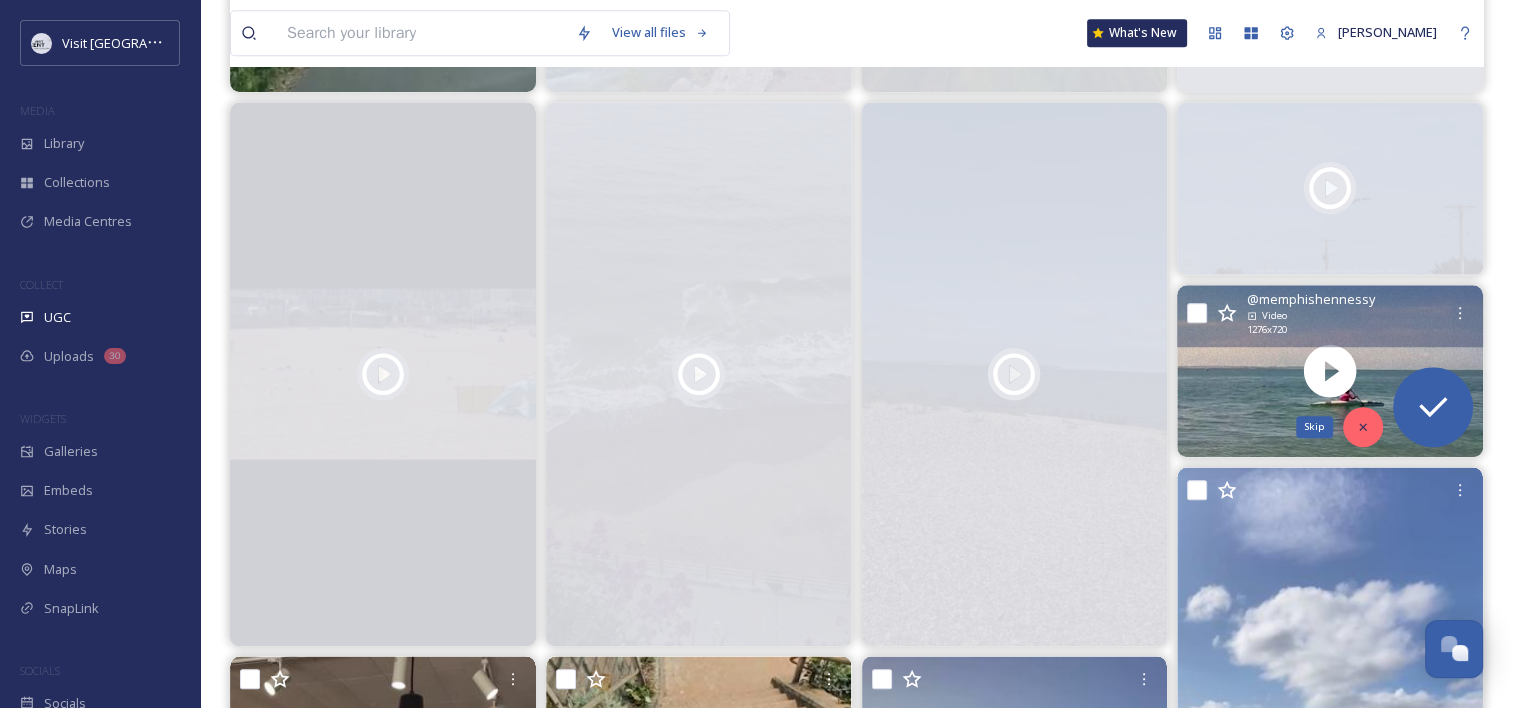 click 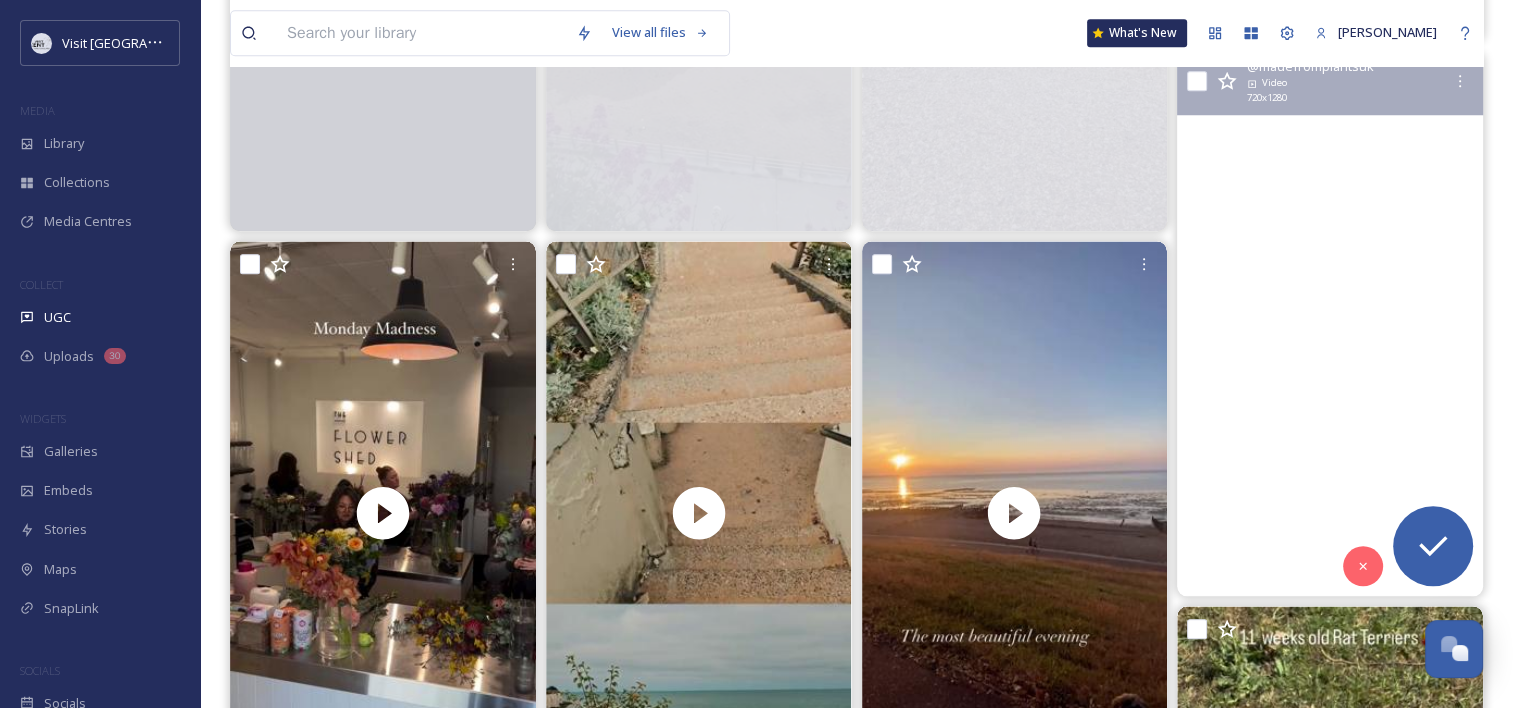 scroll, scrollTop: 1728, scrollLeft: 0, axis: vertical 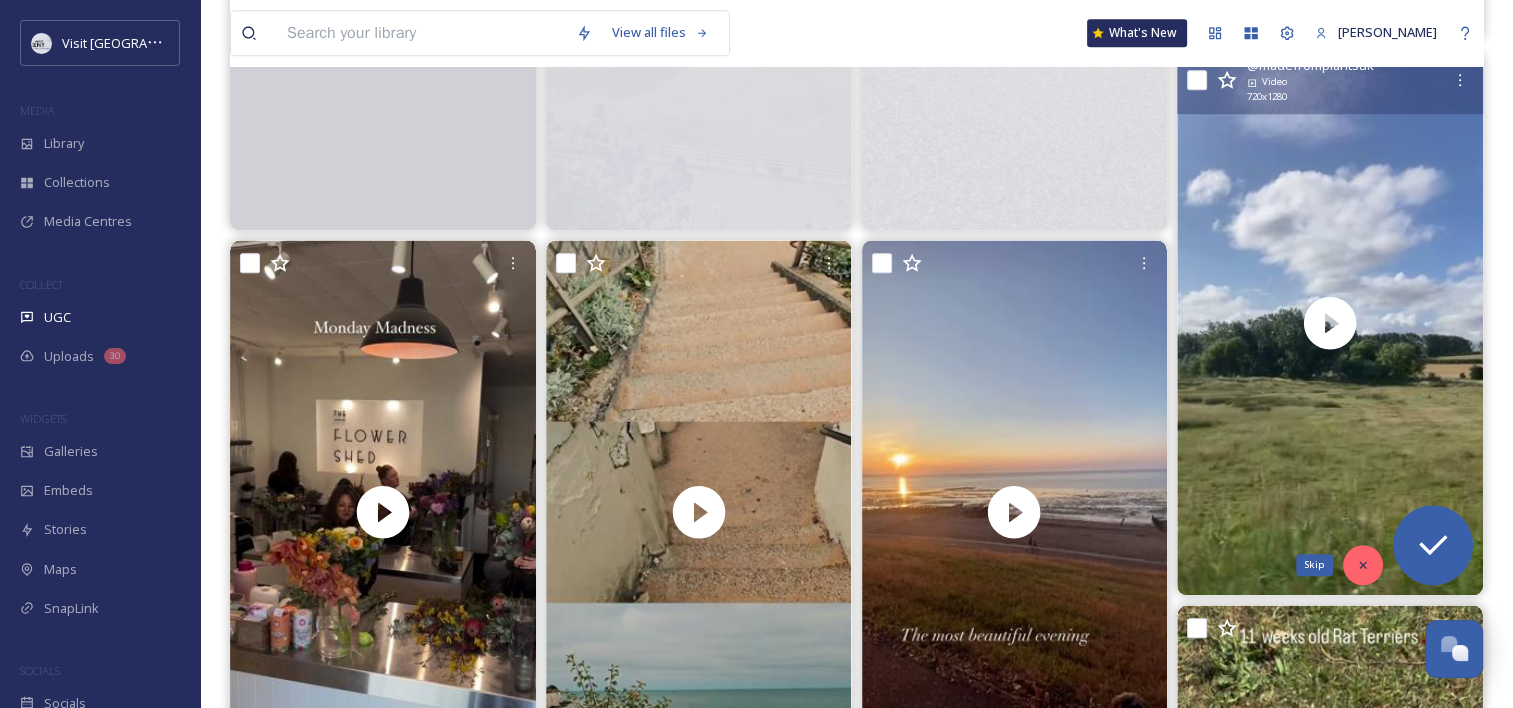 click on "Skip" at bounding box center [1363, 565] 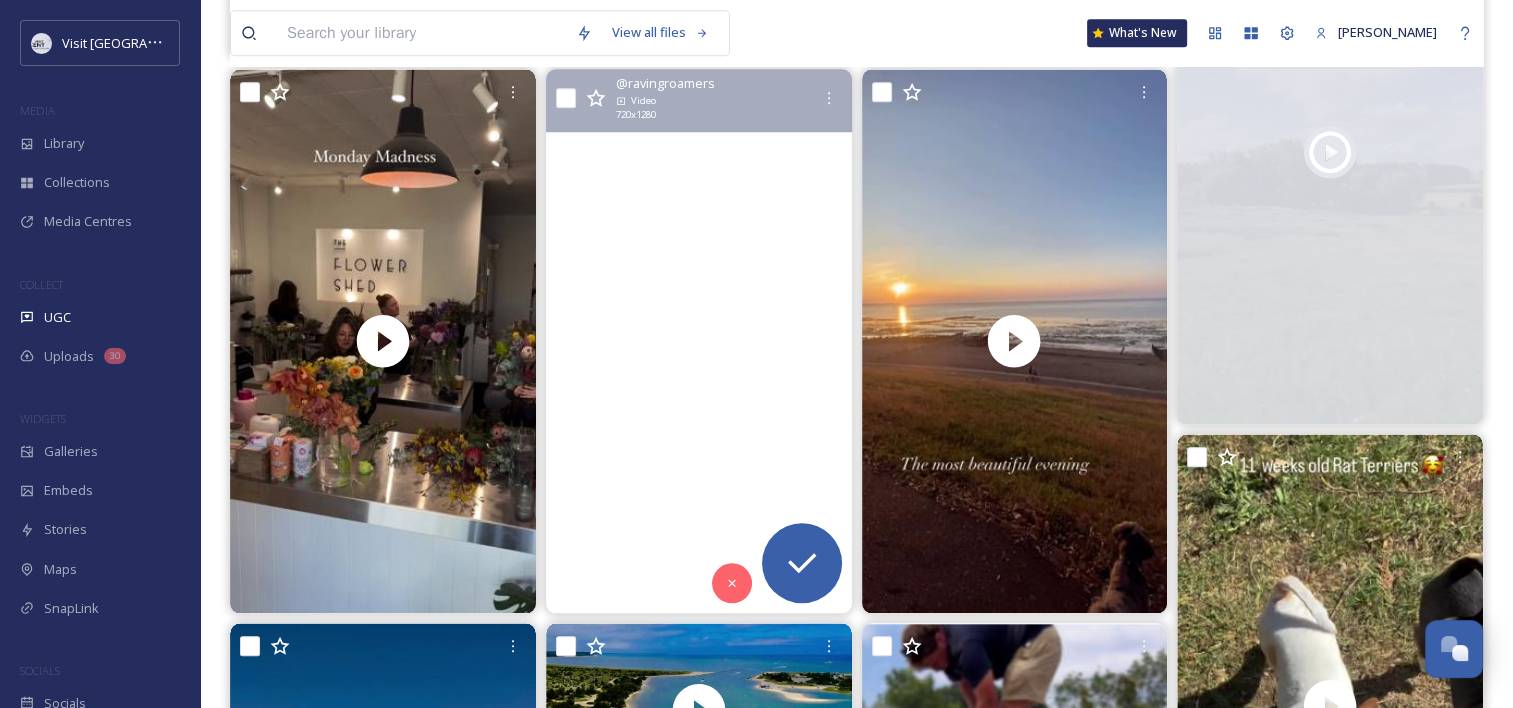 scroll, scrollTop: 1903, scrollLeft: 0, axis: vertical 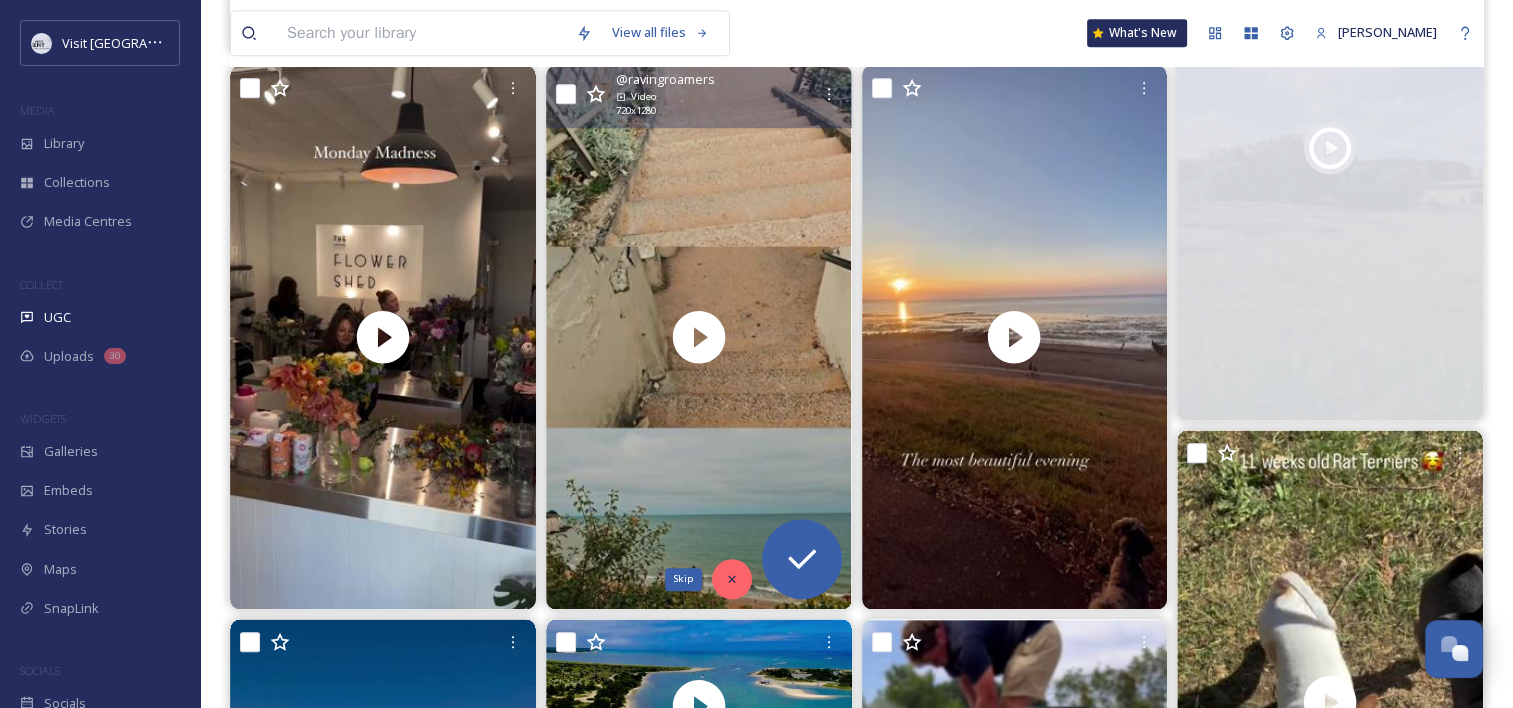 click 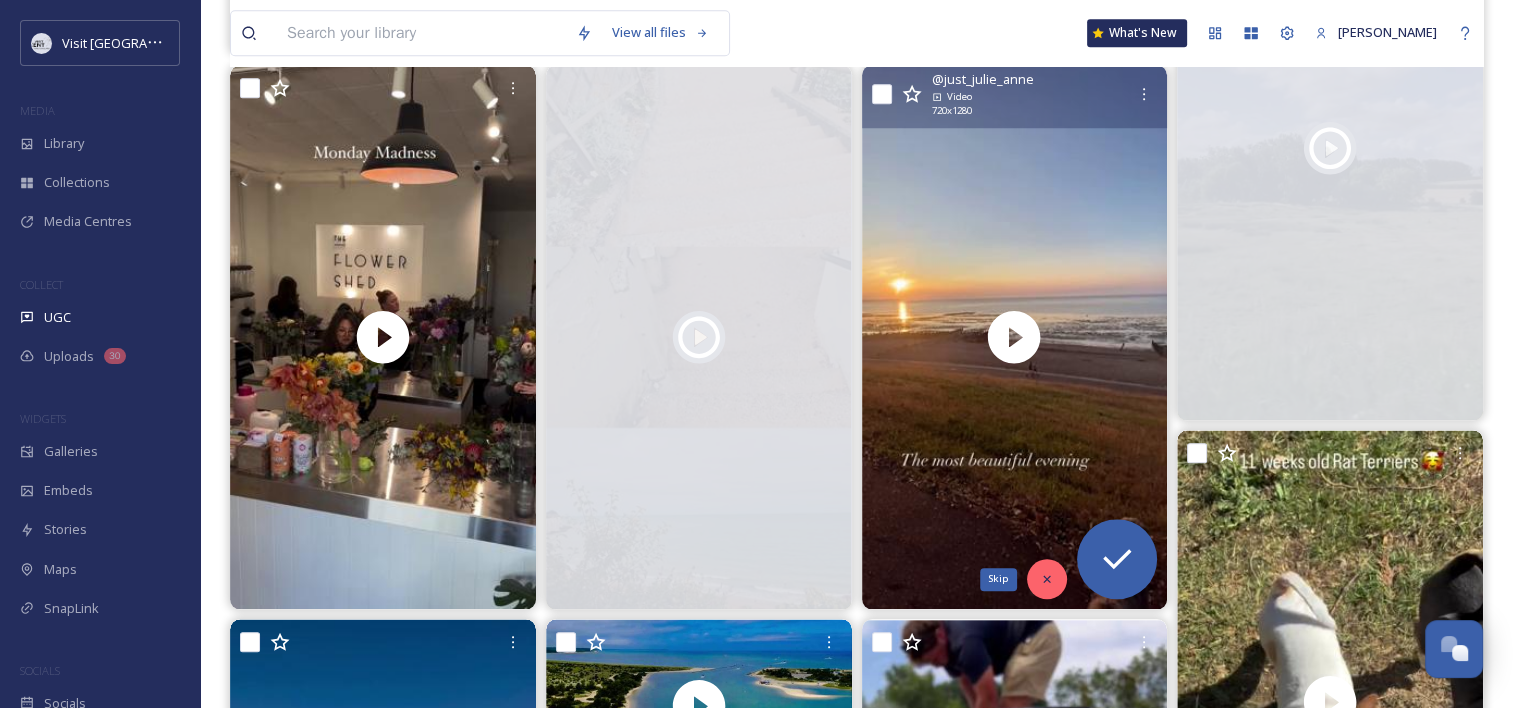 click 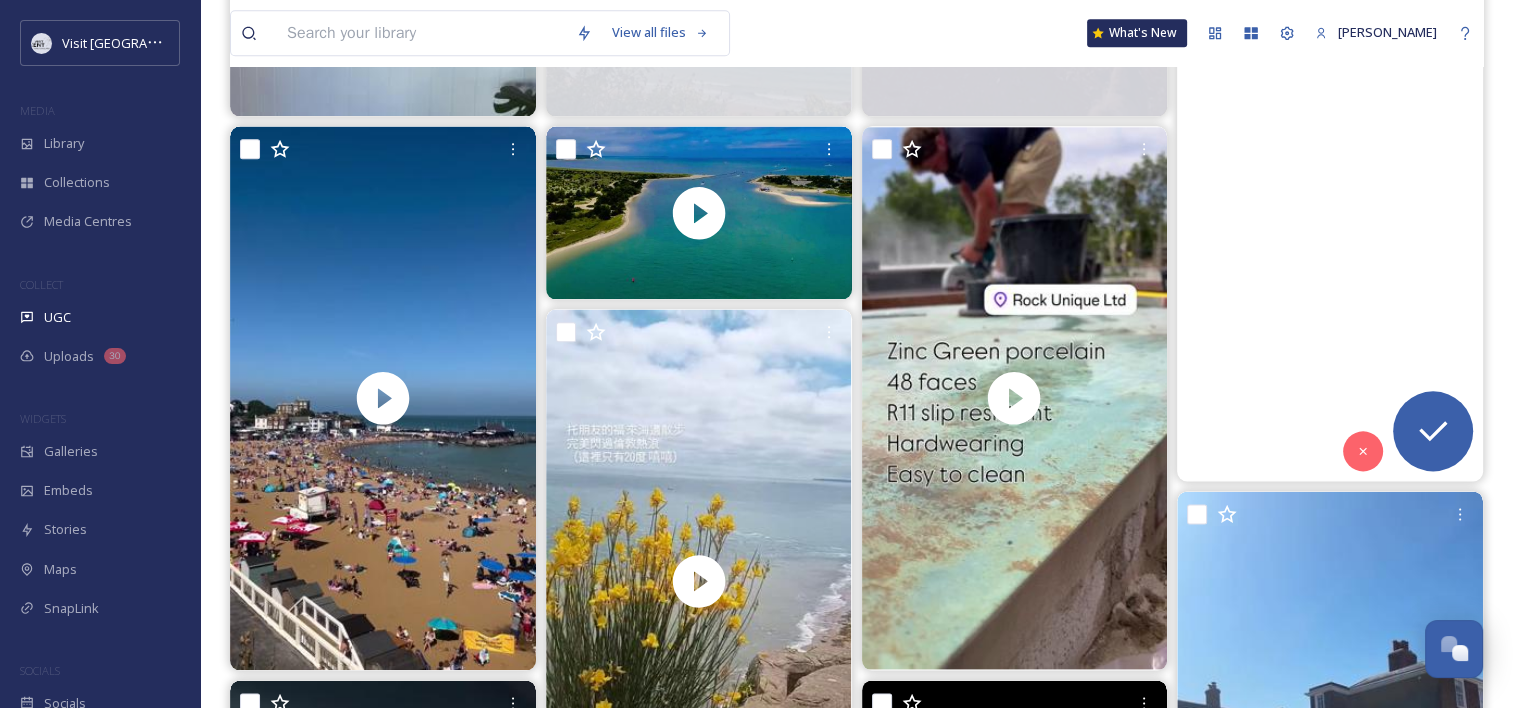 scroll, scrollTop: 2403, scrollLeft: 0, axis: vertical 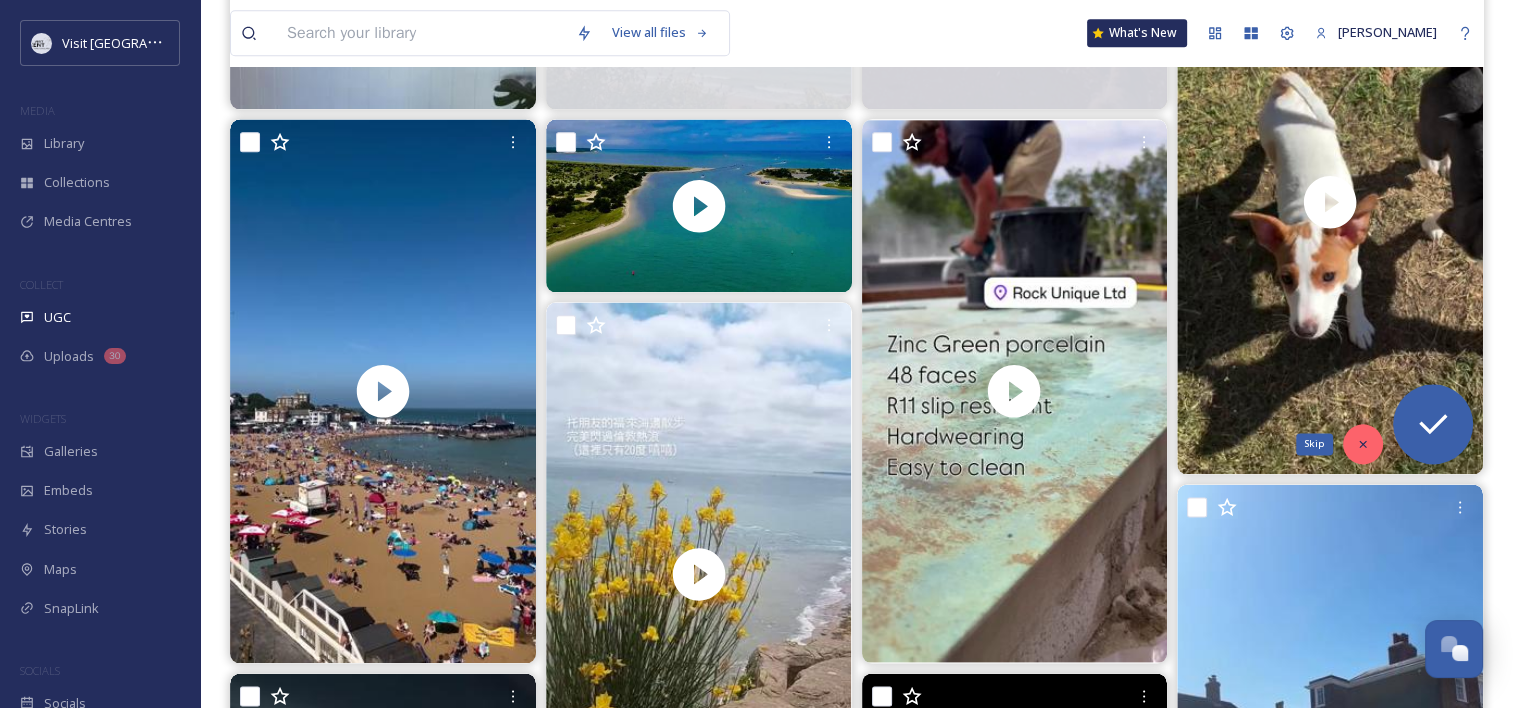 click on "Skip" at bounding box center [1363, 444] 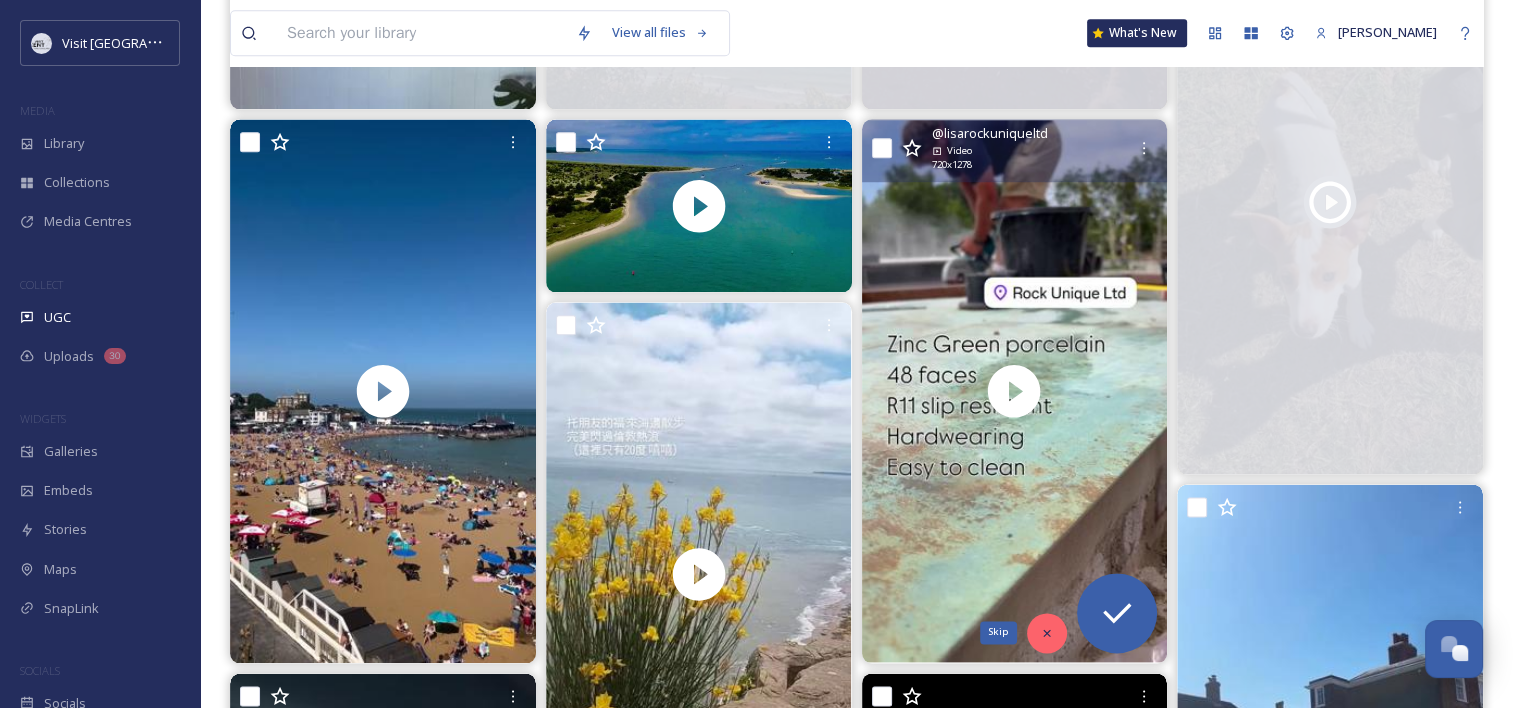 click 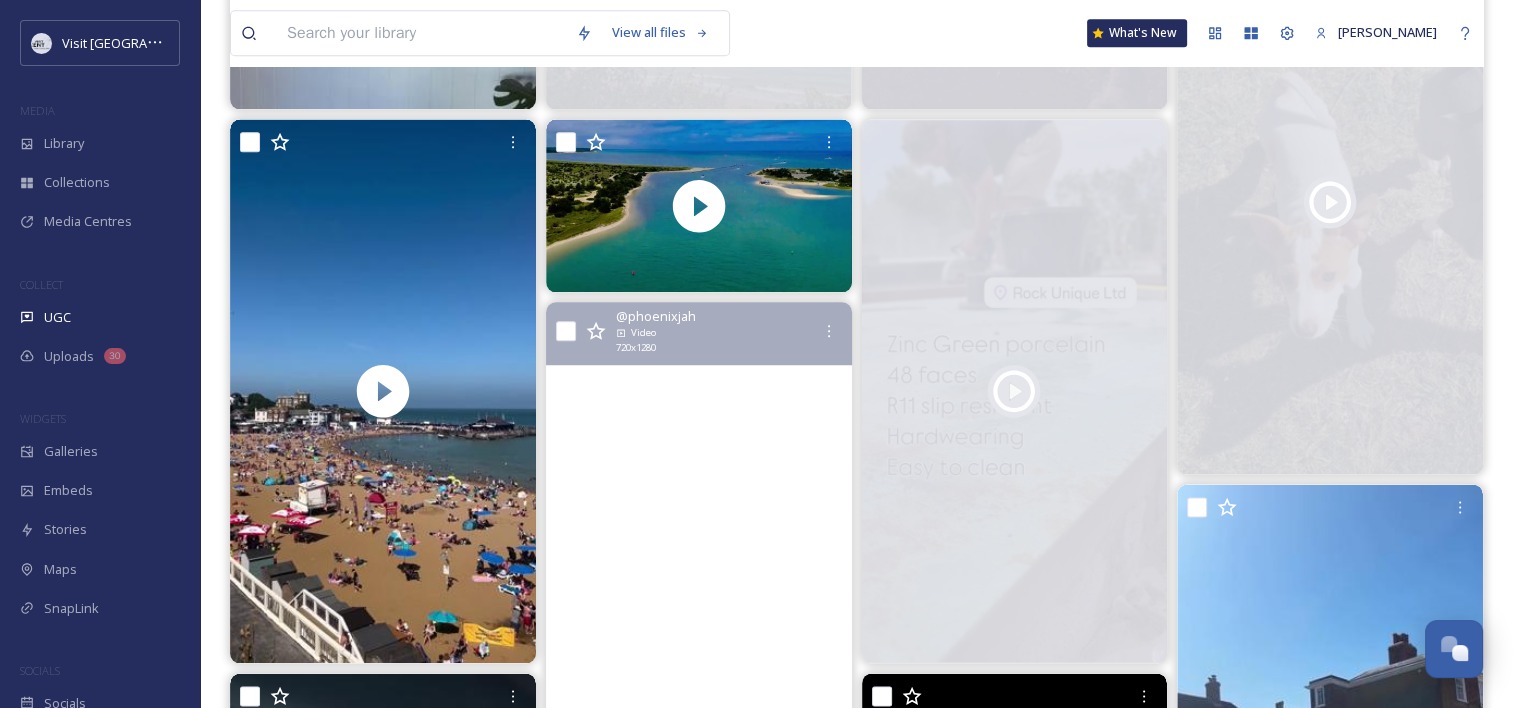 scroll, scrollTop: 2579, scrollLeft: 0, axis: vertical 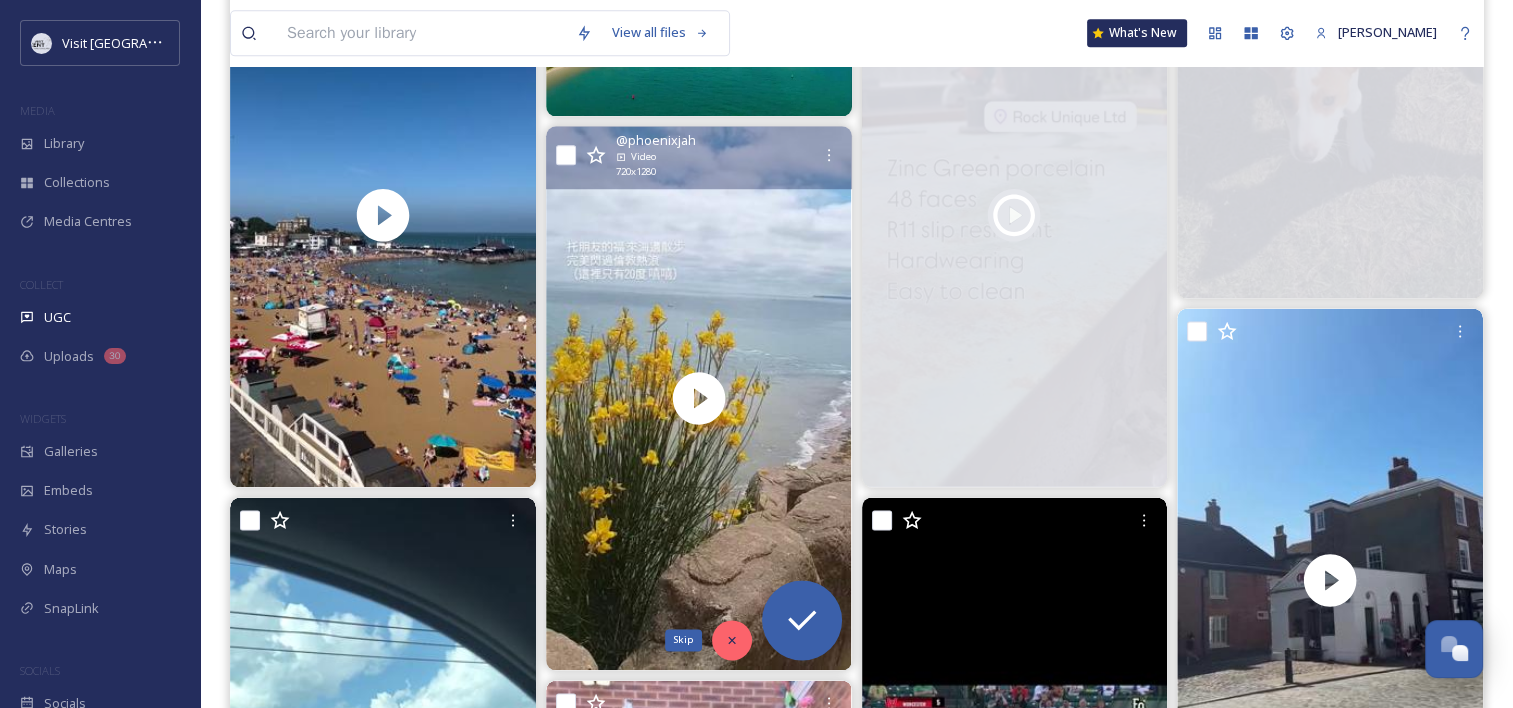 click 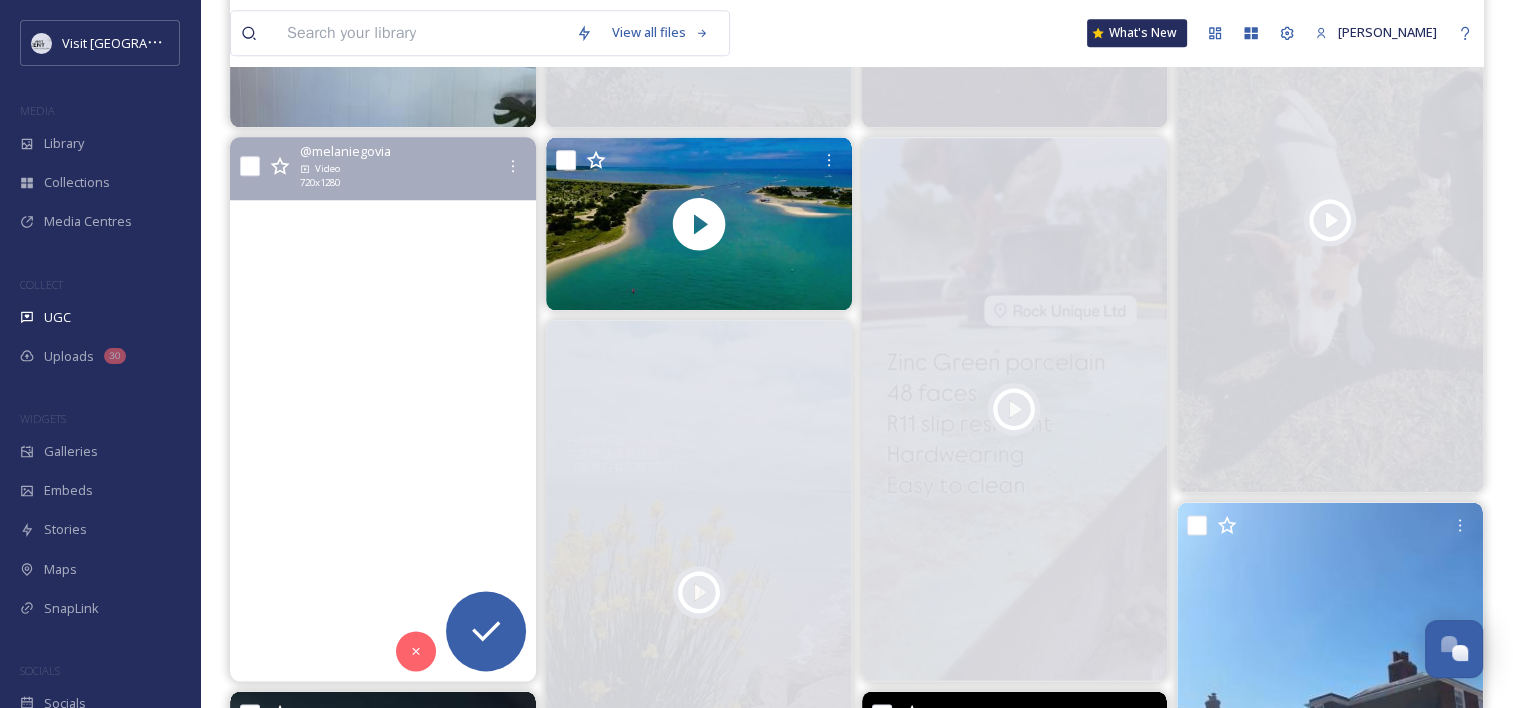 scroll, scrollTop: 2368, scrollLeft: 0, axis: vertical 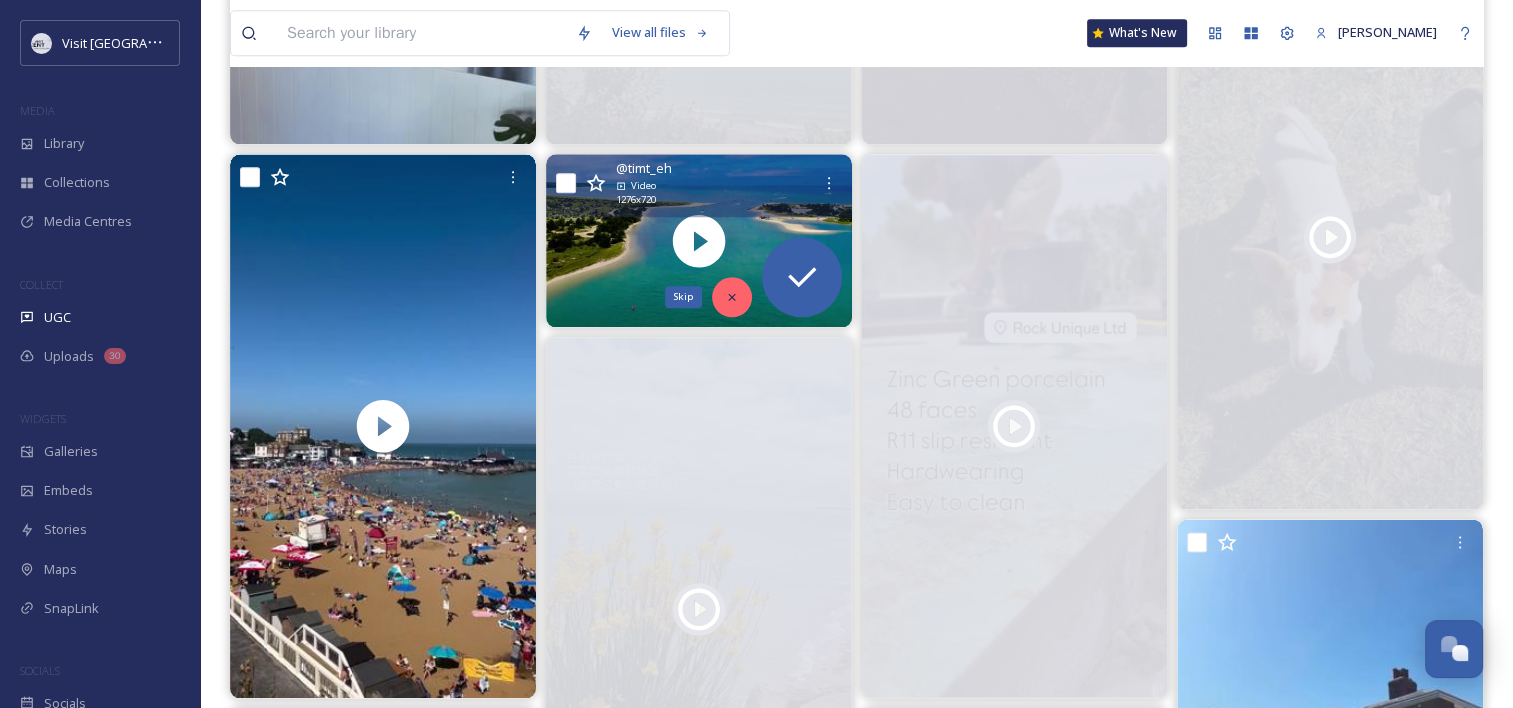 click 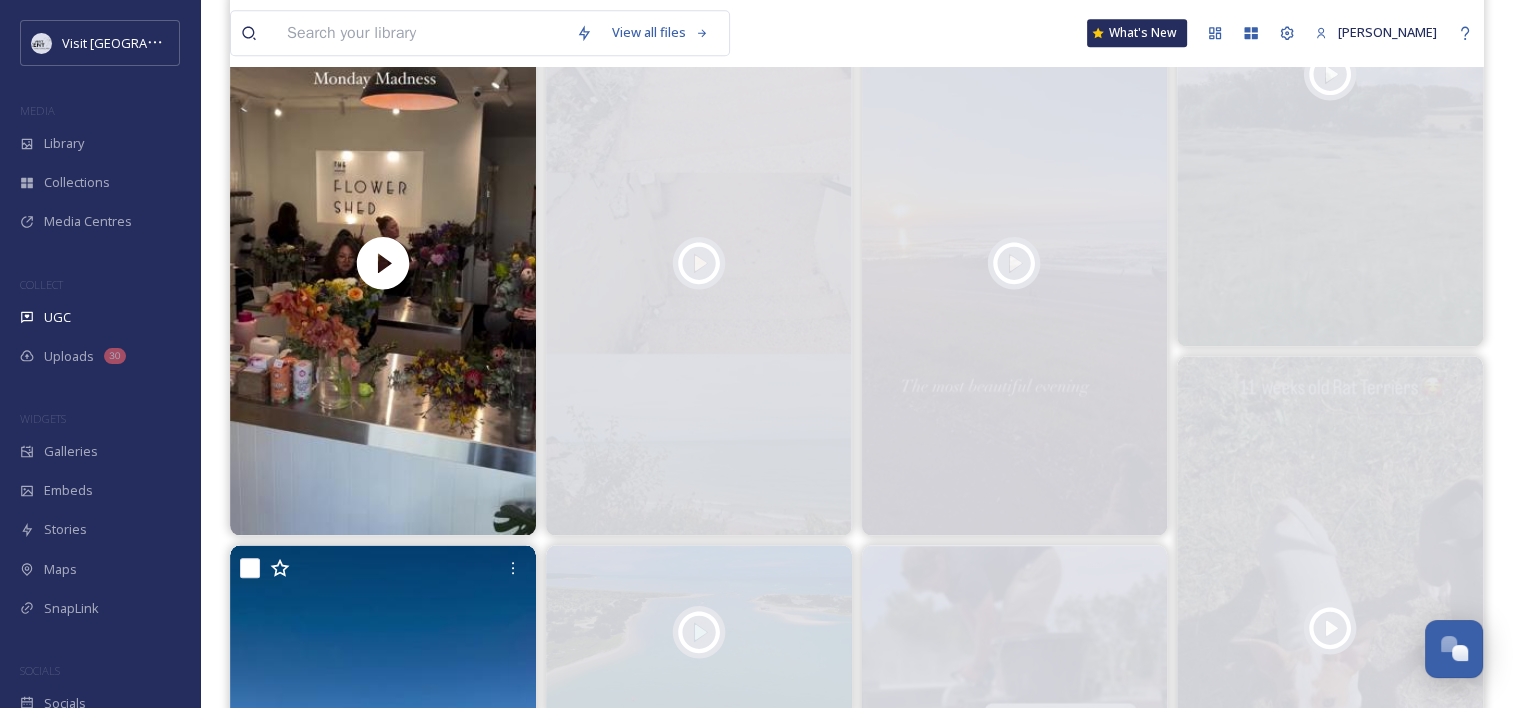 scroll, scrollTop: 1983, scrollLeft: 0, axis: vertical 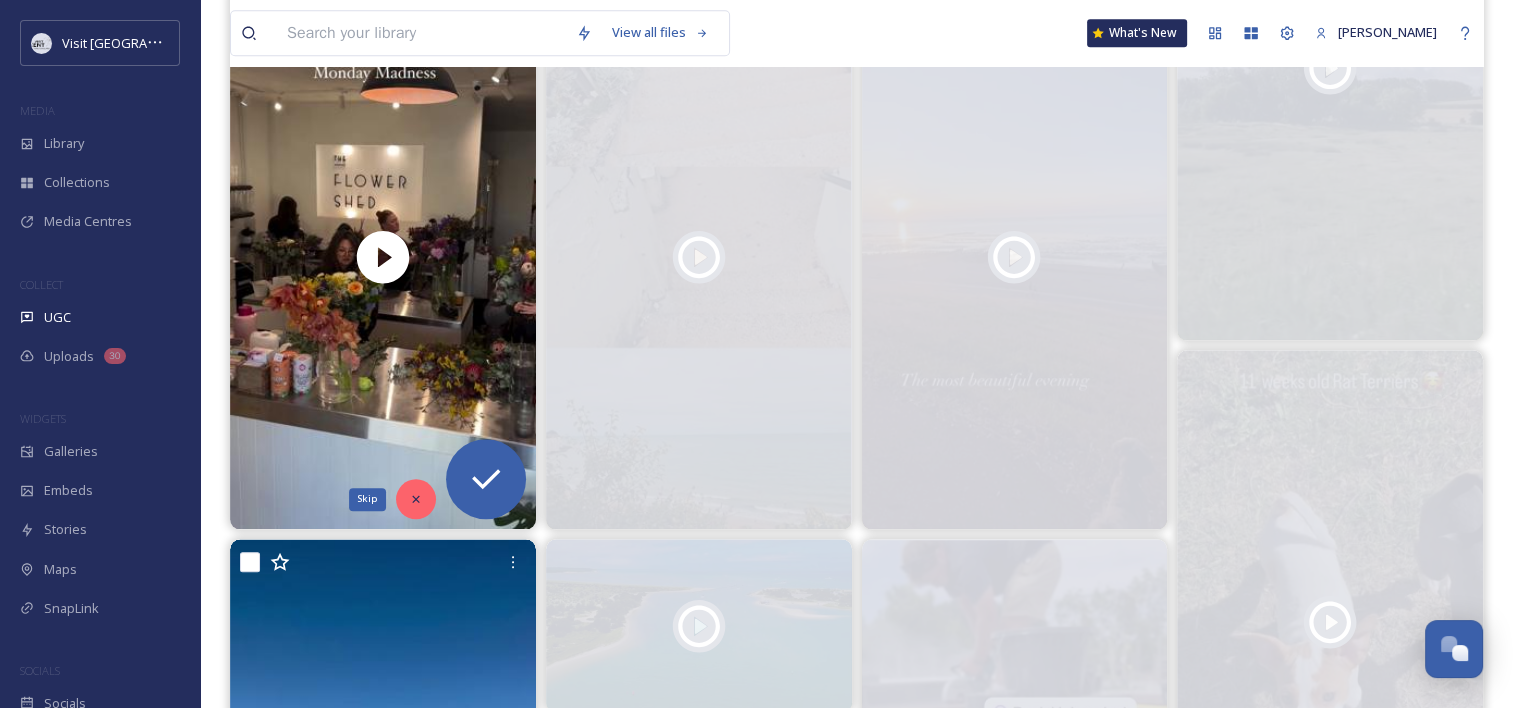 click 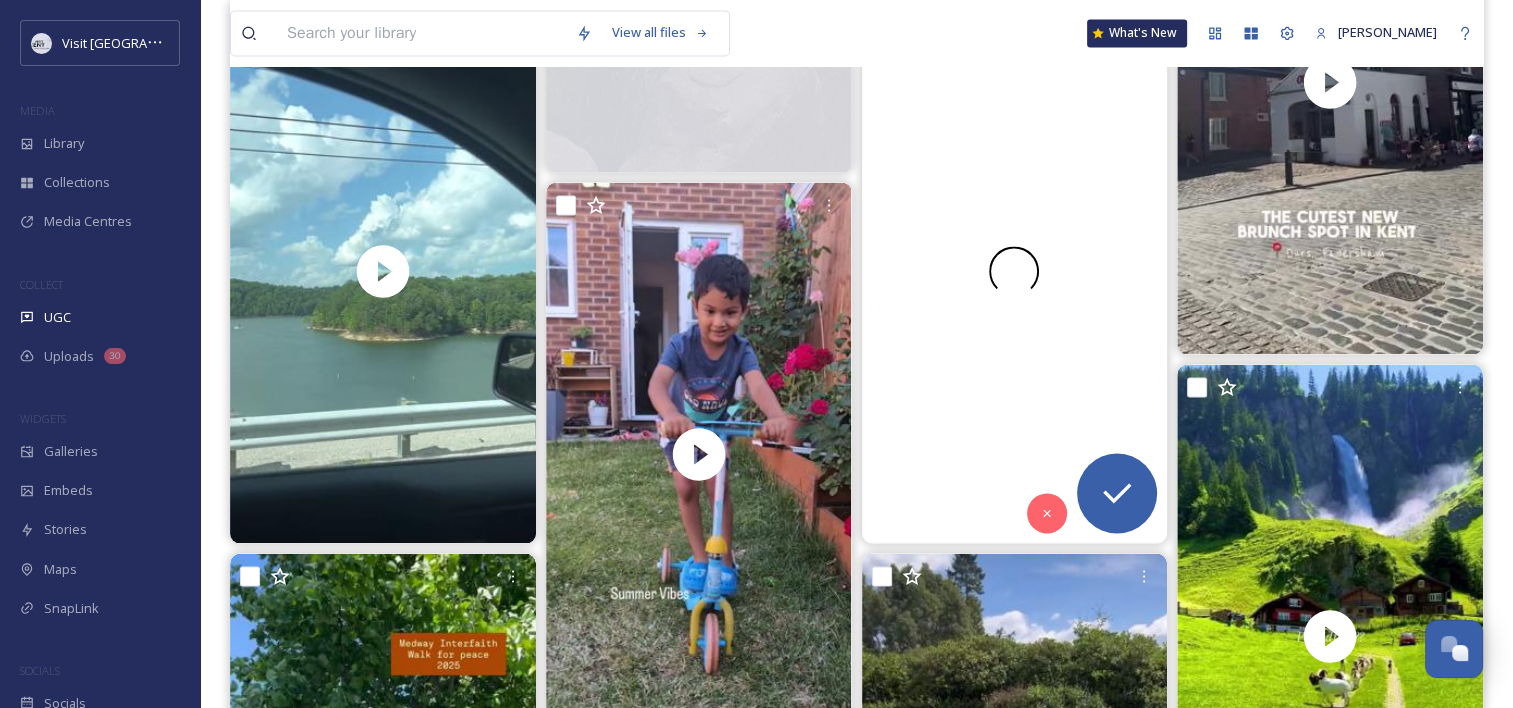 scroll, scrollTop: 3072, scrollLeft: 0, axis: vertical 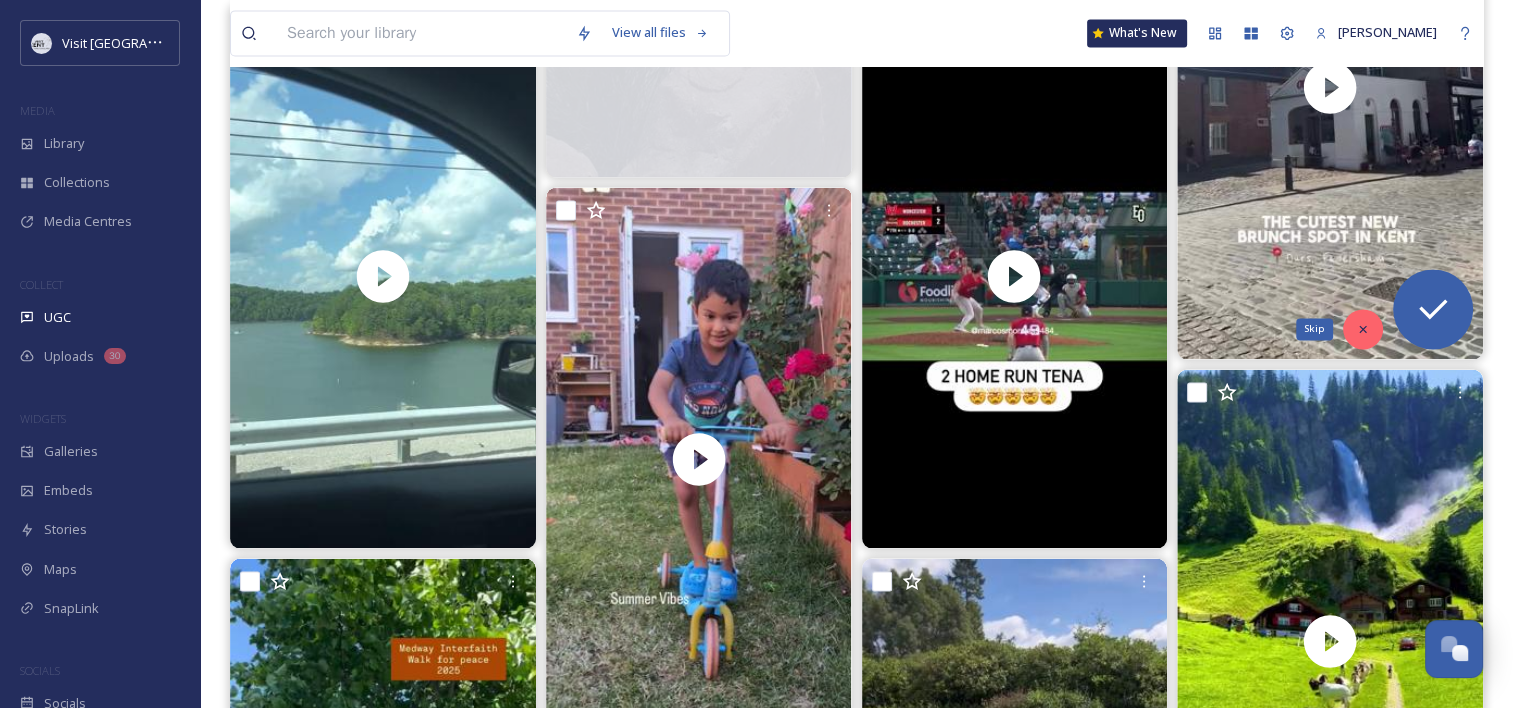 click 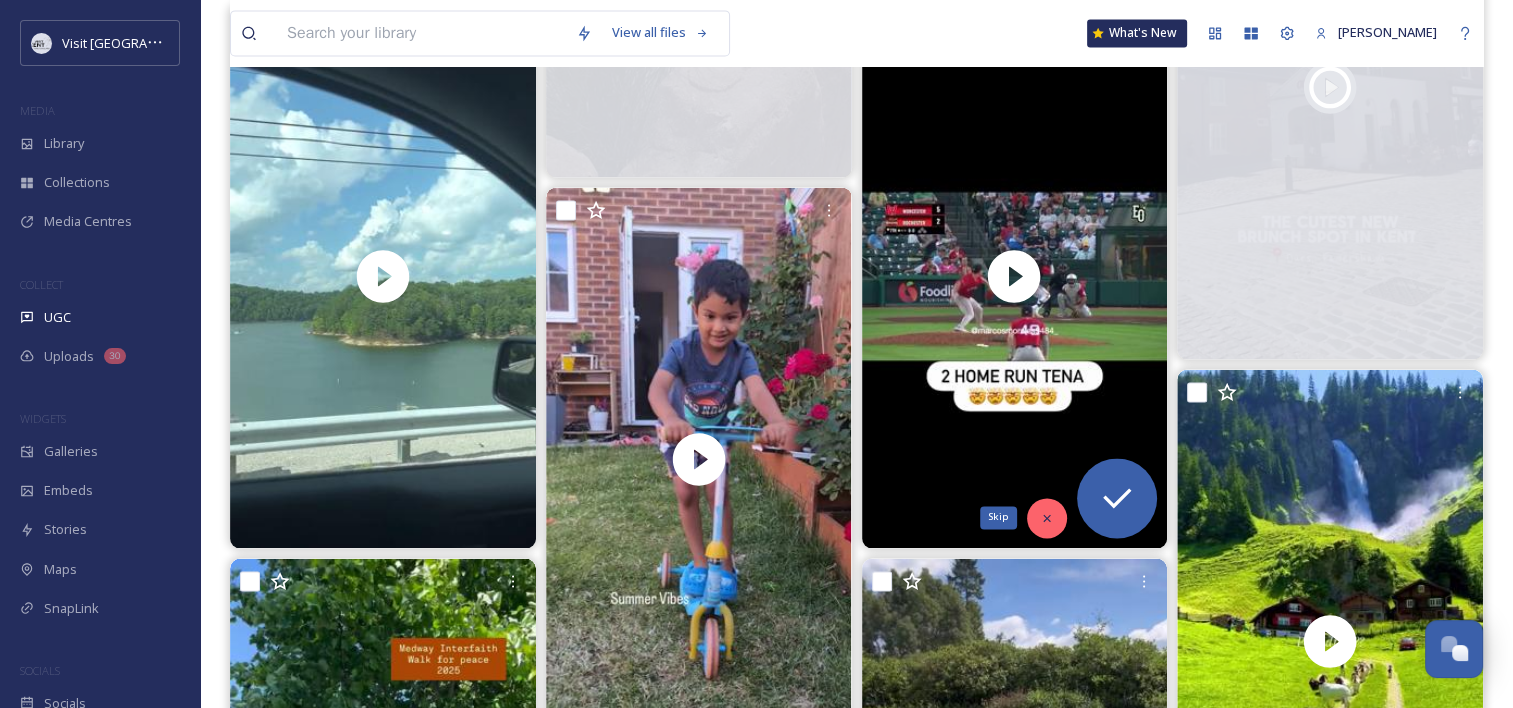 click on "Skip" at bounding box center [1047, 518] 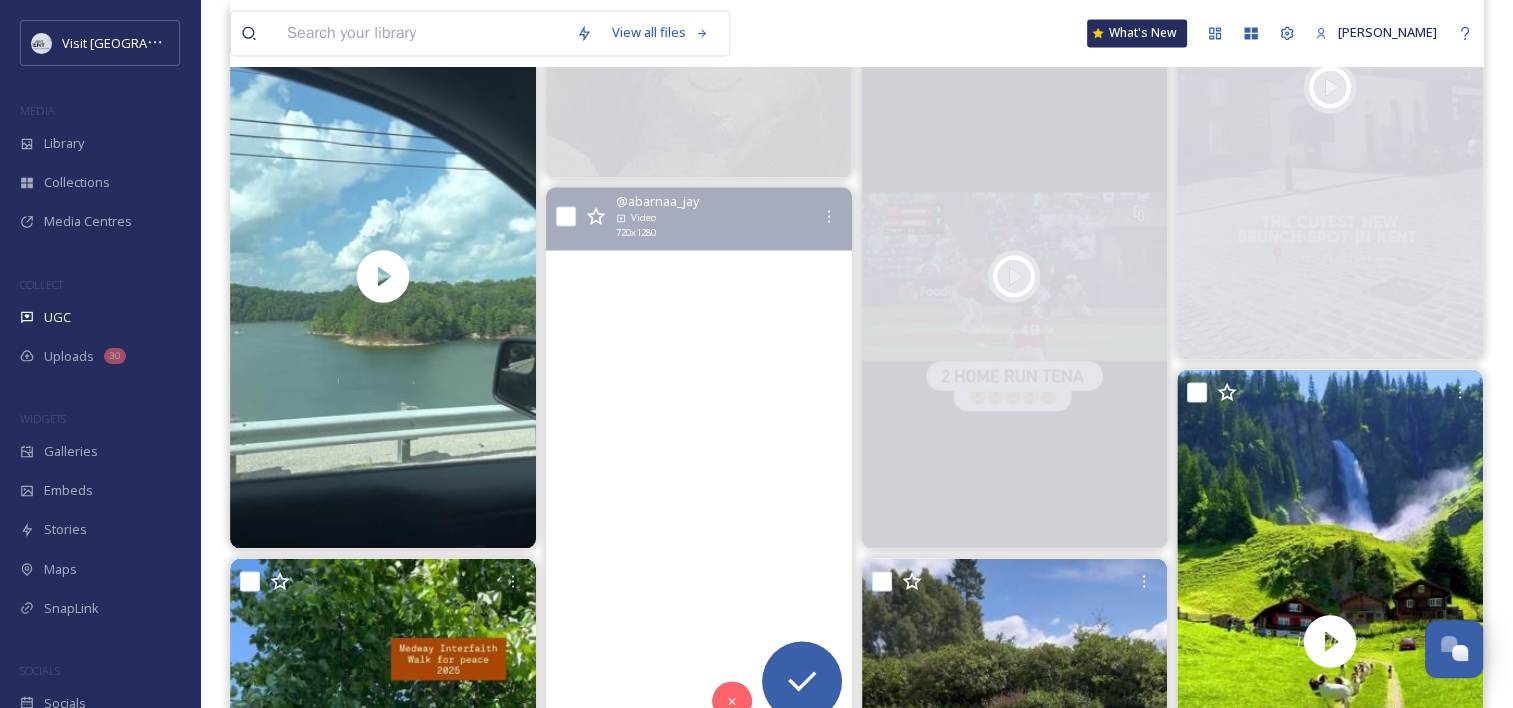 scroll, scrollTop: 3180, scrollLeft: 0, axis: vertical 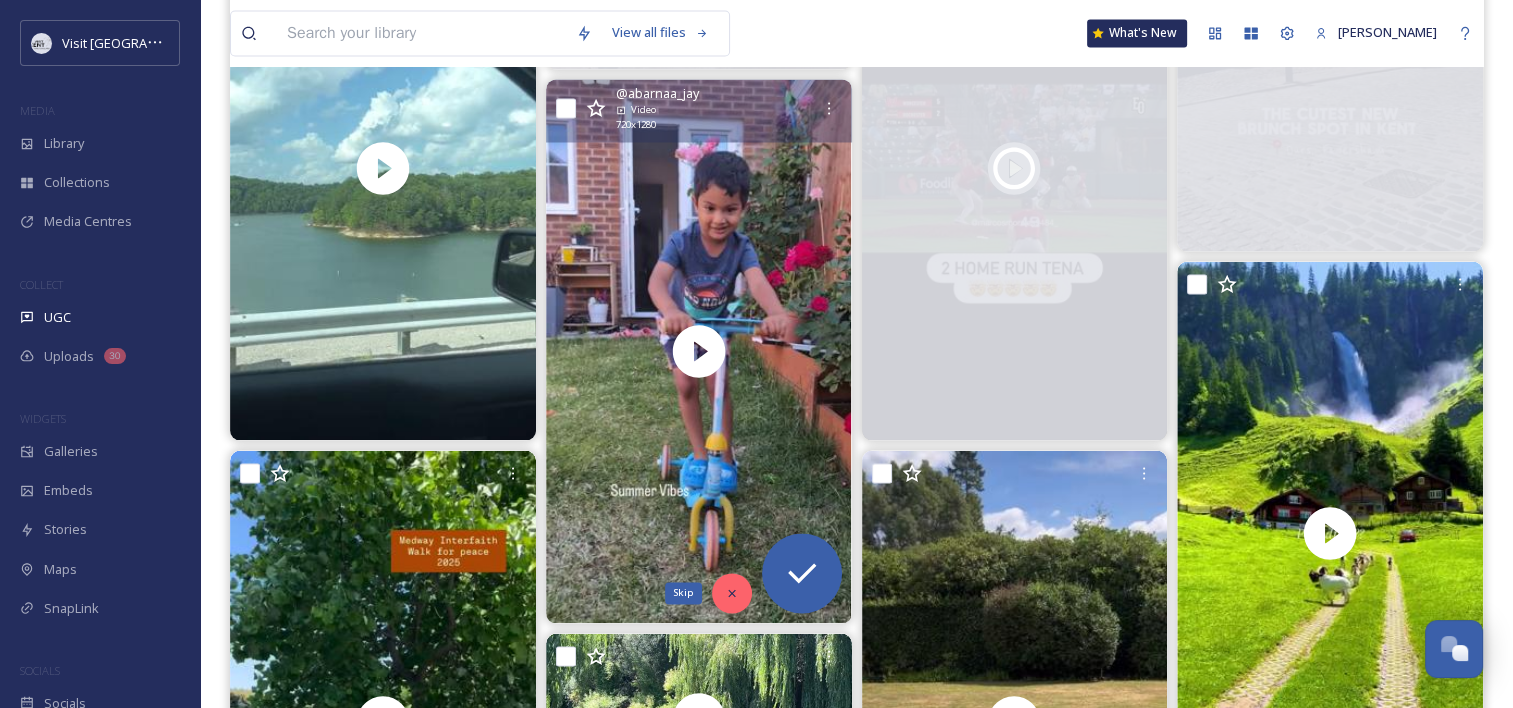 click 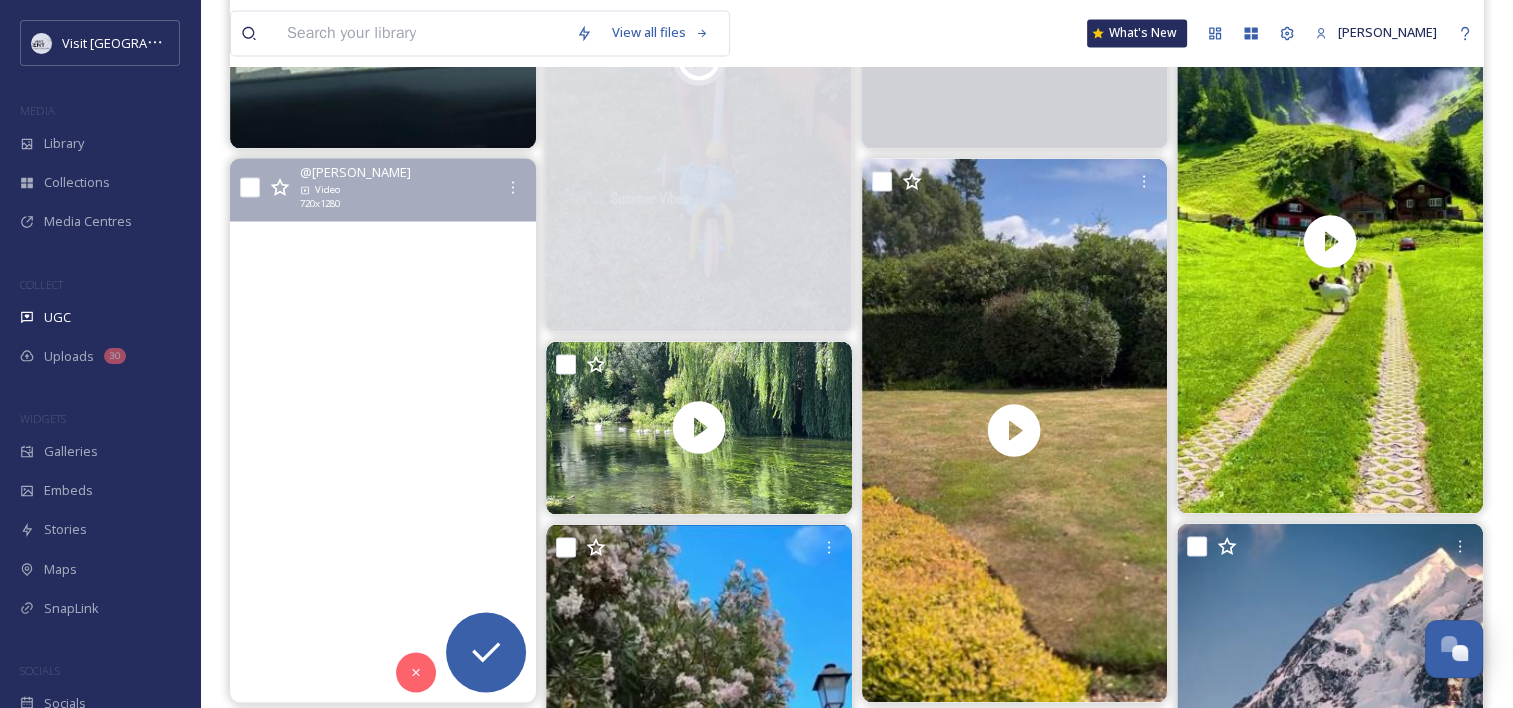 scroll, scrollTop: 3560, scrollLeft: 0, axis: vertical 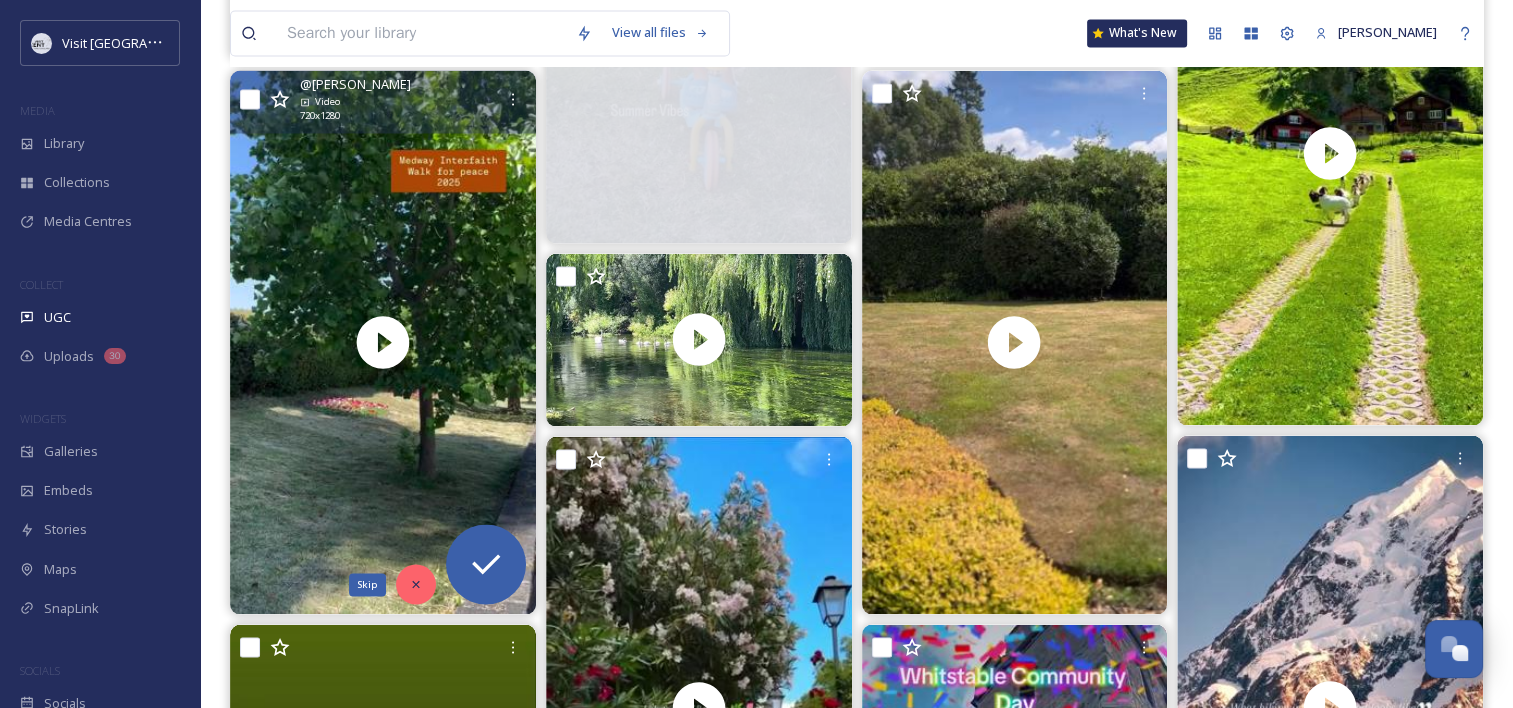 click 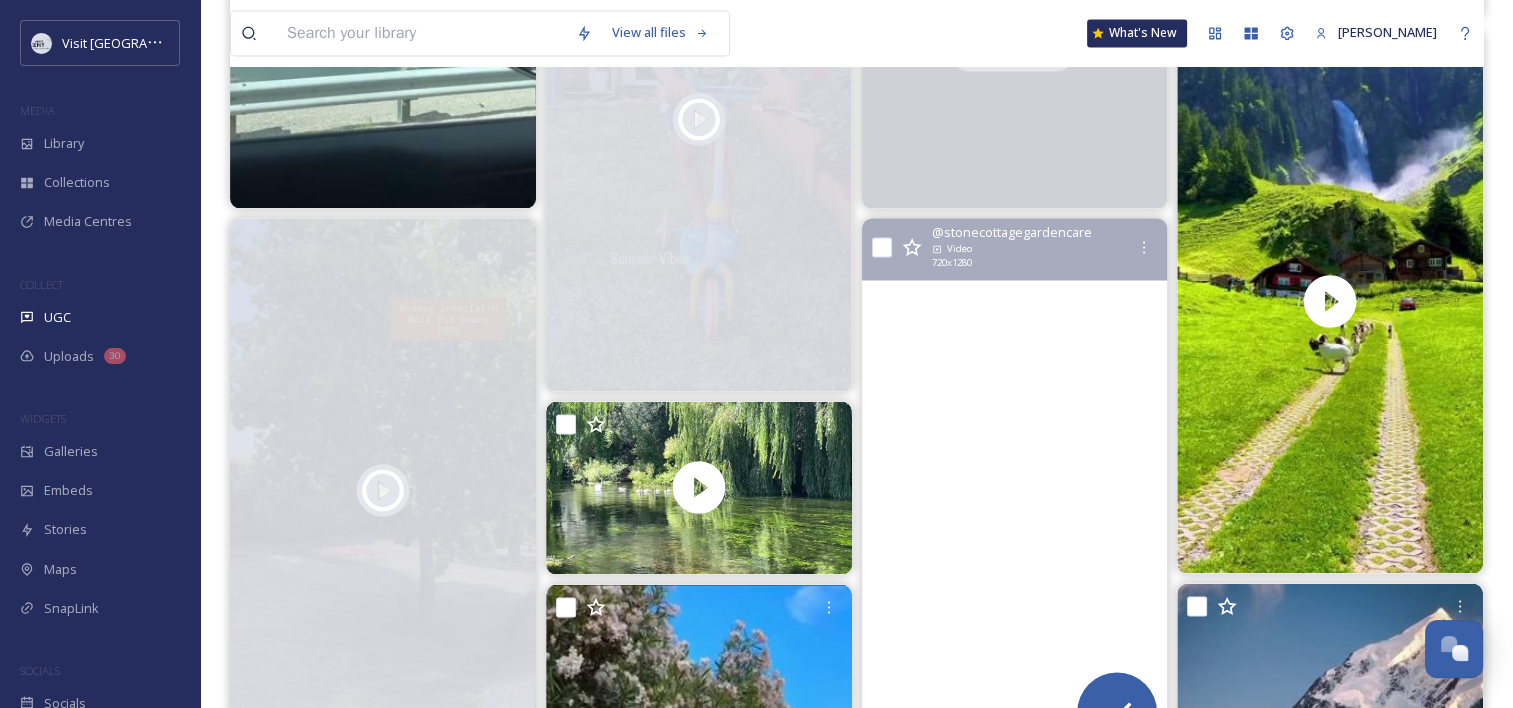 scroll, scrollTop: 3391, scrollLeft: 0, axis: vertical 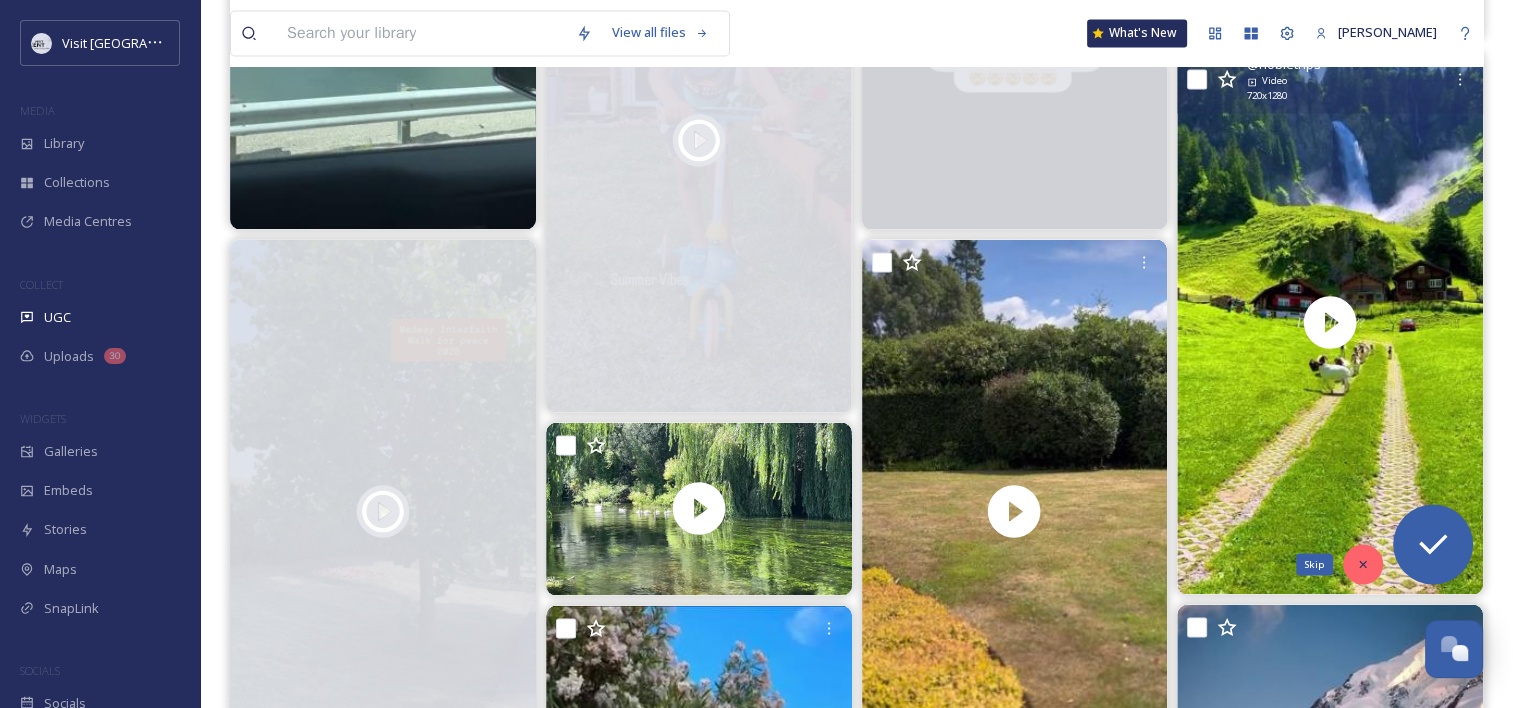 click on "Skip" at bounding box center (1363, 564) 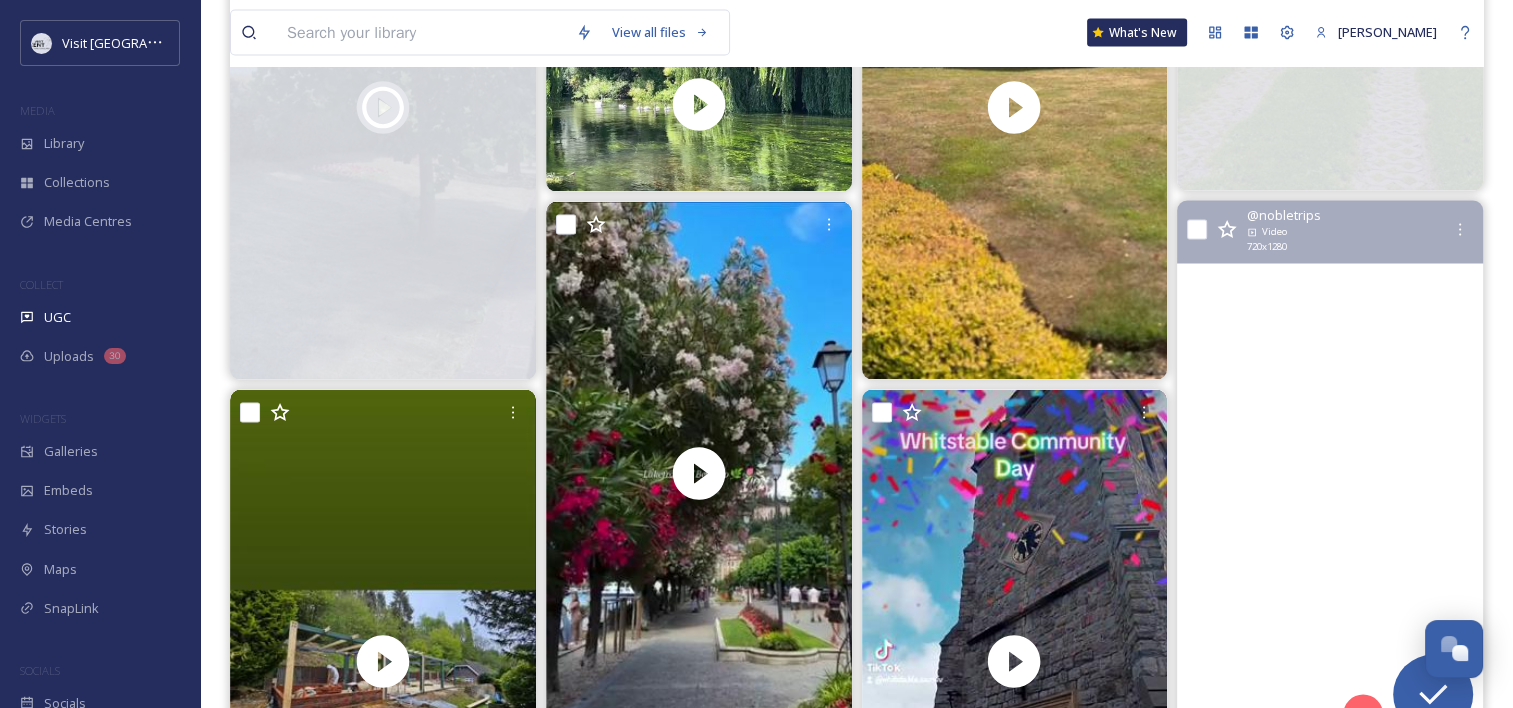 scroll, scrollTop: 4022, scrollLeft: 0, axis: vertical 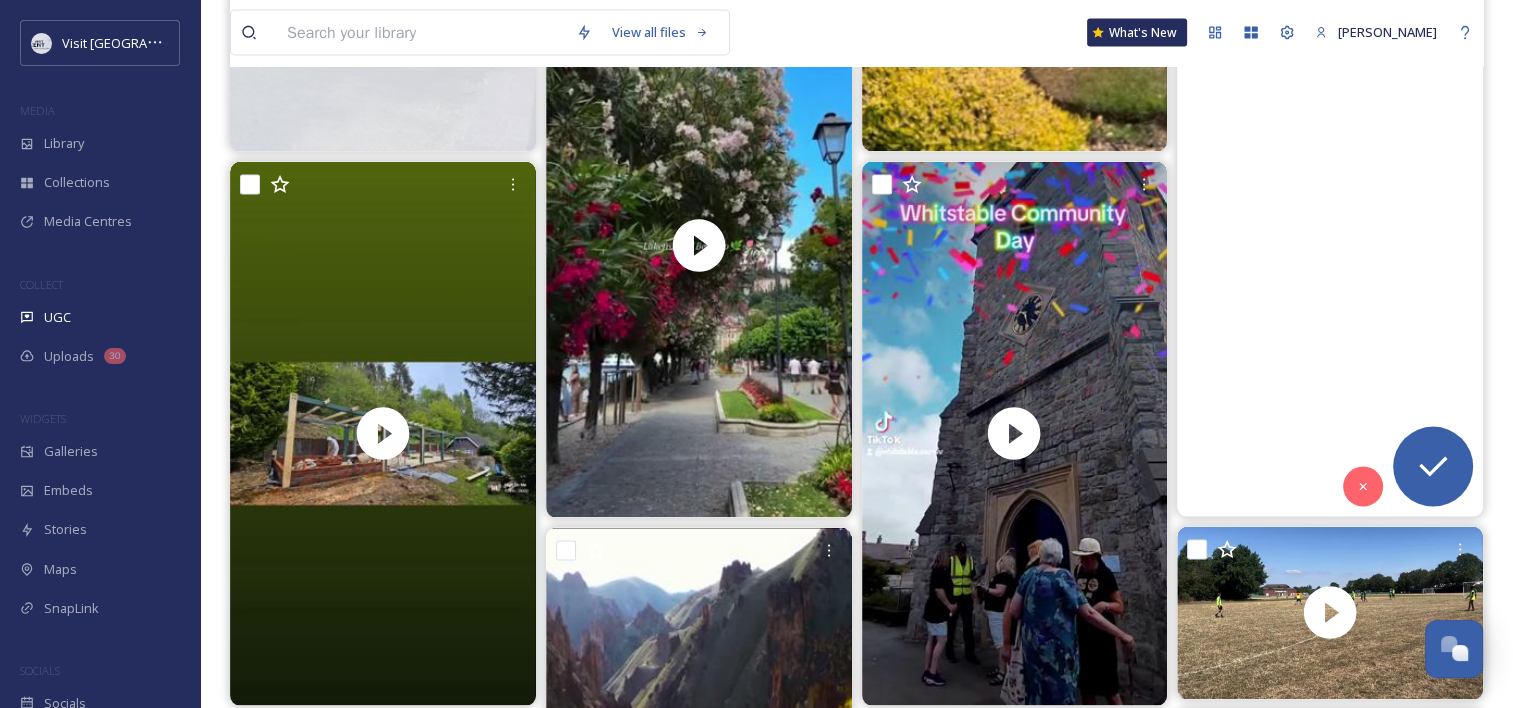click at bounding box center [1330, 245] 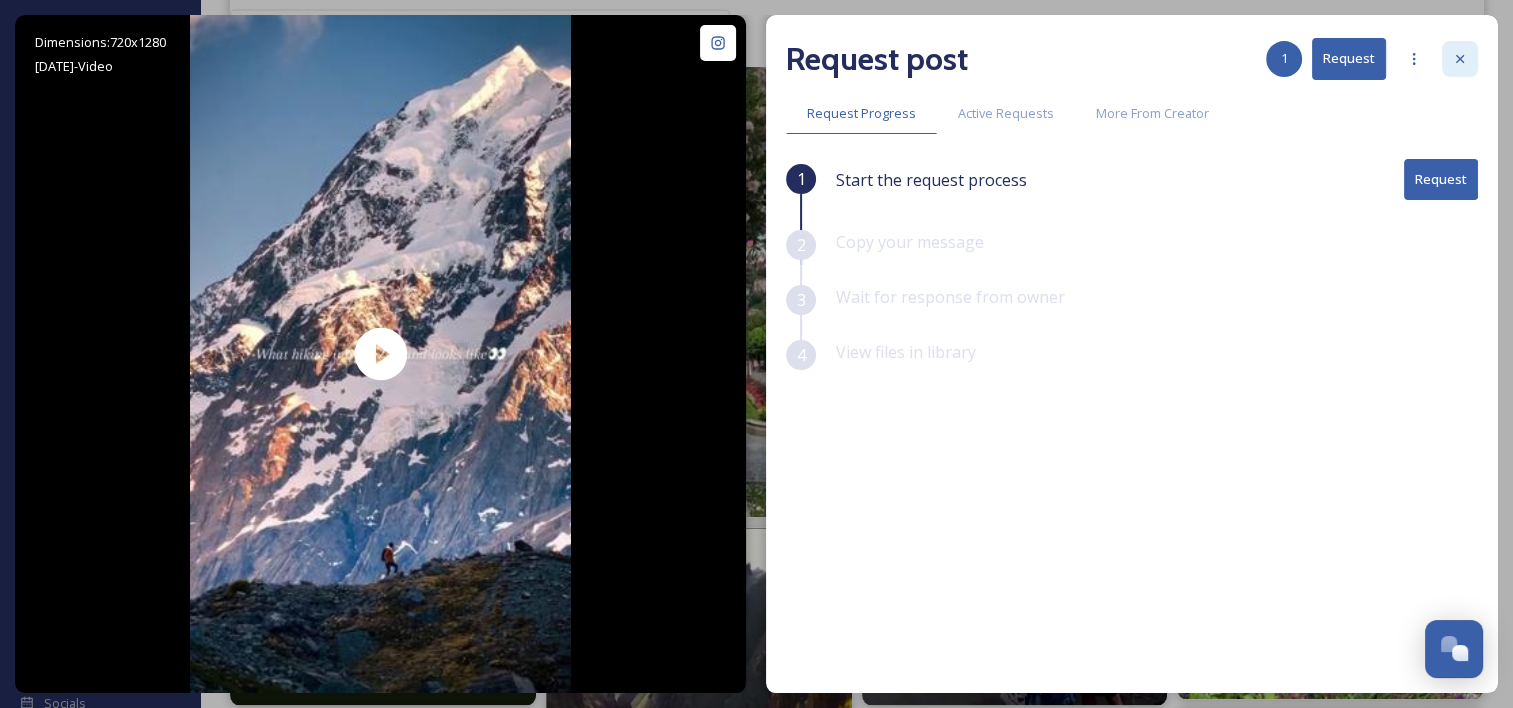 click 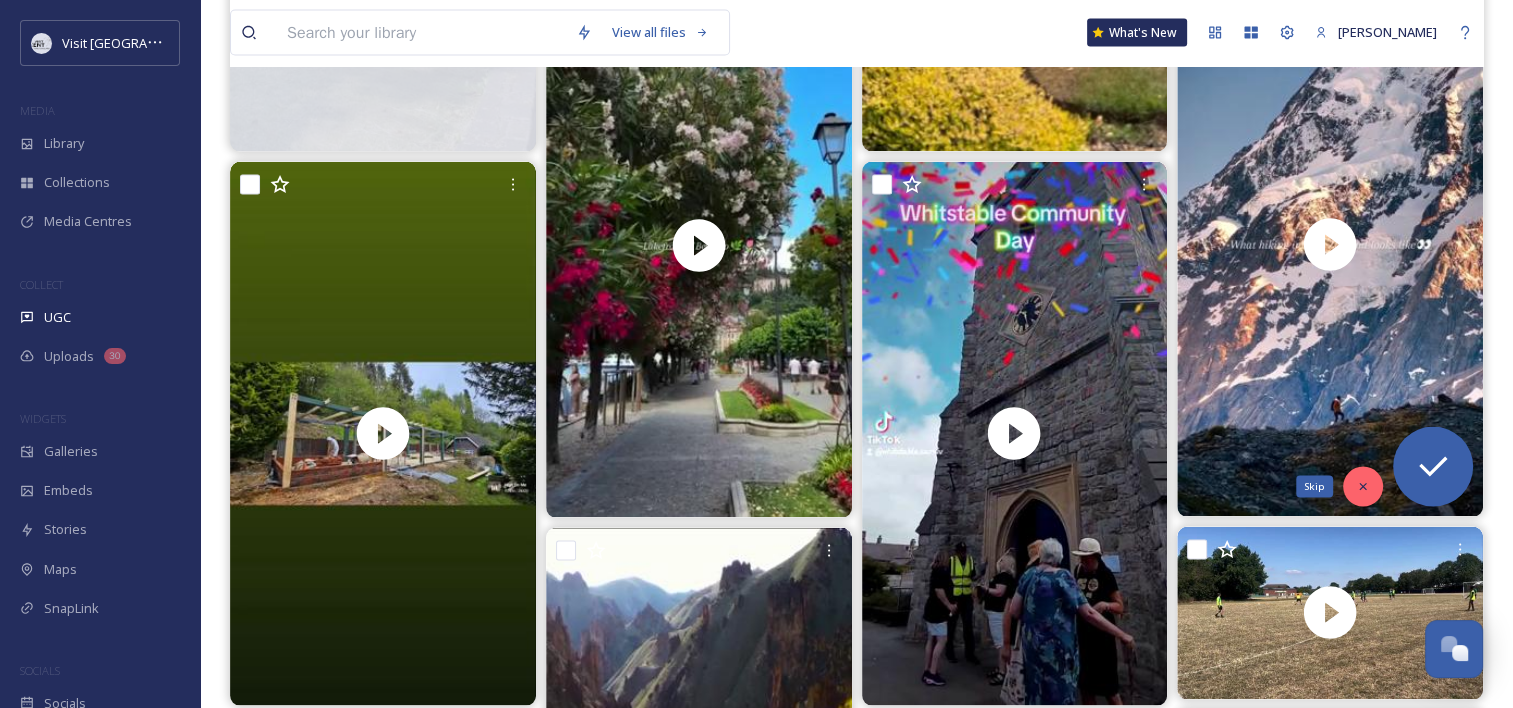 click 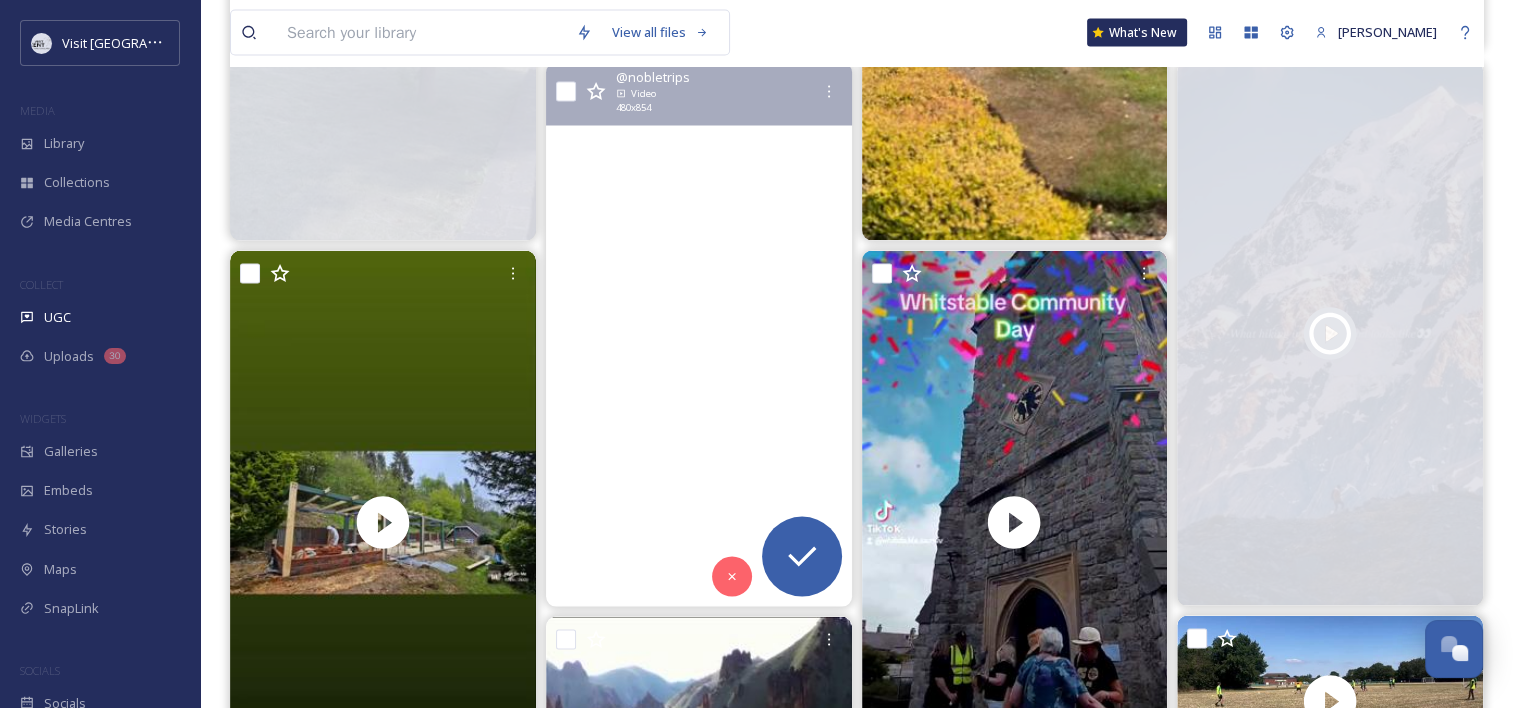 scroll, scrollTop: 3914, scrollLeft: 0, axis: vertical 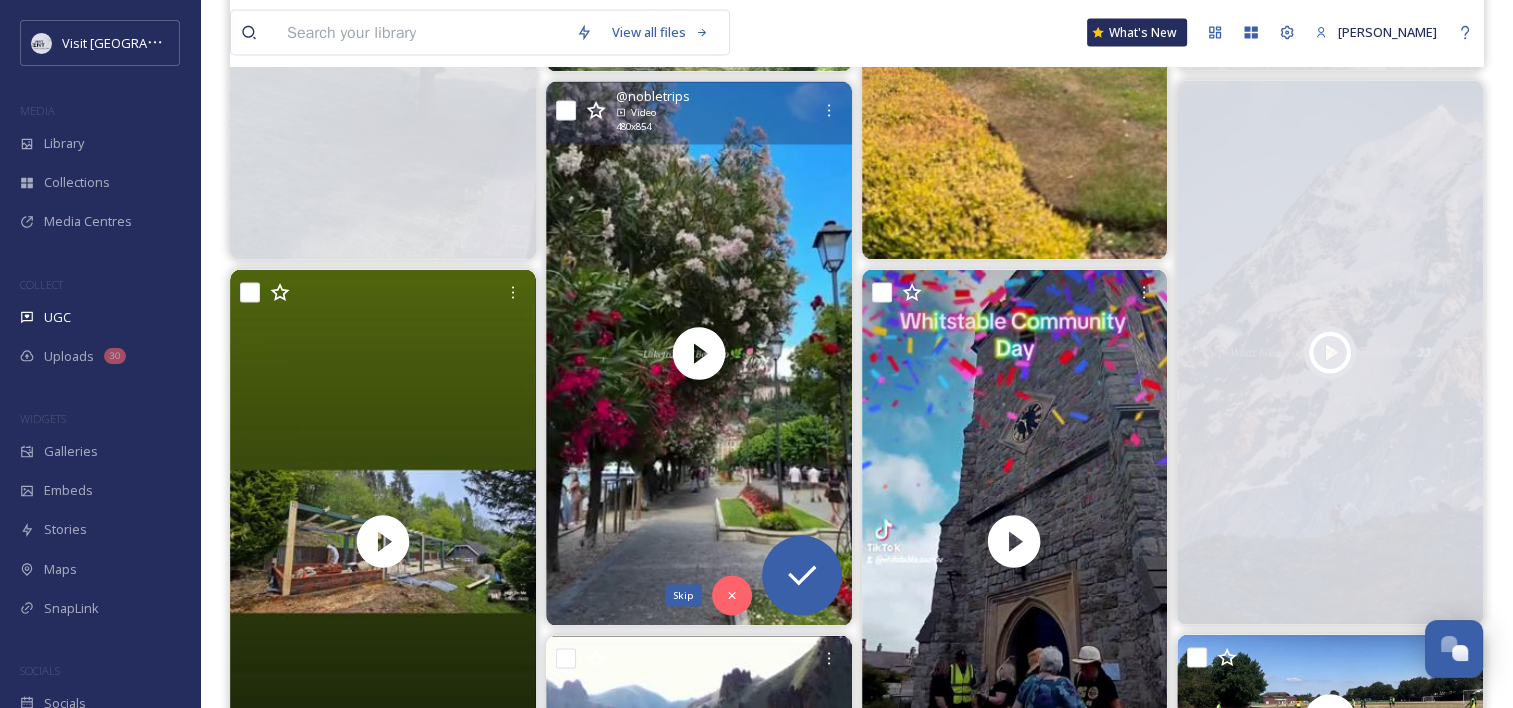 click 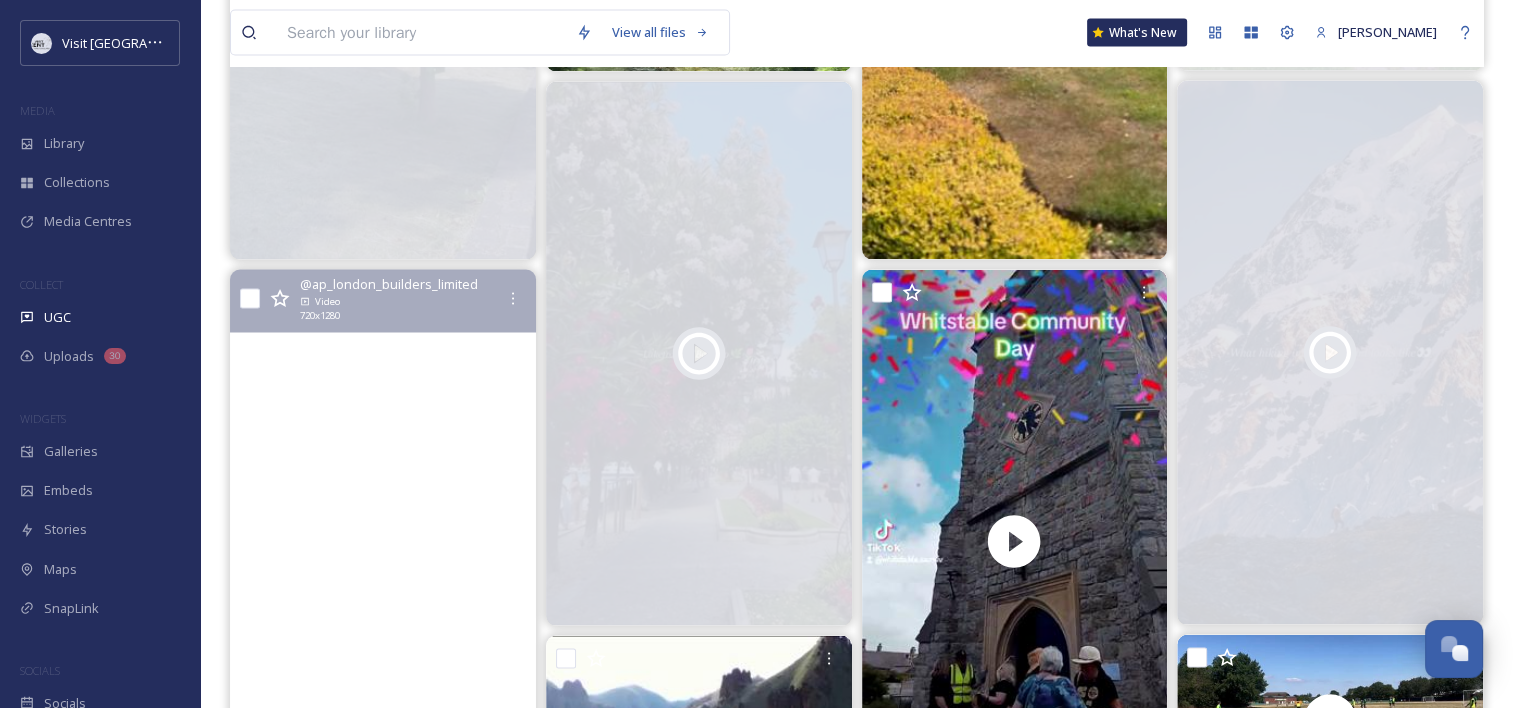 scroll, scrollTop: 4166, scrollLeft: 0, axis: vertical 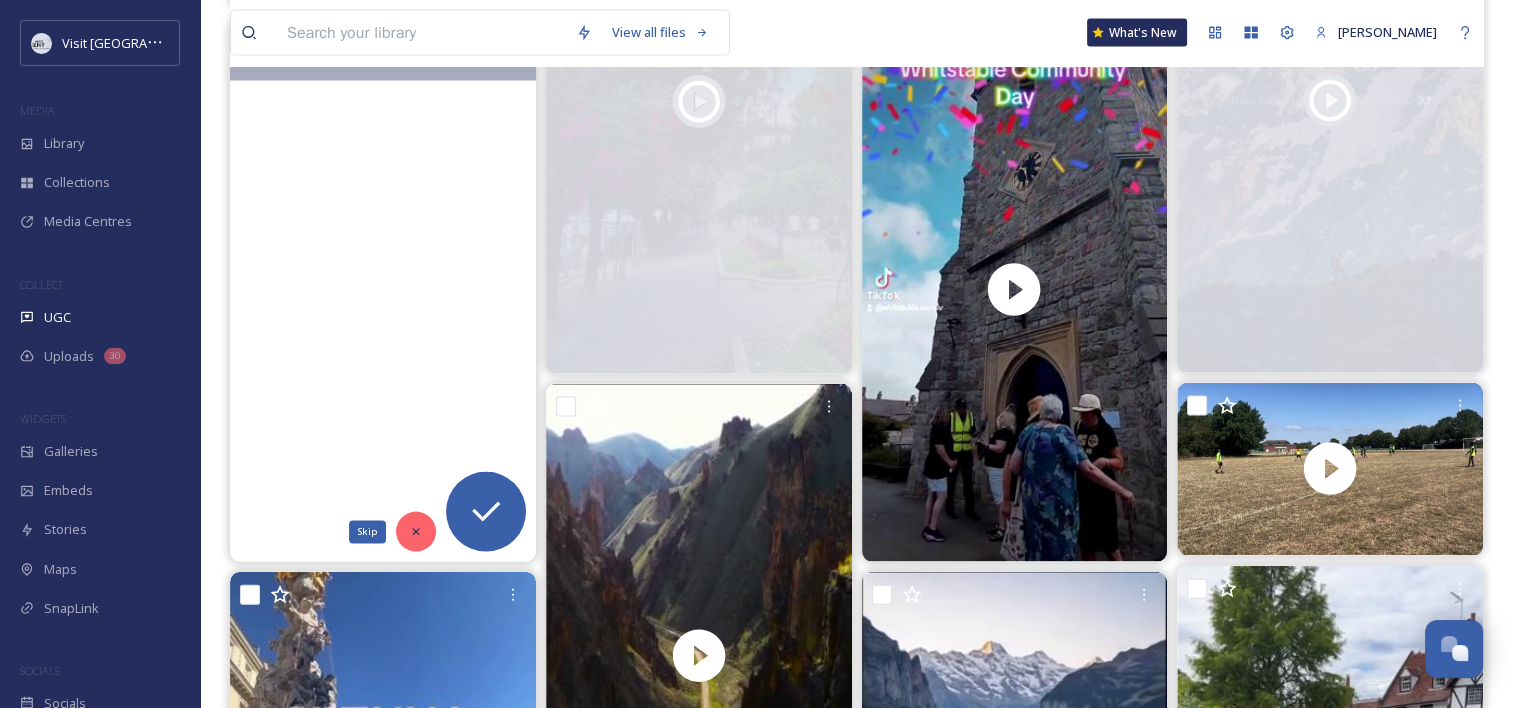 click on "Skip" at bounding box center [416, 532] 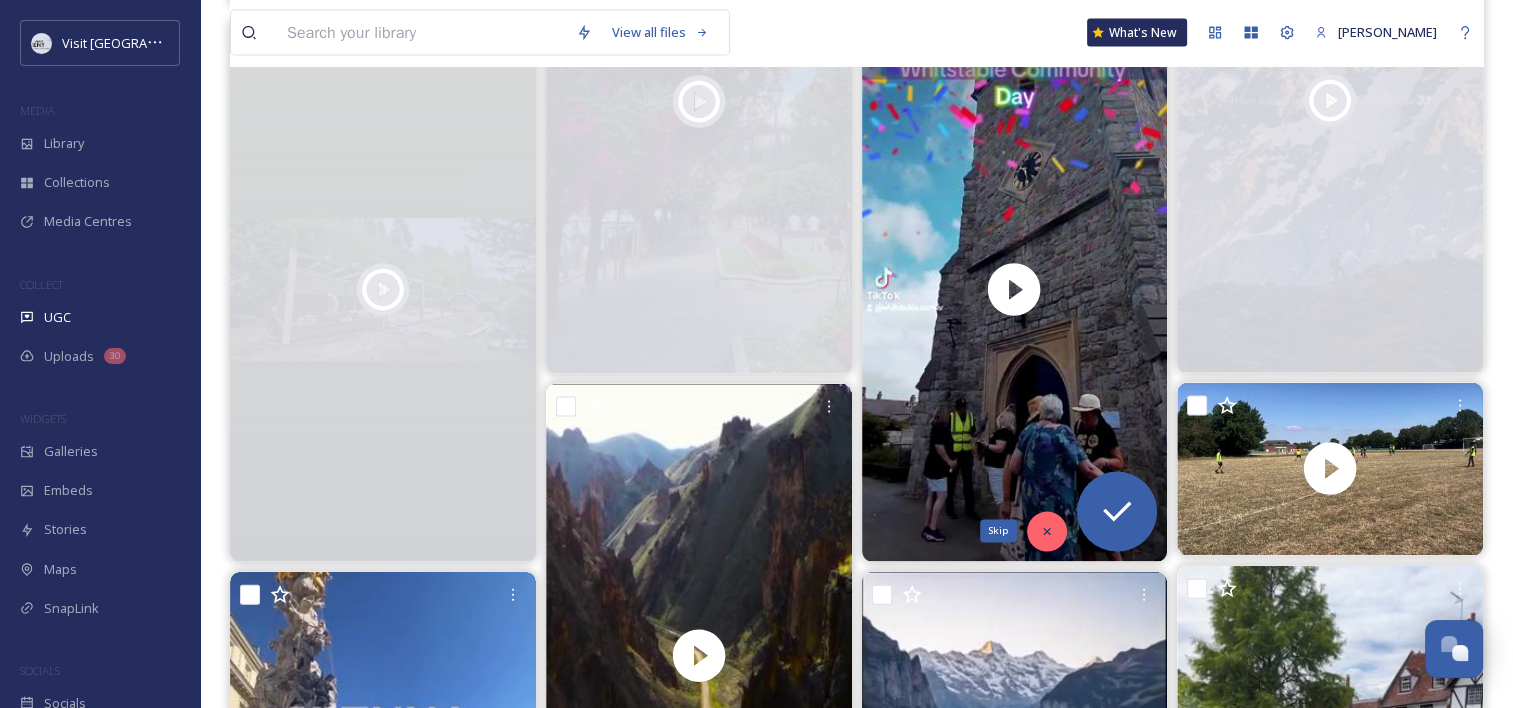 click 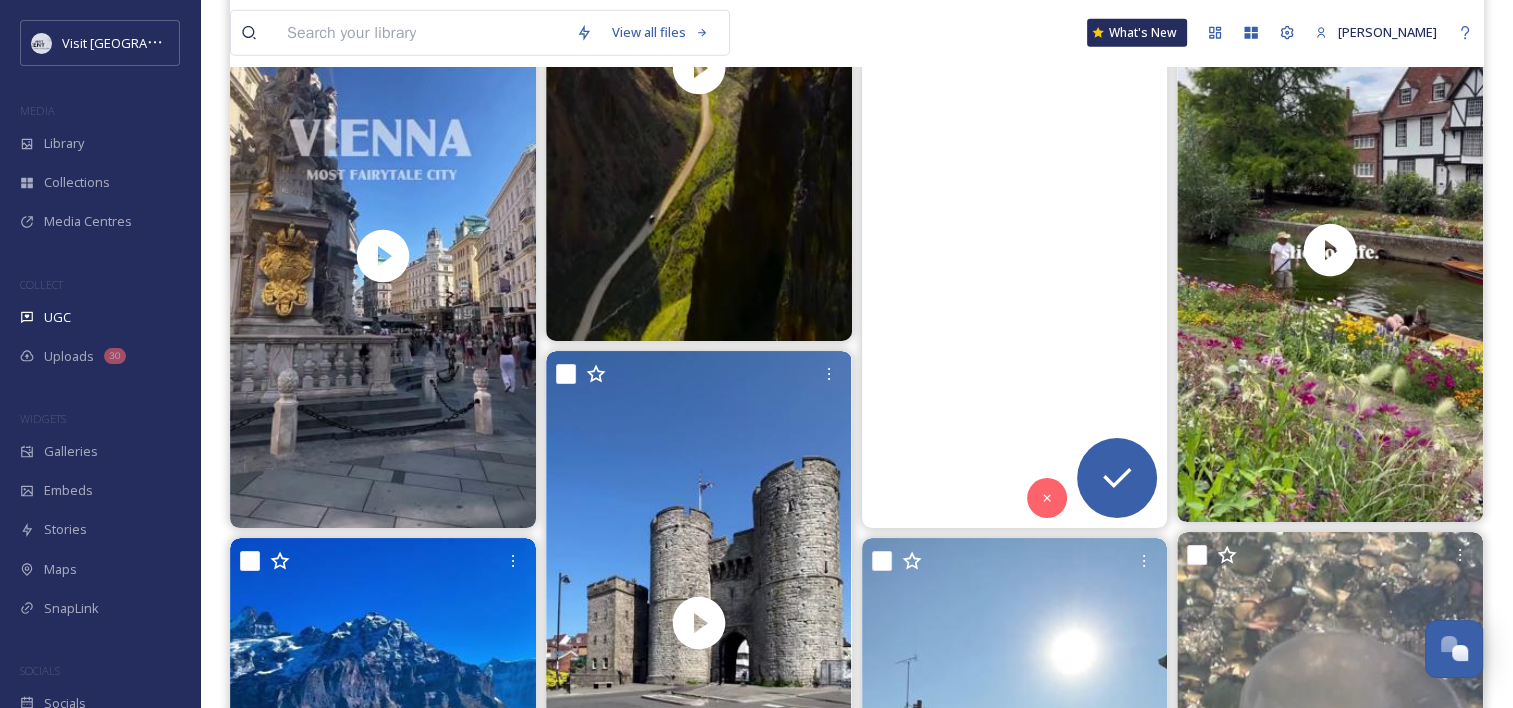 scroll, scrollTop: 4757, scrollLeft: 0, axis: vertical 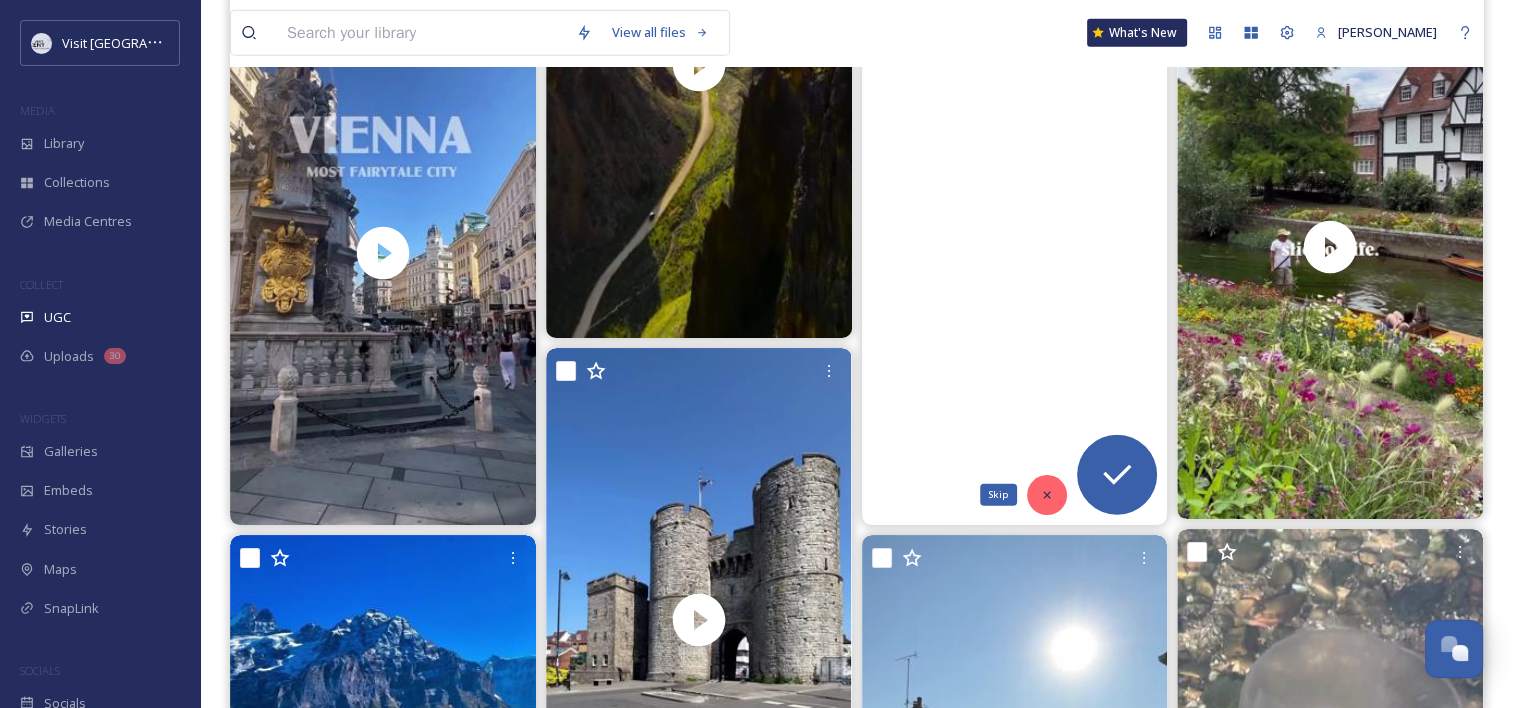 click on "Skip" at bounding box center (1047, 495) 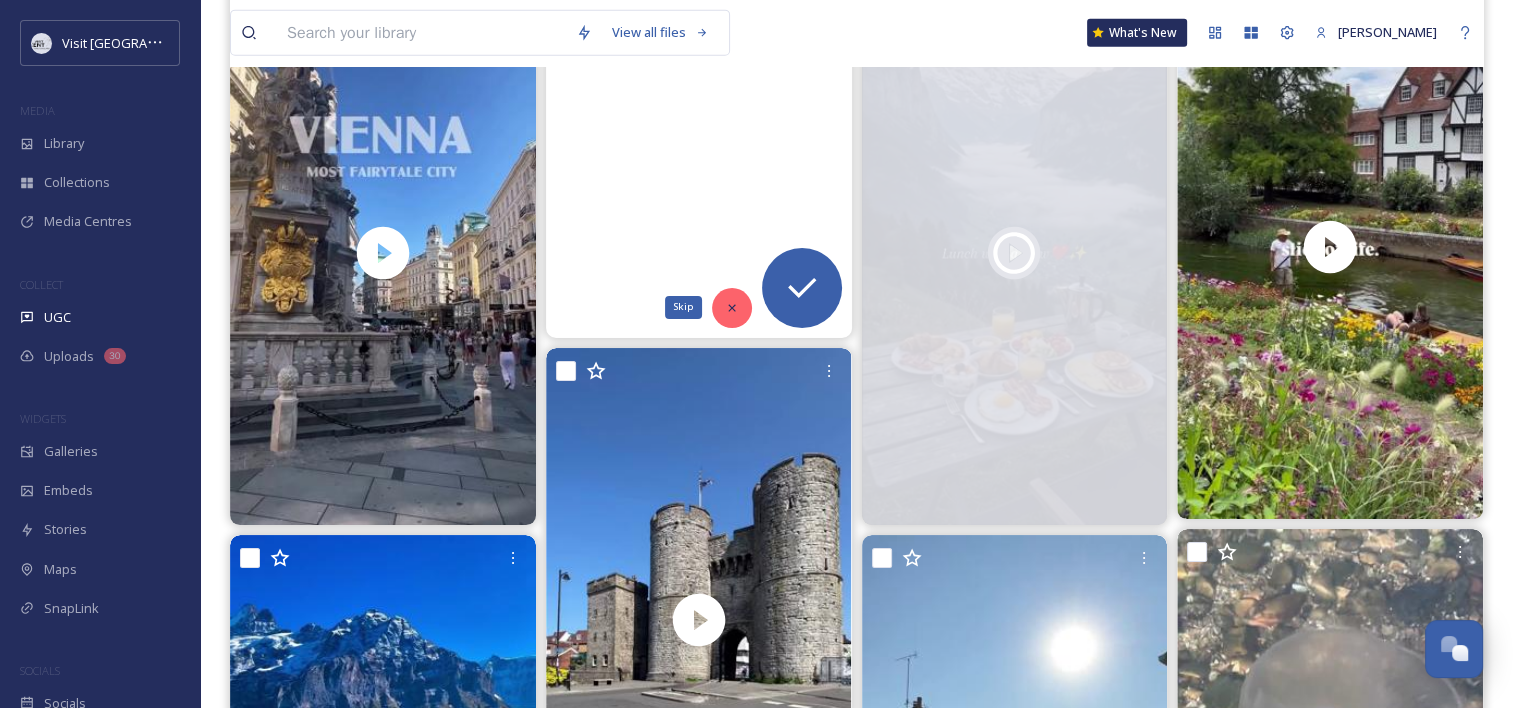 click 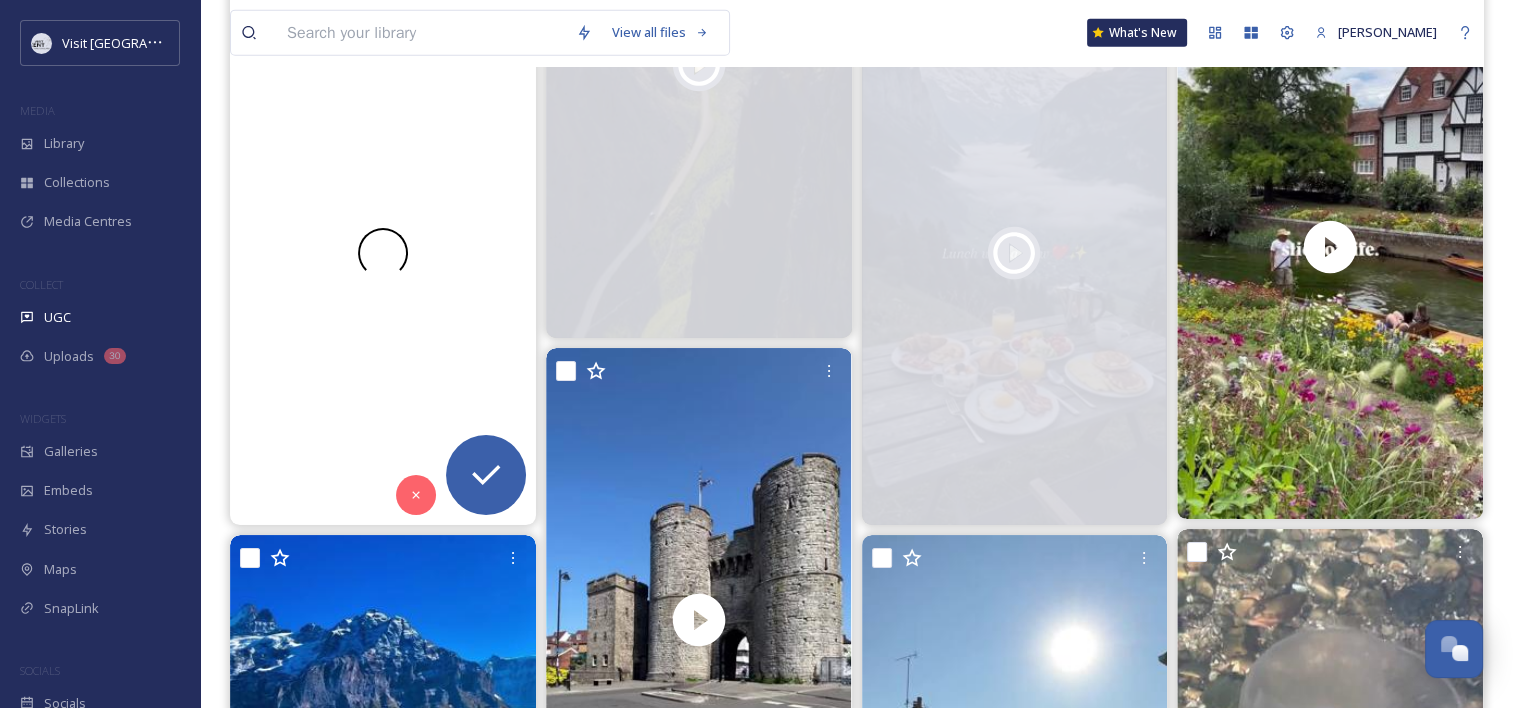 scroll, scrollTop: 4764, scrollLeft: 0, axis: vertical 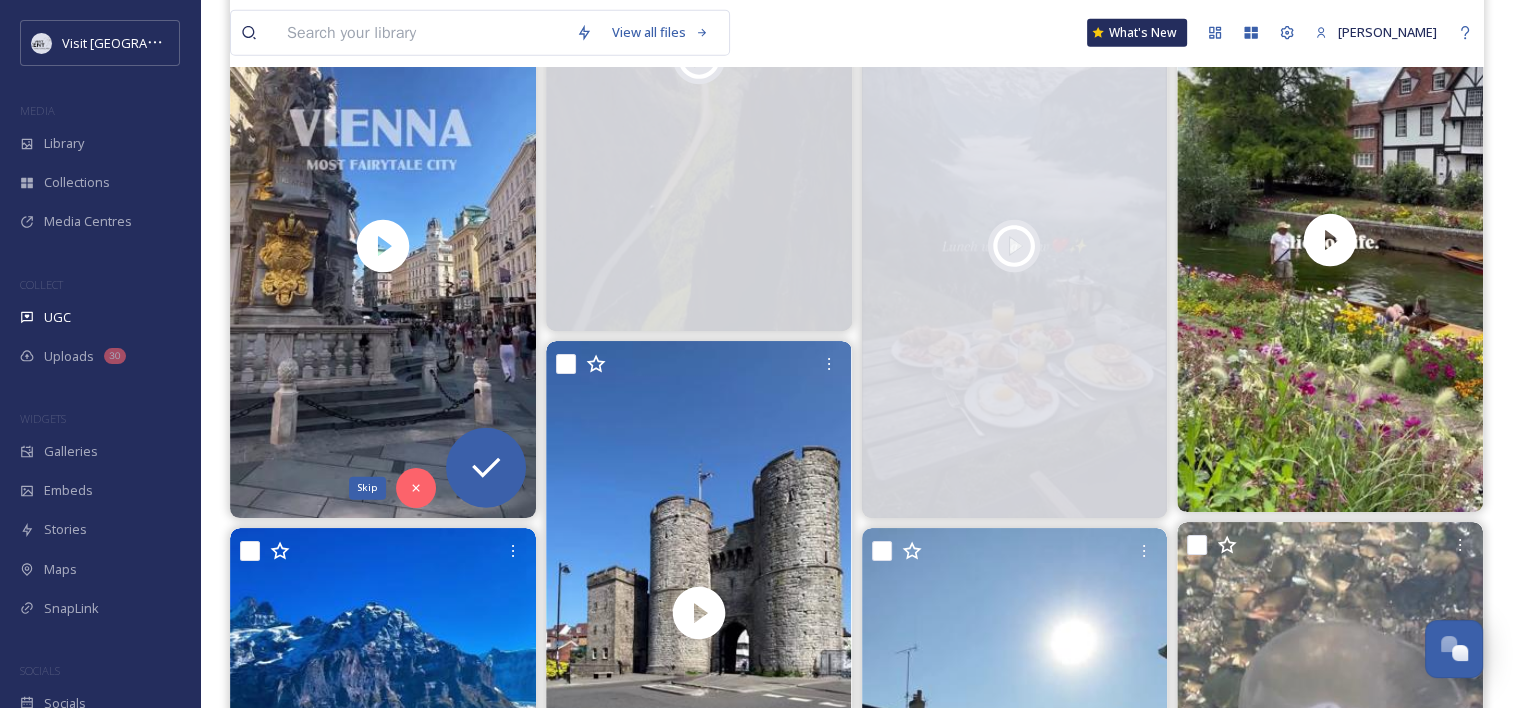 click 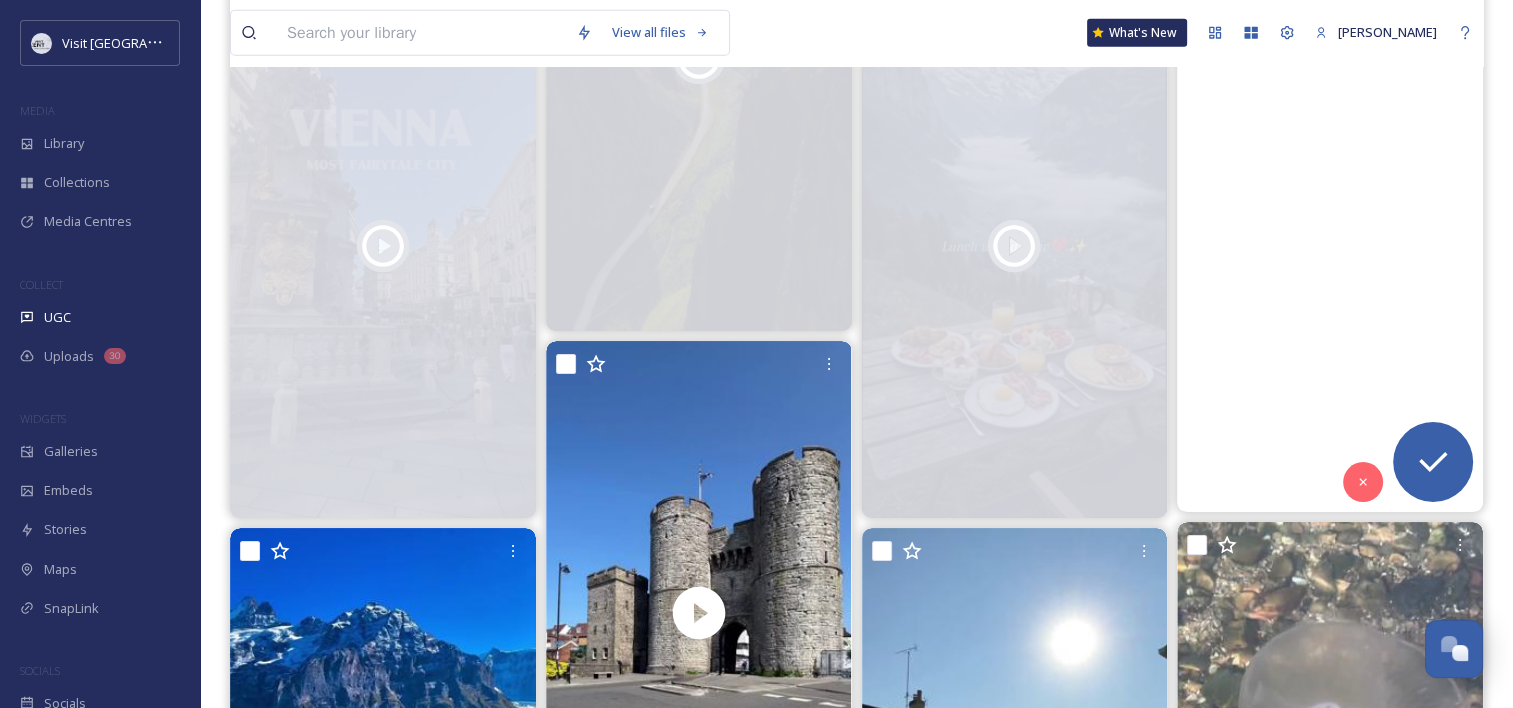 scroll, scrollTop: 4582, scrollLeft: 0, axis: vertical 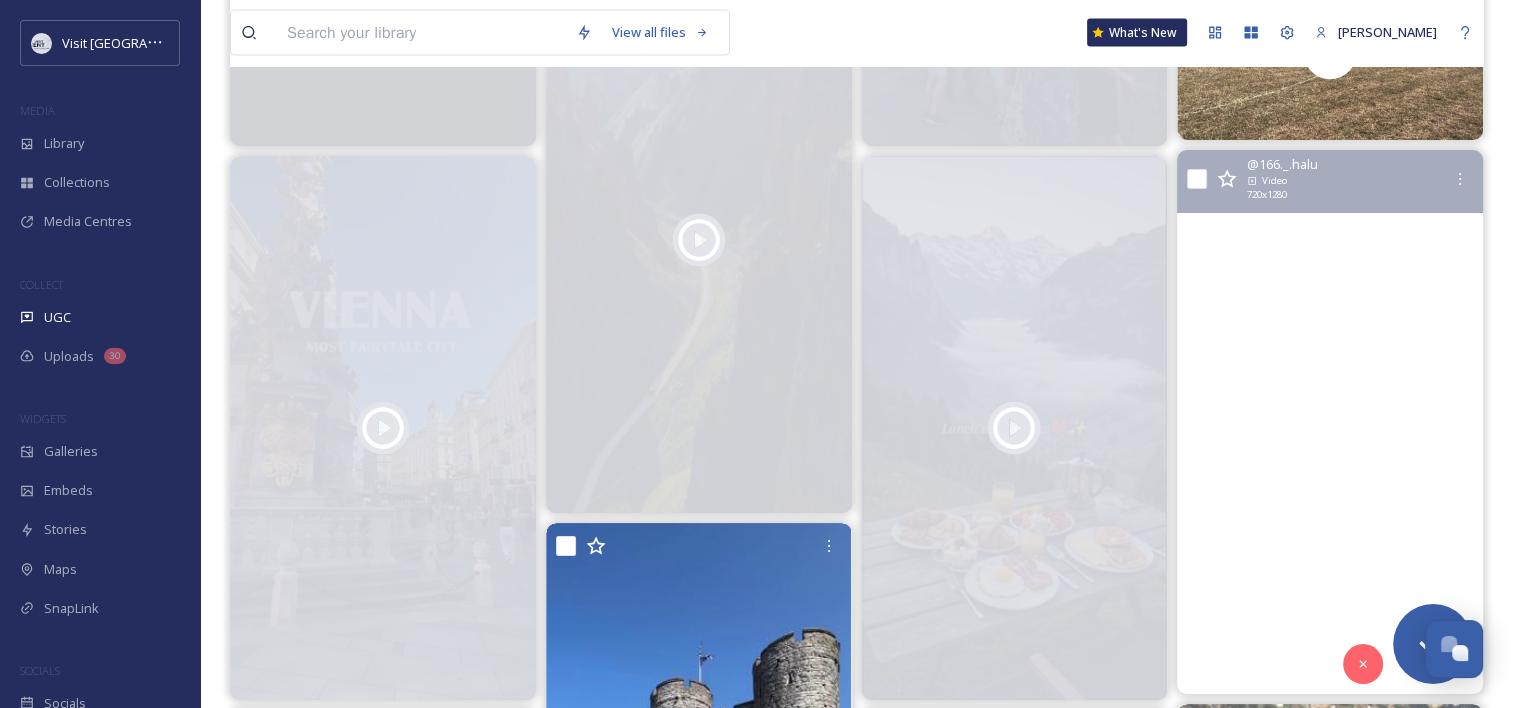 click at bounding box center (1330, 422) 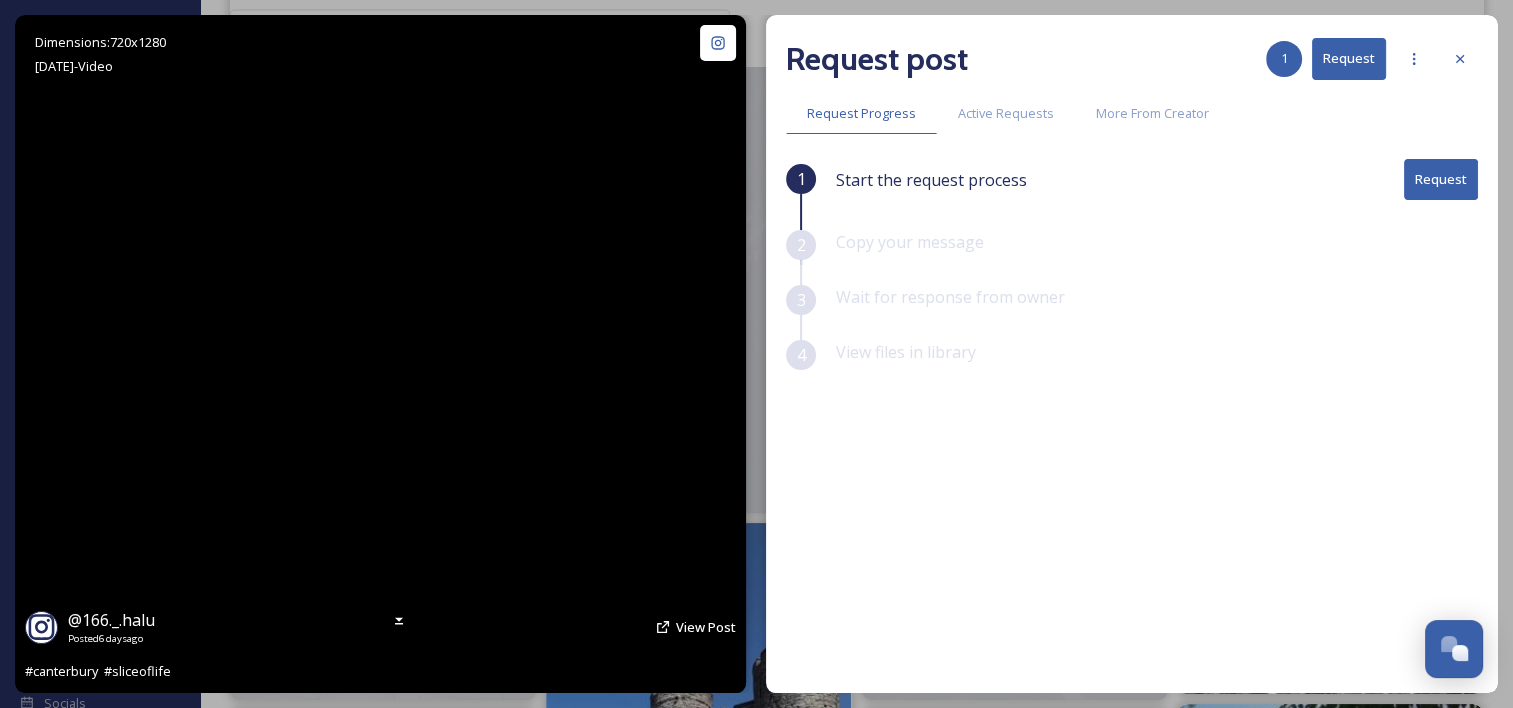 scroll, scrollTop: 0, scrollLeft: 0, axis: both 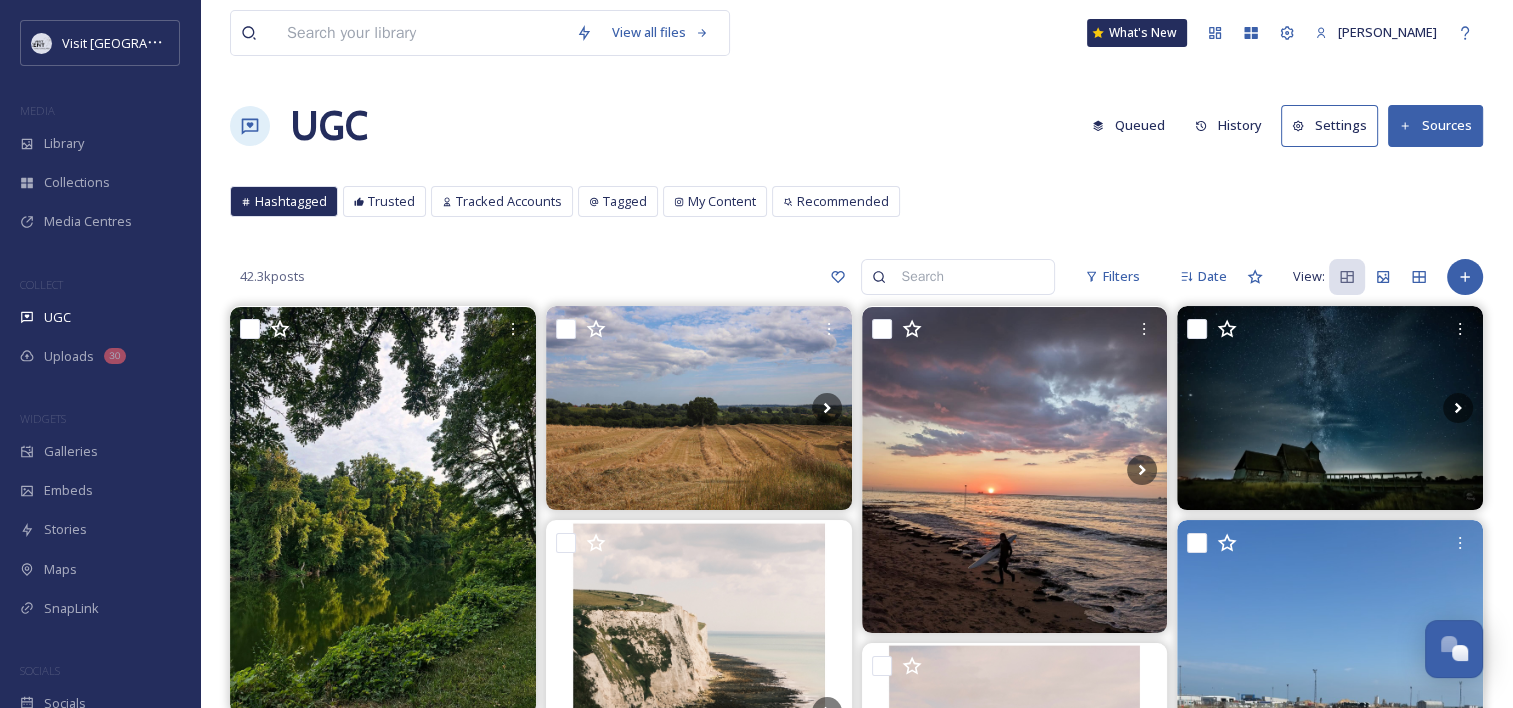 click on "History" at bounding box center [1228, 125] 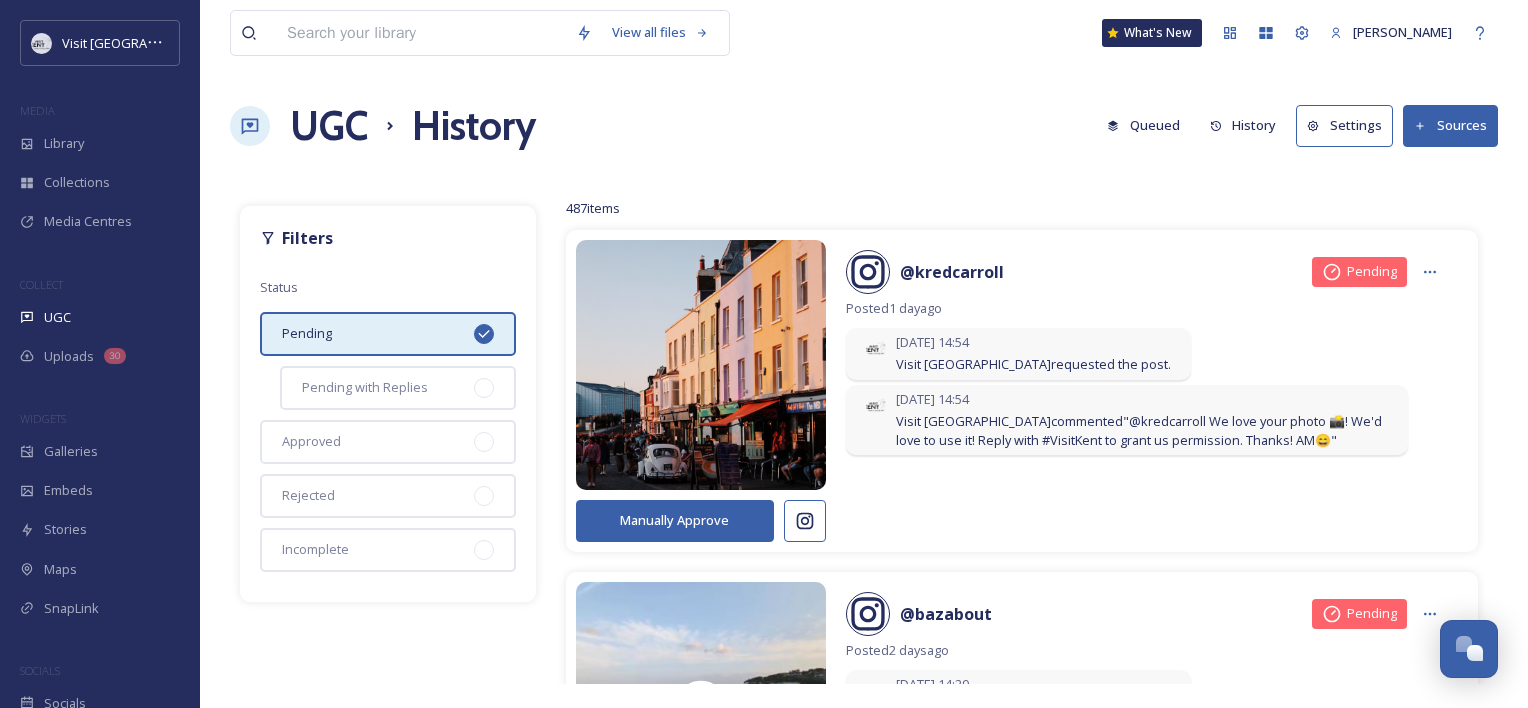 click on "History" at bounding box center [1243, 125] 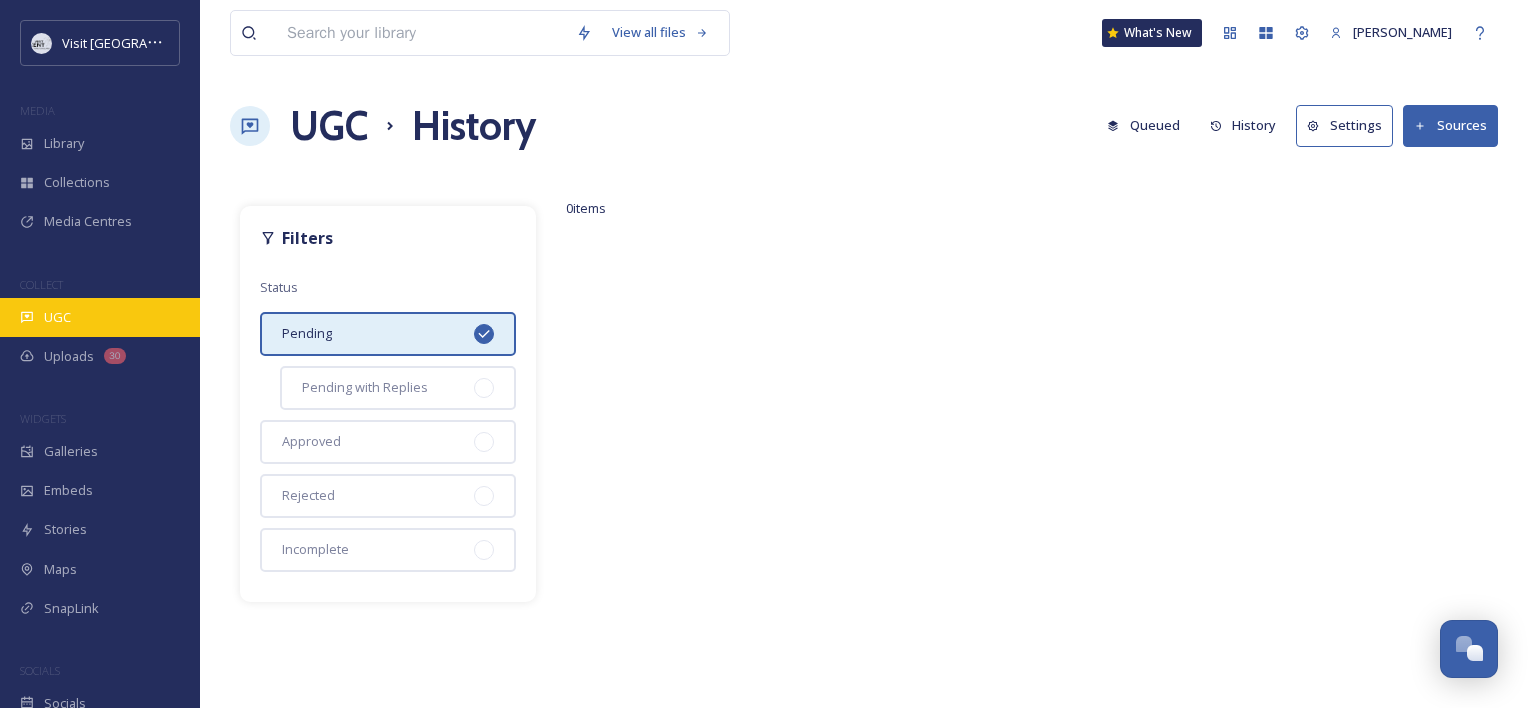 click on "UGC" at bounding box center [100, 317] 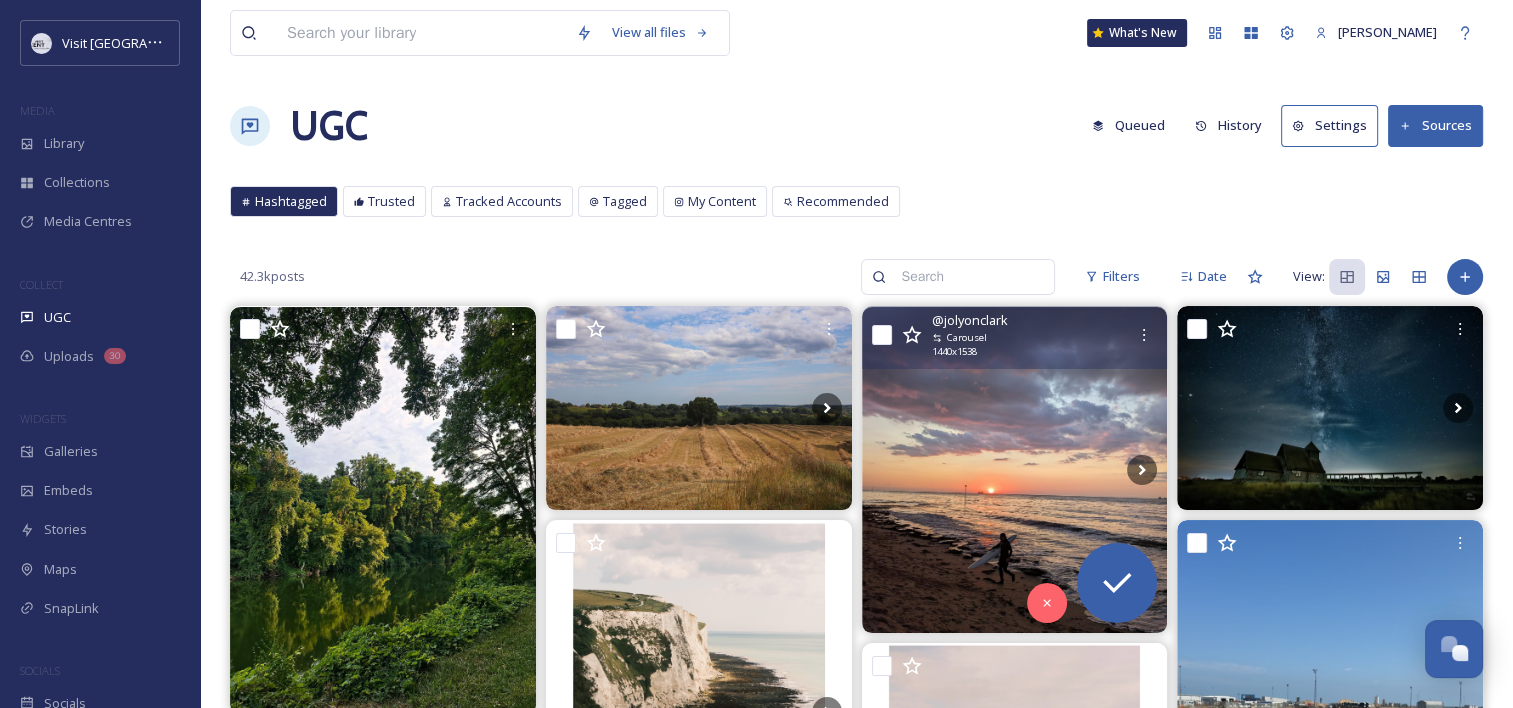 click at bounding box center [1015, 470] 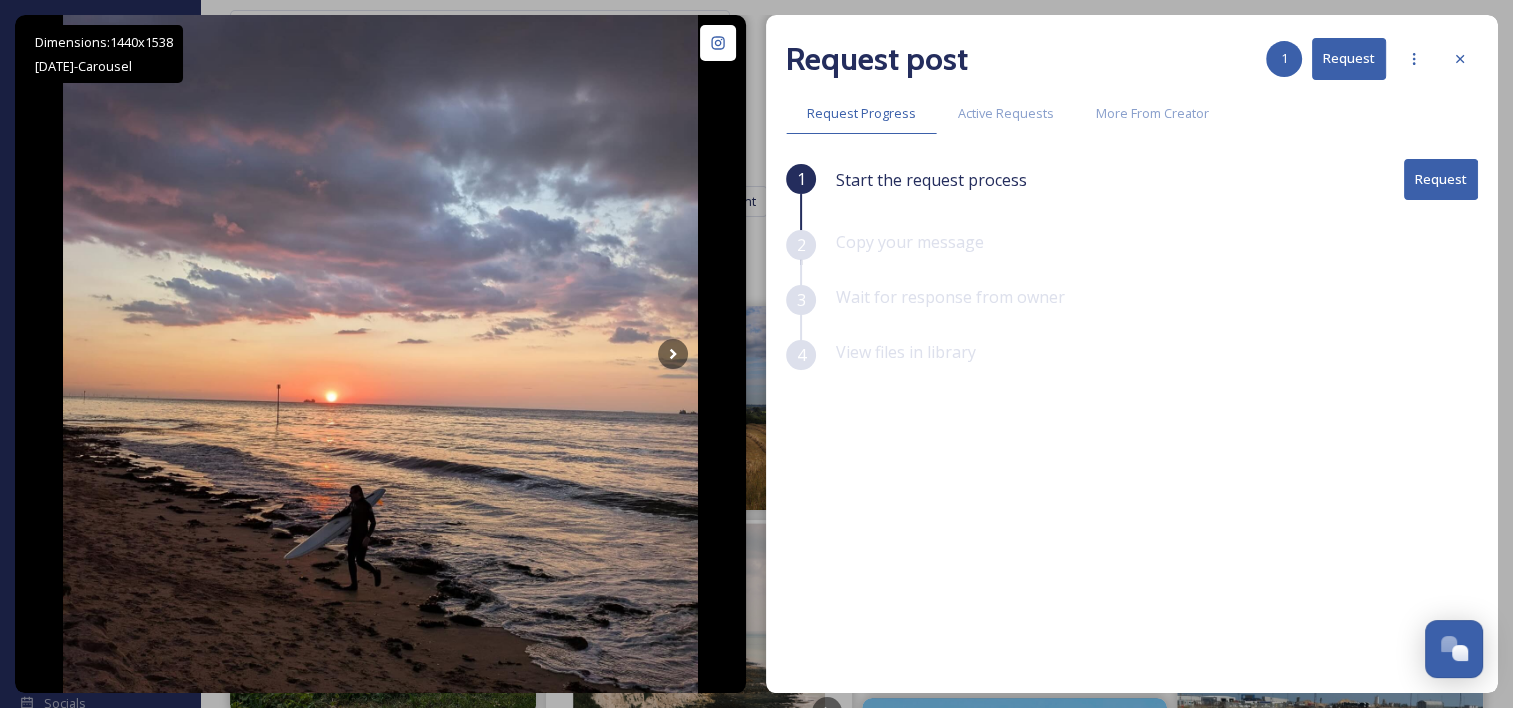 click on "Request" at bounding box center (1349, 58) 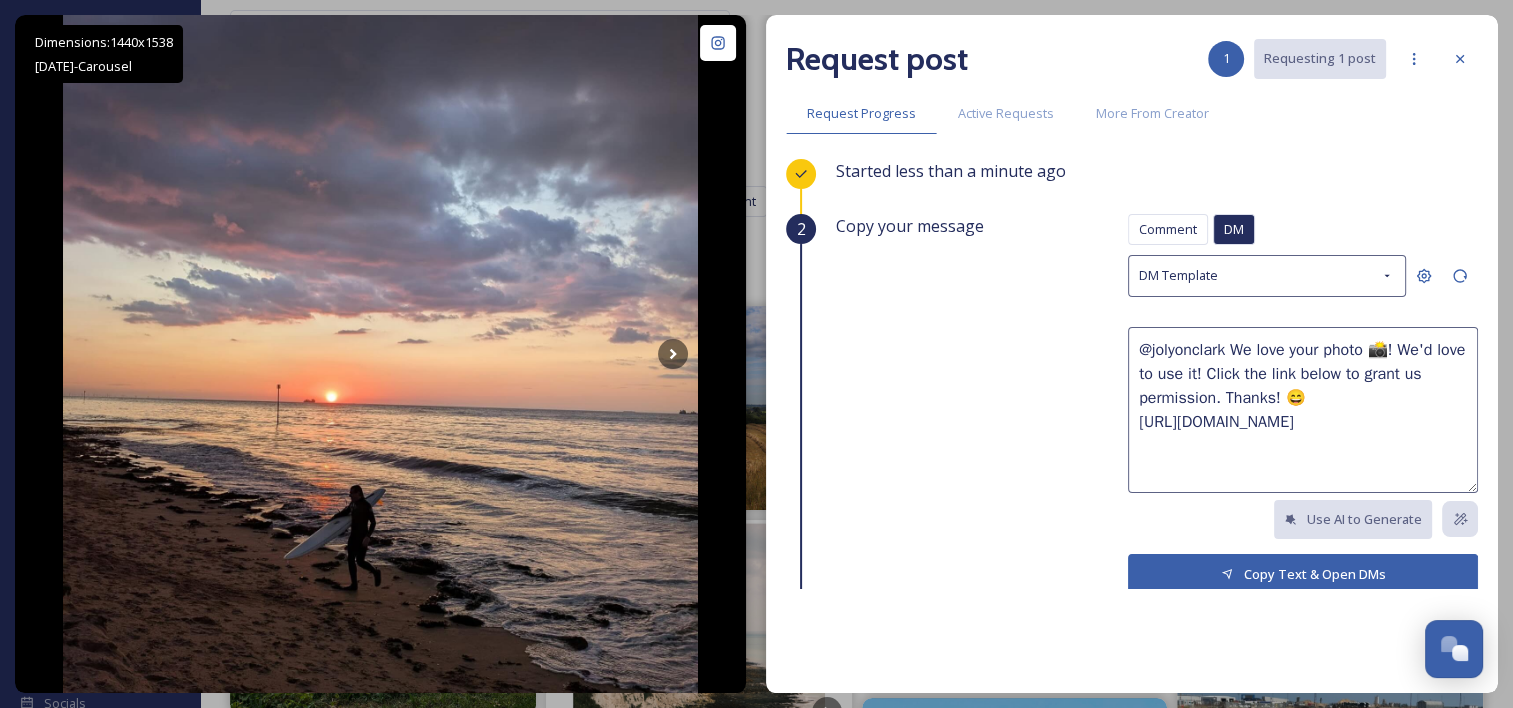 click on "Copy Text & Open DMs" at bounding box center (1303, 574) 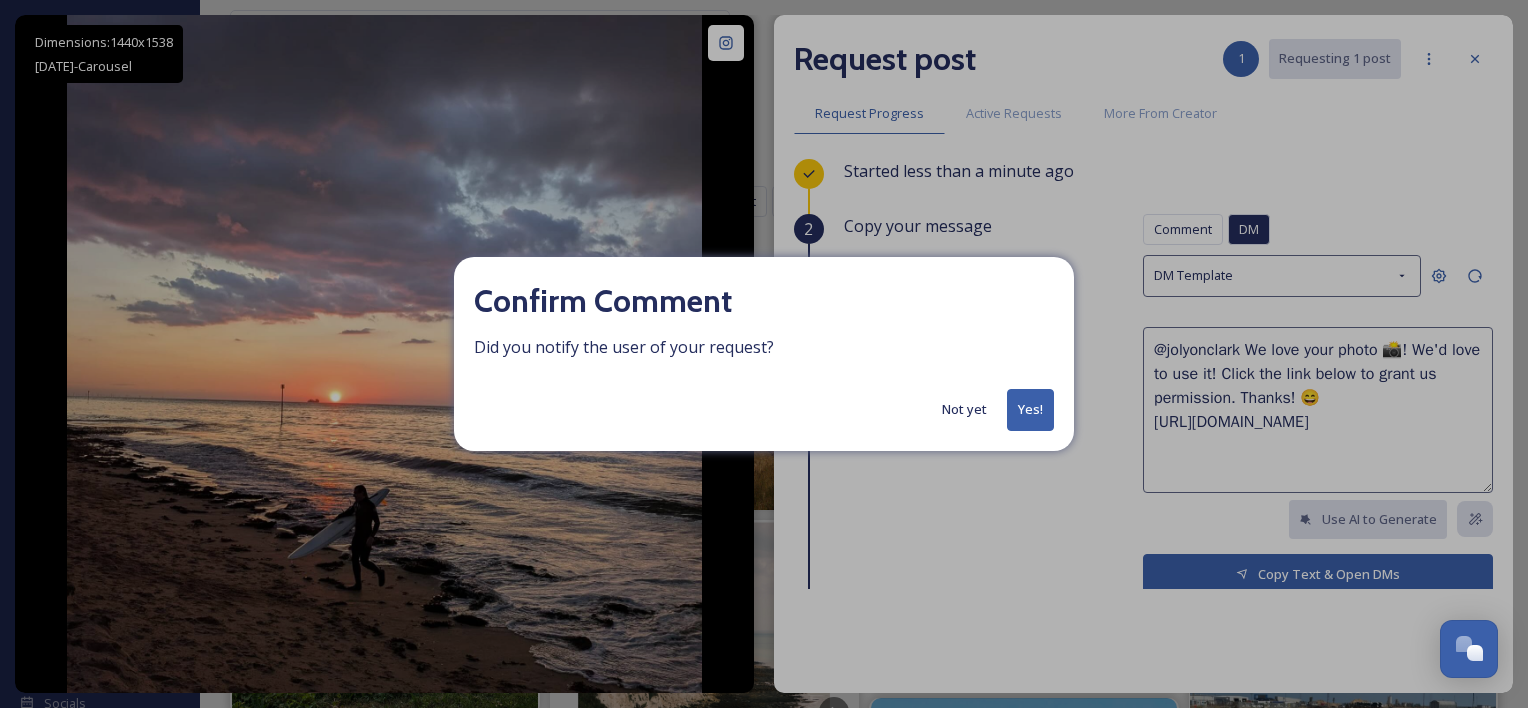 click on "Yes!" at bounding box center (1030, 409) 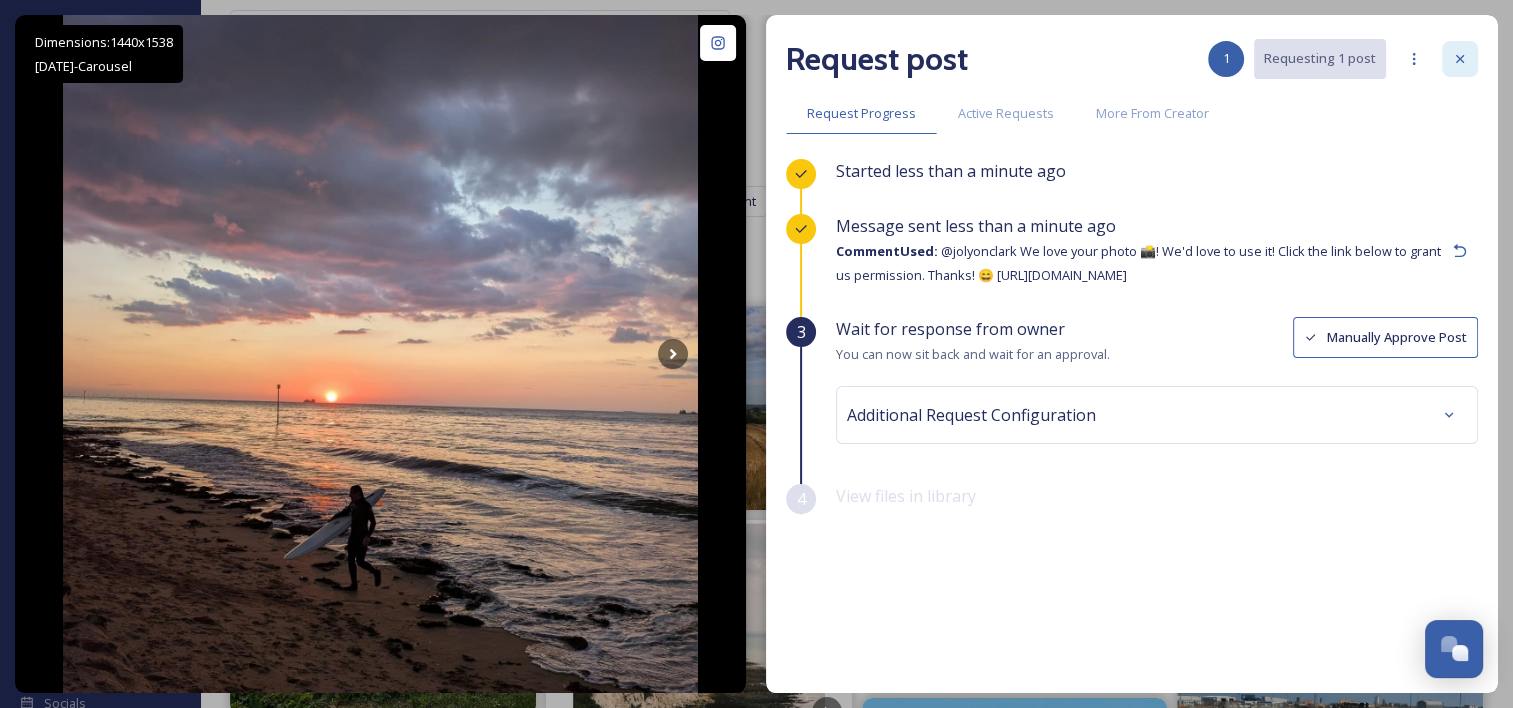 click 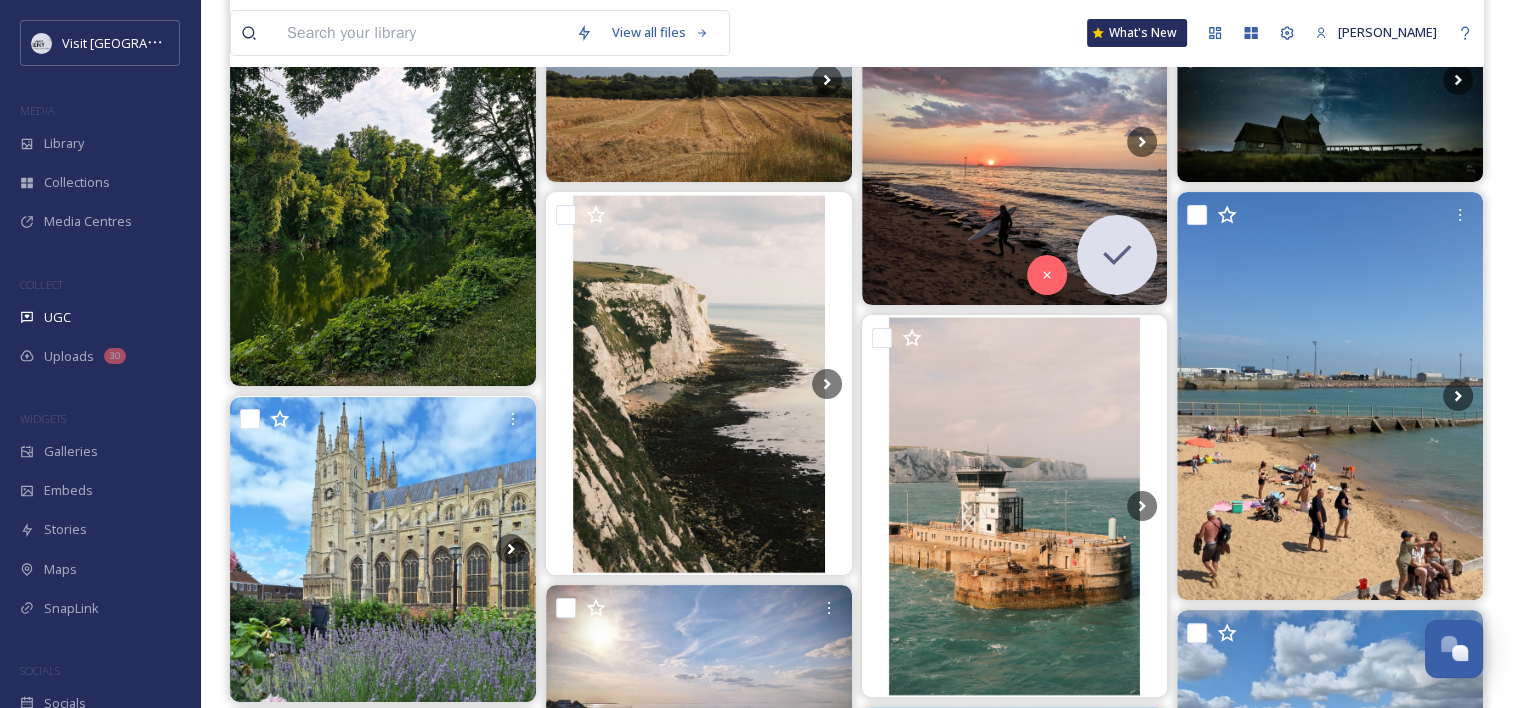 scroll, scrollTop: 328, scrollLeft: 0, axis: vertical 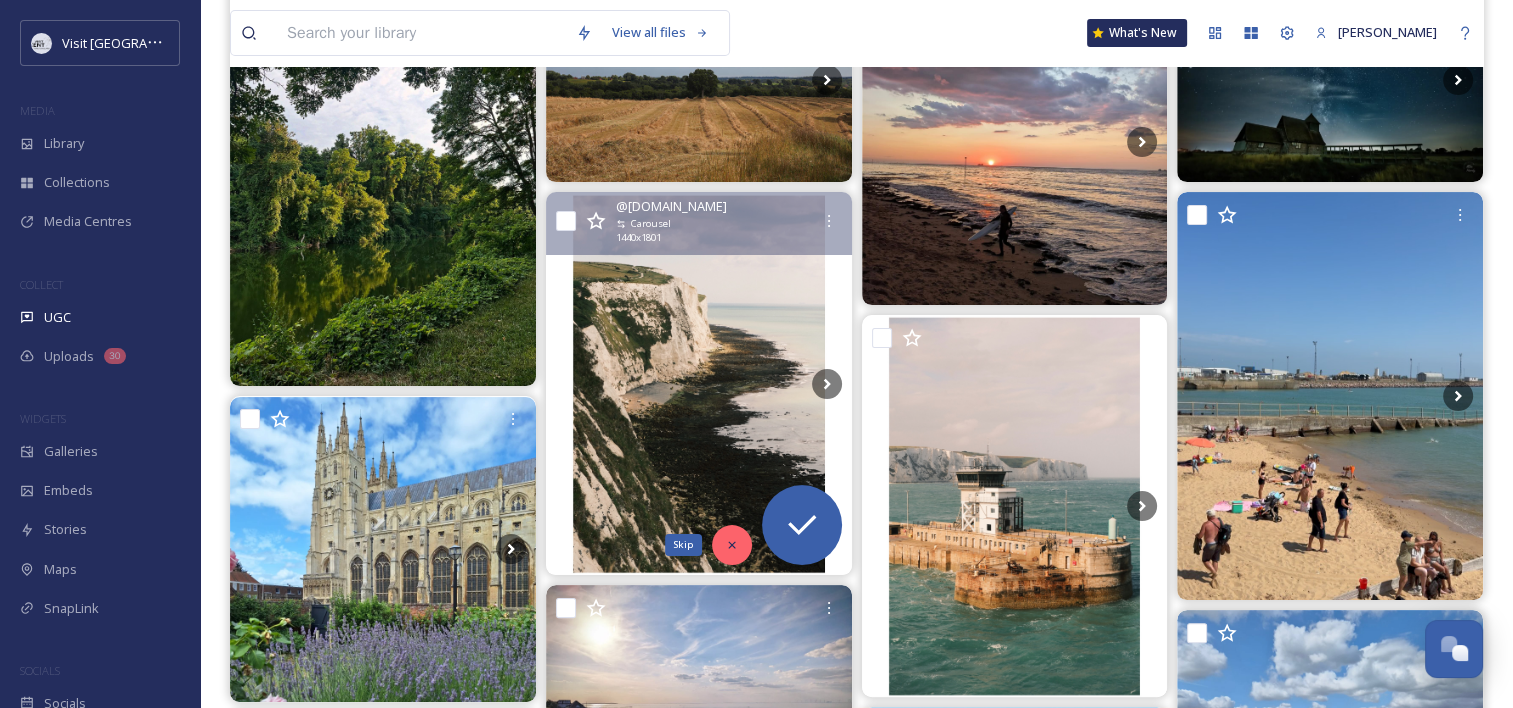 click 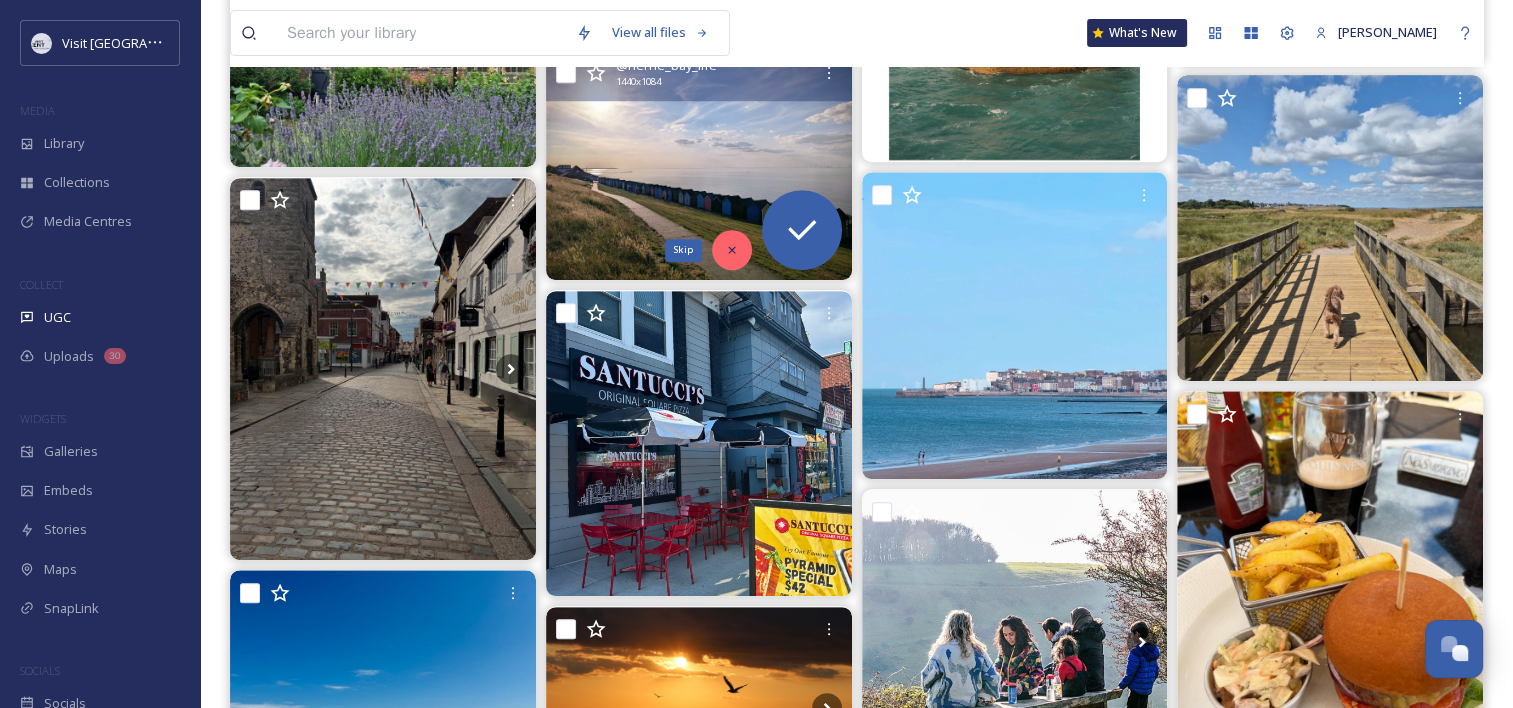 scroll, scrollTop: 876, scrollLeft: 0, axis: vertical 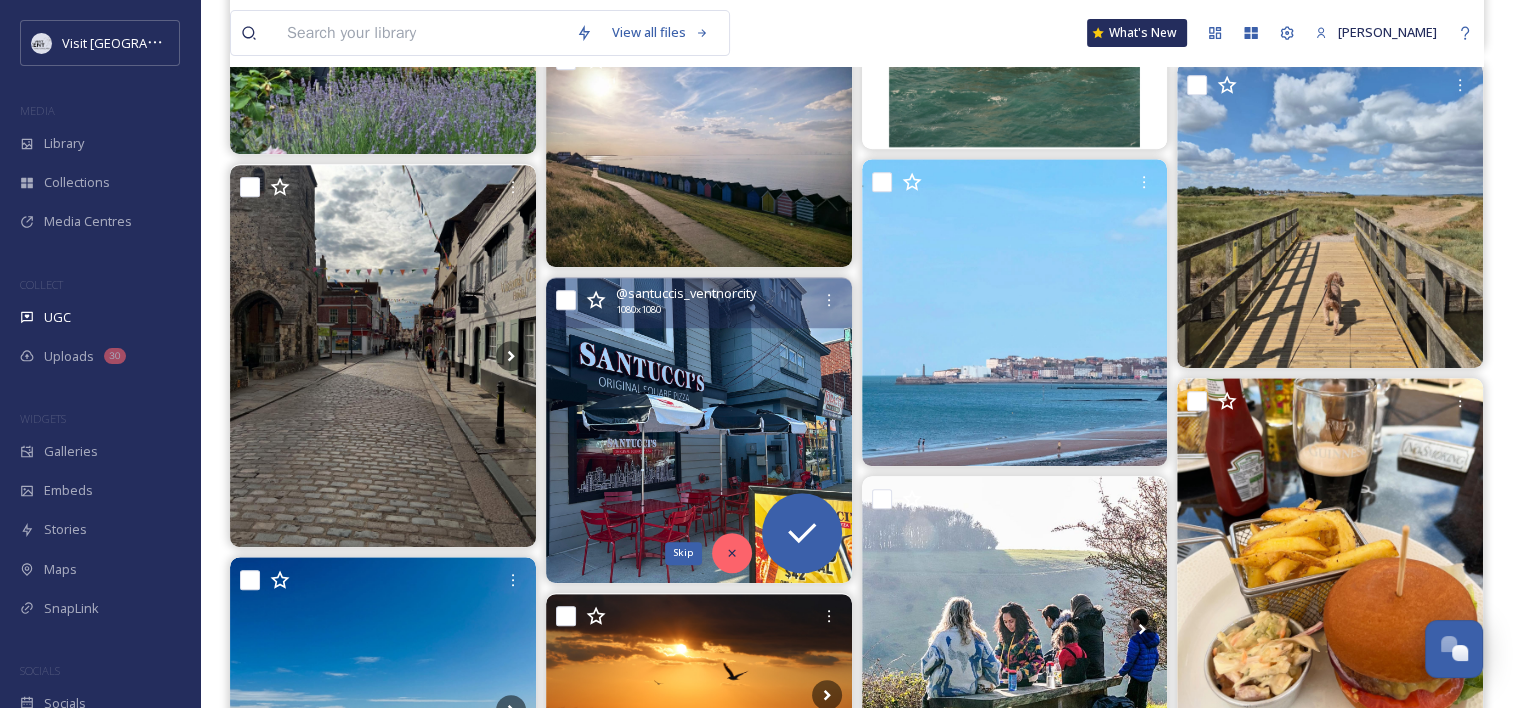 click 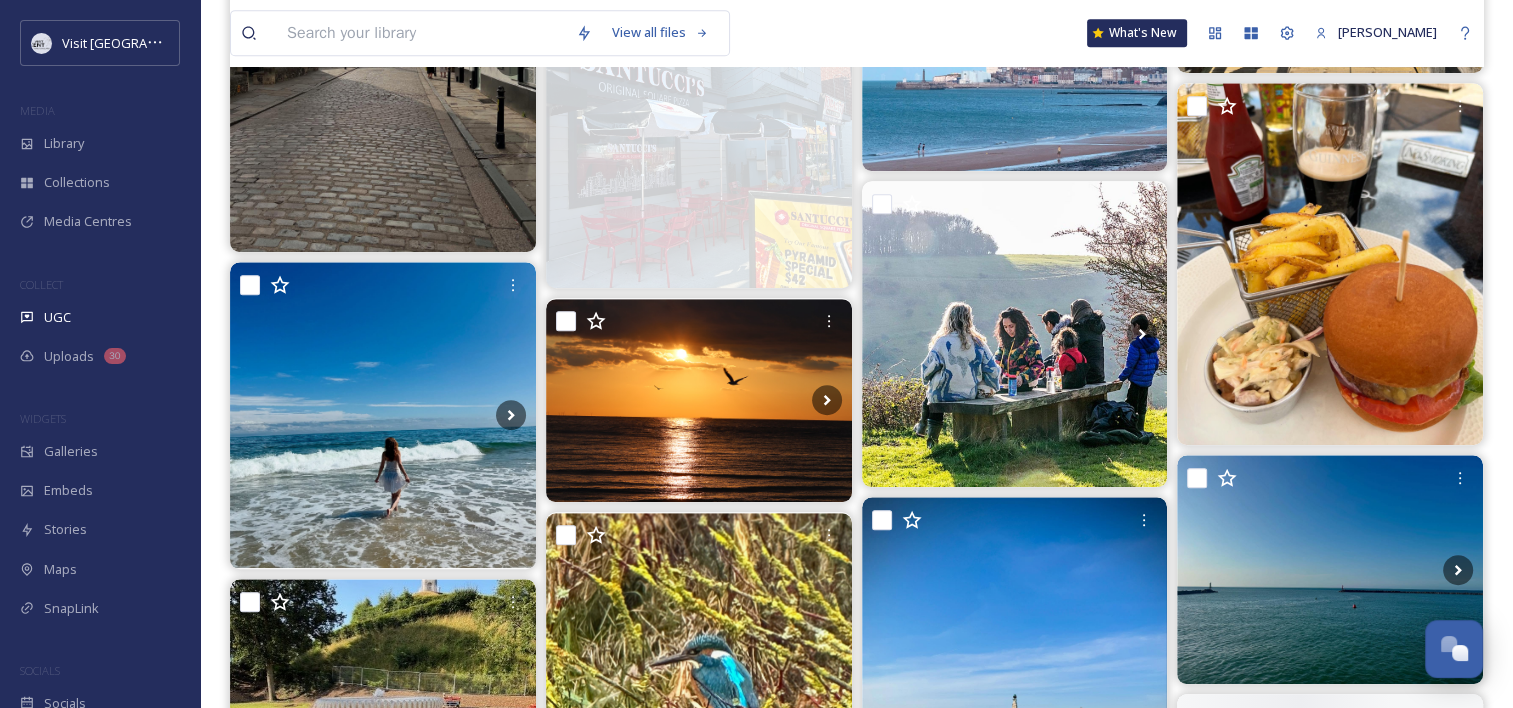 scroll, scrollTop: 1183, scrollLeft: 0, axis: vertical 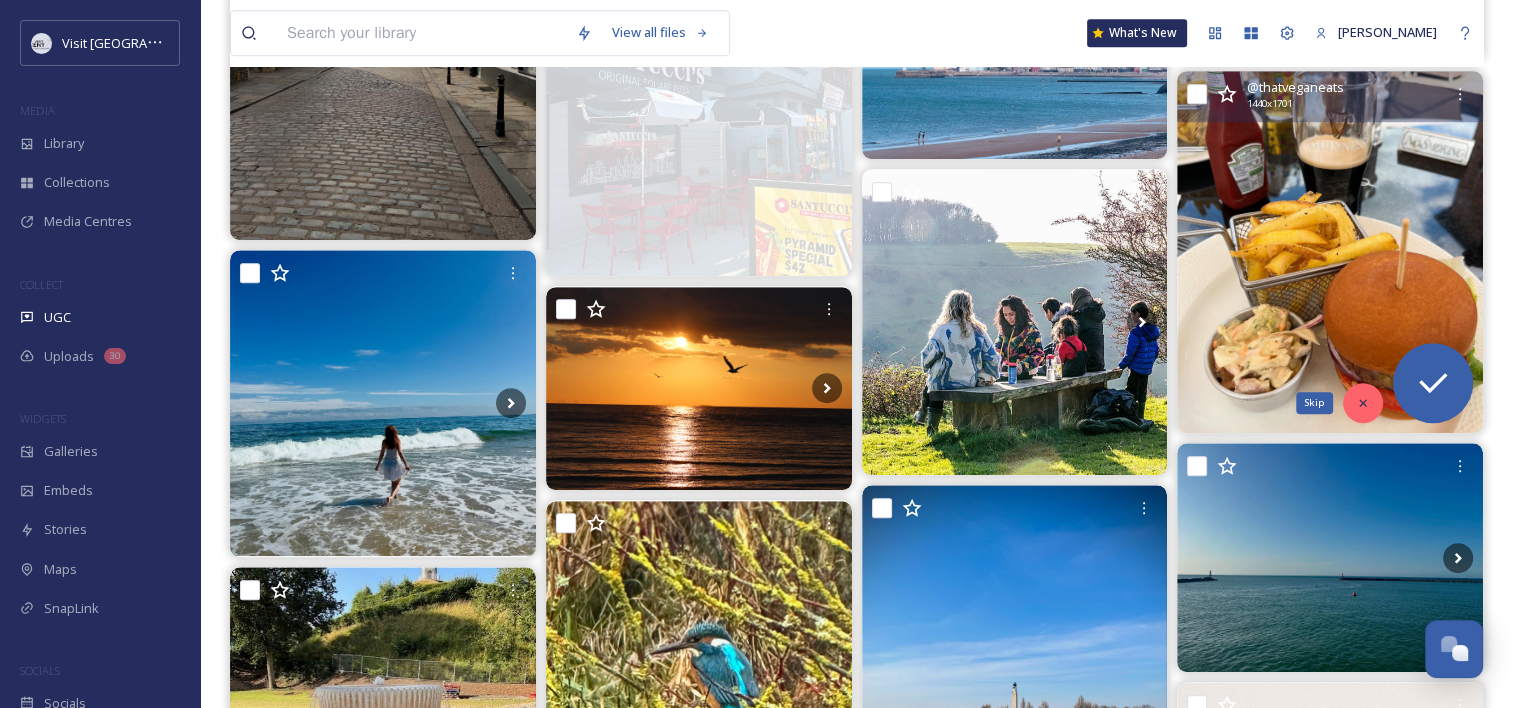 click 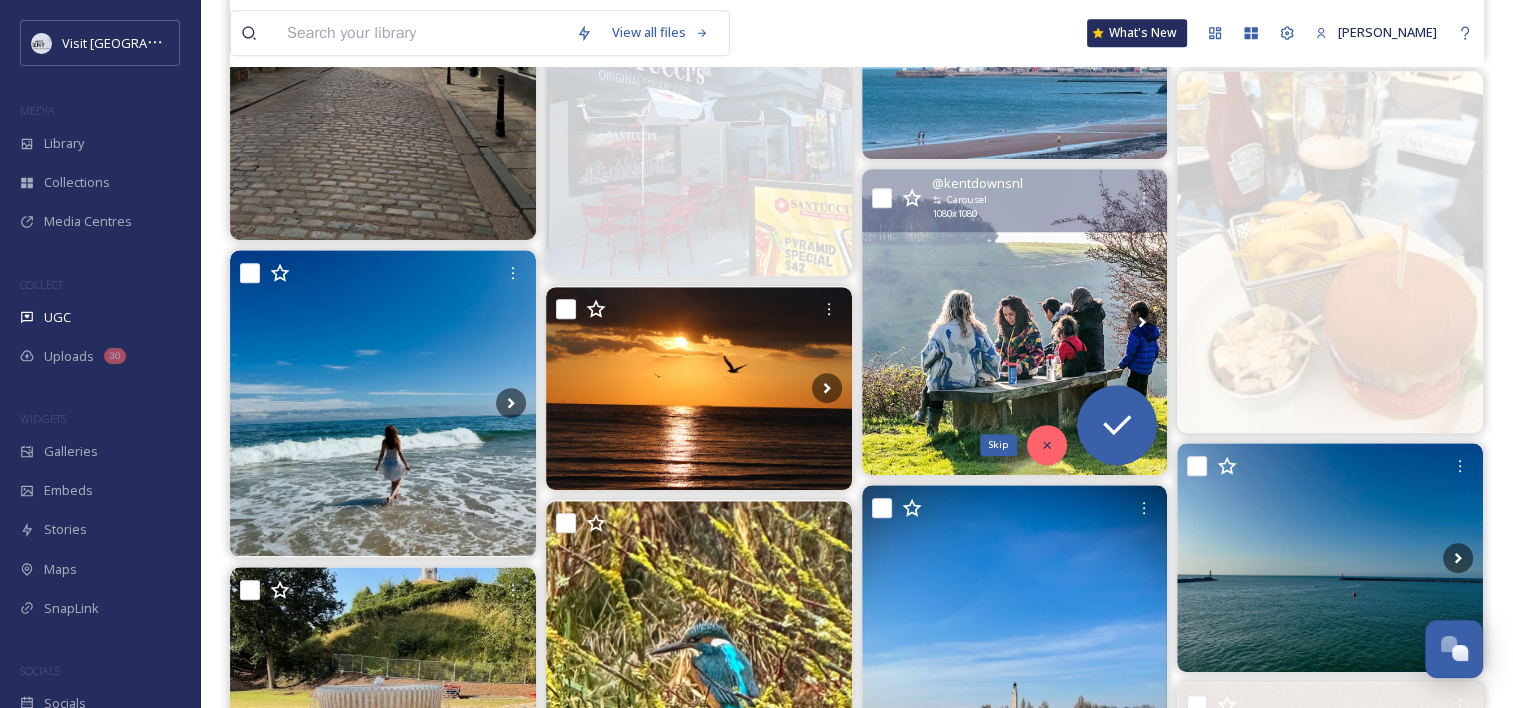 click 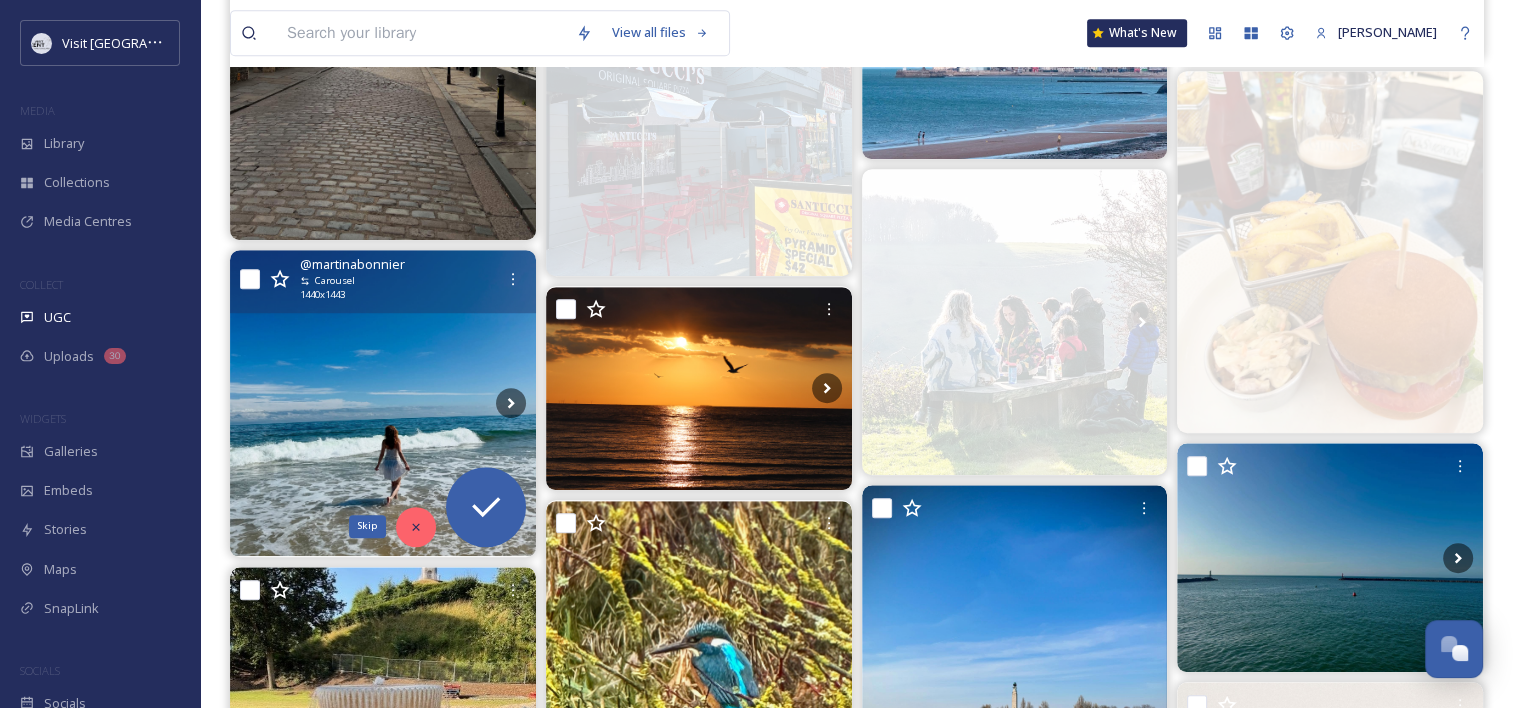 click 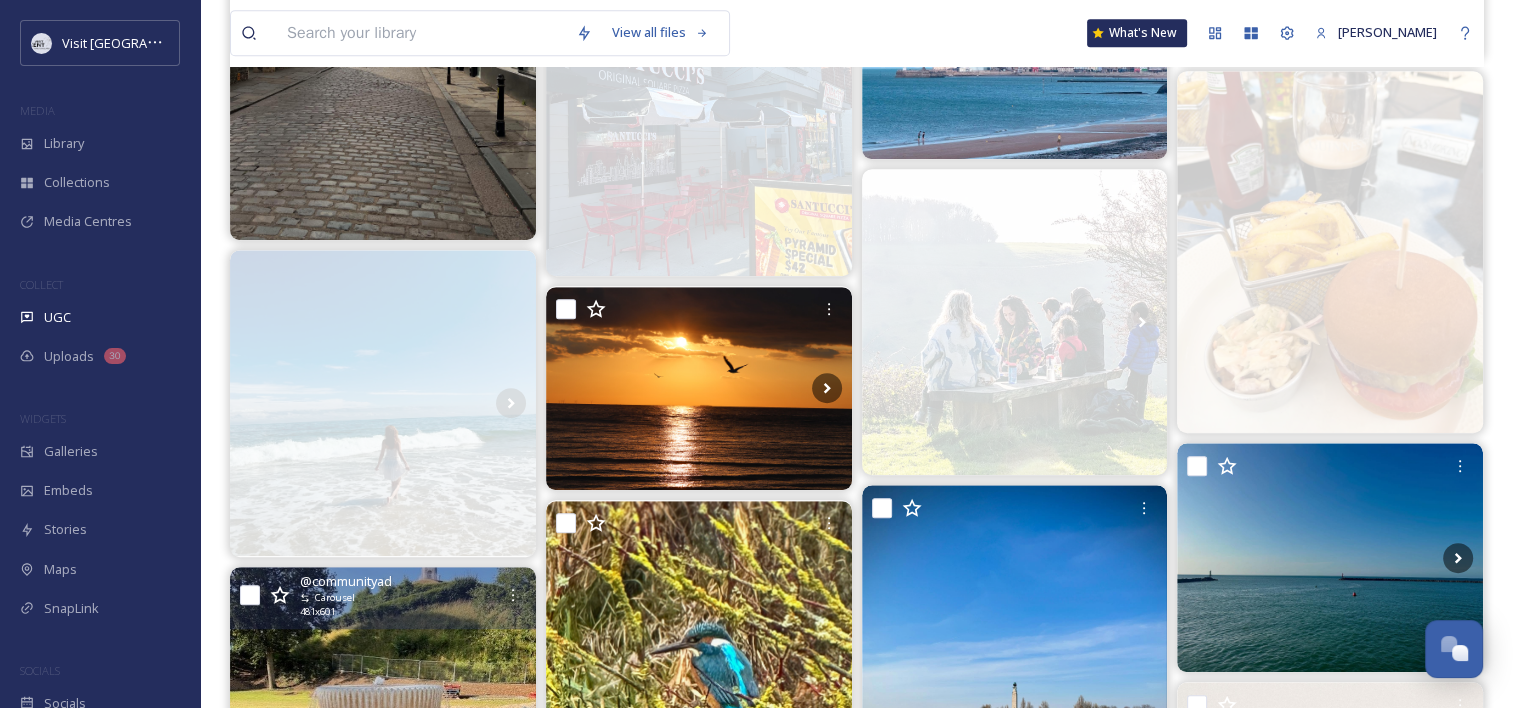 scroll, scrollTop: 1556, scrollLeft: 0, axis: vertical 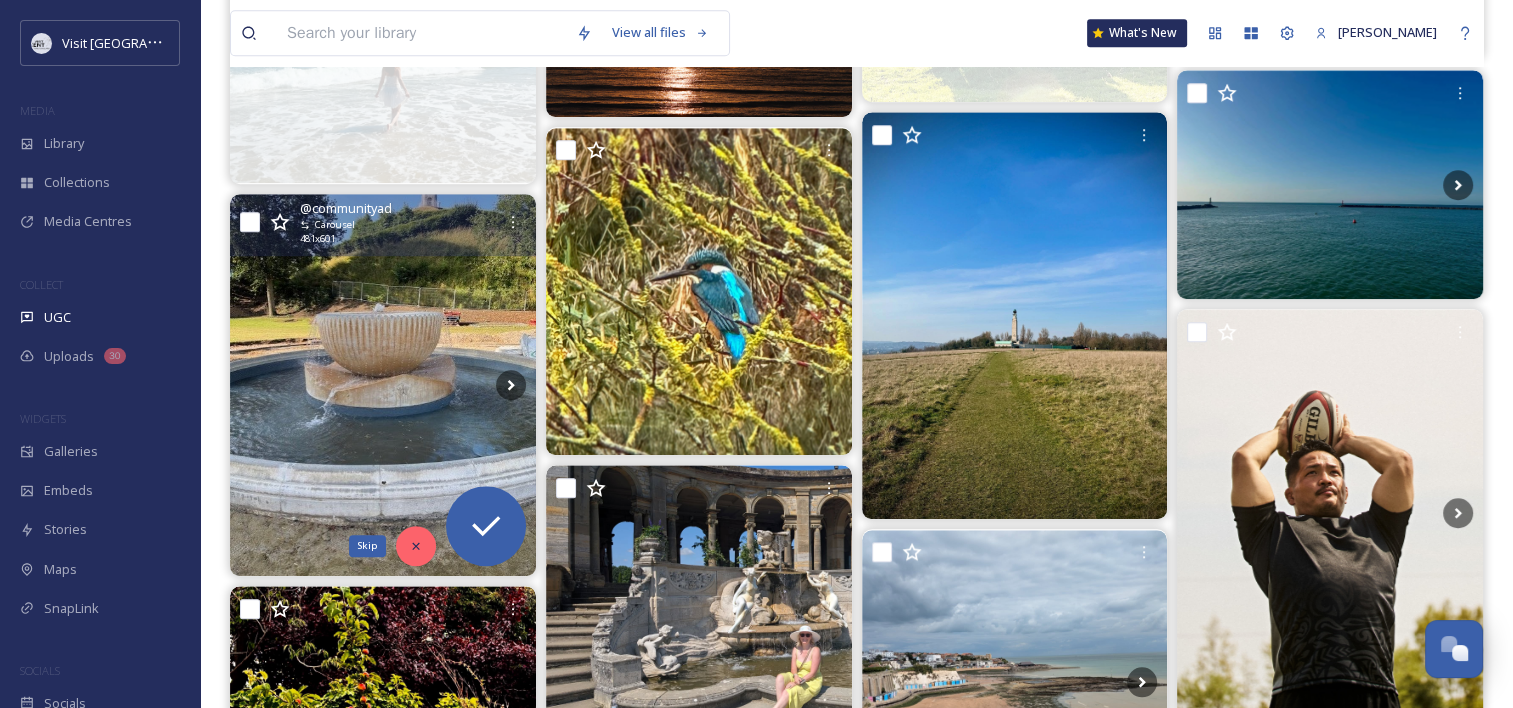 click 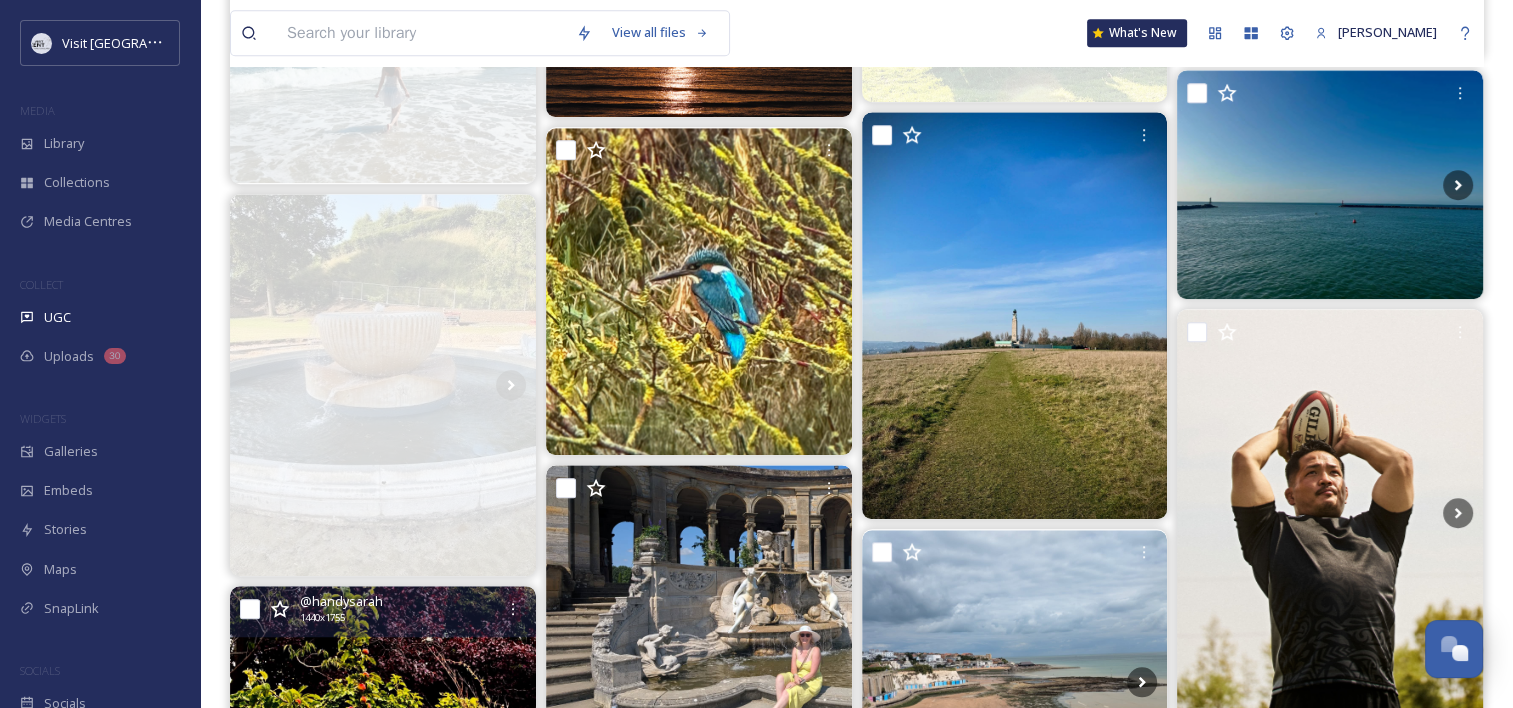 scroll, scrollTop: 1866, scrollLeft: 0, axis: vertical 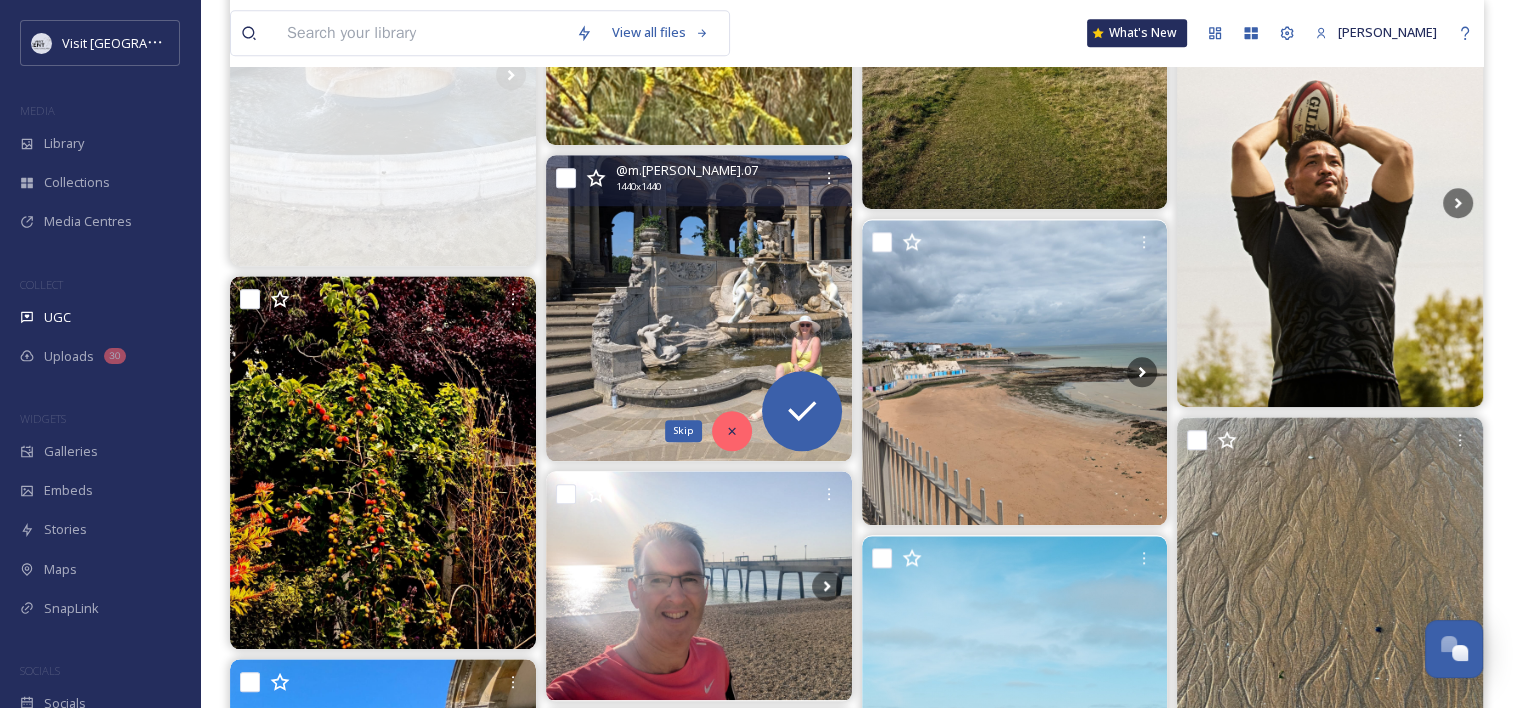 click on "Skip" at bounding box center (732, 431) 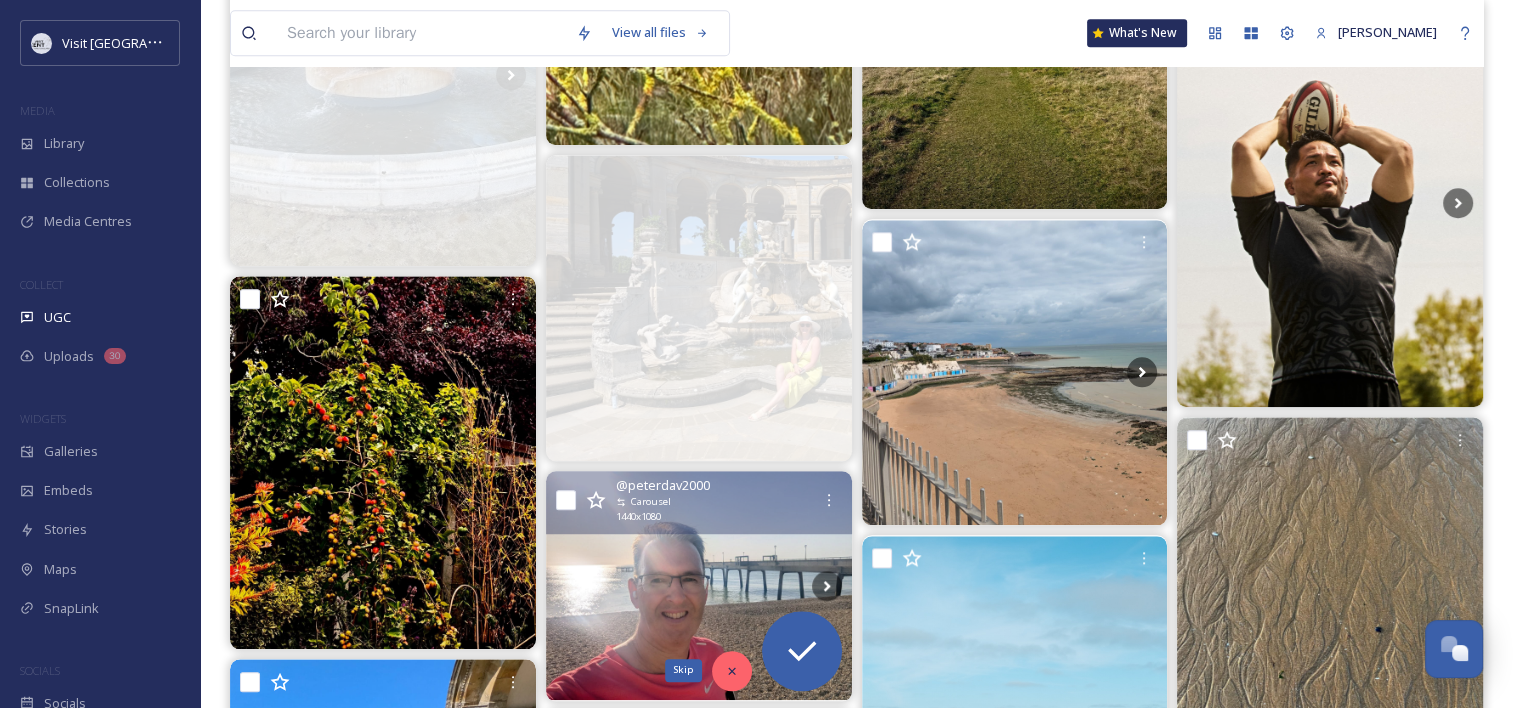 click 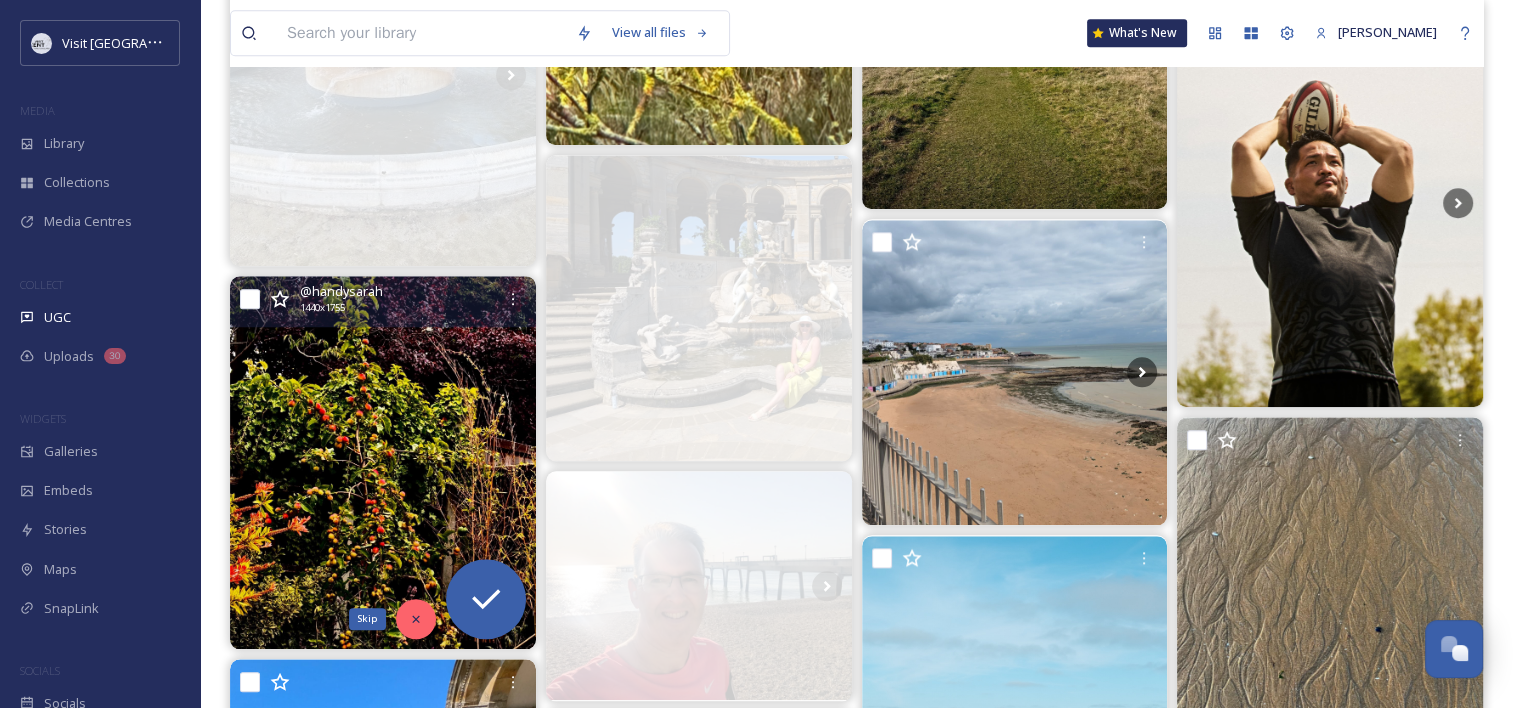 click on "Skip" at bounding box center (416, 619) 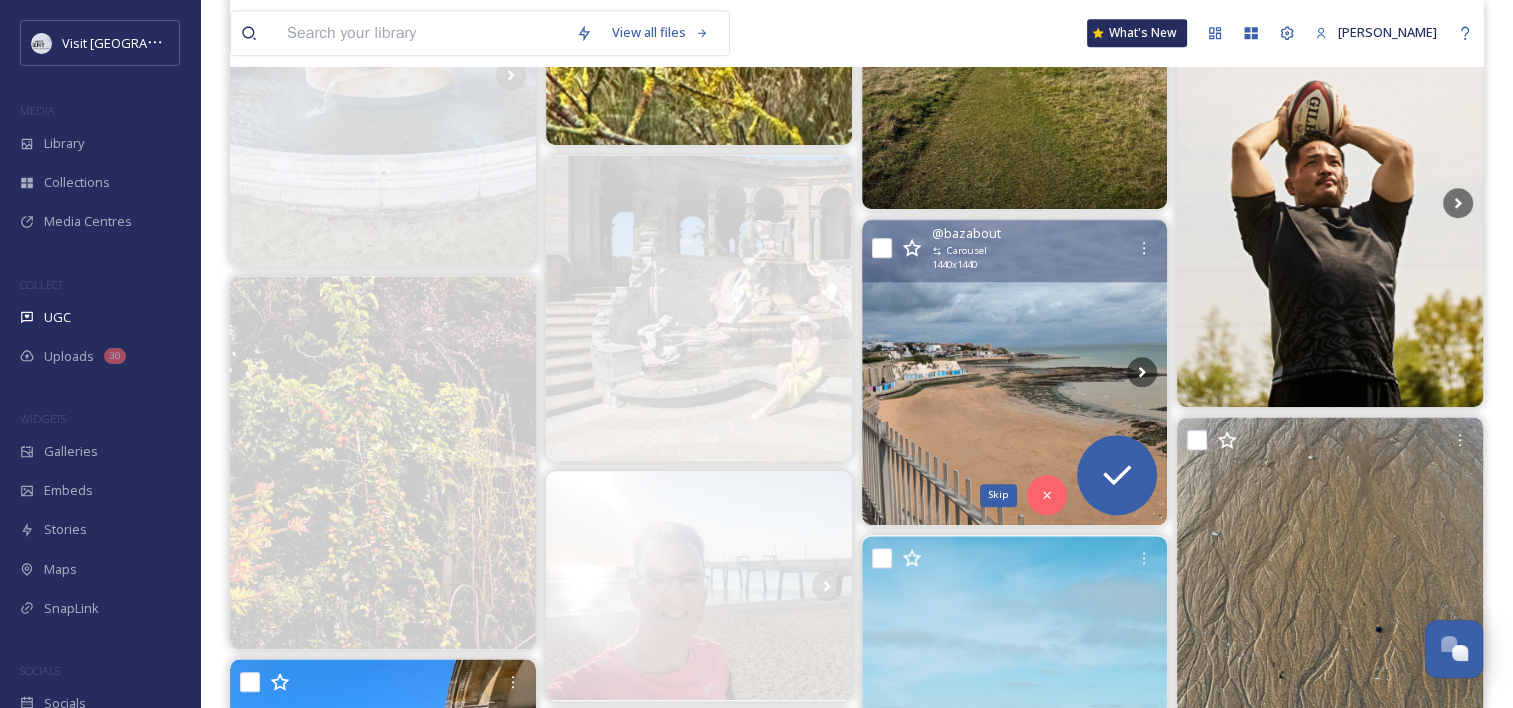 click 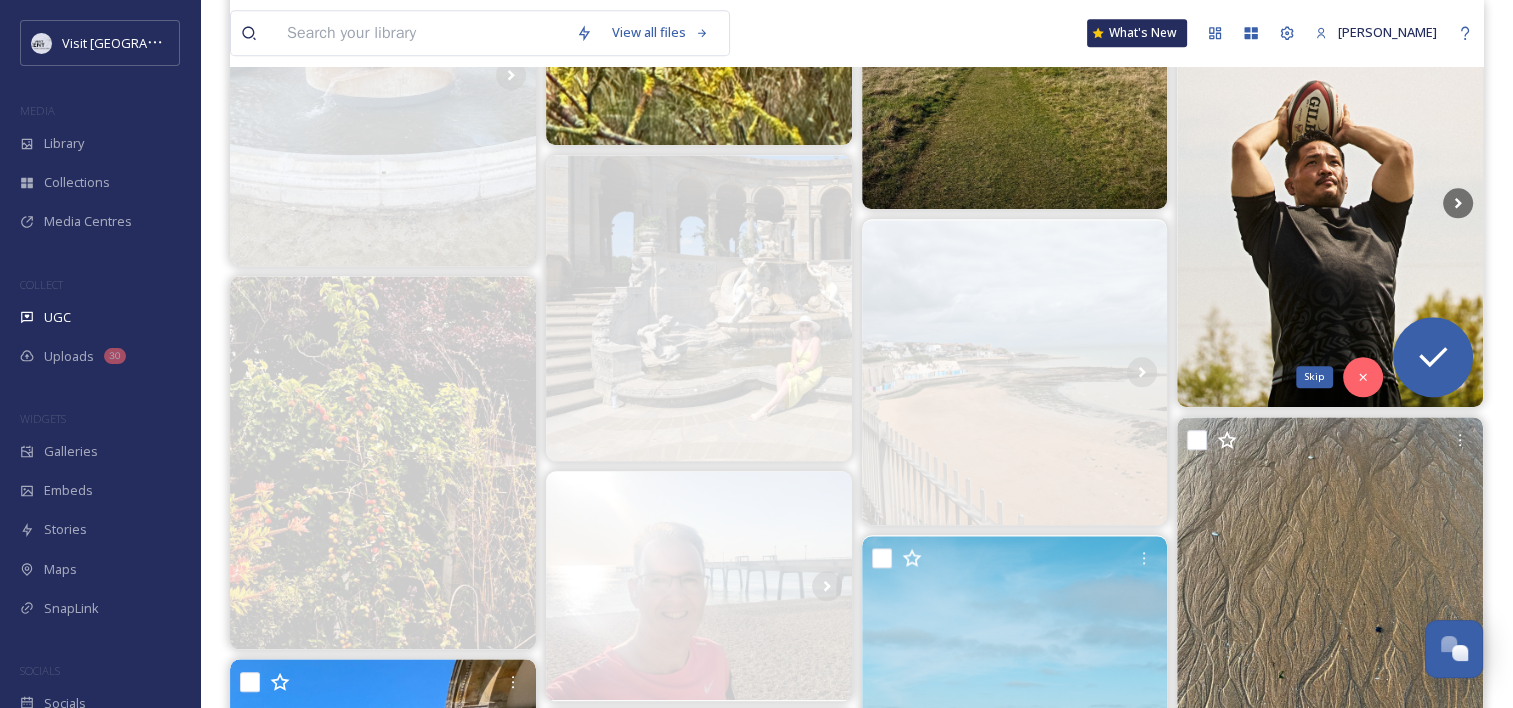 click on "Skip" at bounding box center [1363, 377] 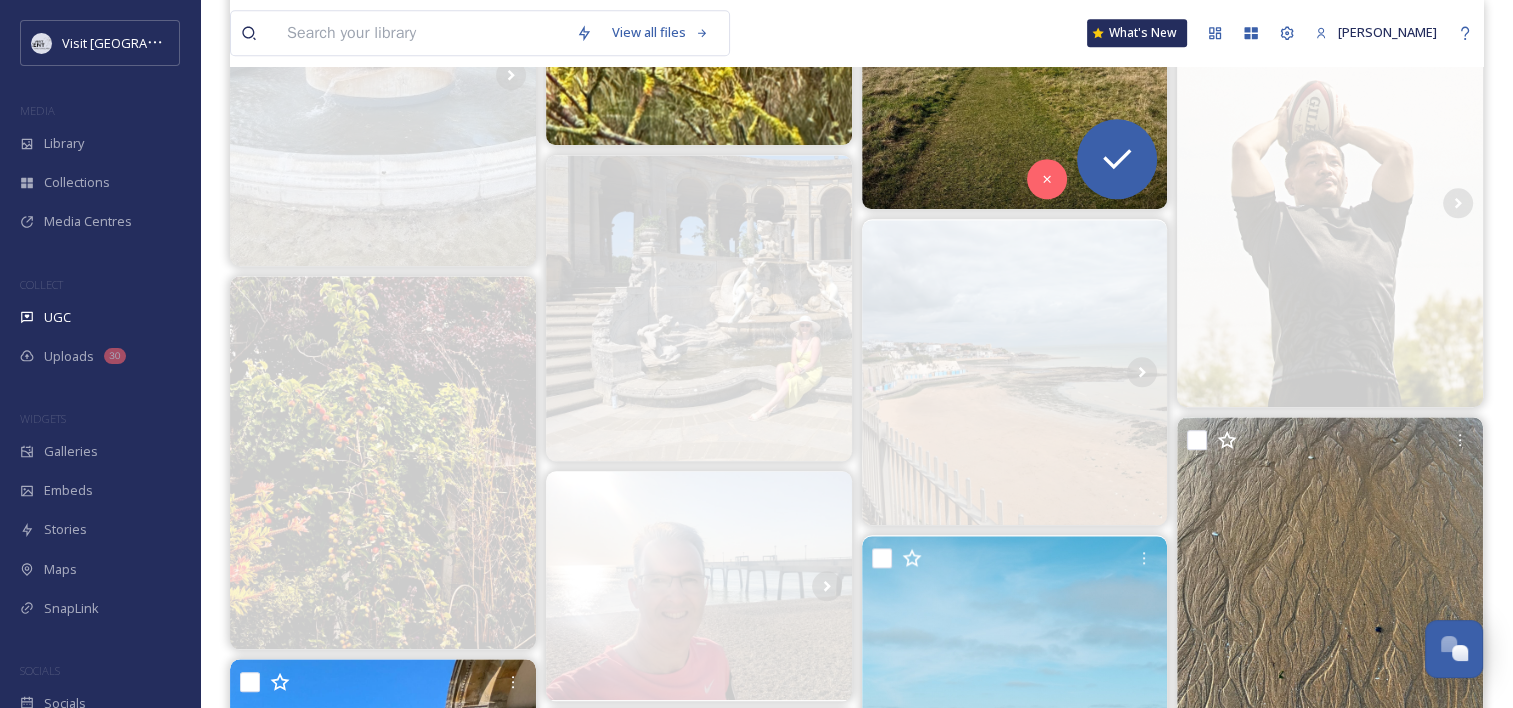 scroll, scrollTop: 1500, scrollLeft: 0, axis: vertical 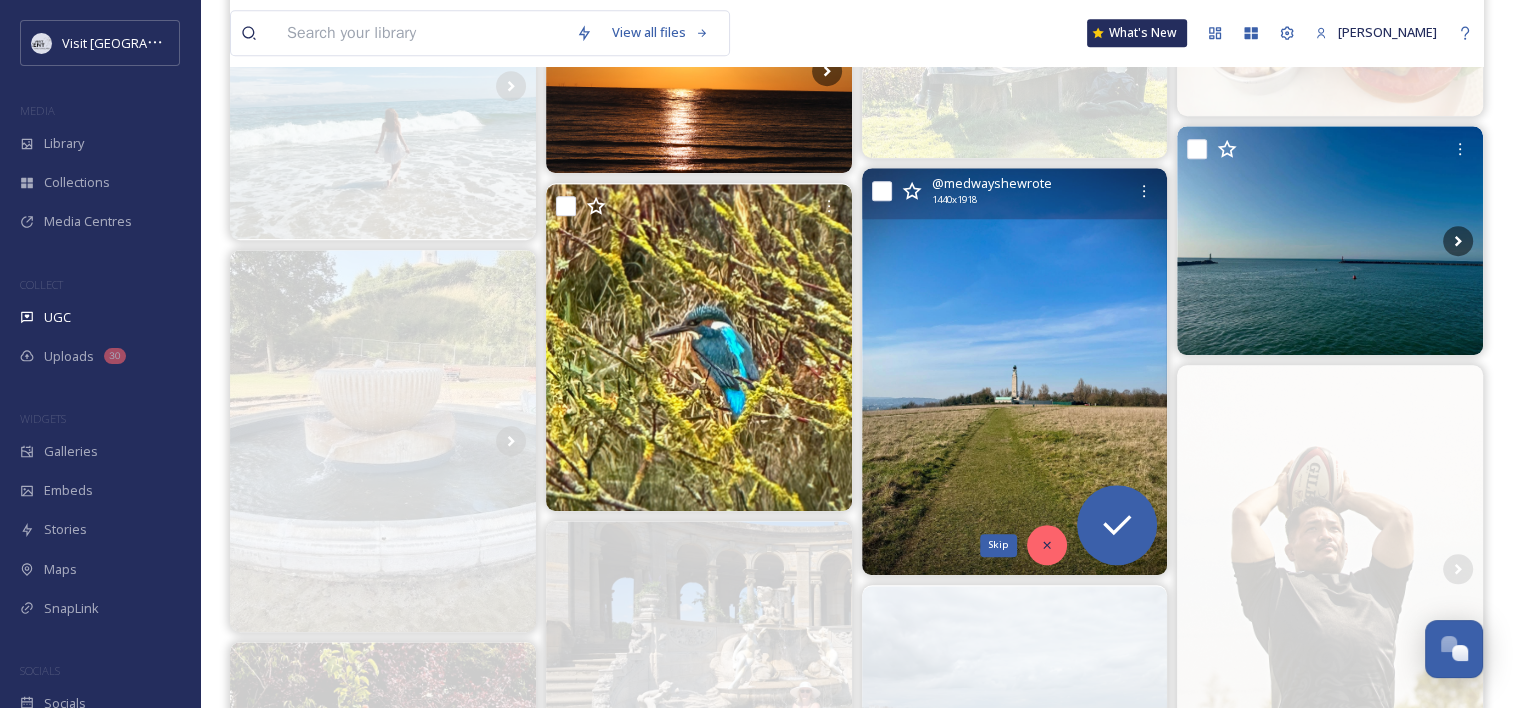 click on "Skip" at bounding box center [1047, 545] 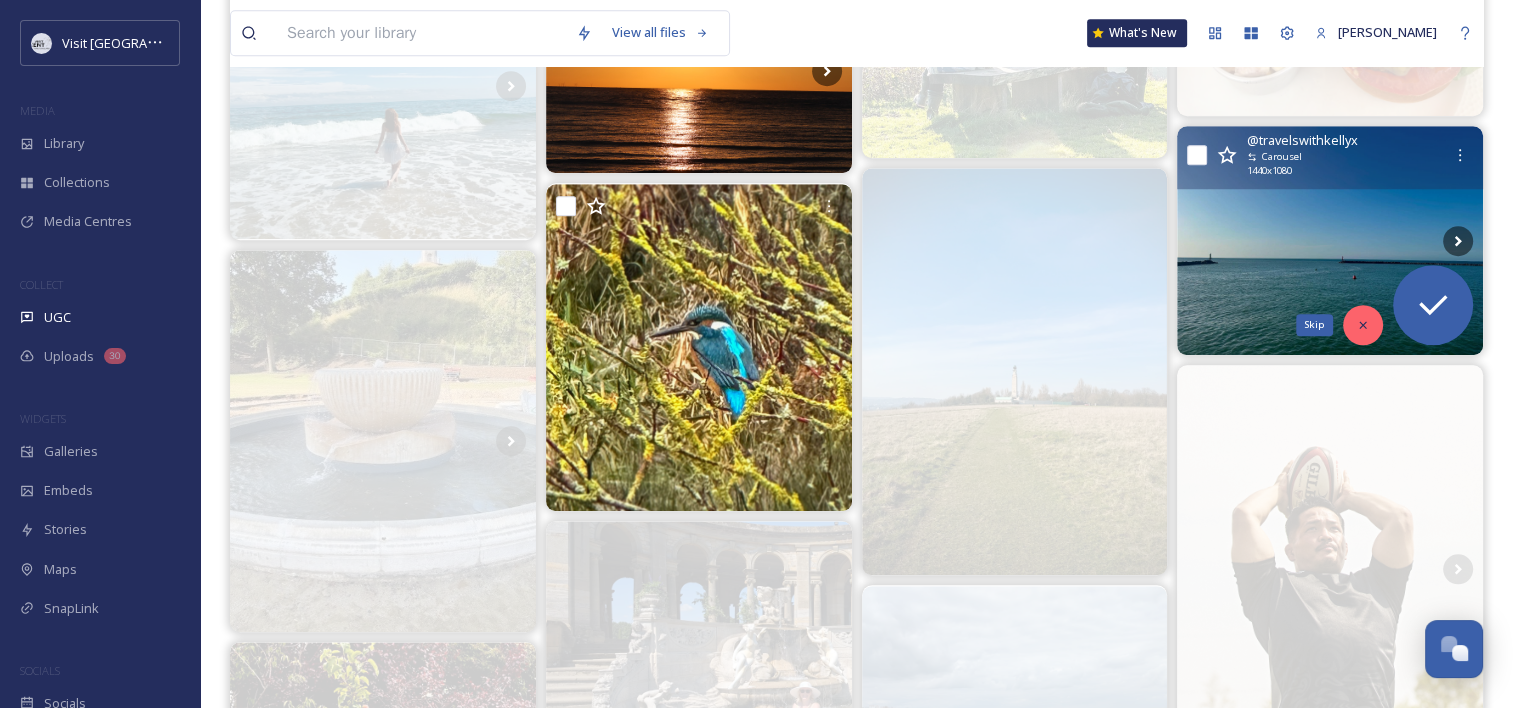 click on "Skip" at bounding box center (1363, 325) 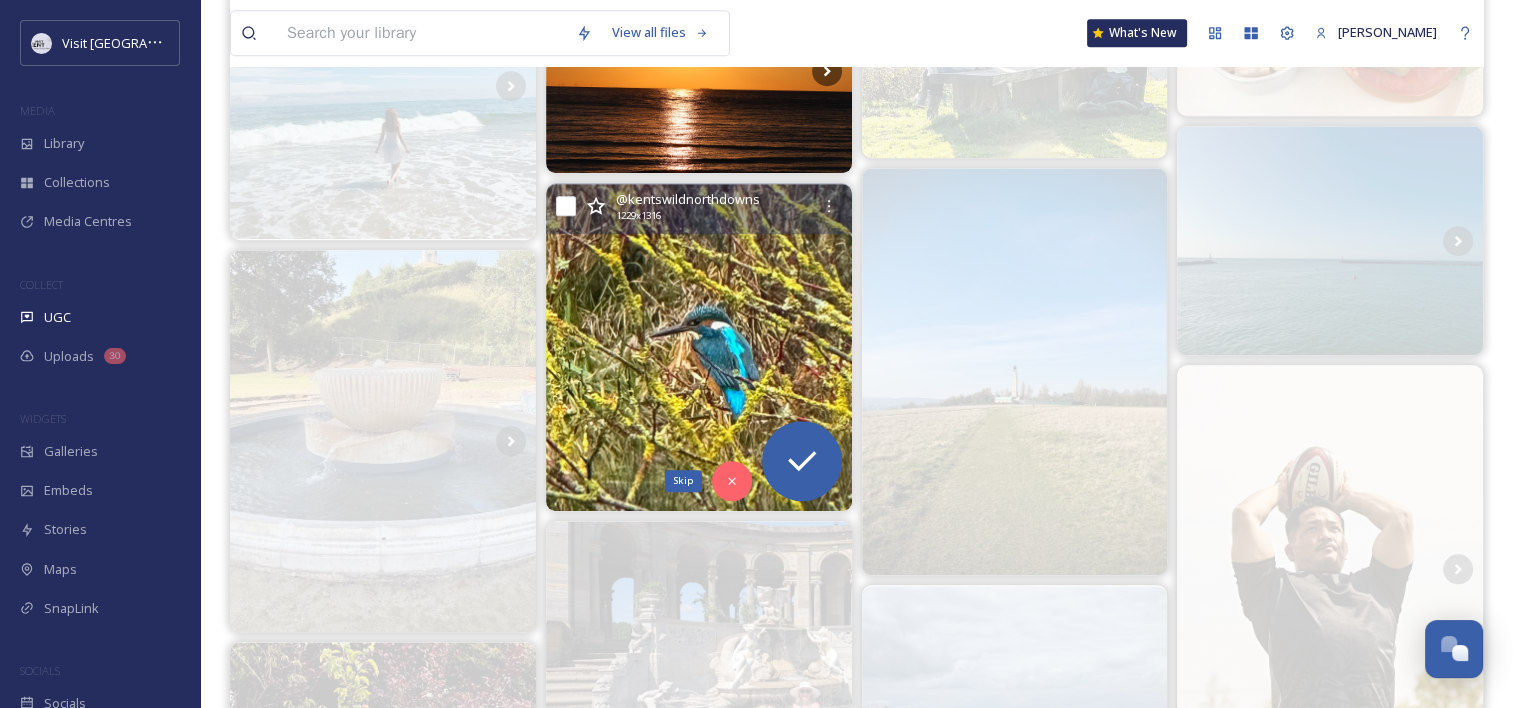 click on "Skip" at bounding box center (732, 481) 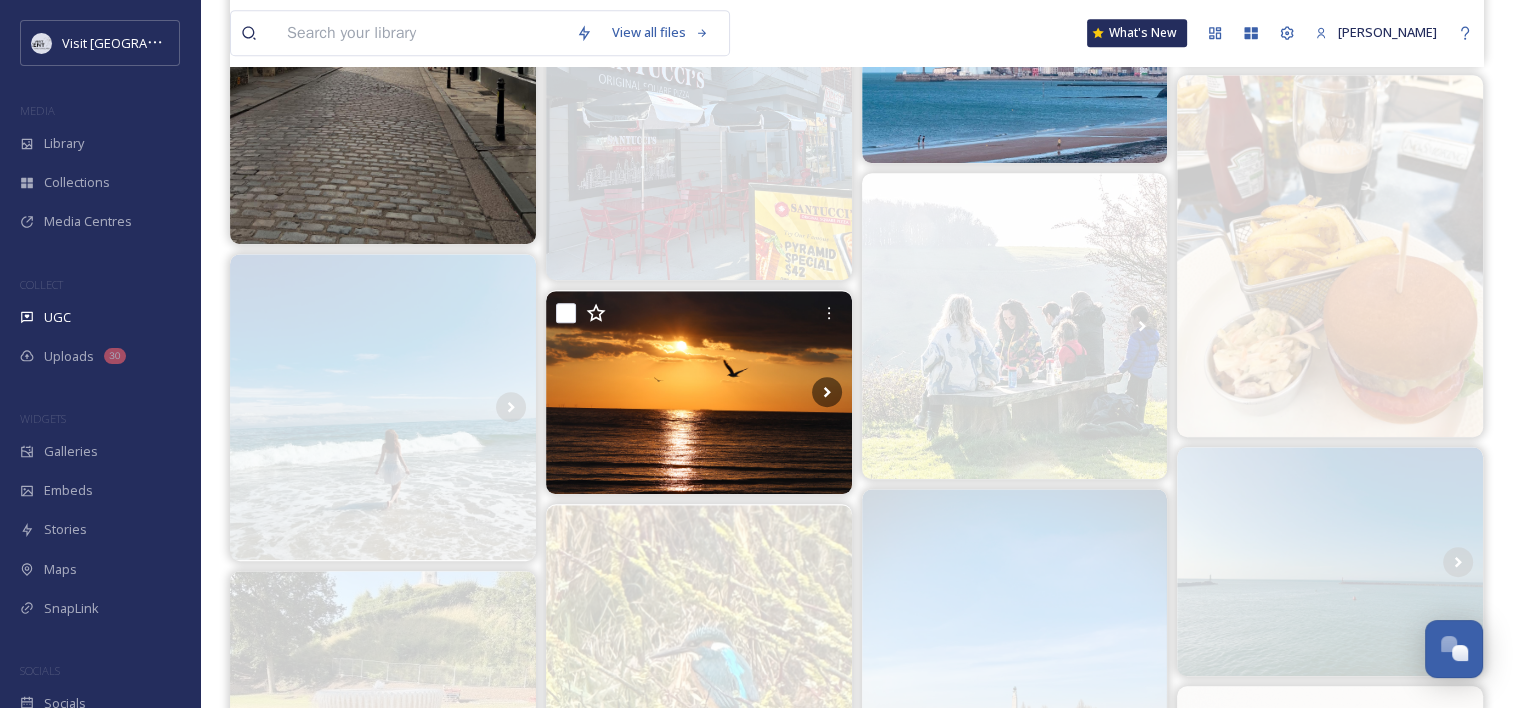 scroll, scrollTop: 1147, scrollLeft: 0, axis: vertical 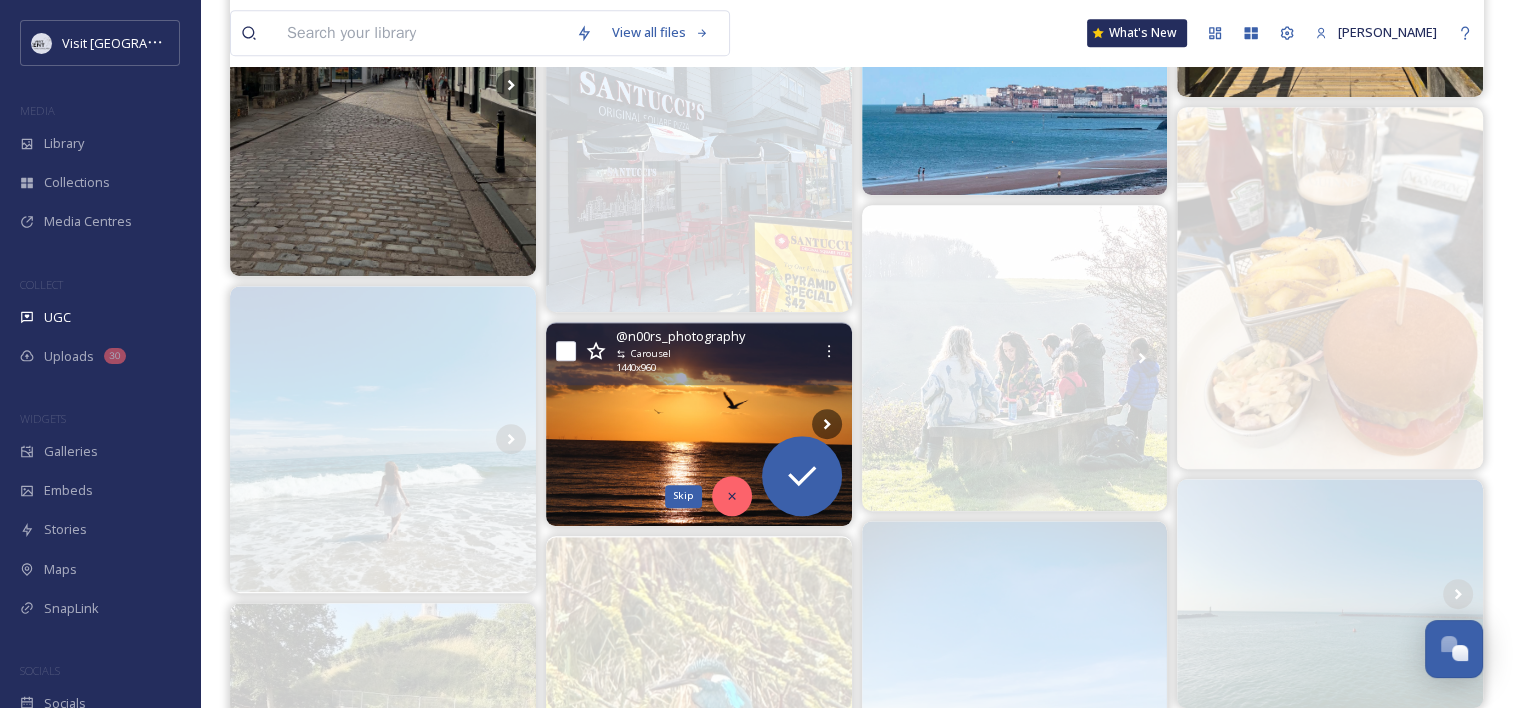 click 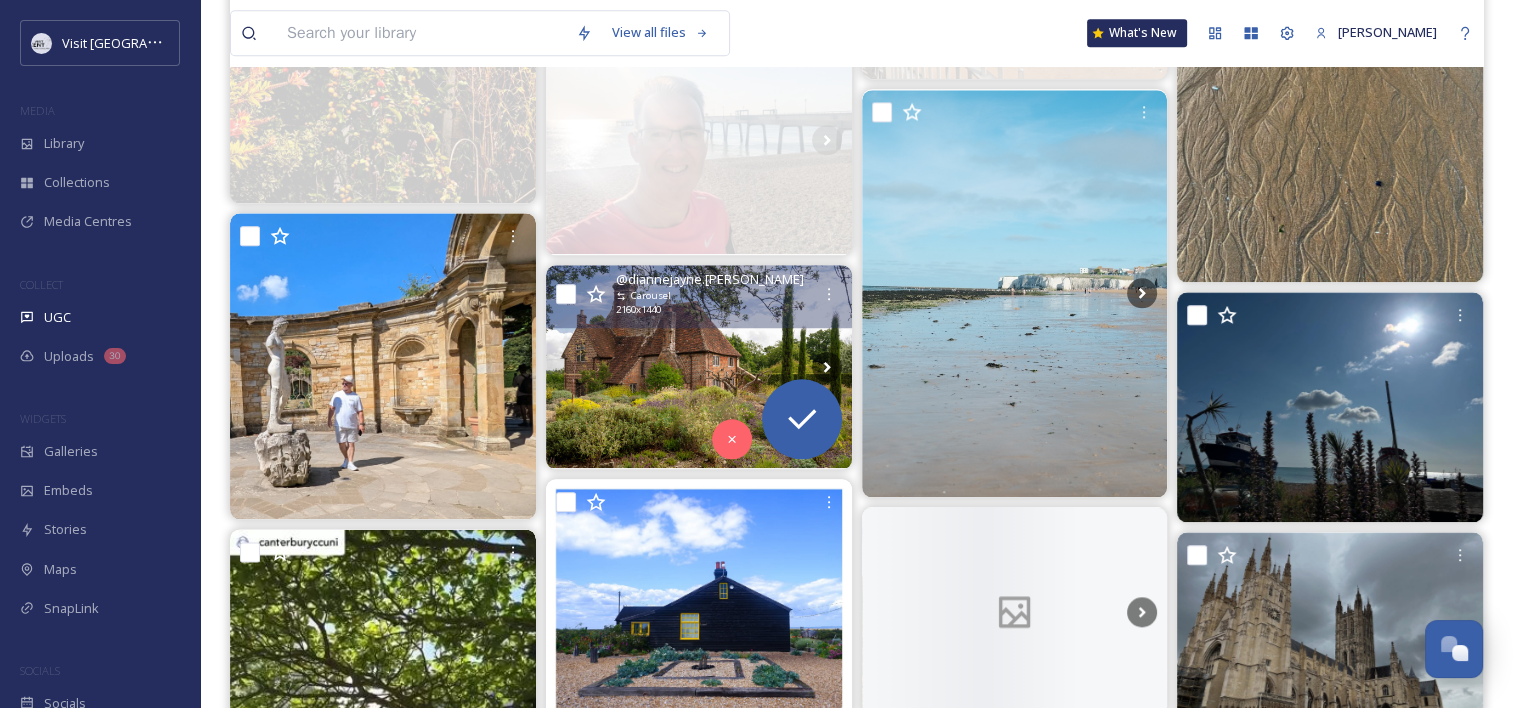 scroll, scrollTop: 2312, scrollLeft: 0, axis: vertical 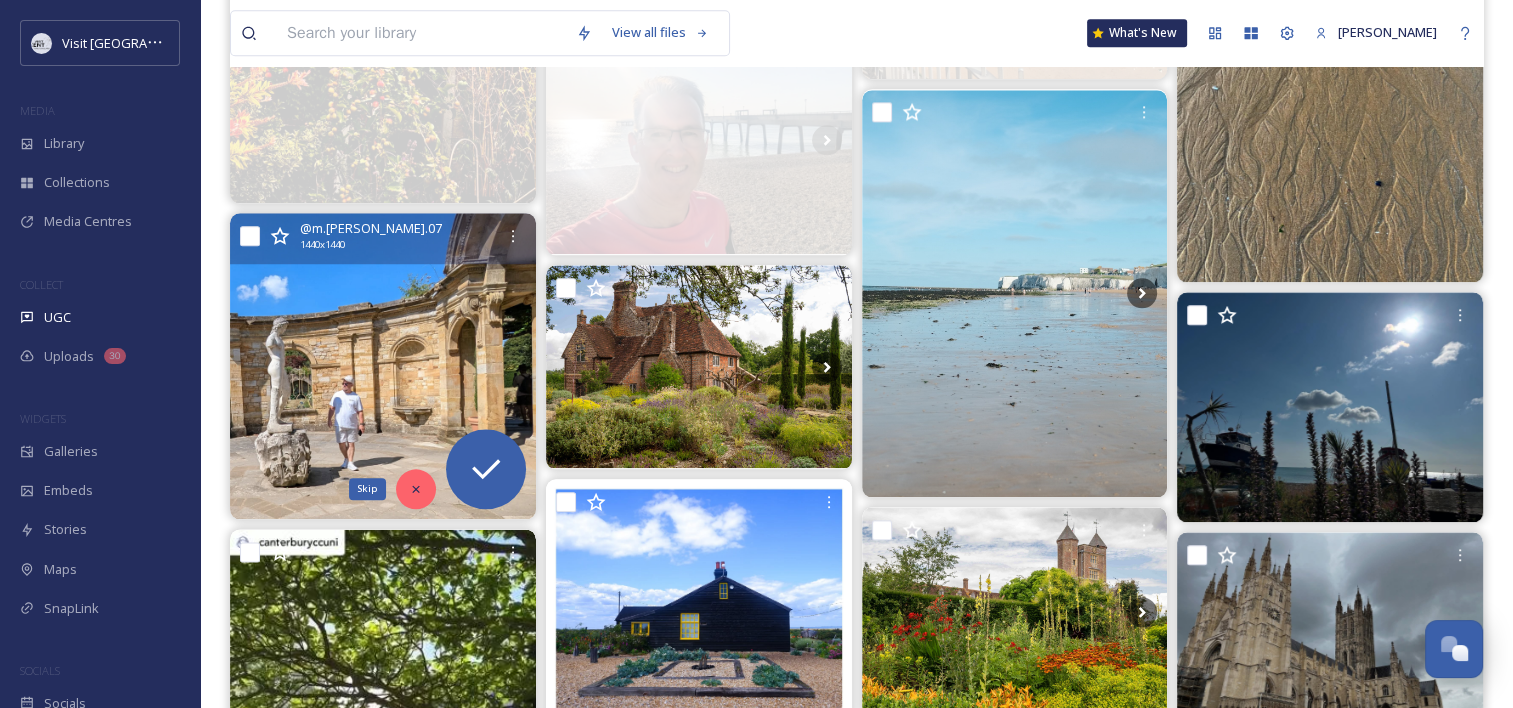 click on "Skip" at bounding box center (416, 489) 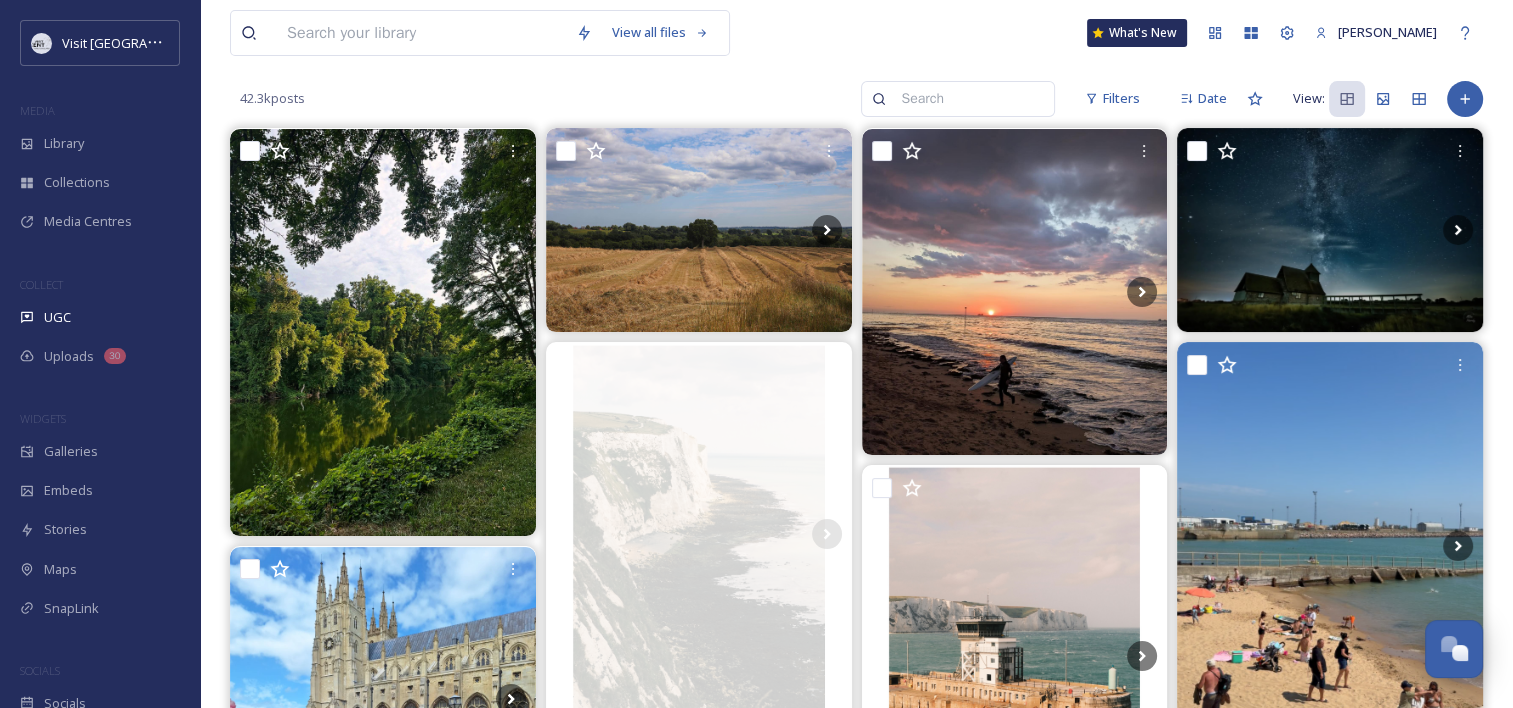 scroll, scrollTop: 0, scrollLeft: 0, axis: both 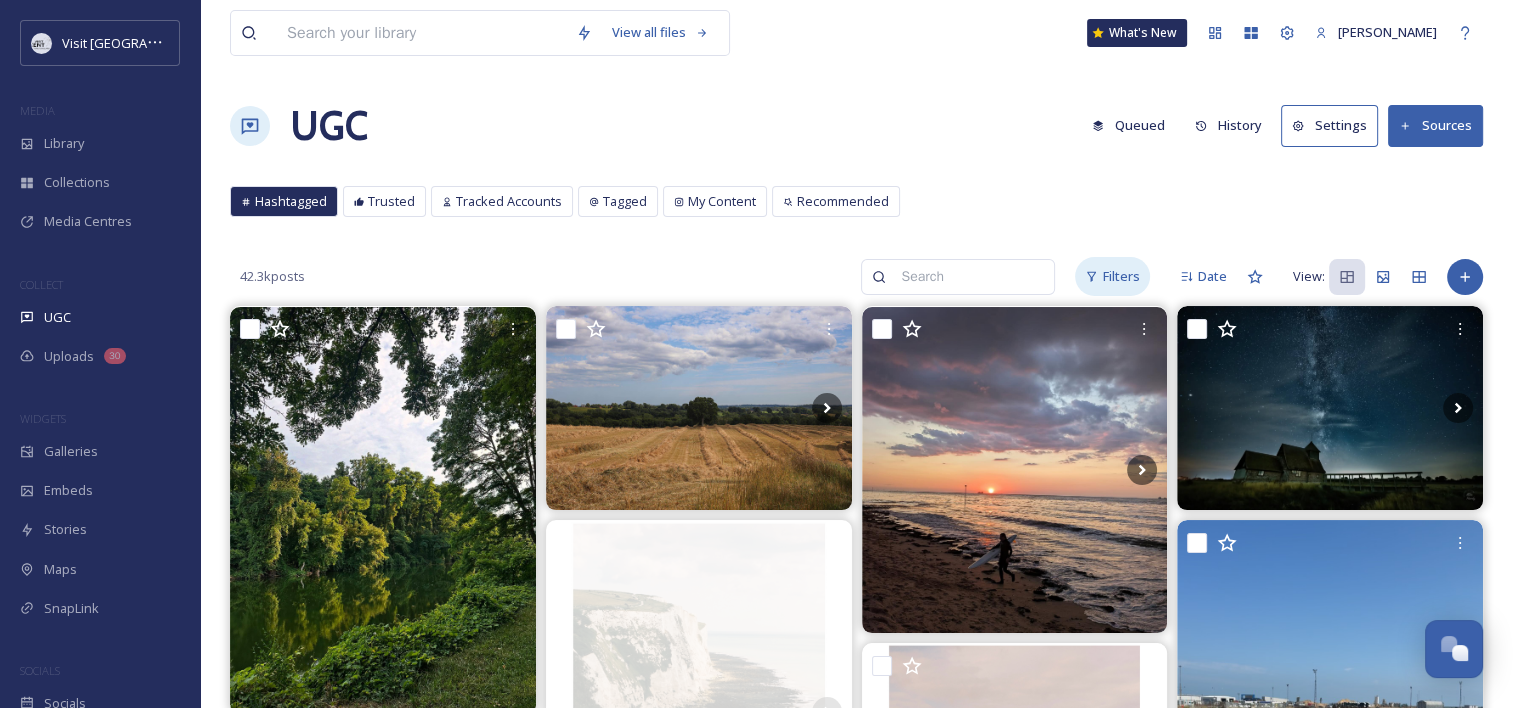 click on "Filters" at bounding box center [1121, 276] 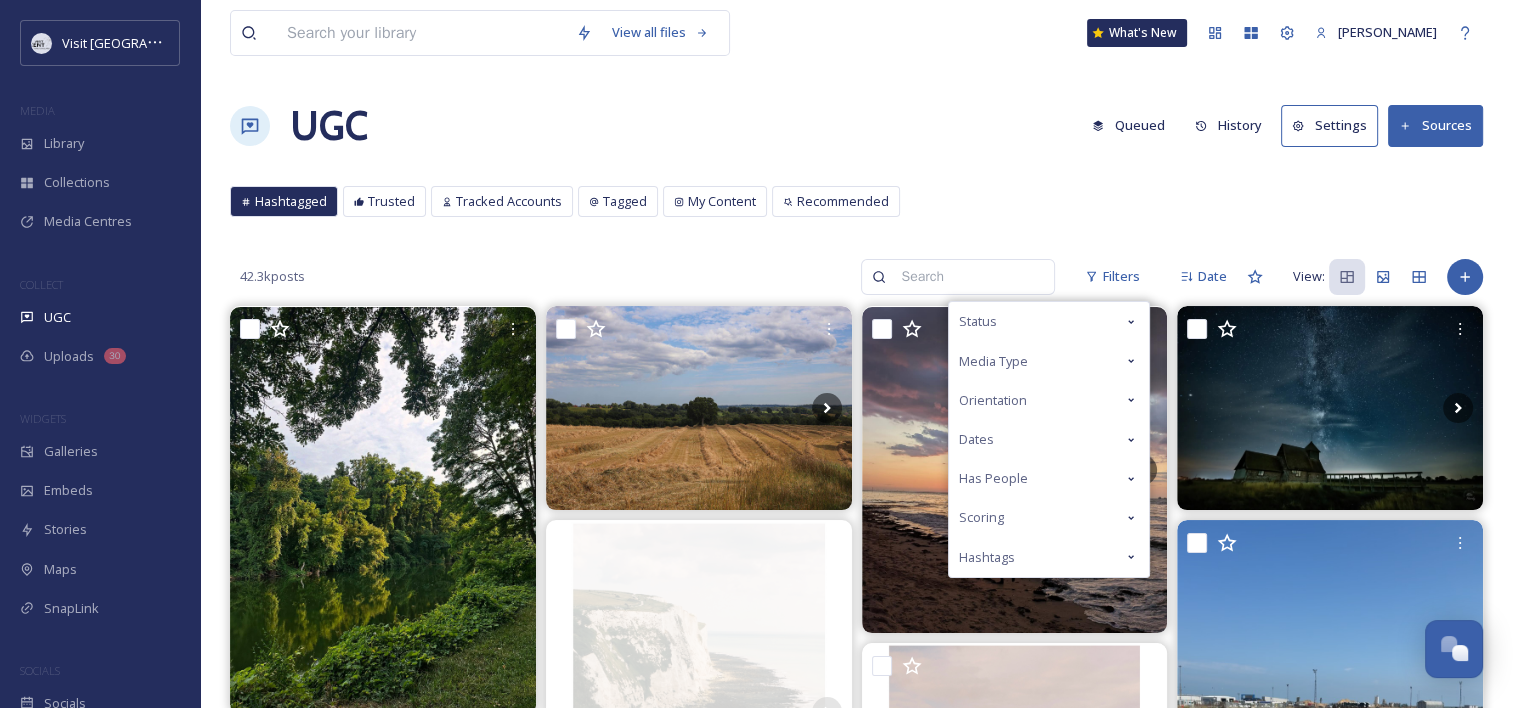 click on "Media Type" at bounding box center [993, 361] 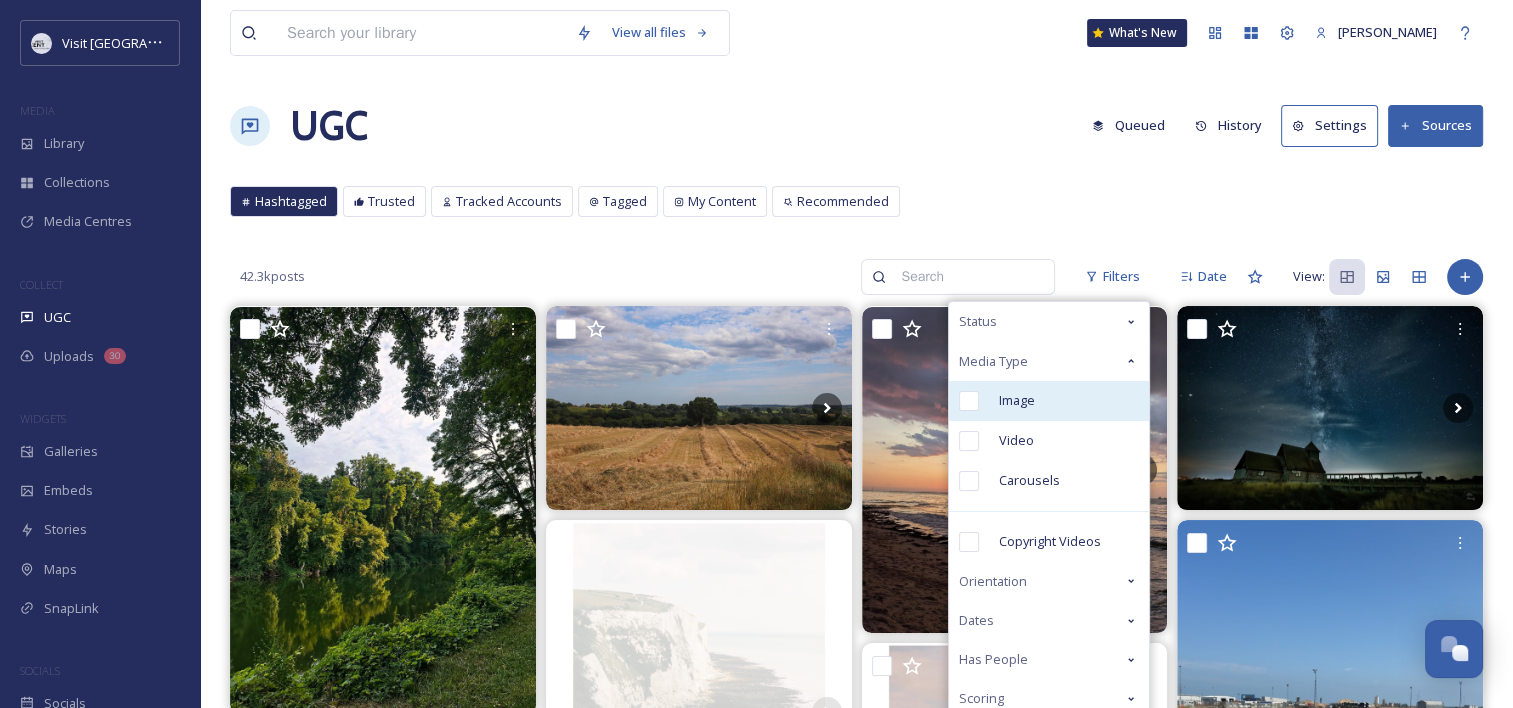click on "Image" at bounding box center (1017, 400) 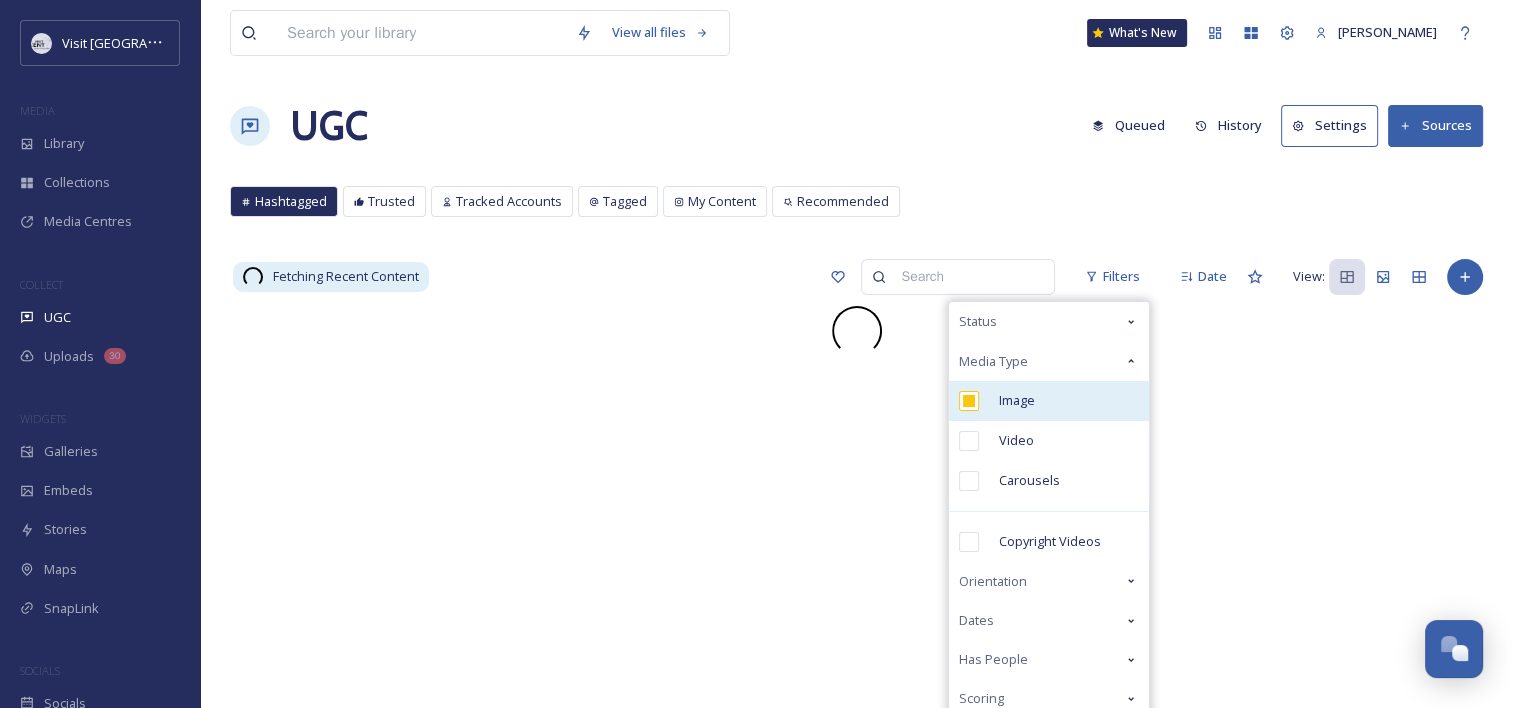 click at bounding box center [969, 401] 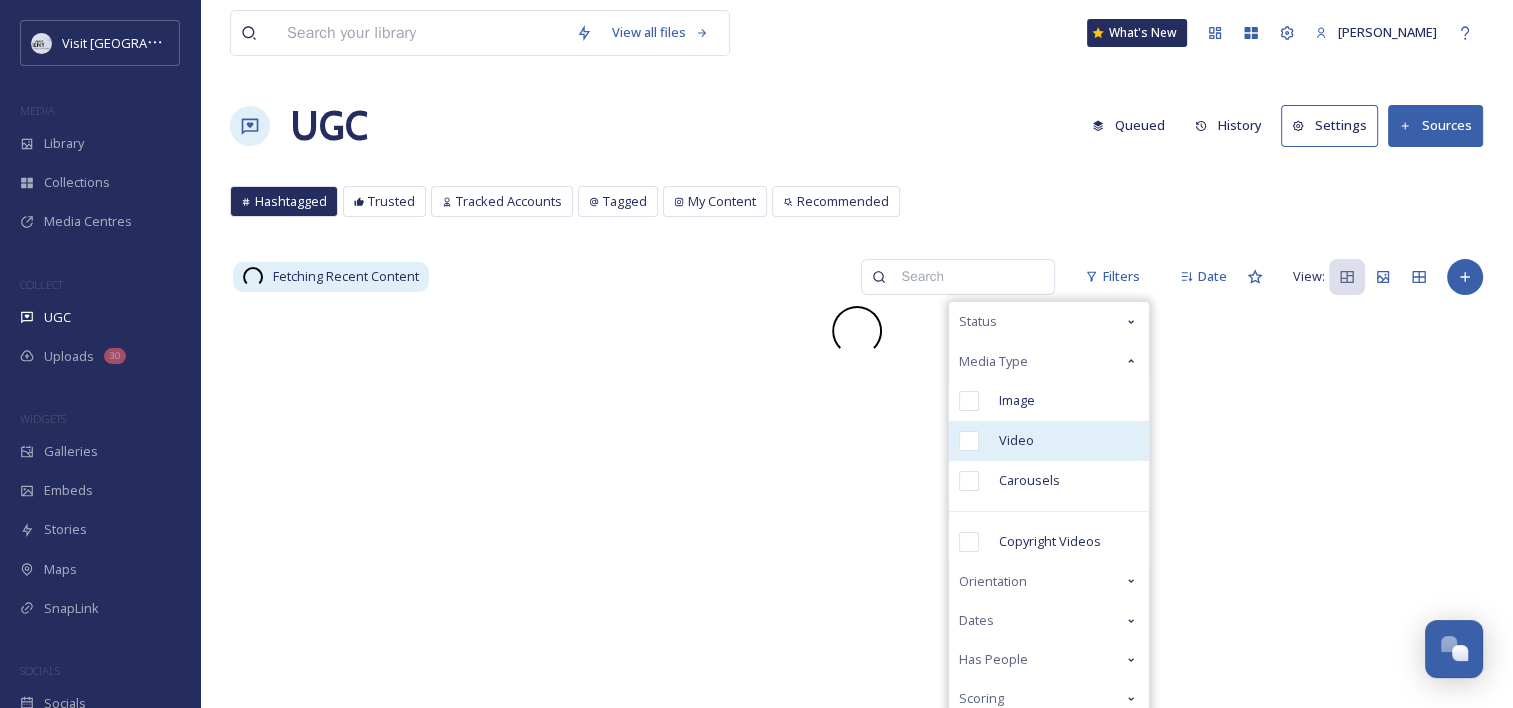 click on "Video" at bounding box center [1049, 441] 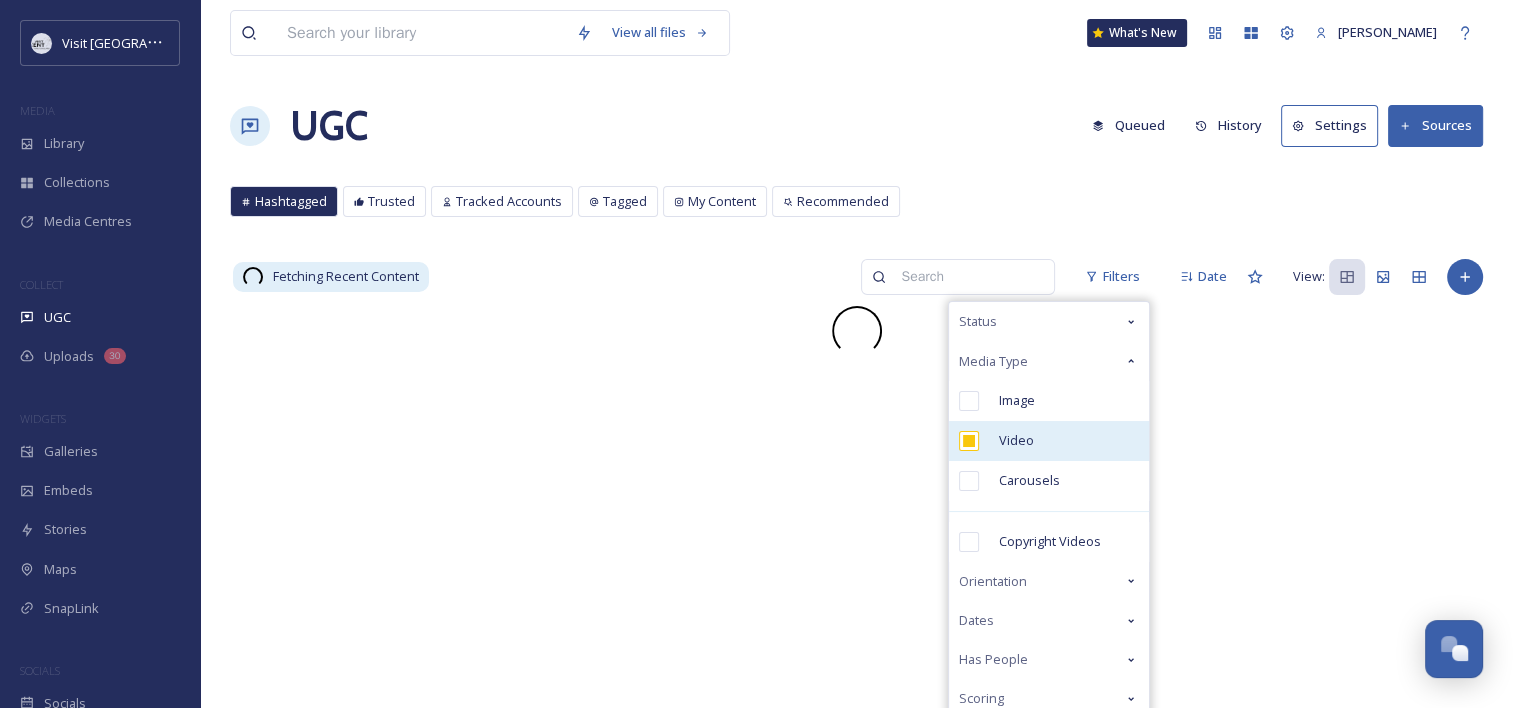 checkbox on "true" 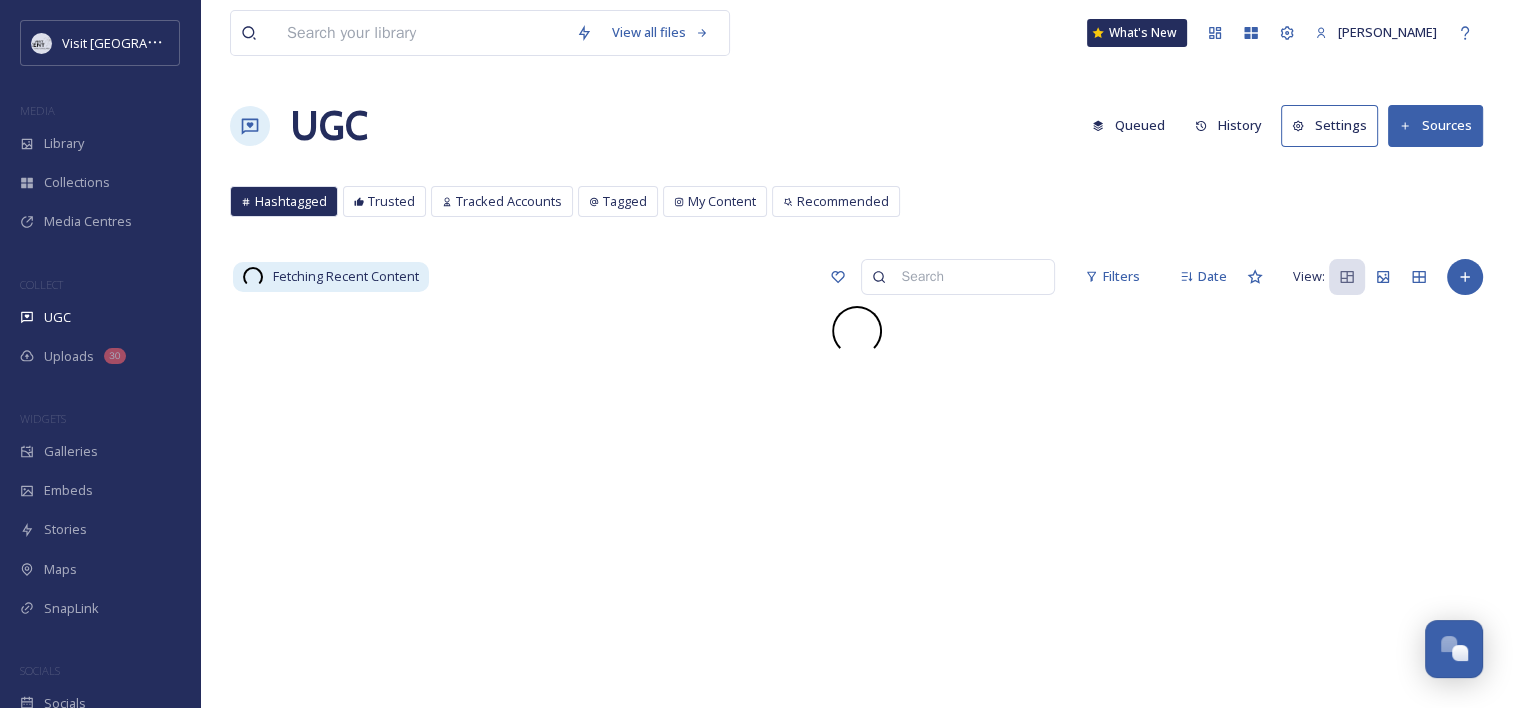 click on "View all files What's New [PERSON_NAME] UGC Queued History Settings Sources Hashtagged Trusted Tracked Accounts Tagged My Content Recommended Fetching Recent Content Filters Date View:" at bounding box center (856, 507) 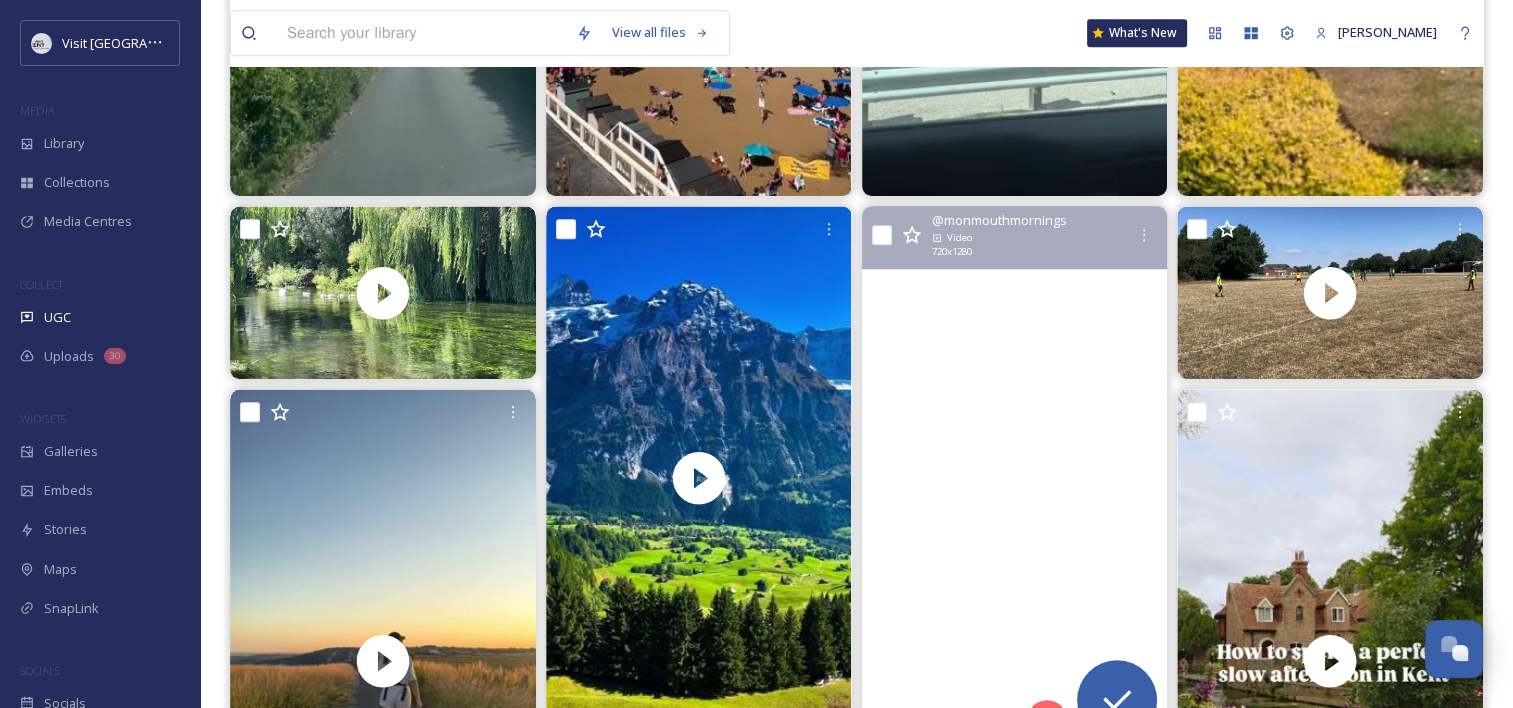 scroll, scrollTop: 1366, scrollLeft: 0, axis: vertical 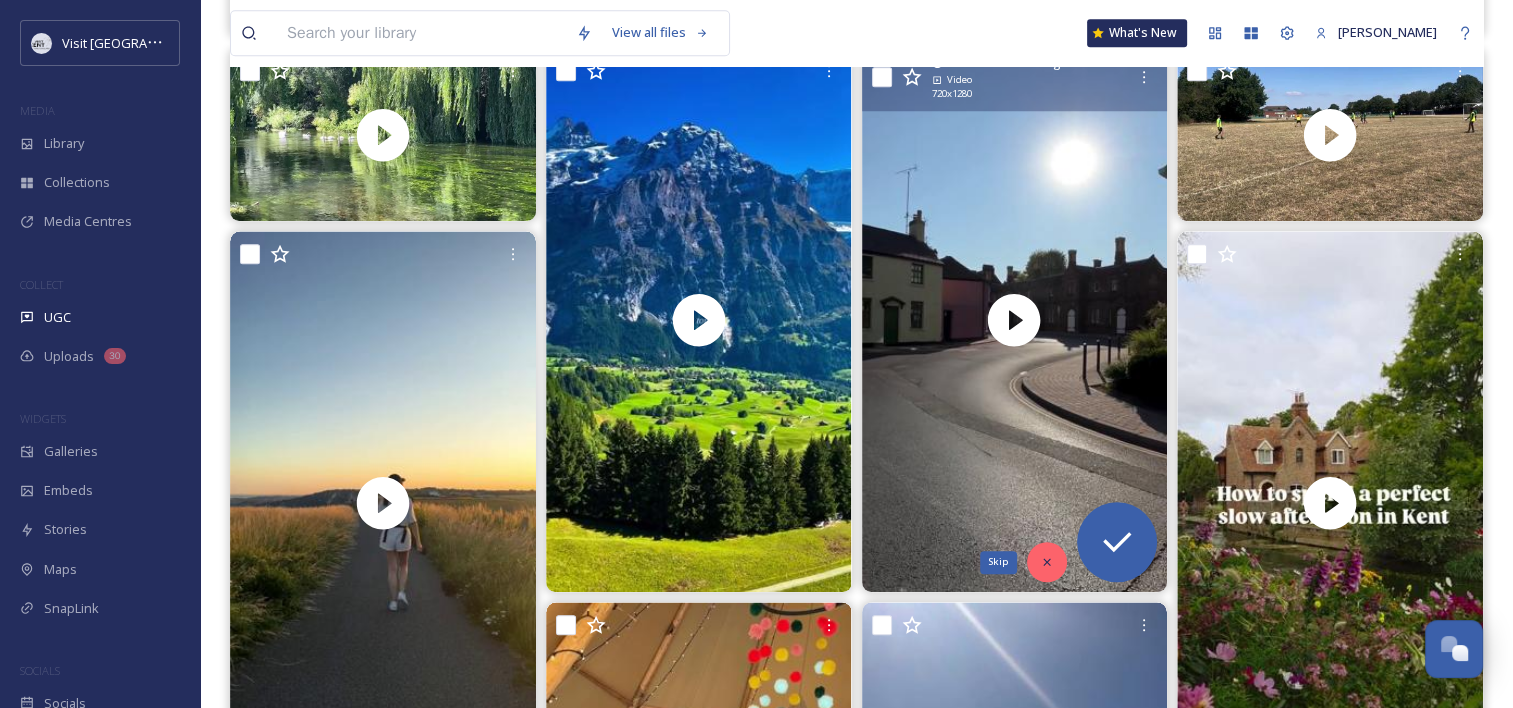 click on "Skip" at bounding box center (1047, 562) 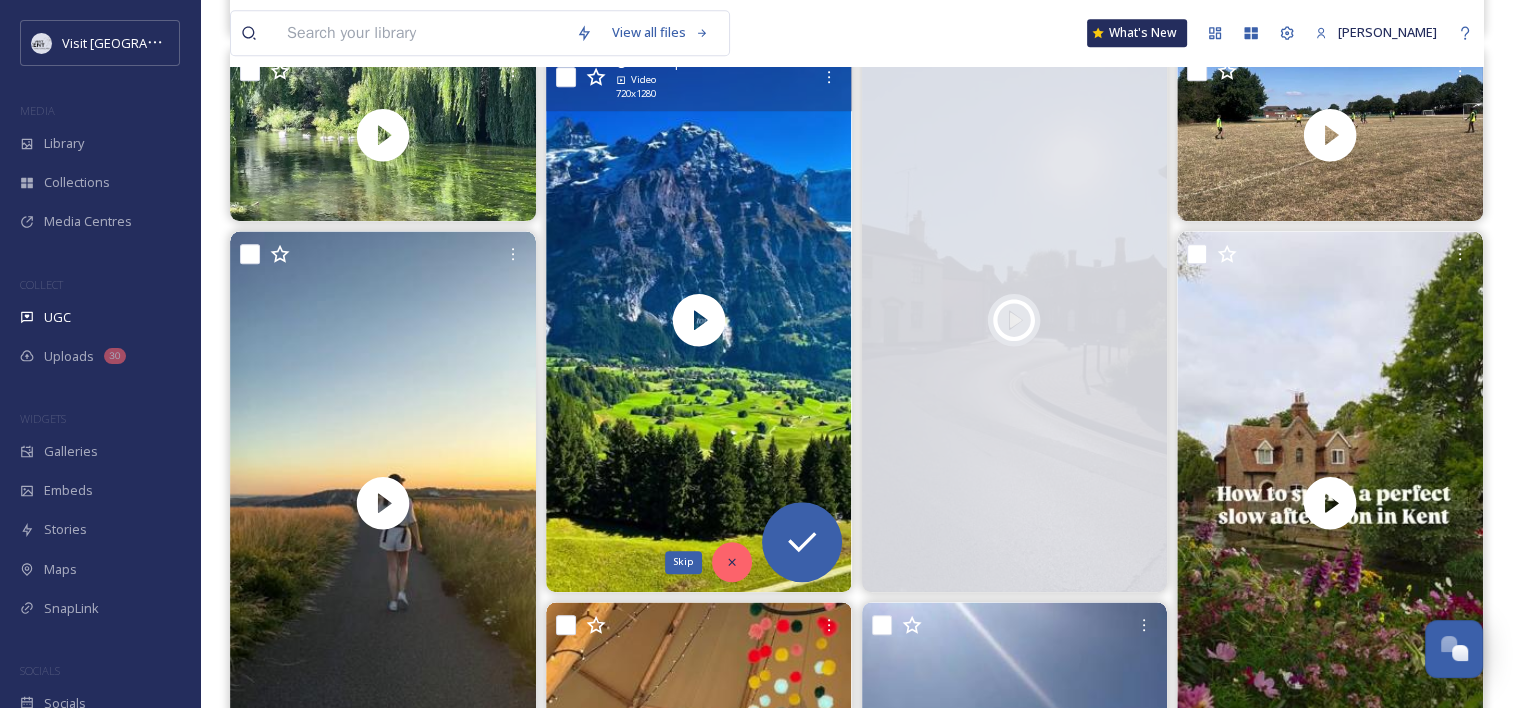 click 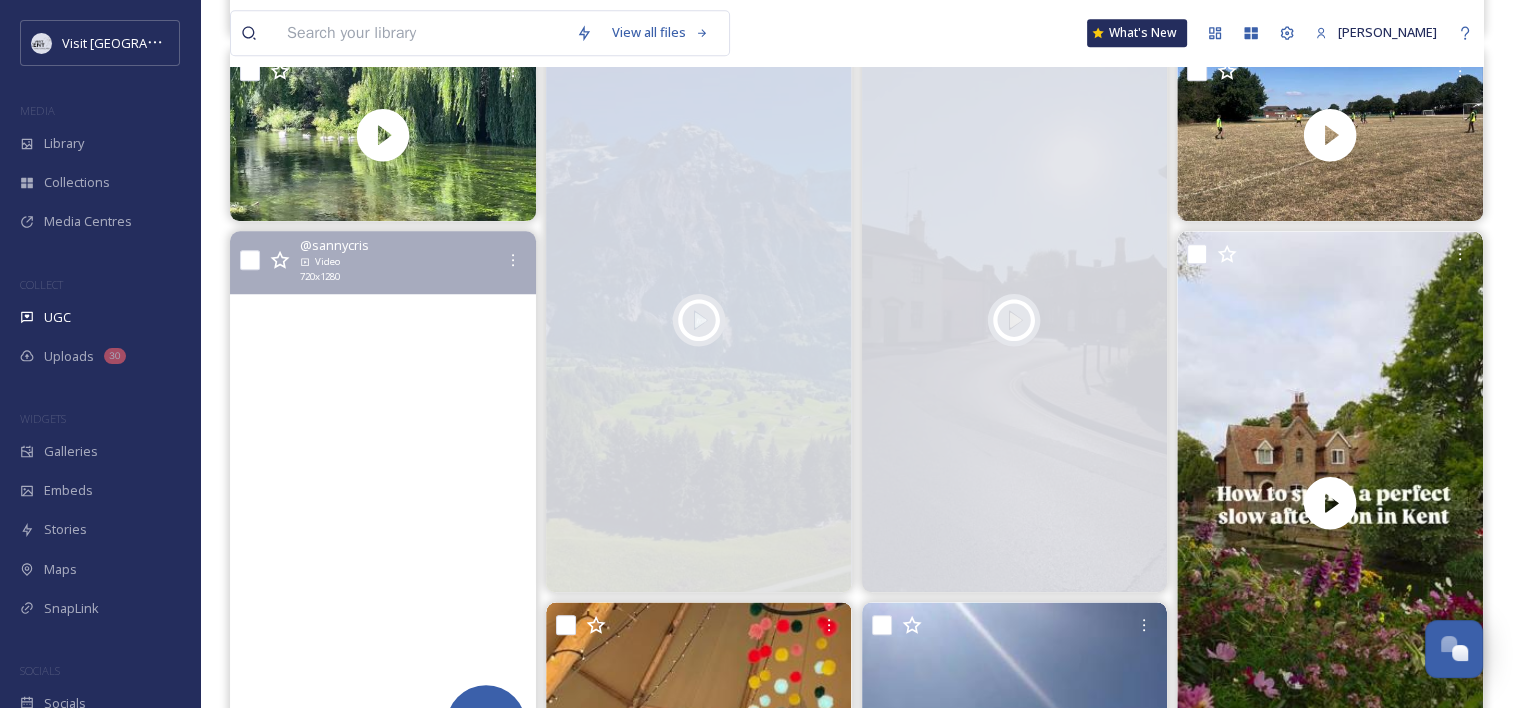 scroll, scrollTop: 1540, scrollLeft: 0, axis: vertical 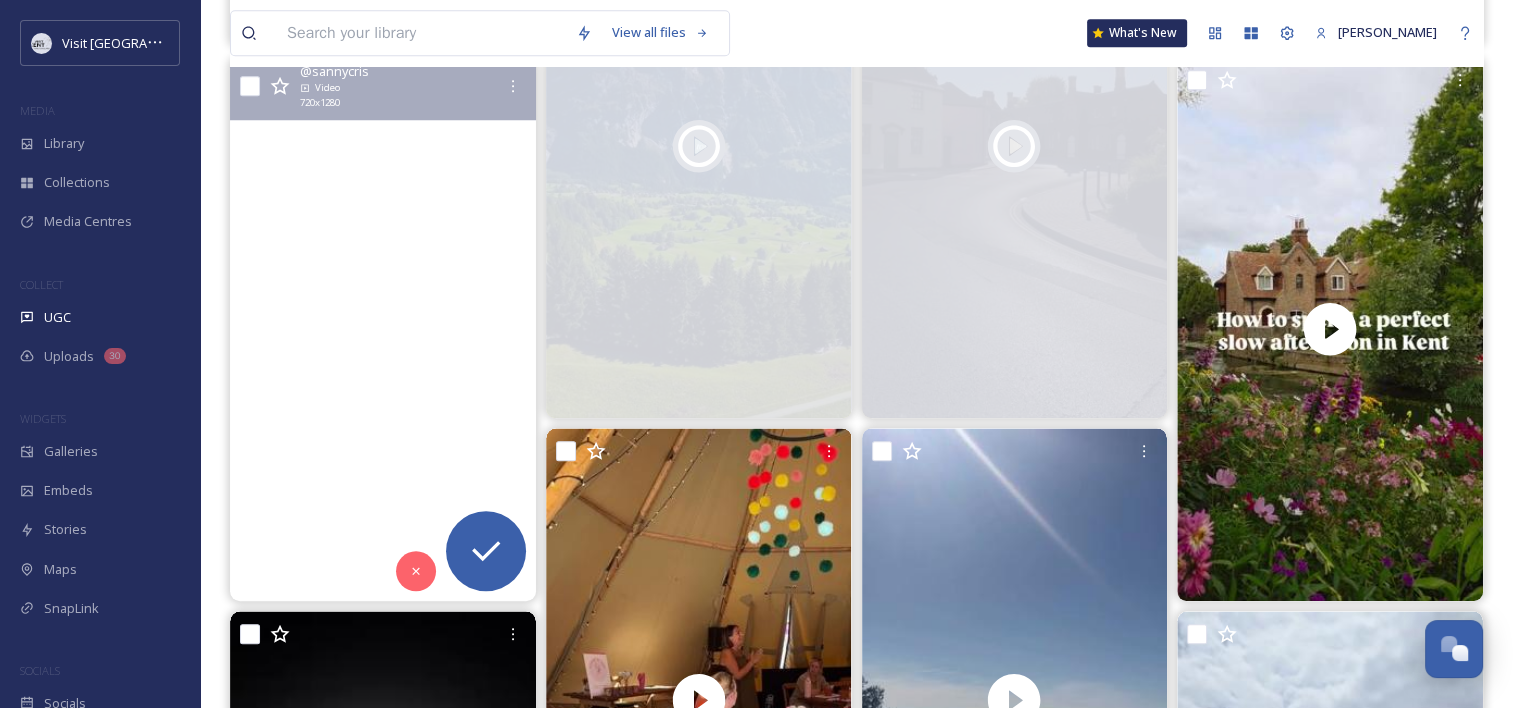 click at bounding box center [383, 329] 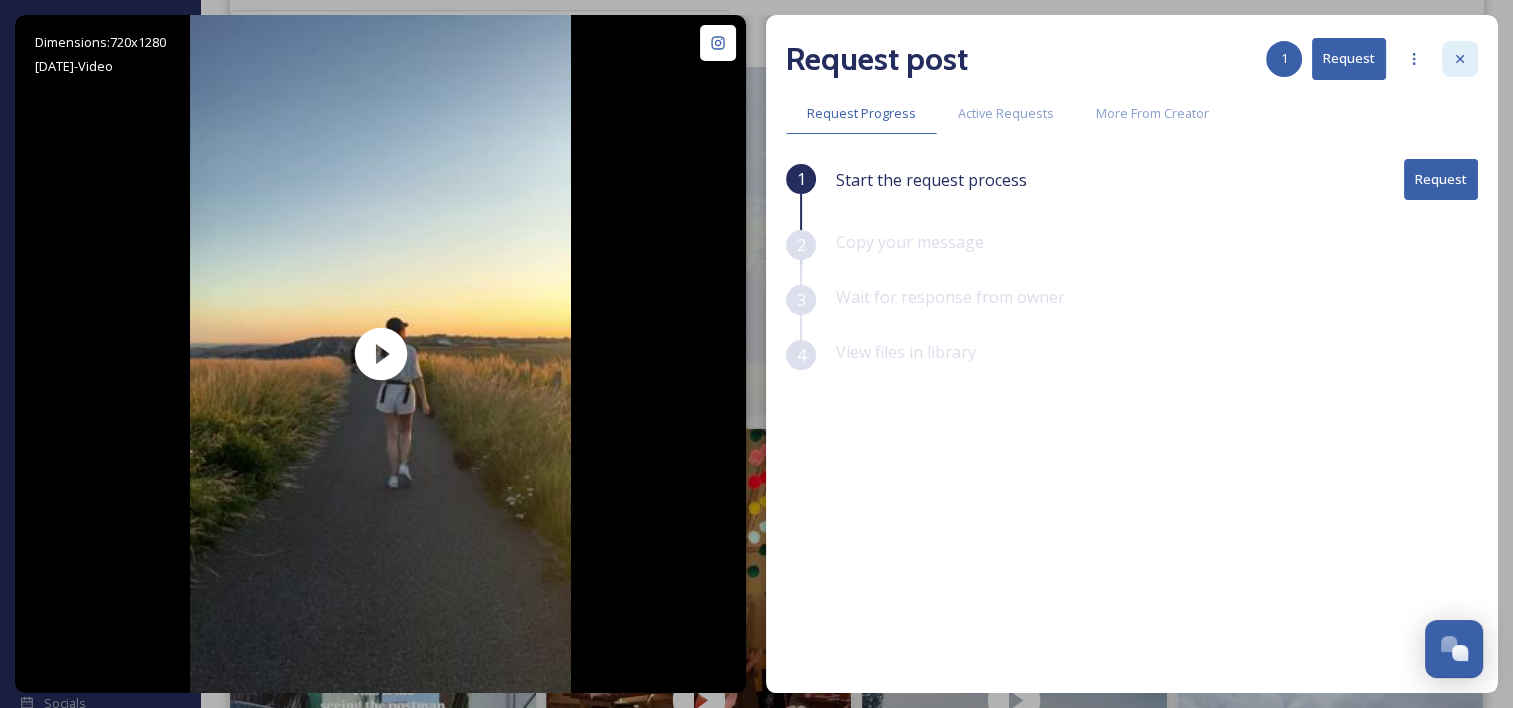 click at bounding box center (1460, 59) 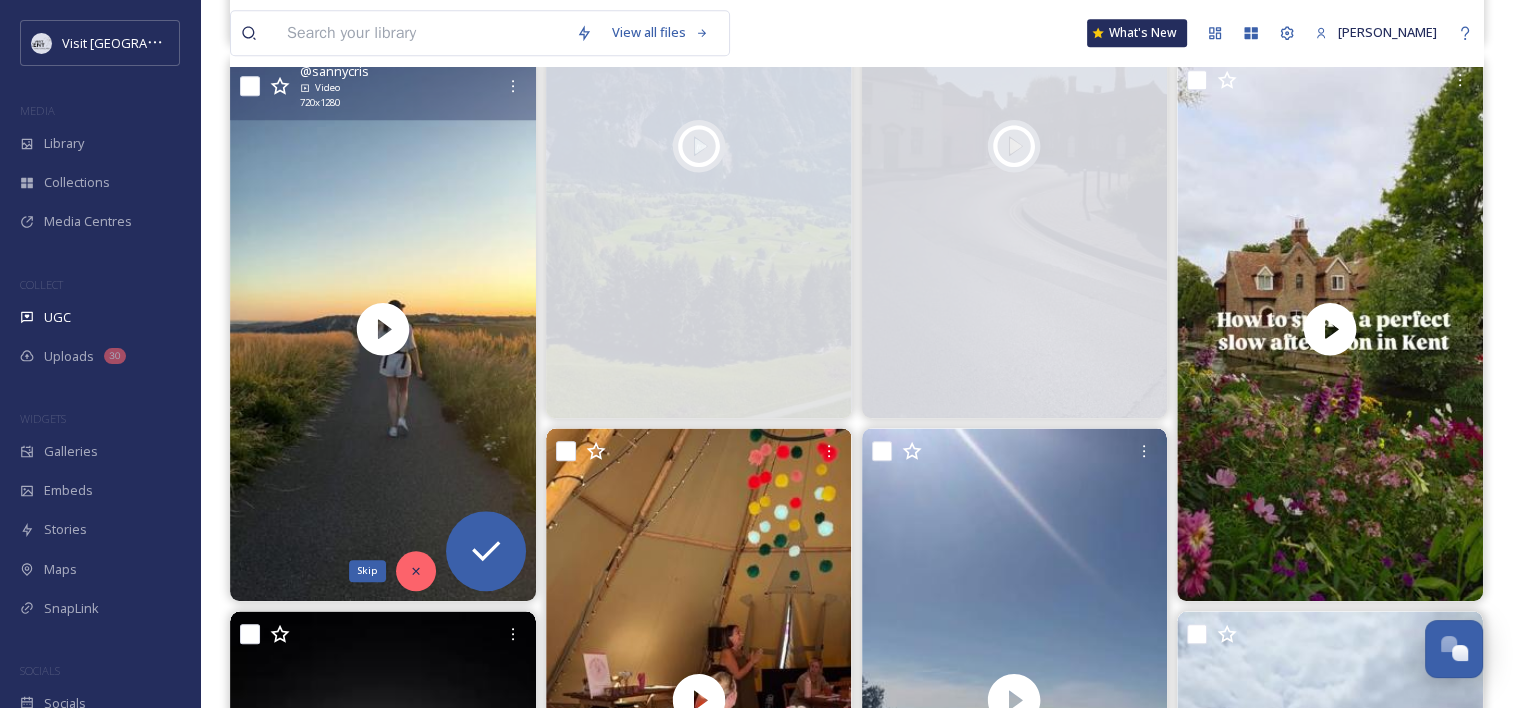 click 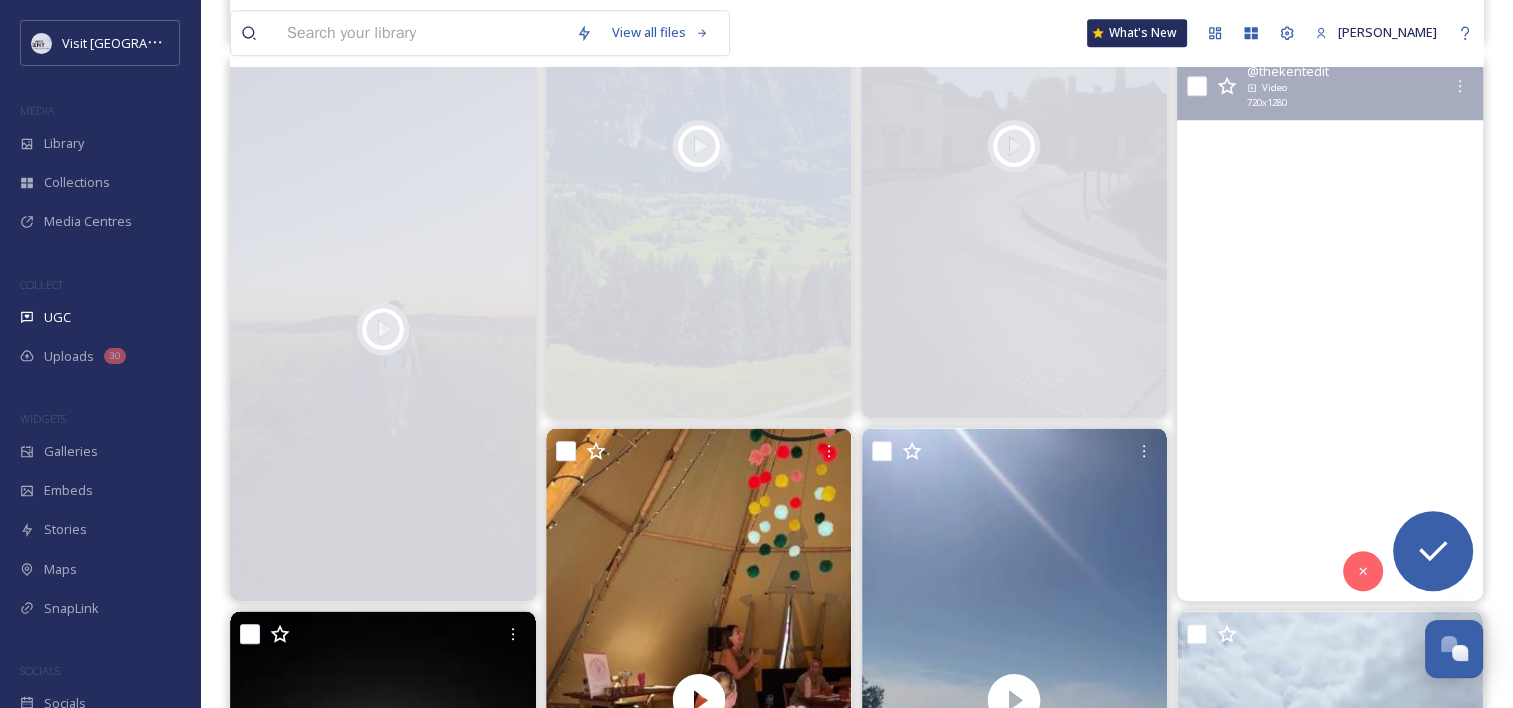 click at bounding box center (1330, 329) 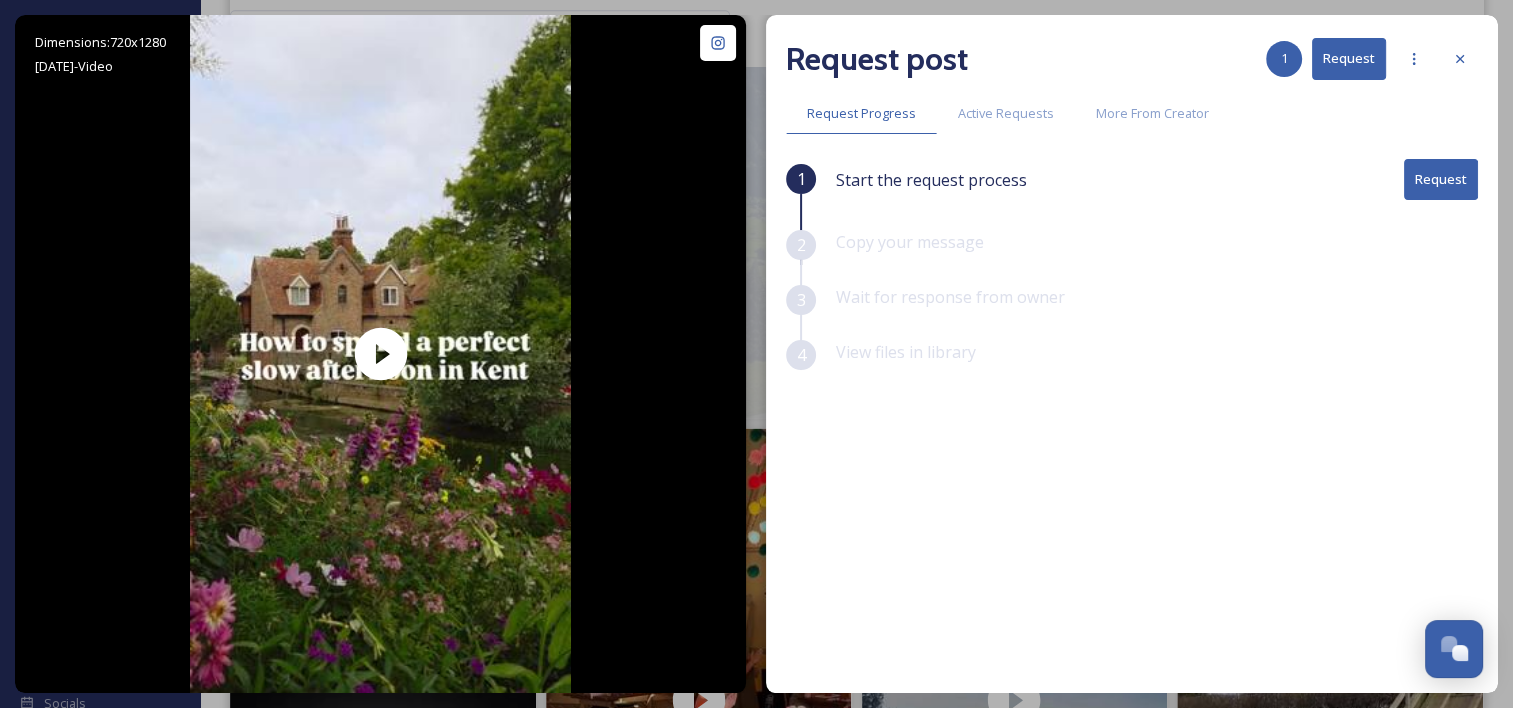 click on "Request" at bounding box center (1349, 58) 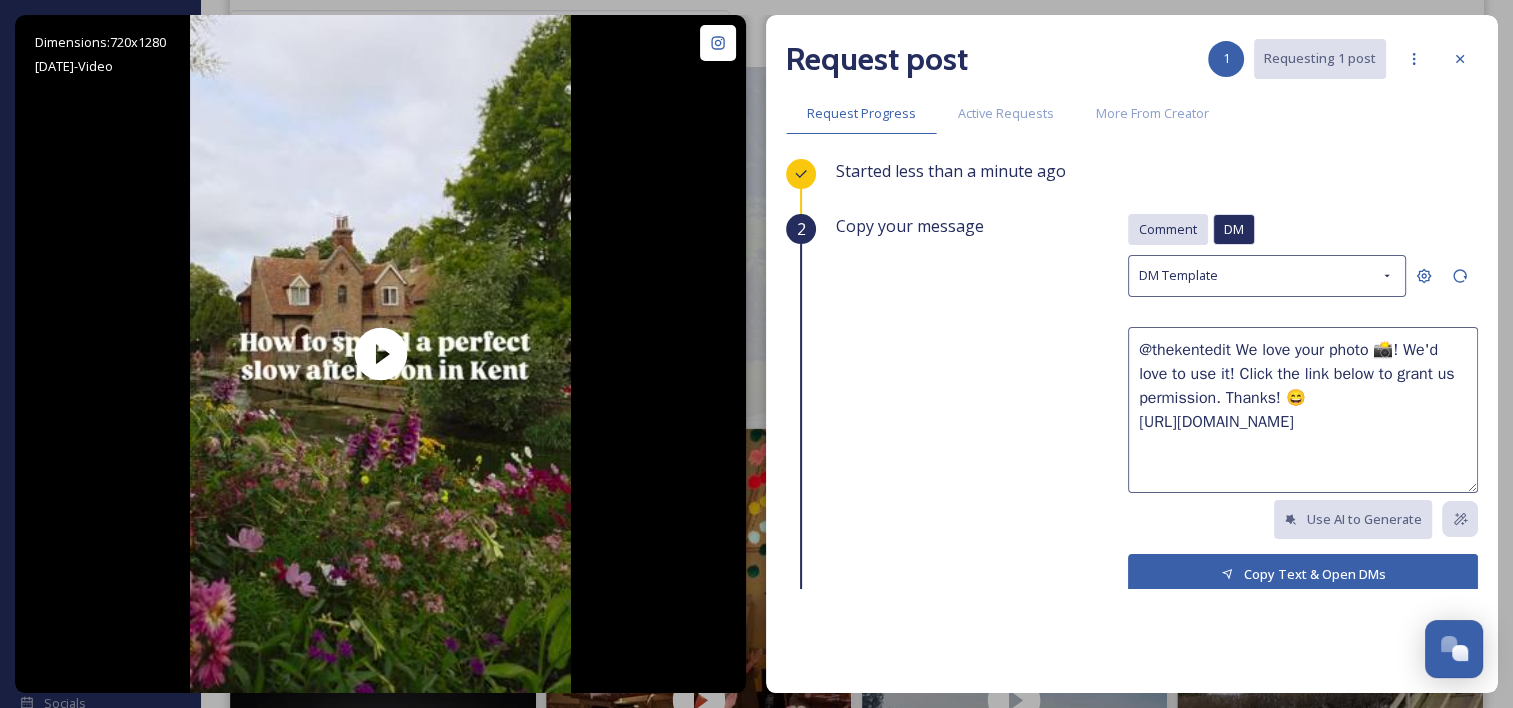 click on "Comment" at bounding box center (1168, 229) 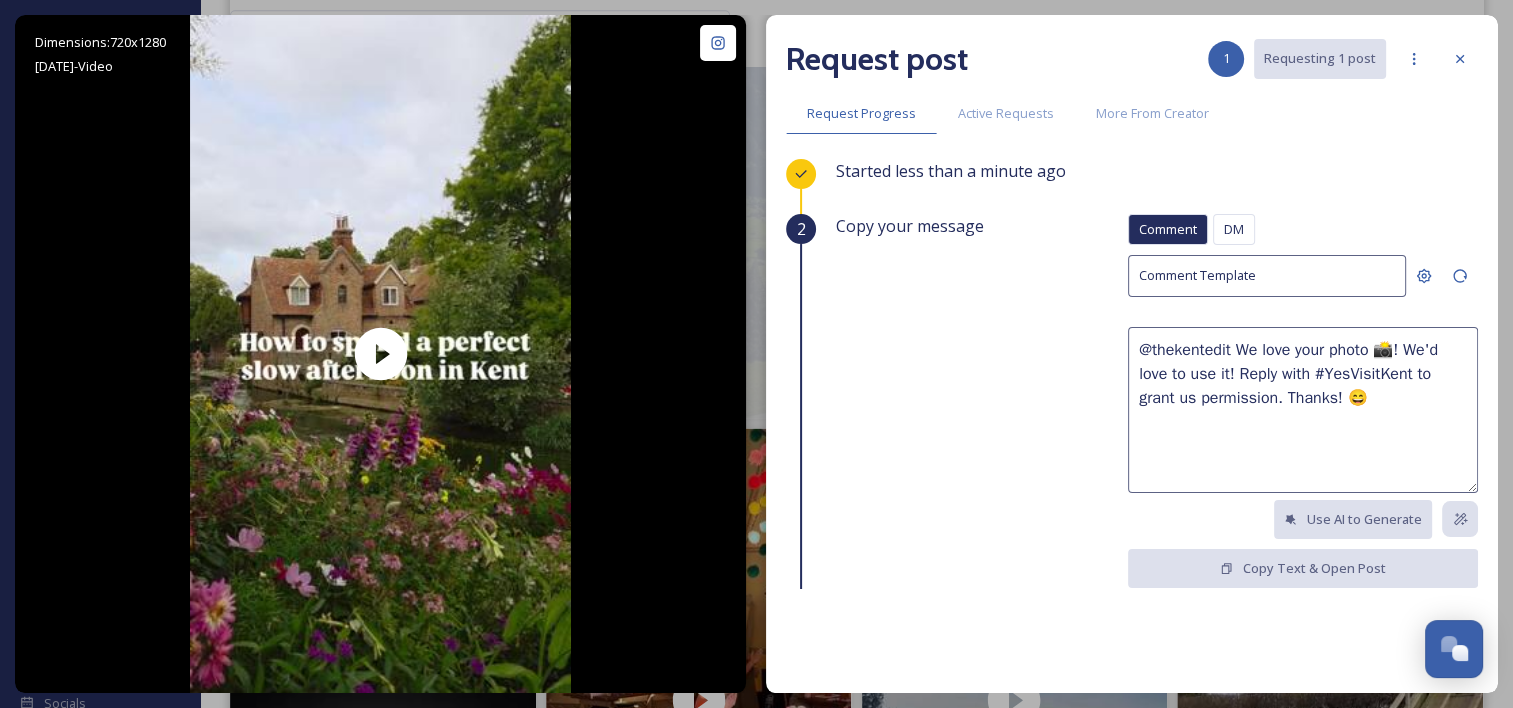 click on "@thekentedit We love your photo 📸! We'd love to use it! Reply with #YesVisitKent to grant us permission. Thanks! 😄" at bounding box center [1303, 410] 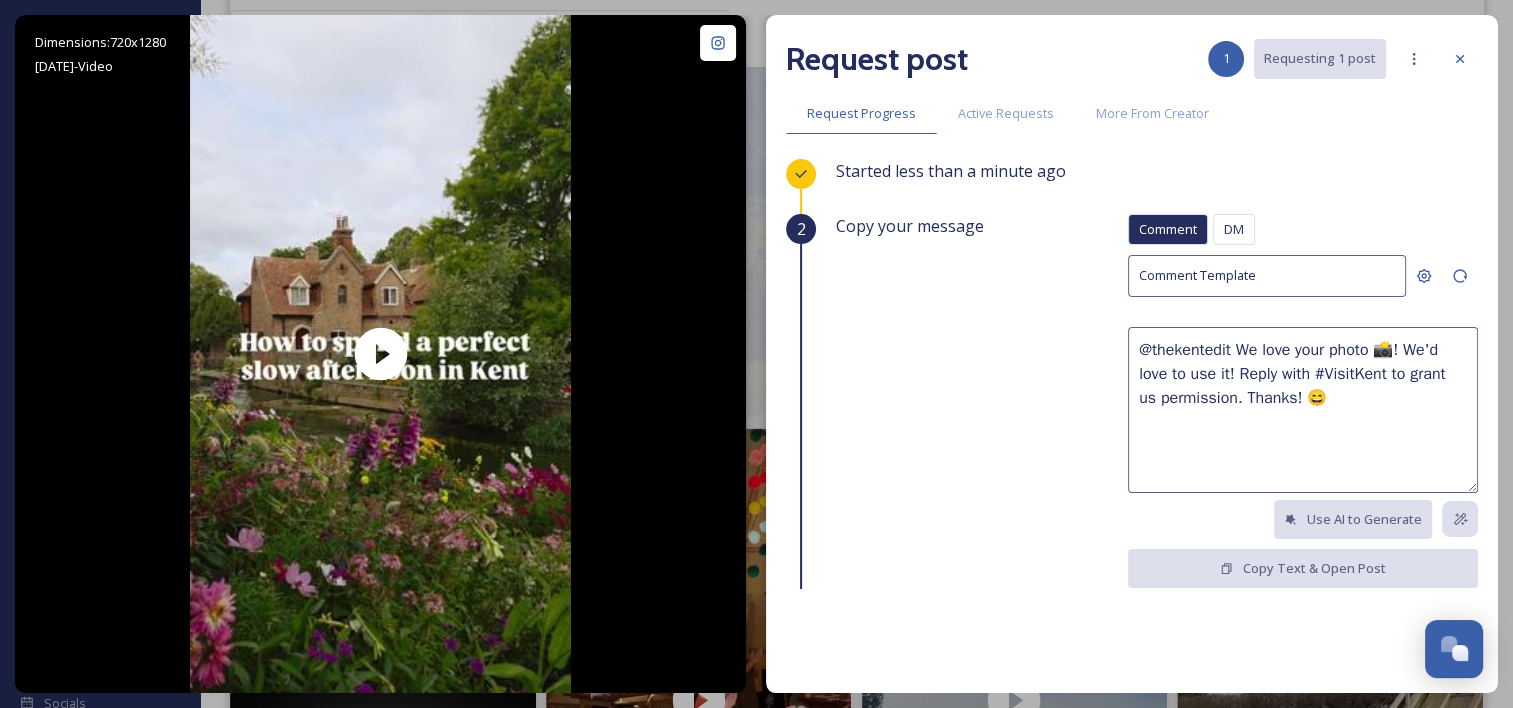 click on "@thekentedit We love your photo 📸! We'd love to use it! Reply with #VisitKent to grant us permission. Thanks! 😄" at bounding box center (1303, 410) 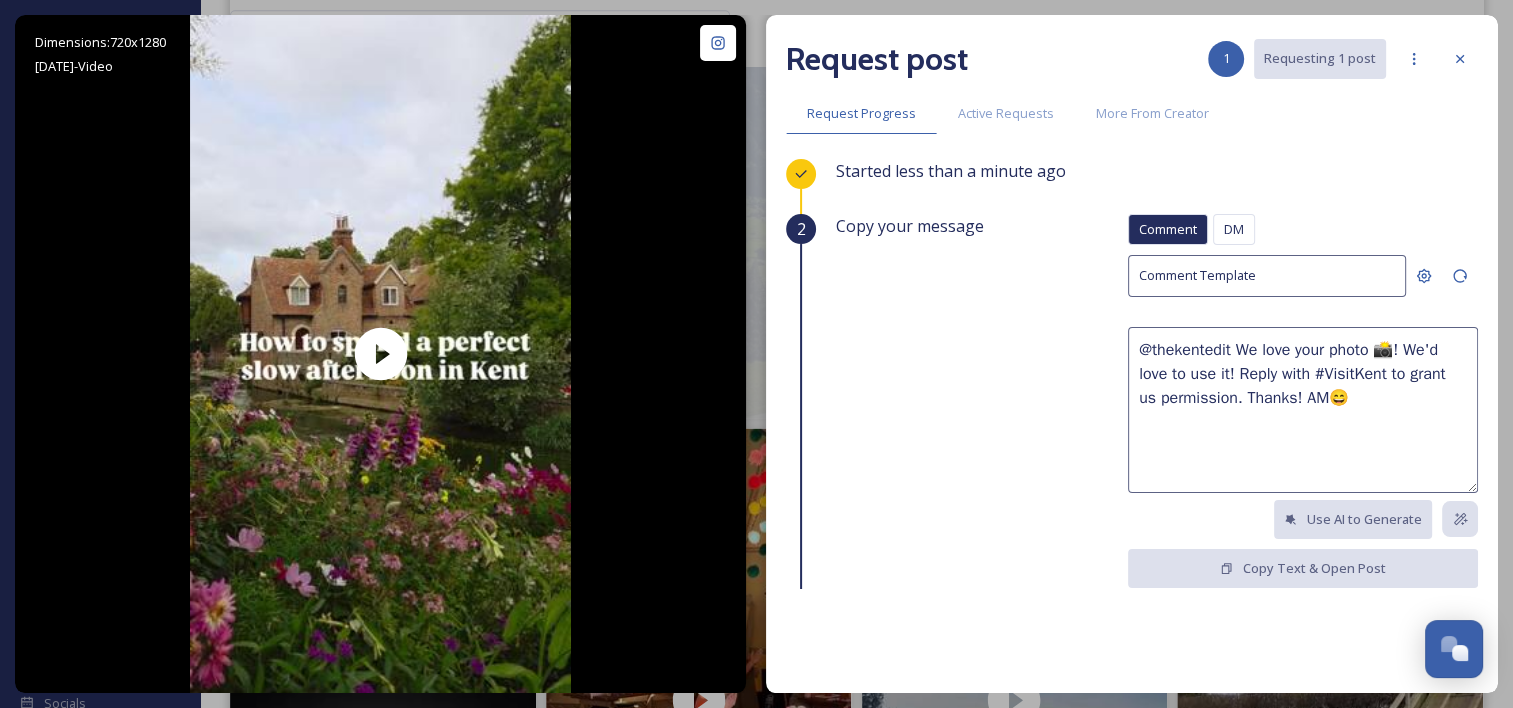 drag, startPoint x: 1283, startPoint y: 348, endPoint x: 1360, endPoint y: 348, distance: 77 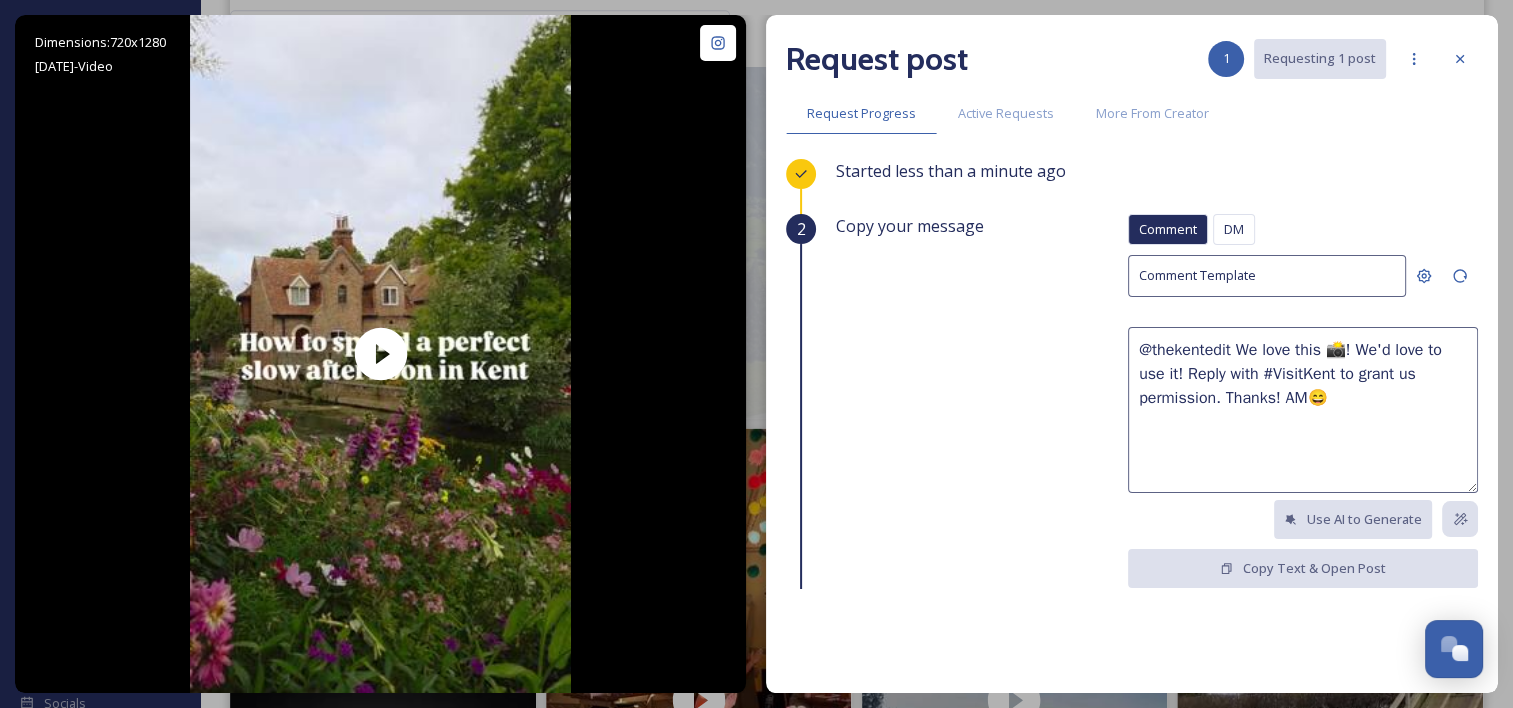 type on "@thekentedit We love this 📸! We'd love to use it! Reply with #VisitKent to grant us permission. Thanks! AM😄" 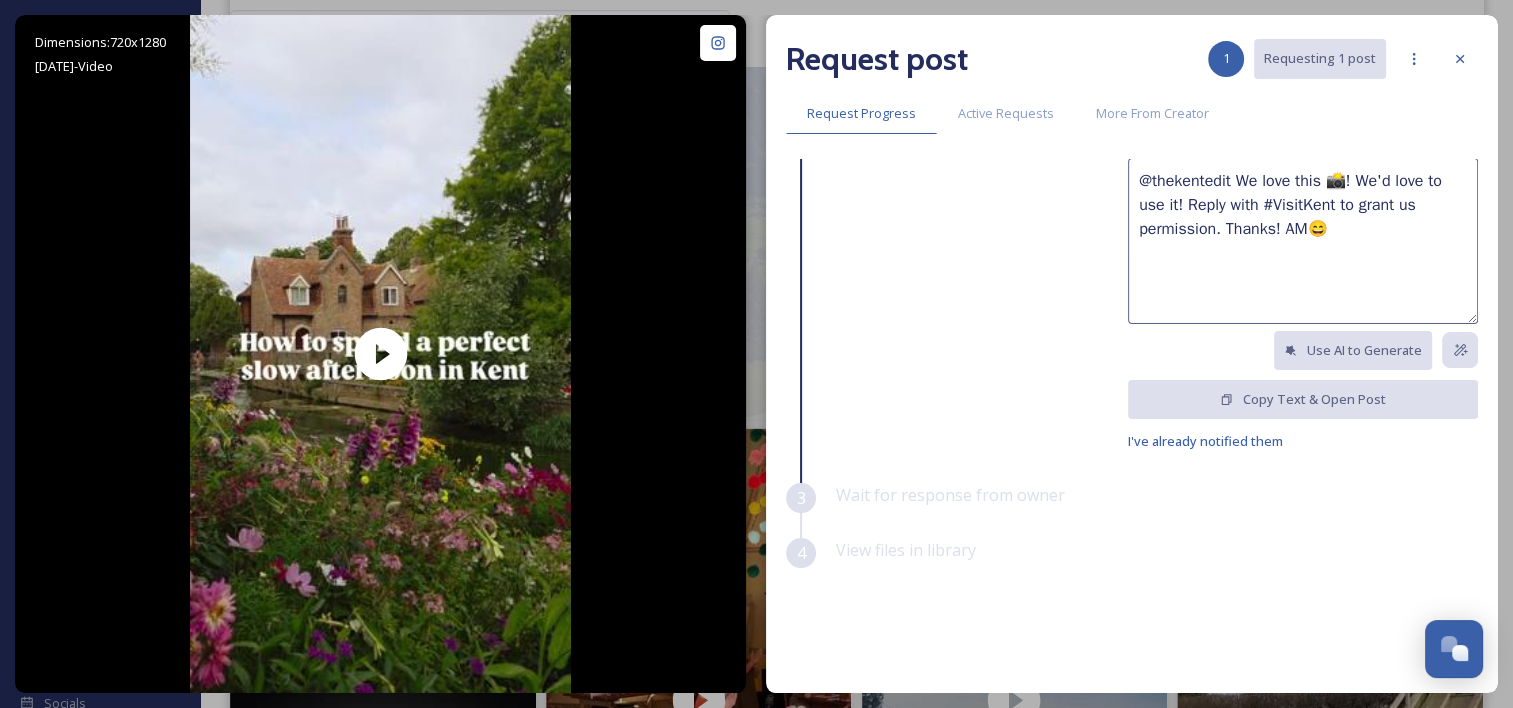 scroll, scrollTop: 0, scrollLeft: 0, axis: both 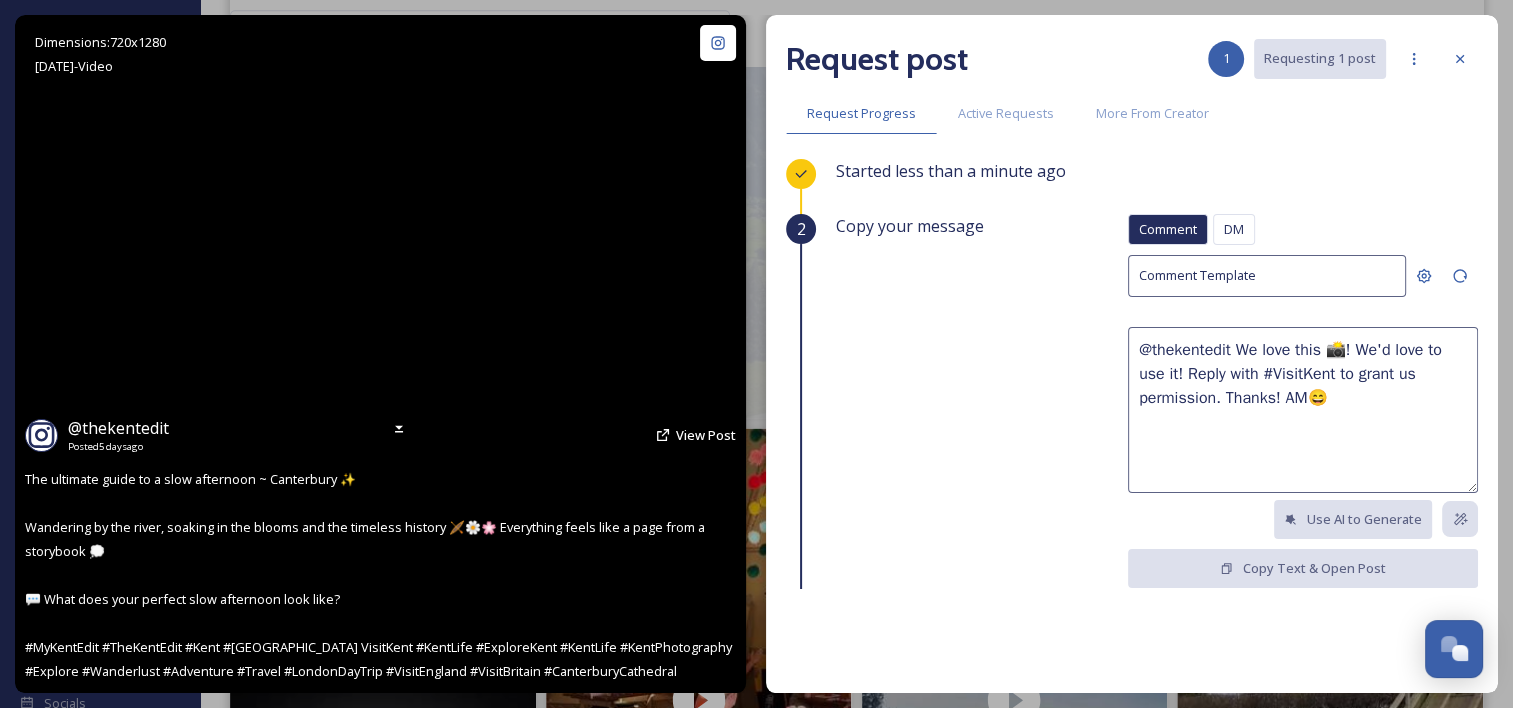click at bounding box center (380, 354) 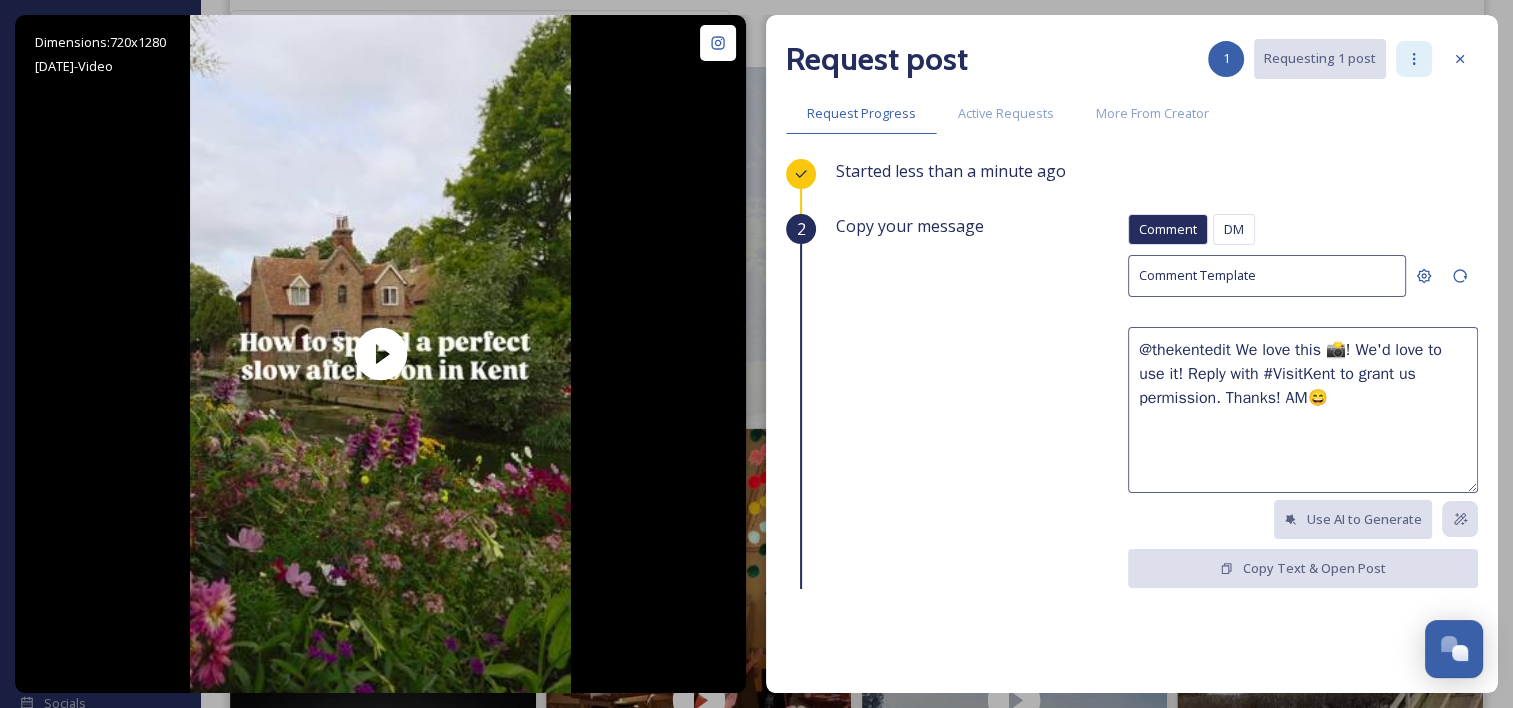 click 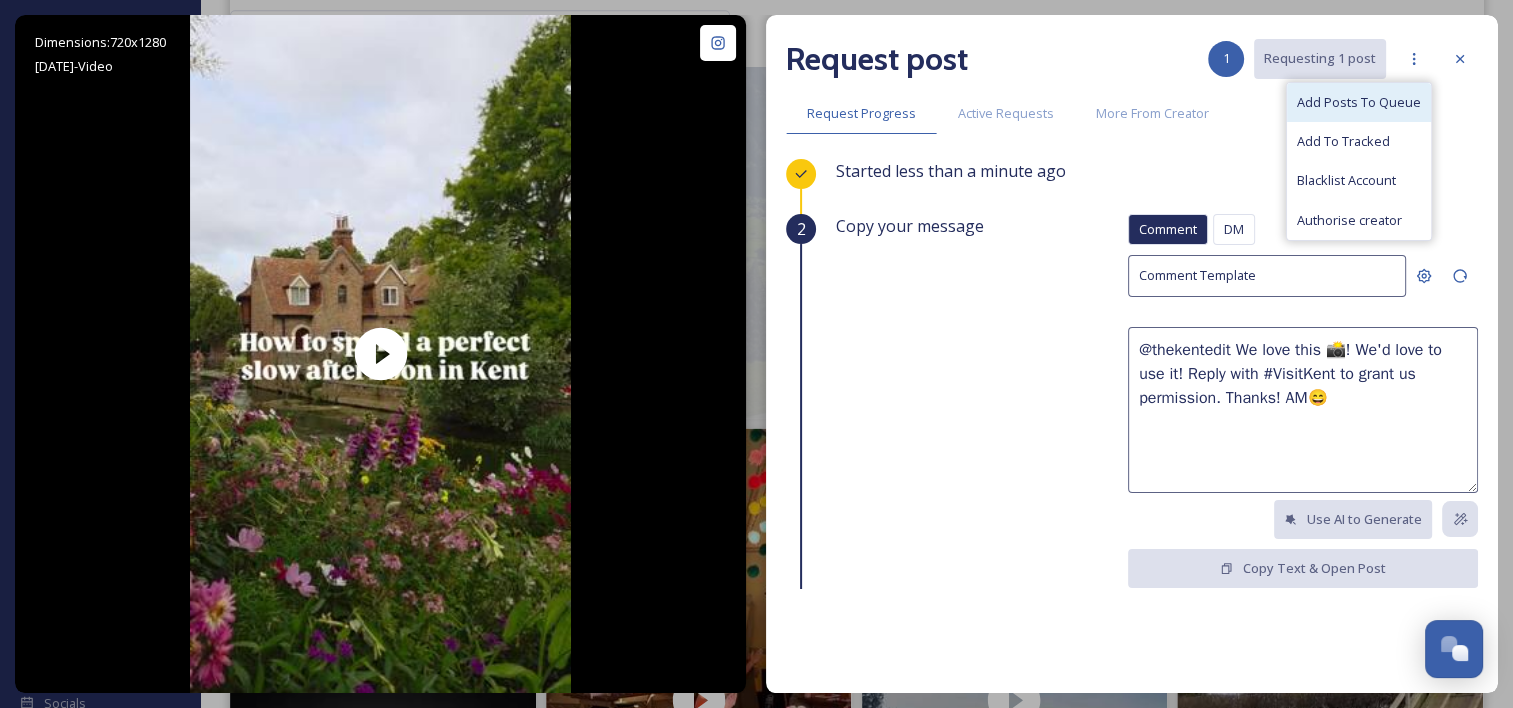 click on "Add Posts To Queue" at bounding box center [1359, 102] 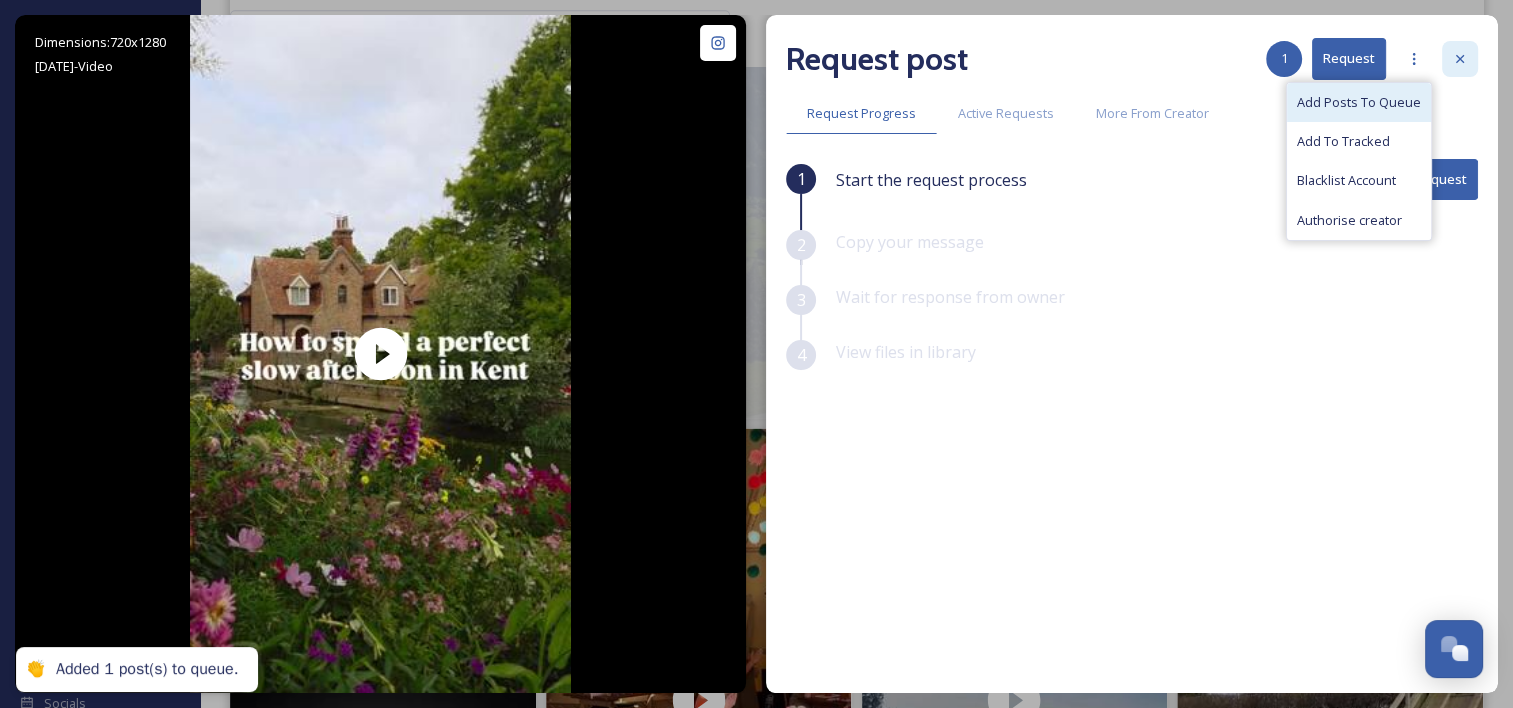 click 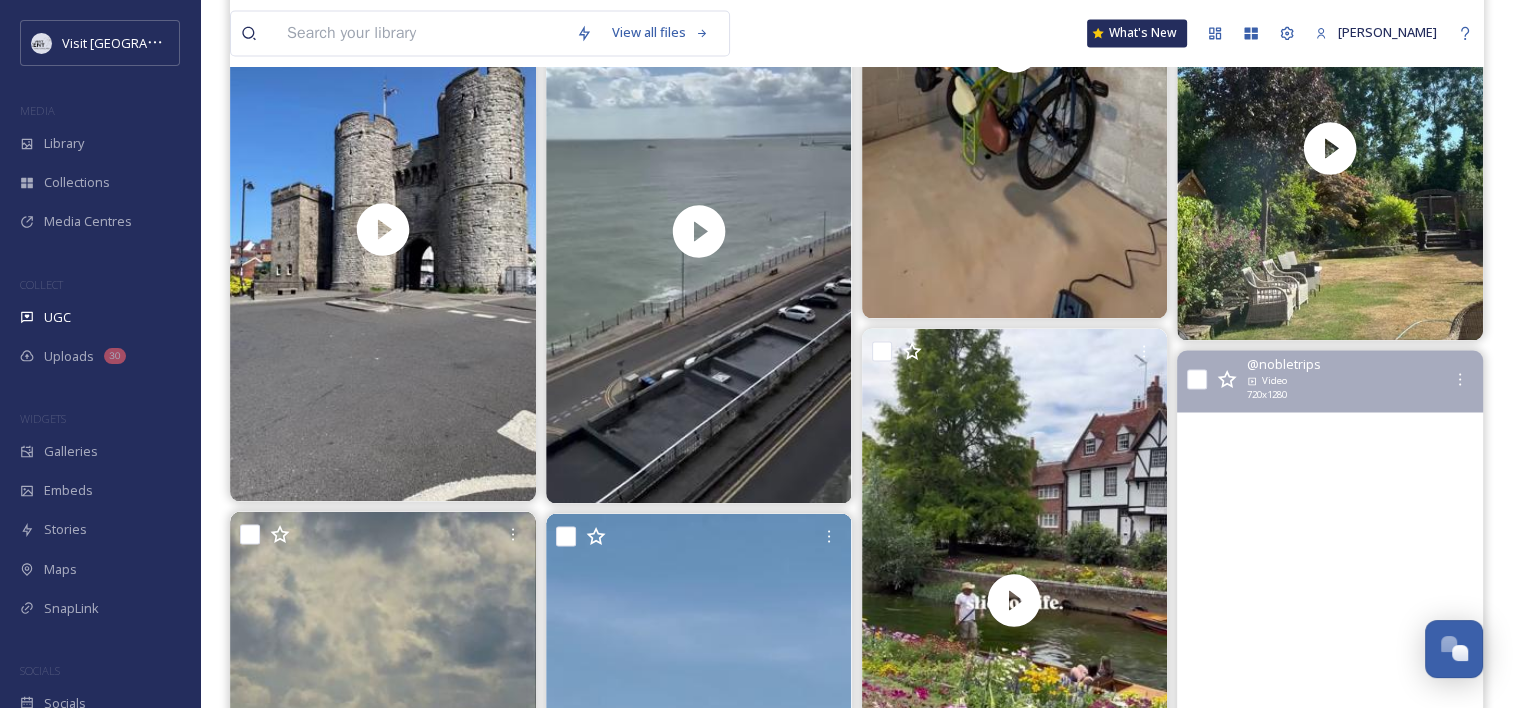 scroll, scrollTop: 3534, scrollLeft: 0, axis: vertical 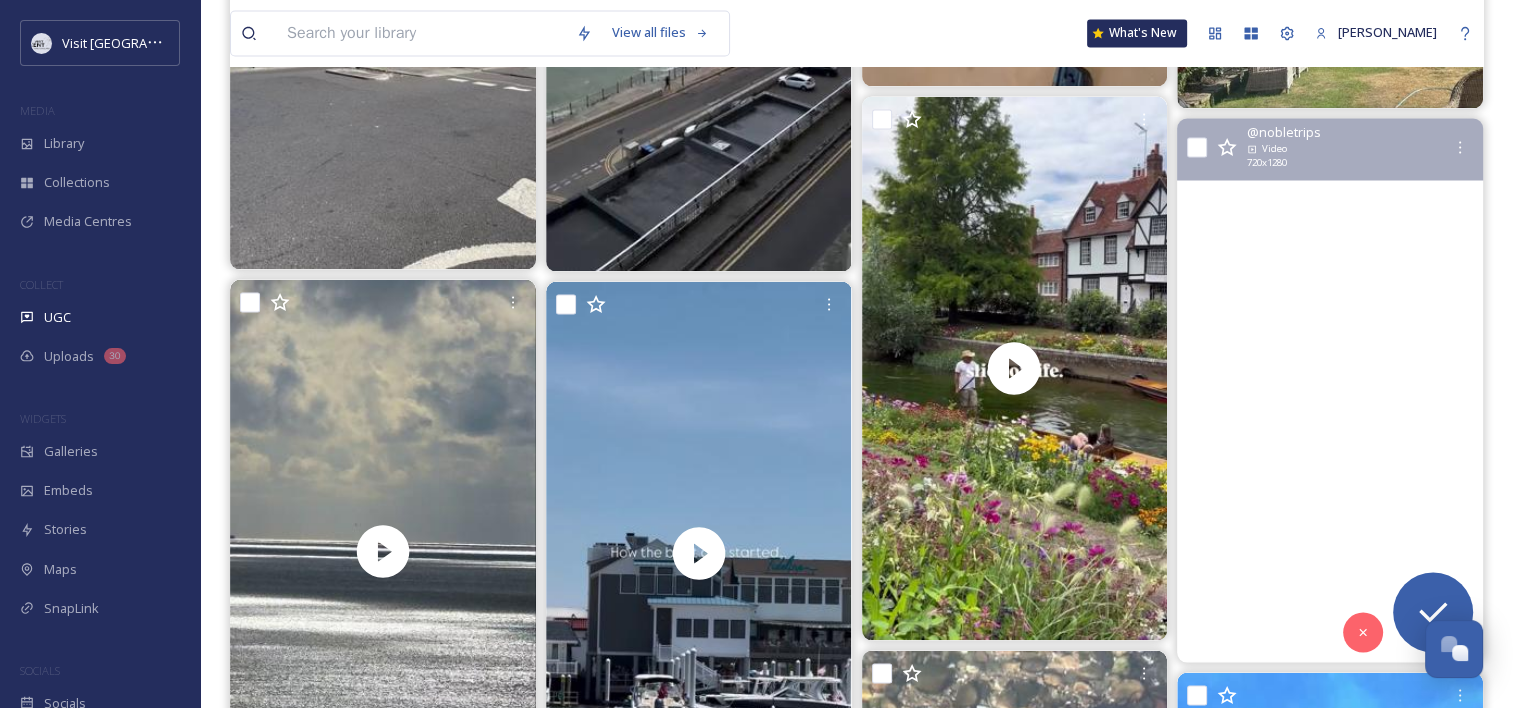 click at bounding box center [1330, 390] 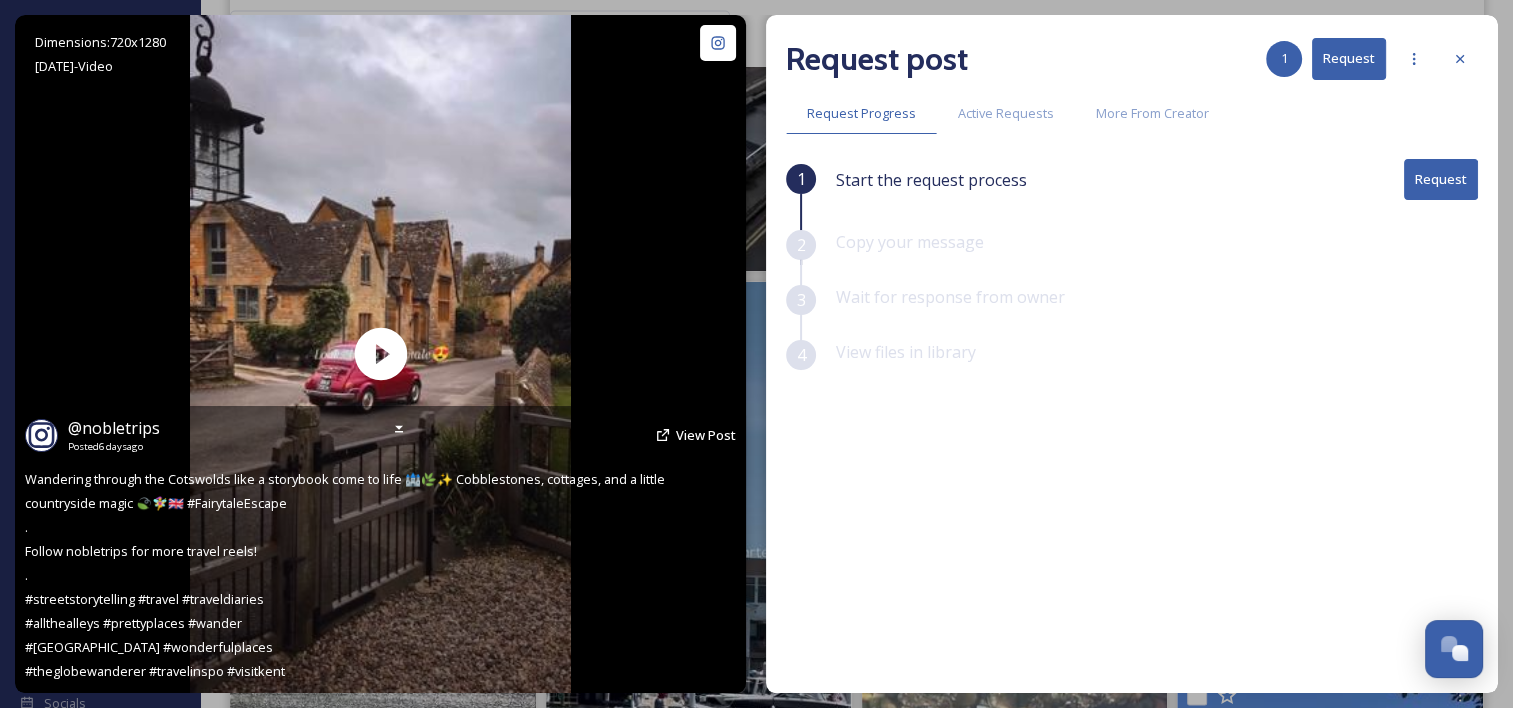 scroll, scrollTop: 0, scrollLeft: 0, axis: both 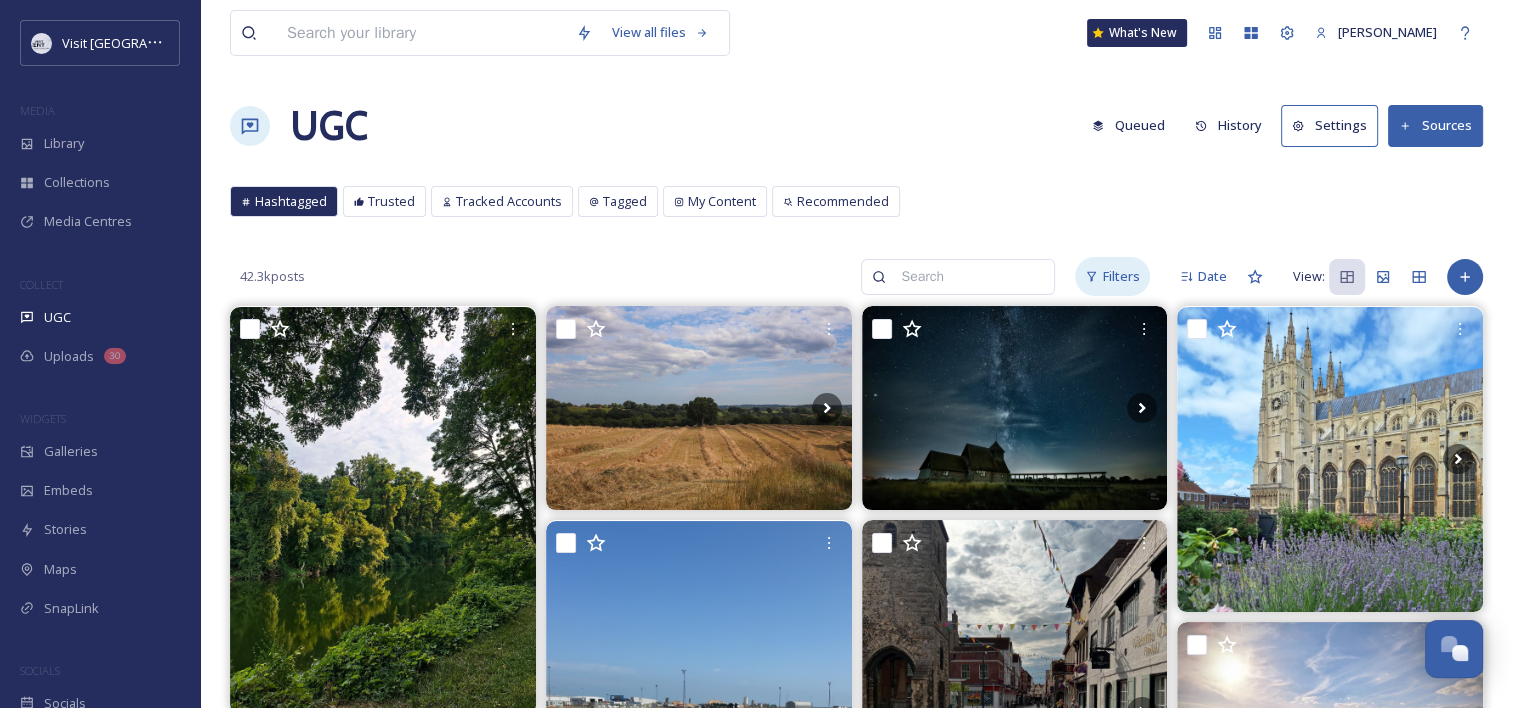 click on "Filters" at bounding box center (1121, 276) 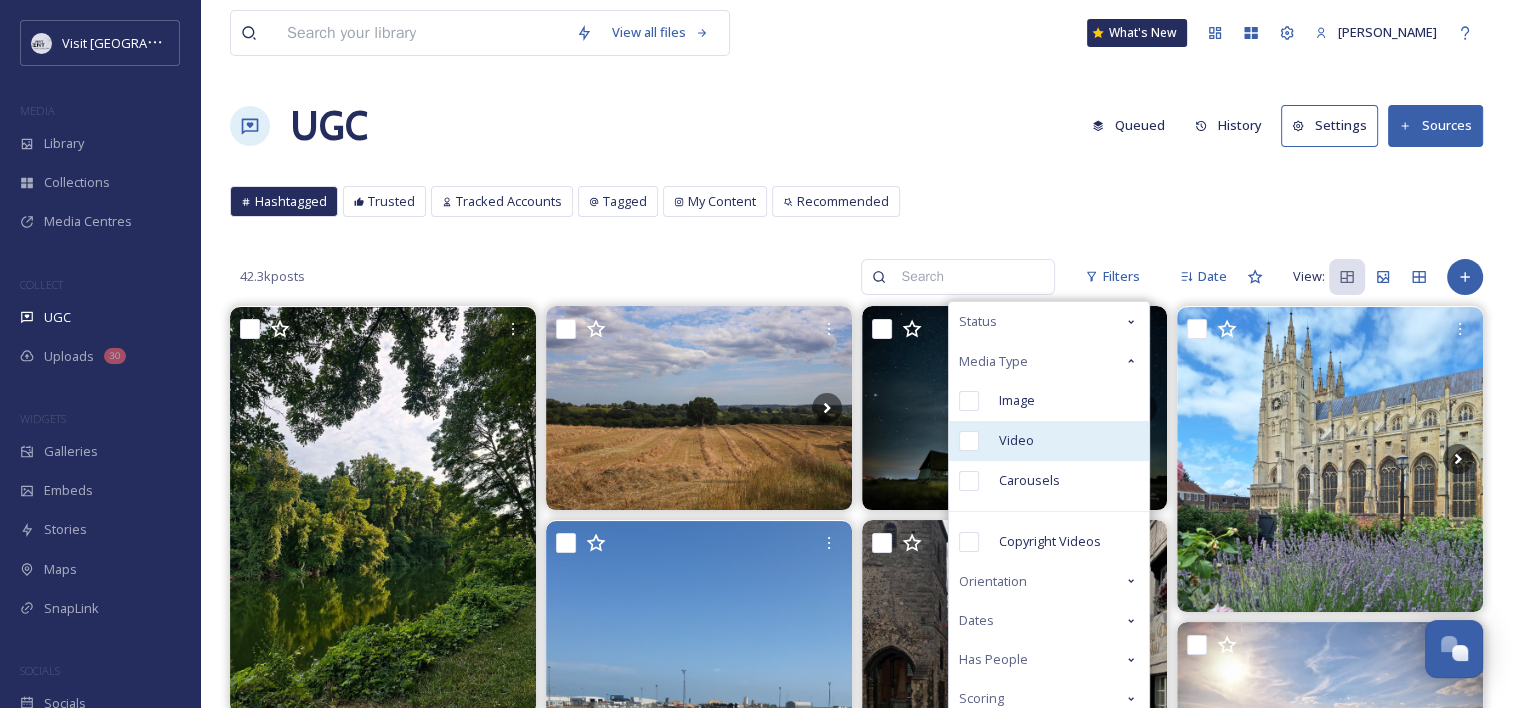 click on "Video" at bounding box center [1049, 441] 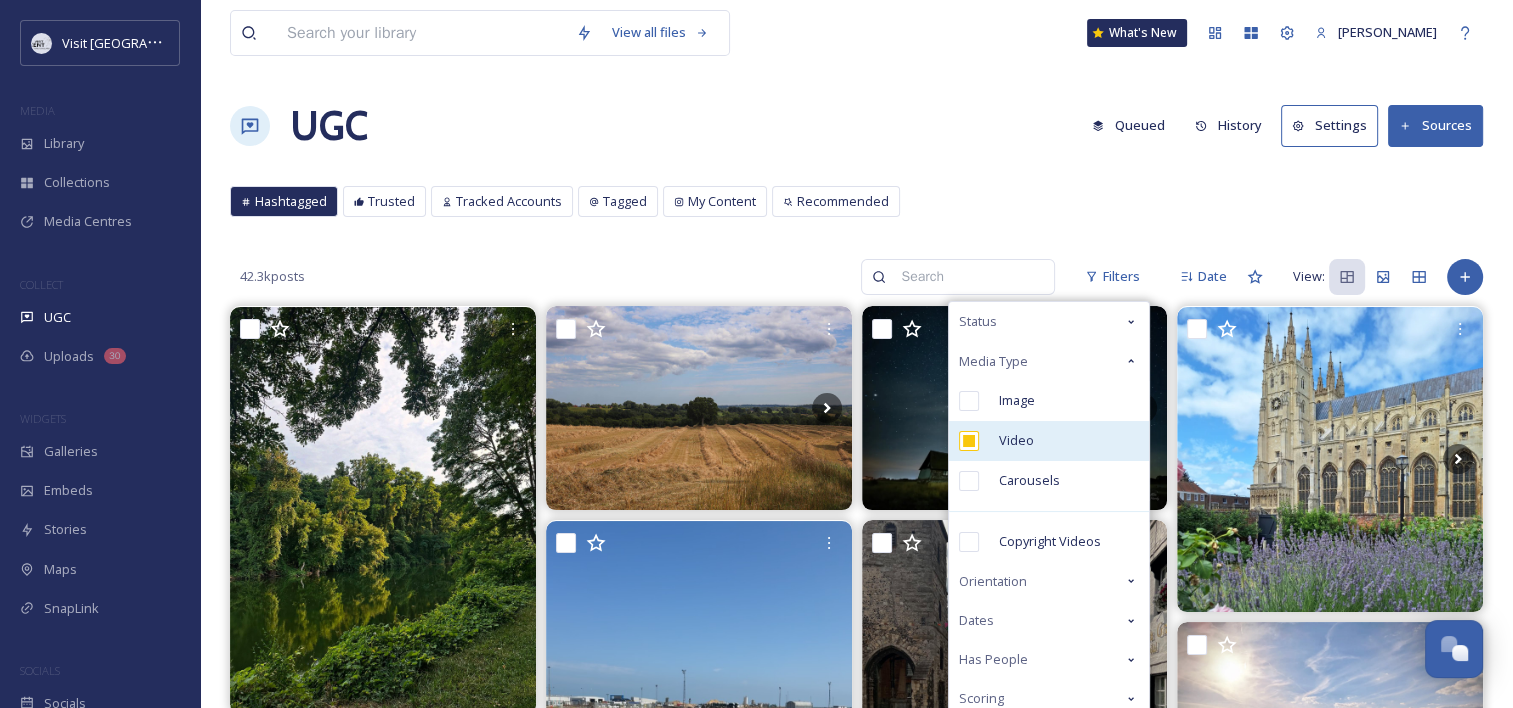 checkbox on "true" 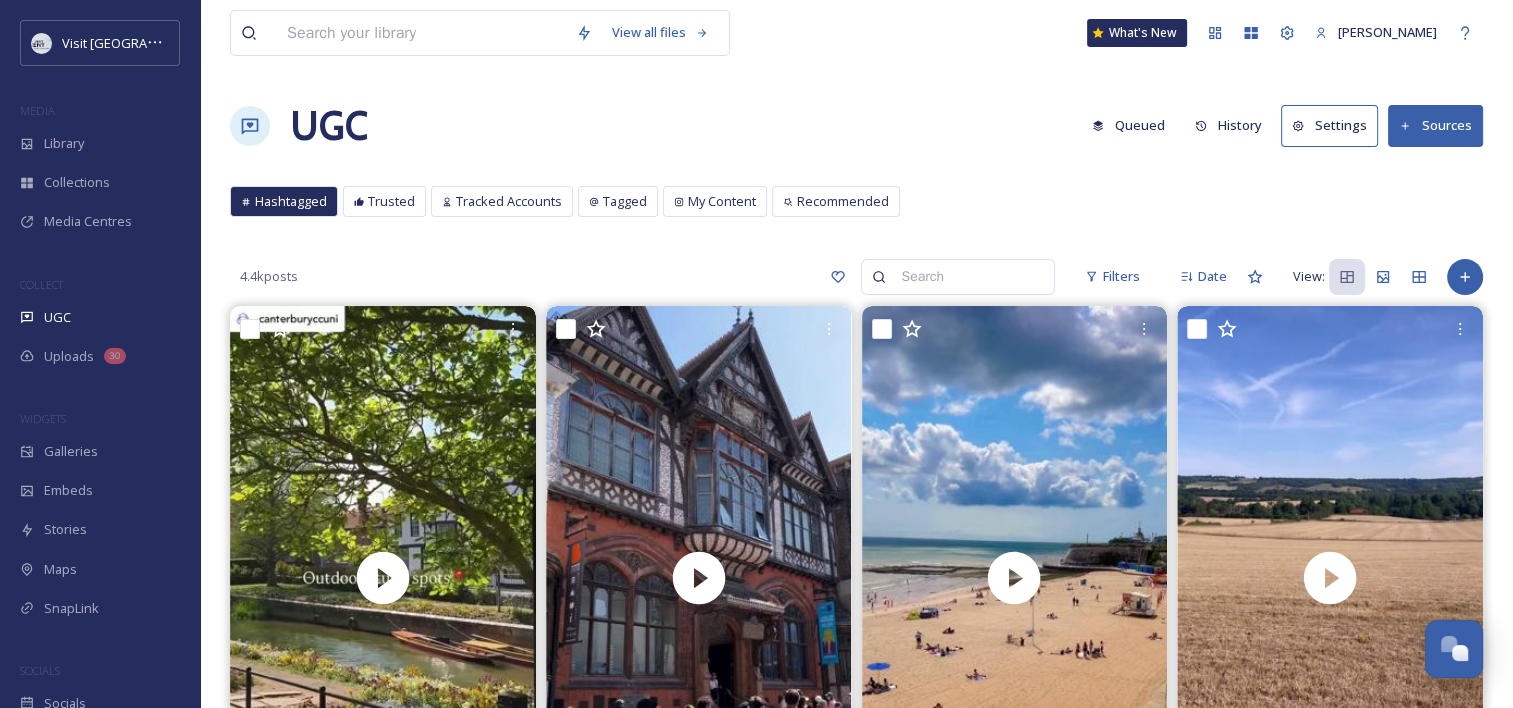 click on "Hashtagged Trusted Tracked Accounts Tagged My Content Recommended" at bounding box center (856, 206) 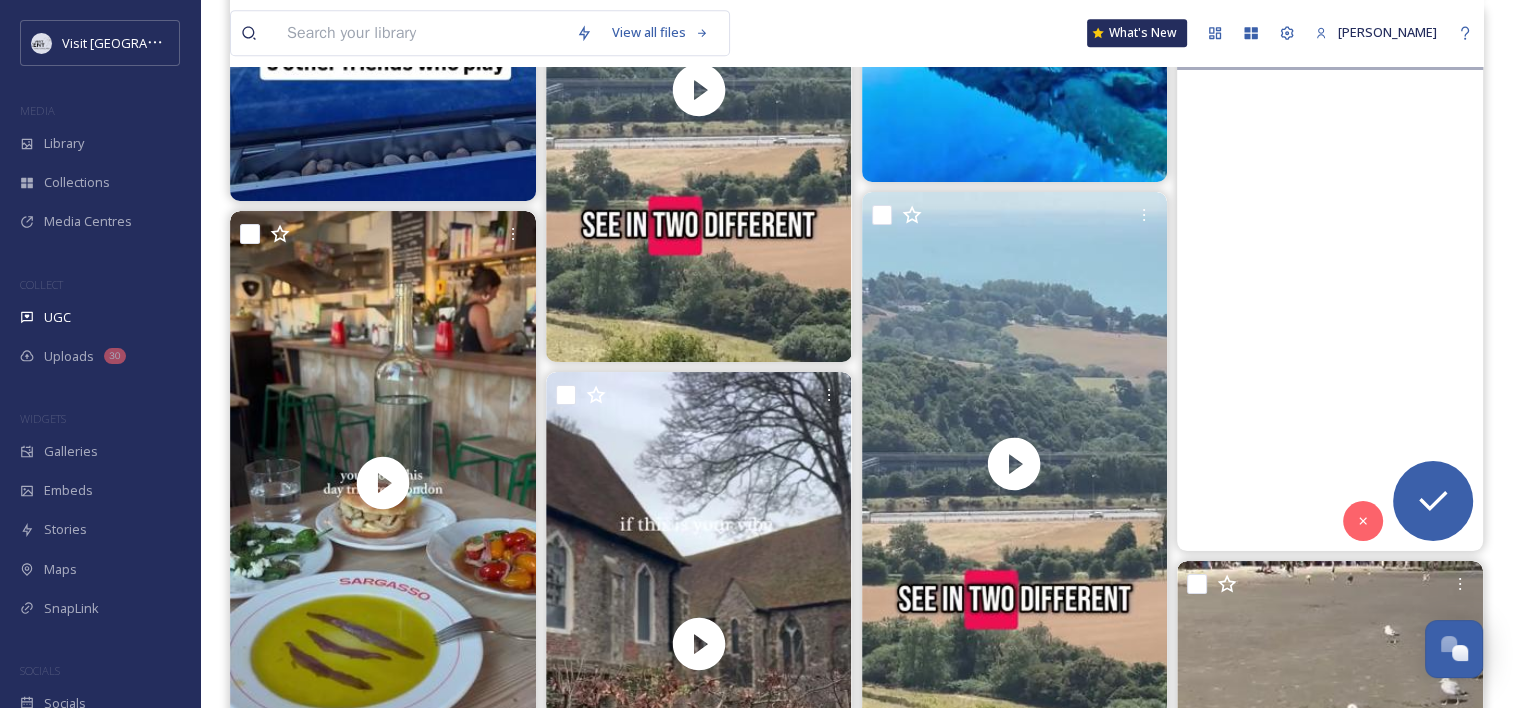 scroll, scrollTop: 8429, scrollLeft: 0, axis: vertical 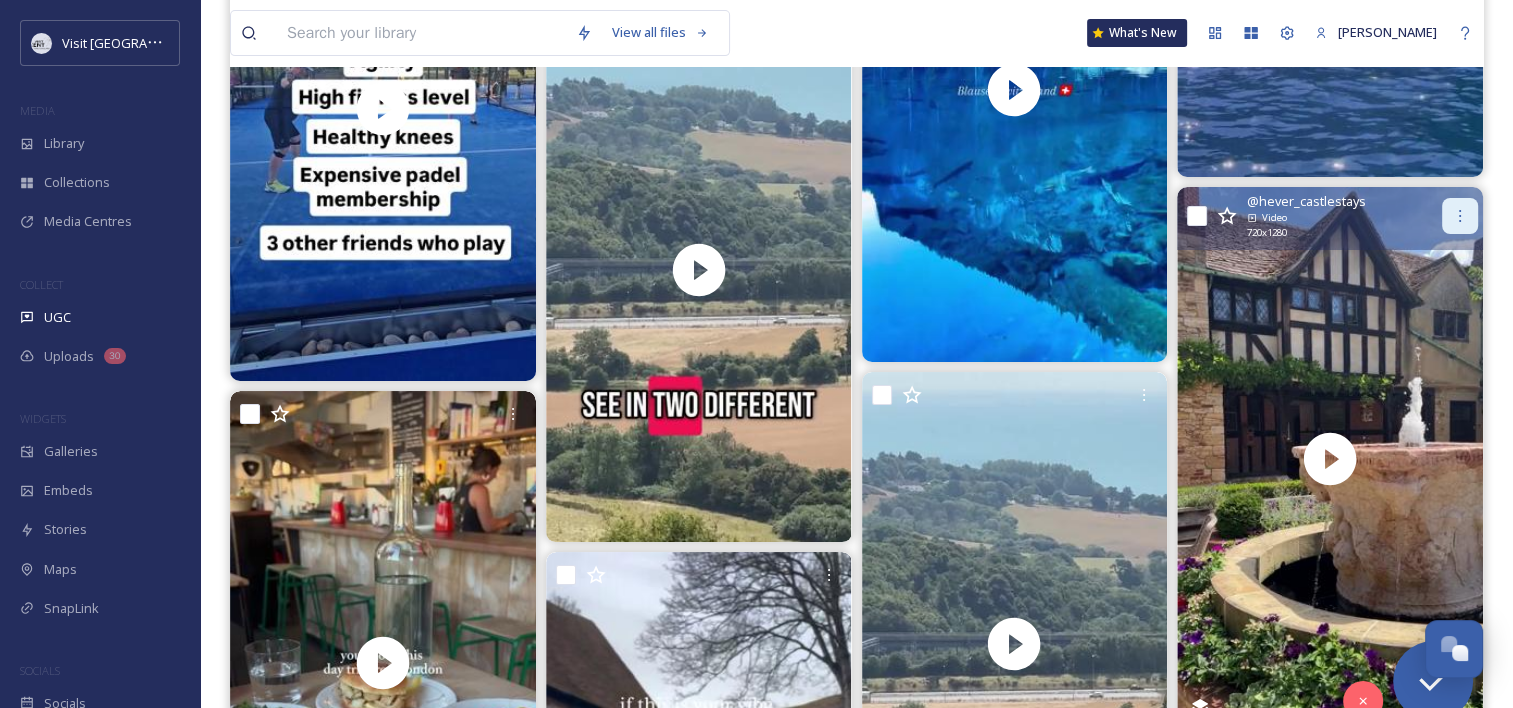 click 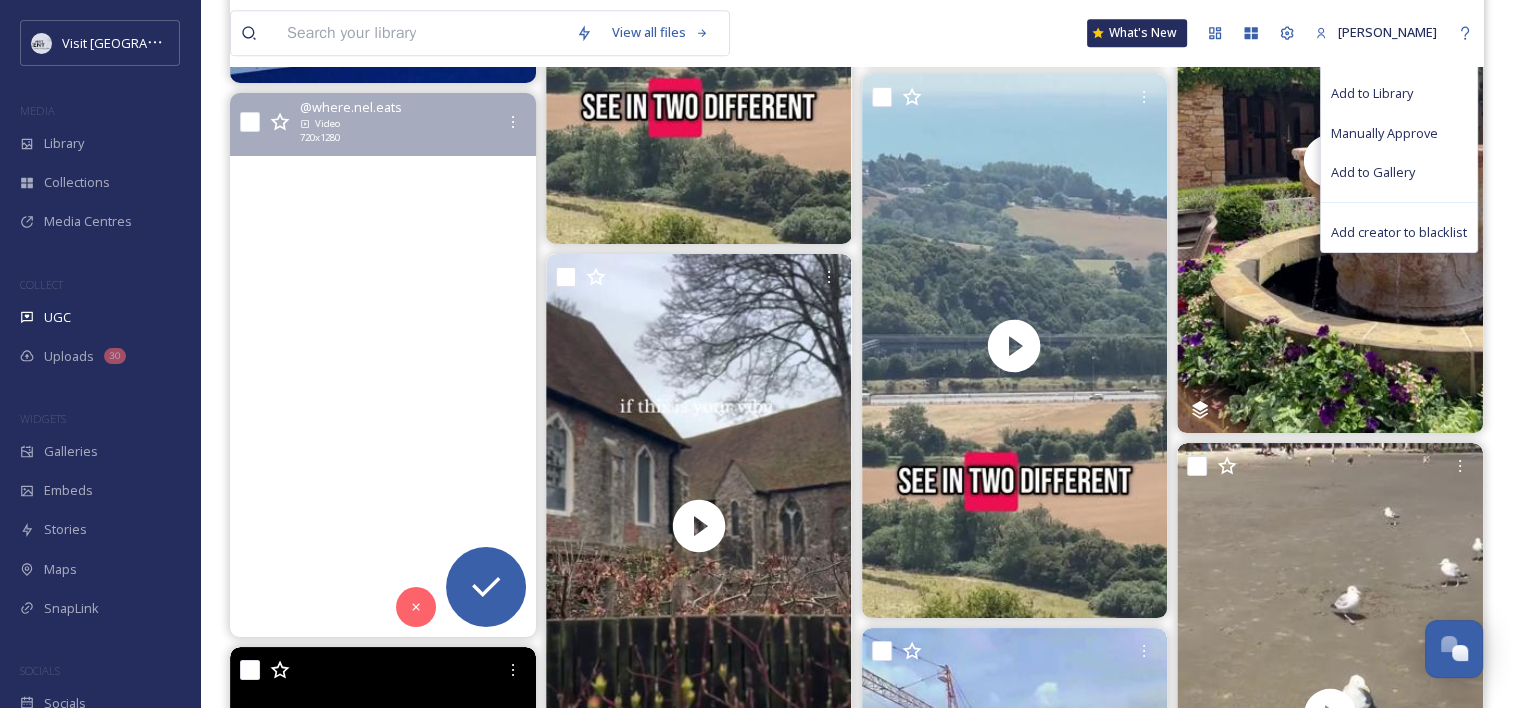 scroll, scrollTop: 8725, scrollLeft: 0, axis: vertical 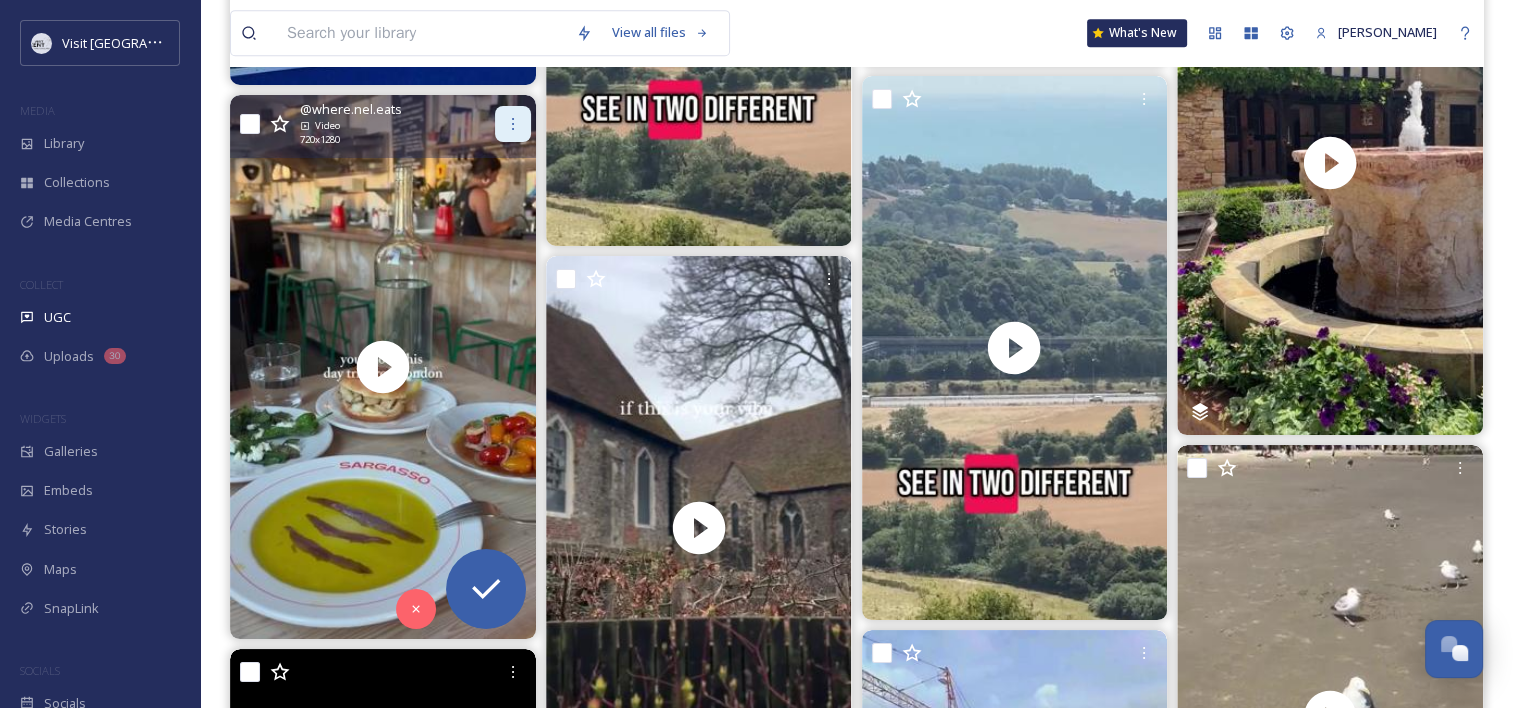 click 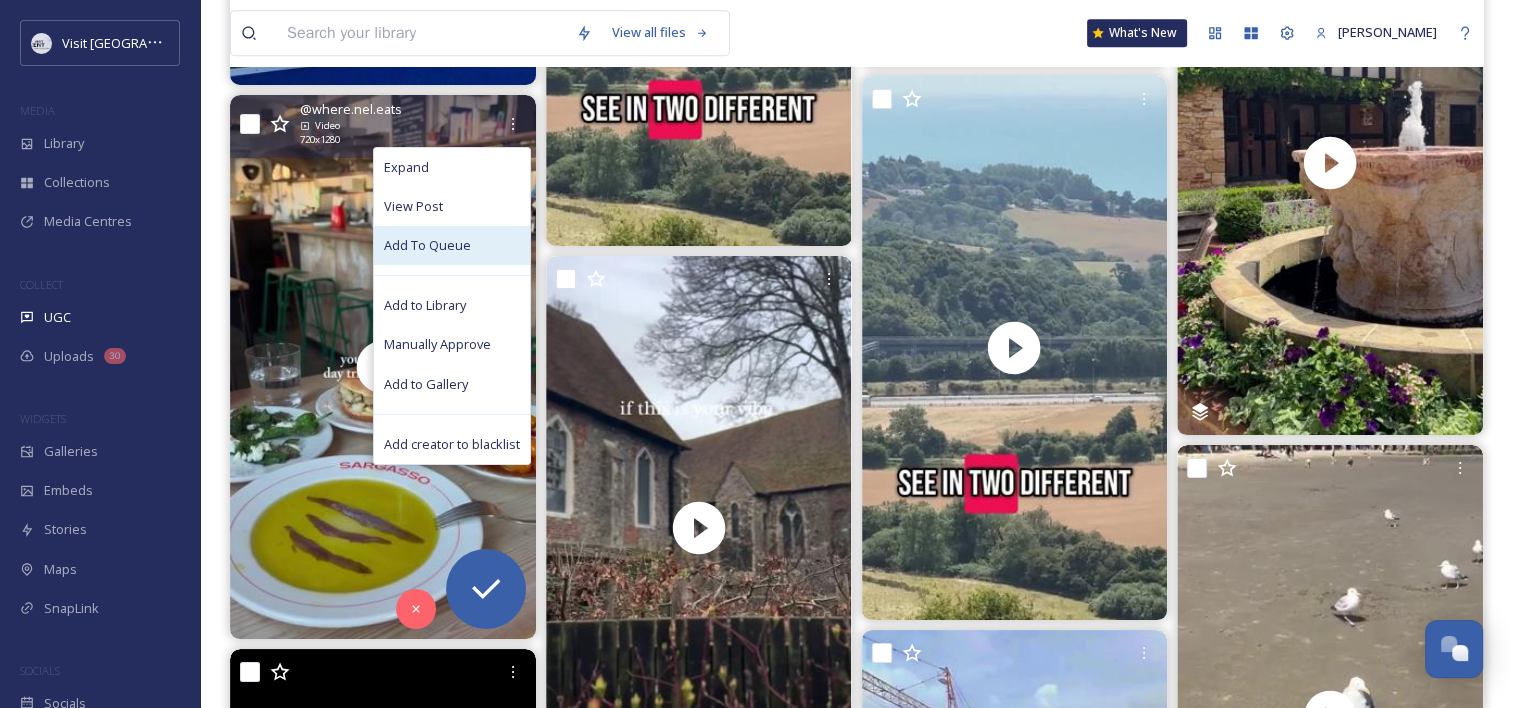 click on "Add To Queue" at bounding box center [427, 245] 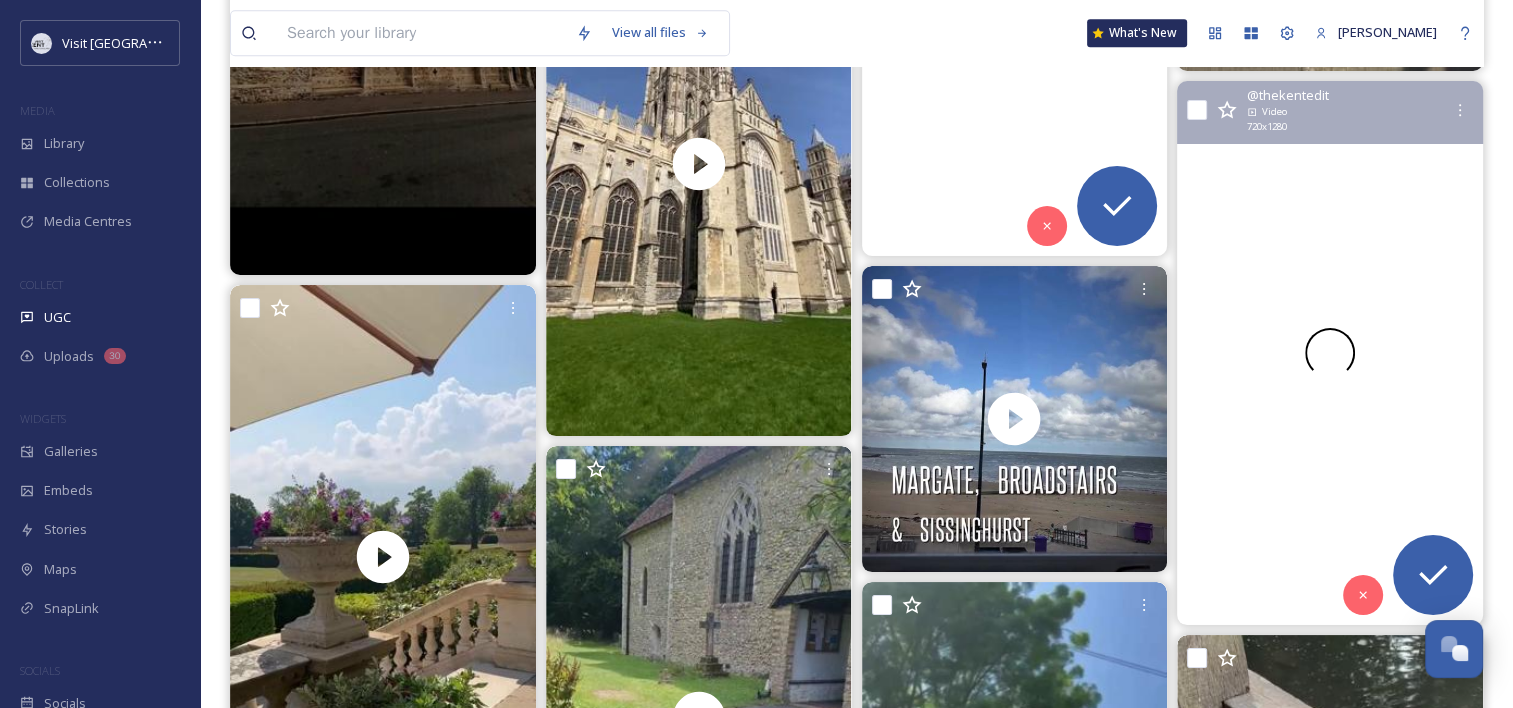 scroll, scrollTop: 9644, scrollLeft: 0, axis: vertical 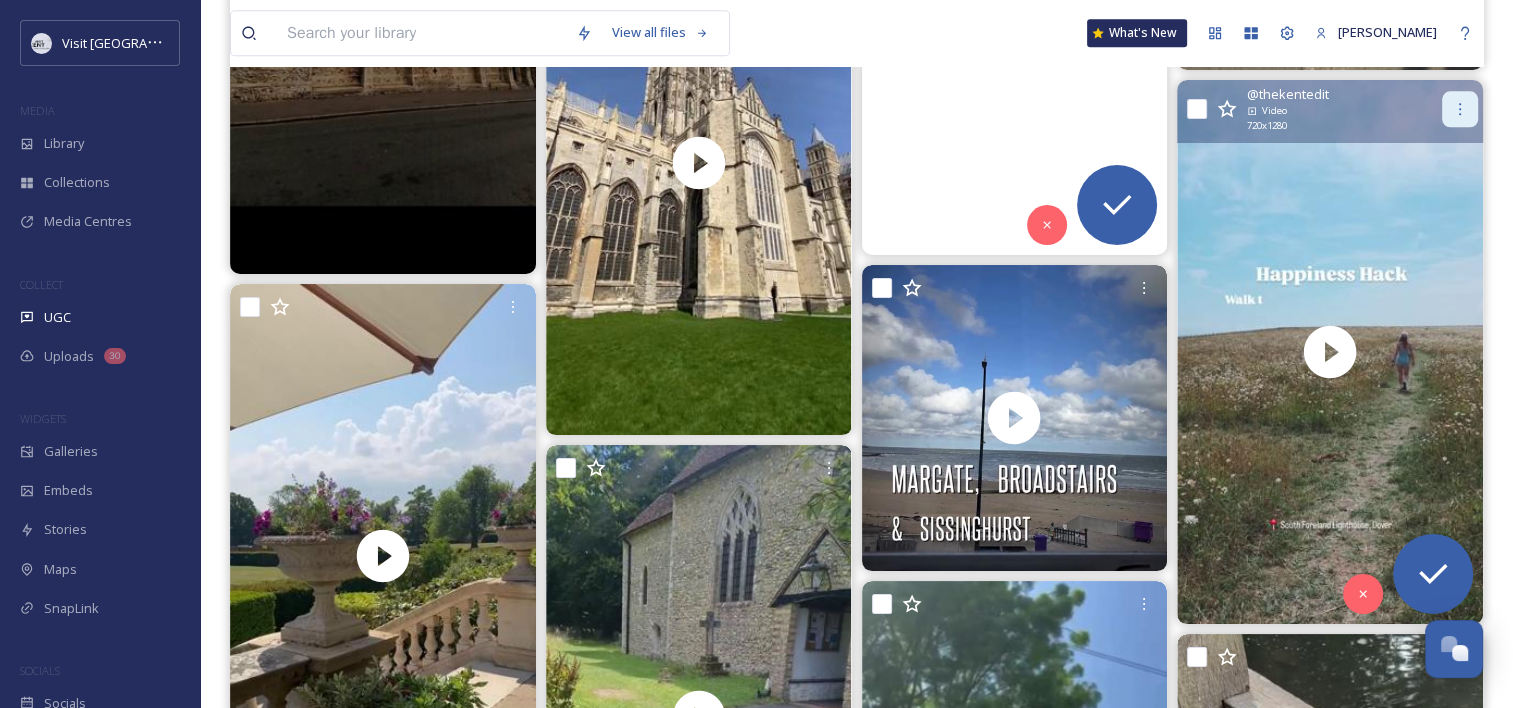 click 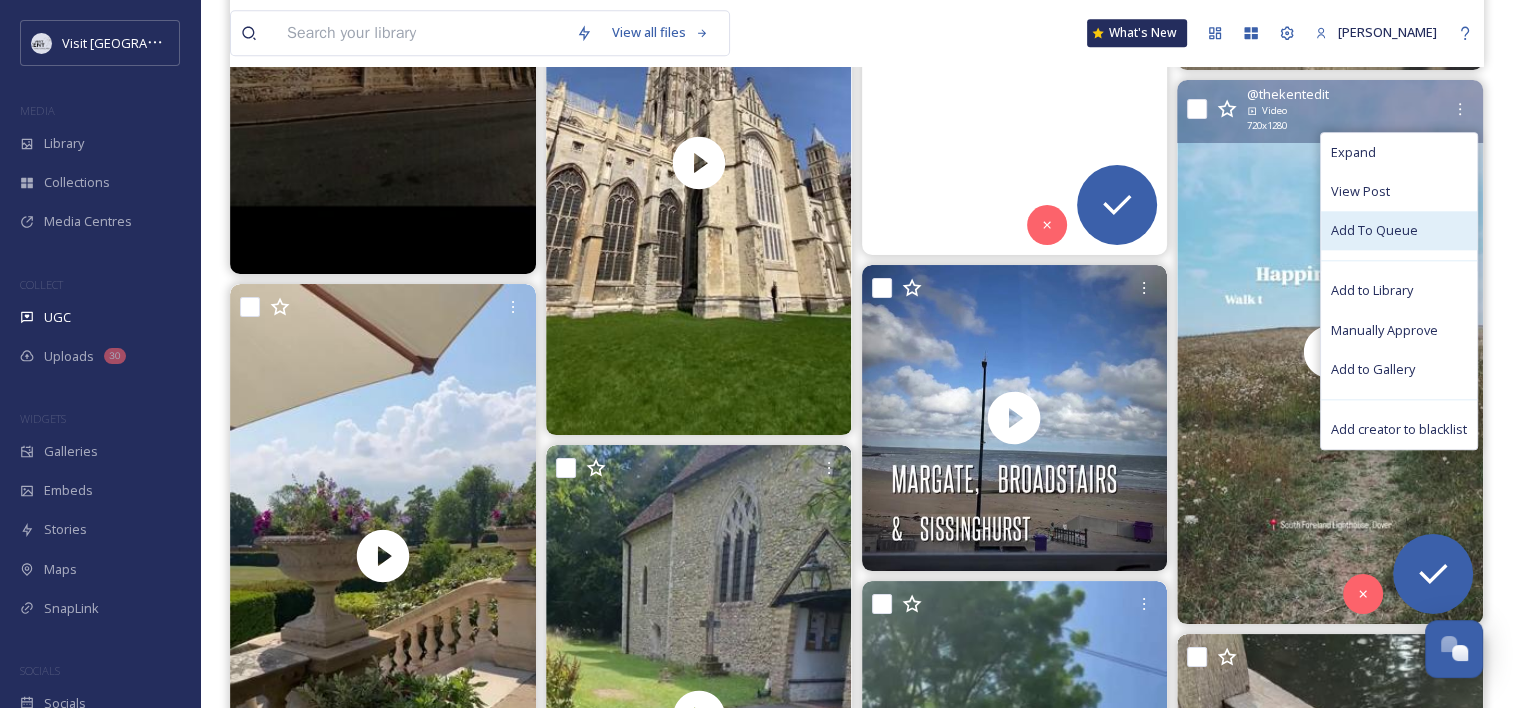 click on "Add To Queue" at bounding box center [1399, 230] 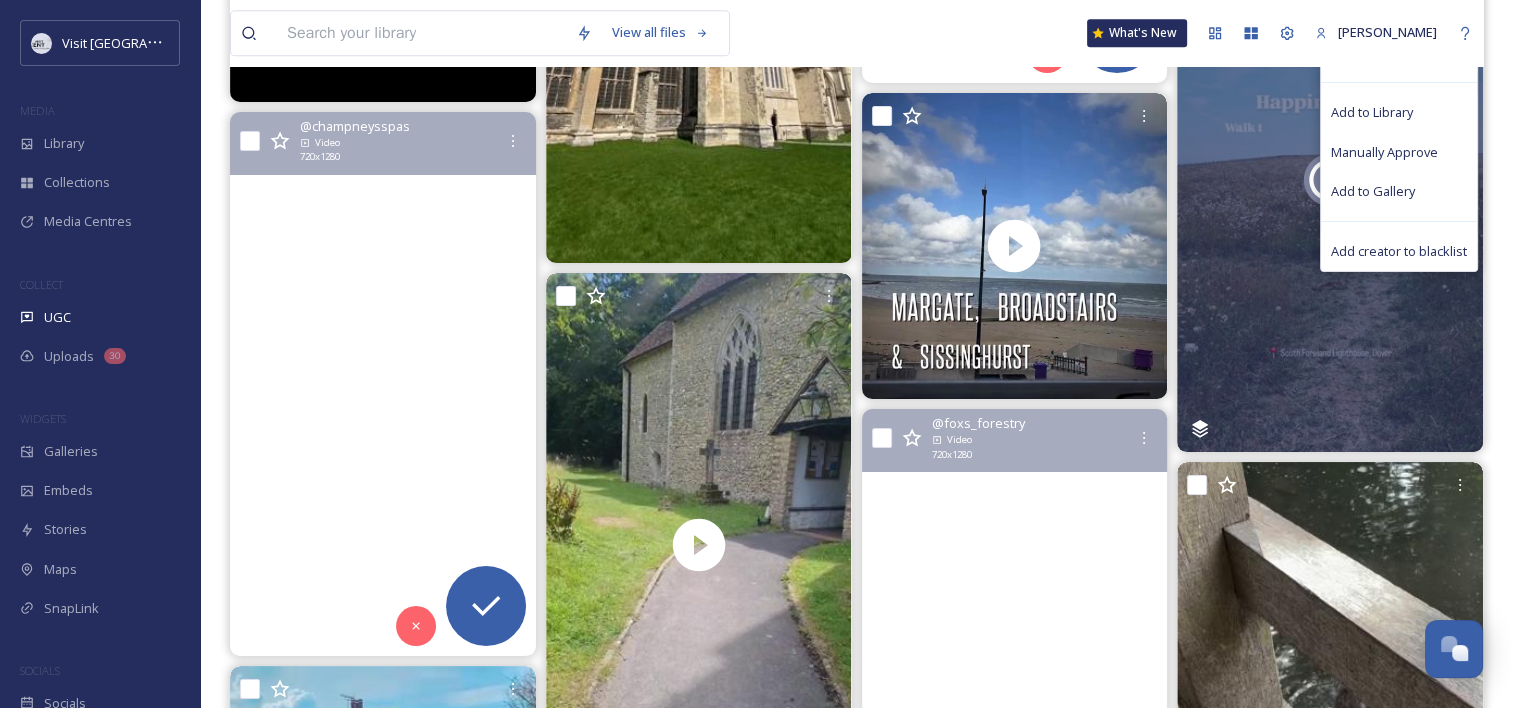 scroll, scrollTop: 9815, scrollLeft: 0, axis: vertical 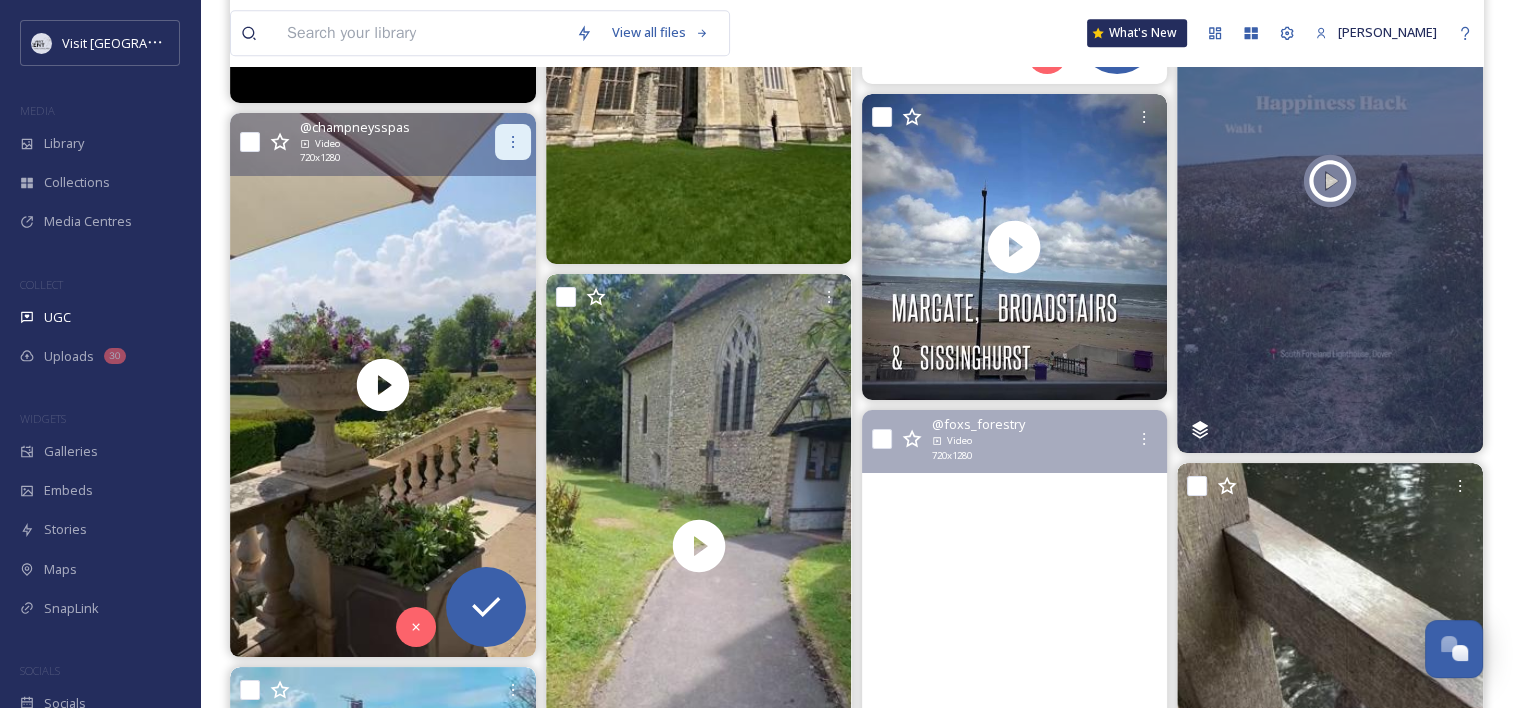 click at bounding box center (513, 142) 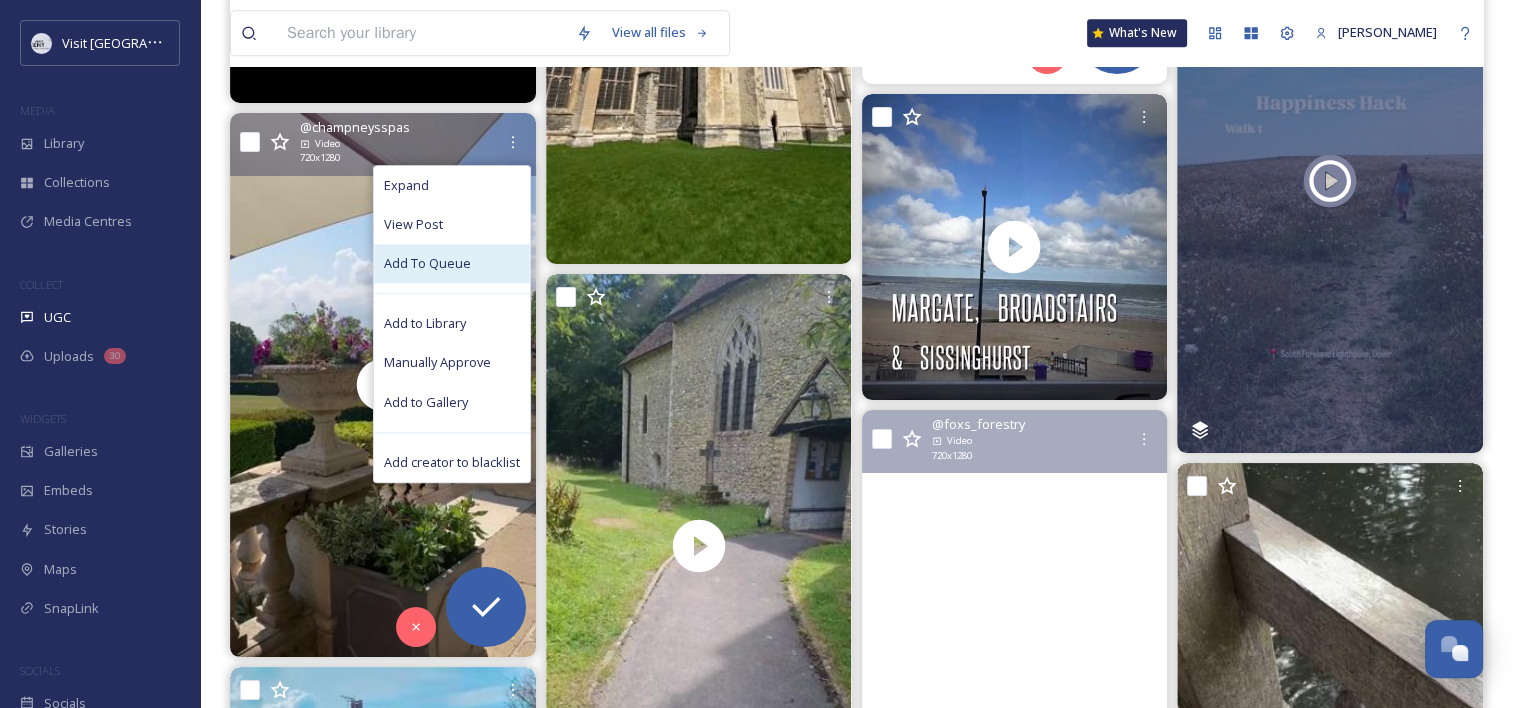 click on "Add To Queue" at bounding box center (427, 263) 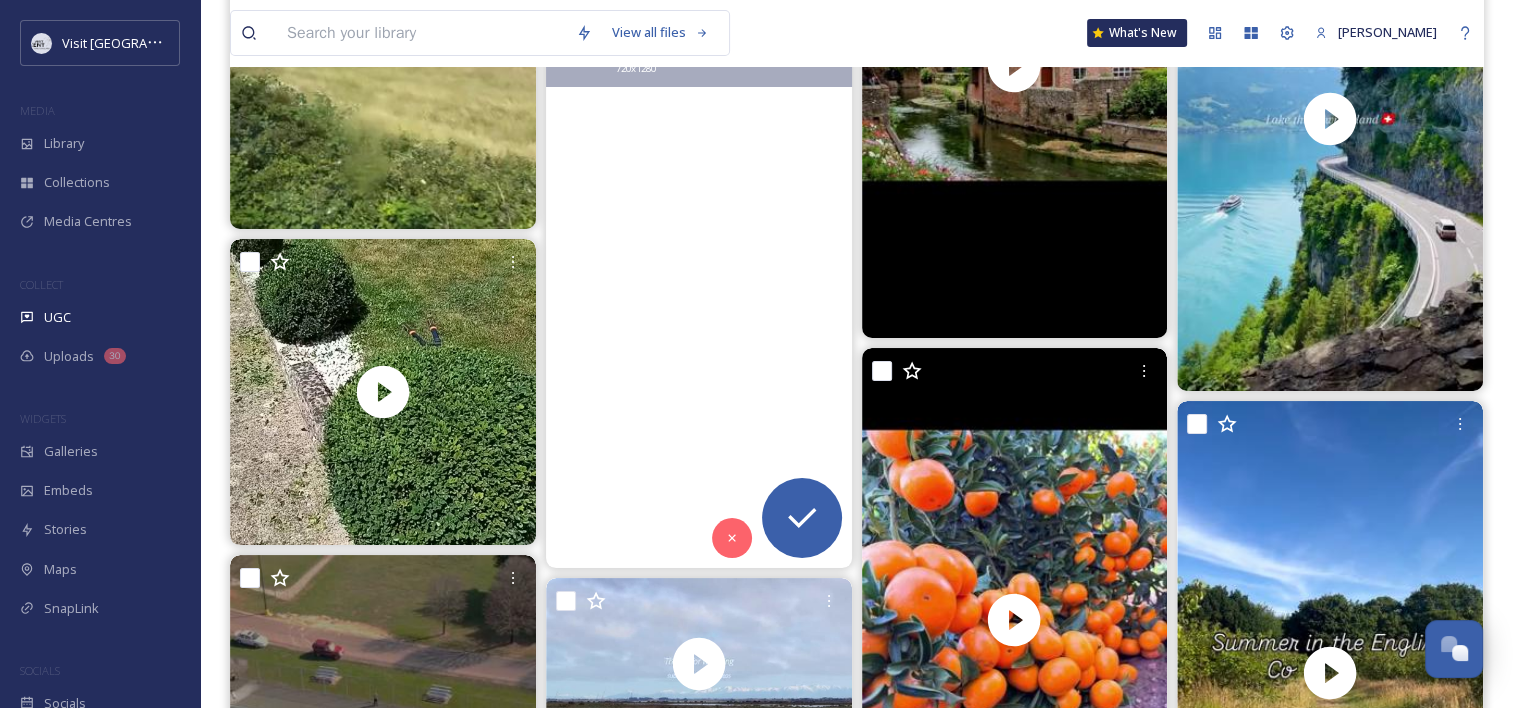 scroll, scrollTop: 15349, scrollLeft: 0, axis: vertical 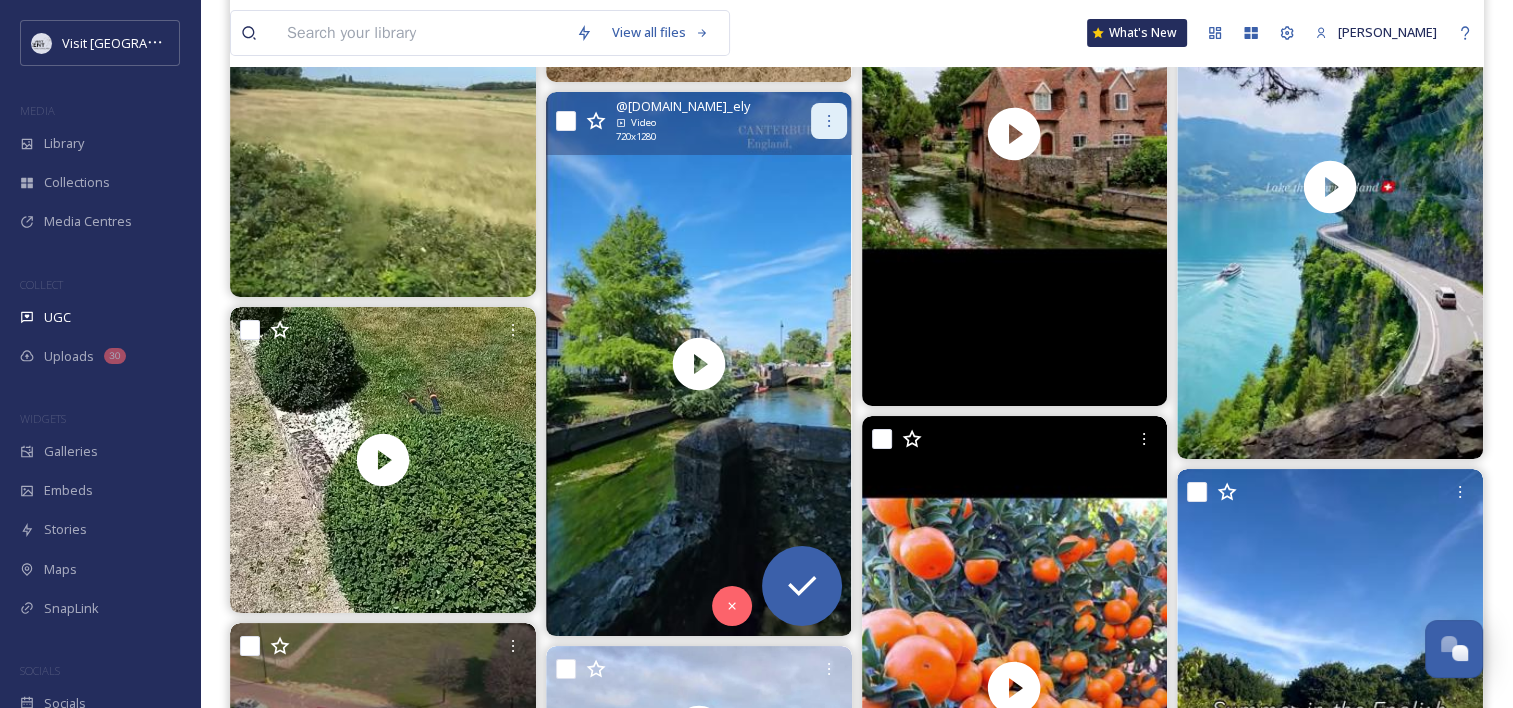 click 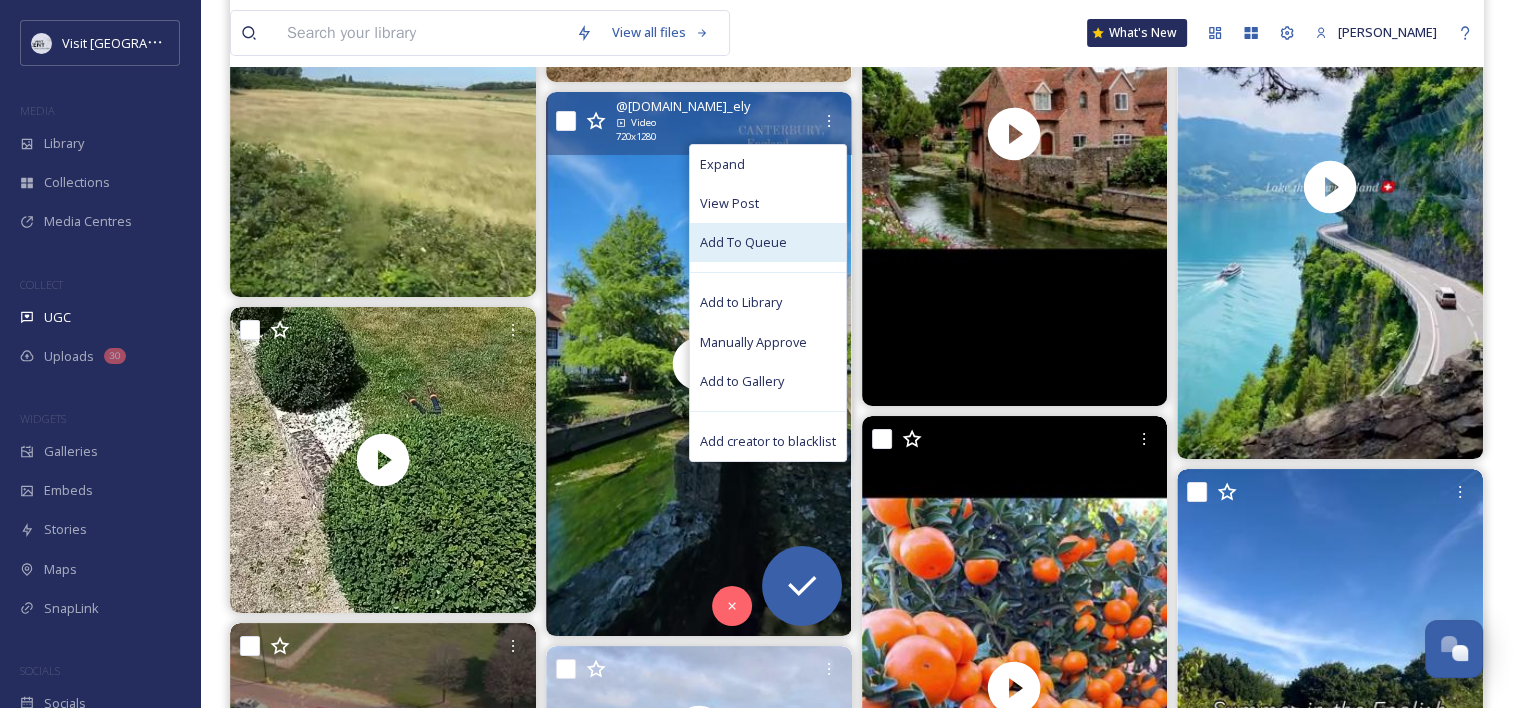 click on "Add To Queue" at bounding box center [768, 242] 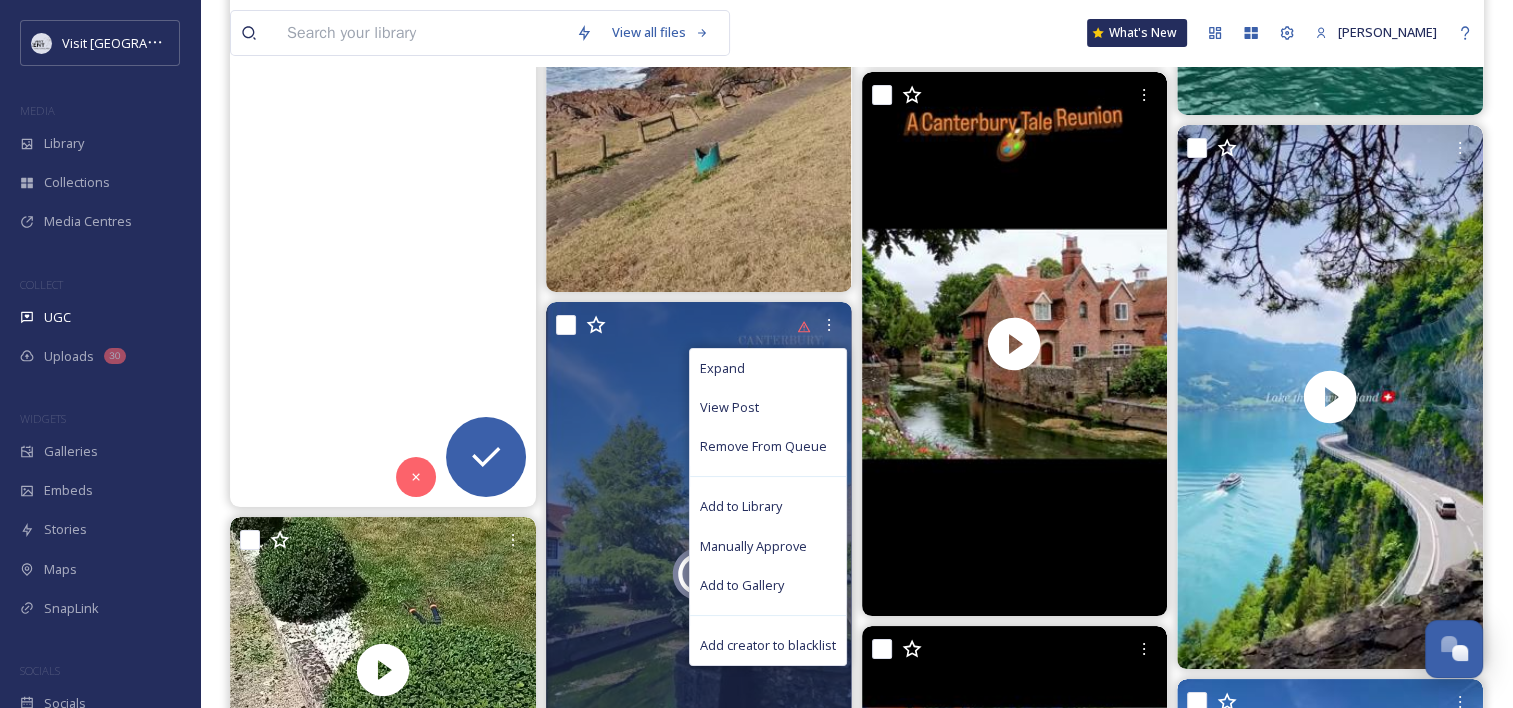 scroll, scrollTop: 15034, scrollLeft: 0, axis: vertical 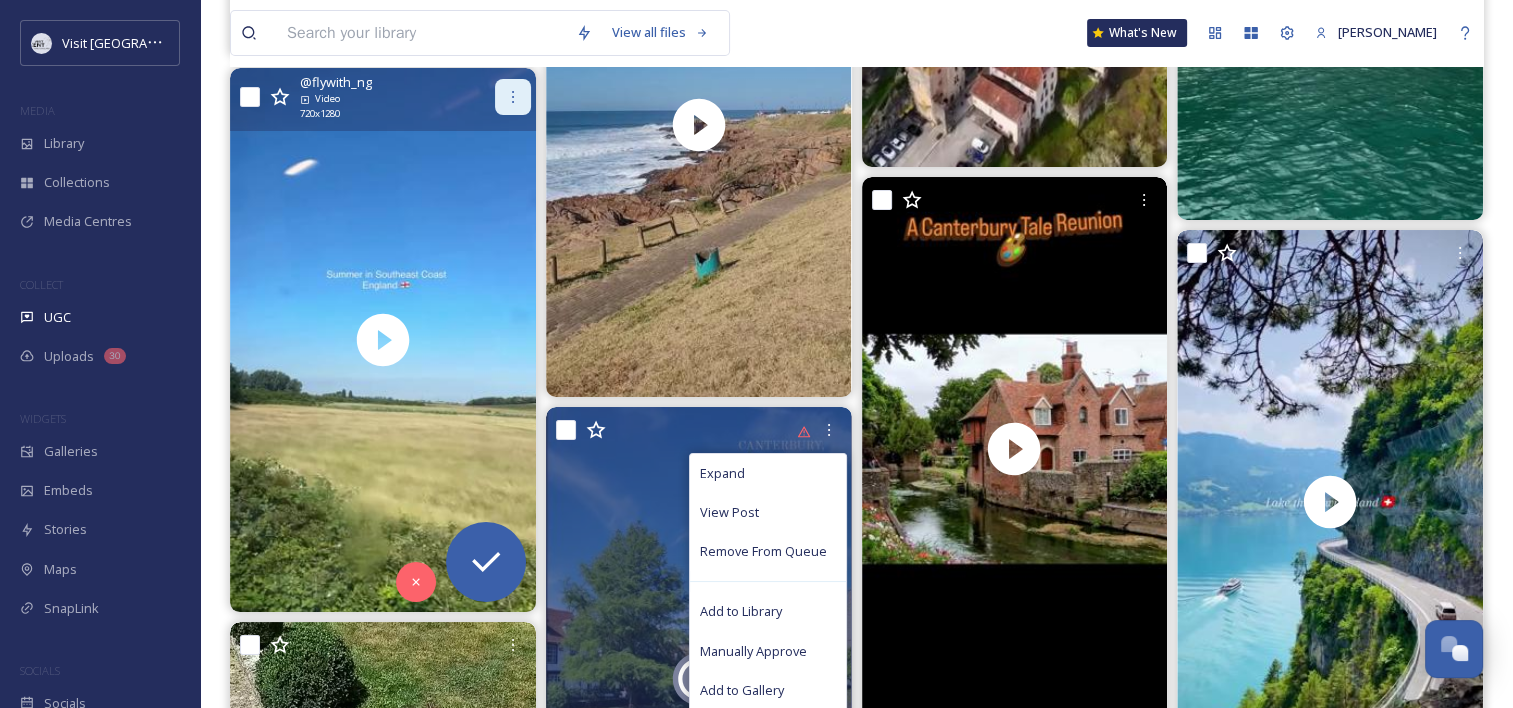 click 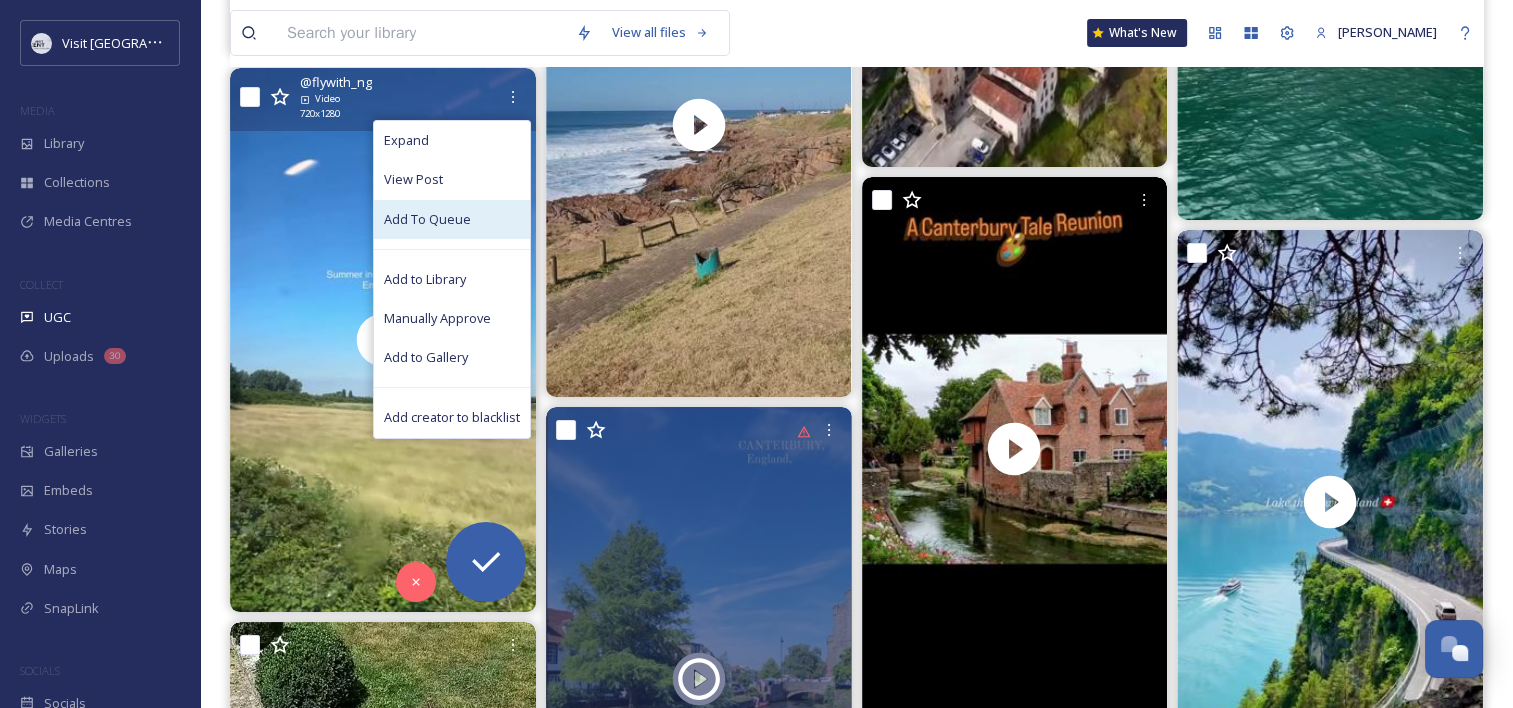 click on "Add To Queue" at bounding box center (427, 219) 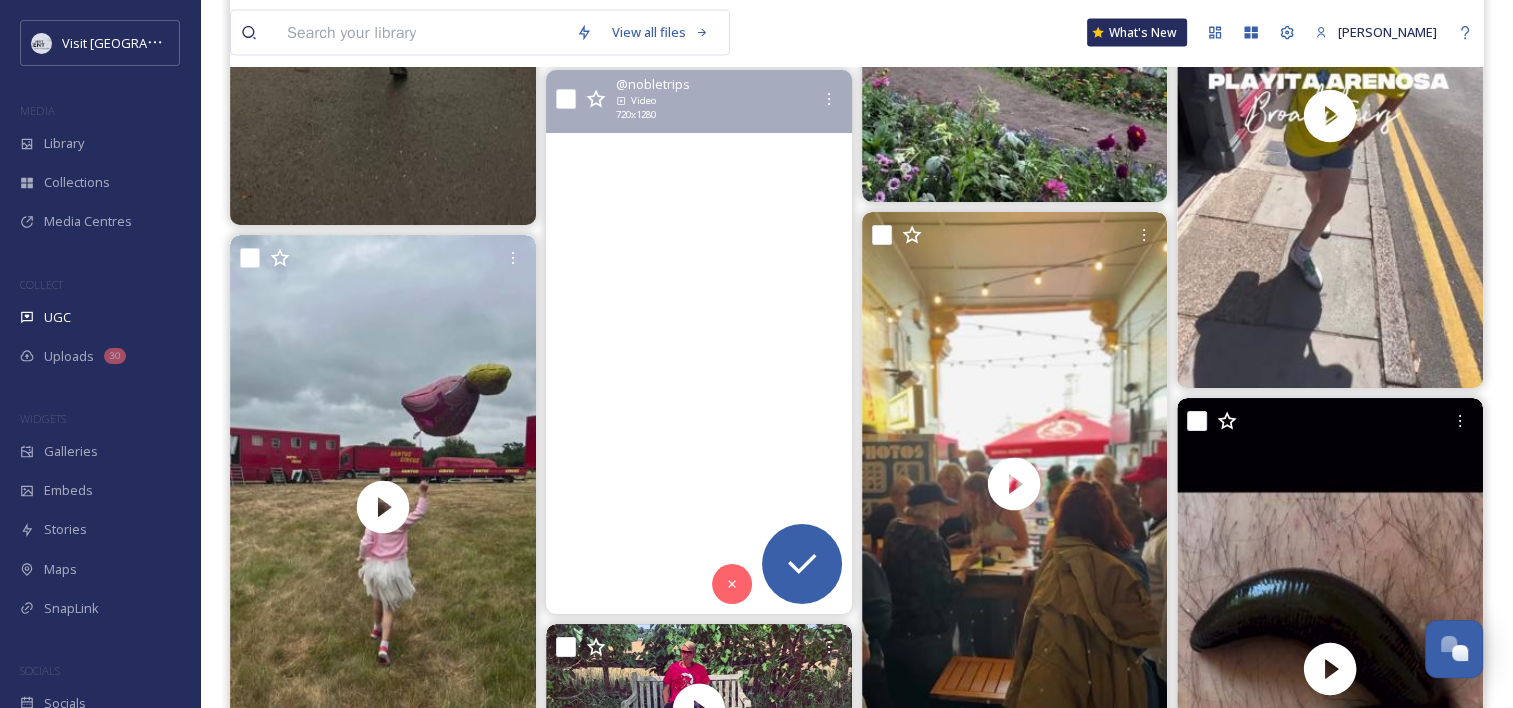 scroll, scrollTop: 20086, scrollLeft: 0, axis: vertical 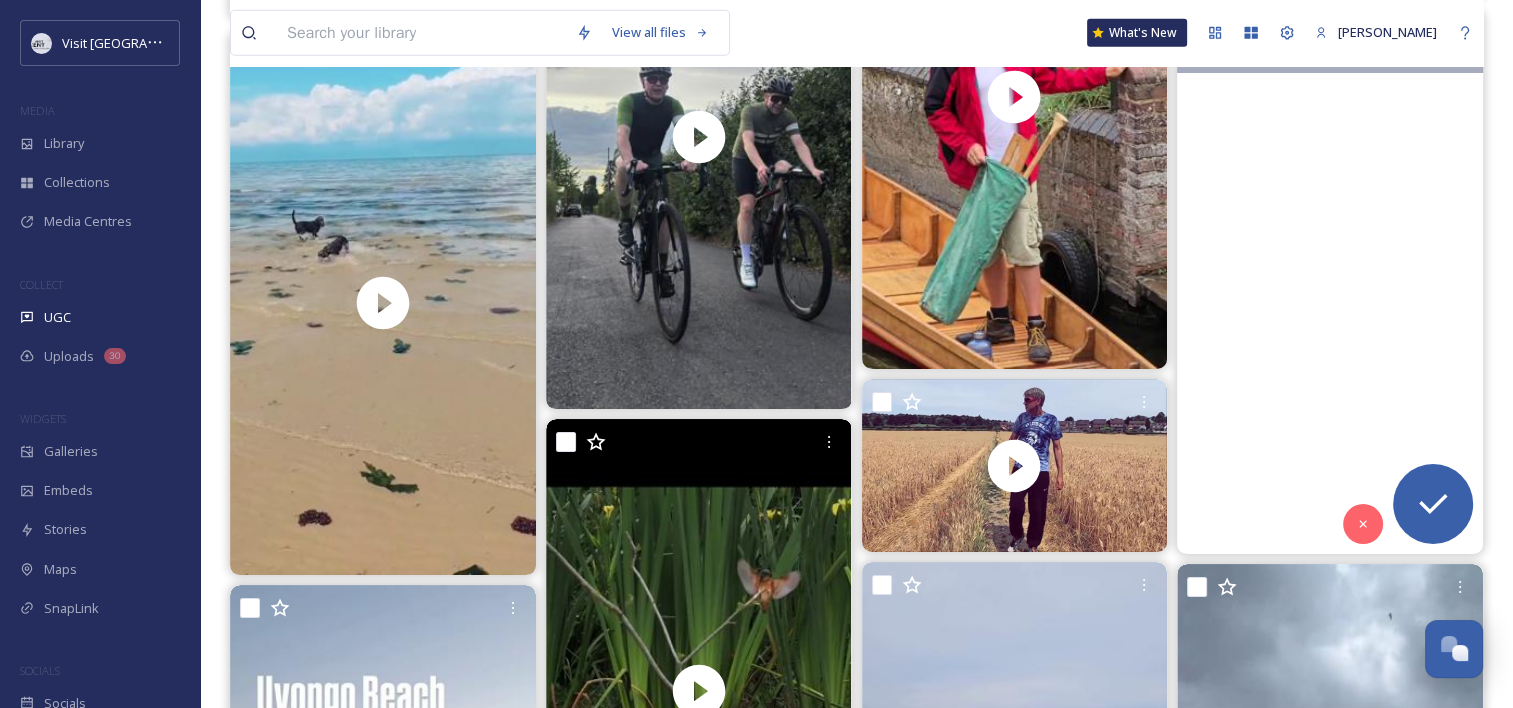 click at bounding box center [1330, 282] 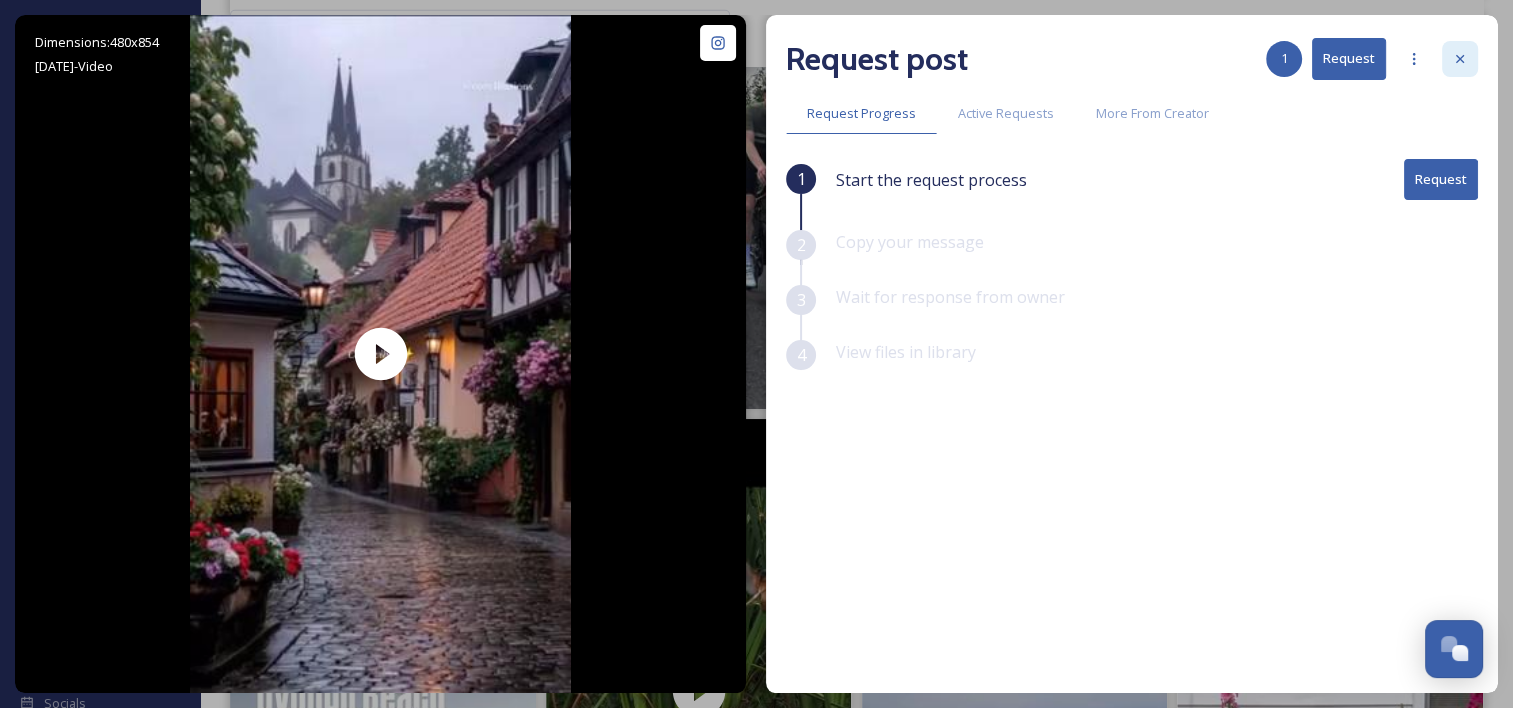 click 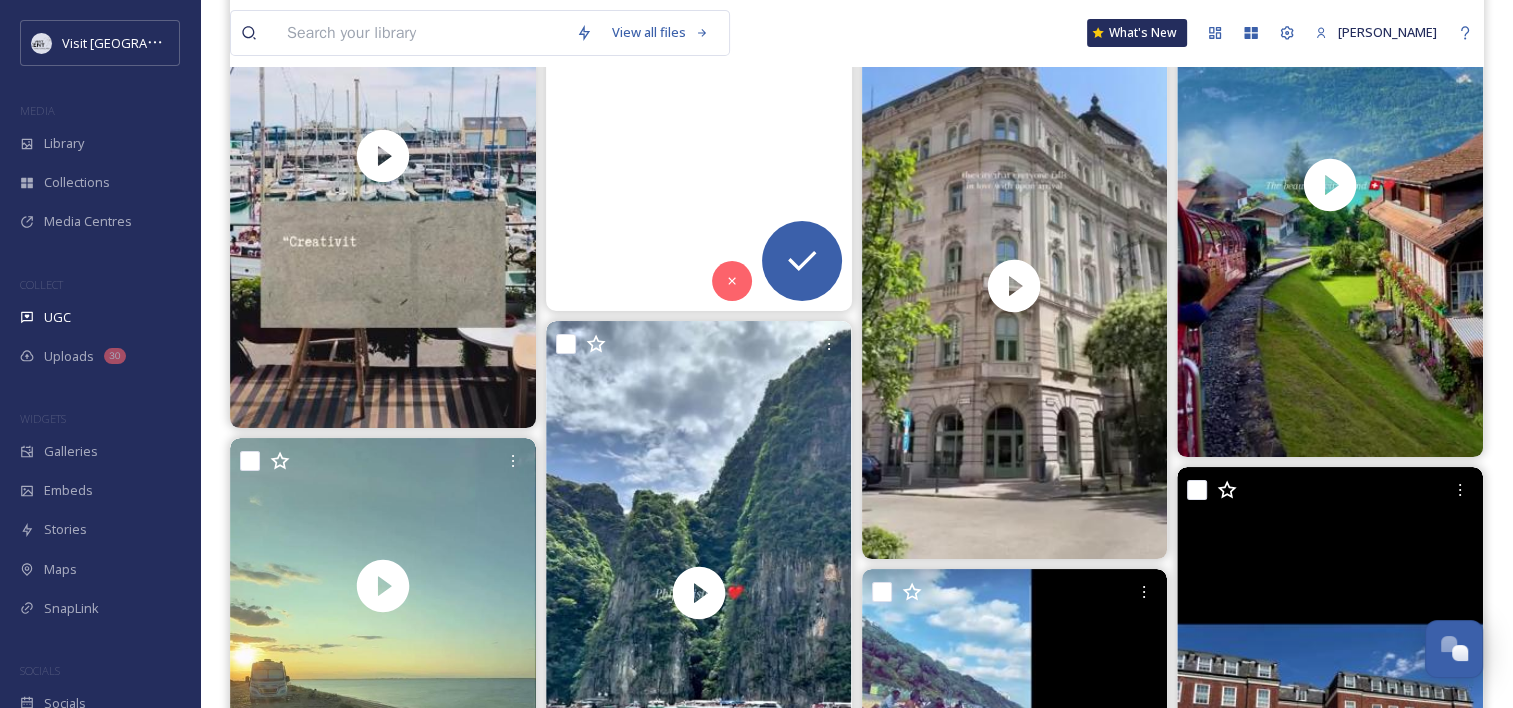 scroll, scrollTop: 29577, scrollLeft: 0, axis: vertical 